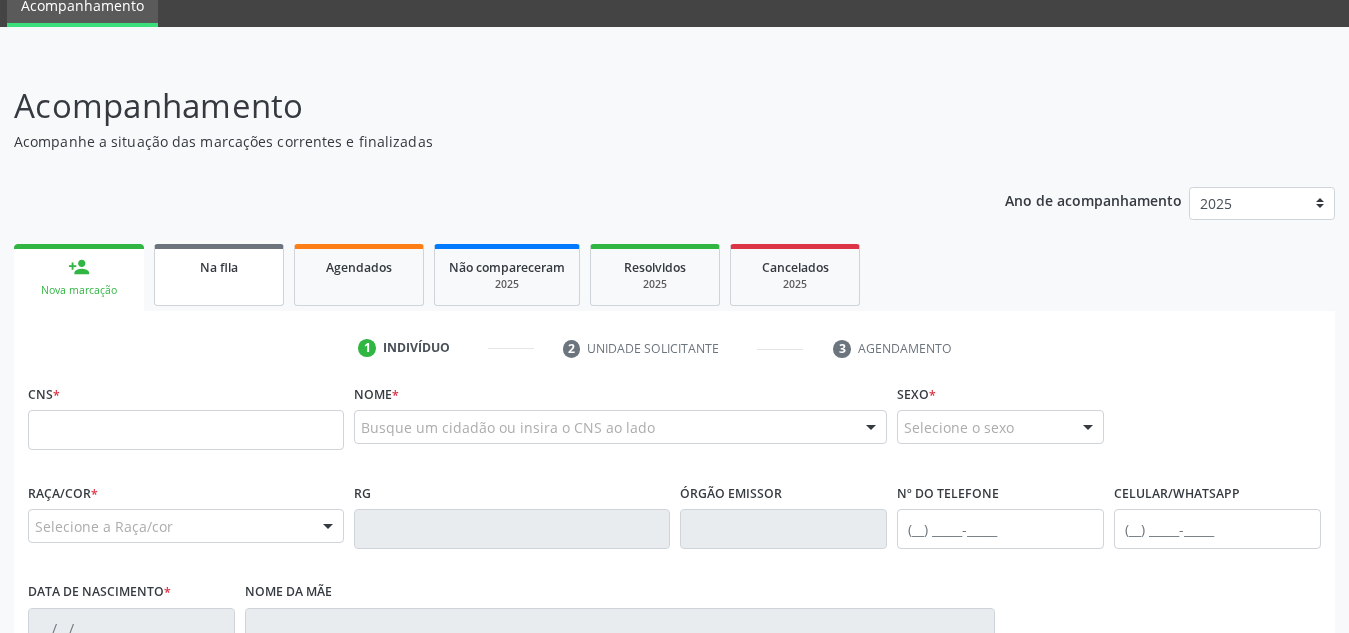 scroll, scrollTop: 83, scrollLeft: 0, axis: vertical 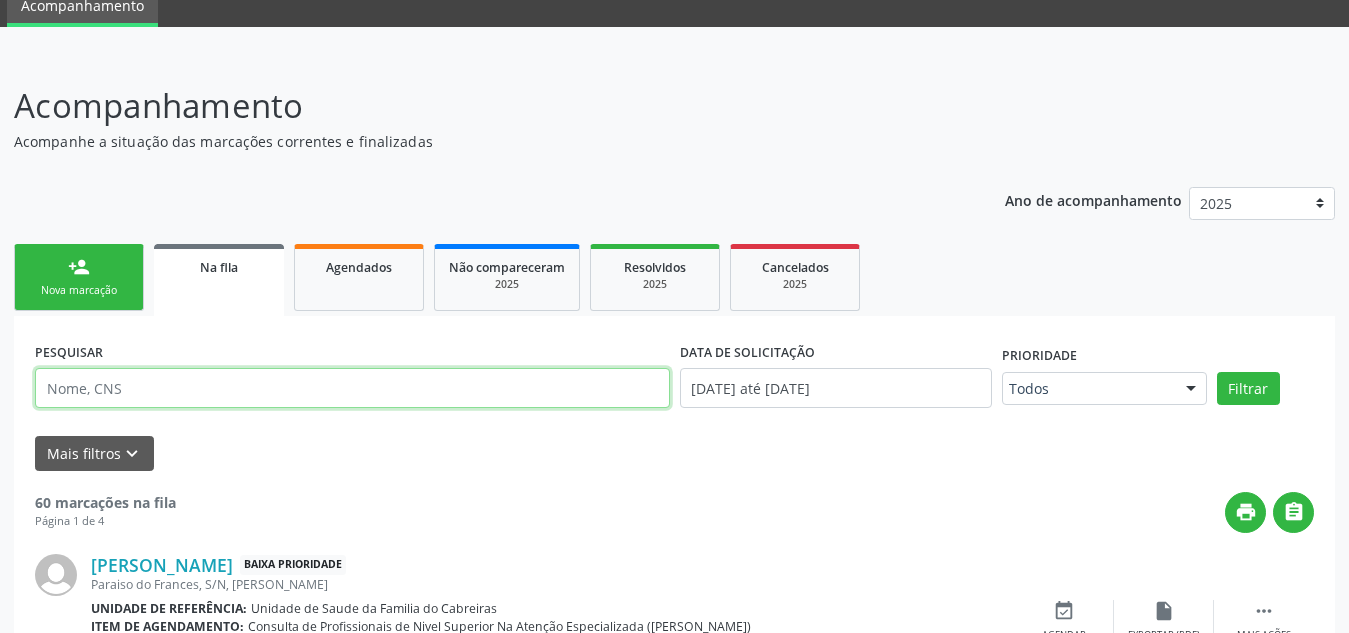 click at bounding box center [352, 388] 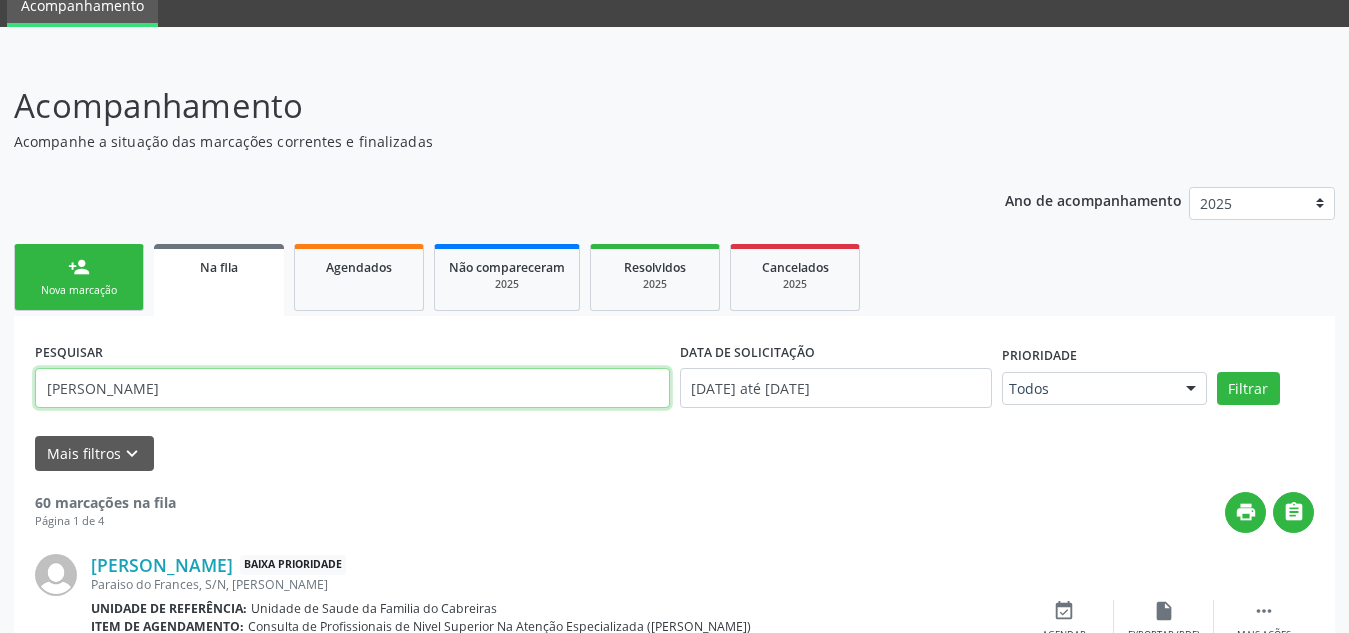 type on "natalia" 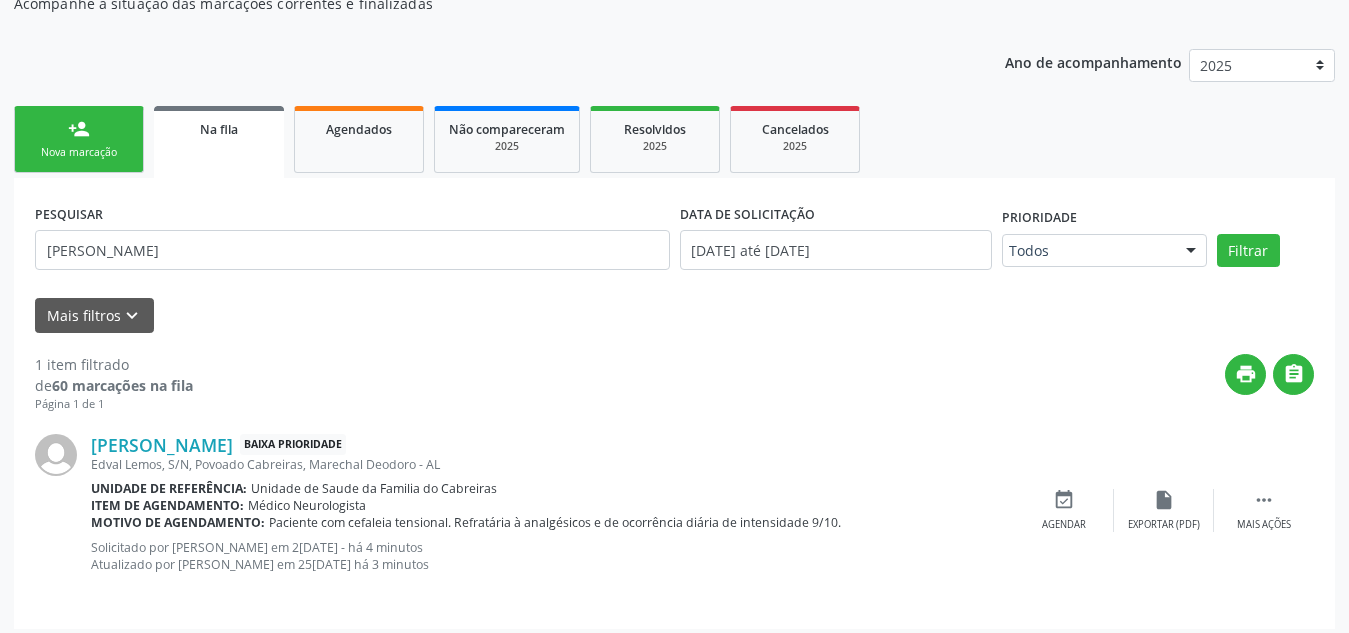 scroll, scrollTop: 231, scrollLeft: 0, axis: vertical 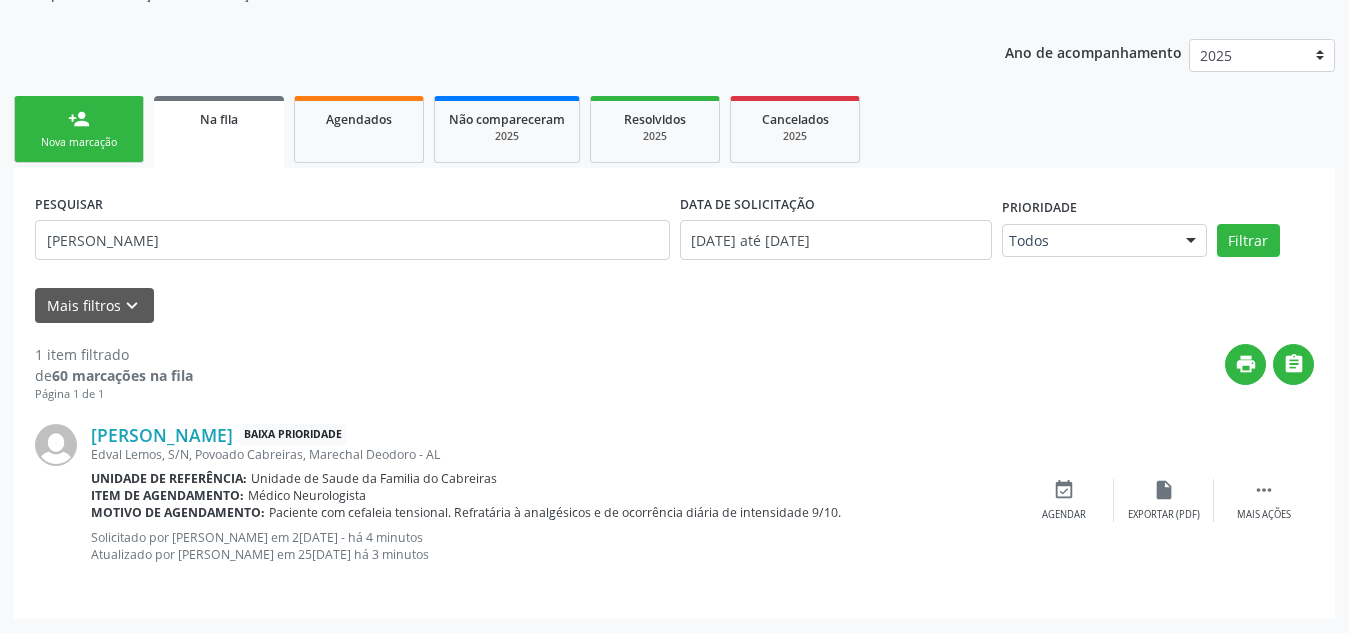 click on "person_add" at bounding box center [79, 119] 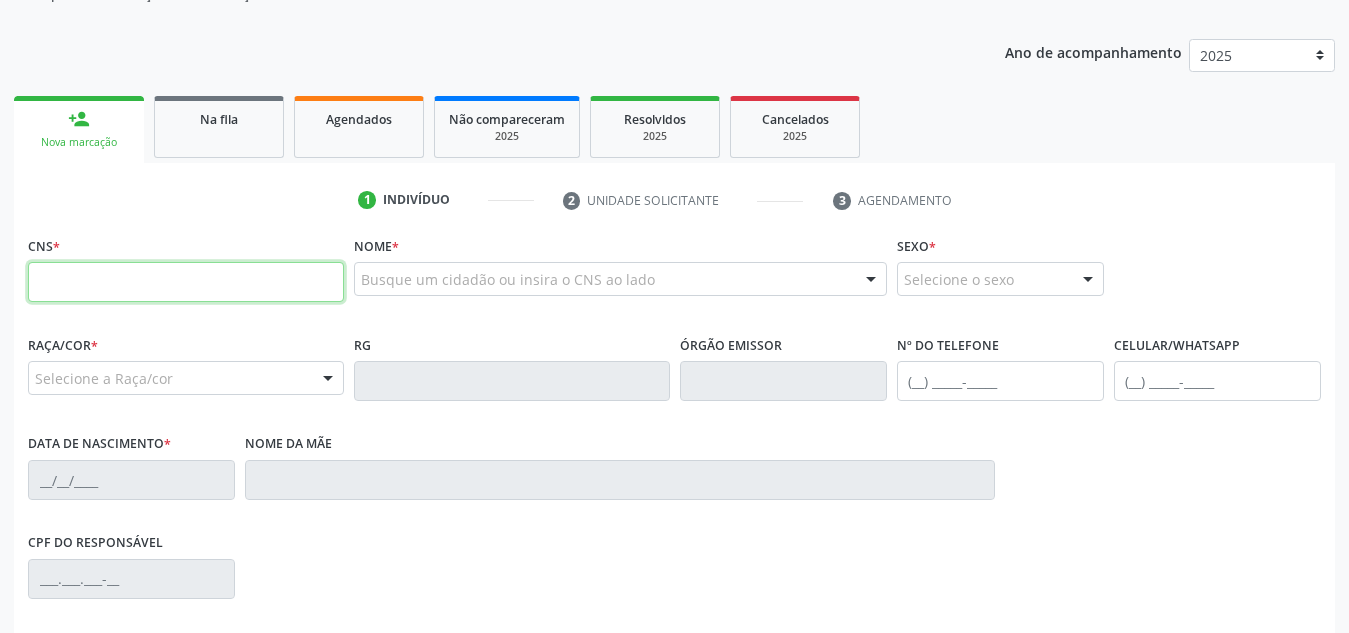 click at bounding box center (186, 282) 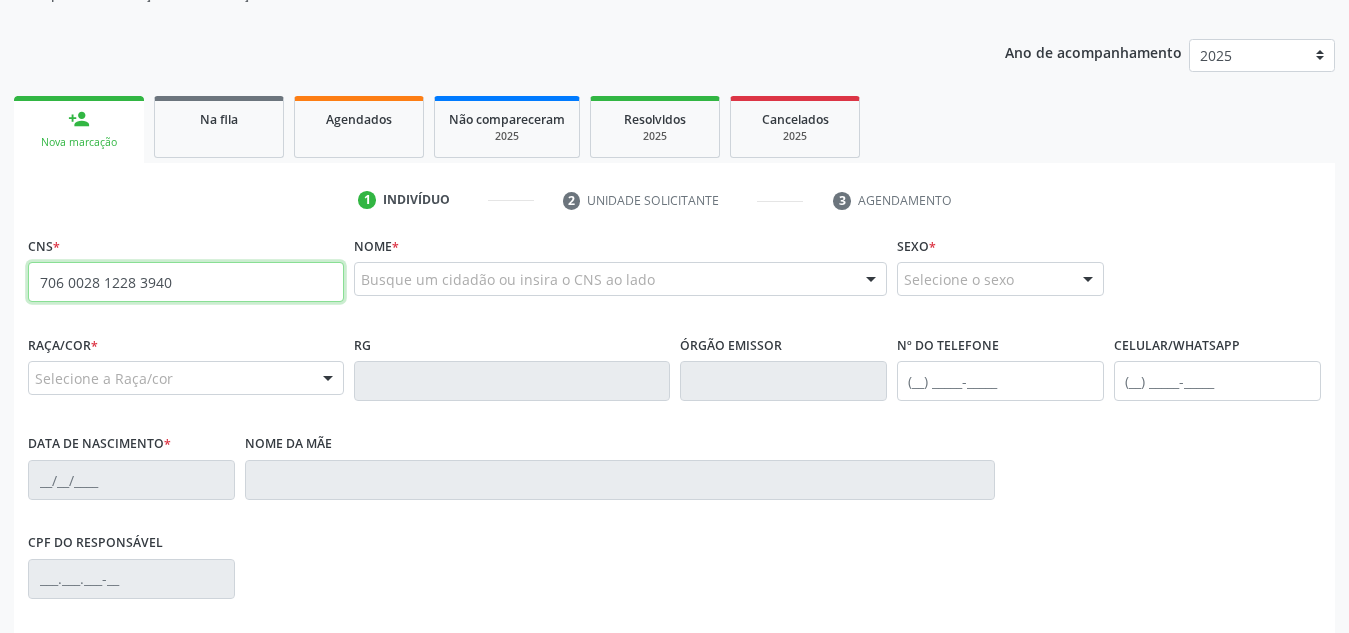 type on "706 0028 1228 3940" 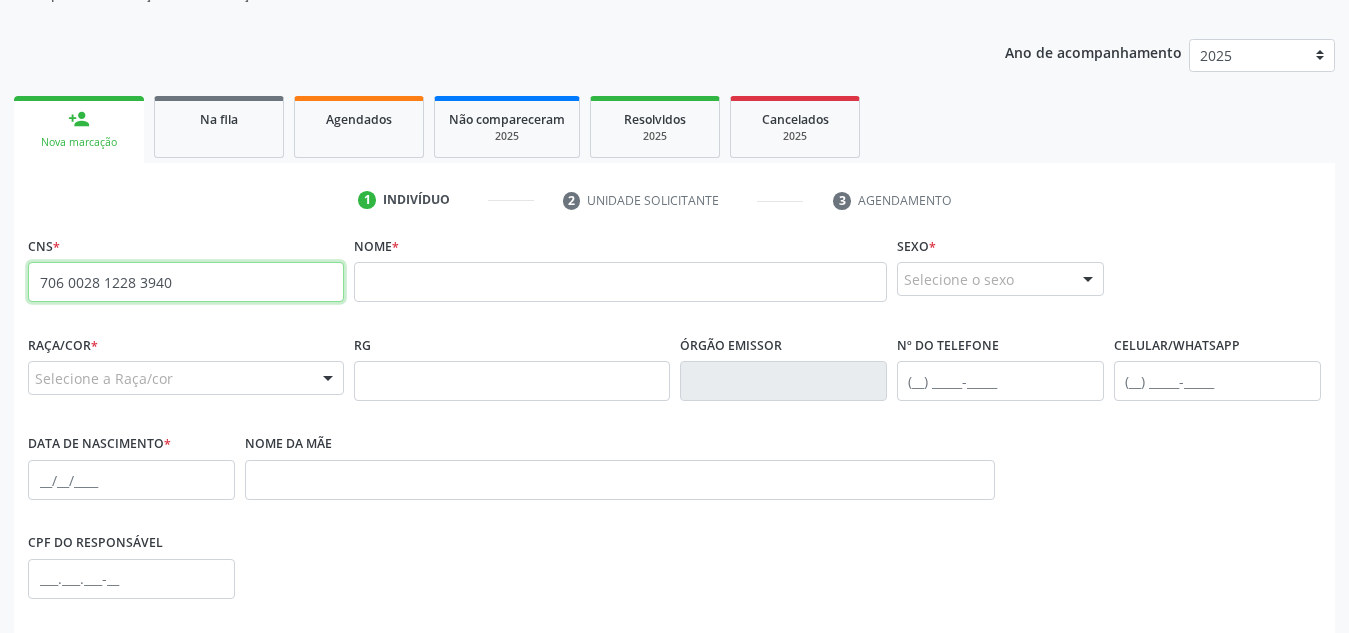 drag, startPoint x: 211, startPoint y: 271, endPoint x: 5, endPoint y: 274, distance: 206.02185 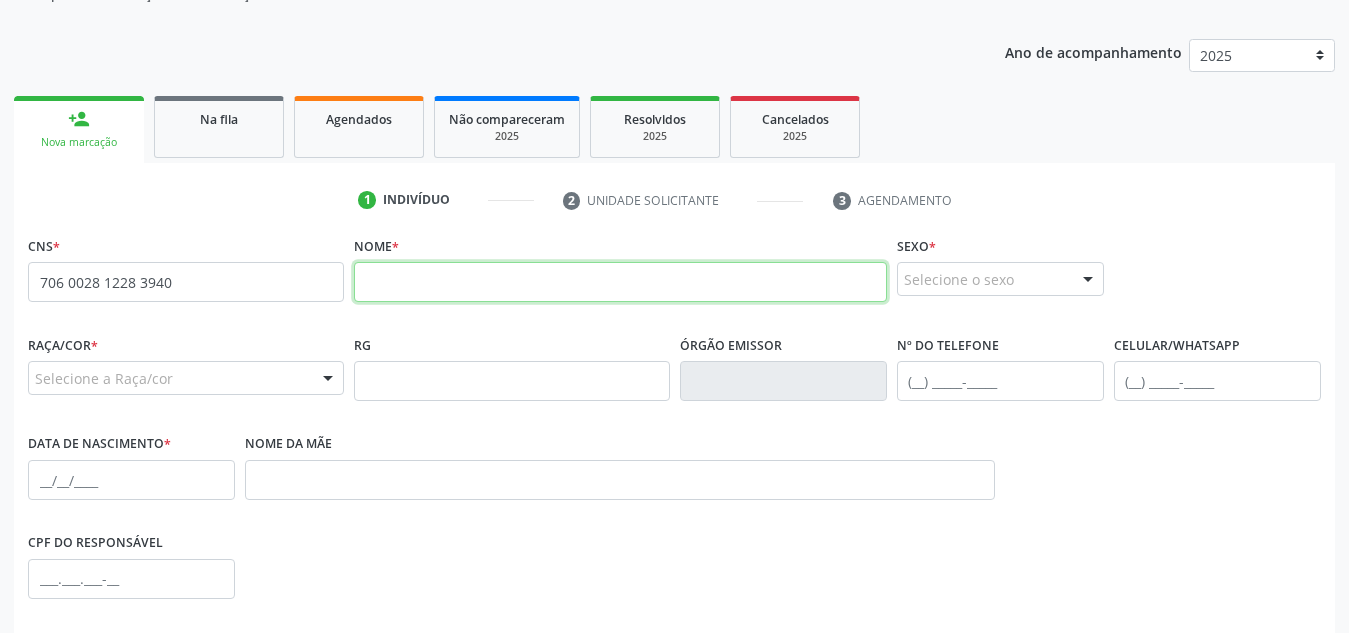 click at bounding box center [620, 282] 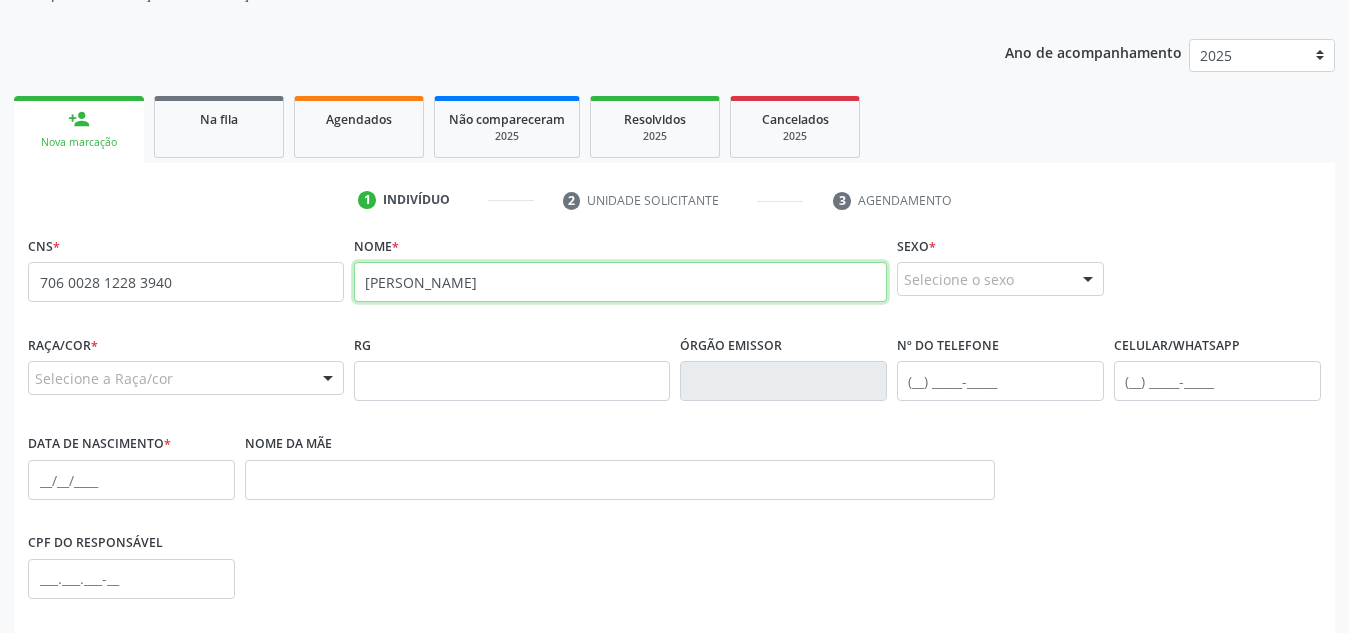 type on "Rafael dos Santos Araújo" 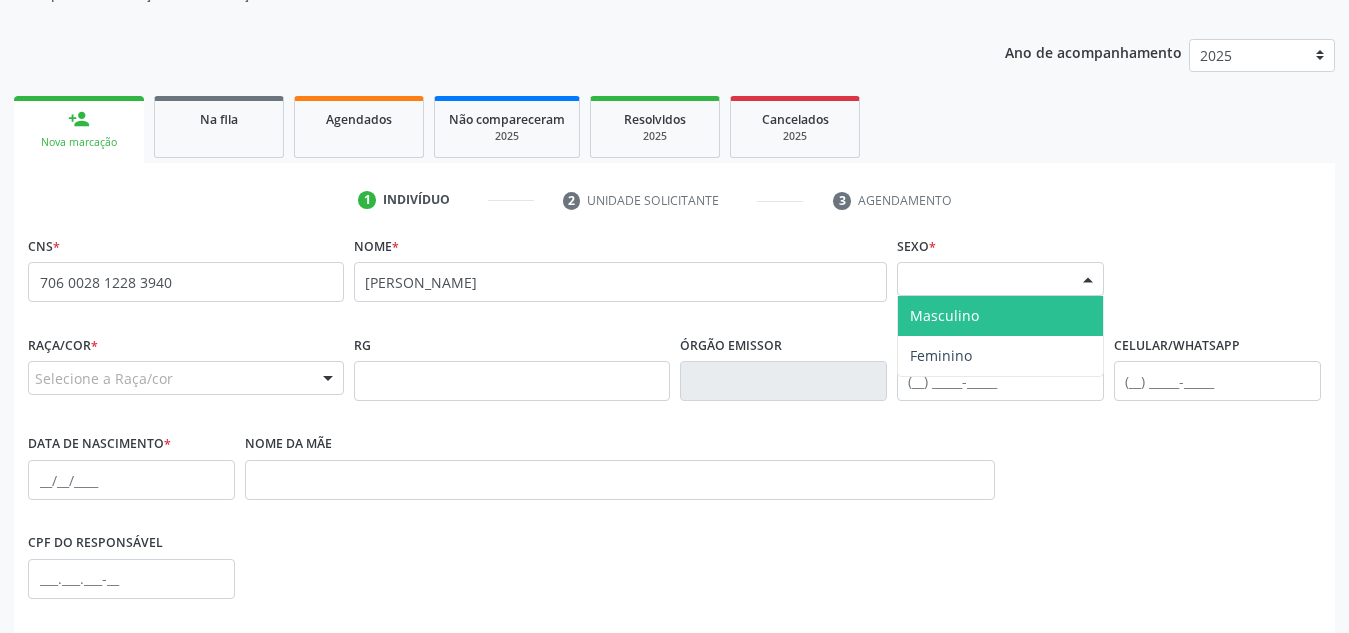 click on "Selecione o sexo" at bounding box center [1000, 279] 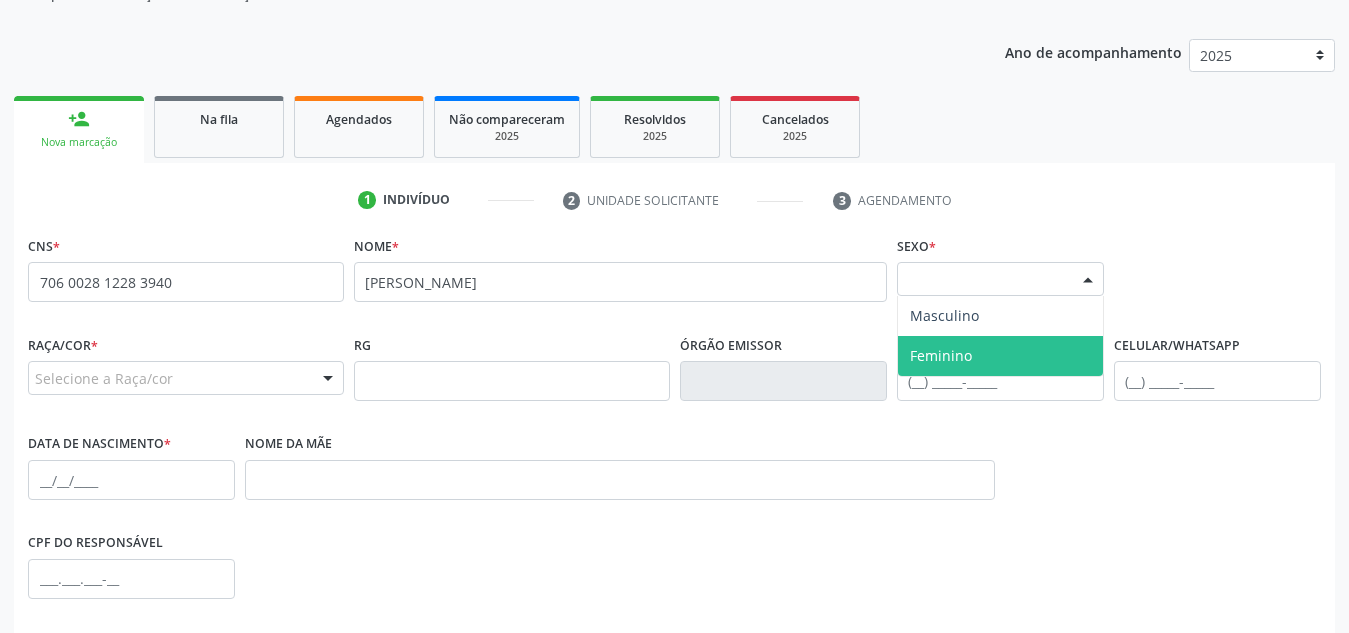 click on "Feminino" at bounding box center (1000, 356) 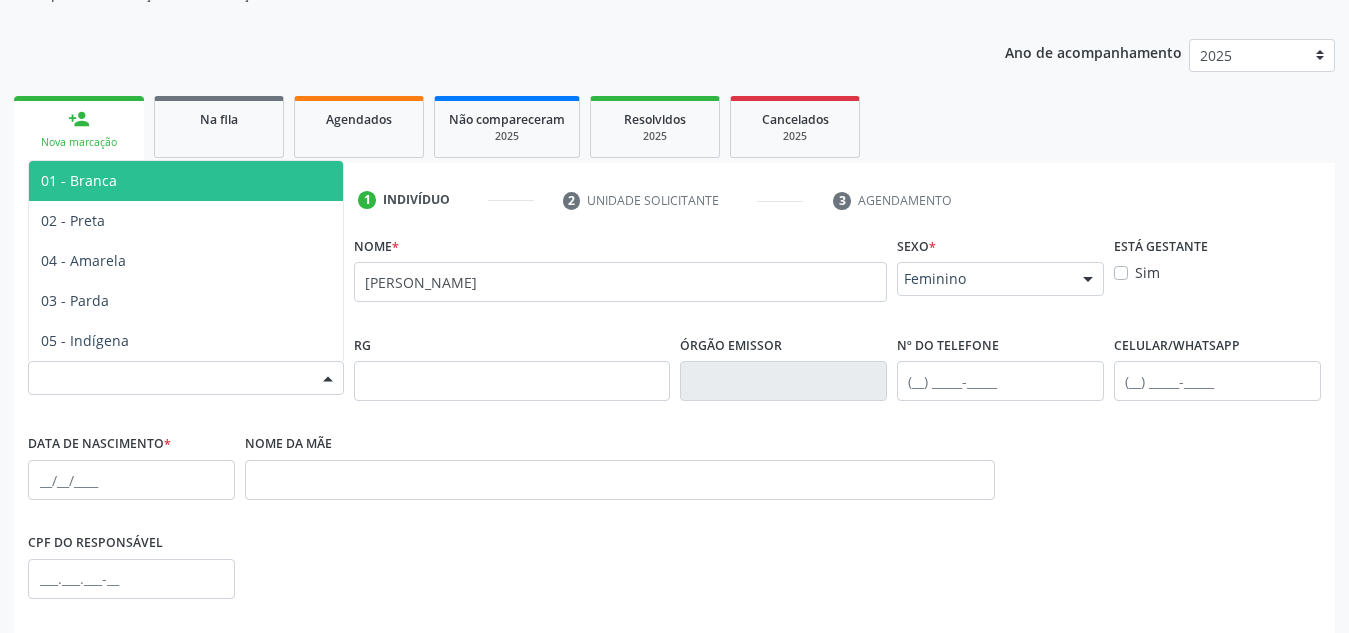 click on "Selecione a Raça/cor" at bounding box center (186, 378) 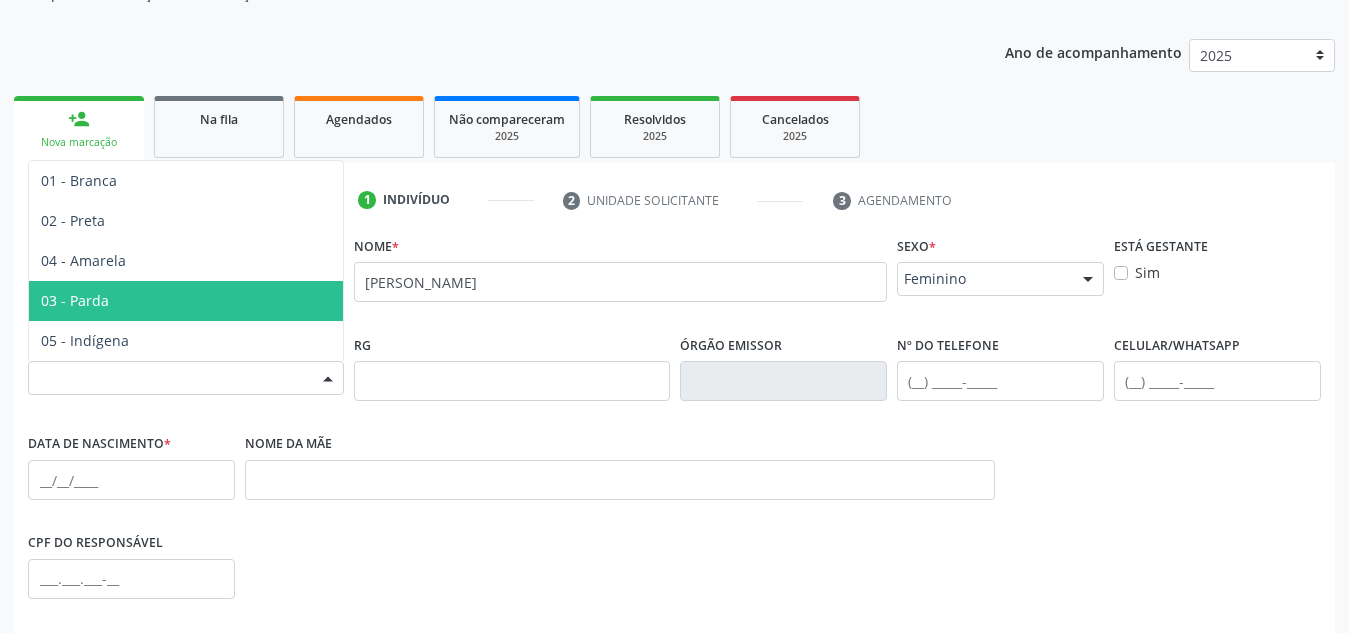 click on "03 - Parda" at bounding box center (186, 301) 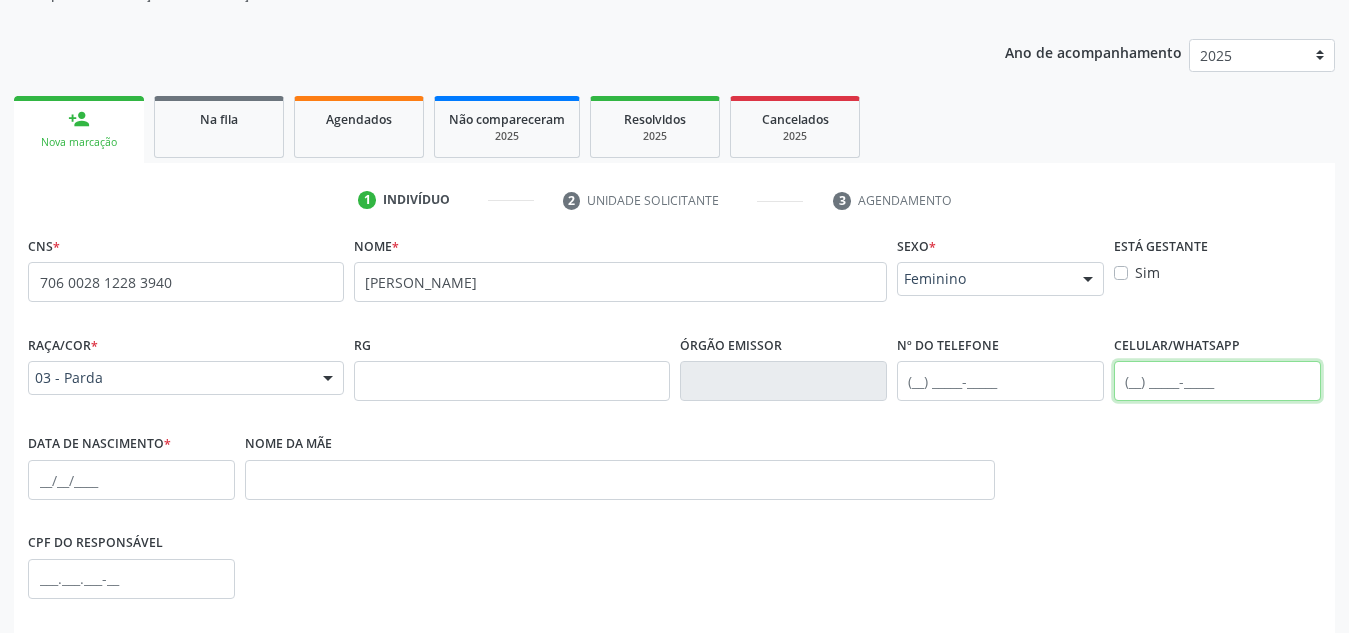 click at bounding box center [1217, 381] 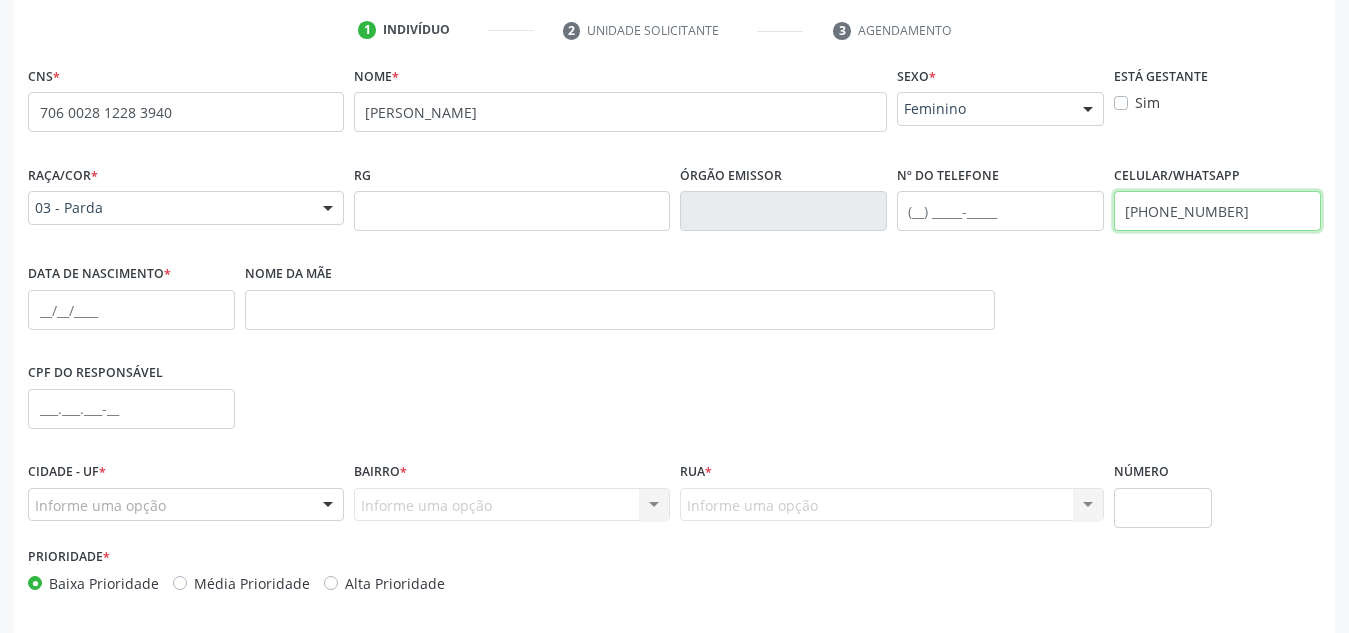 scroll, scrollTop: 402, scrollLeft: 0, axis: vertical 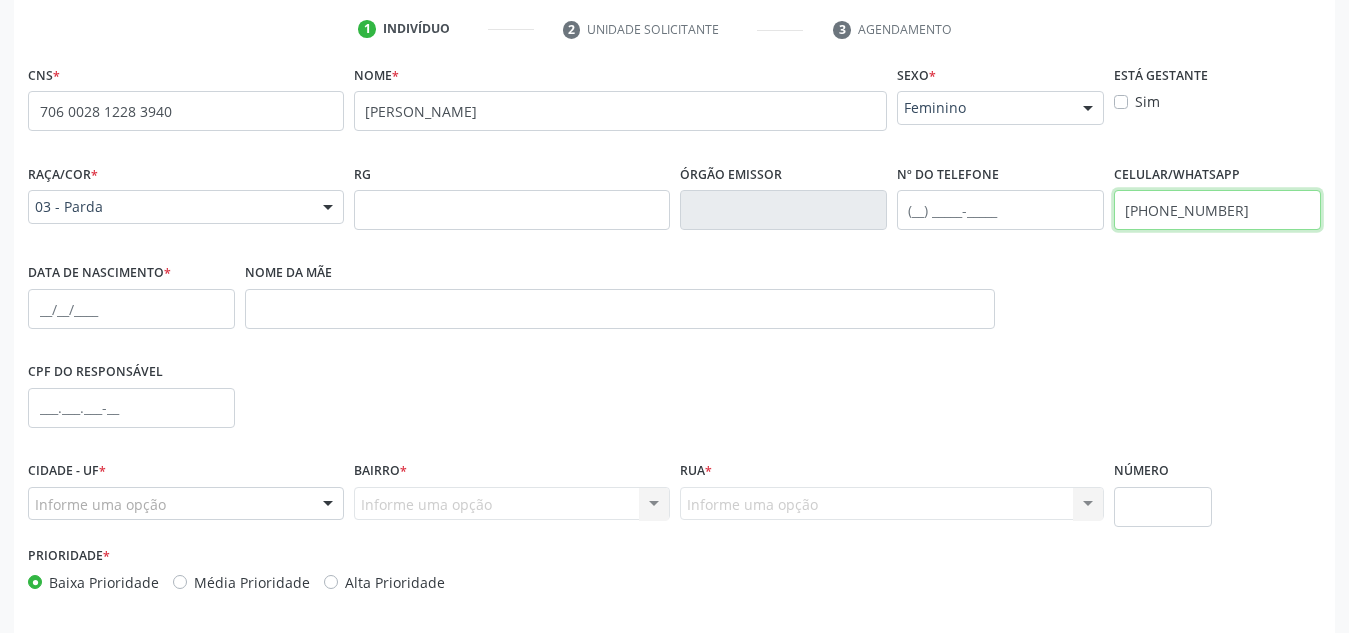 type on "(82) 99428-3096" 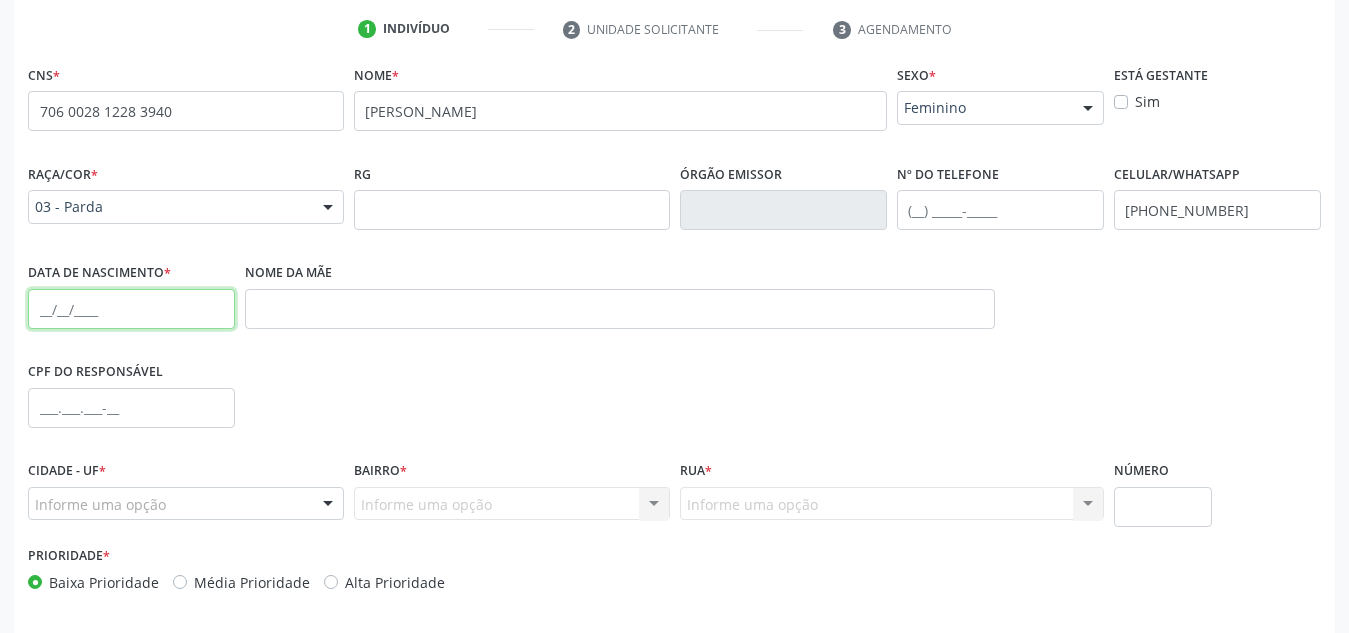 click at bounding box center (131, 309) 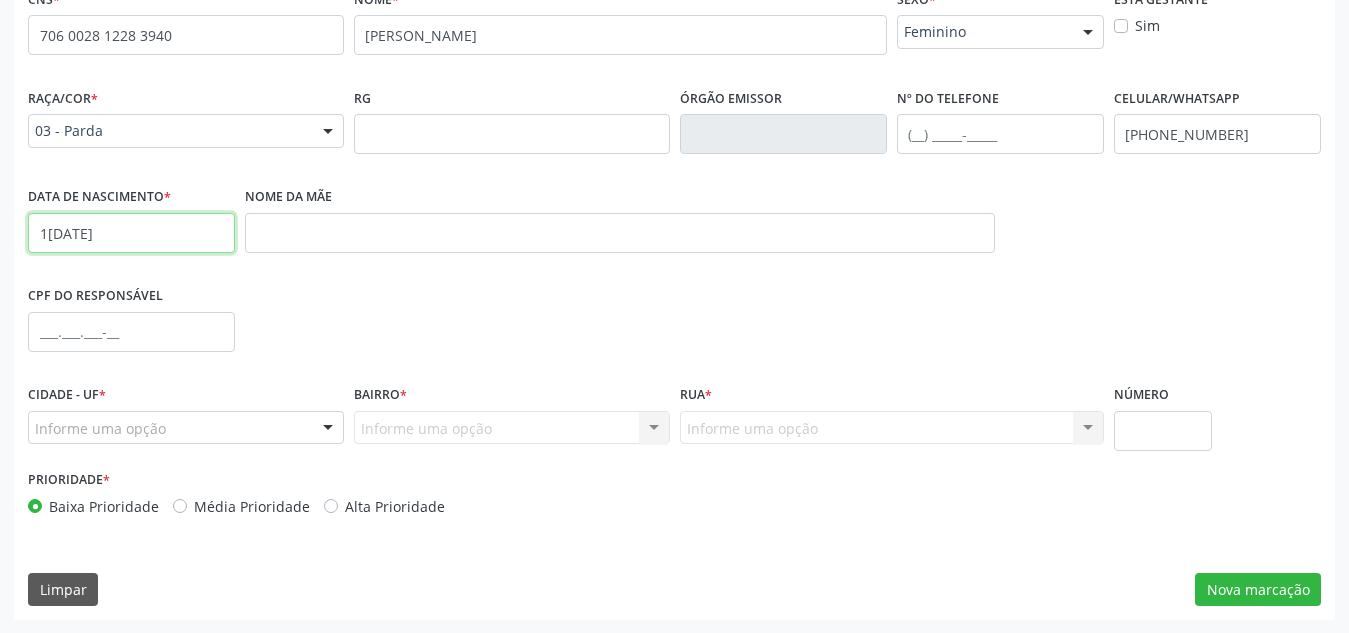scroll, scrollTop: 479, scrollLeft: 0, axis: vertical 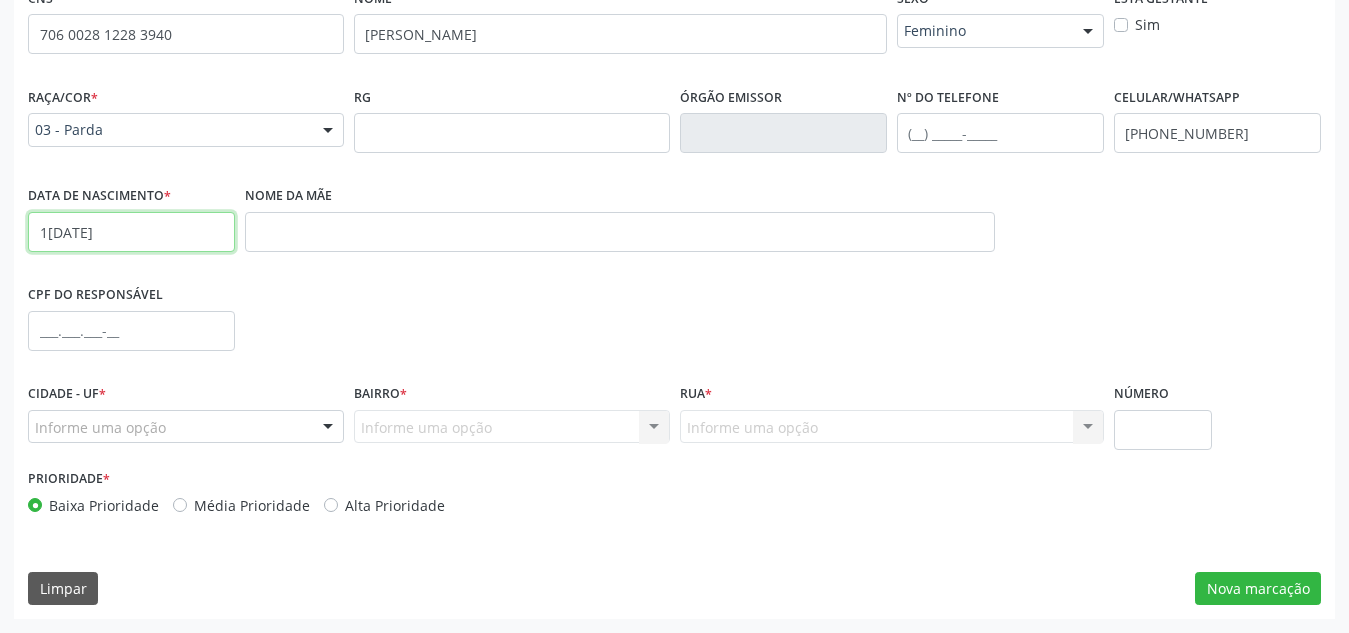 type on "13/08/2001" 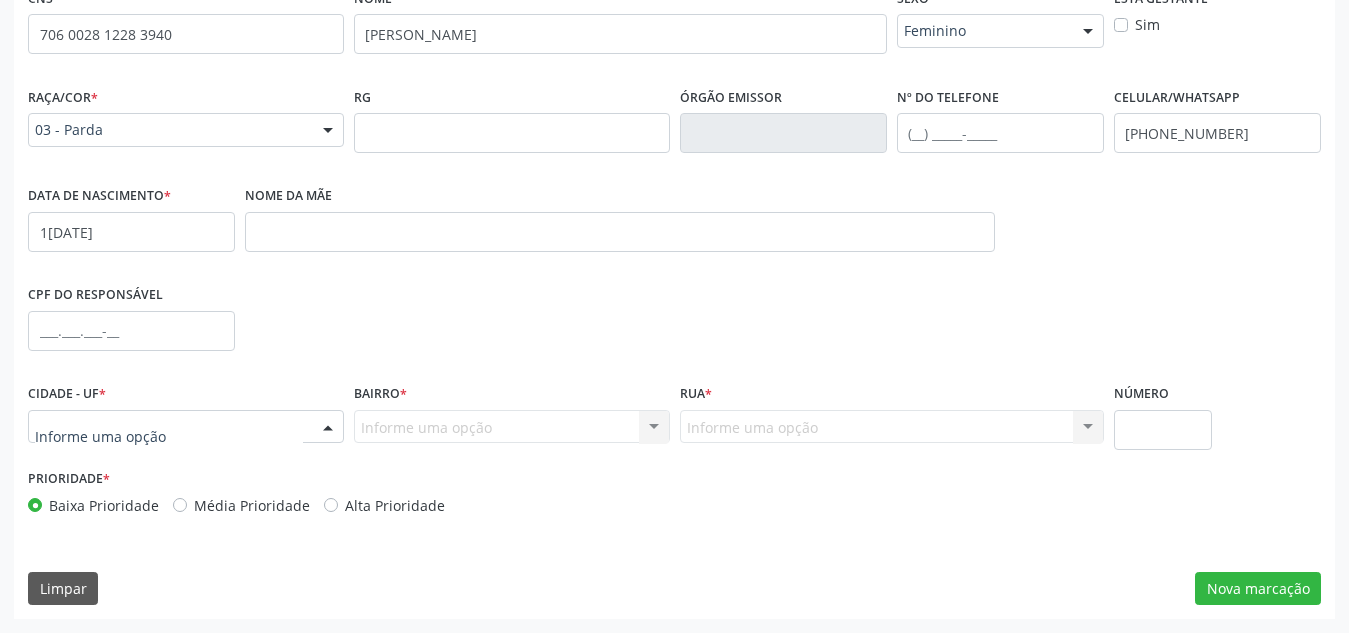 click at bounding box center (186, 427) 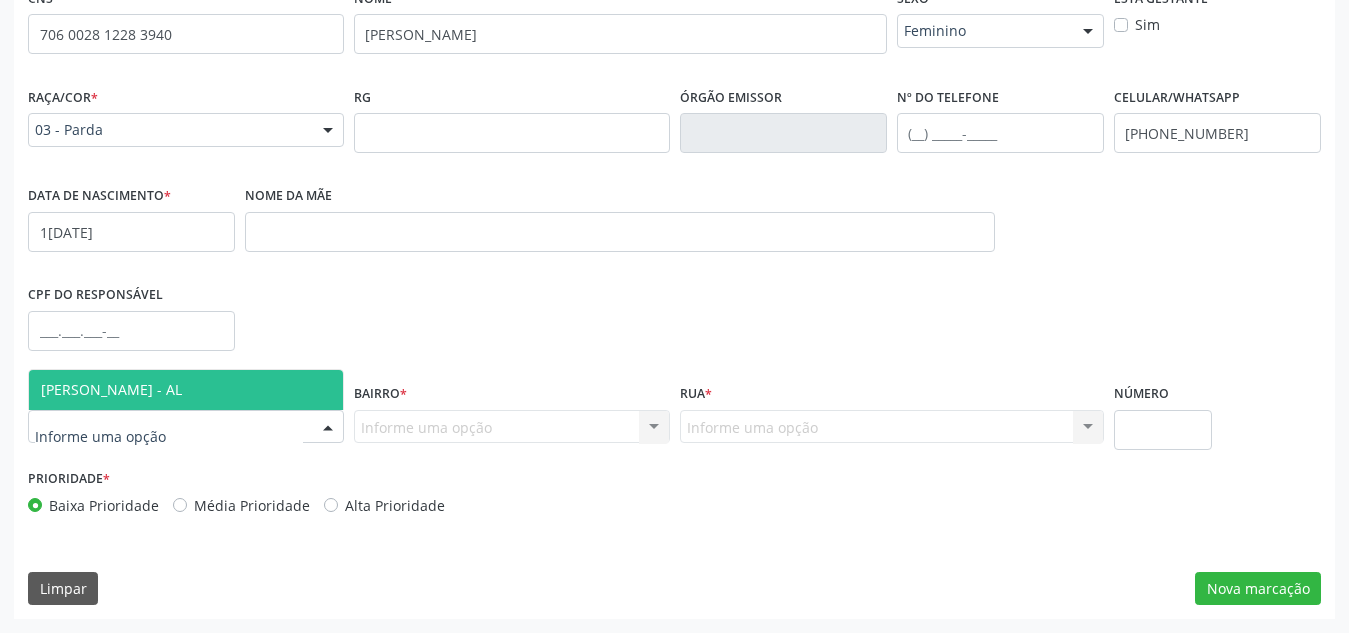 click on "[PERSON_NAME] - AL" at bounding box center (186, 390) 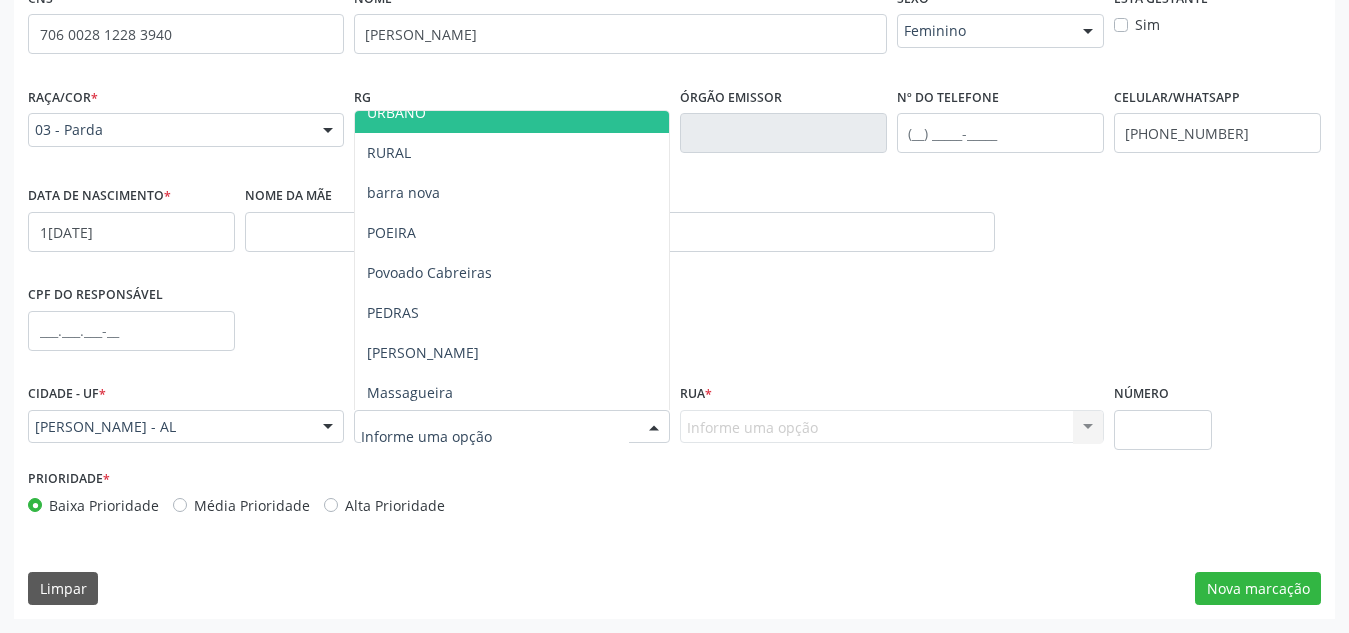 scroll, scrollTop: 261, scrollLeft: 0, axis: vertical 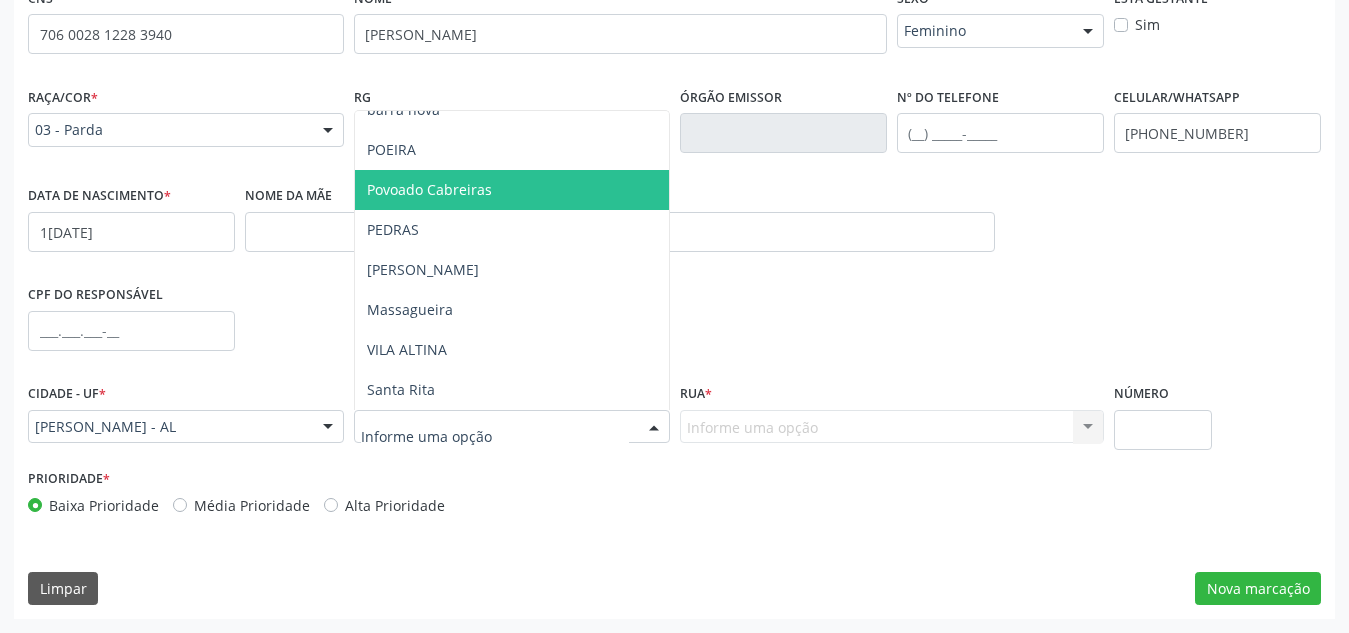 click on "Povoado Cabreiras" at bounding box center (512, 190) 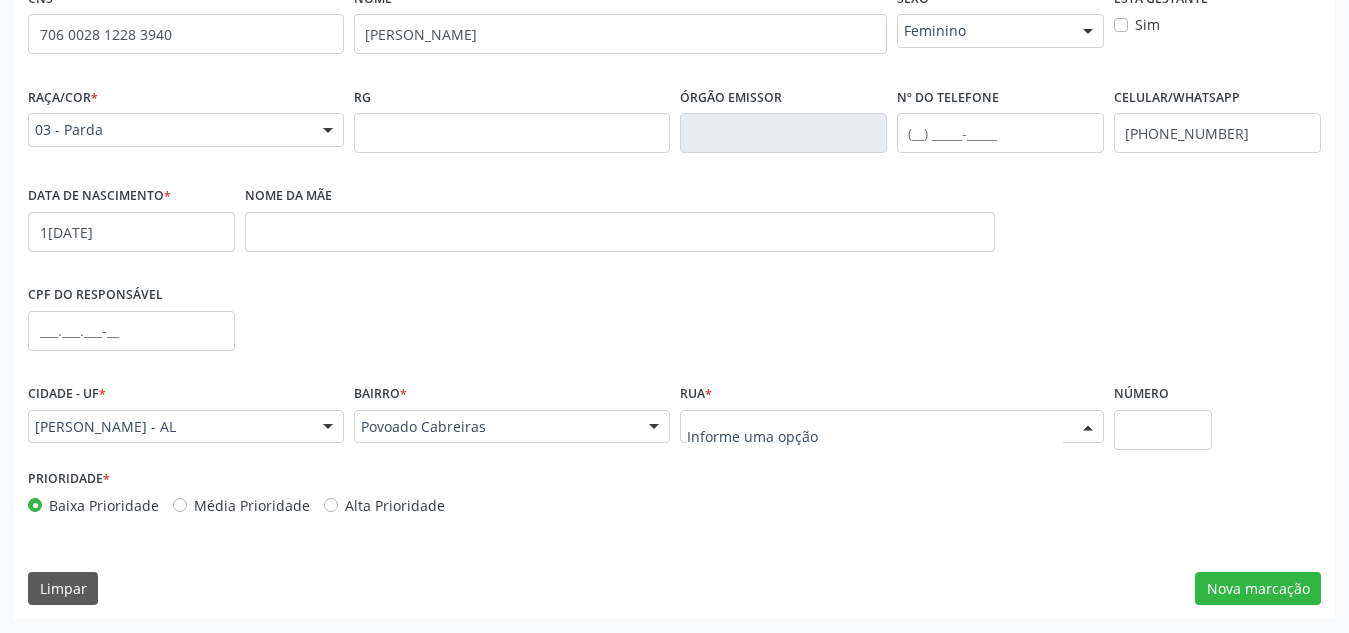 click at bounding box center (892, 427) 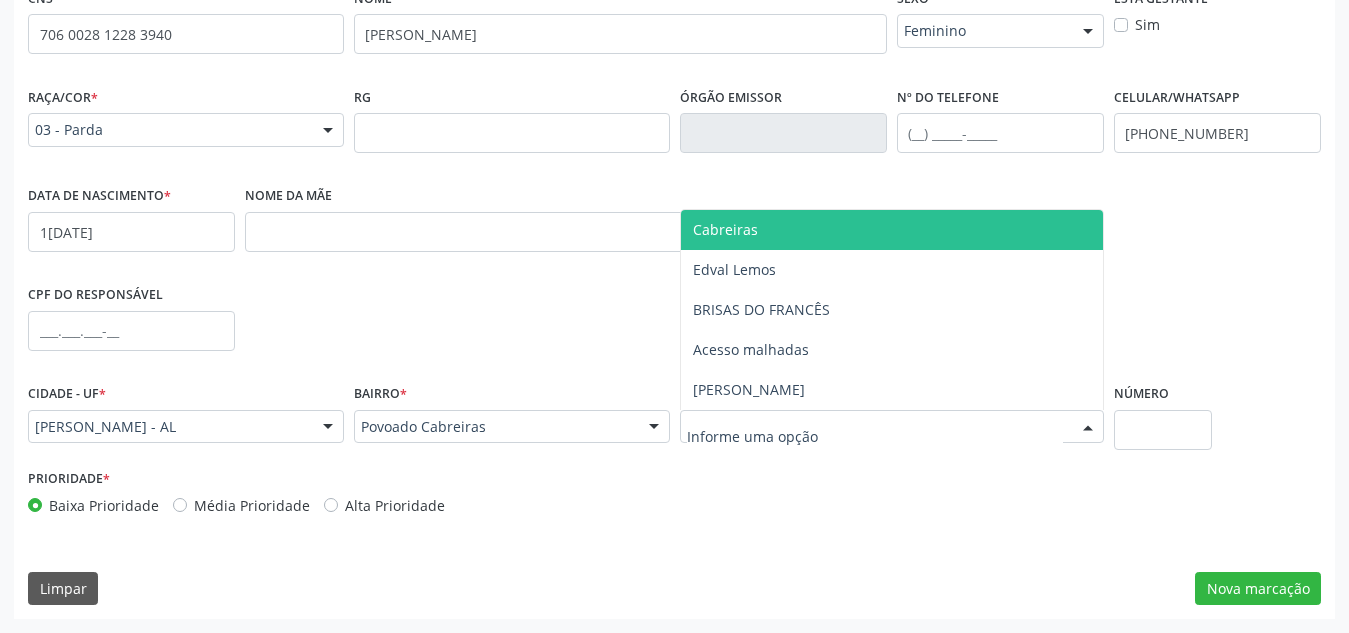 click on "Cabreiras" at bounding box center [892, 230] 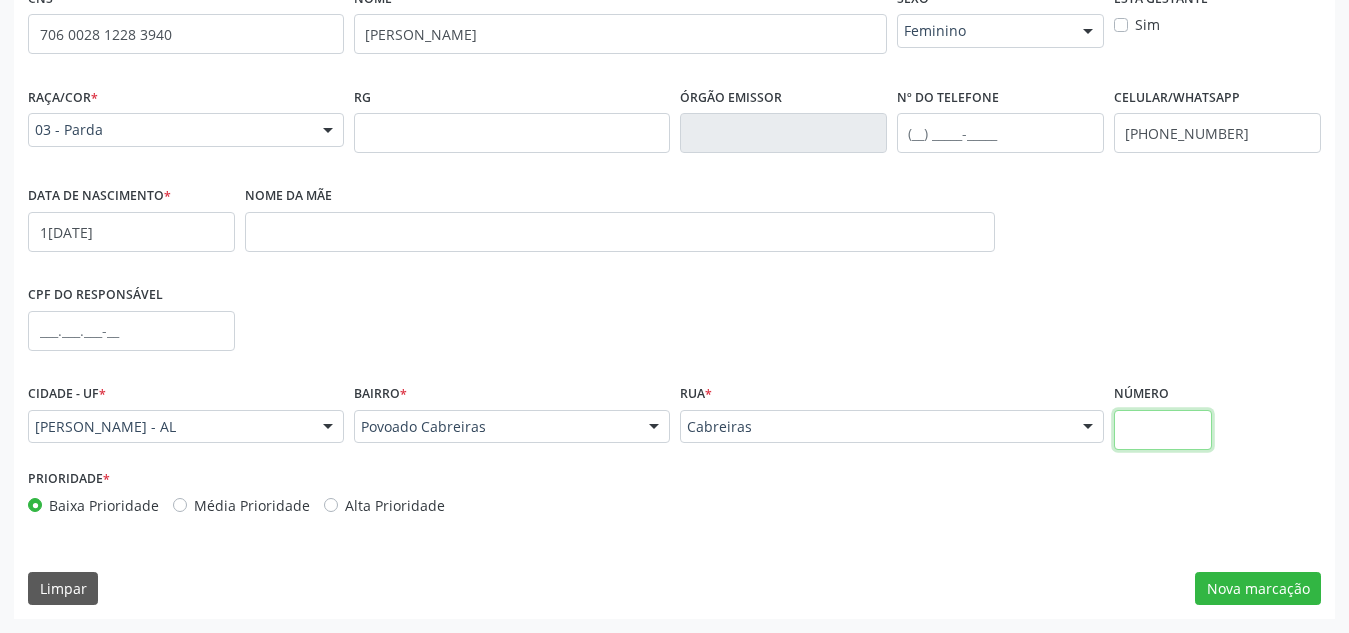 click at bounding box center [1163, 430] 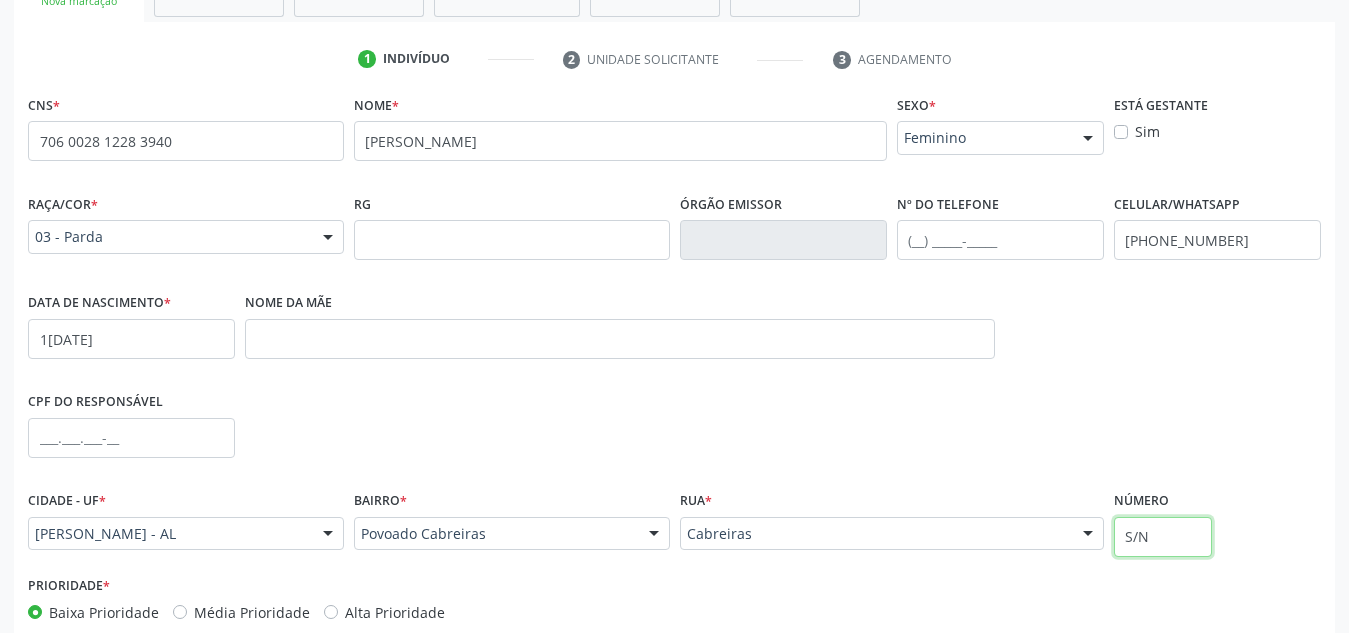 scroll, scrollTop: 369, scrollLeft: 0, axis: vertical 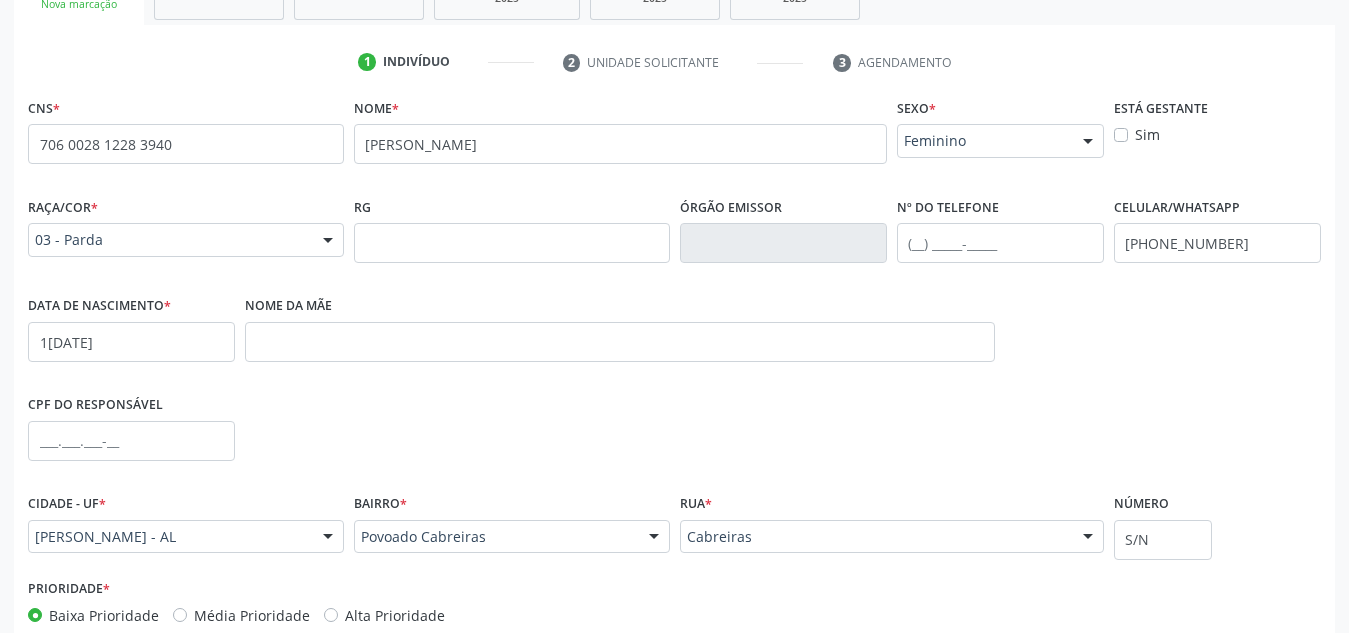 click on "Feminino" at bounding box center (983, 141) 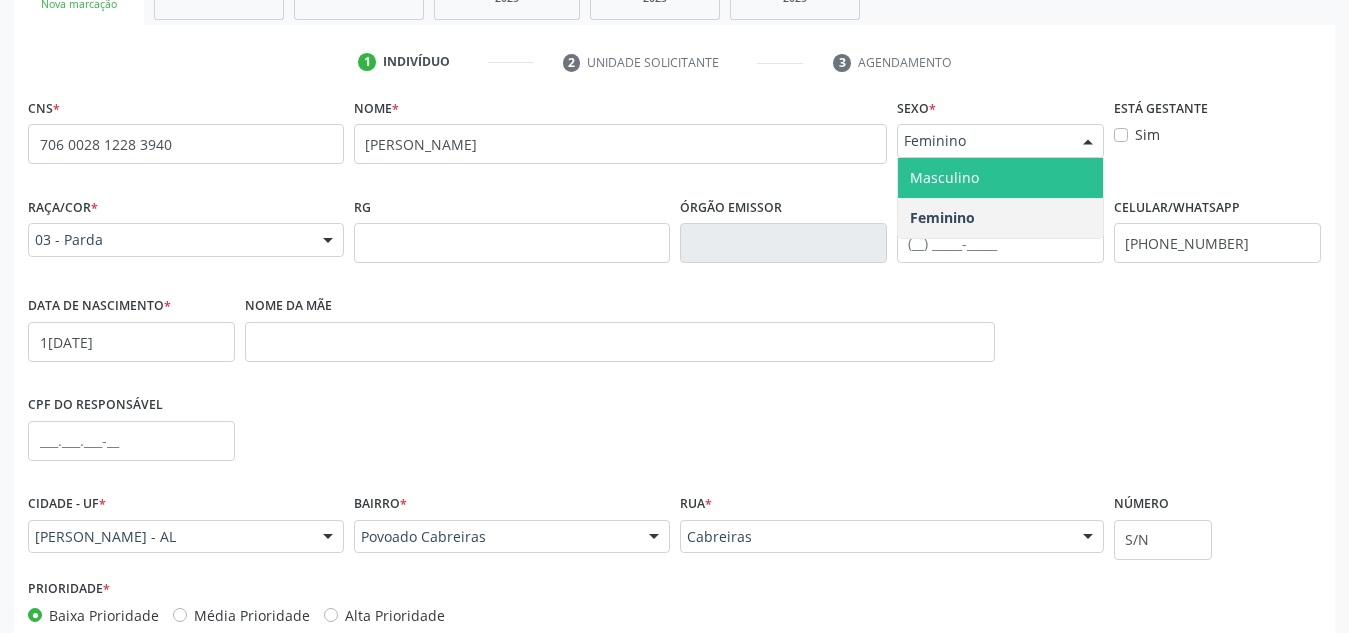 click on "Masculino" at bounding box center [1000, 178] 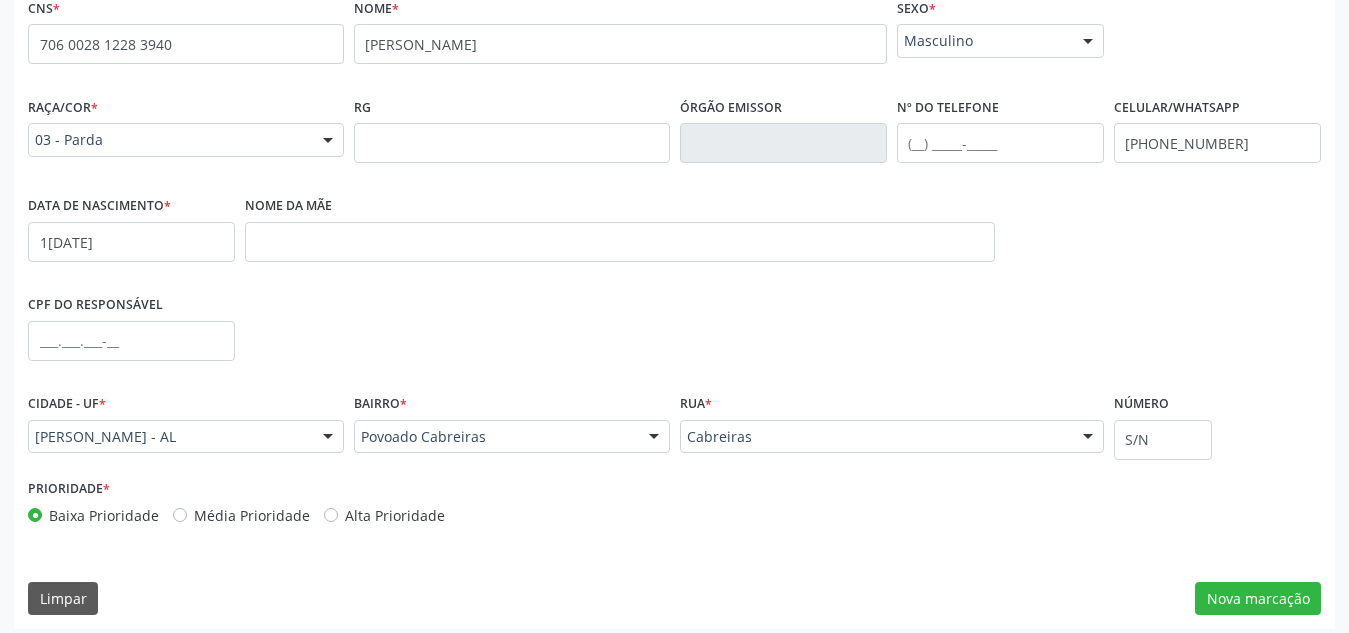 scroll, scrollTop: 479, scrollLeft: 0, axis: vertical 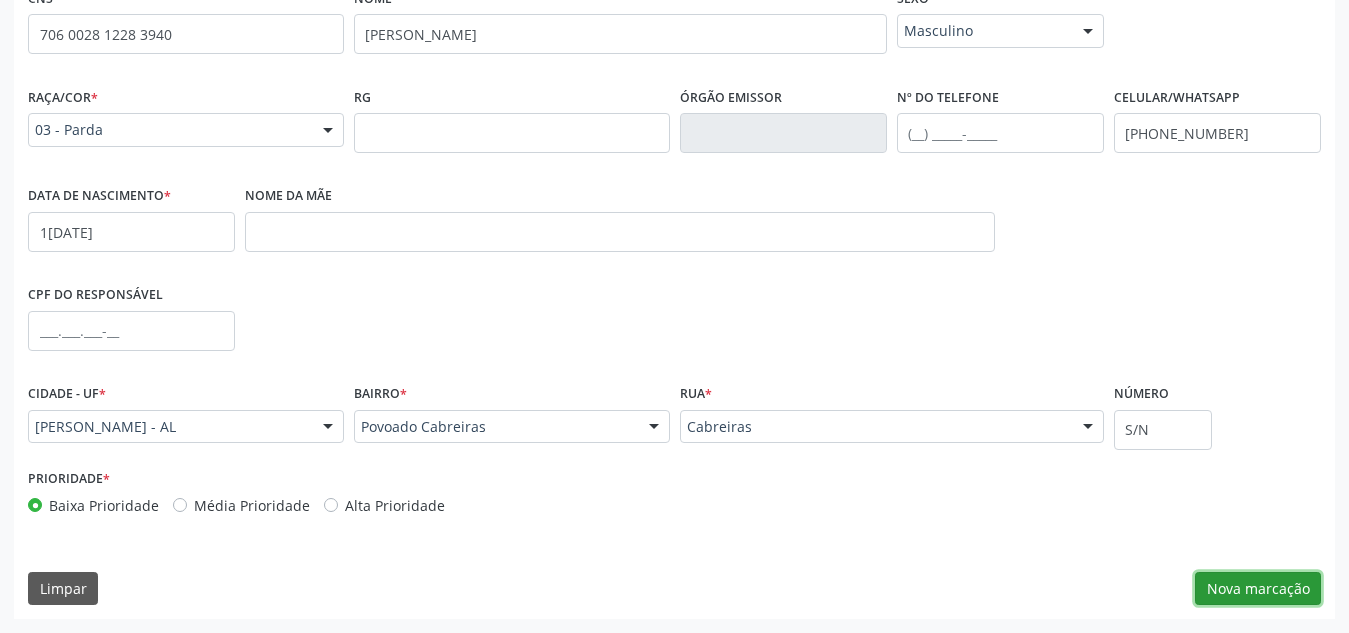 click on "Nova marcação" at bounding box center (1258, 589) 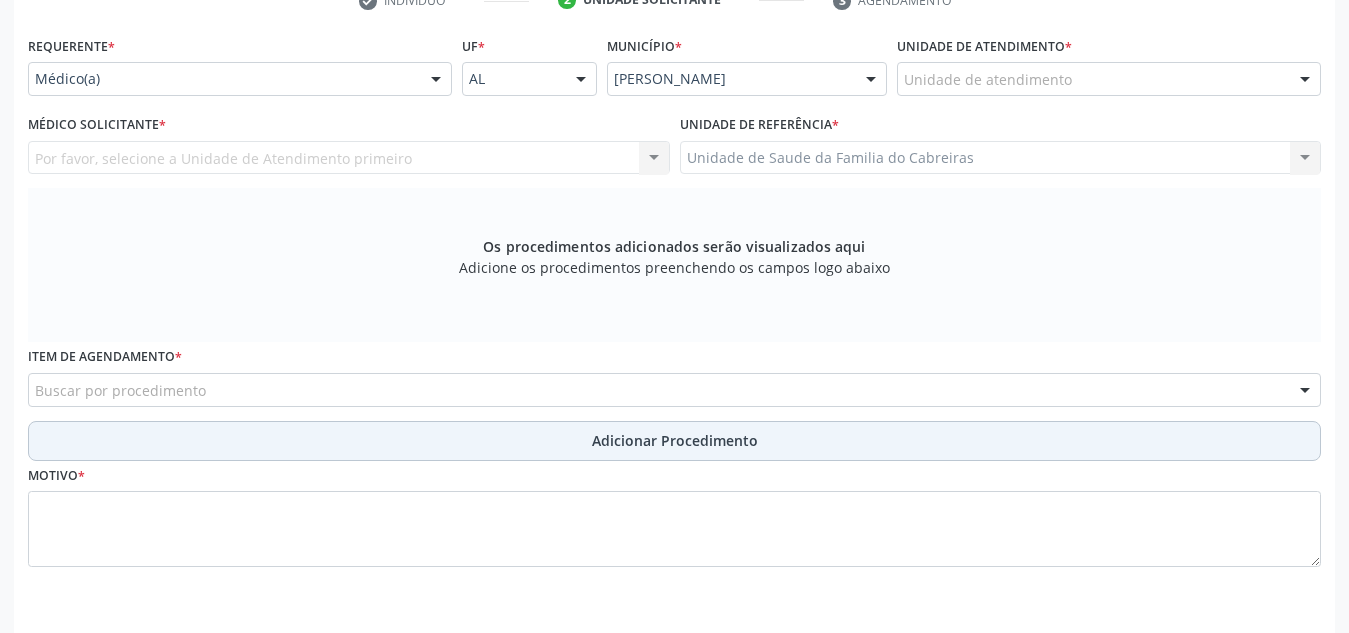 scroll, scrollTop: 430, scrollLeft: 0, axis: vertical 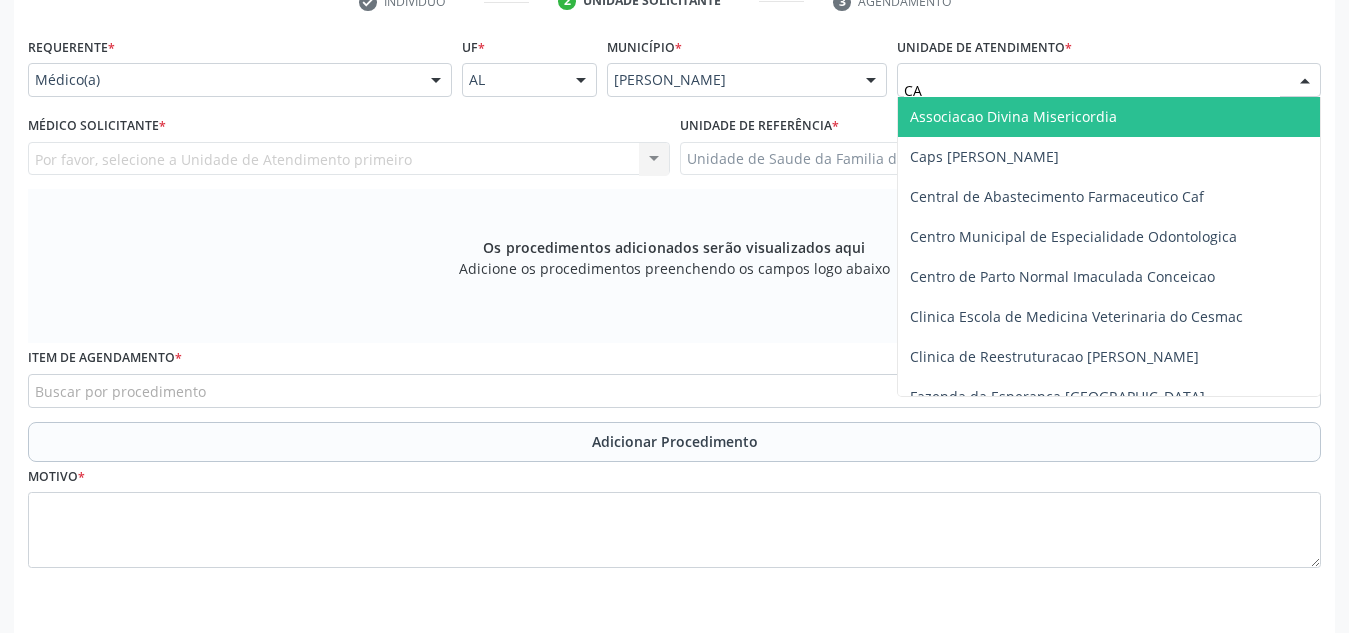 type on "CAB" 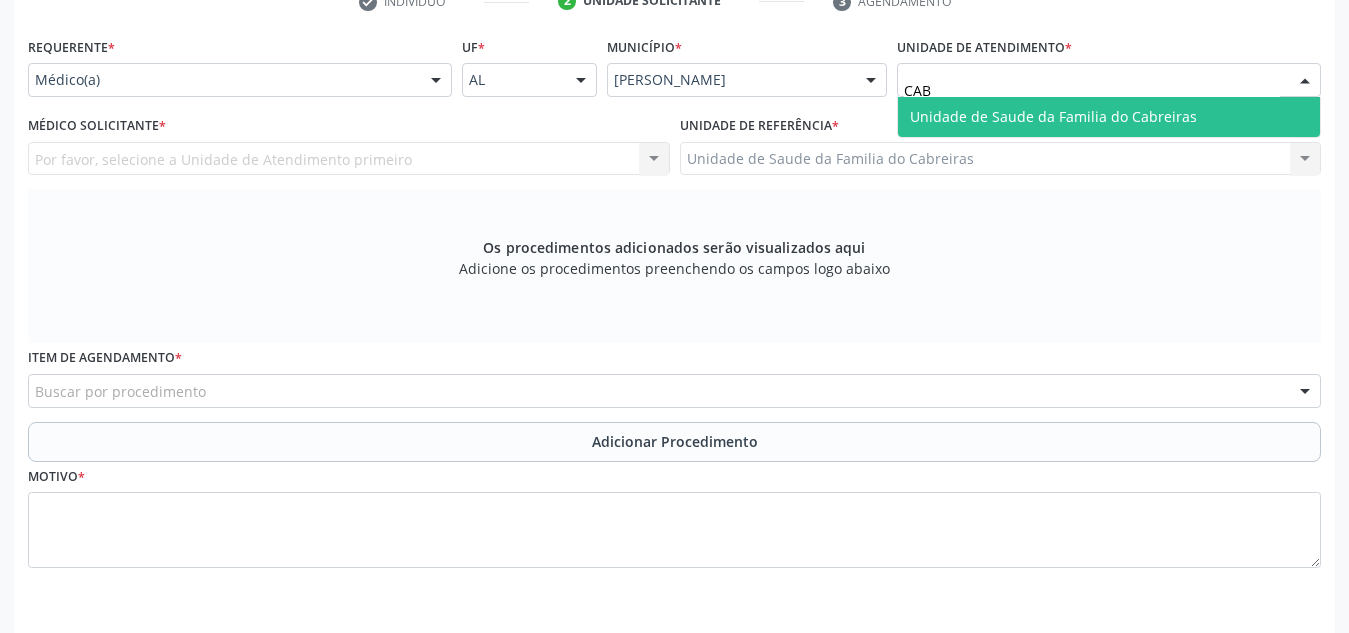 click on "Unidade de Saude da Familia do Cabreiras" at bounding box center (1053, 116) 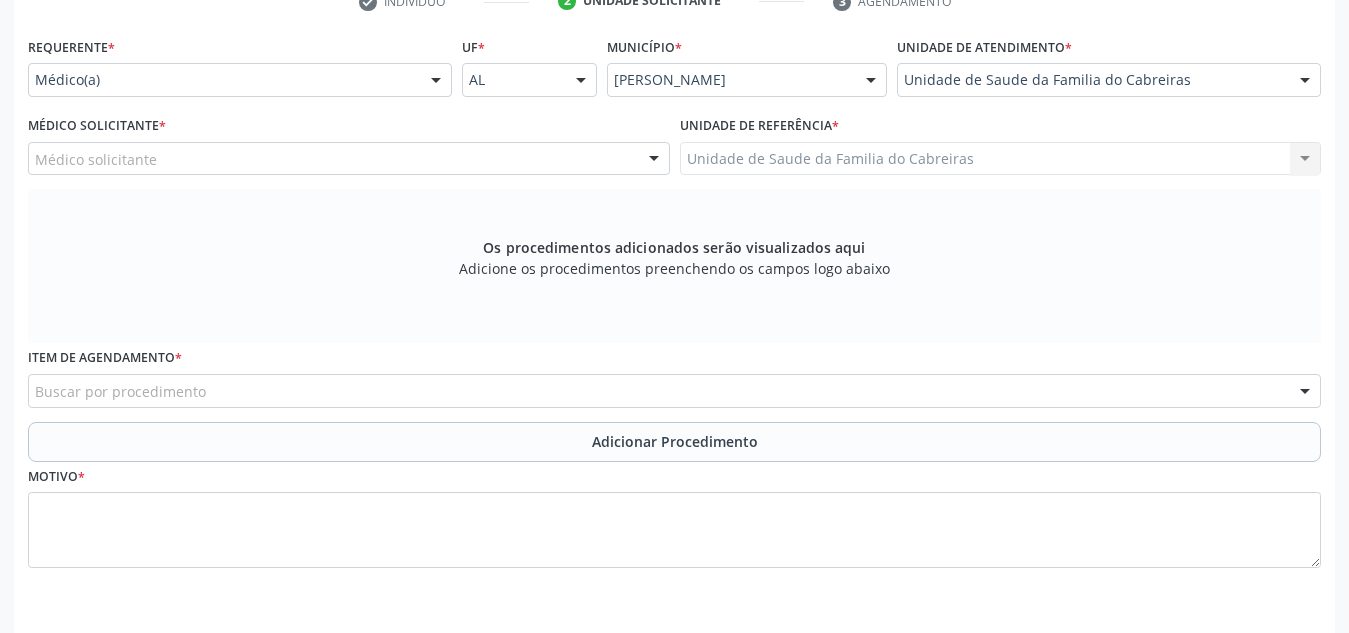 click on "Médico solicitante" at bounding box center [349, 159] 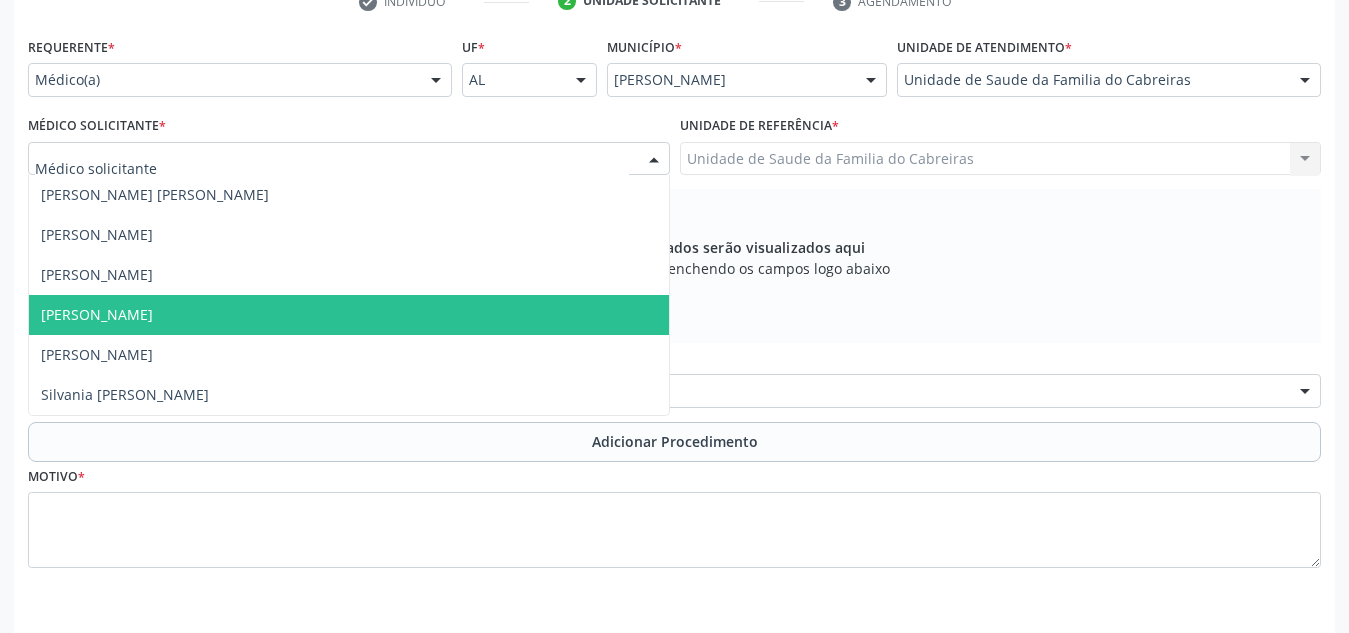click on "[PERSON_NAME]" at bounding box center (349, 315) 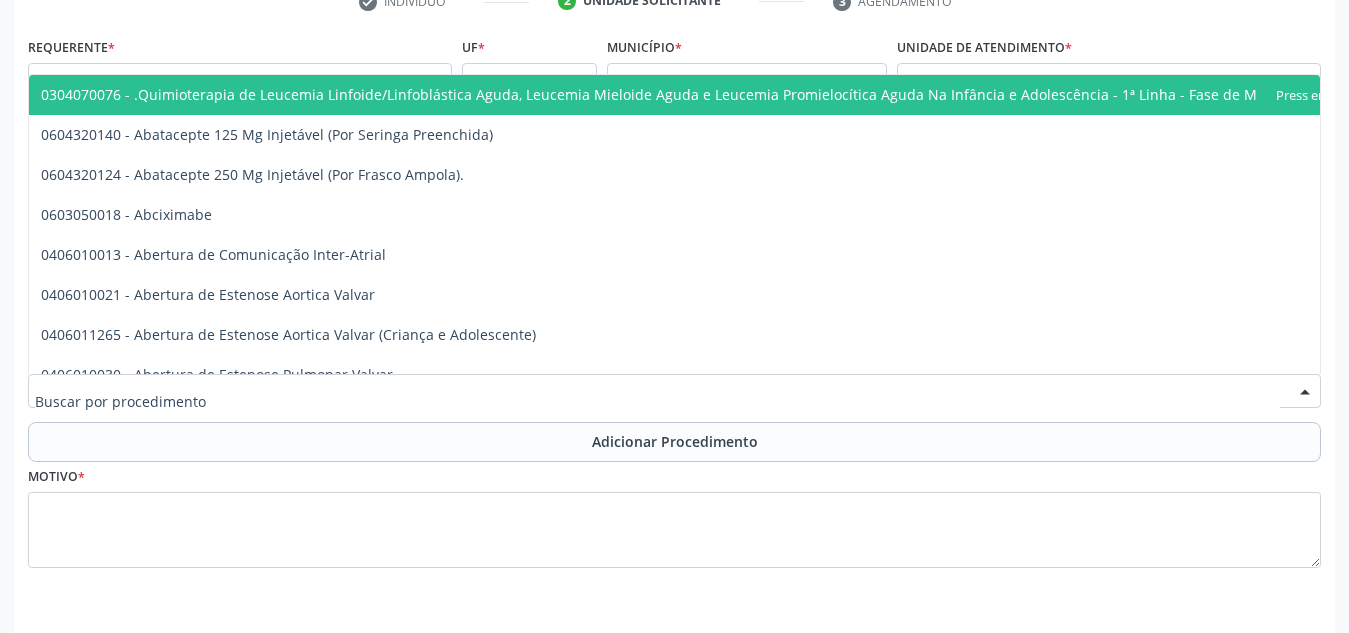 click at bounding box center [674, 391] 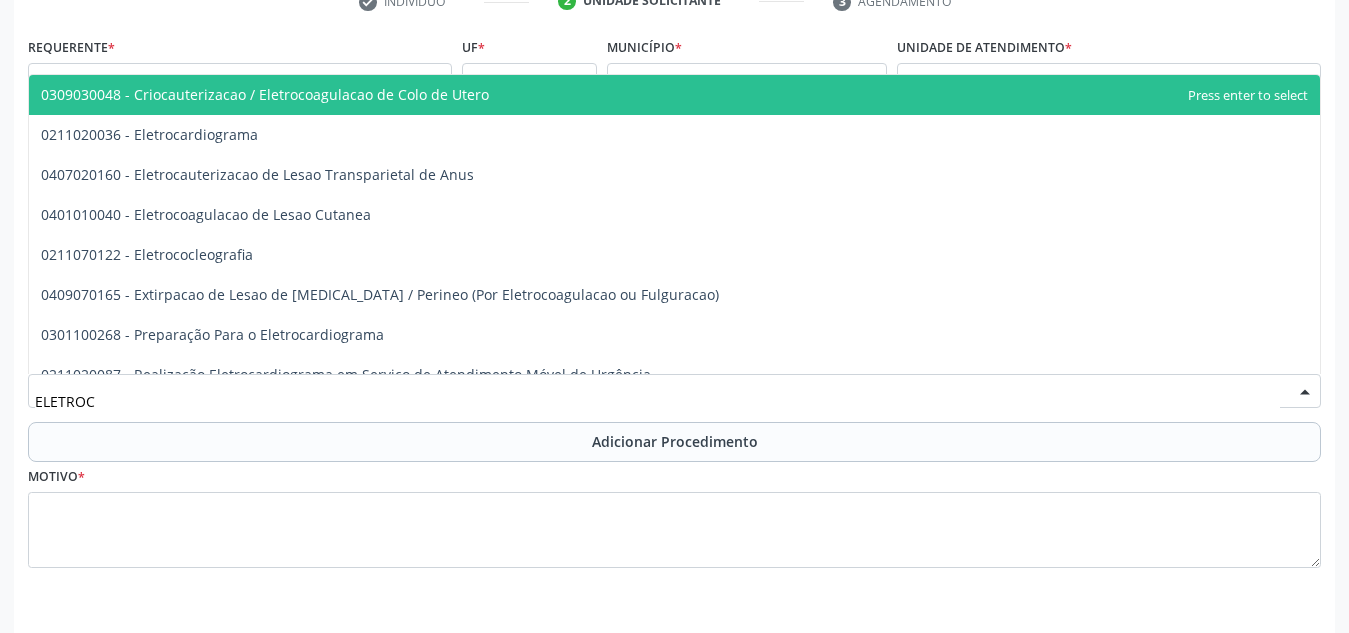 type on "ELETROCA" 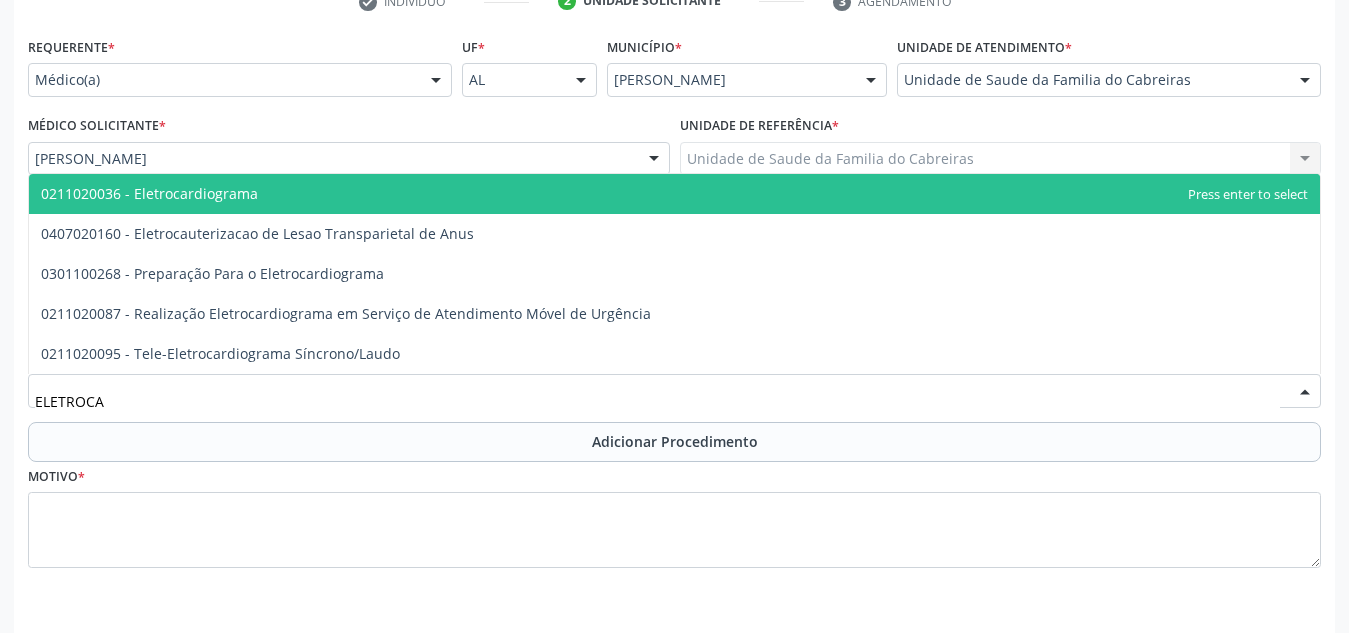 click on "0211020036 - Eletrocardiograma" at bounding box center (674, 194) 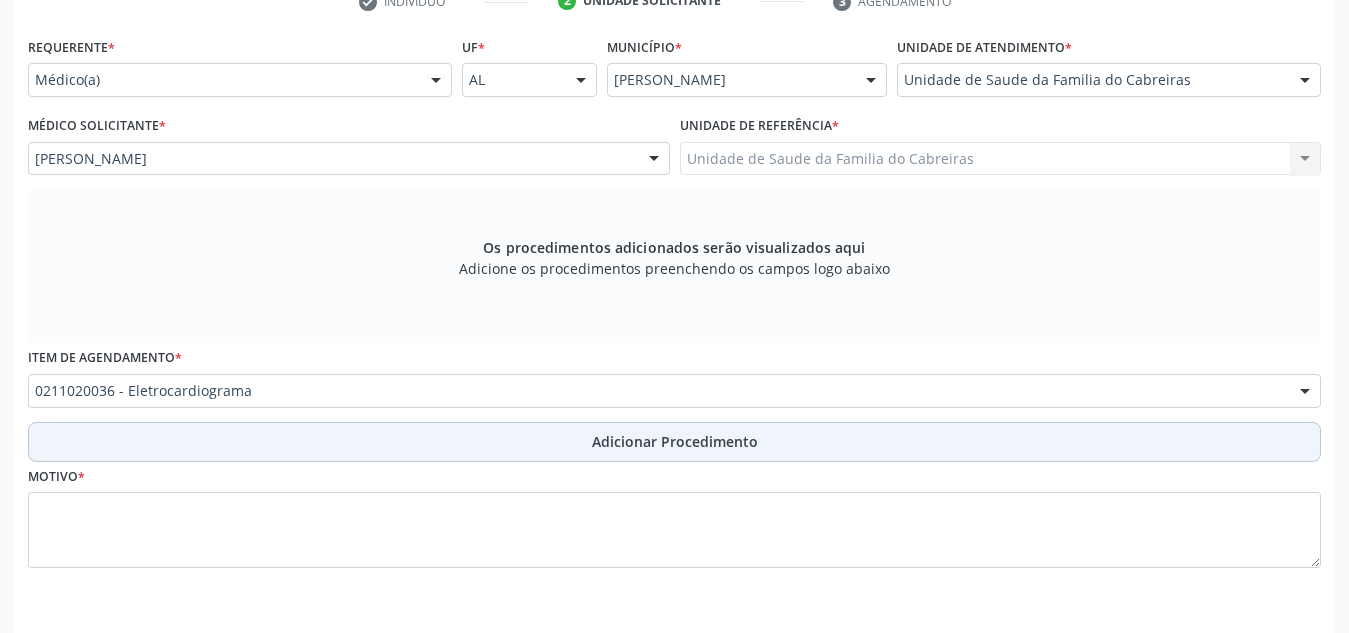 click on "Adicionar Procedimento" at bounding box center (674, 442) 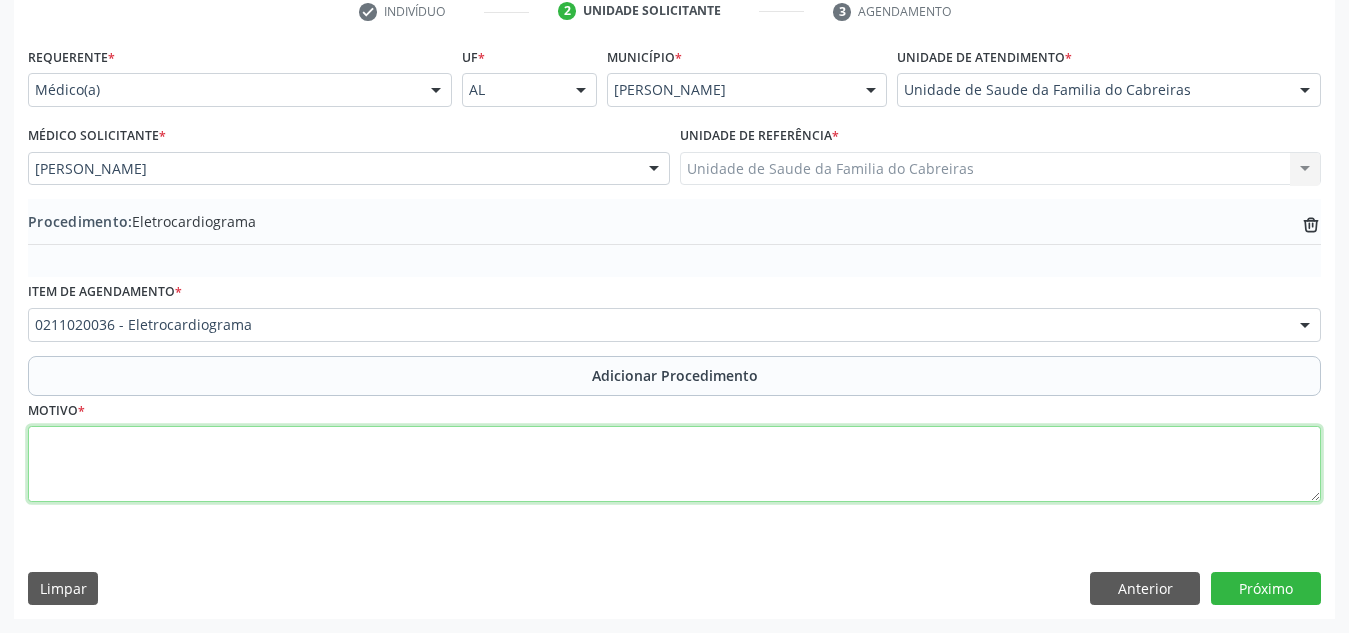 click at bounding box center [674, 464] 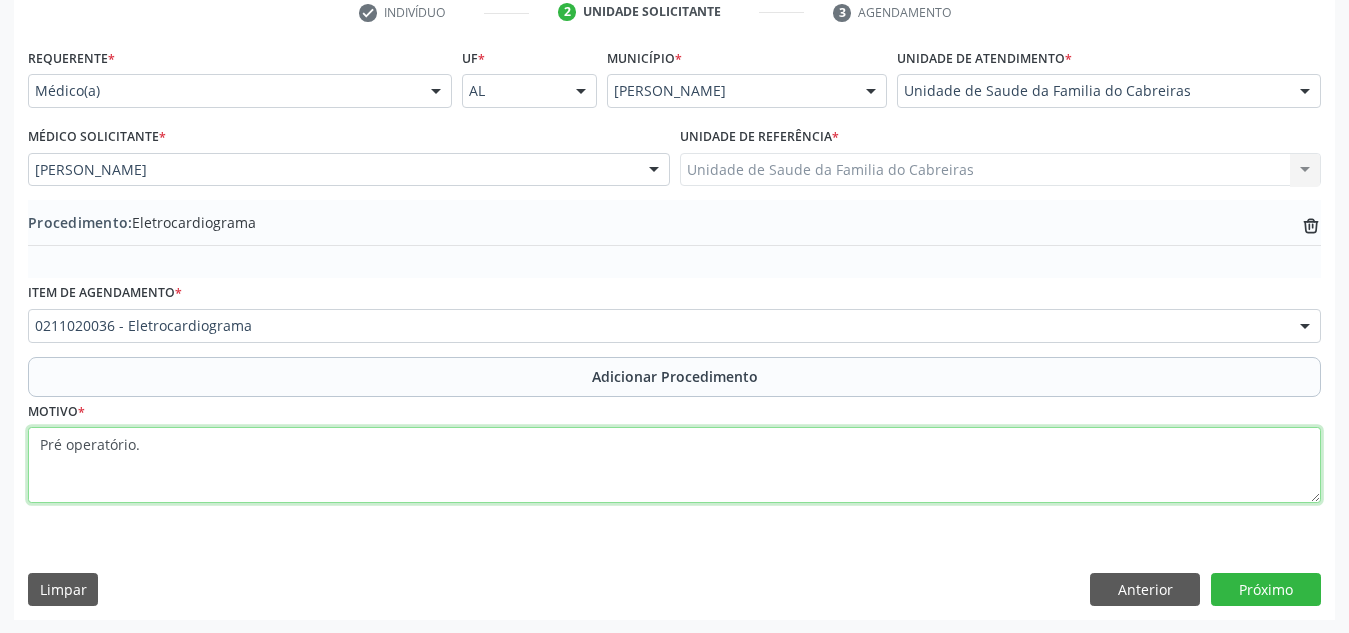 scroll, scrollTop: 420, scrollLeft: 0, axis: vertical 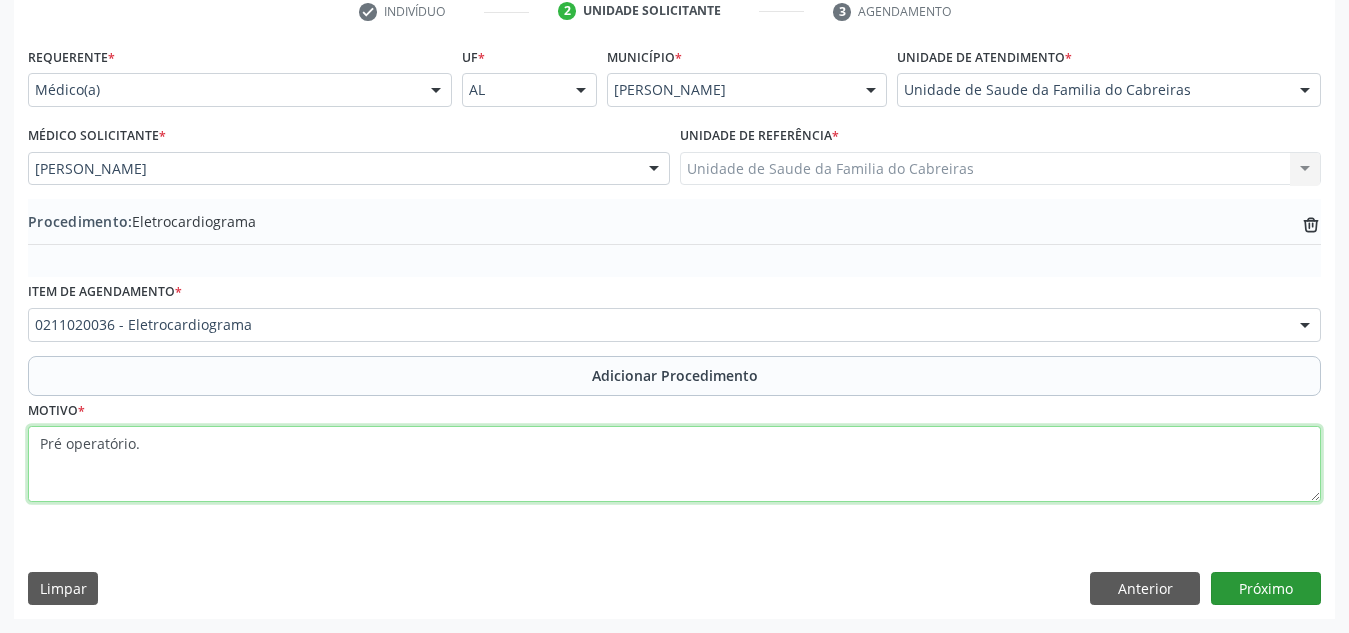 type on "Pré operatório." 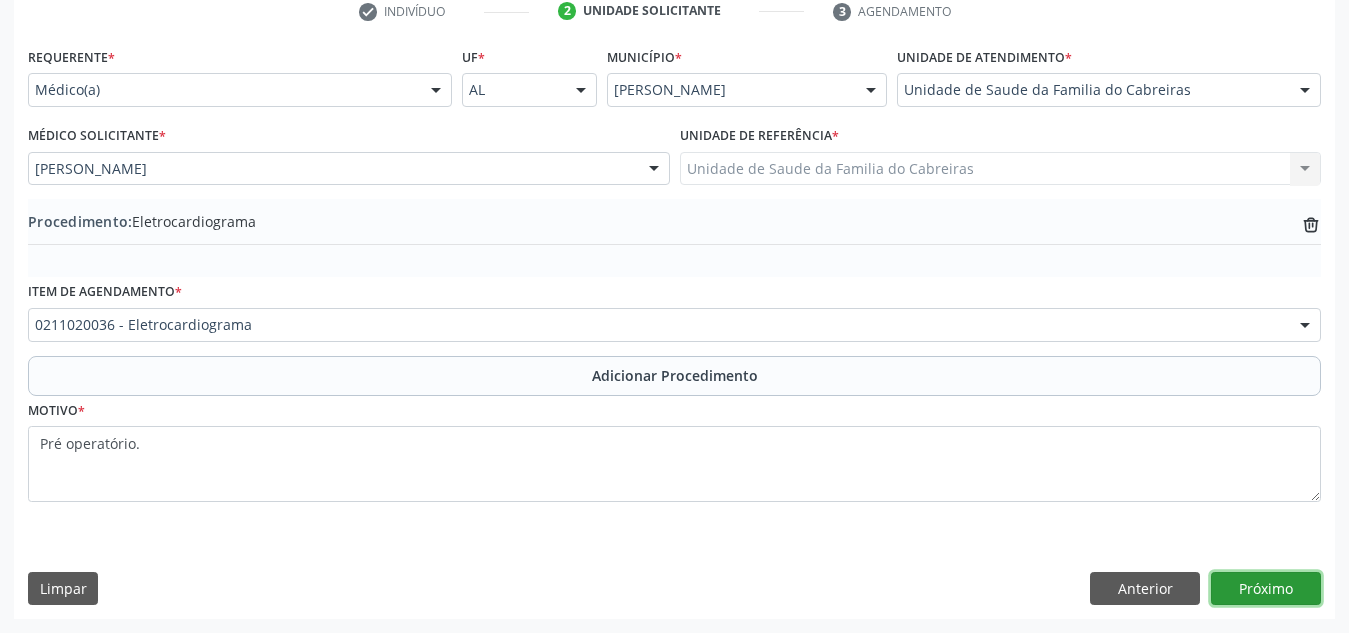 click on "Próximo" at bounding box center [1266, 589] 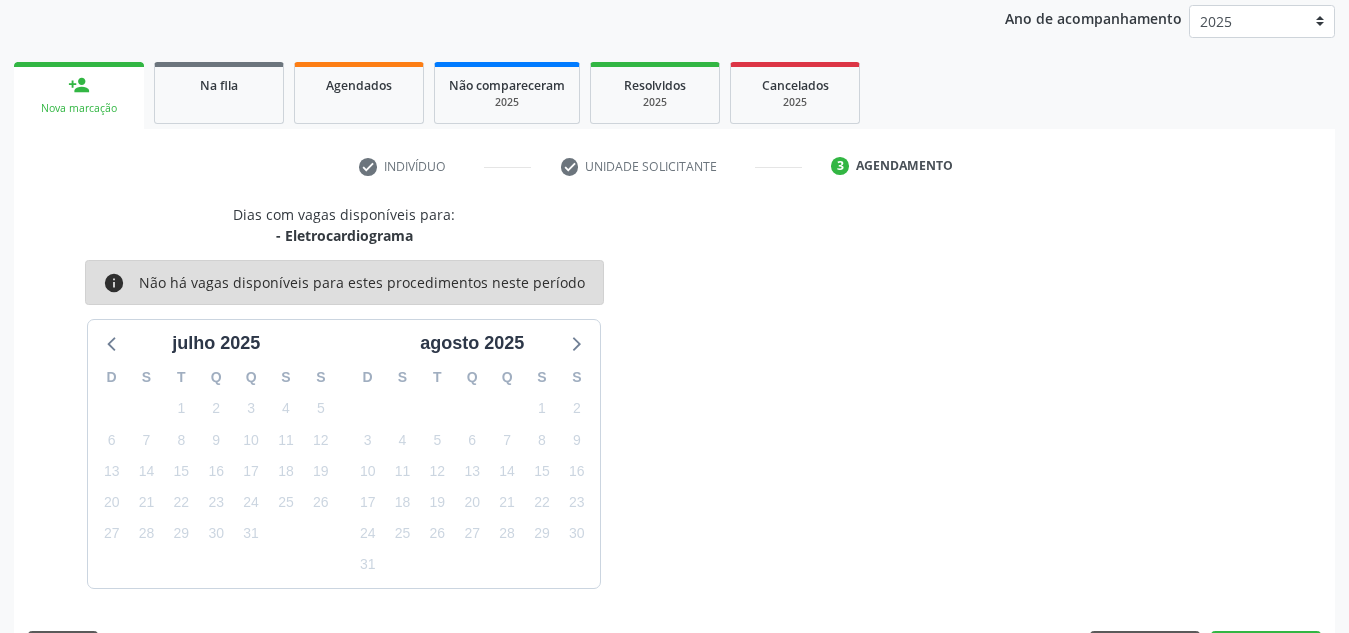 scroll, scrollTop: 324, scrollLeft: 0, axis: vertical 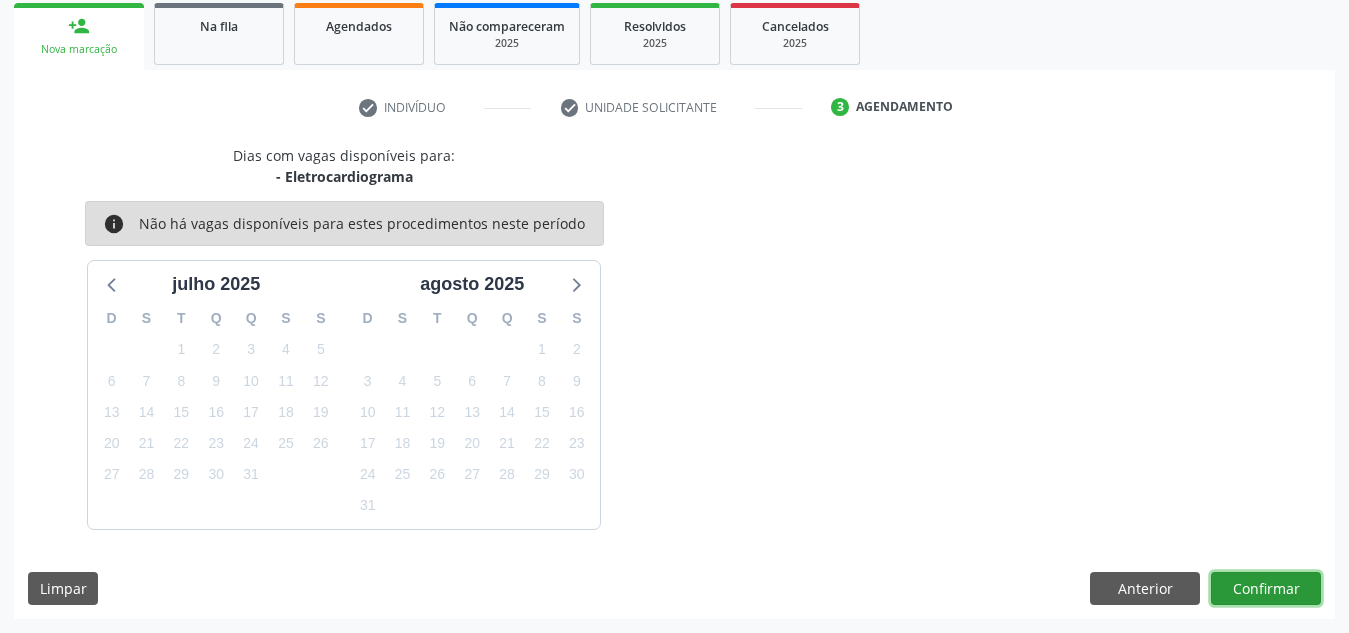 click on "Confirmar" at bounding box center (1266, 589) 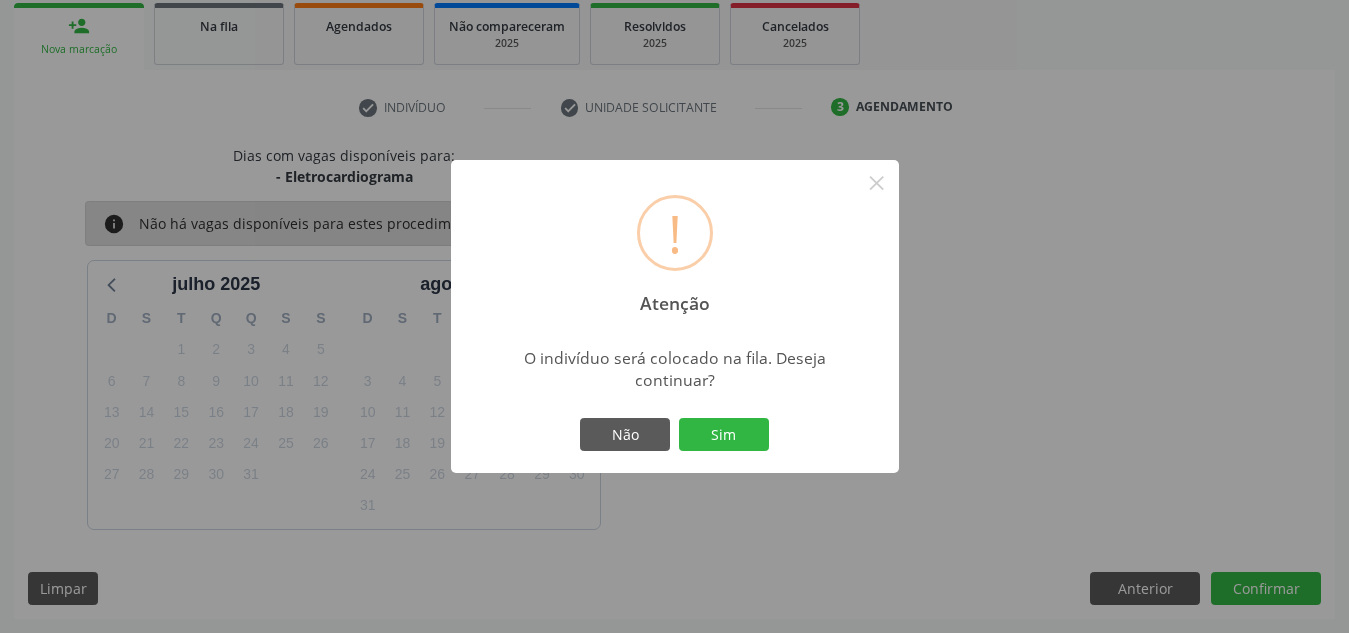 click on "! Atenção × O indivíduo será colocado na fila. Deseja continuar? Não Sim" at bounding box center [675, 317] 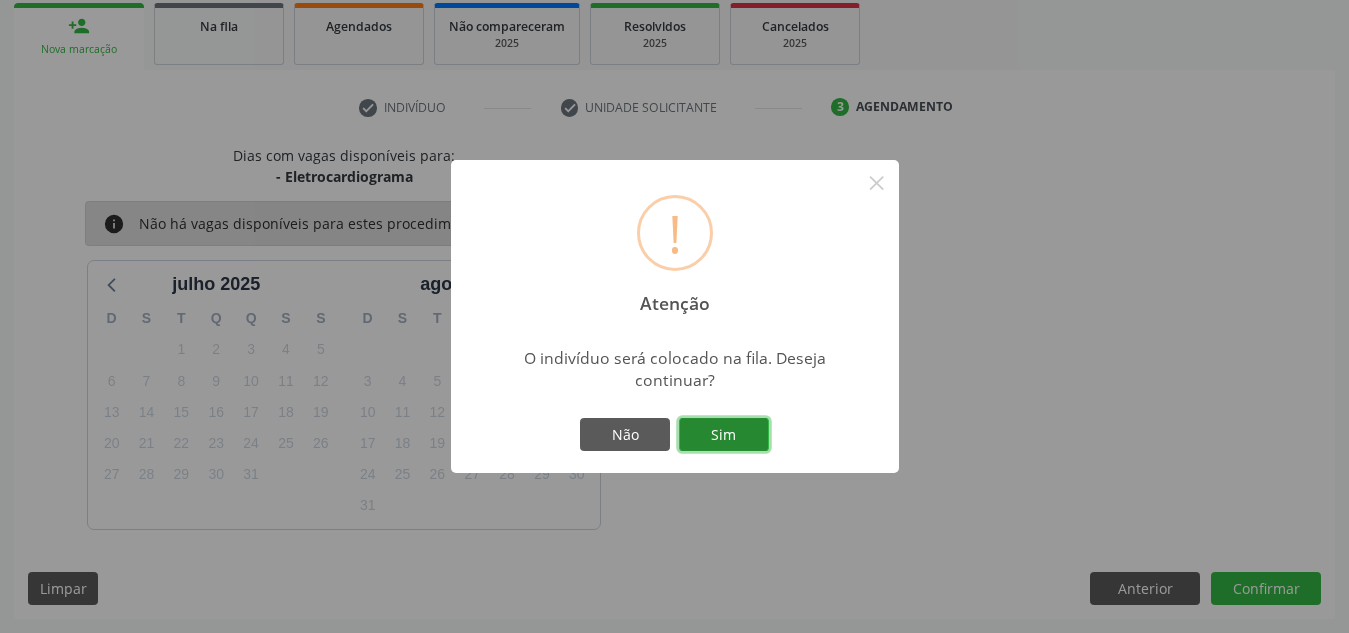 click on "Sim" at bounding box center [724, 435] 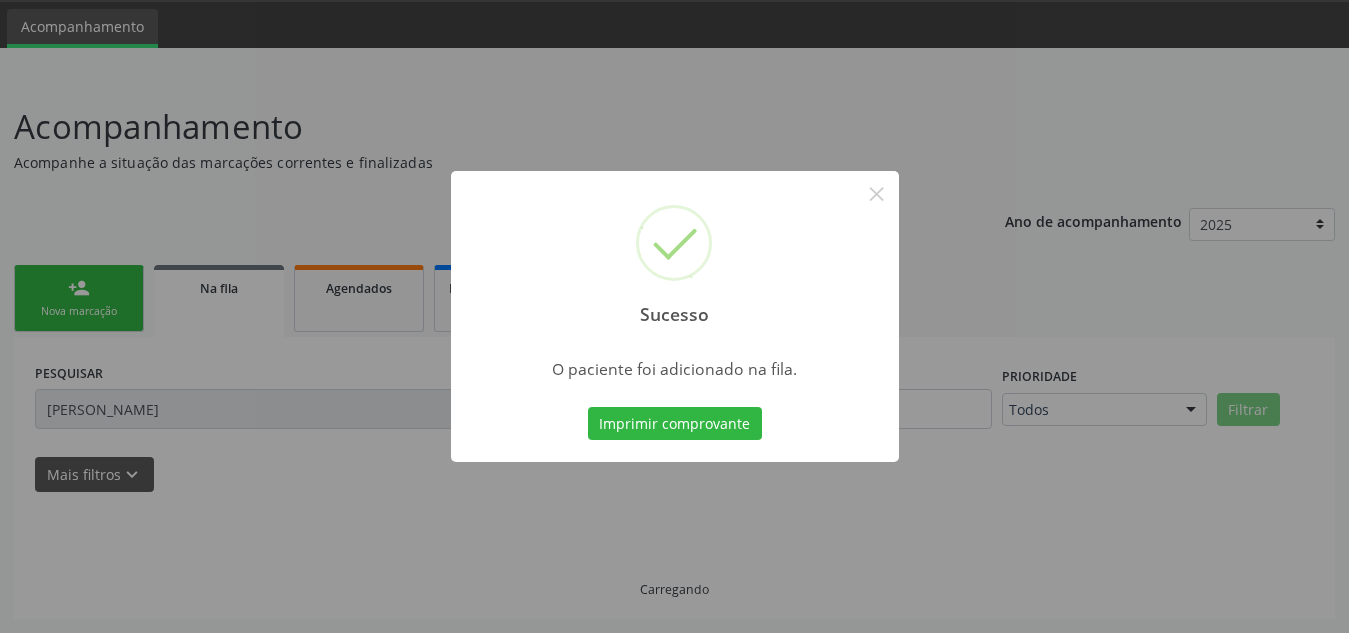 scroll, scrollTop: 62, scrollLeft: 0, axis: vertical 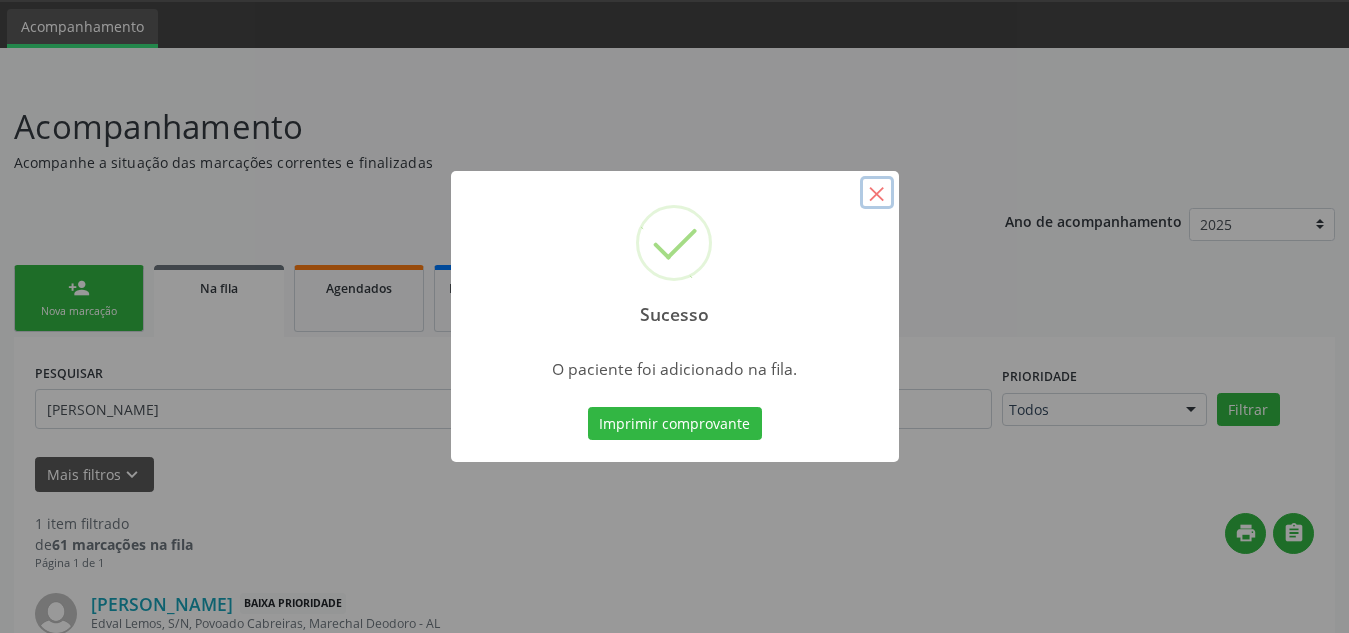 click on "×" at bounding box center (877, 193) 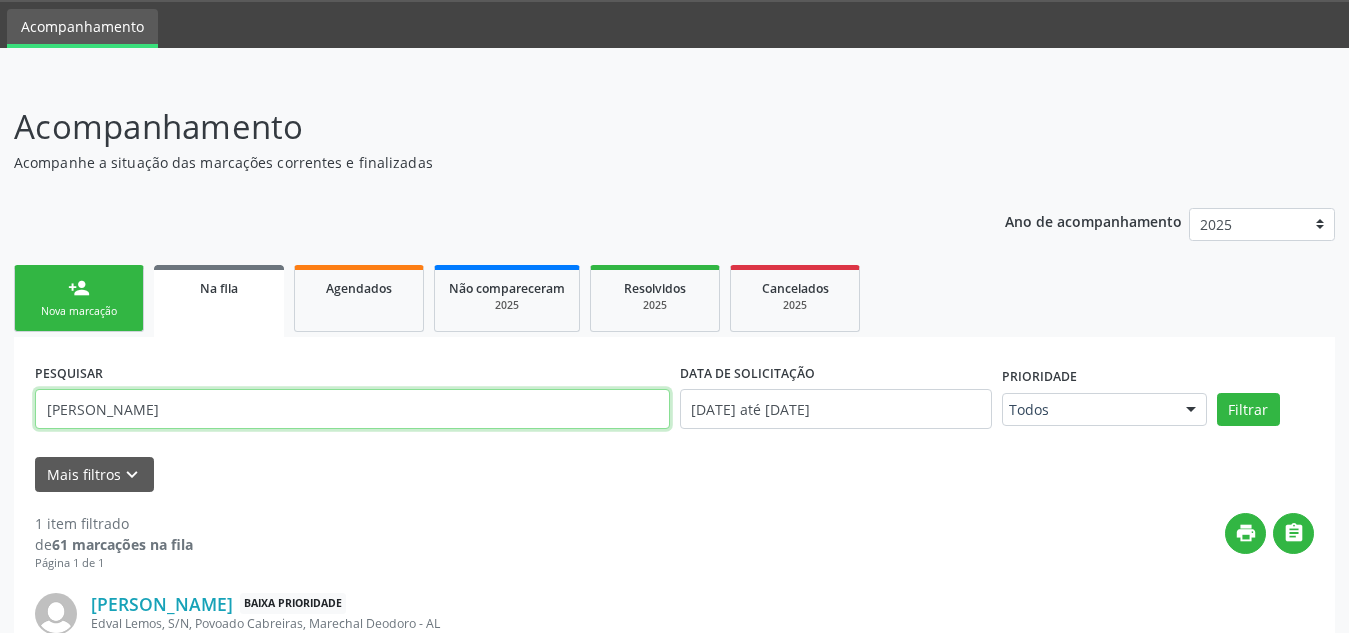 click on "natalia" at bounding box center [352, 409] 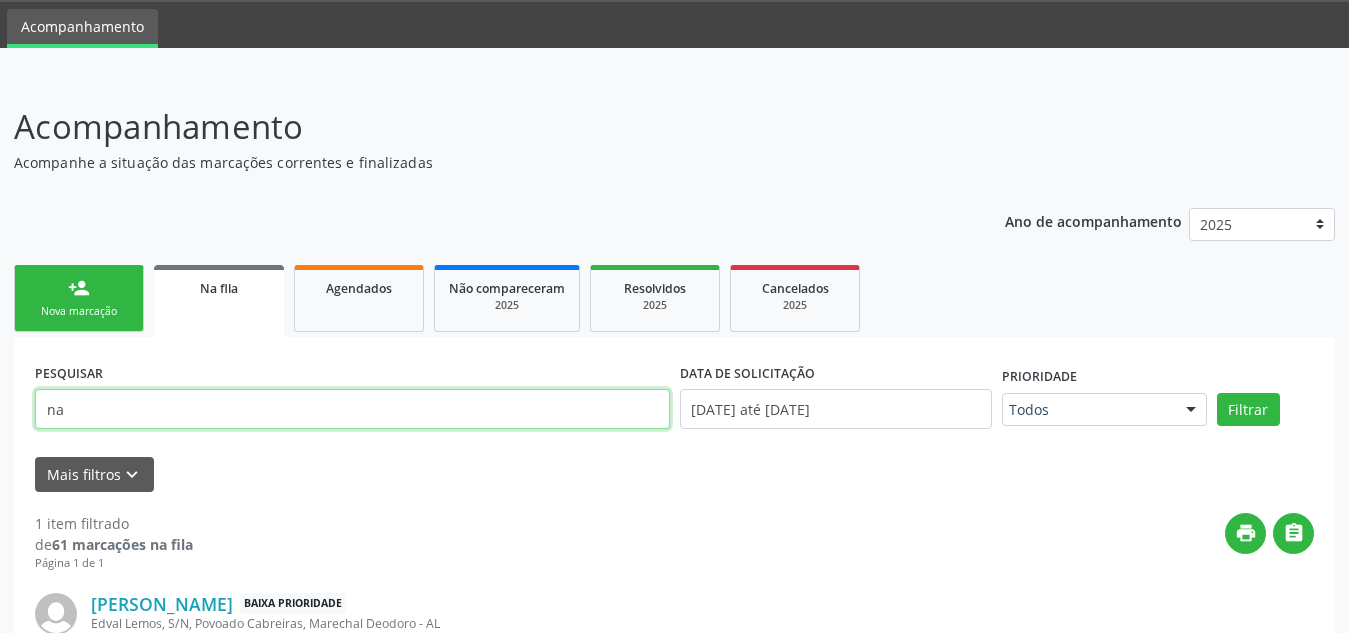 type on "n" 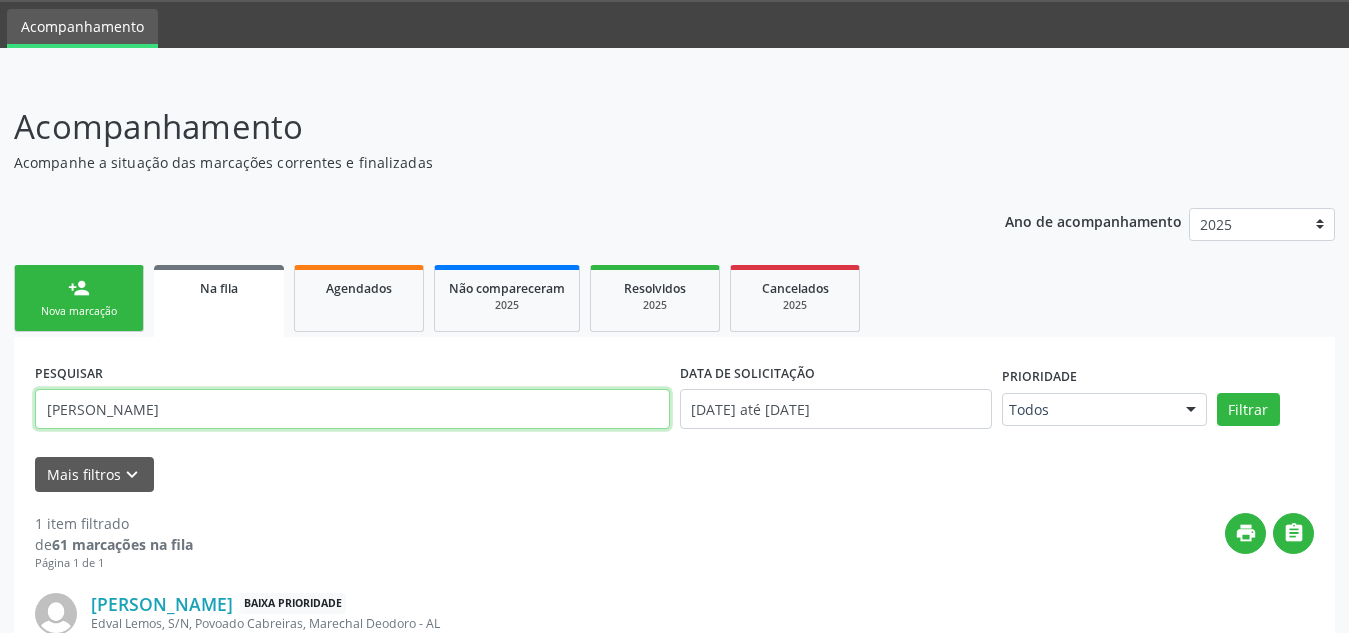 type on "rafael" 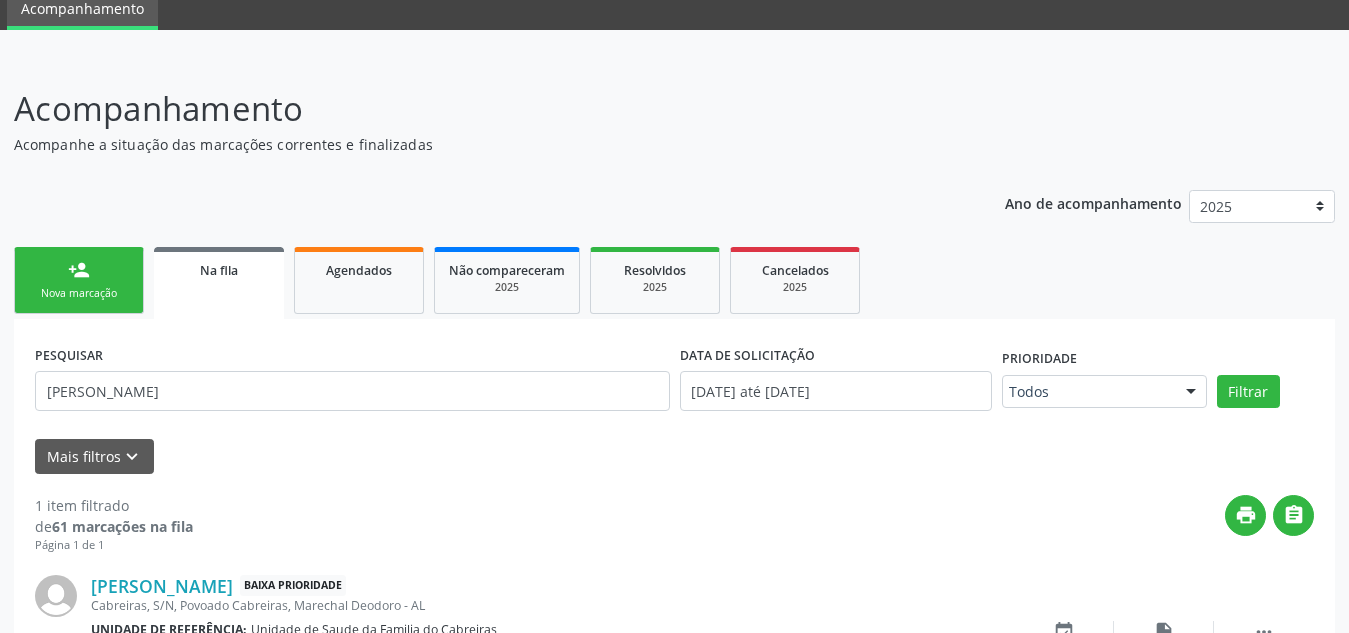scroll, scrollTop: 81, scrollLeft: 0, axis: vertical 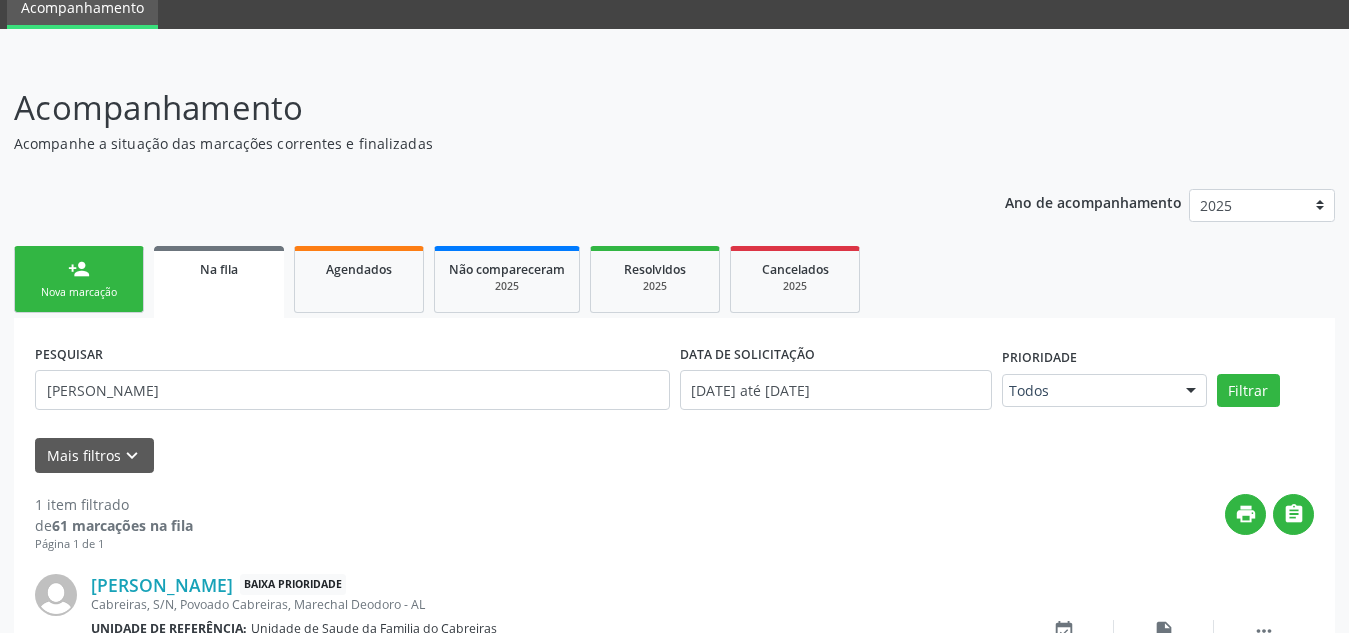 click on "person_add" at bounding box center [79, 269] 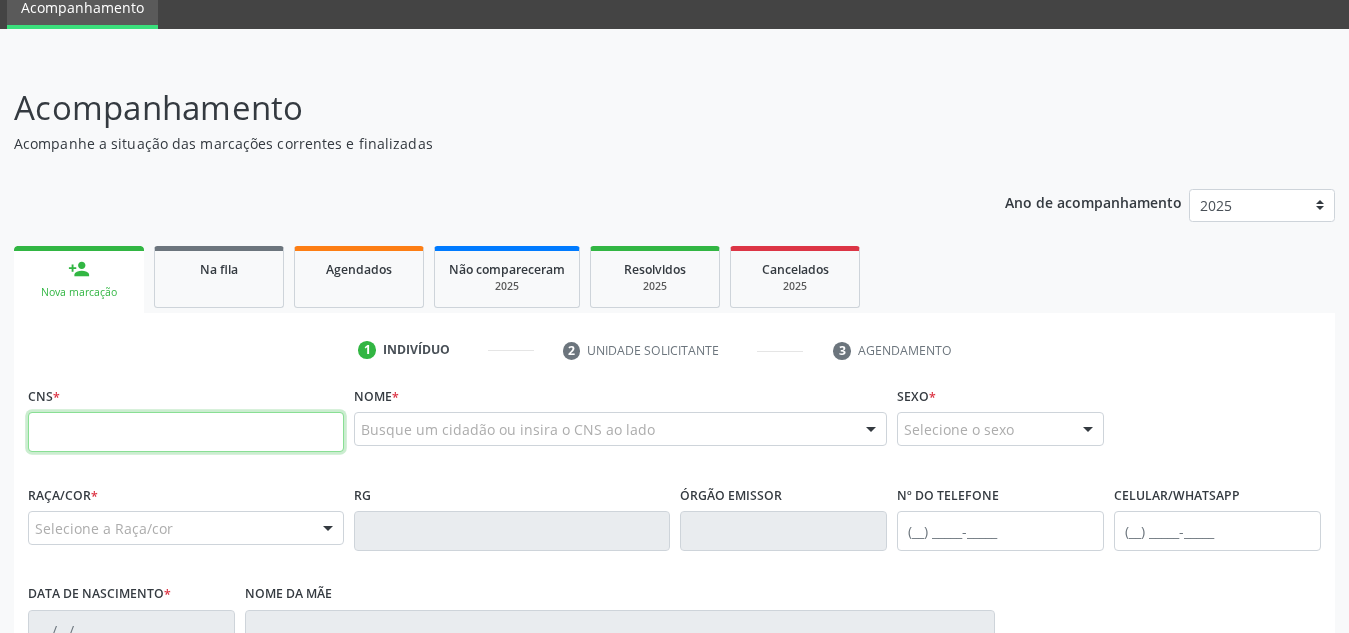 click at bounding box center [186, 432] 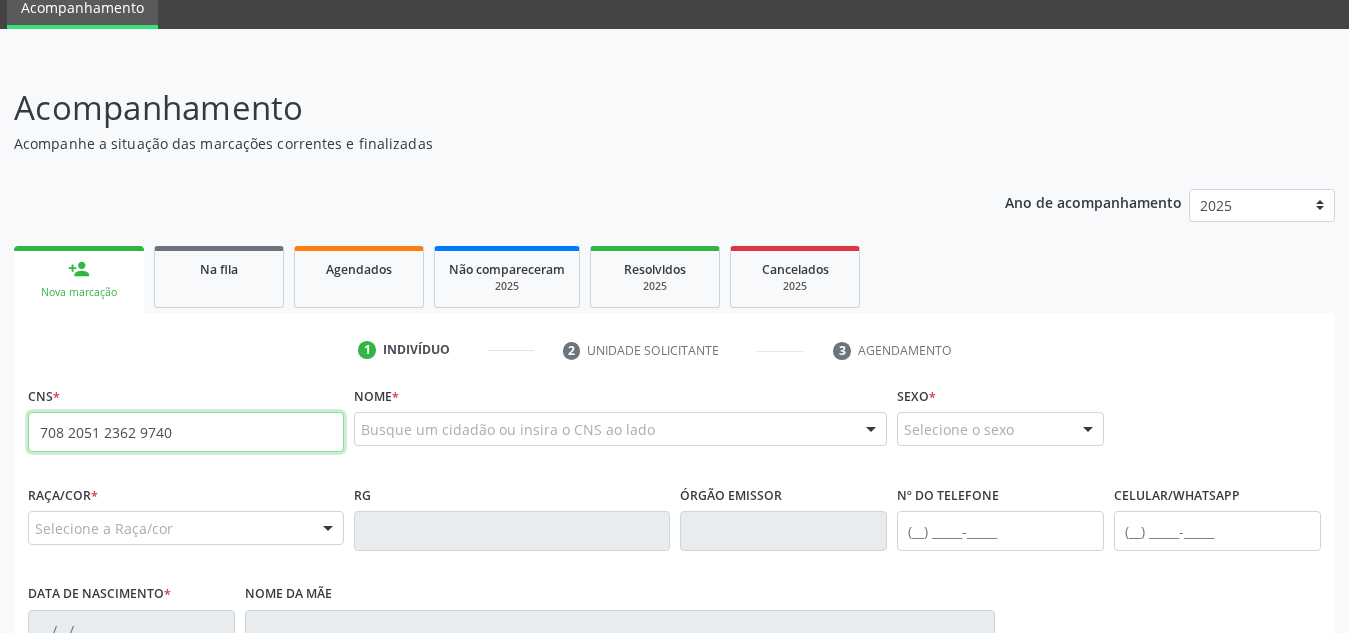 type on "708 2051 2362 9740" 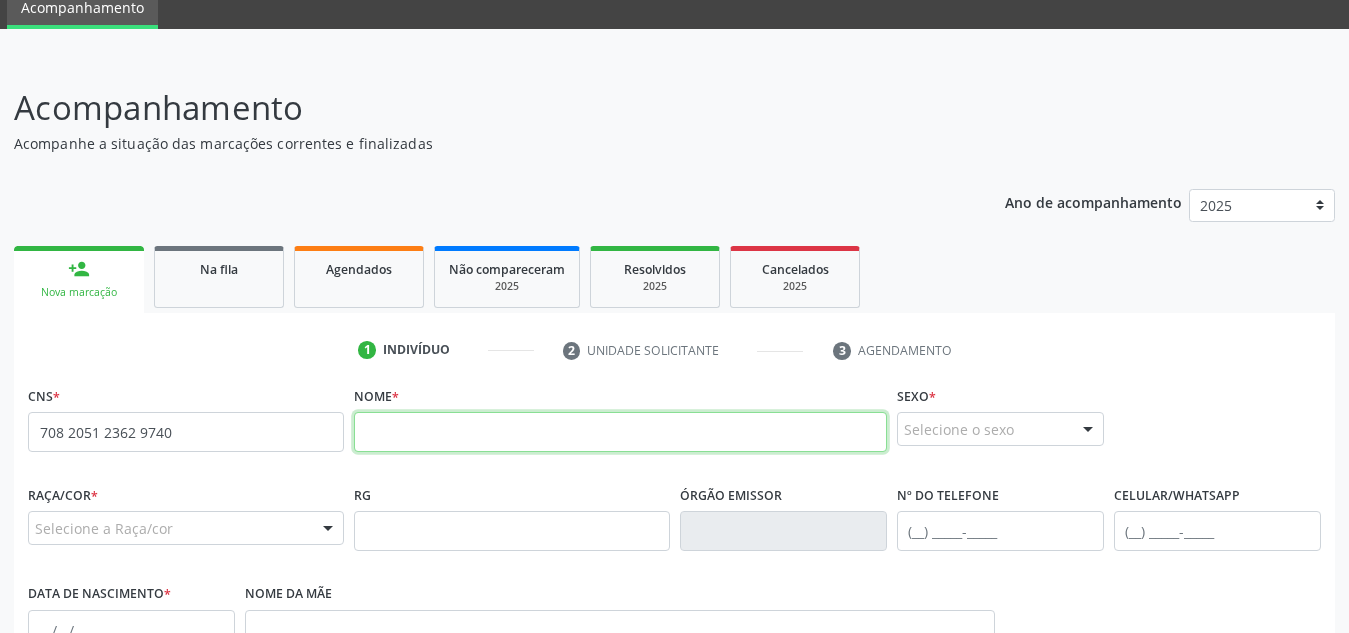 click at bounding box center [620, 432] 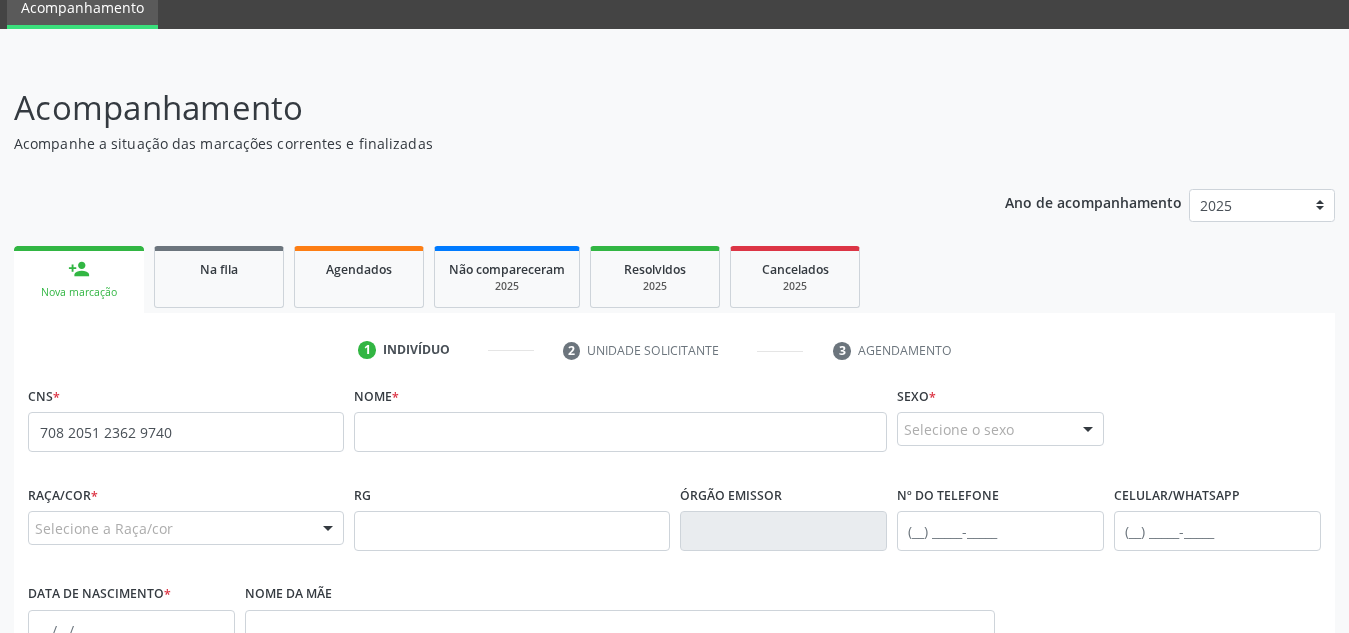 click on "none" at bounding box center (290, 431) 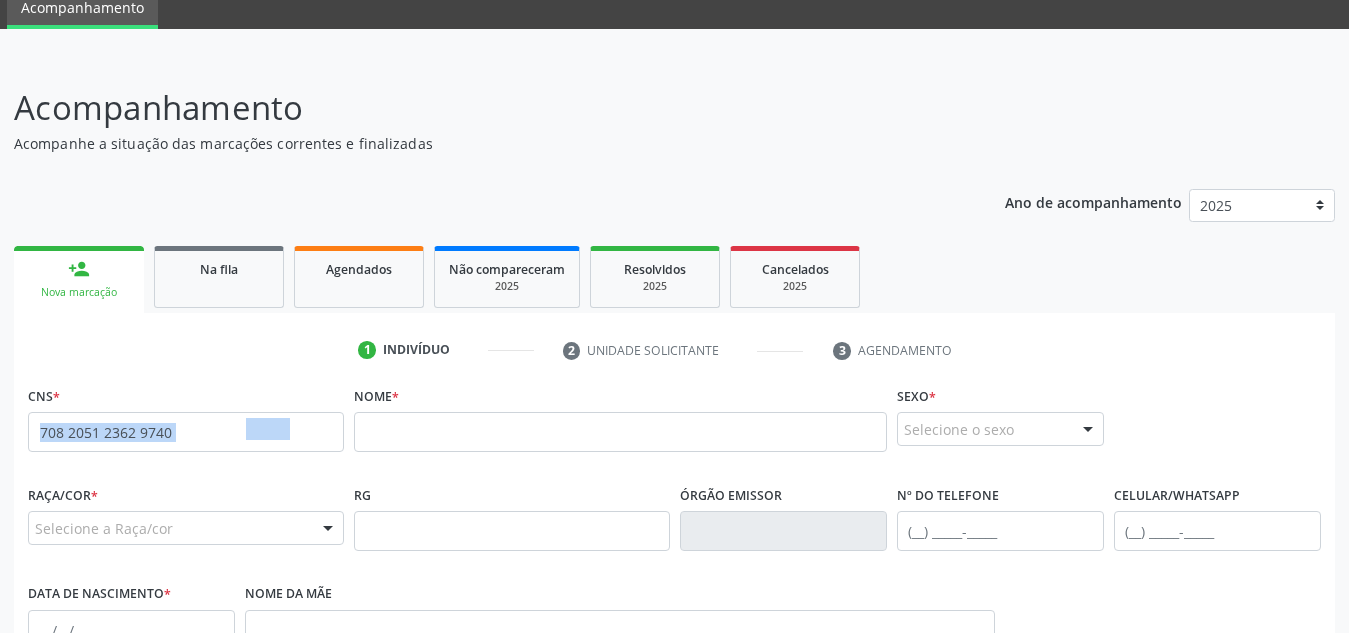 drag, startPoint x: 299, startPoint y: 434, endPoint x: 25, endPoint y: 439, distance: 274.04562 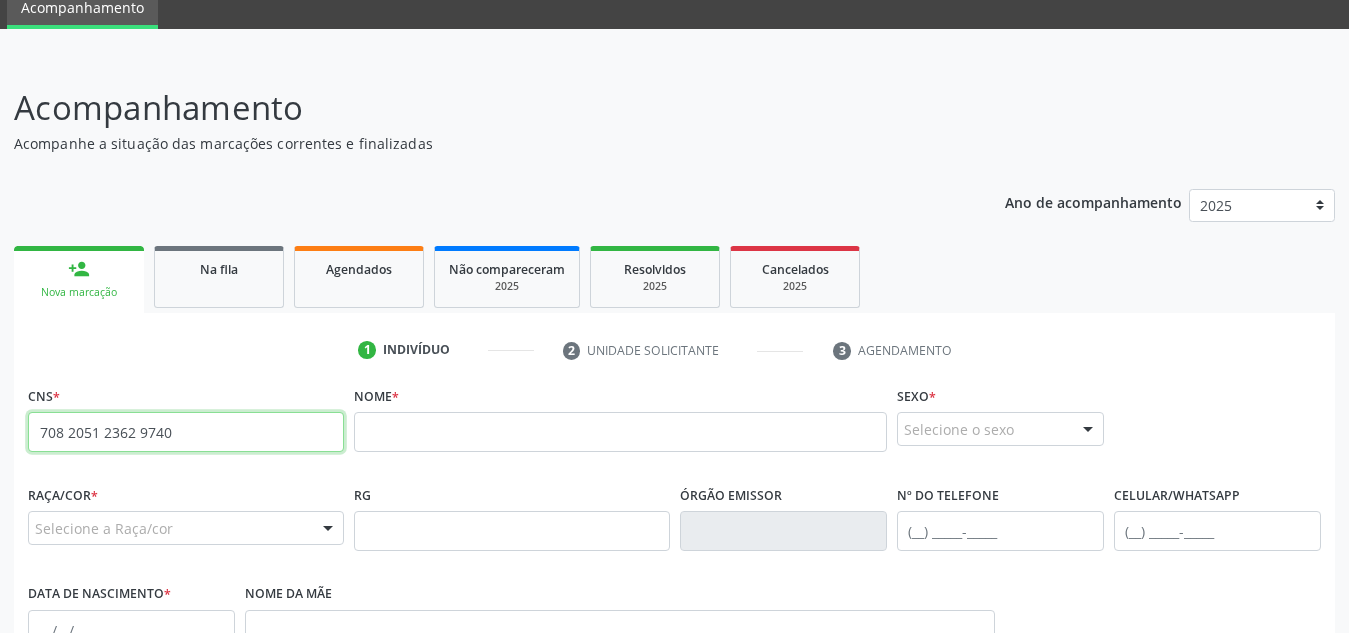 drag, startPoint x: 189, startPoint y: 430, endPoint x: 0, endPoint y: 427, distance: 189.0238 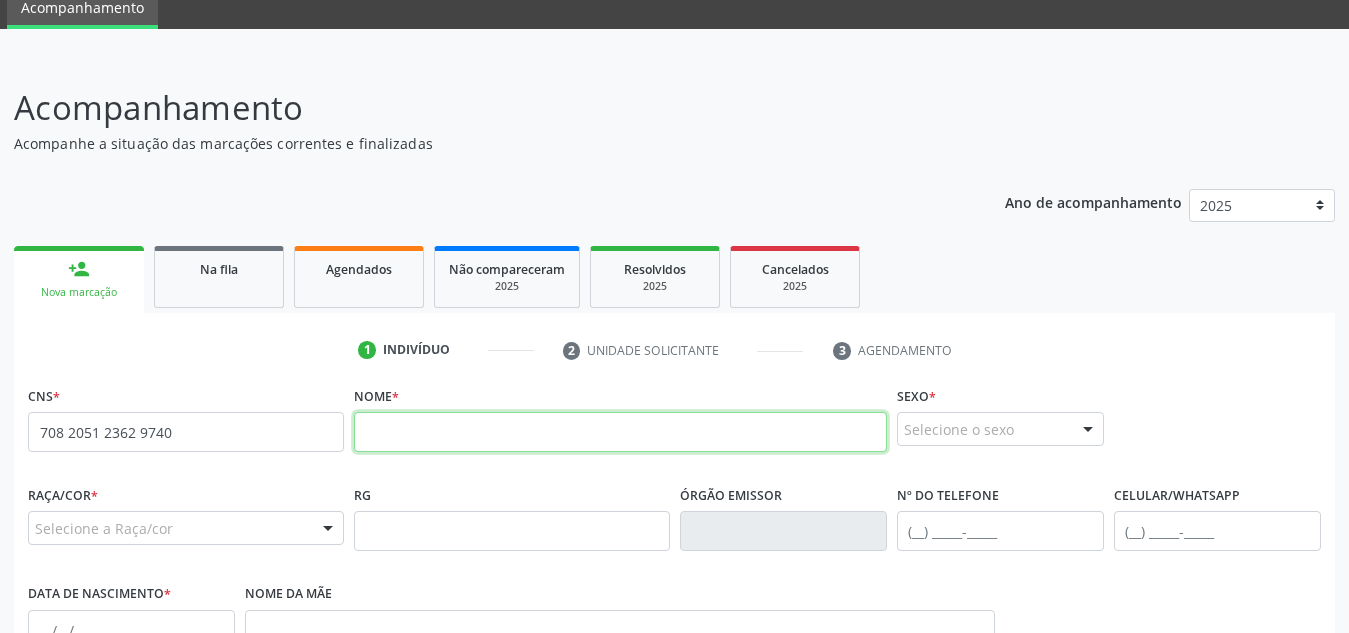 click at bounding box center [620, 432] 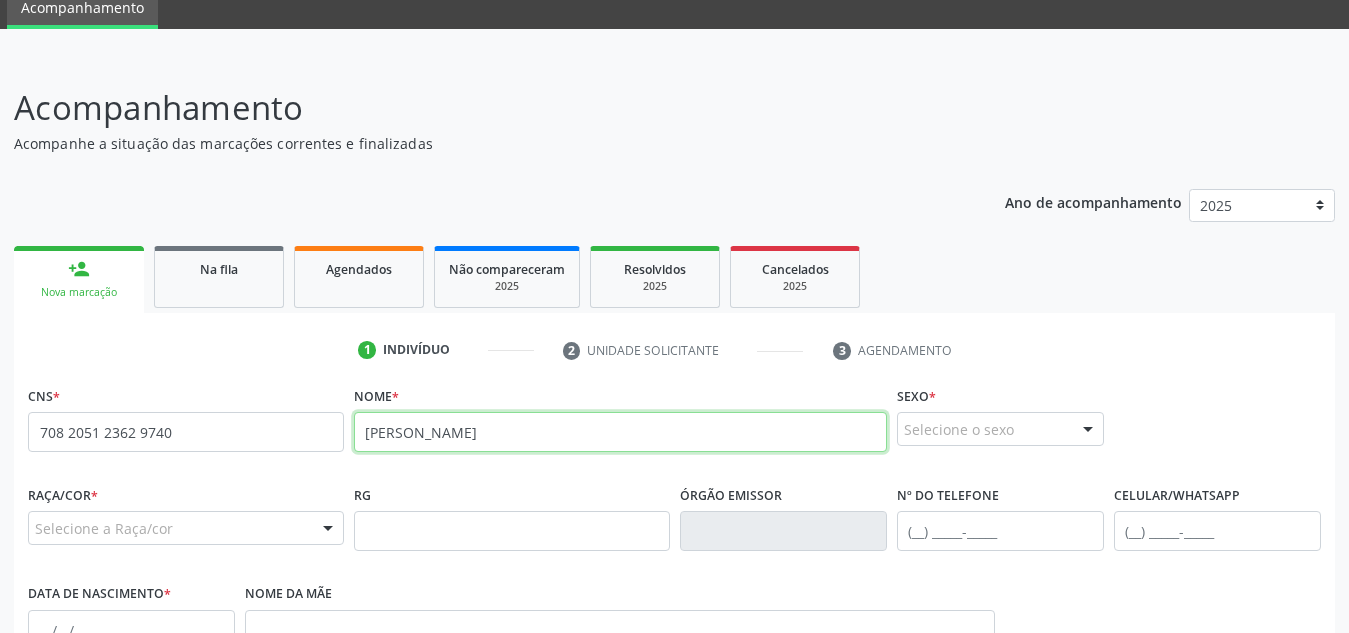 type on "Maria Dayane da Silva Costa" 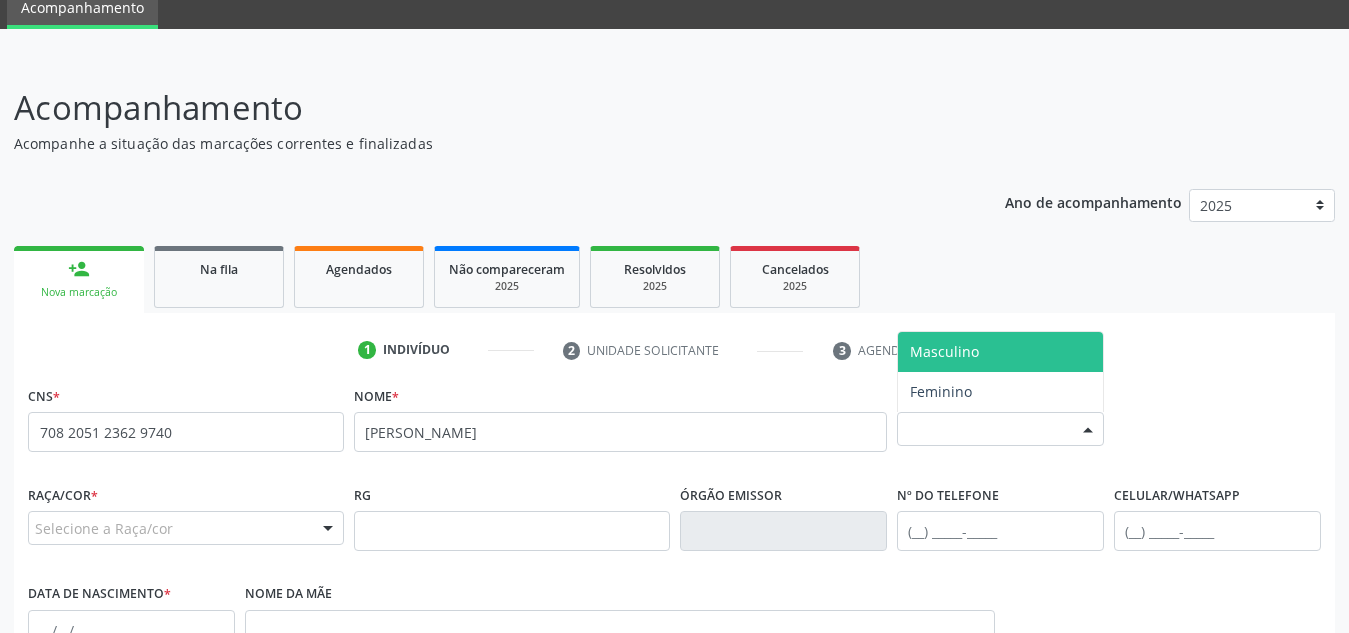 click at bounding box center [1088, 430] 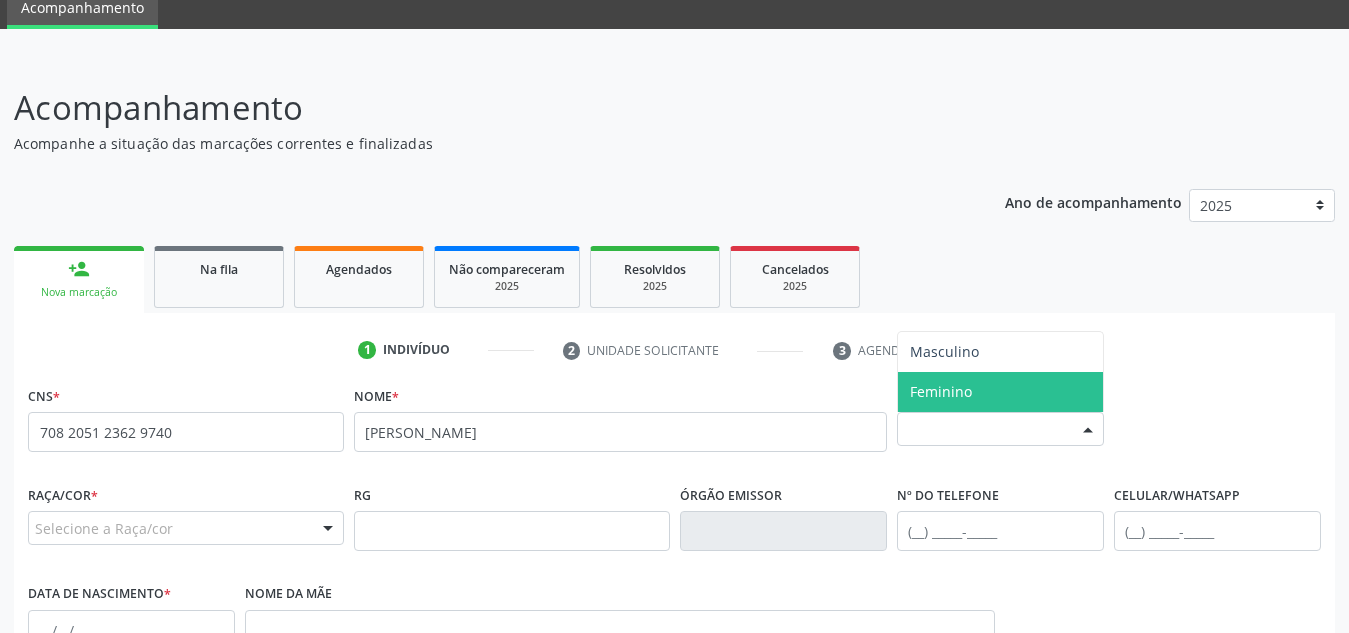click on "Feminino" at bounding box center (1000, 392) 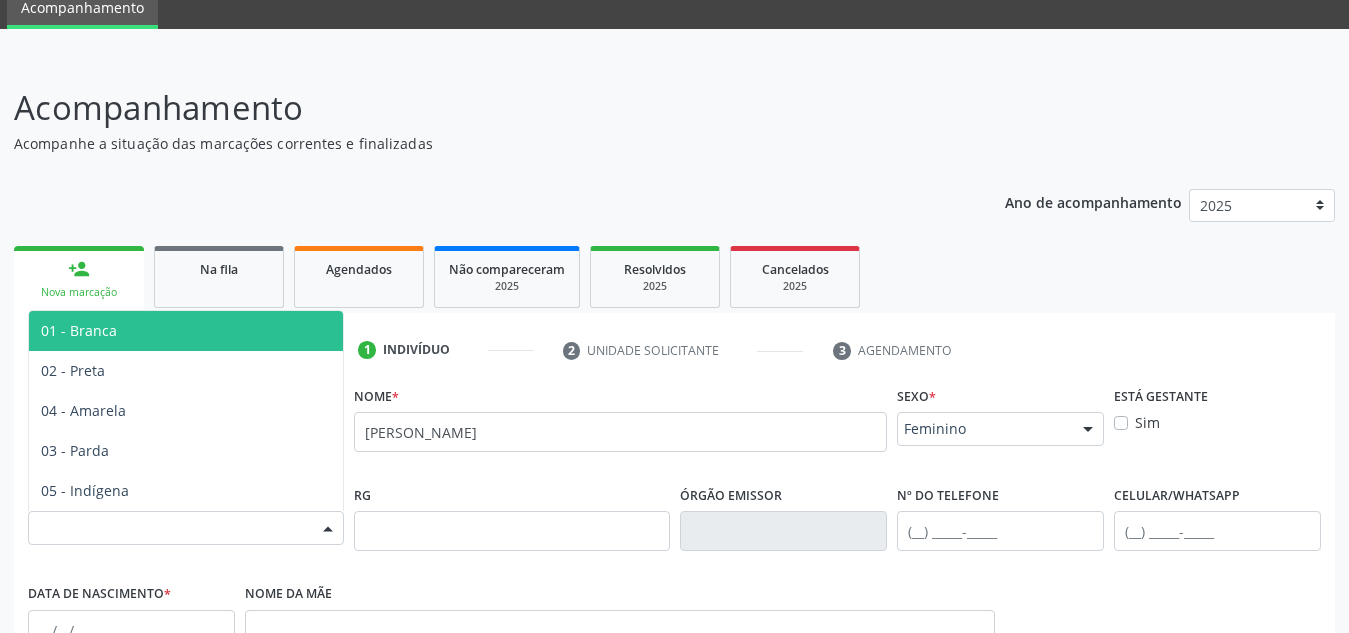 click on "Selecione a Raça/cor" at bounding box center (186, 528) 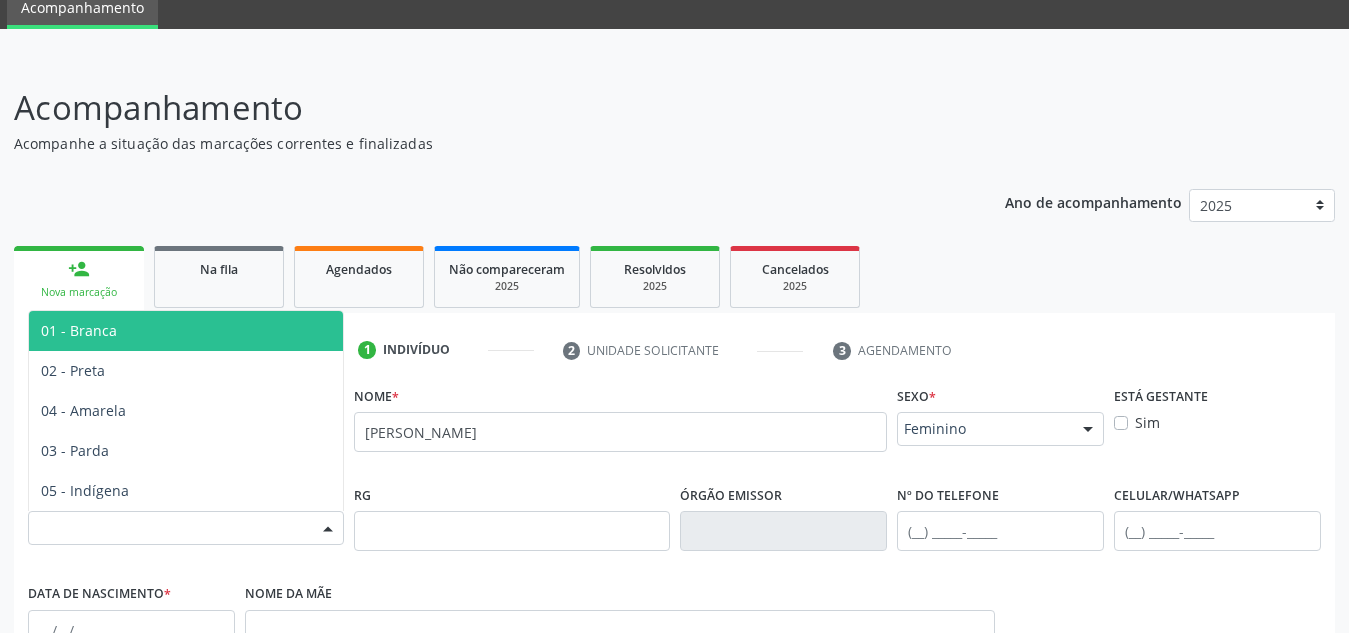click on "01 - Branca" at bounding box center (186, 331) 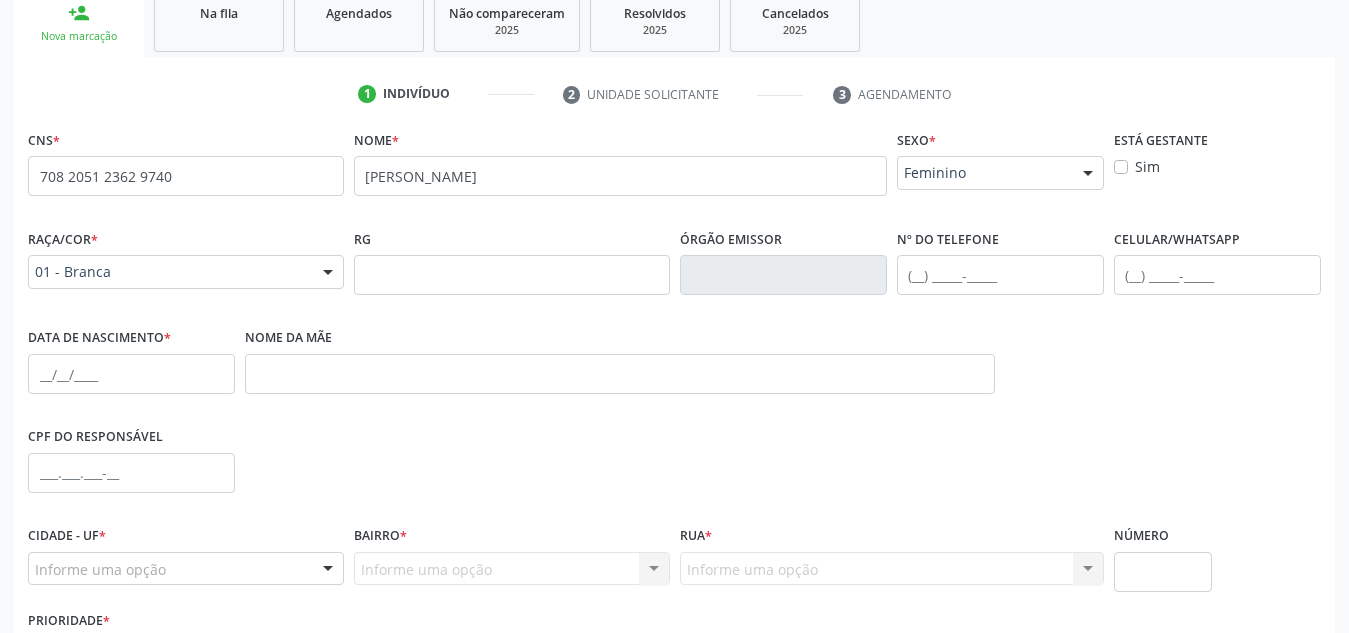 scroll, scrollTop: 339, scrollLeft: 0, axis: vertical 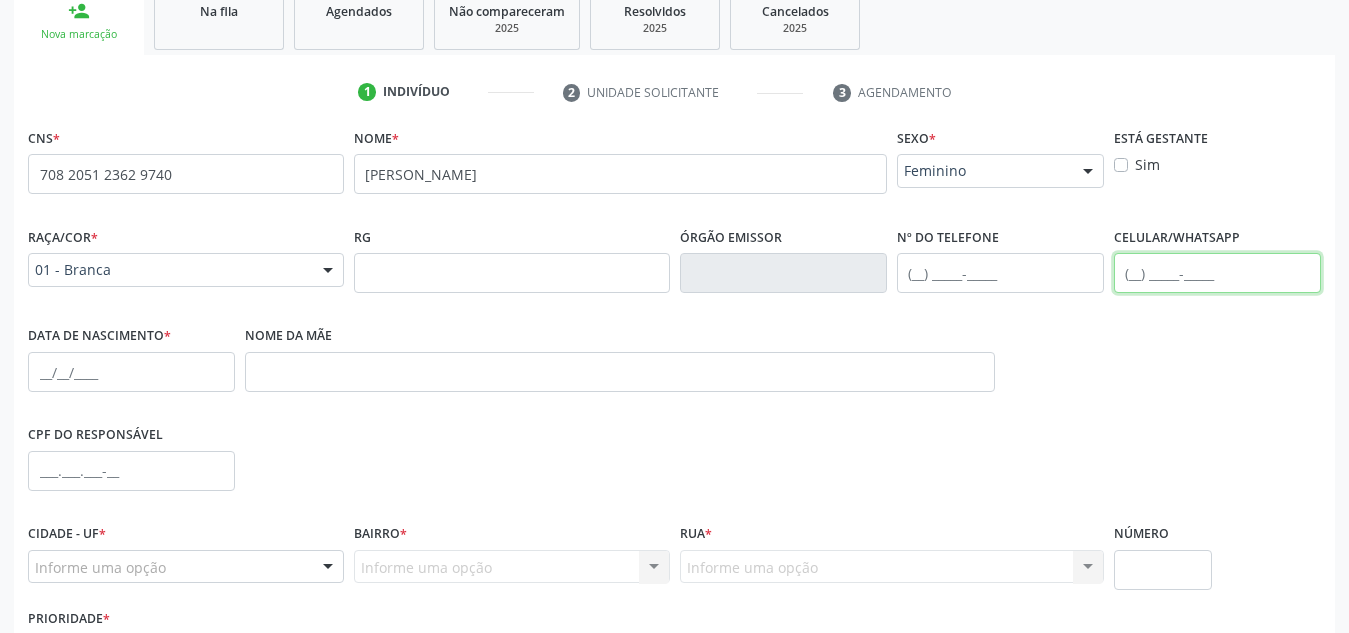 click at bounding box center [1217, 273] 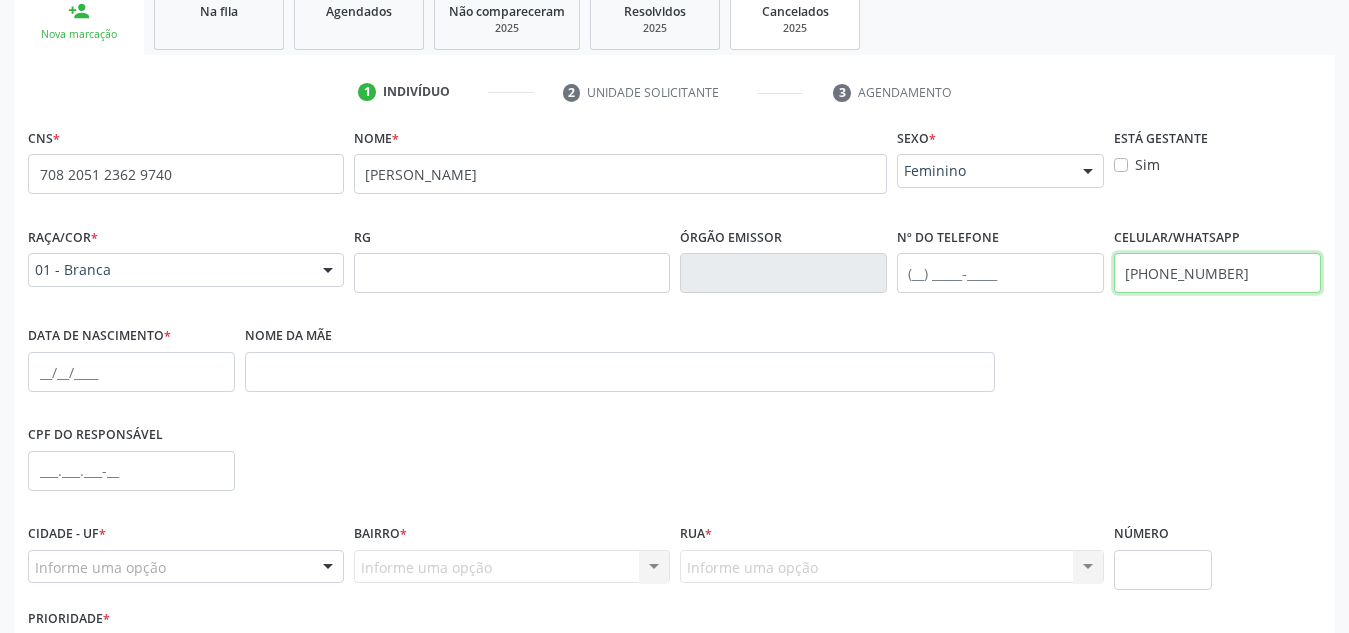type on "(82) 9188-0916" 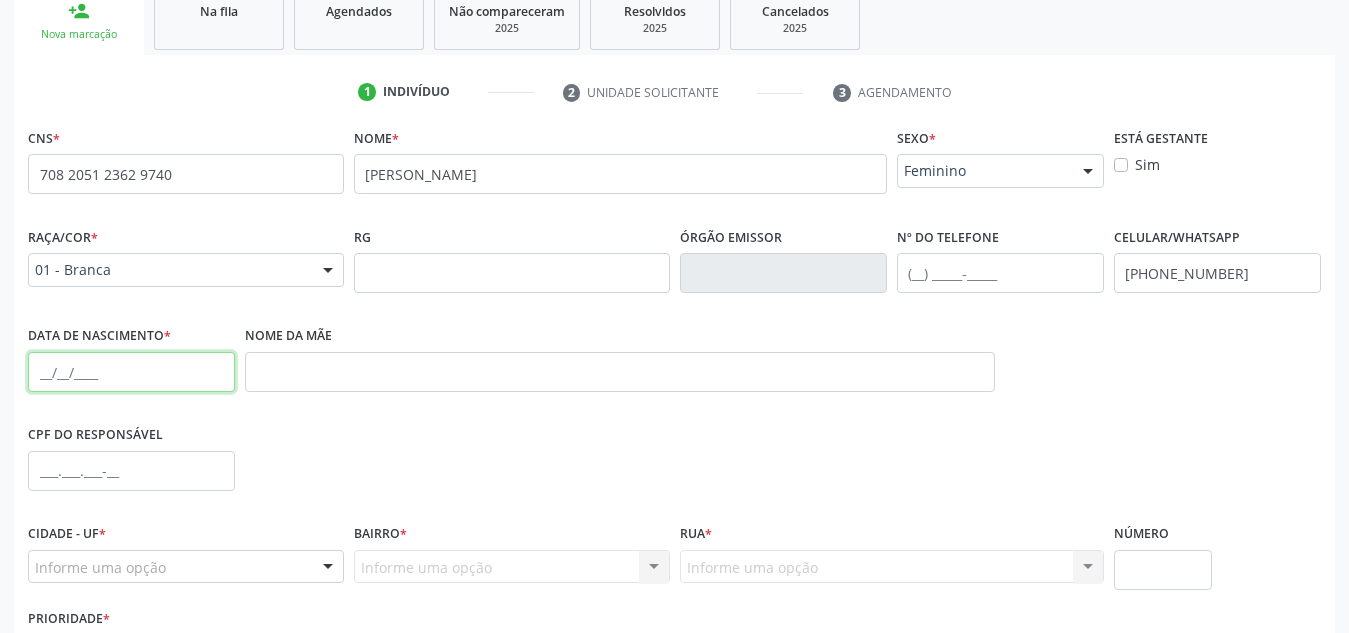 click at bounding box center [131, 372] 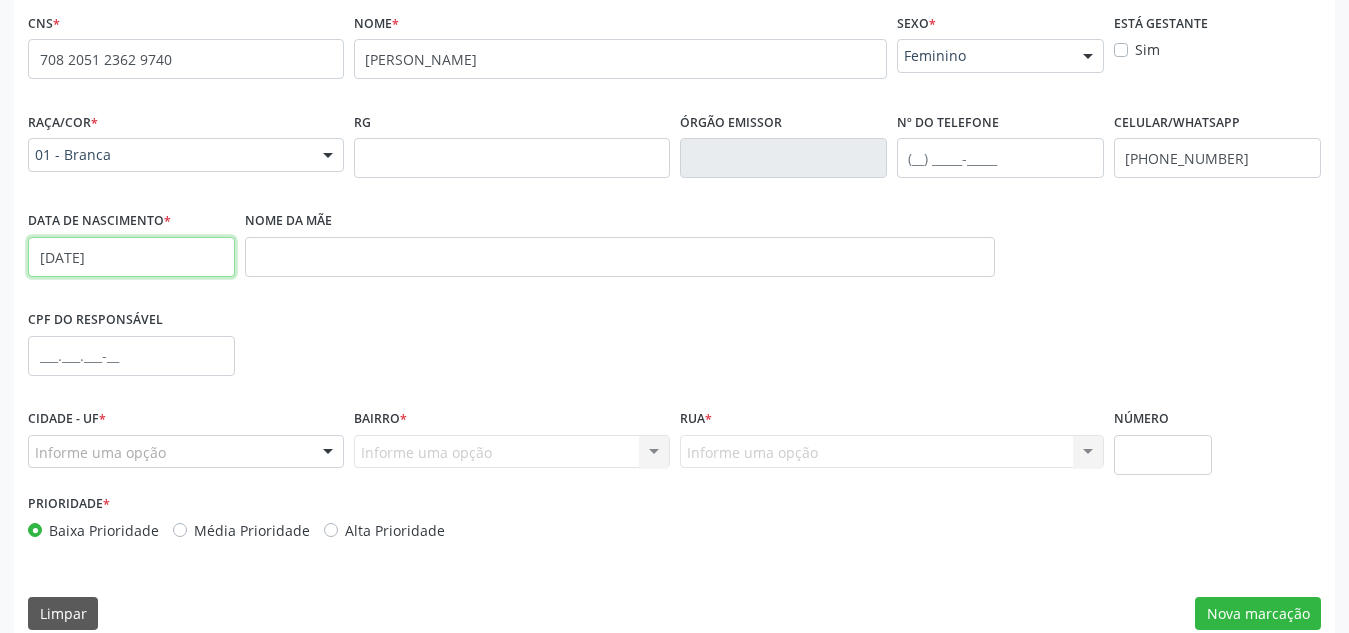 scroll, scrollTop: 479, scrollLeft: 0, axis: vertical 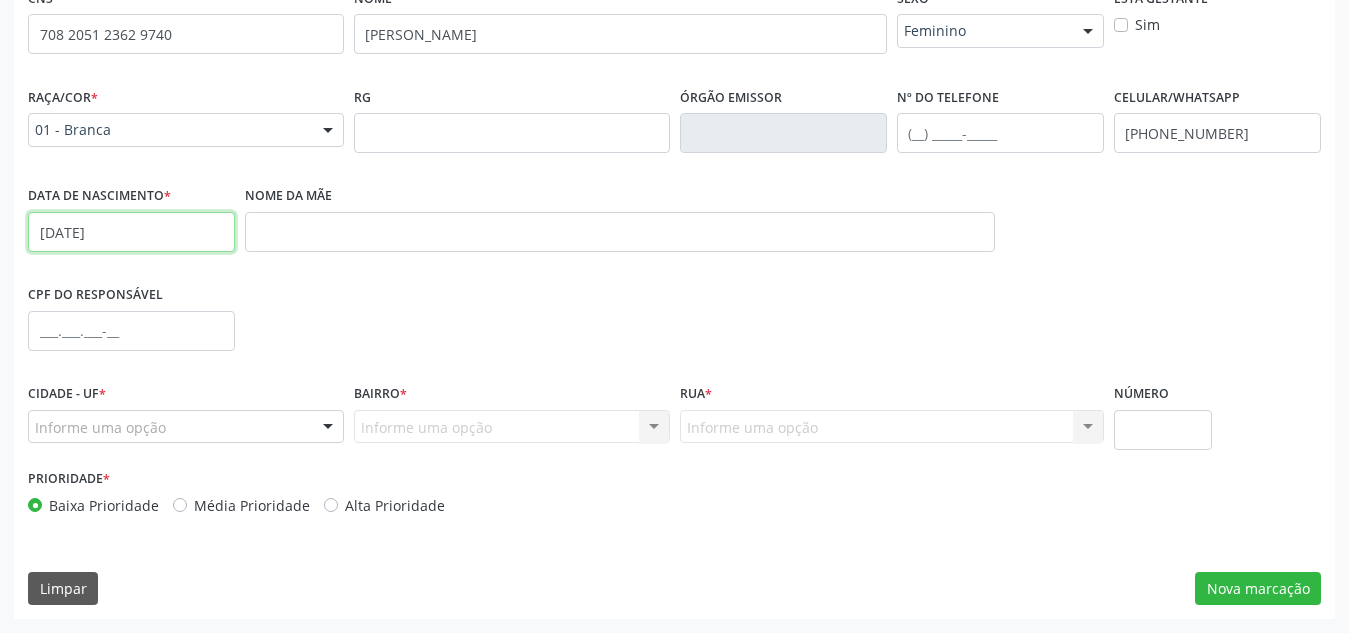 type on "11/05/1998" 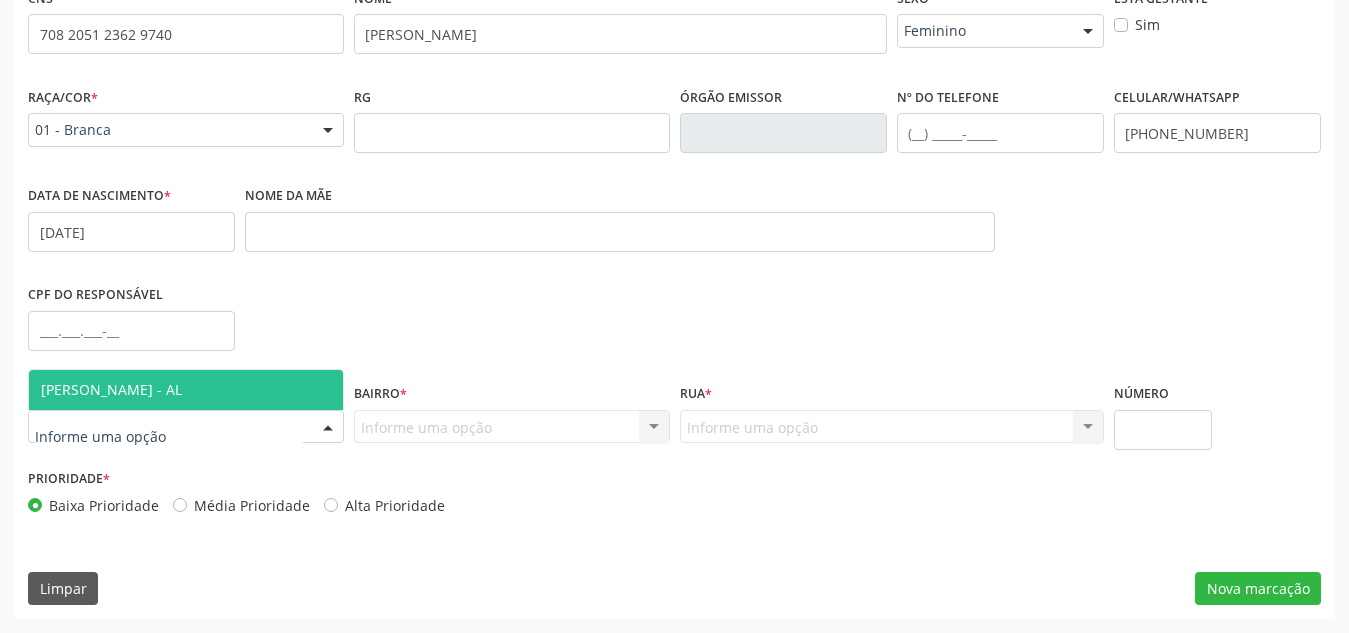 click at bounding box center (186, 427) 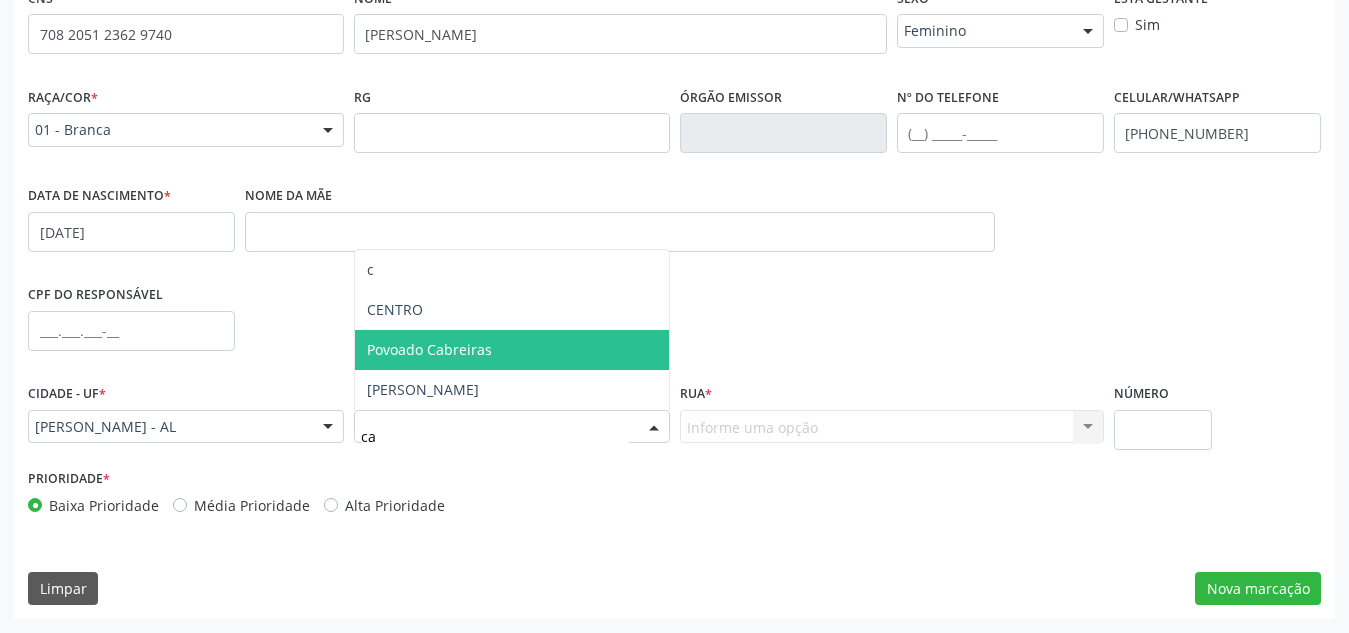 type on "cab" 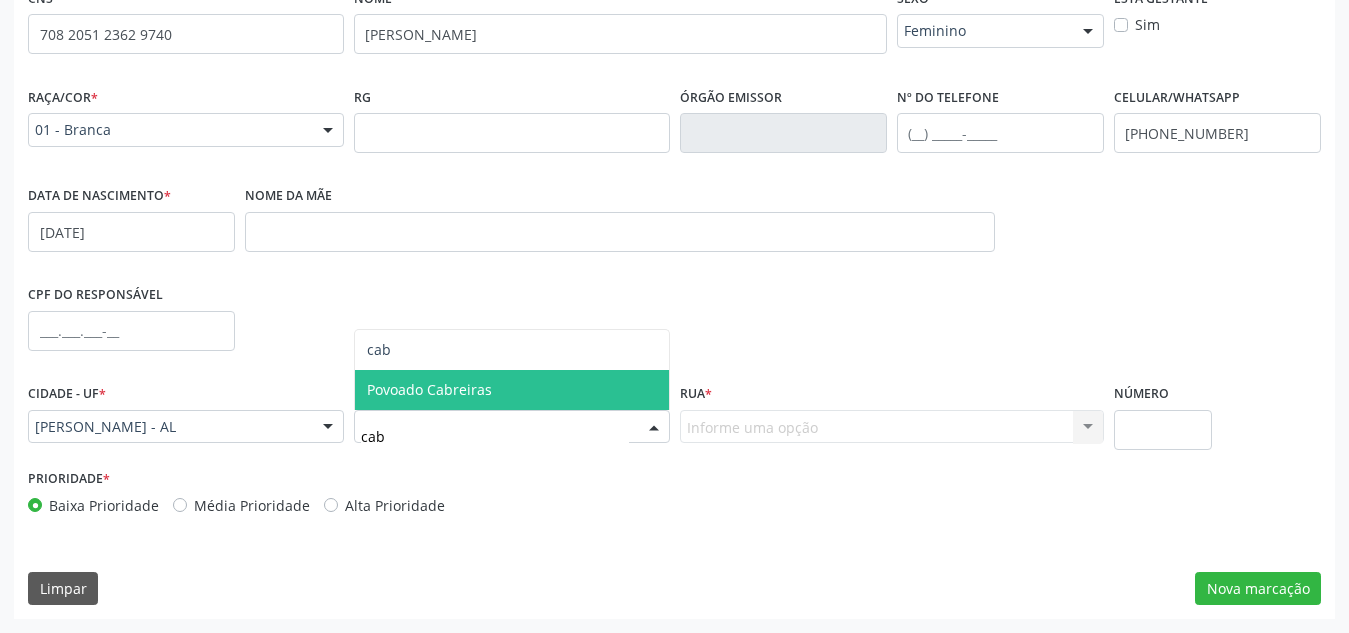 click on "Povoado Cabreiras" at bounding box center [429, 389] 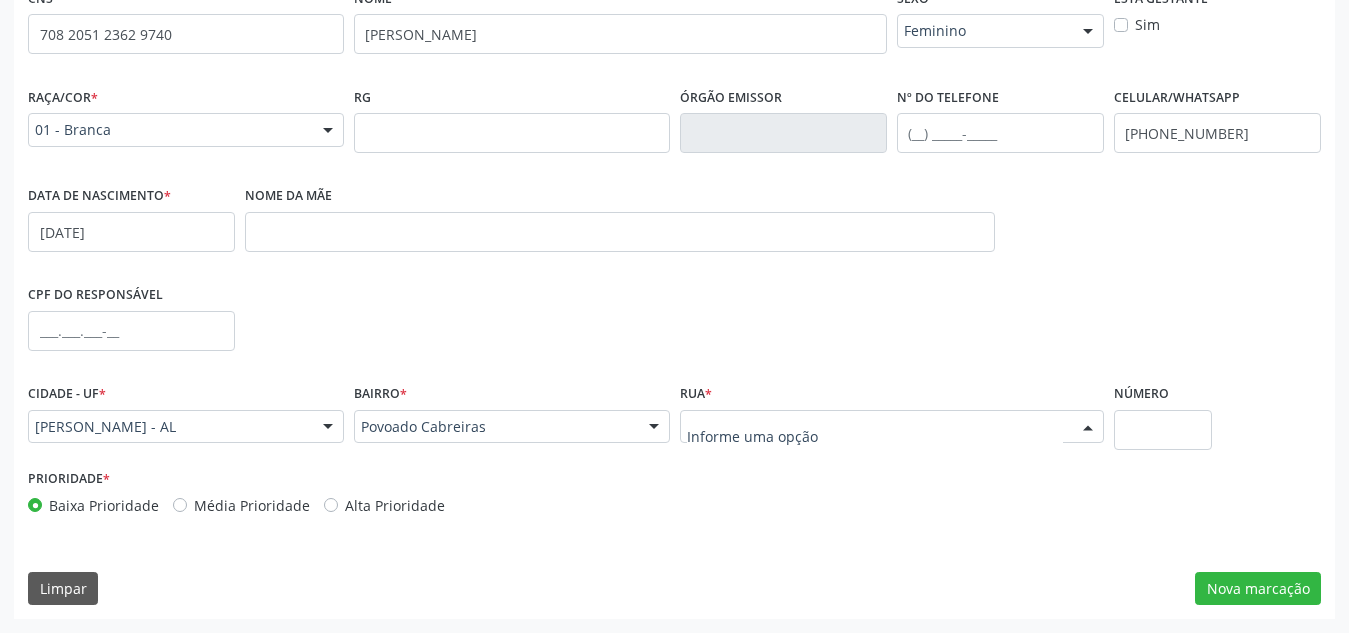 click at bounding box center [892, 427] 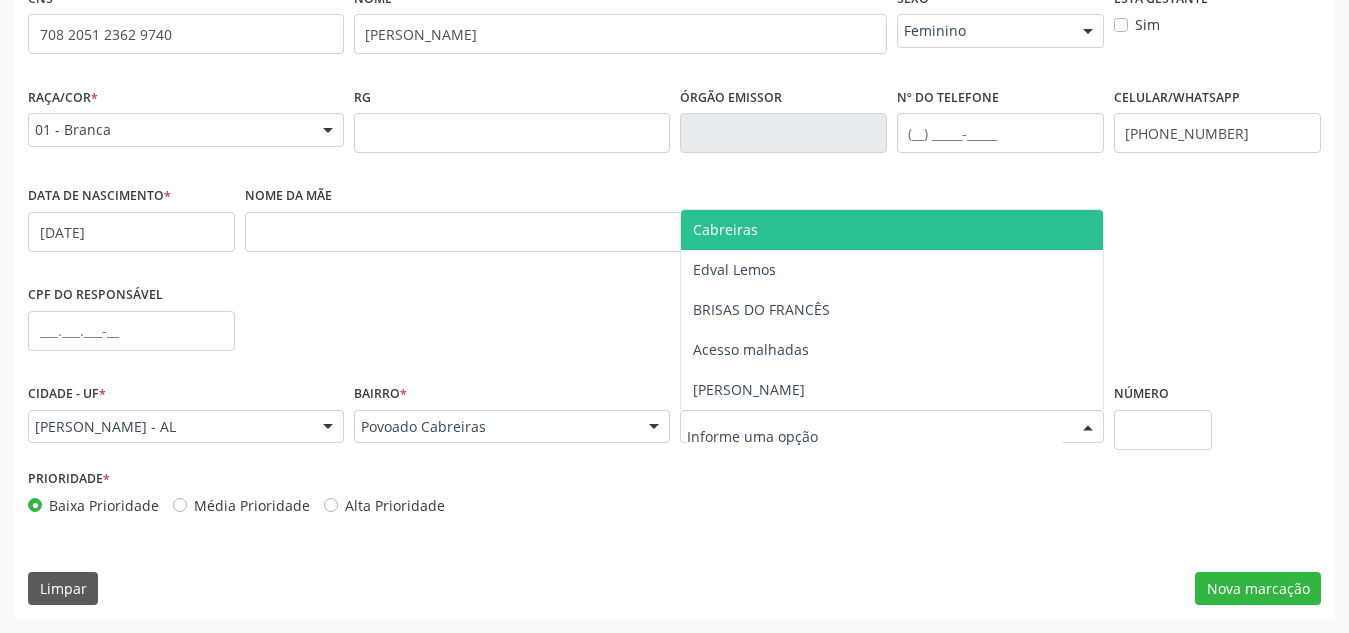 click on "Cabreiras" at bounding box center (892, 230) 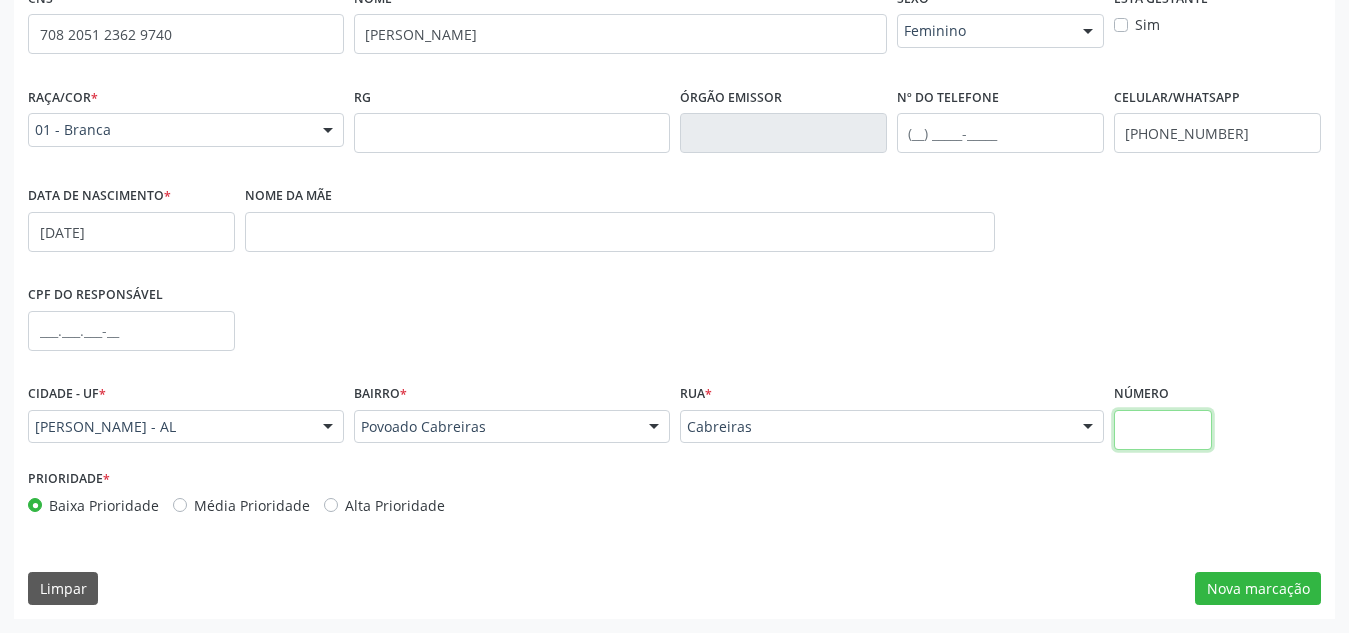 click at bounding box center (1163, 430) 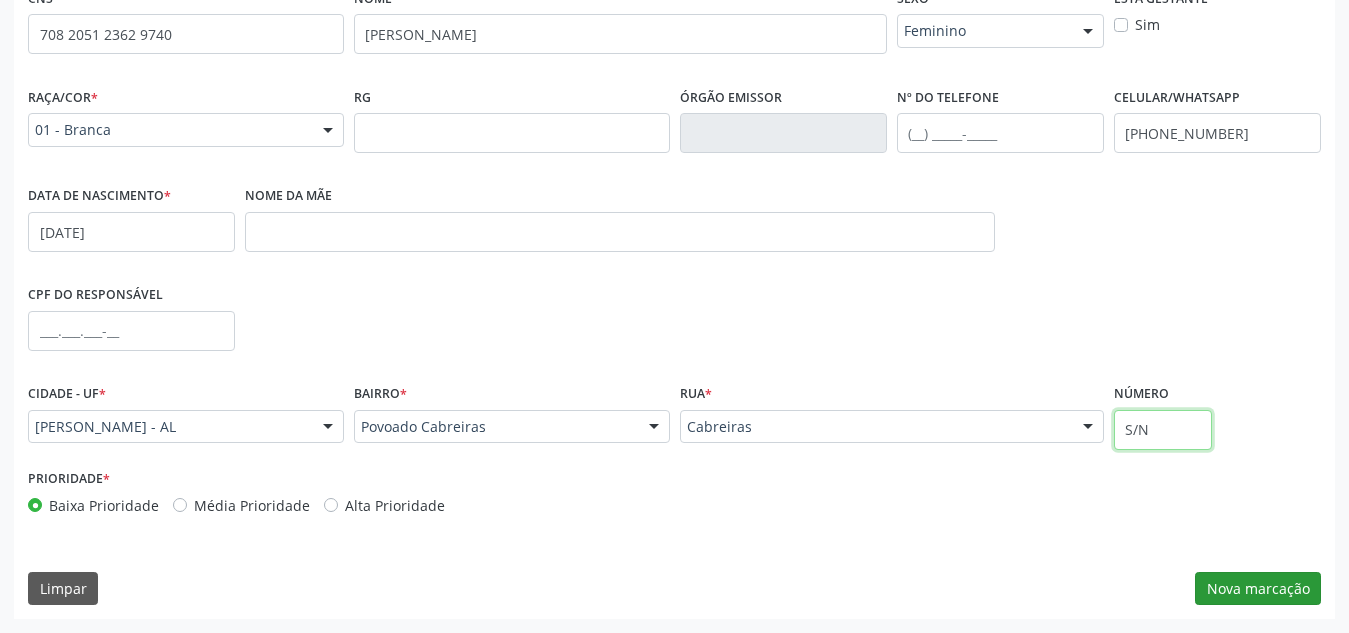 type on "S/N" 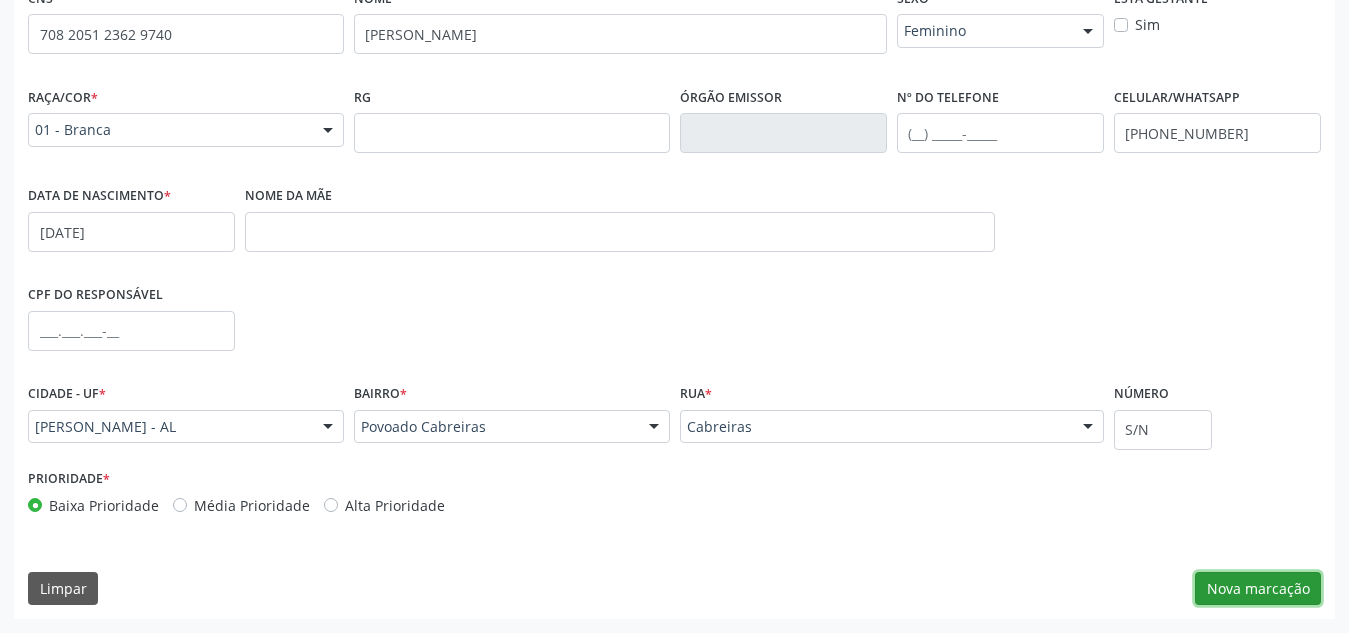 click on "Nova marcação" at bounding box center [1258, 589] 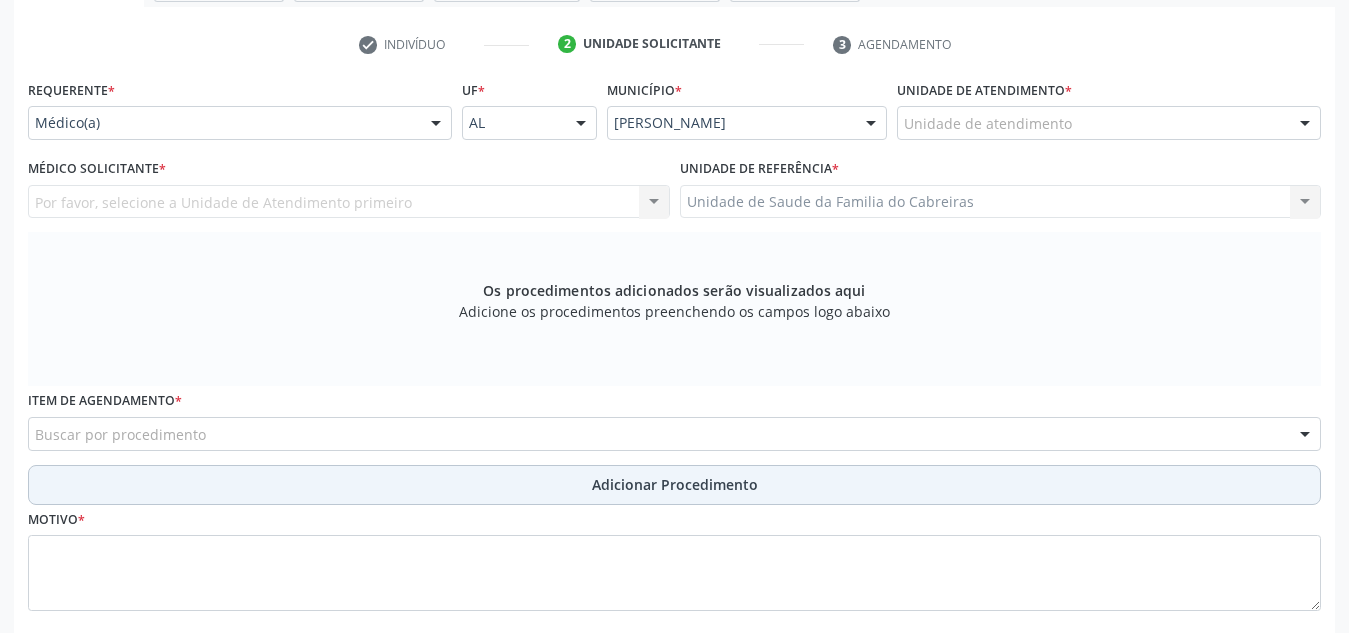 scroll, scrollTop: 386, scrollLeft: 0, axis: vertical 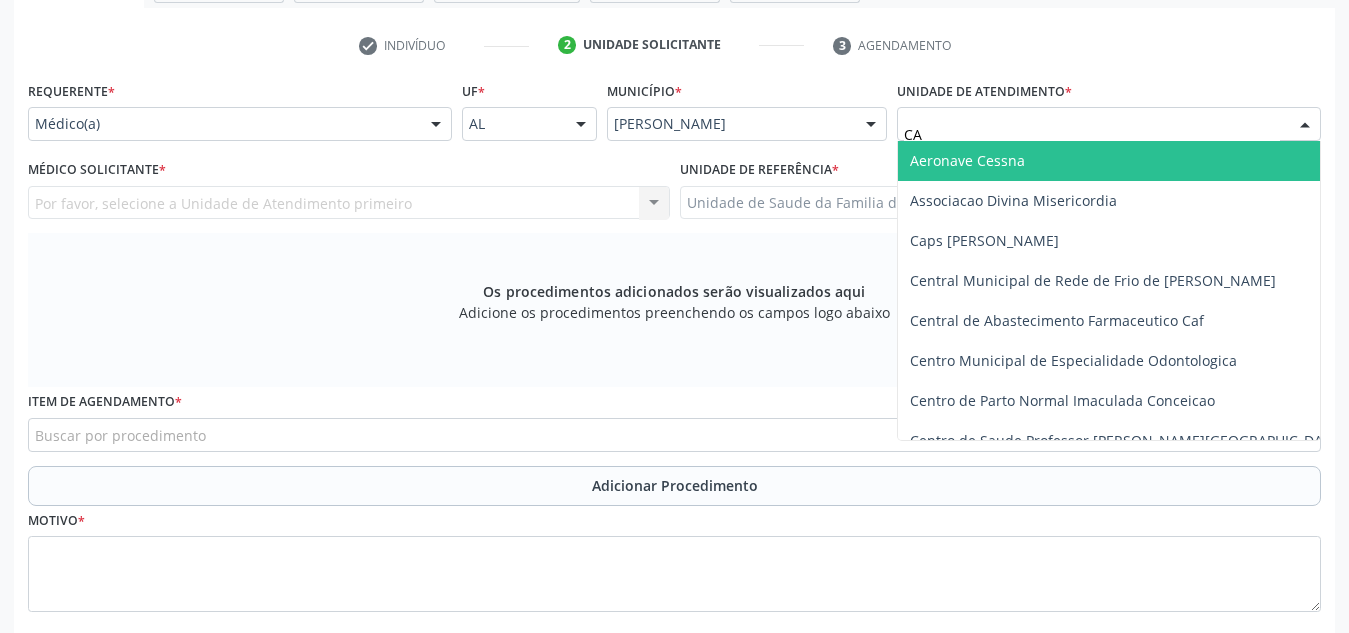 type on "CAB" 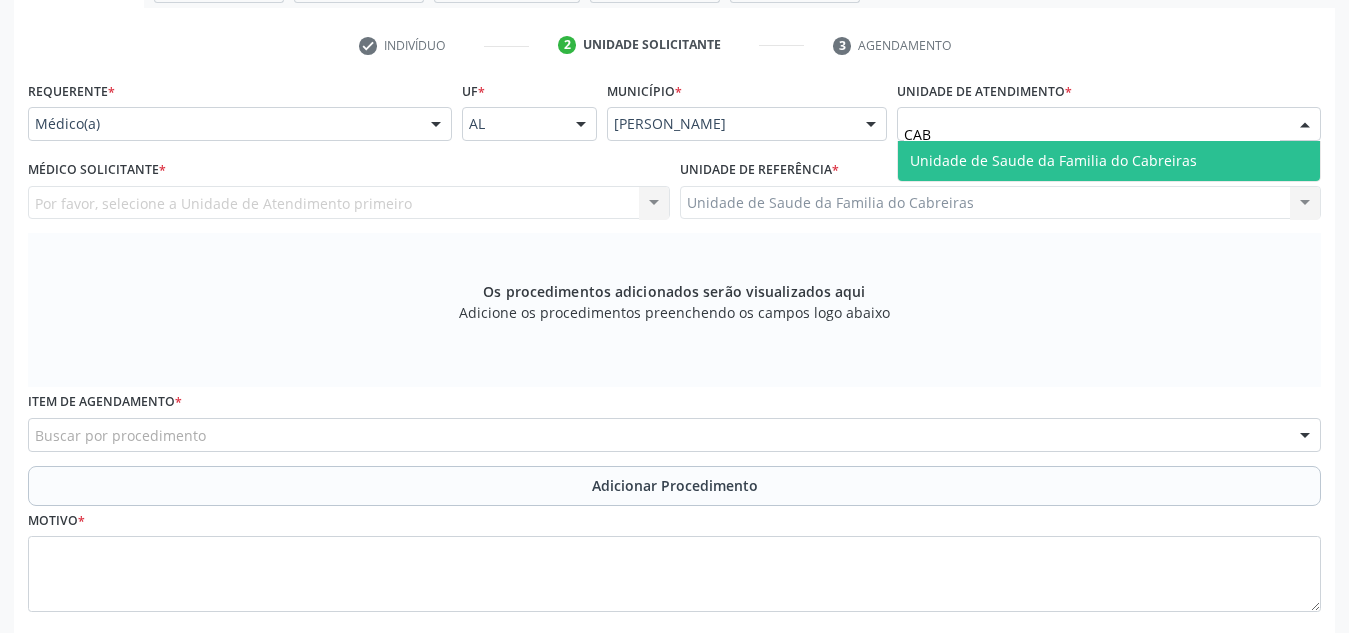 click on "Unidade de Saude da Familia do Cabreiras" at bounding box center (1053, 160) 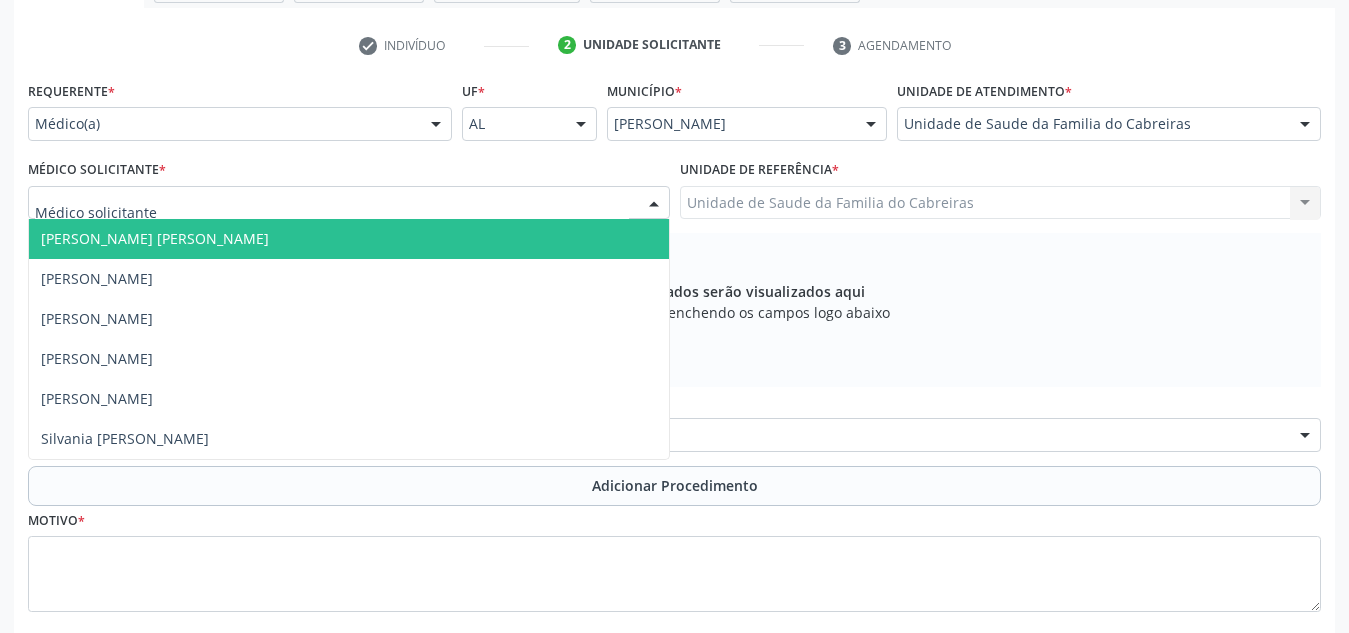 click at bounding box center [349, 203] 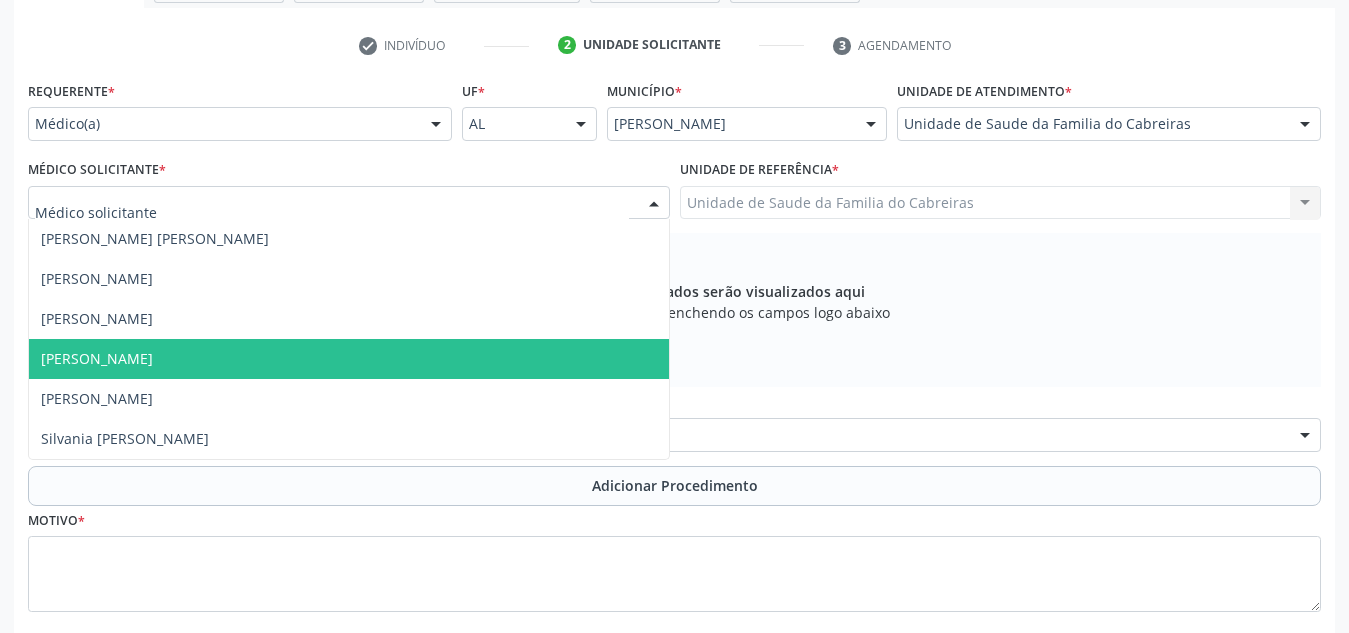 click on "[PERSON_NAME]" at bounding box center [349, 359] 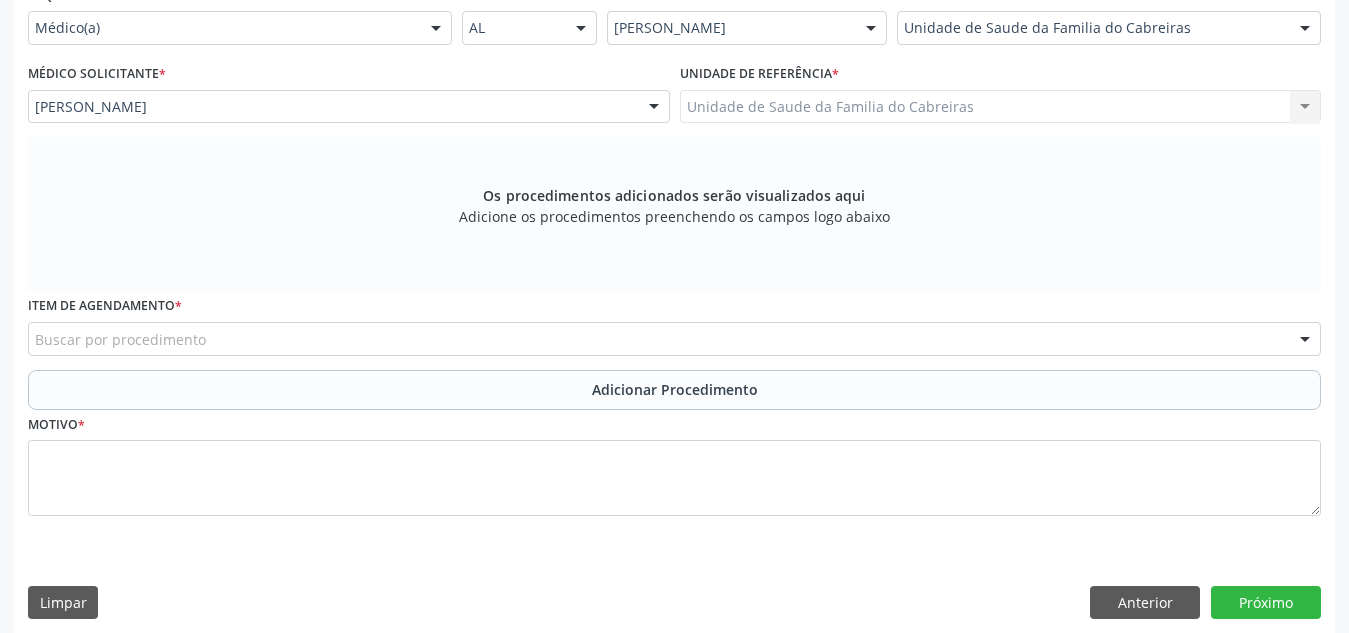 scroll, scrollTop: 484, scrollLeft: 0, axis: vertical 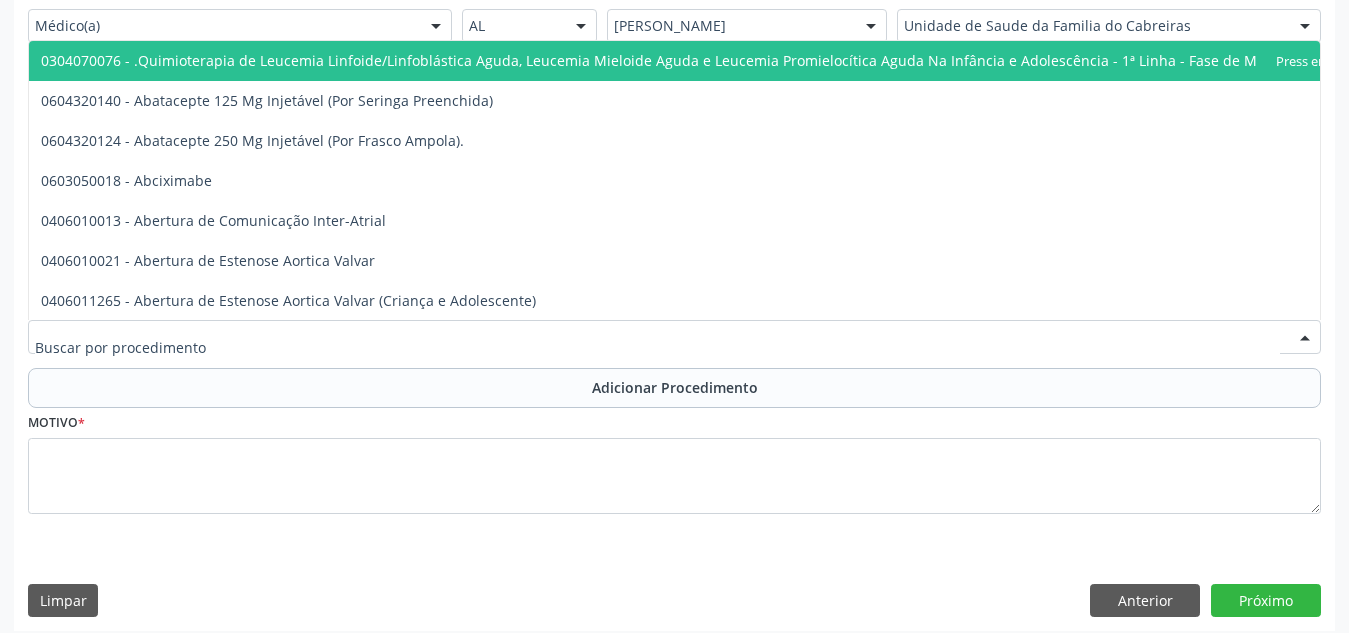 click at bounding box center (674, 337) 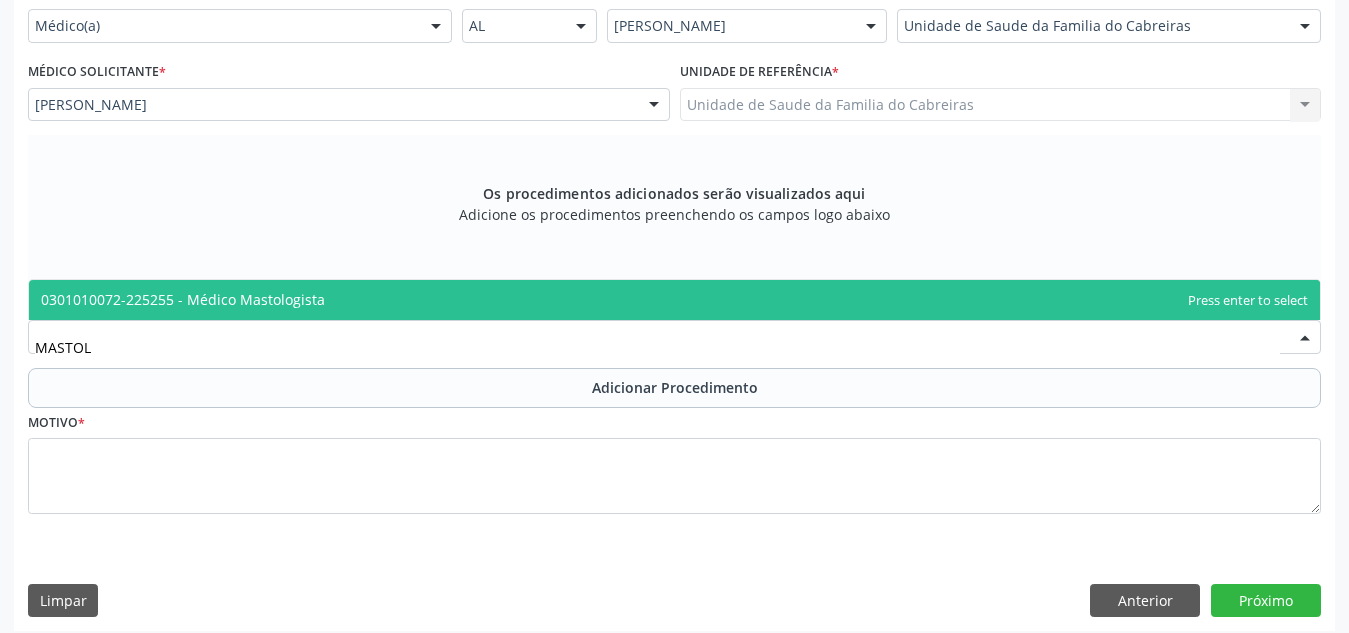 type on "MASTOLO" 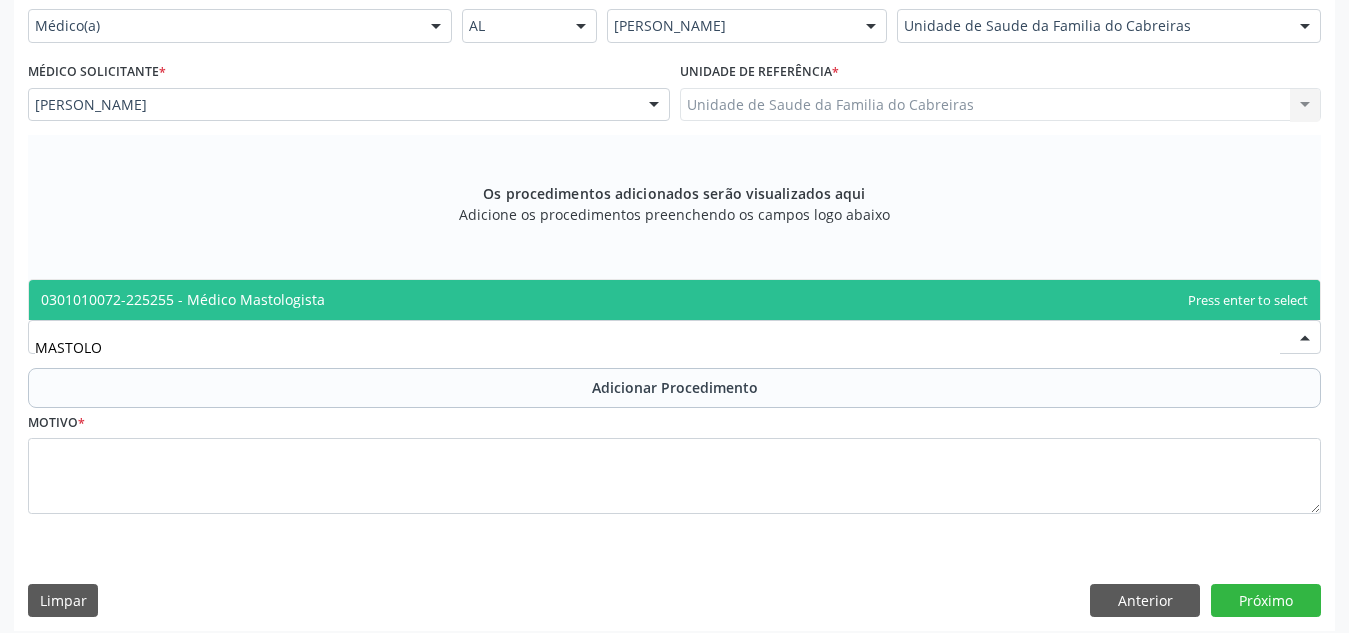 click on "0301010072-225255 - Médico Mastologista" at bounding box center (674, 300) 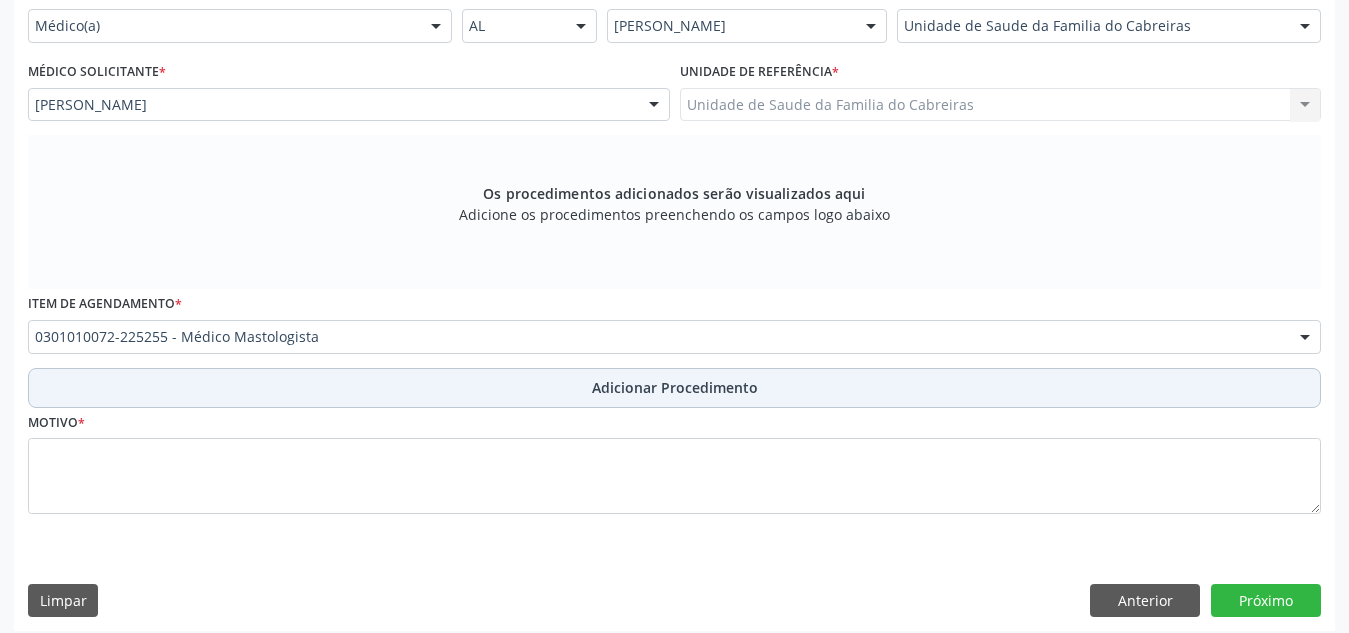 click on "Adicionar Procedimento" at bounding box center [674, 388] 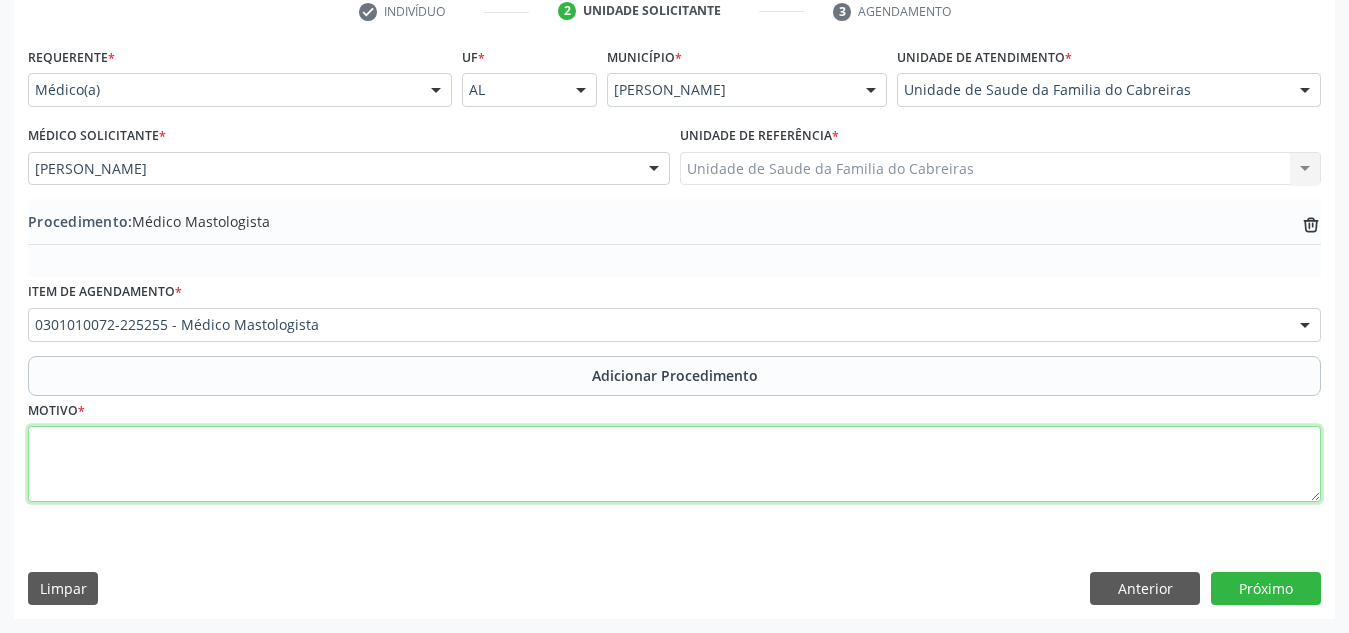 click at bounding box center (674, 464) 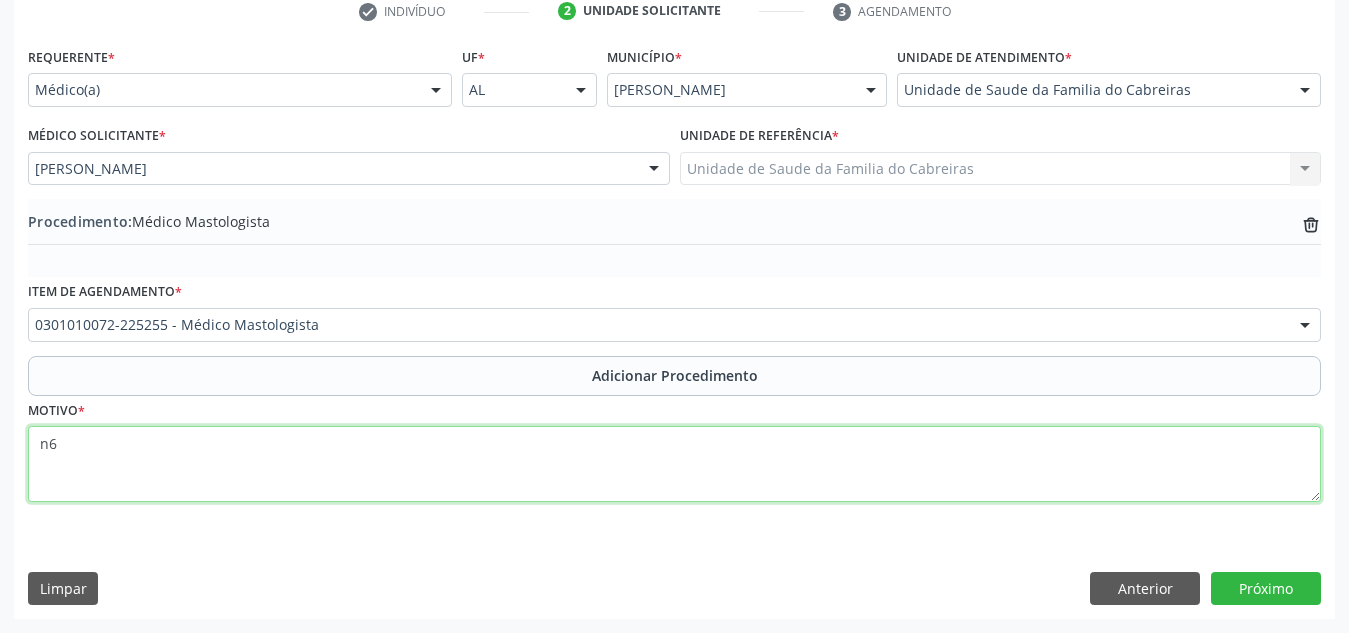 type on "n" 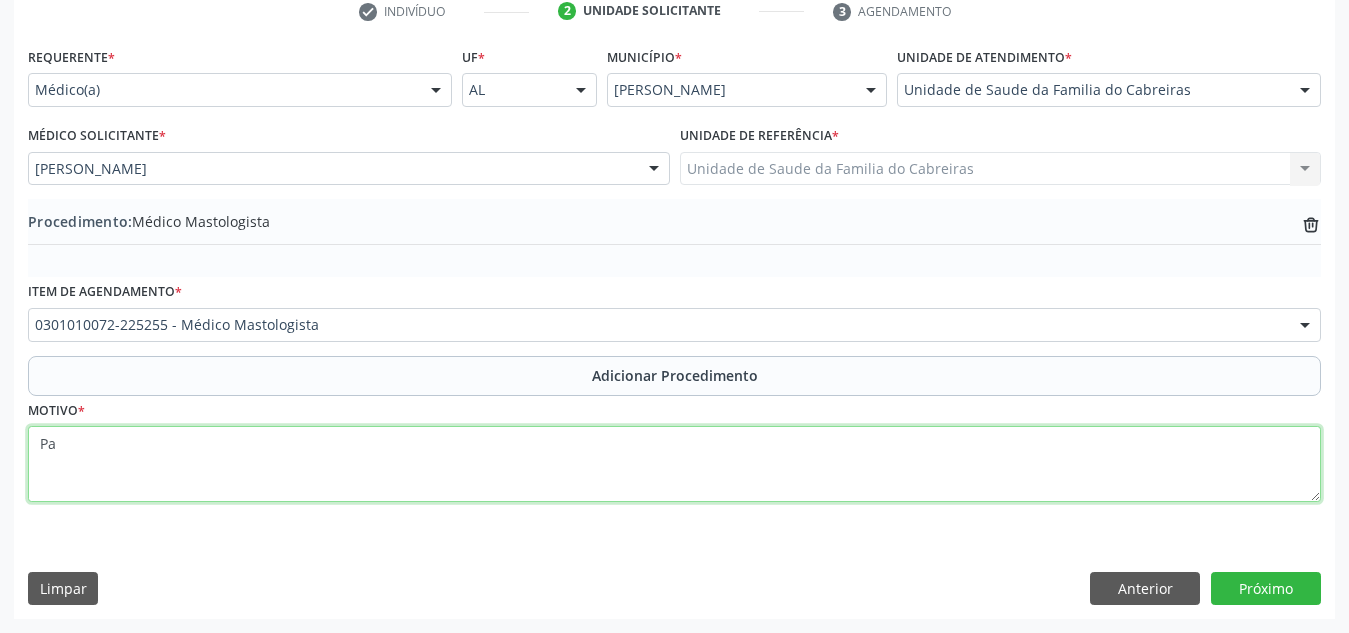 type on "P" 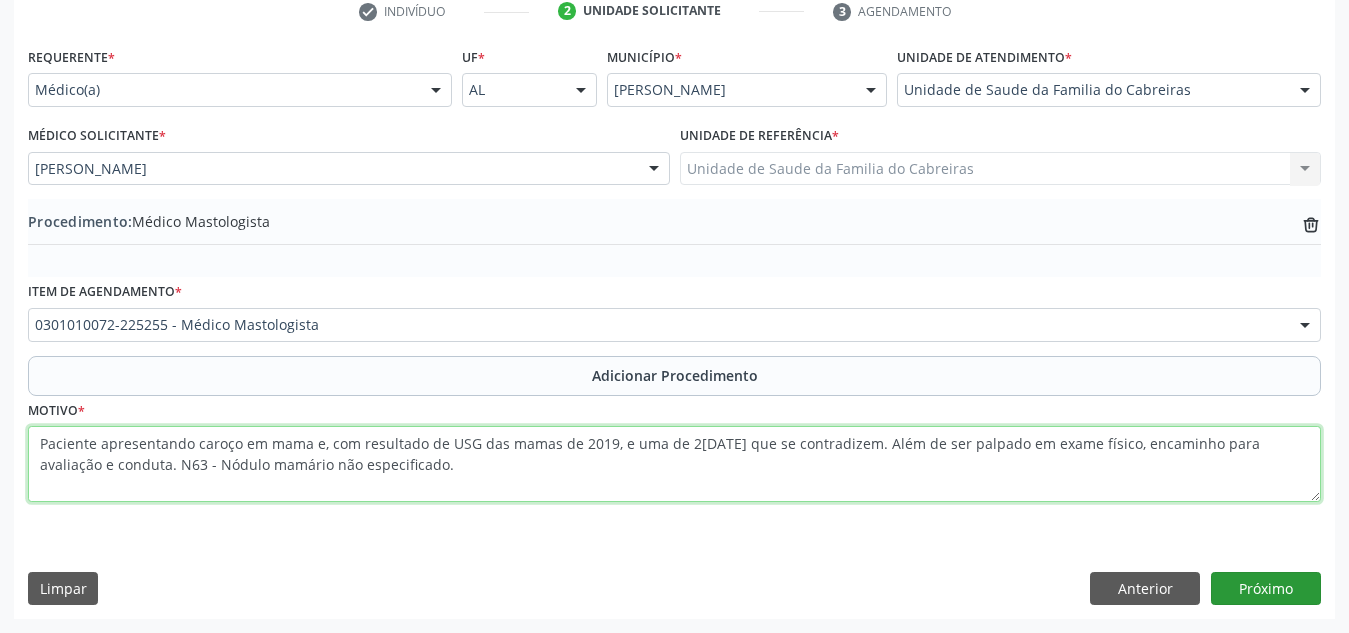 type on "Paciente apresentando caroço em mama e, com resultado de USG das mamas de 2019, e uma de 22/07/2025, que se contradizem. Além de ser palpado em exame físico, encaminho para avaliação e conduta. N63 - Nódulo mamário não especificado." 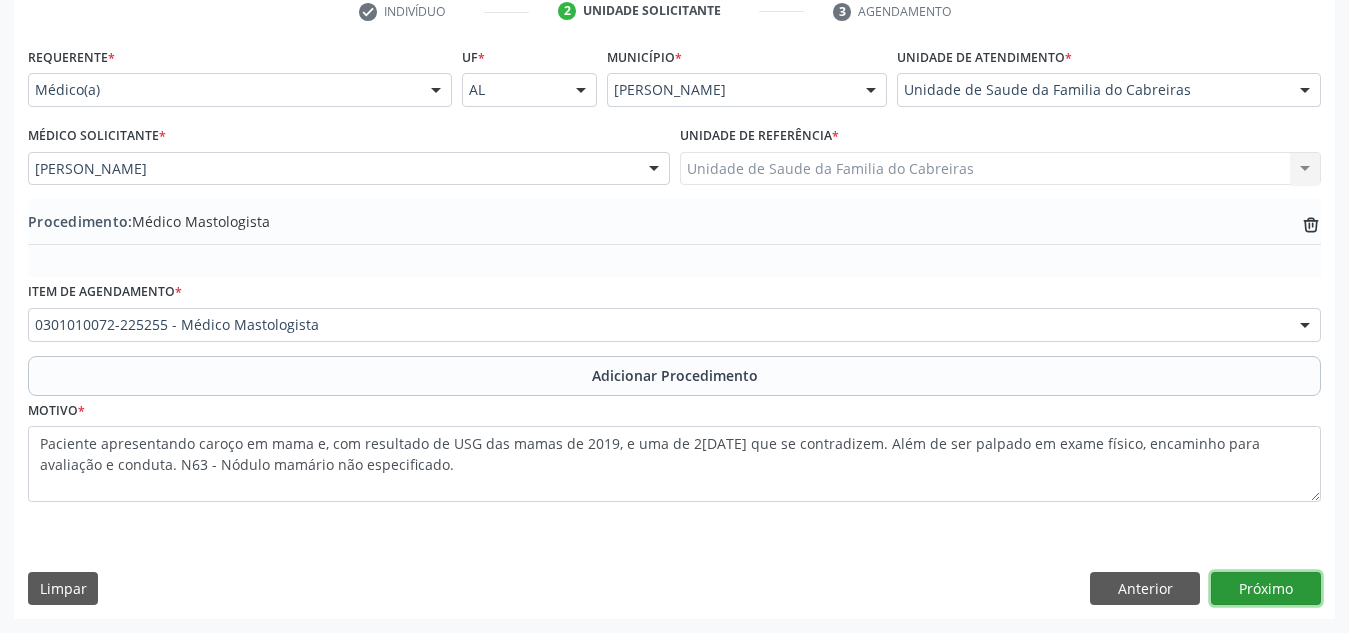 click on "Próximo" at bounding box center (1266, 589) 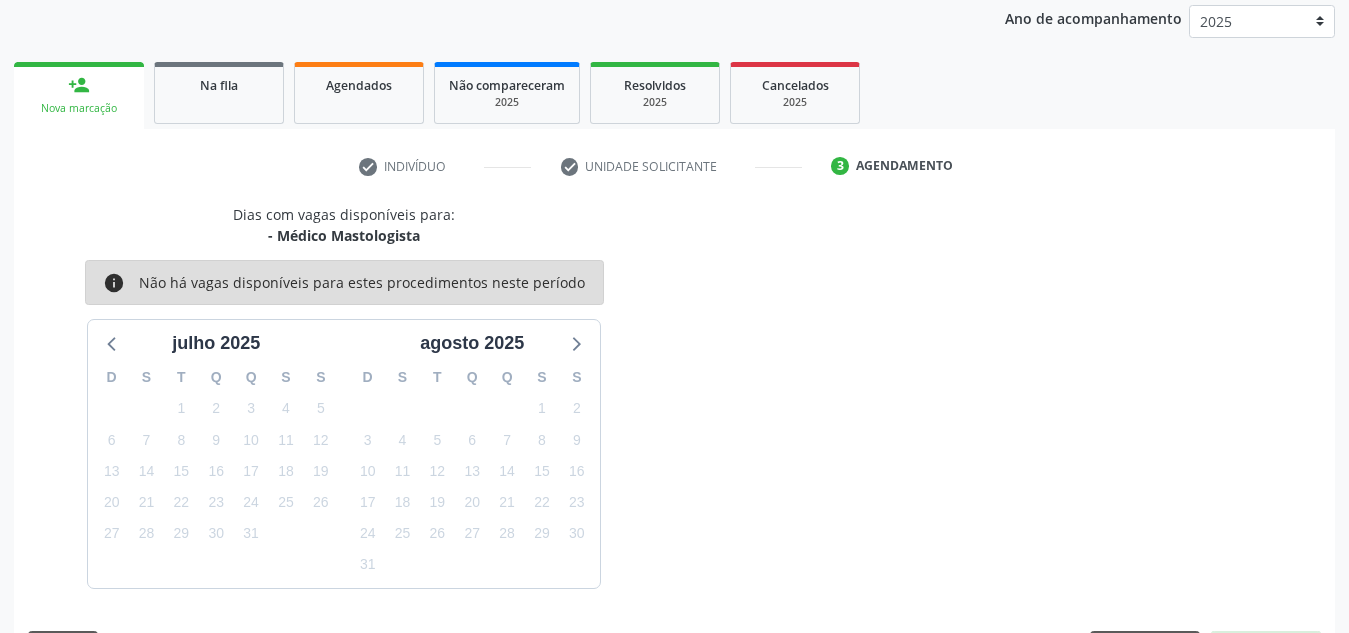 scroll, scrollTop: 324, scrollLeft: 0, axis: vertical 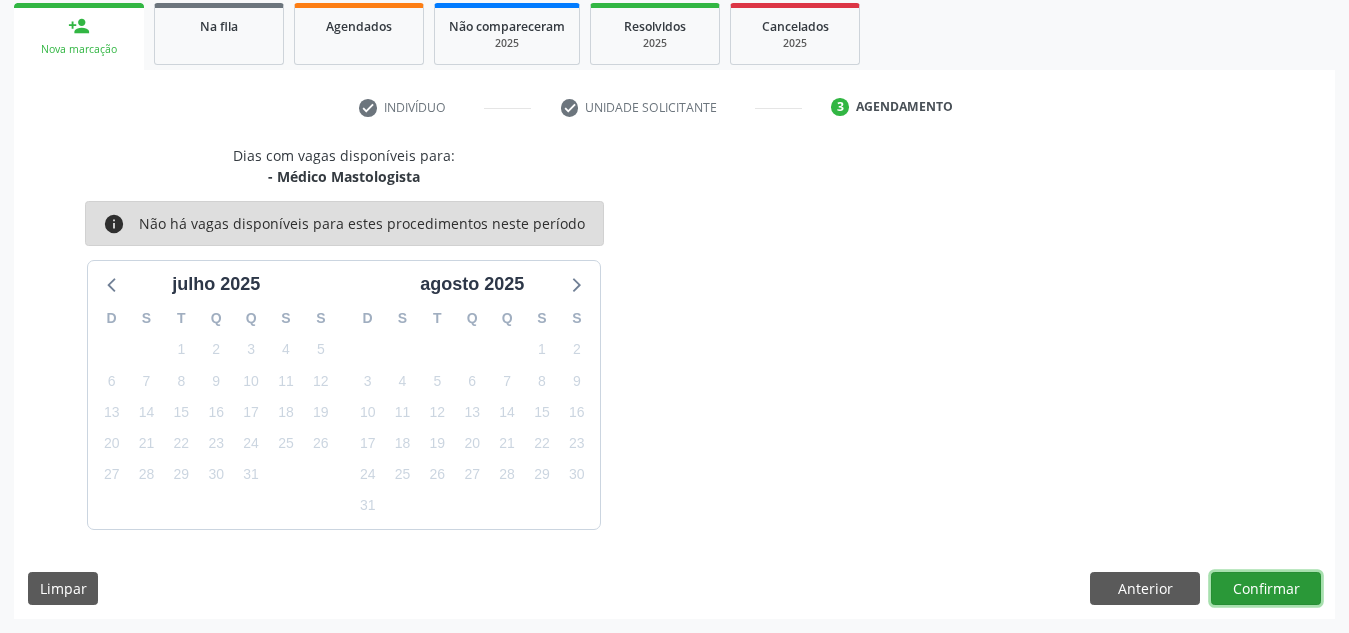 click on "Confirmar" at bounding box center [1266, 589] 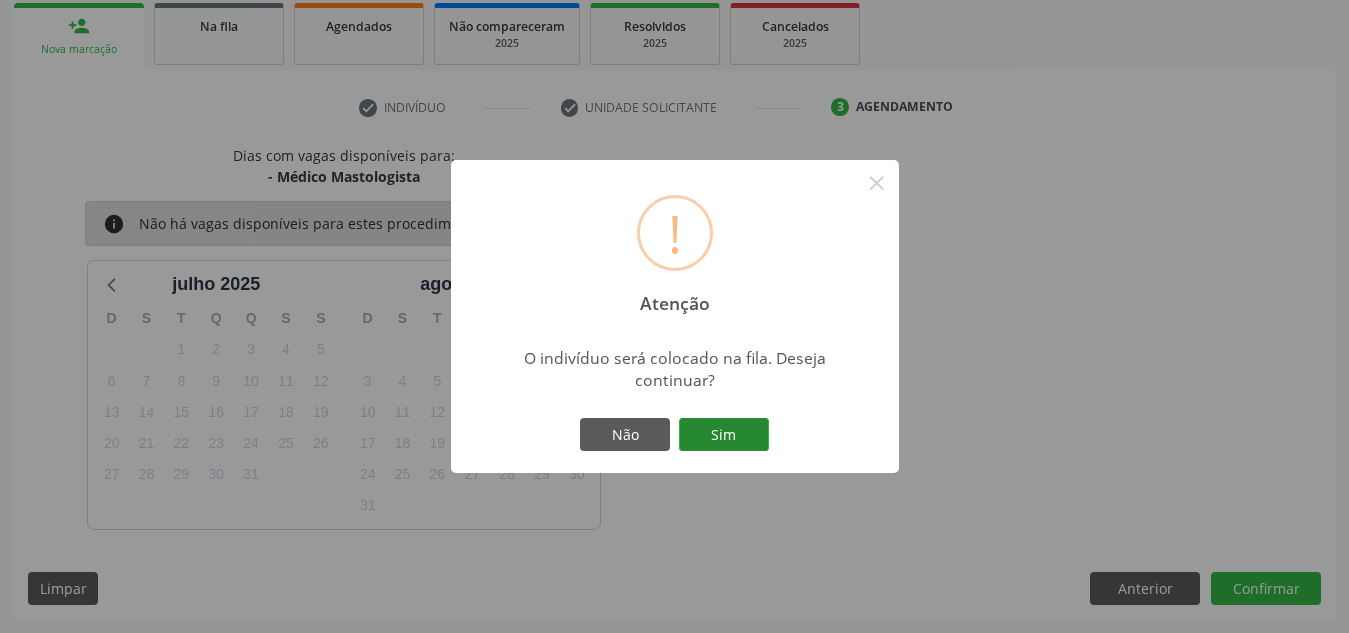 click on "Sim" at bounding box center [724, 435] 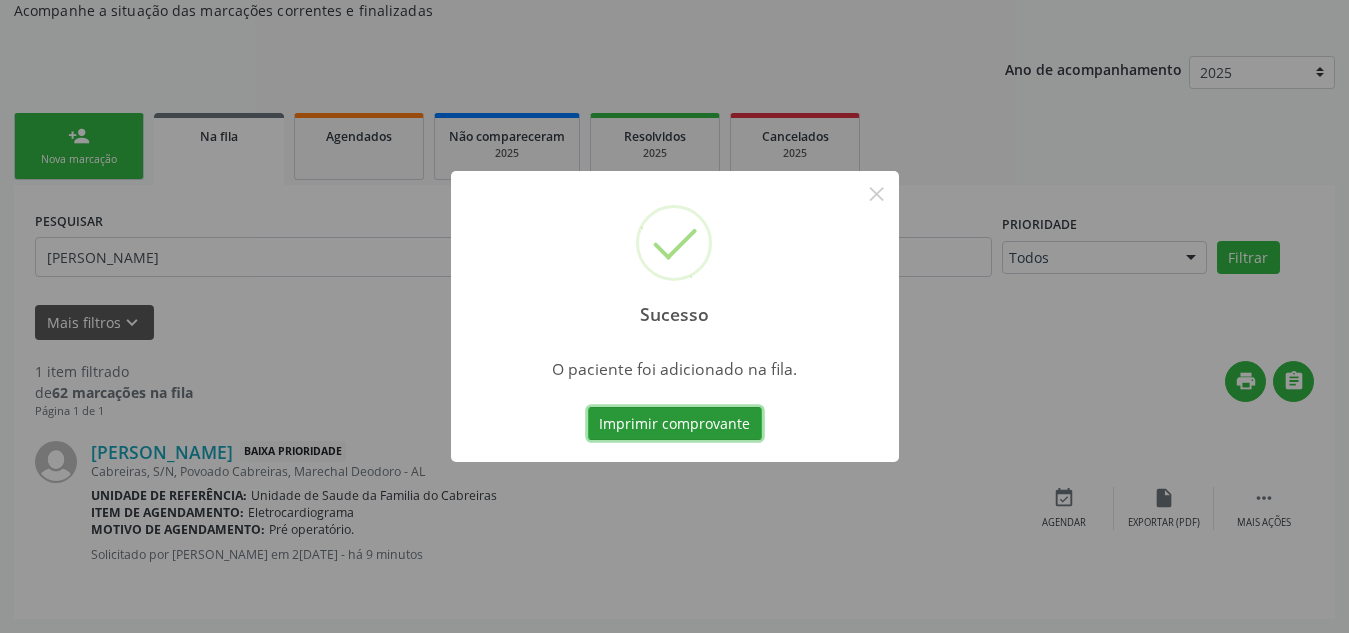 scroll, scrollTop: 62, scrollLeft: 0, axis: vertical 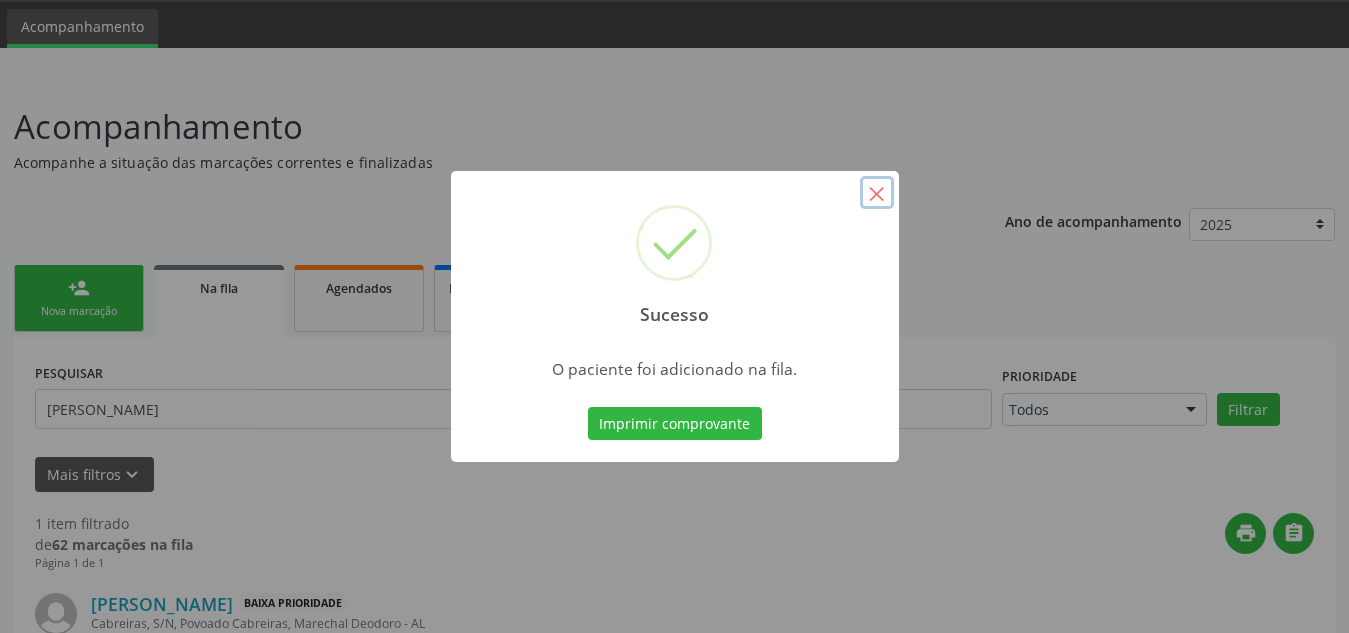 click on "×" at bounding box center [877, 193] 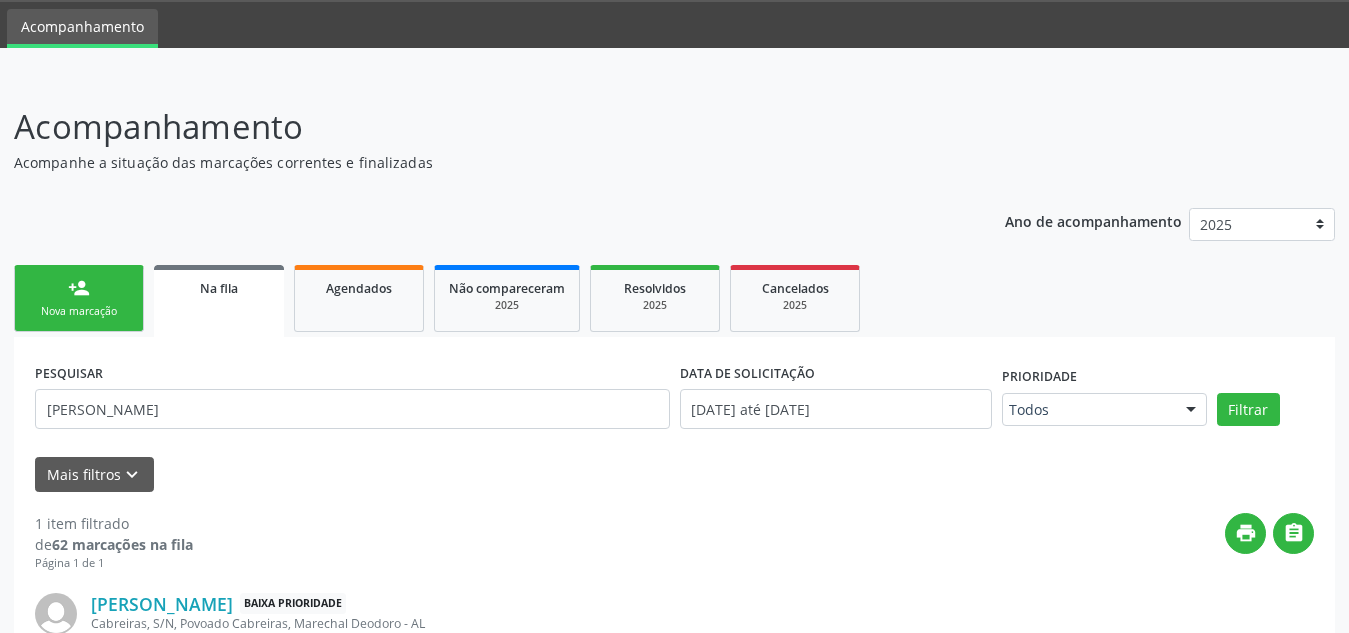 click on "person_add
Nova marcação" at bounding box center (79, 298) 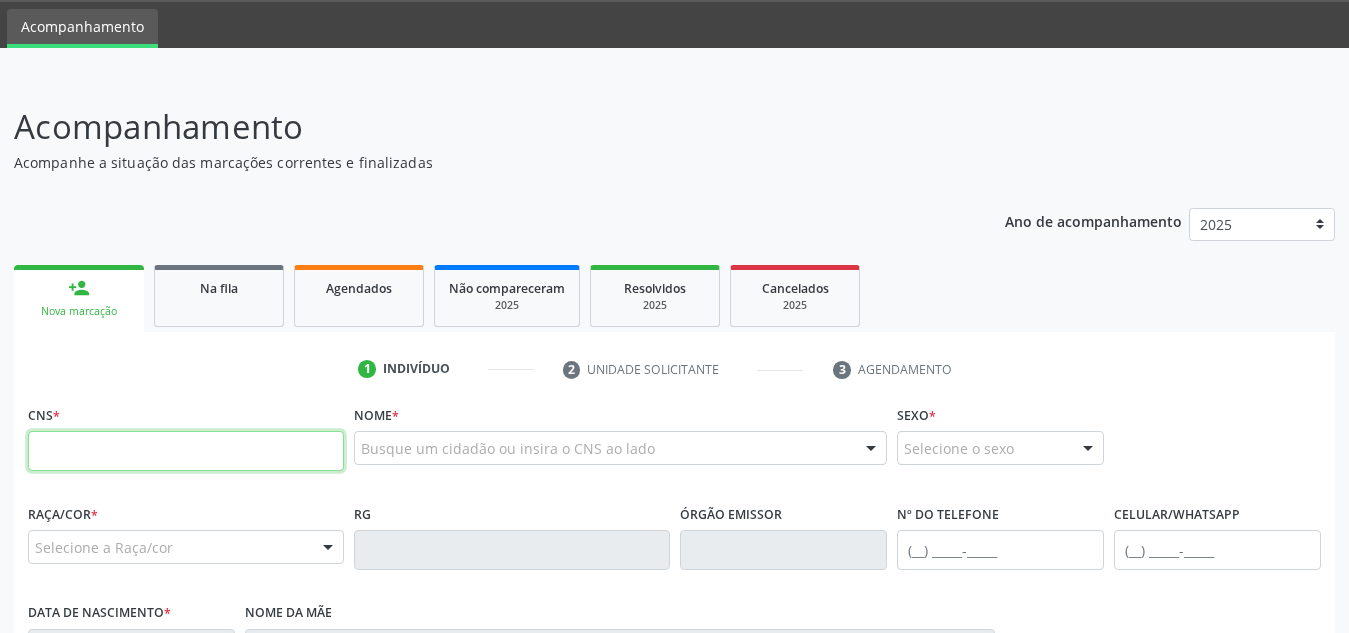 click at bounding box center (186, 451) 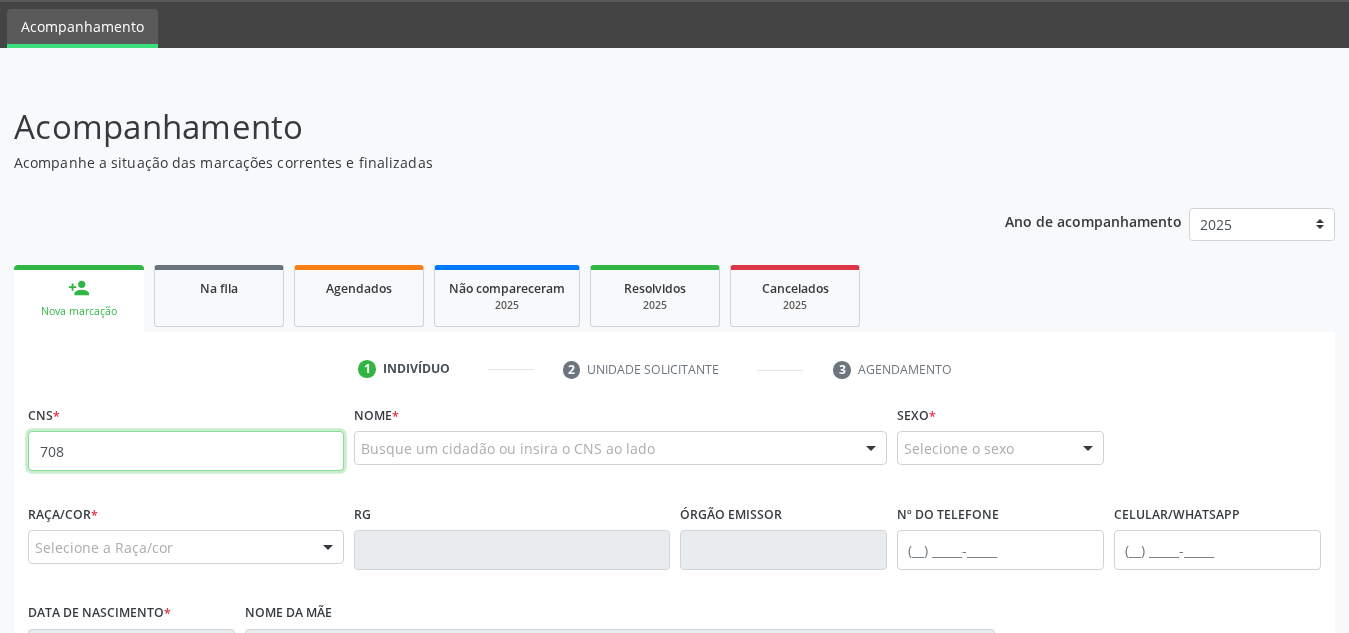 type on "708" 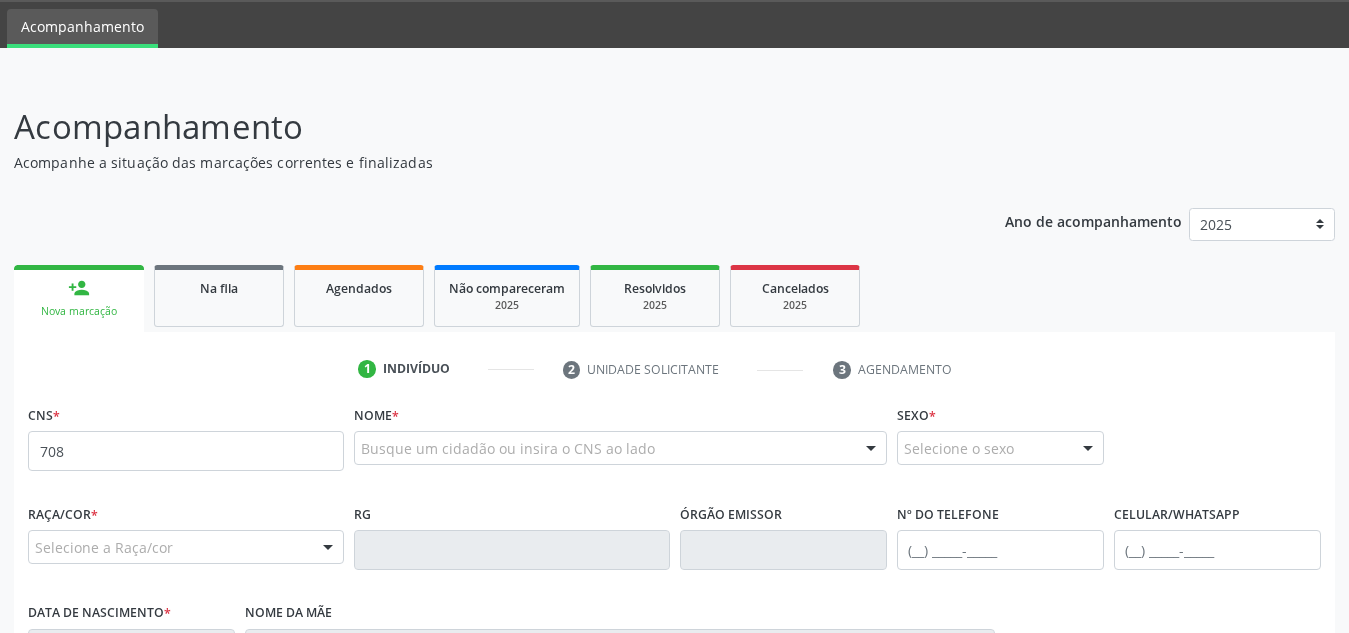 click on "Nome
*
Busque um cidadão ou insira o CNS ao lado
Nenhum resultado encontrado para: "   "
Digite o nome ou CNS para buscar um indivíduo" at bounding box center (620, 439) 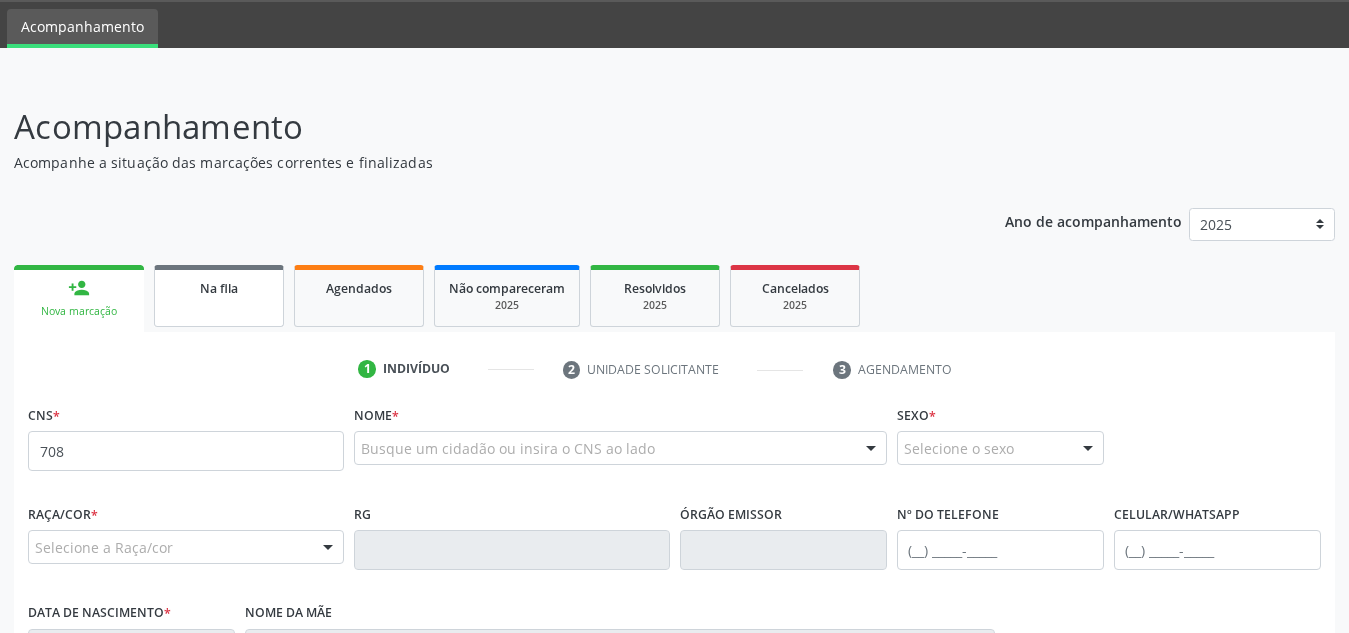 click on "Na fila" at bounding box center [219, 296] 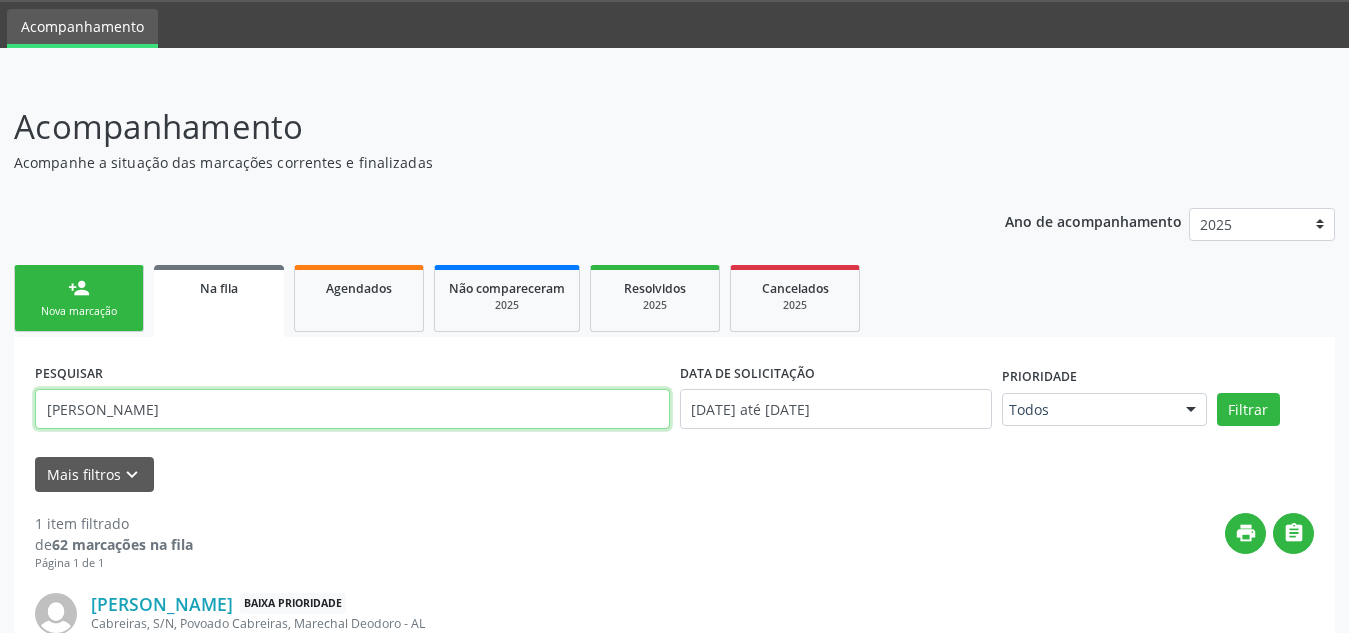 click on "rafael" at bounding box center (352, 409) 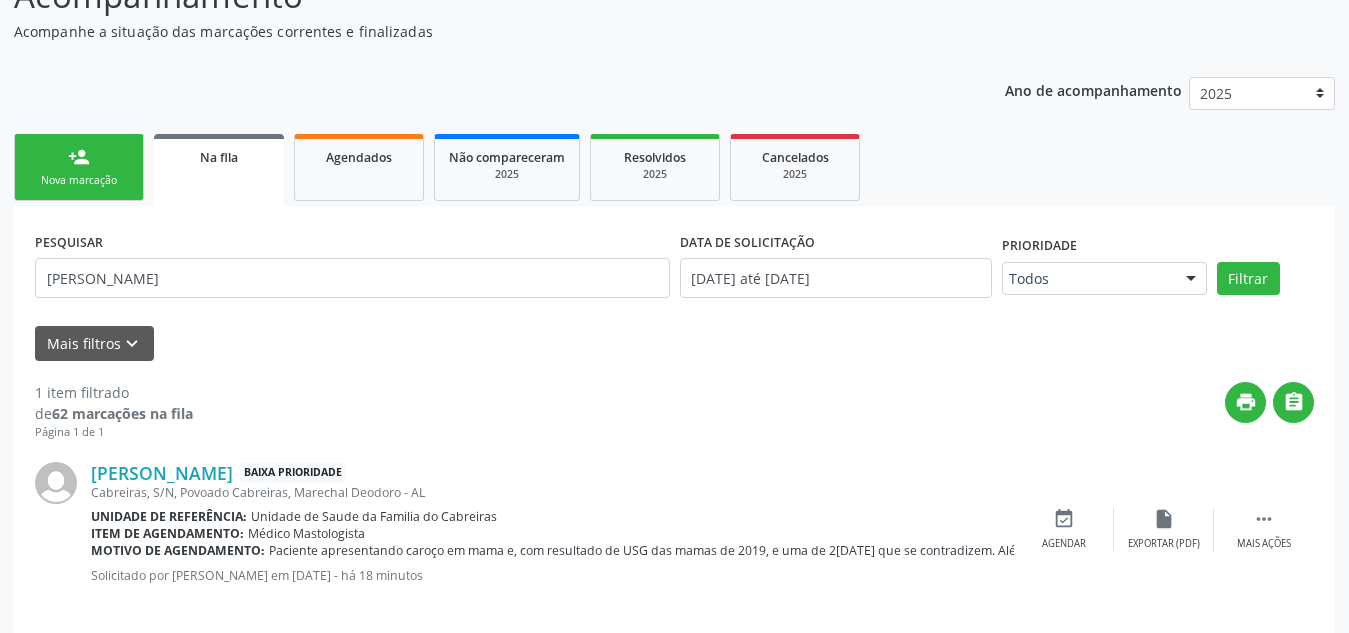 scroll, scrollTop: 214, scrollLeft: 0, axis: vertical 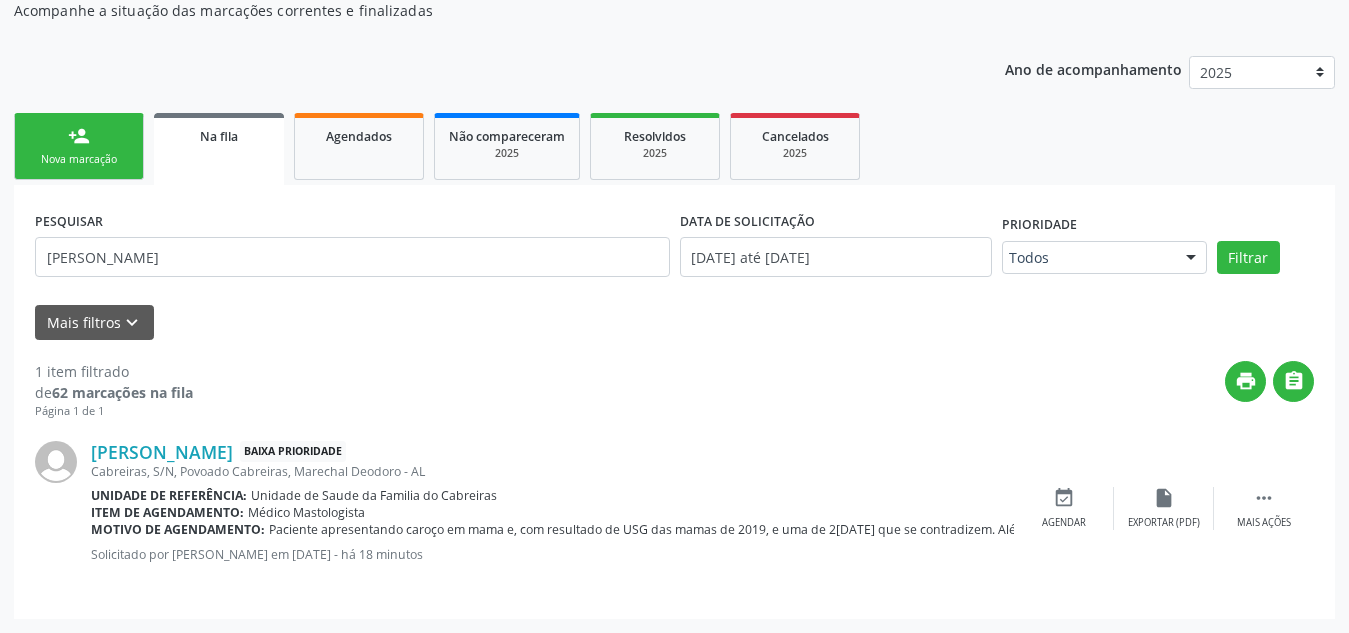 click on "Nova marcação" at bounding box center (79, 159) 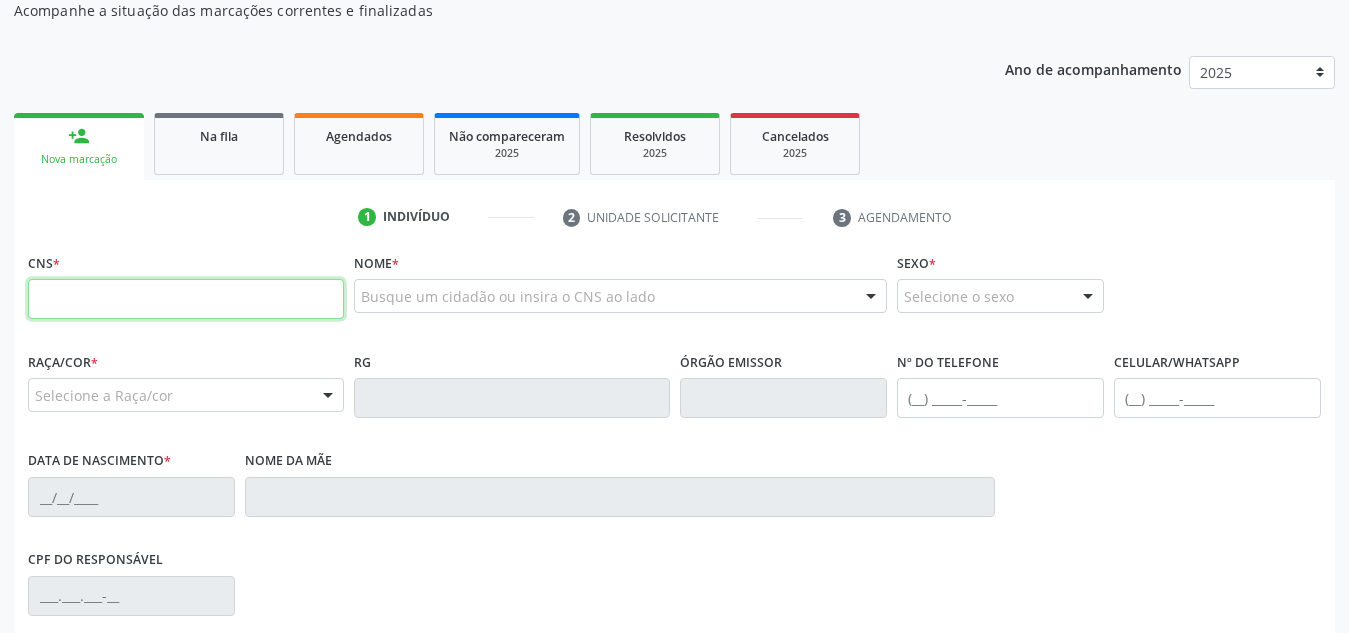 click at bounding box center (186, 299) 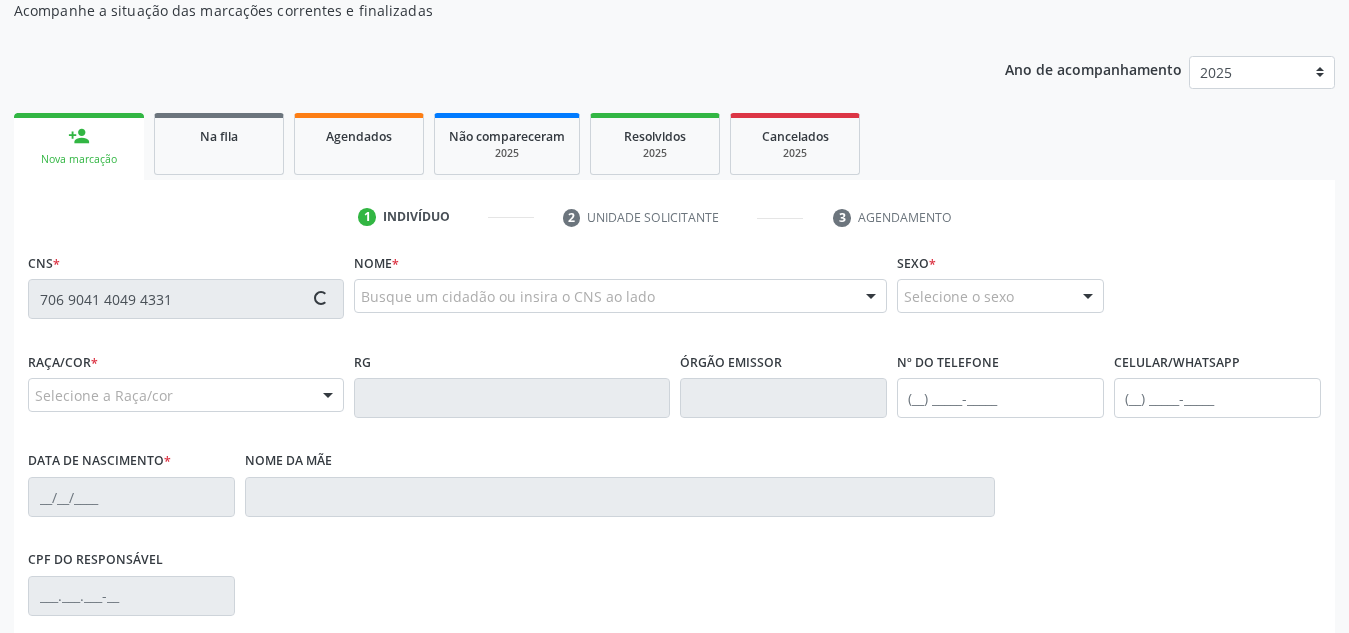type on "706 9041 4049 4331" 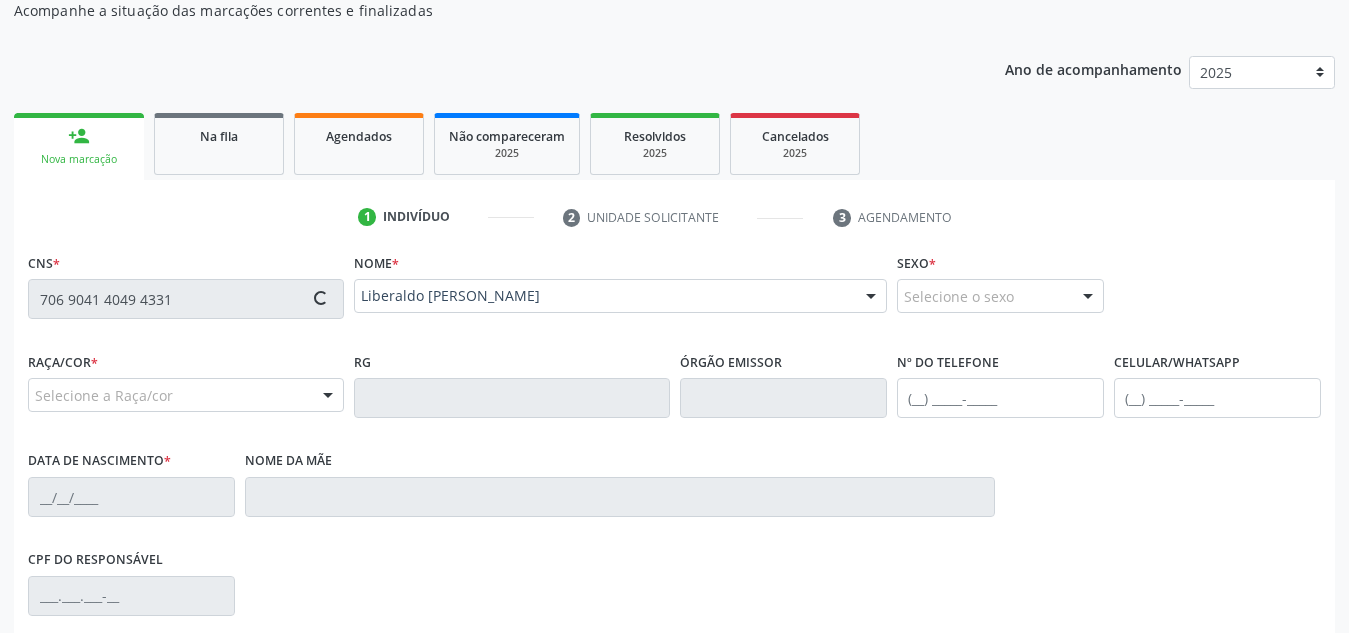 type on "(82) 99363-6099" 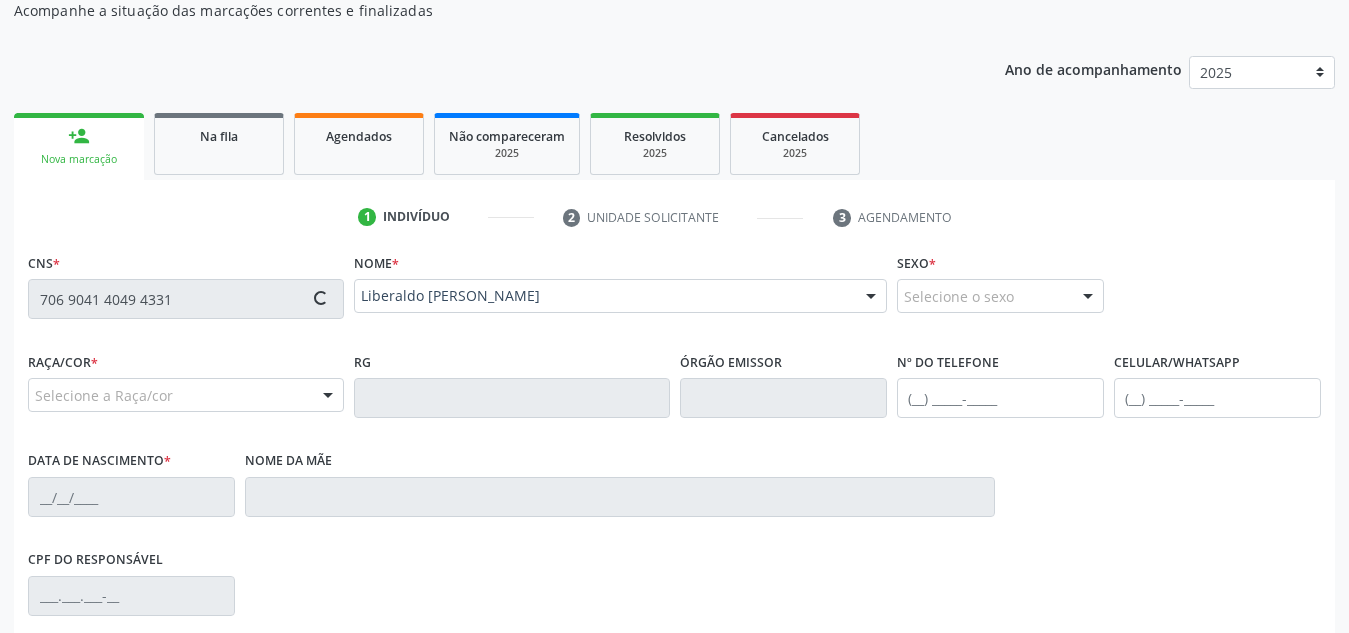 type on "(82) 99165-5464" 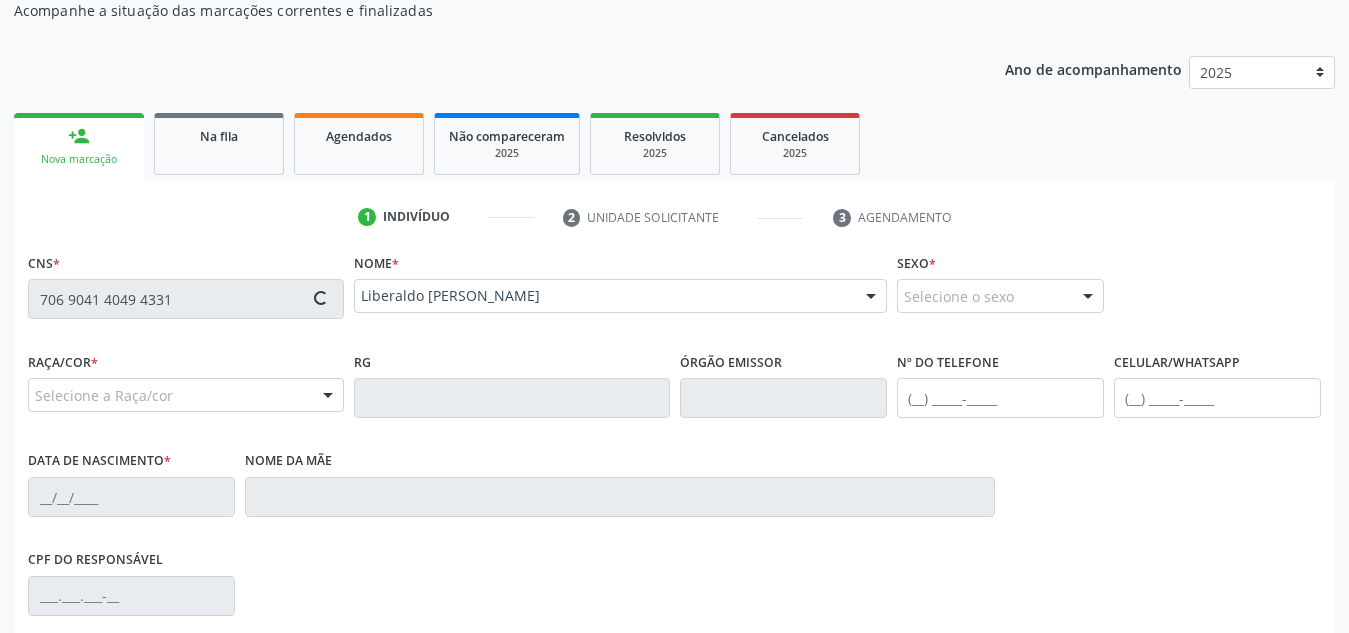 type on "06/09/1953" 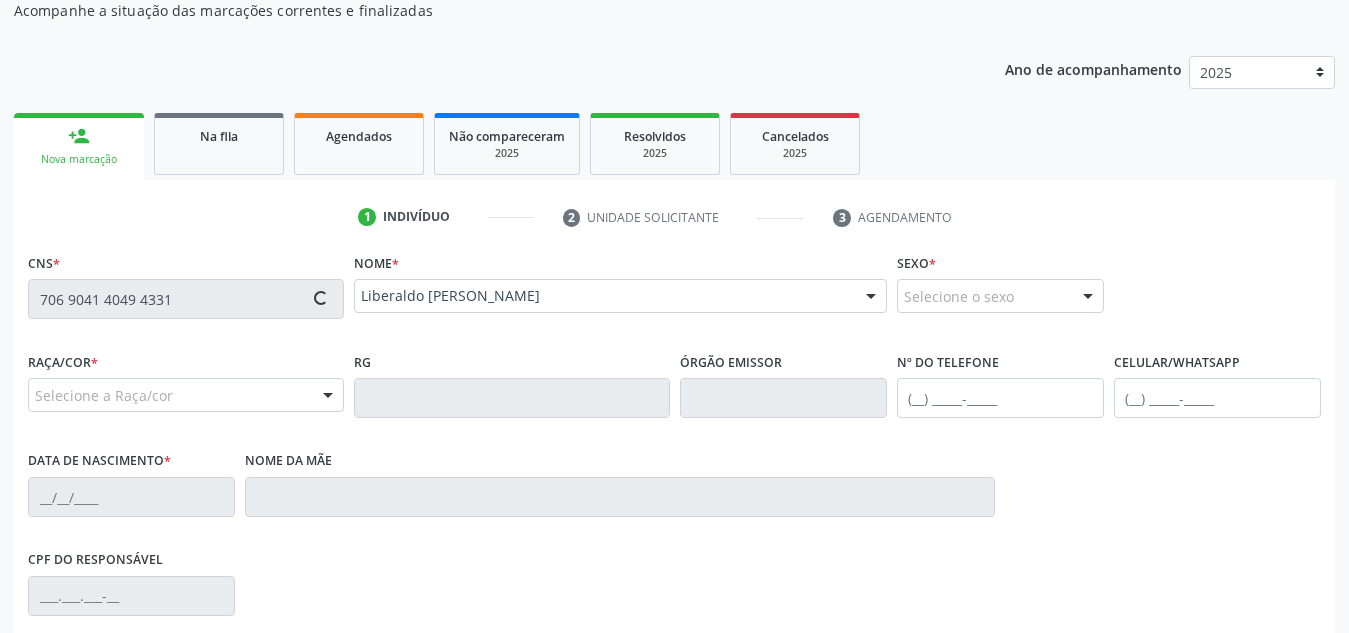 type on "Maria Jose Gertro" 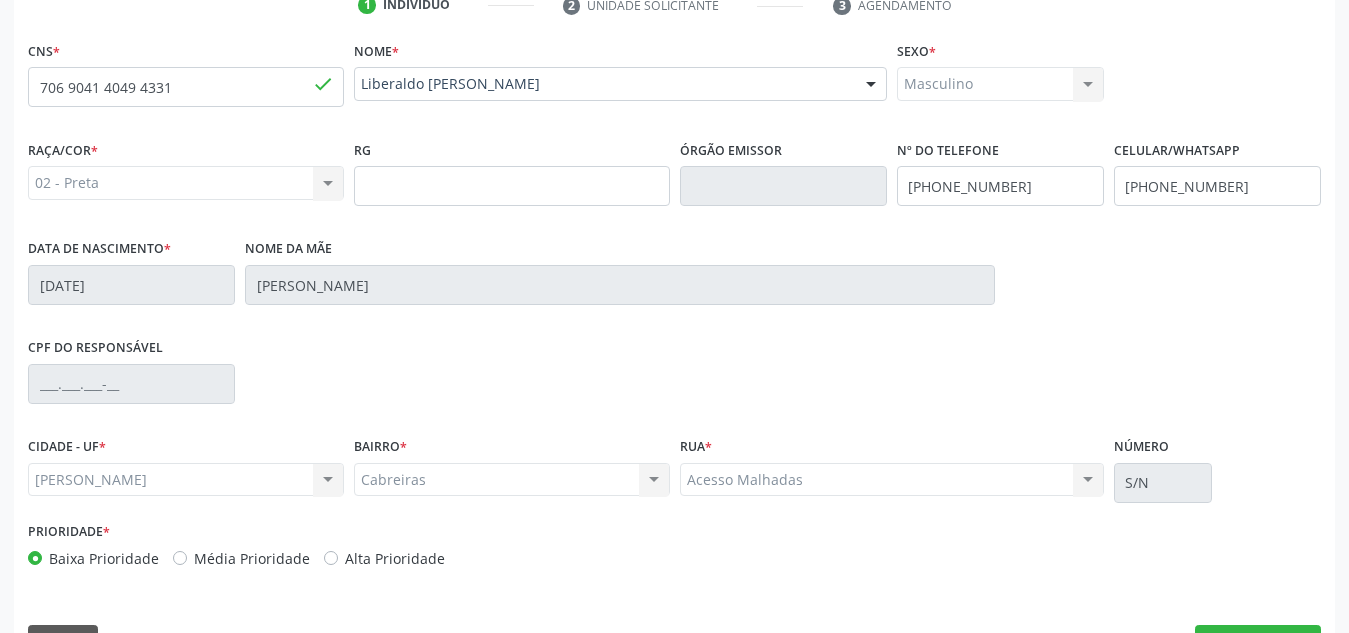 scroll, scrollTop: 479, scrollLeft: 0, axis: vertical 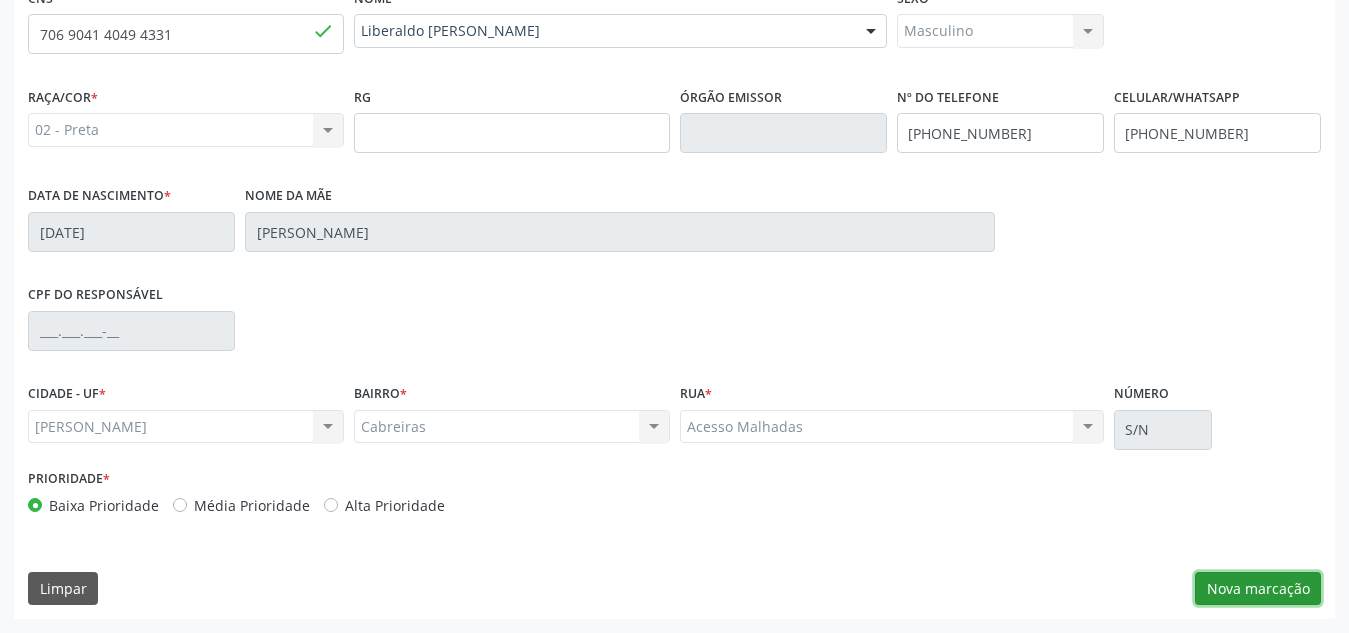 click on "Nova marcação" at bounding box center [1258, 589] 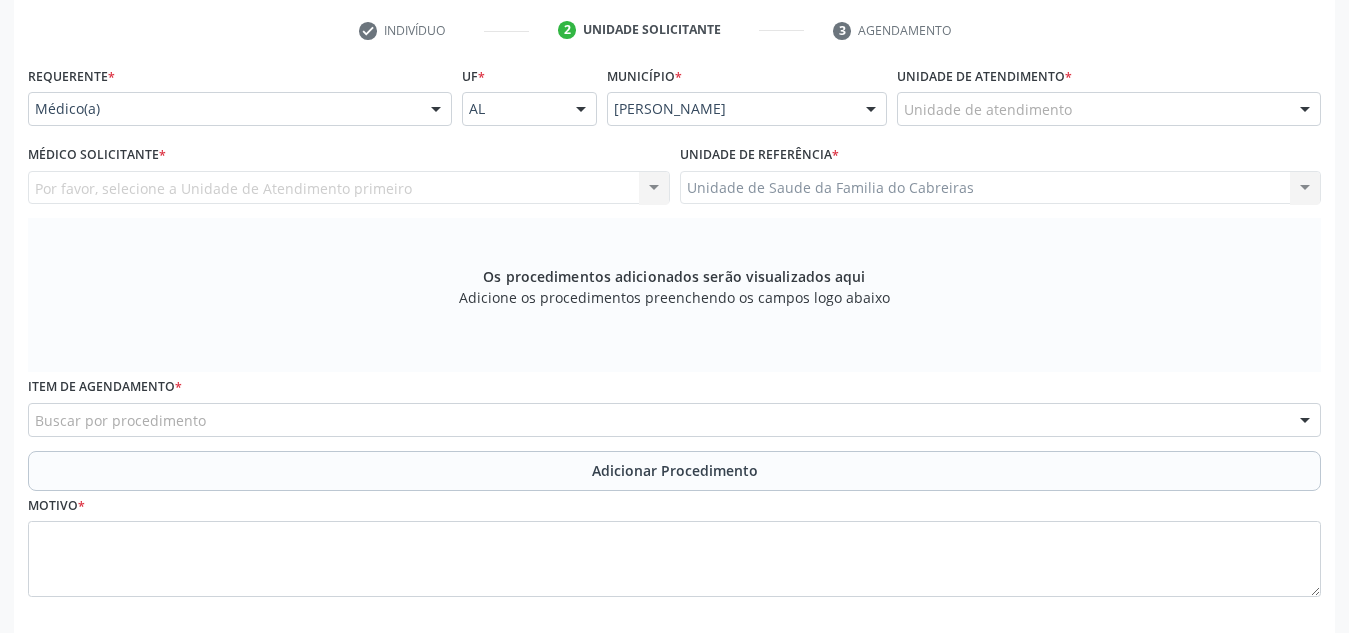 scroll, scrollTop: 400, scrollLeft: 0, axis: vertical 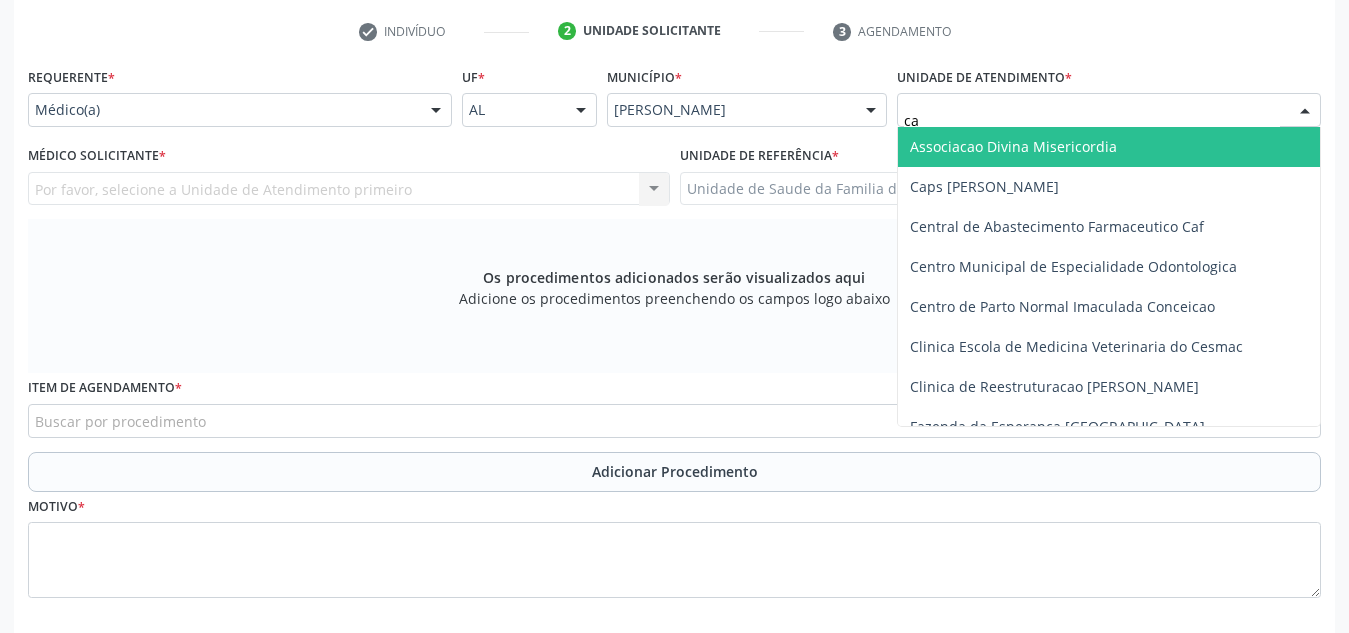type on "cab" 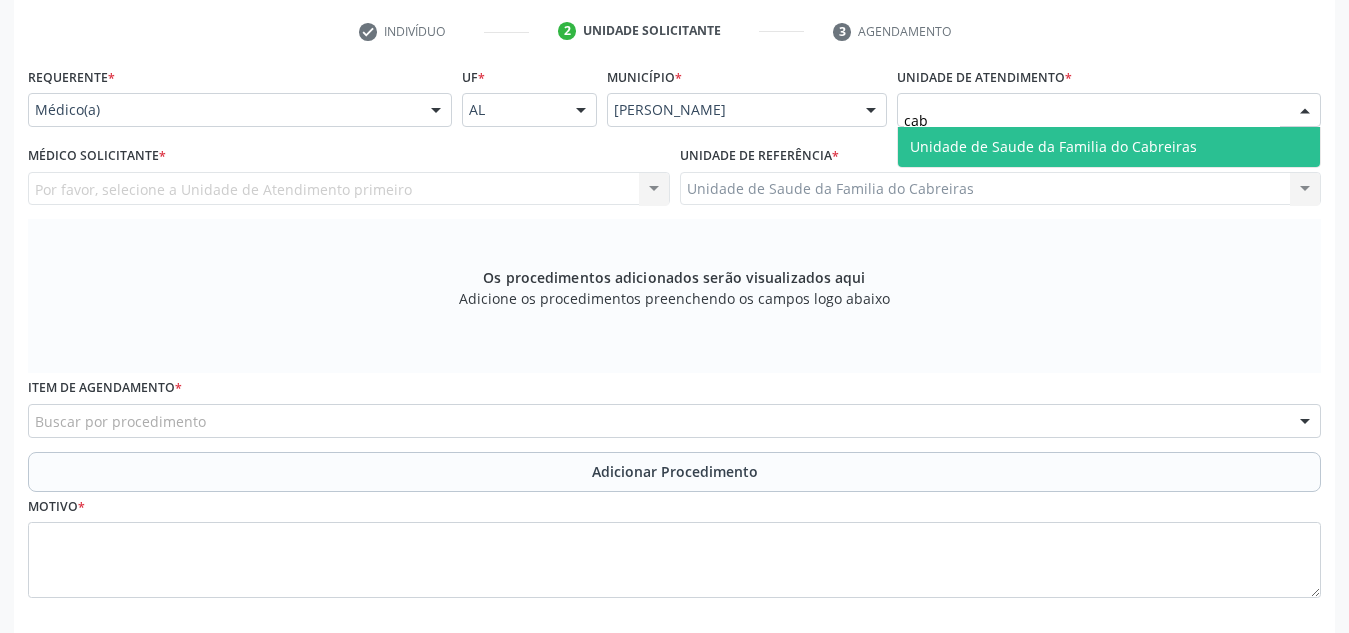 click on "Unidade de Saude da Familia do Cabreiras" at bounding box center [1053, 146] 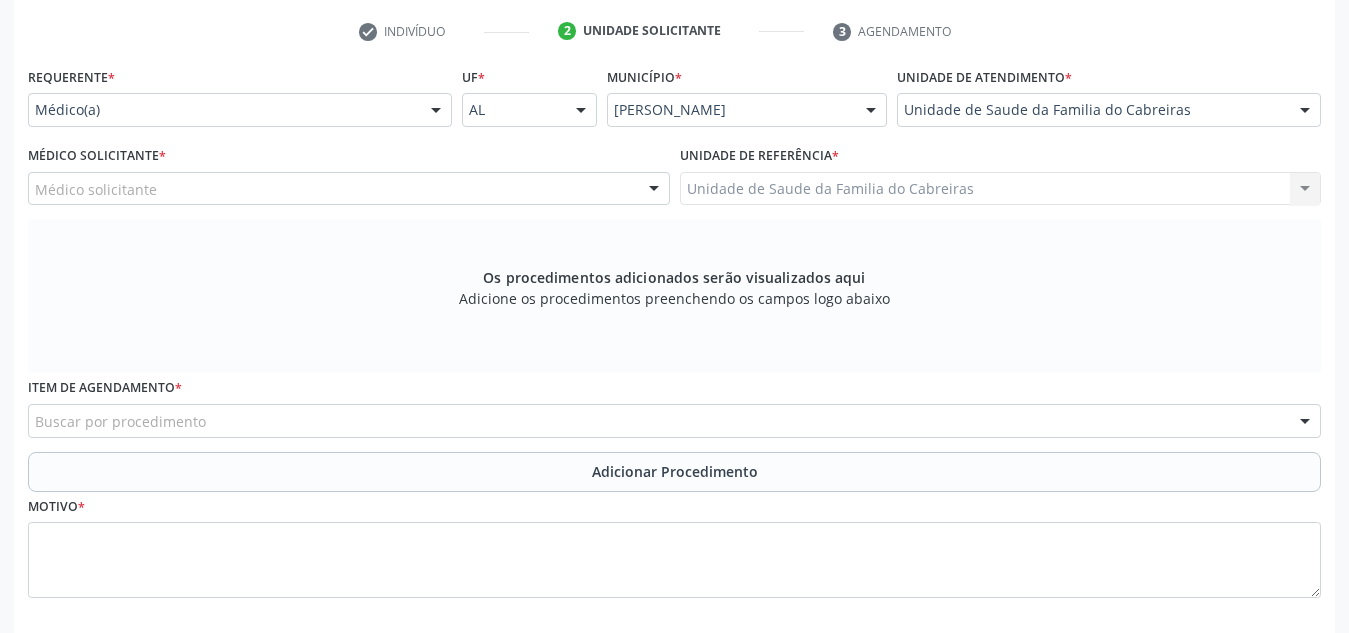 click on "Médico solicitante" at bounding box center [349, 189] 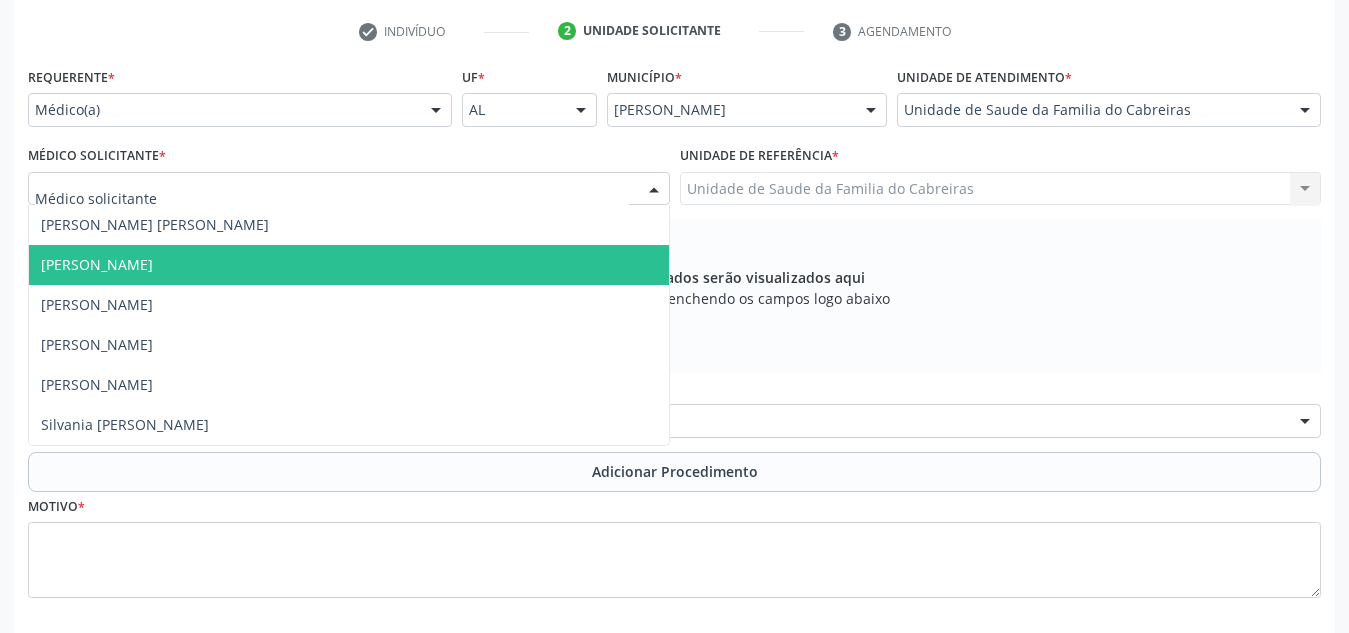 click on "[PERSON_NAME]" at bounding box center (349, 265) 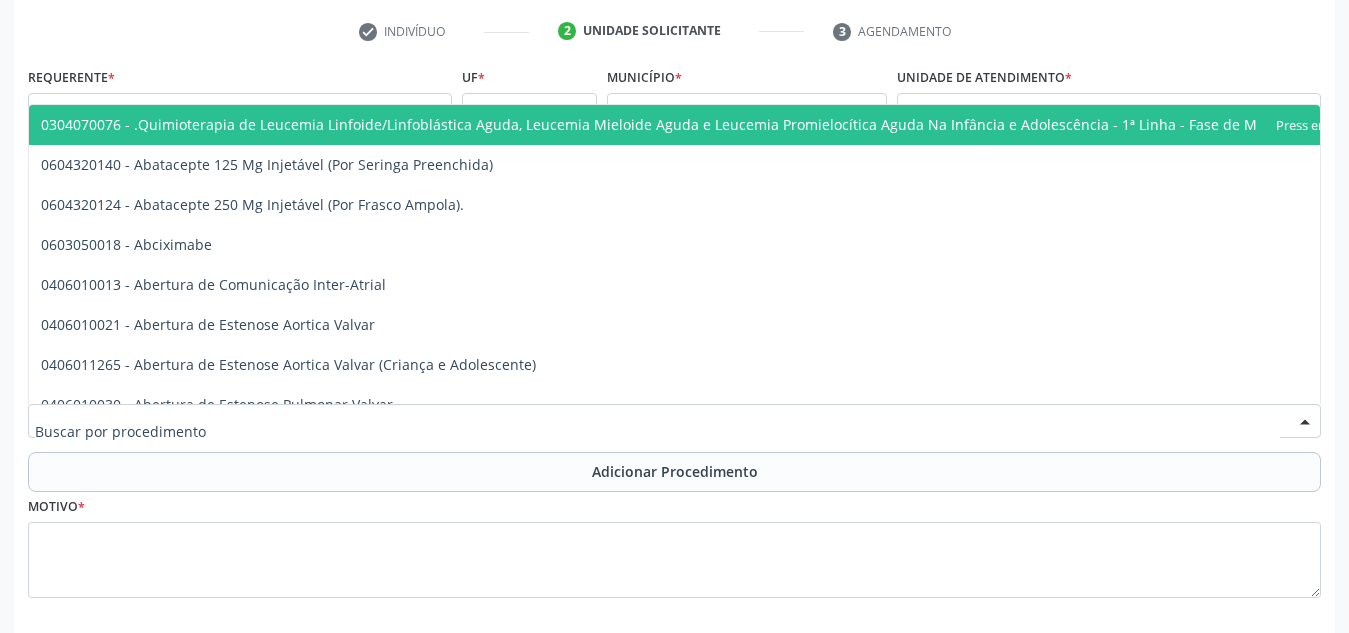 click at bounding box center (674, 421) 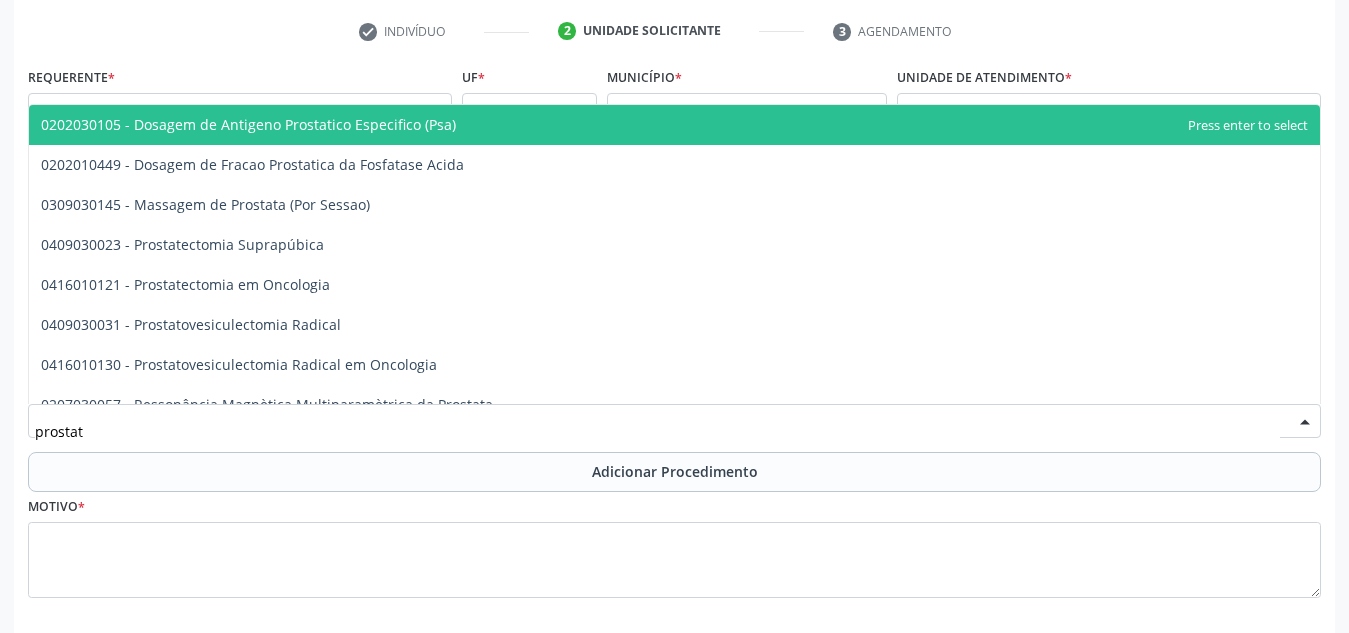 type on "prostata" 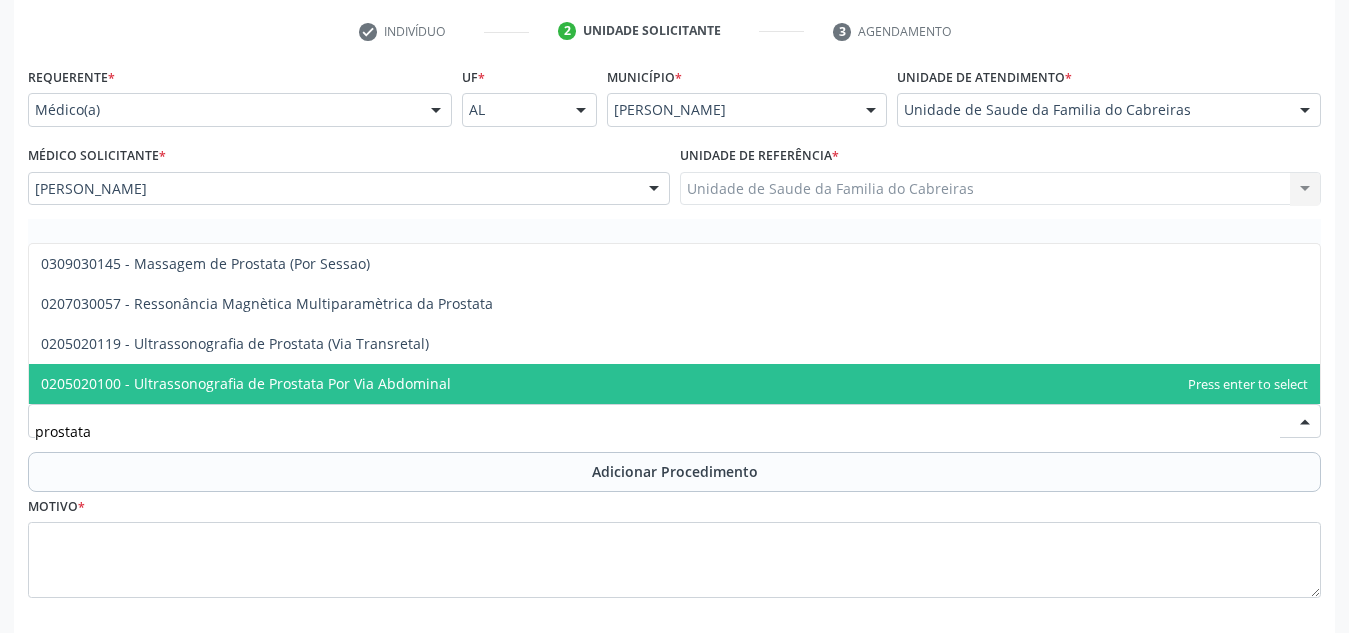 click on "0205020100 - Ultrassonografia de Prostata Por Via Abdominal" at bounding box center (674, 384) 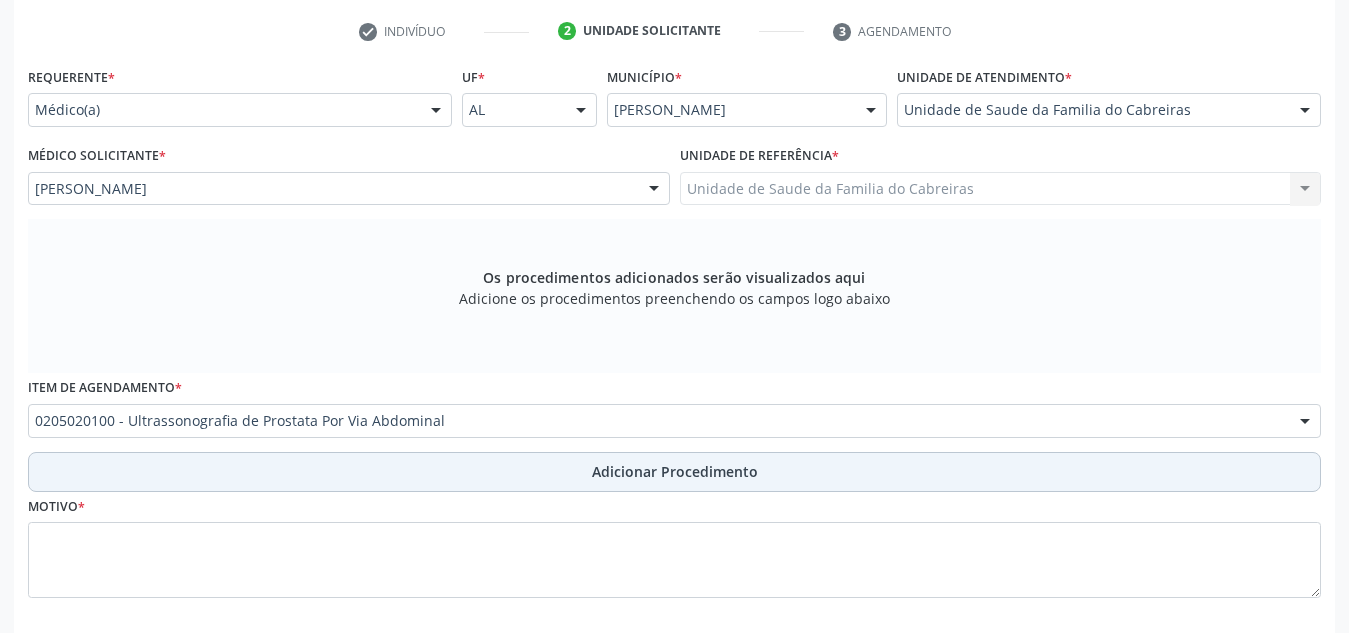 click on "Adicionar Procedimento" at bounding box center [675, 471] 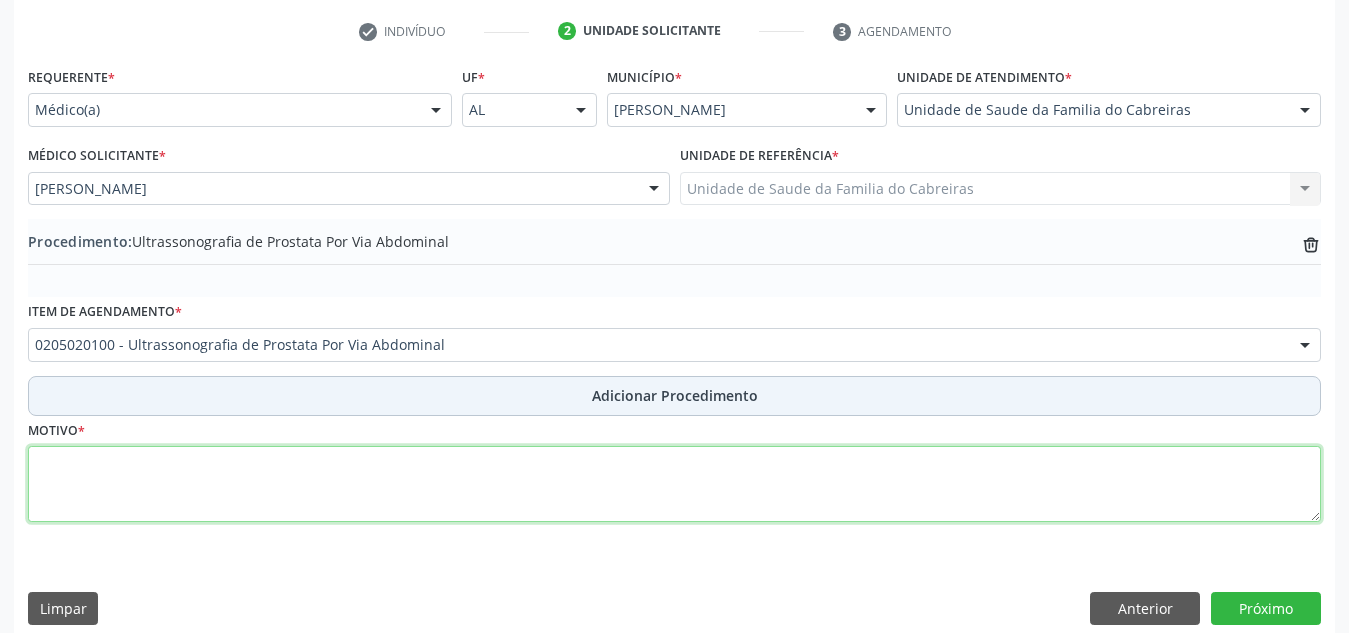 click at bounding box center (674, 484) 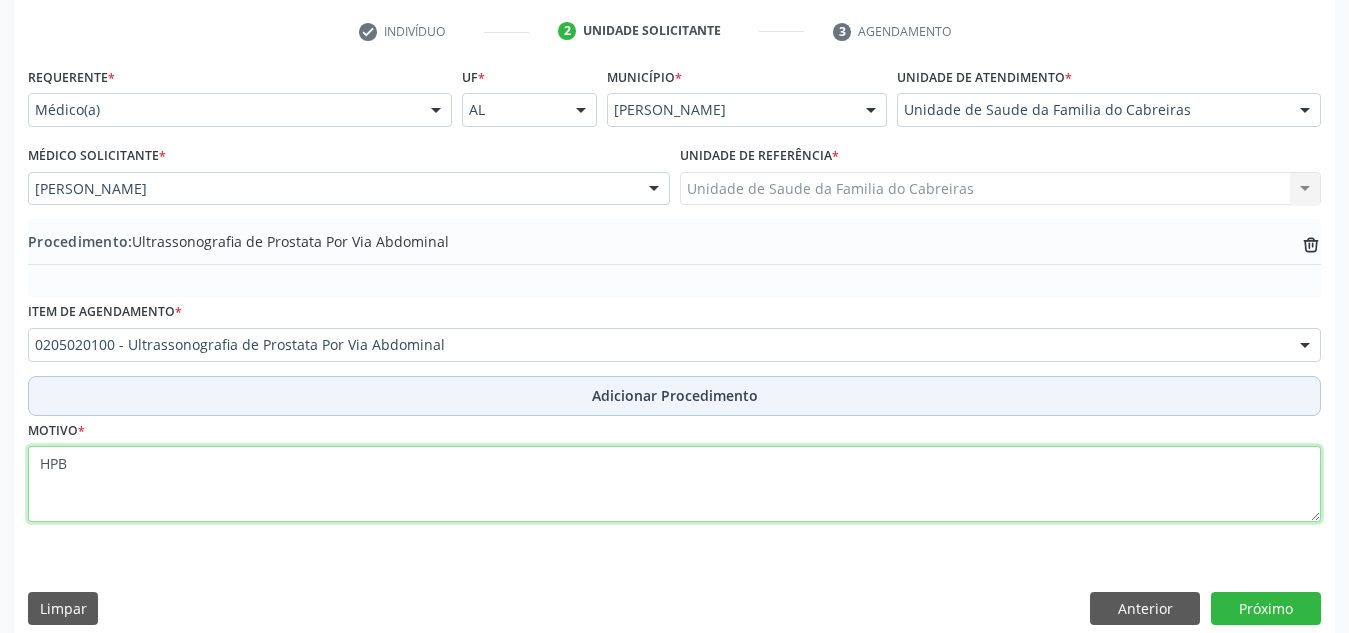 scroll, scrollTop: 420, scrollLeft: 0, axis: vertical 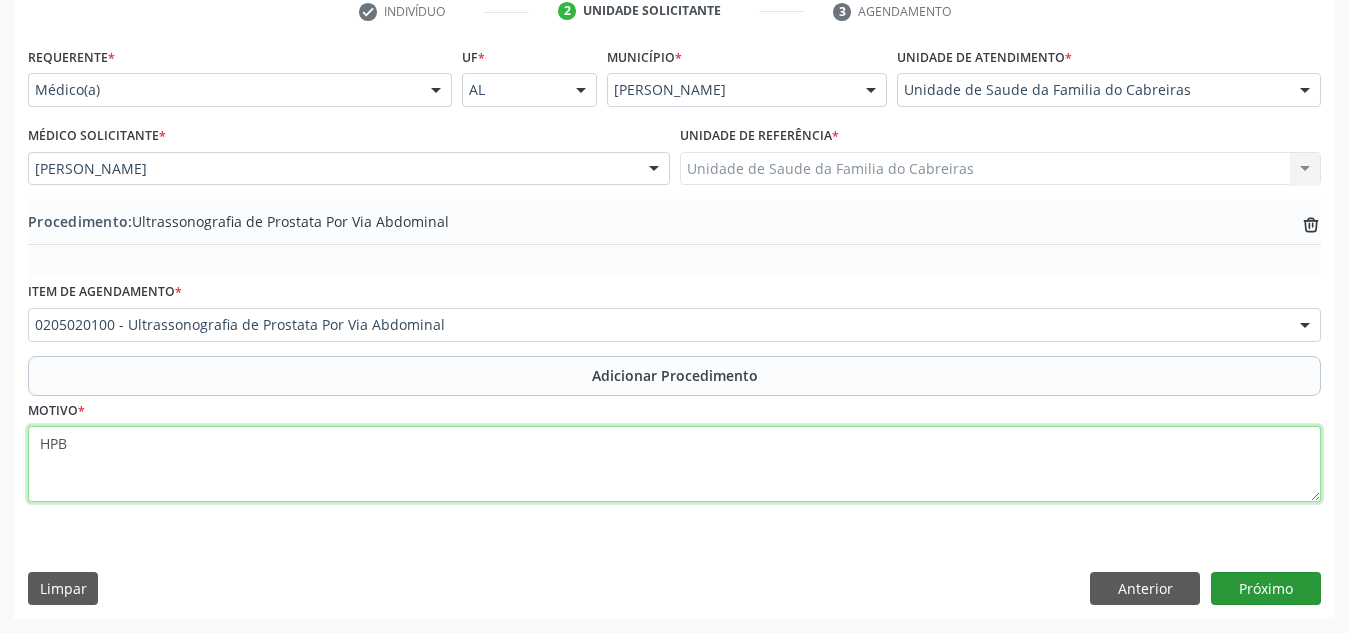 type on "HPB" 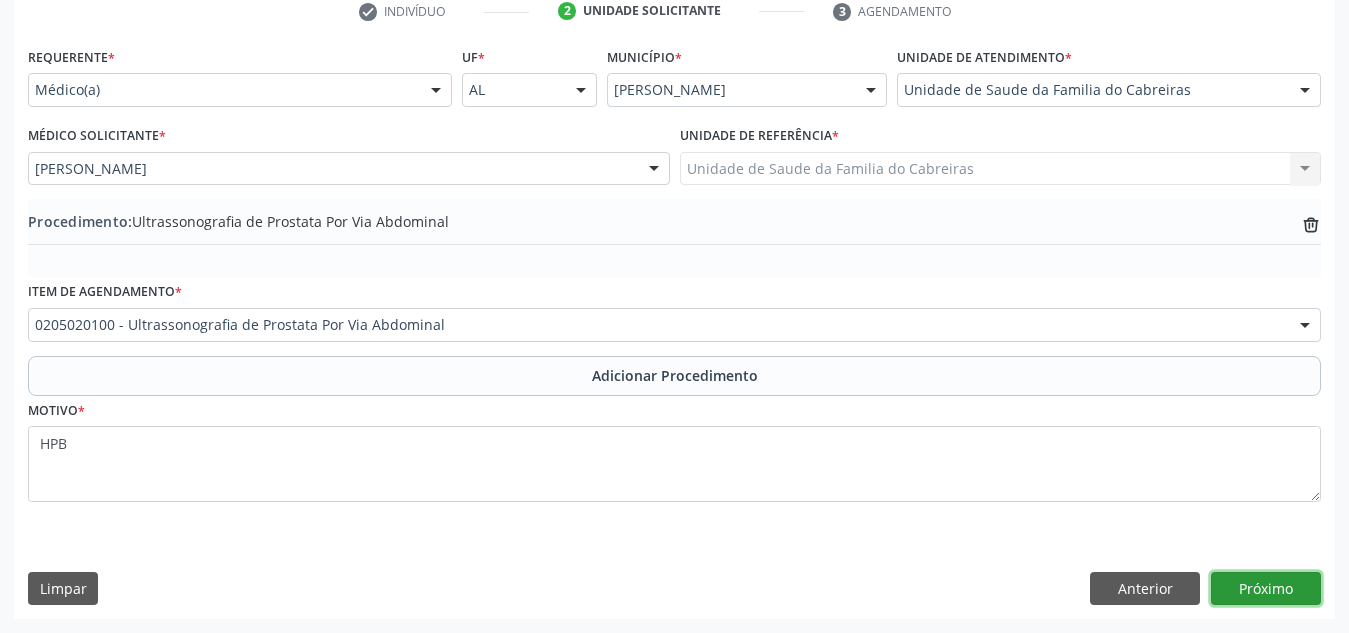 click on "Próximo" at bounding box center (1266, 589) 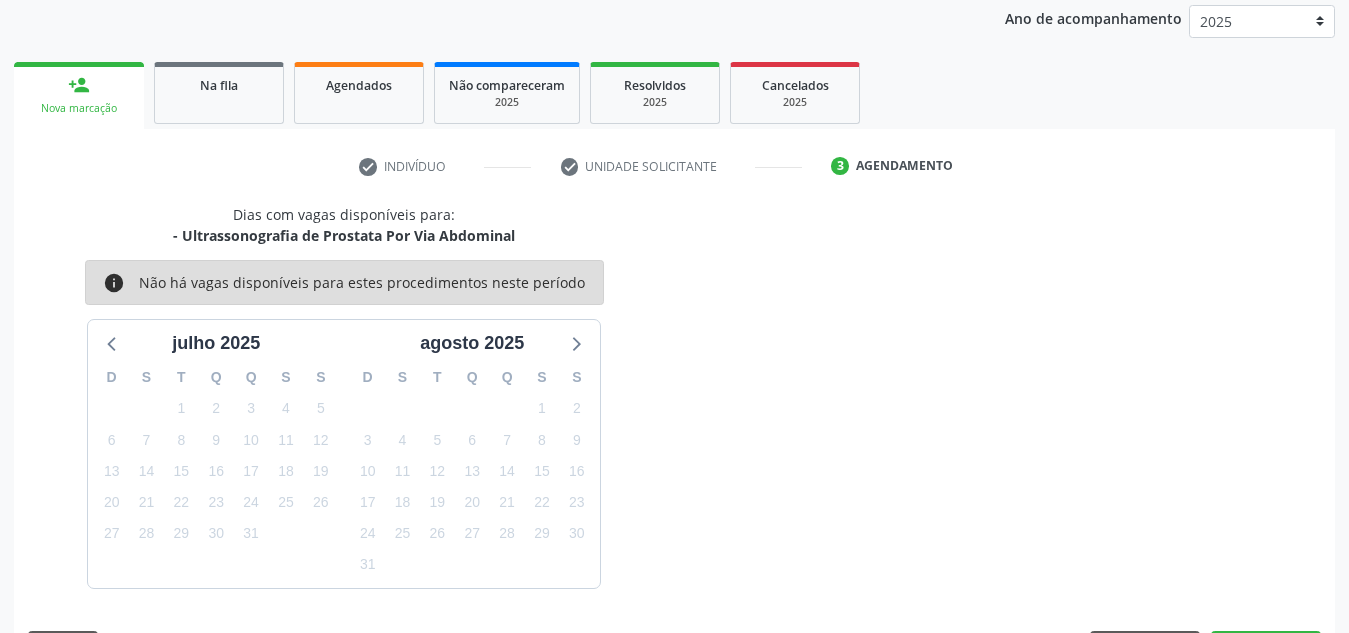 scroll, scrollTop: 324, scrollLeft: 0, axis: vertical 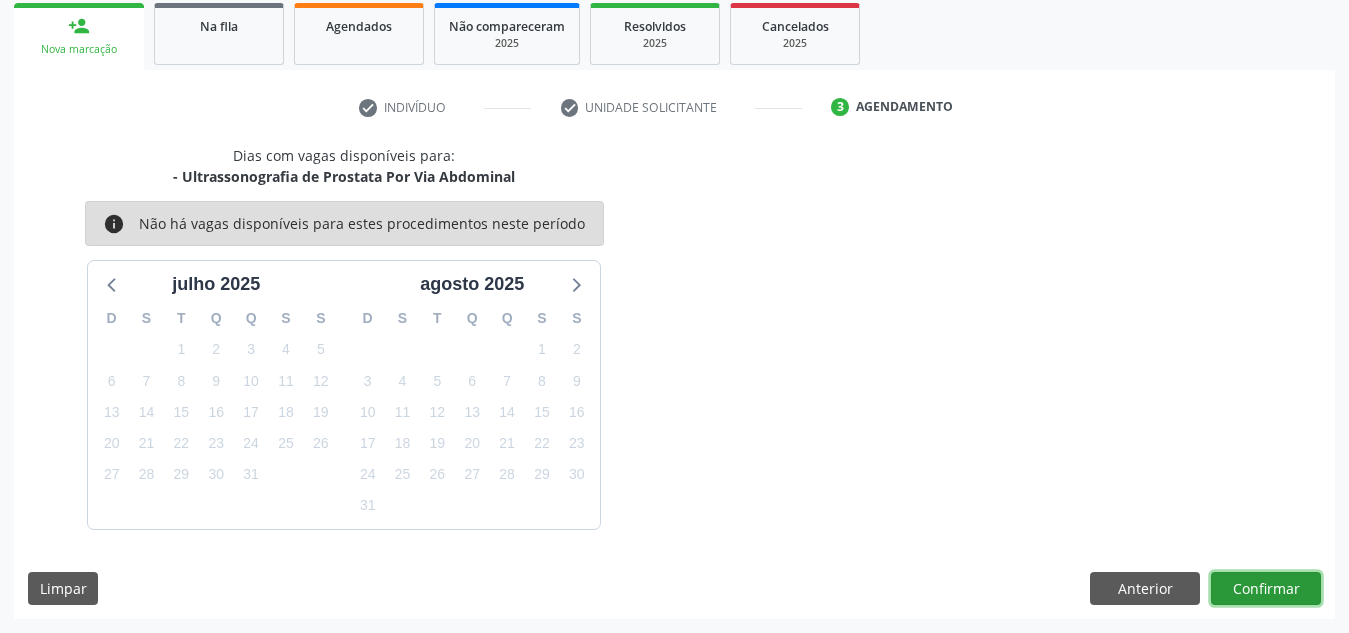 click on "Confirmar" at bounding box center [1266, 589] 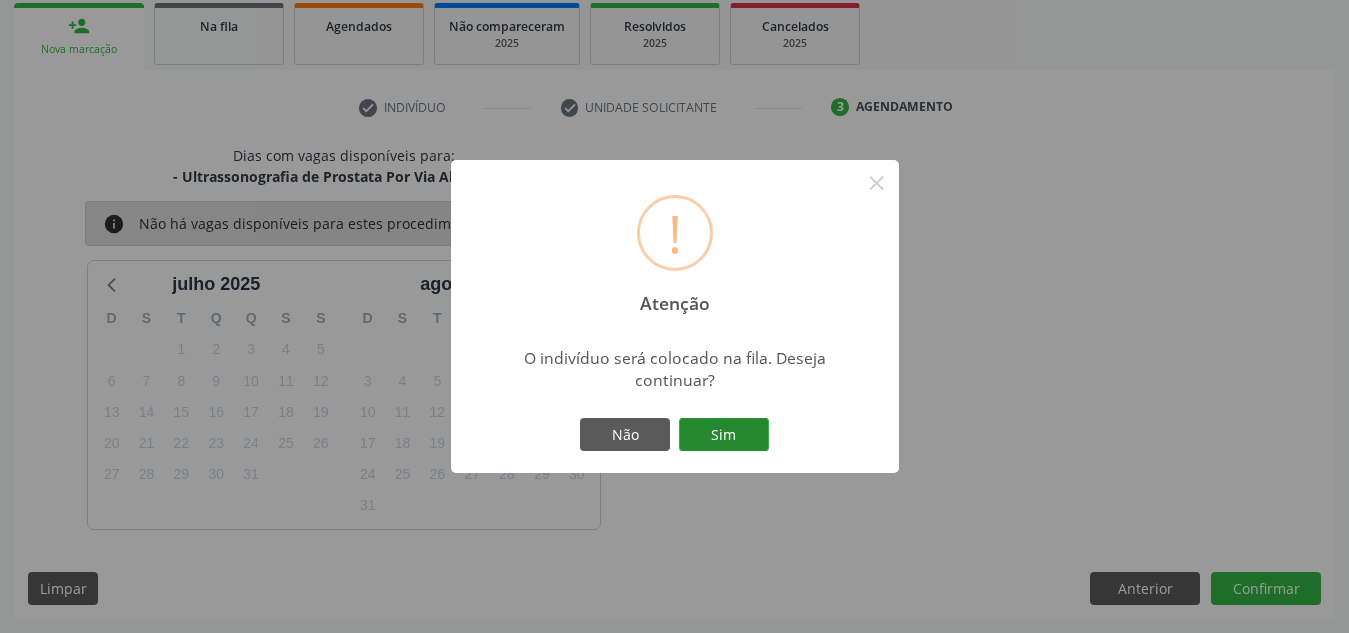 click on "Sim" at bounding box center [724, 435] 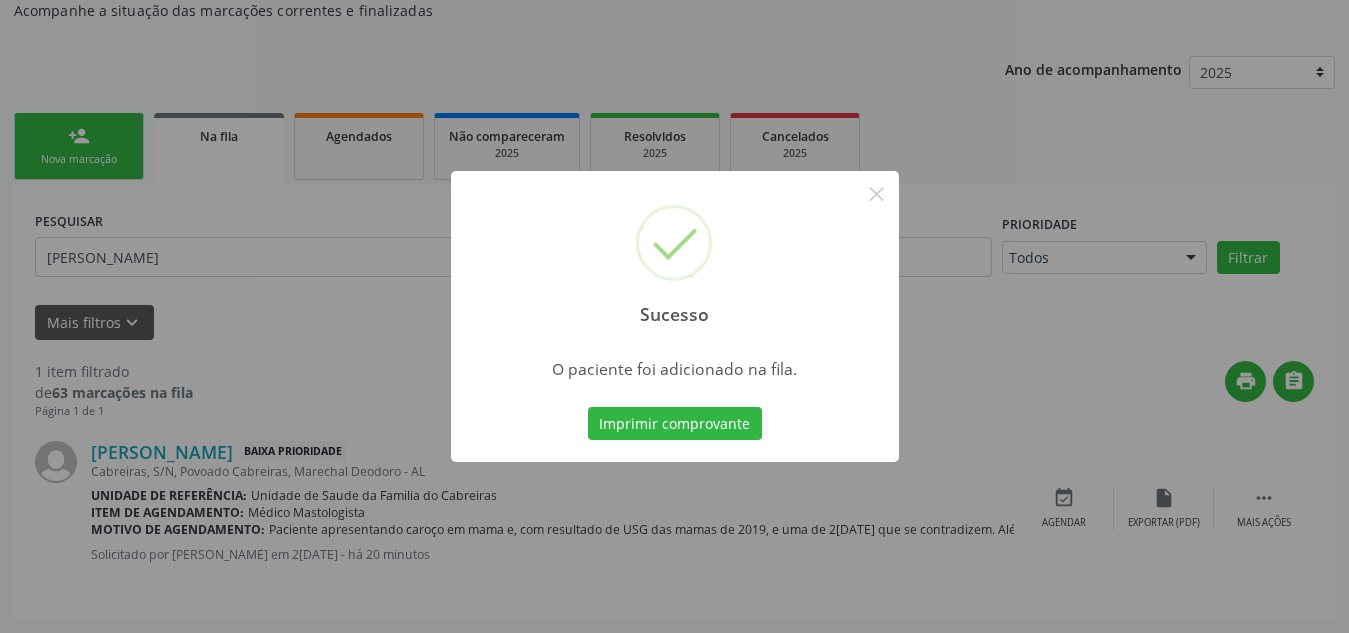 scroll, scrollTop: 62, scrollLeft: 0, axis: vertical 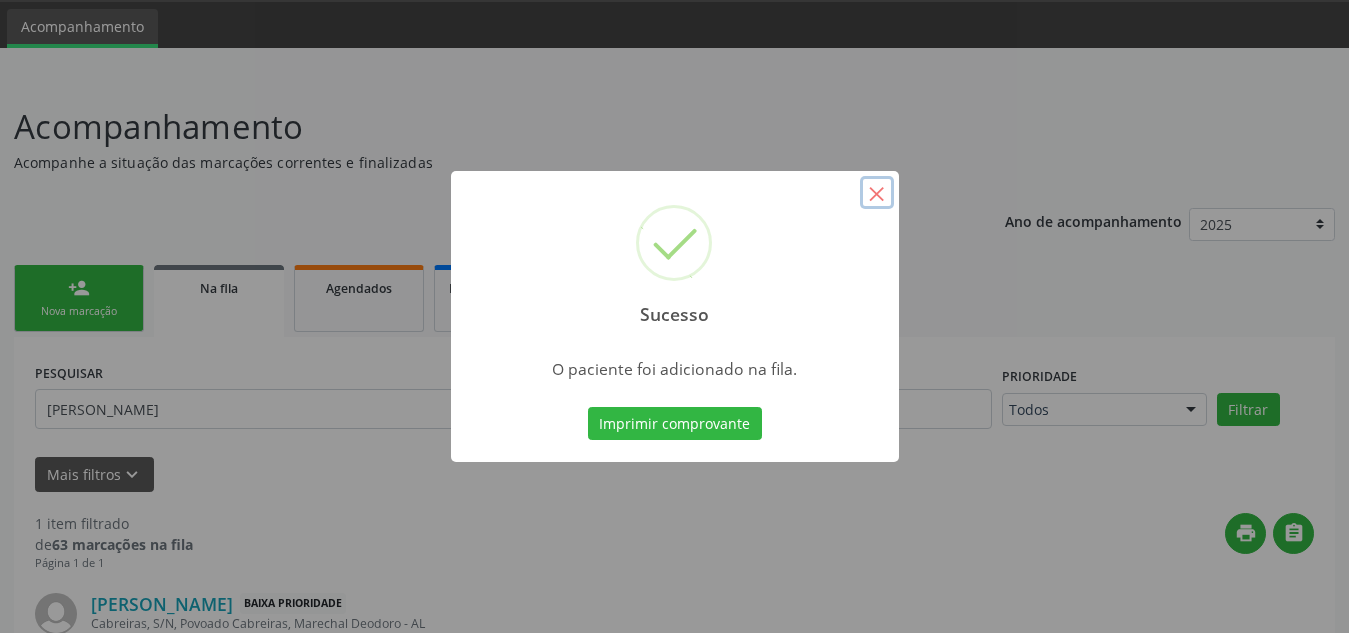 click on "×" at bounding box center [877, 193] 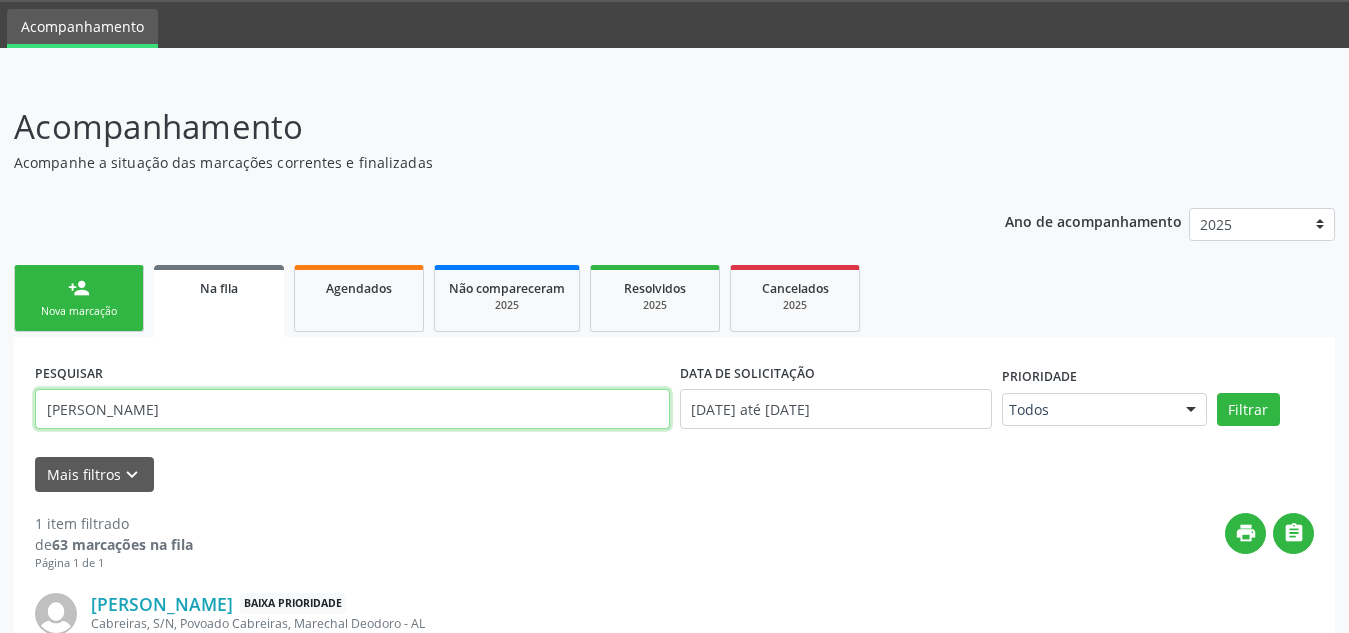 click on "maria dayane" at bounding box center [352, 409] 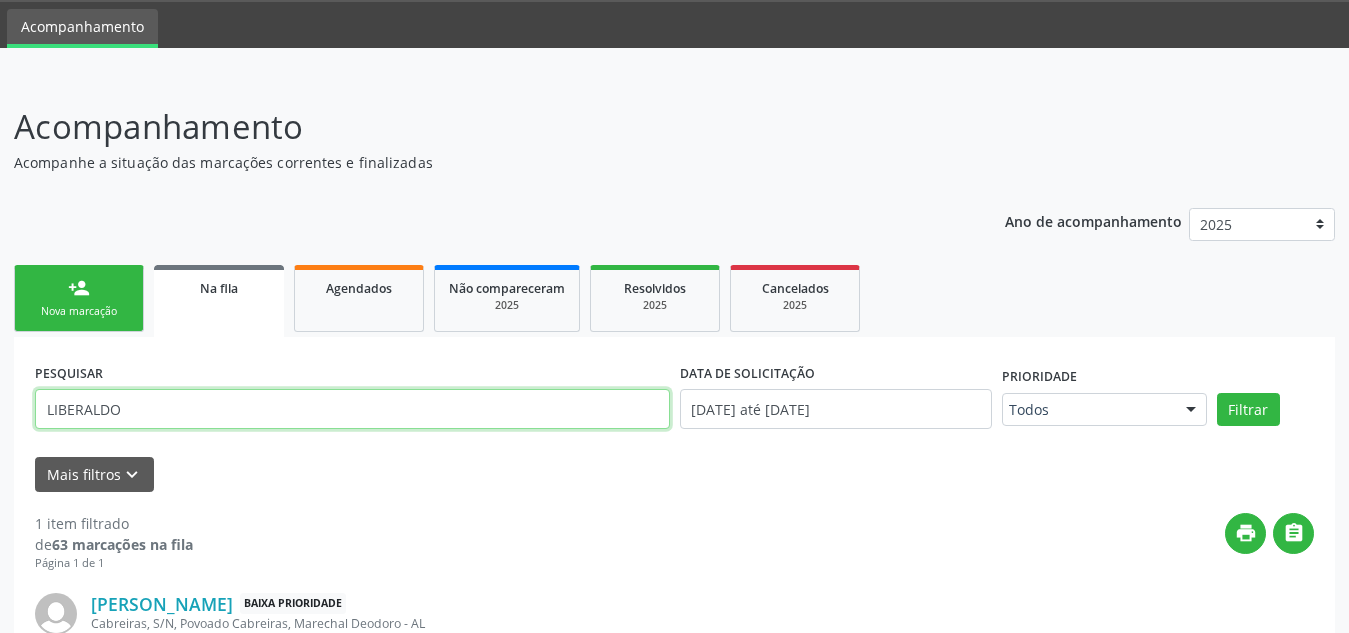 type on "LIBERALDO" 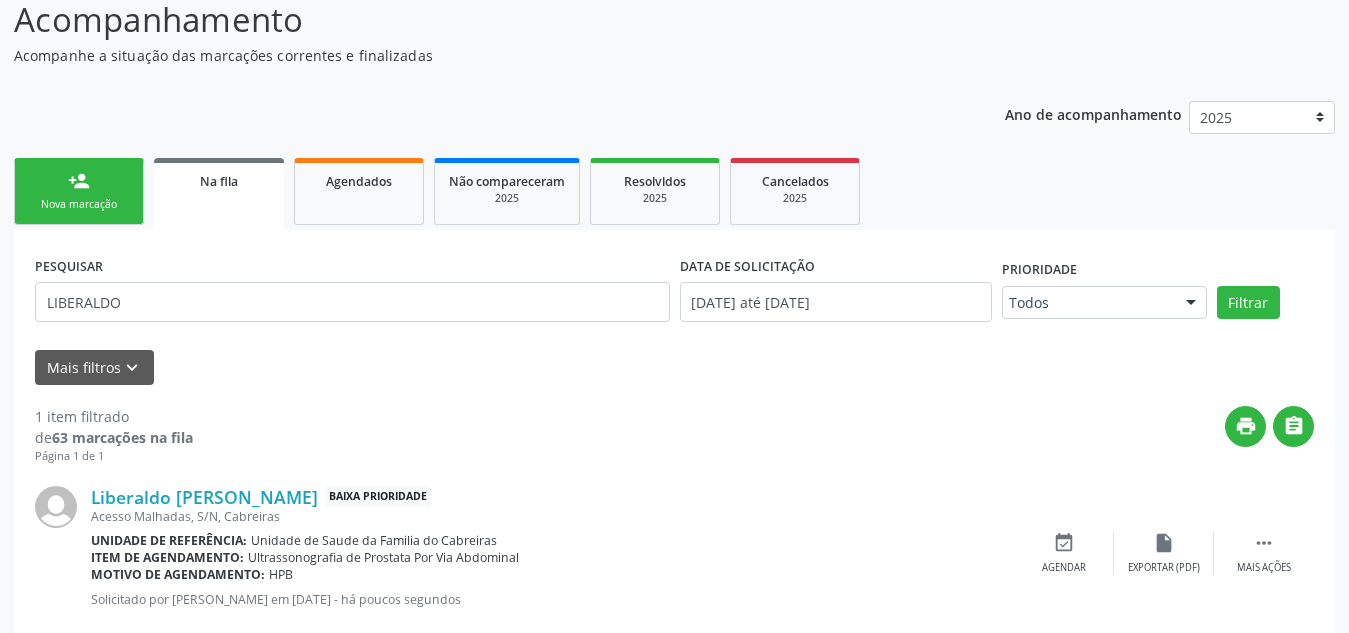 scroll, scrollTop: 214, scrollLeft: 0, axis: vertical 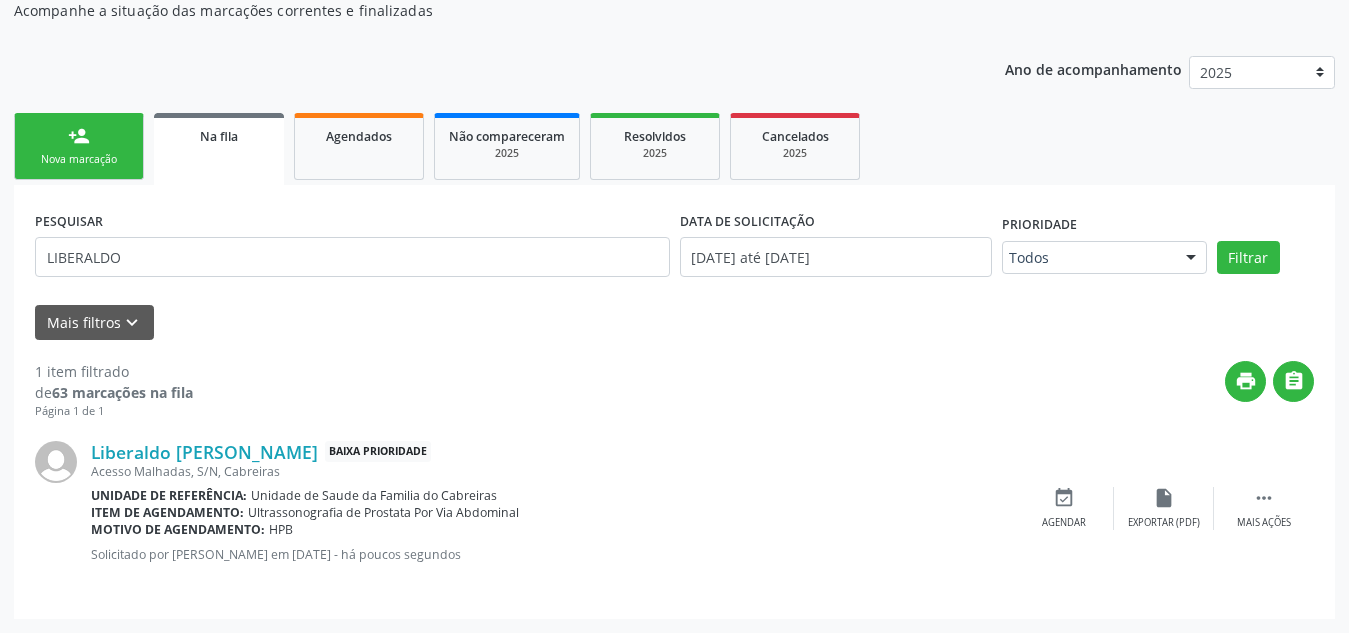 click on "person_add" at bounding box center (79, 136) 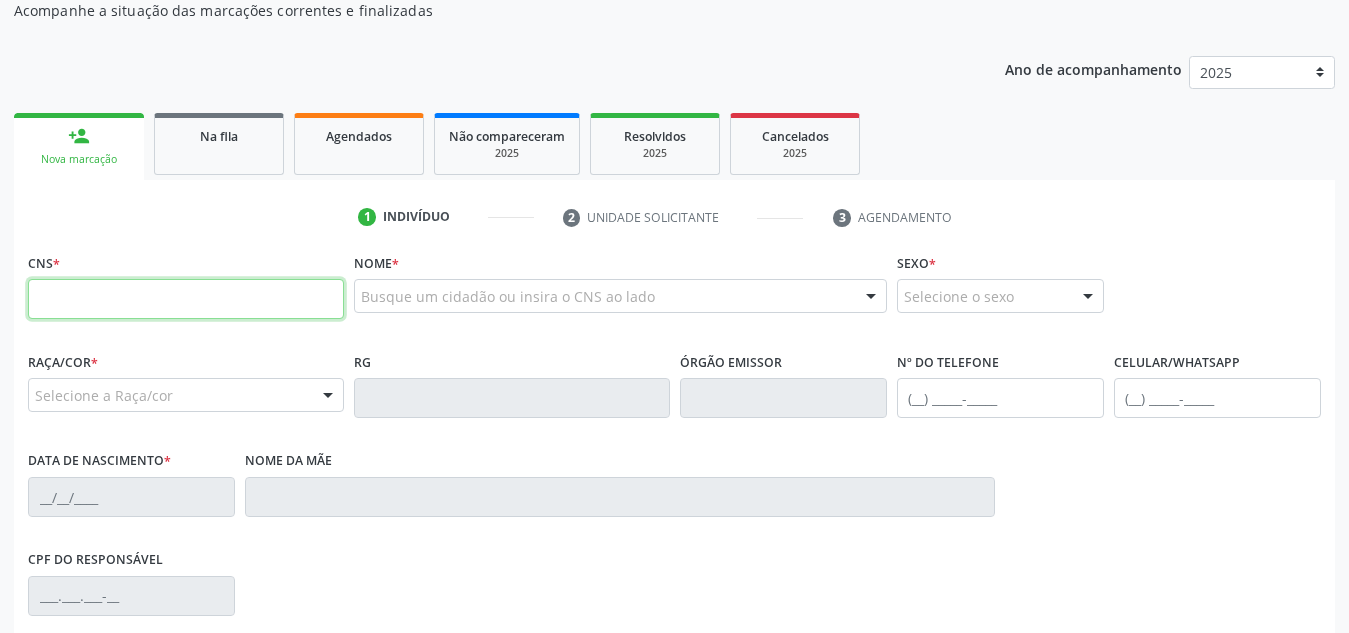 click at bounding box center [186, 299] 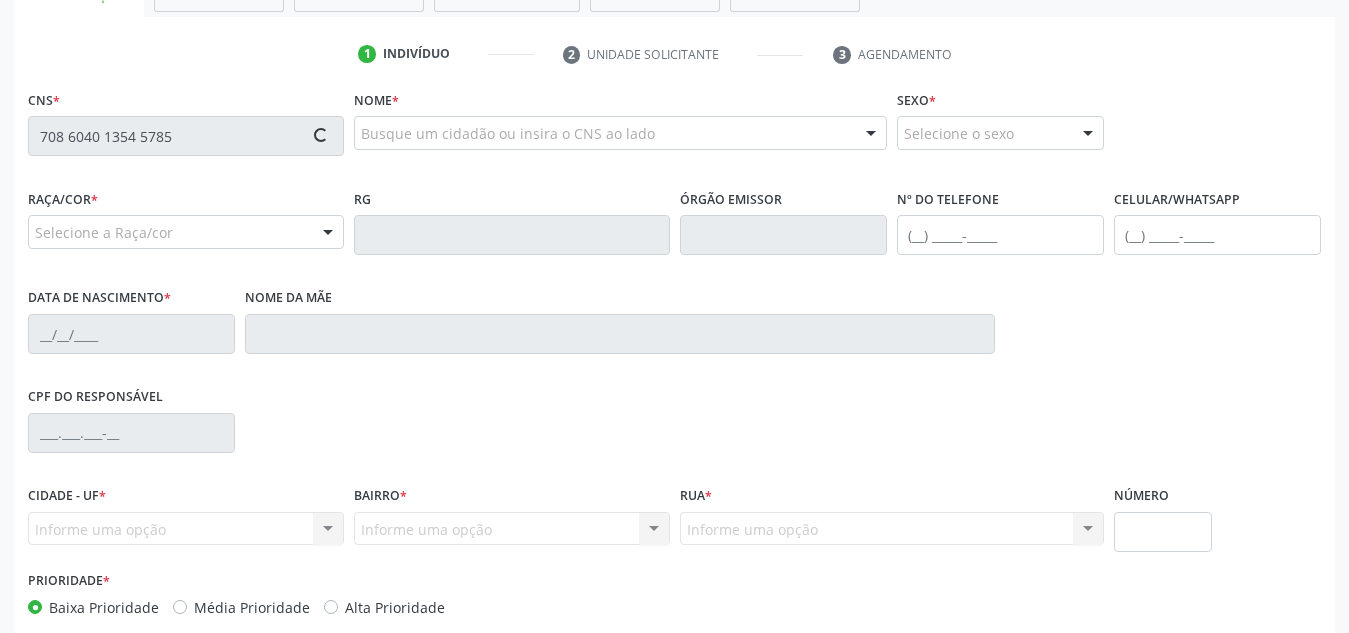 scroll, scrollTop: 378, scrollLeft: 0, axis: vertical 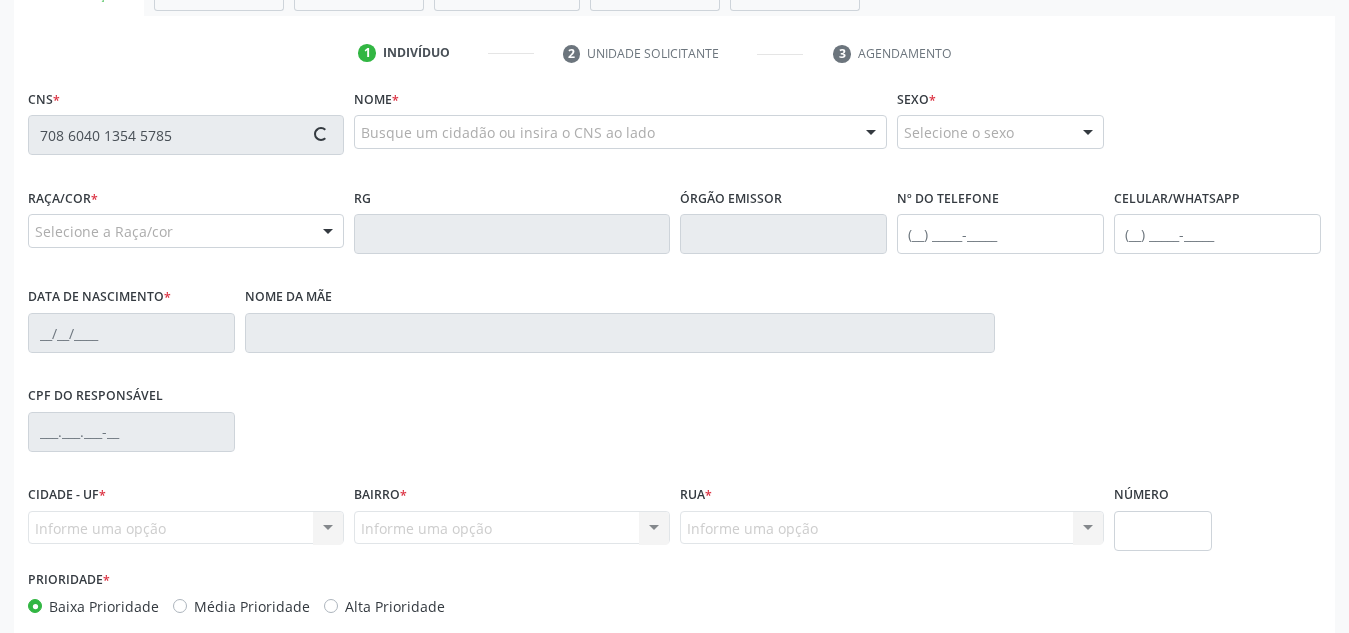 type on "708 6040 1354 5785" 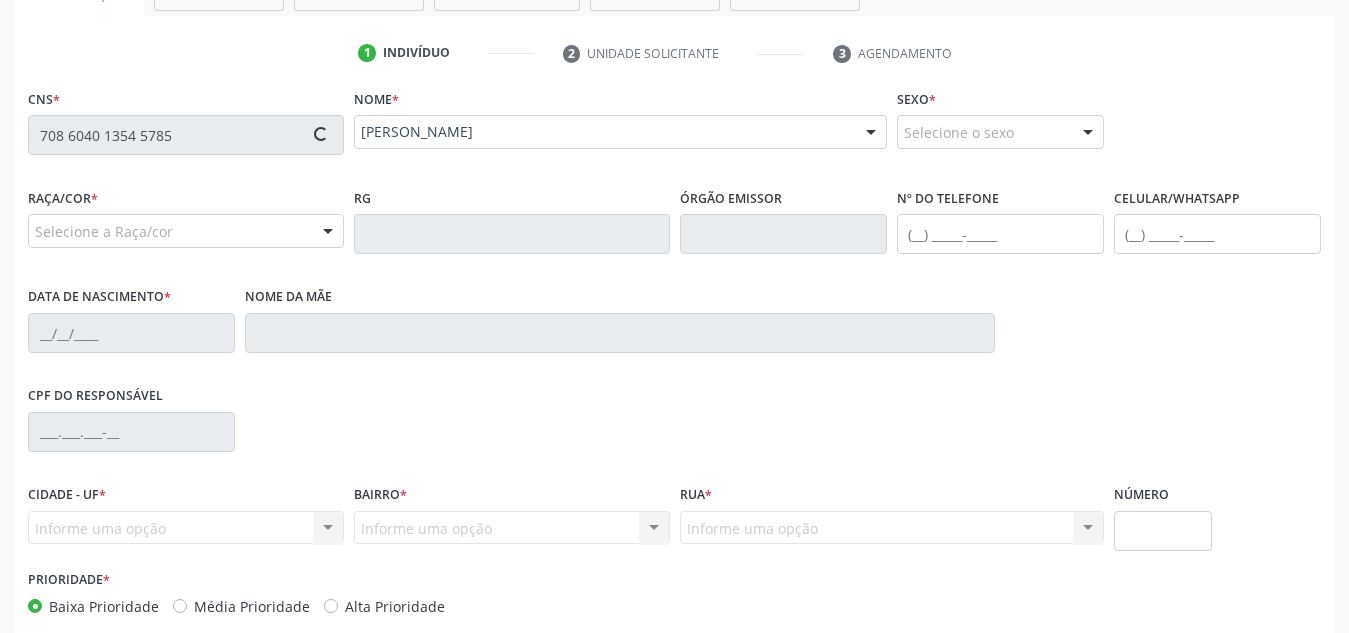 type on "[PHONE_NUMBER]" 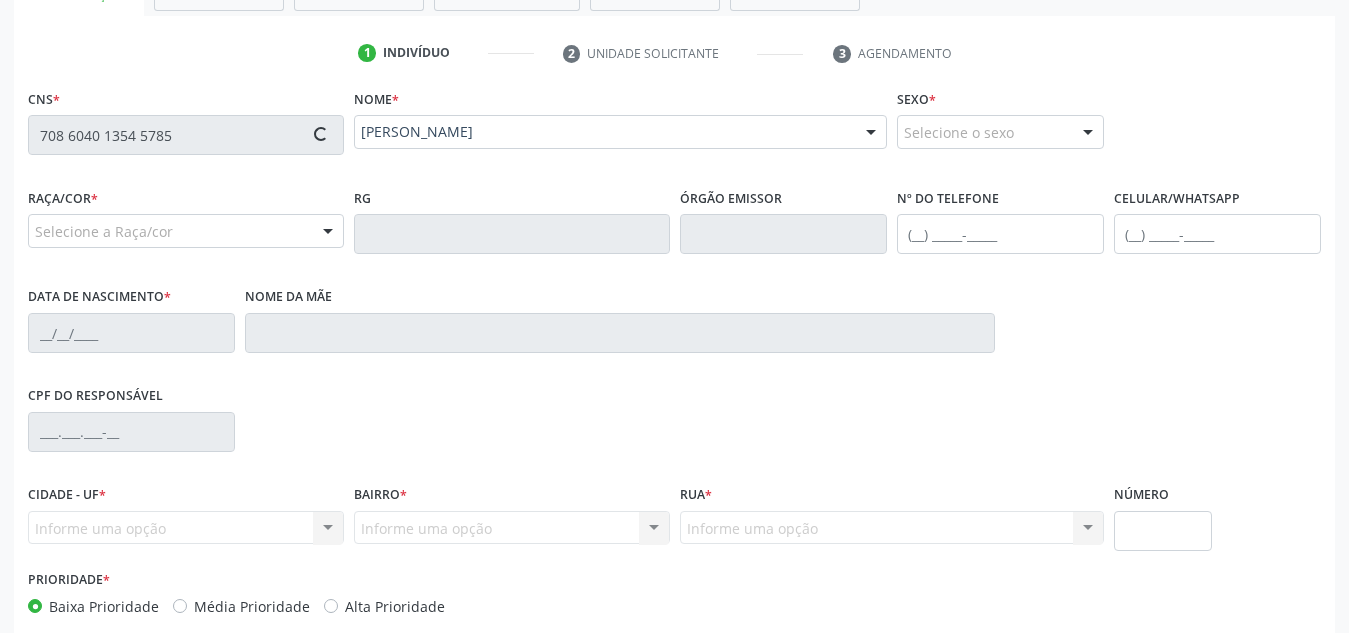 type on "24/[DATE]" 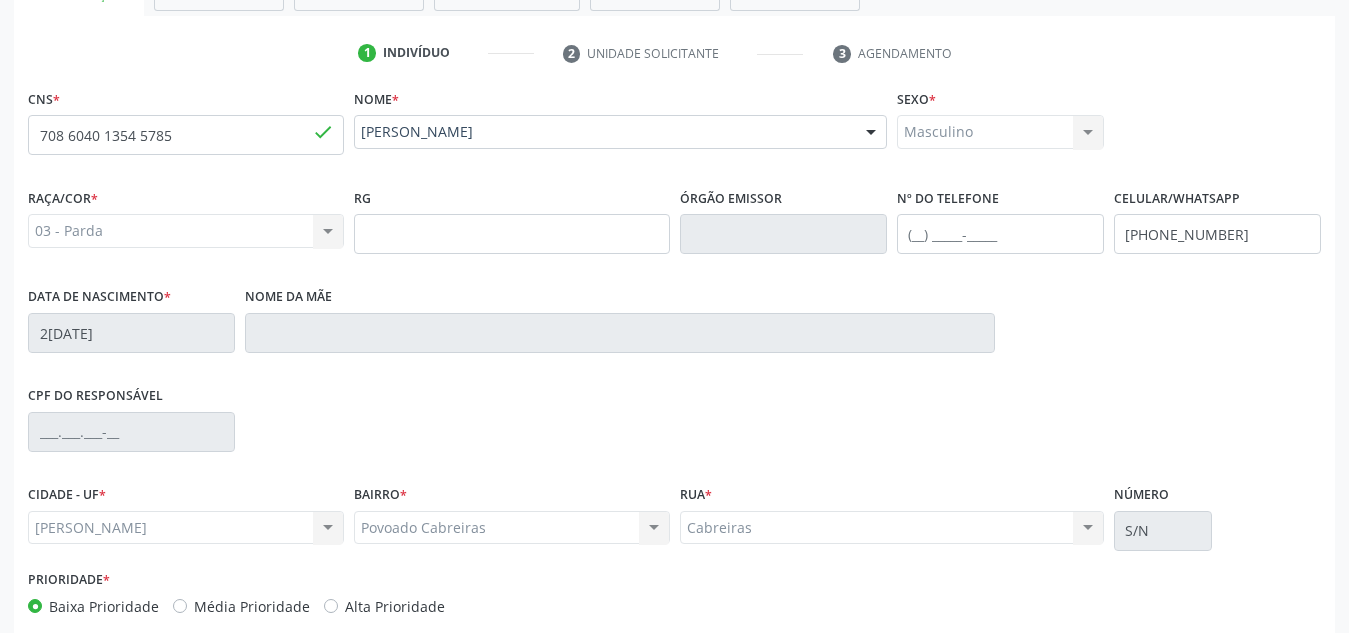 scroll, scrollTop: 479, scrollLeft: 0, axis: vertical 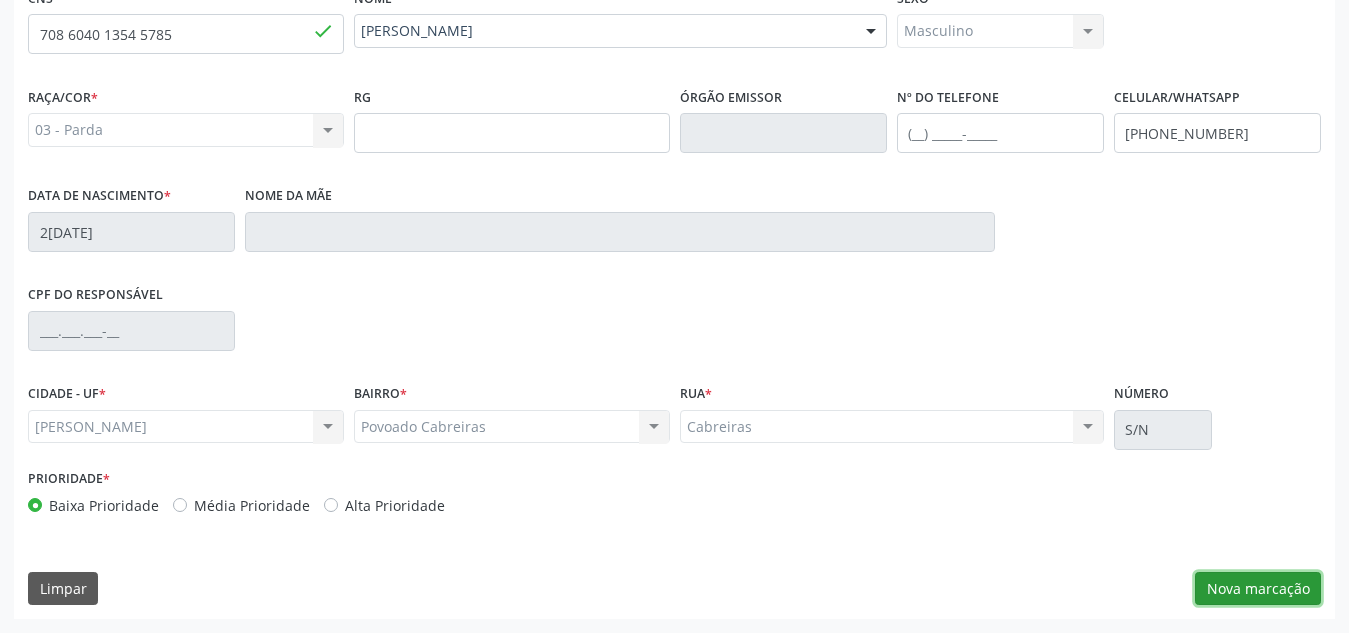 click on "Nova marcação" at bounding box center (1258, 589) 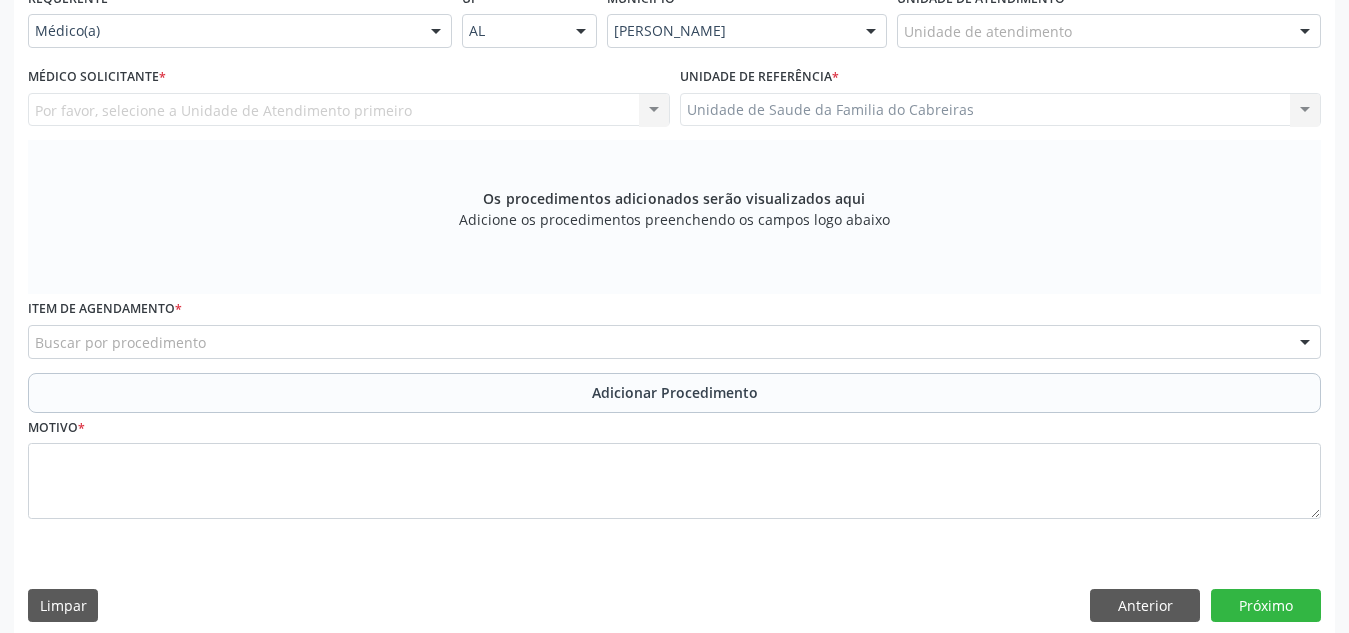scroll, scrollTop: 415, scrollLeft: 0, axis: vertical 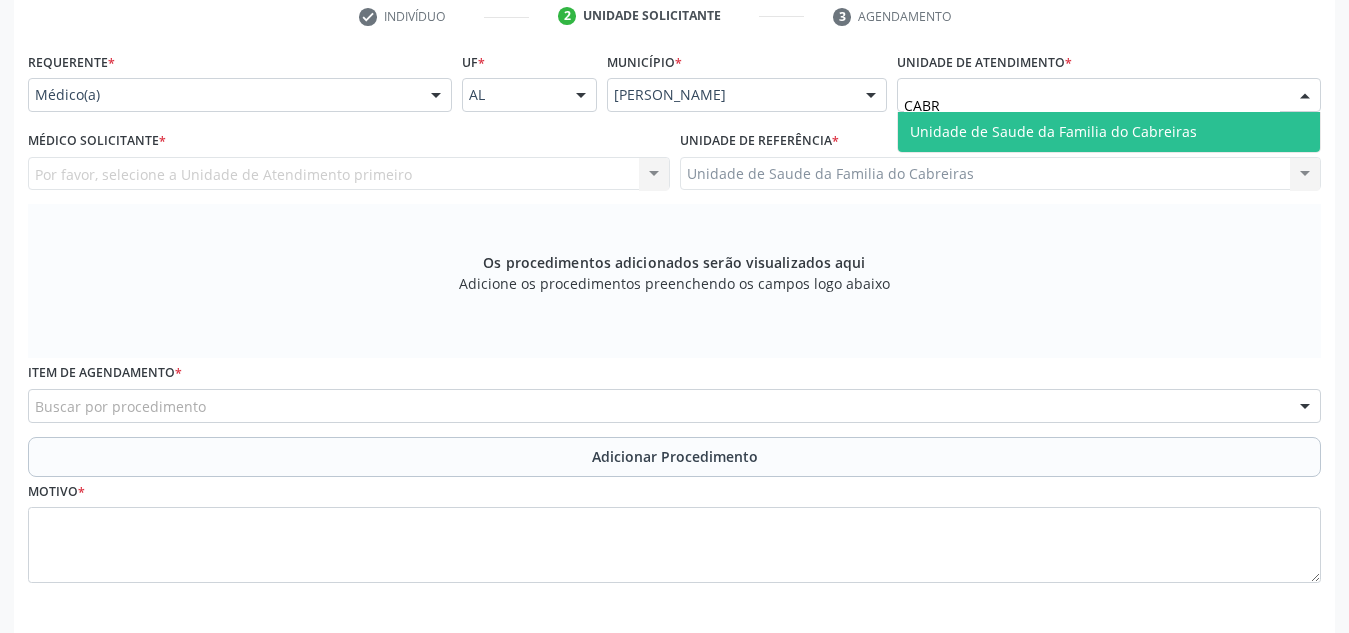 type on "CABRE" 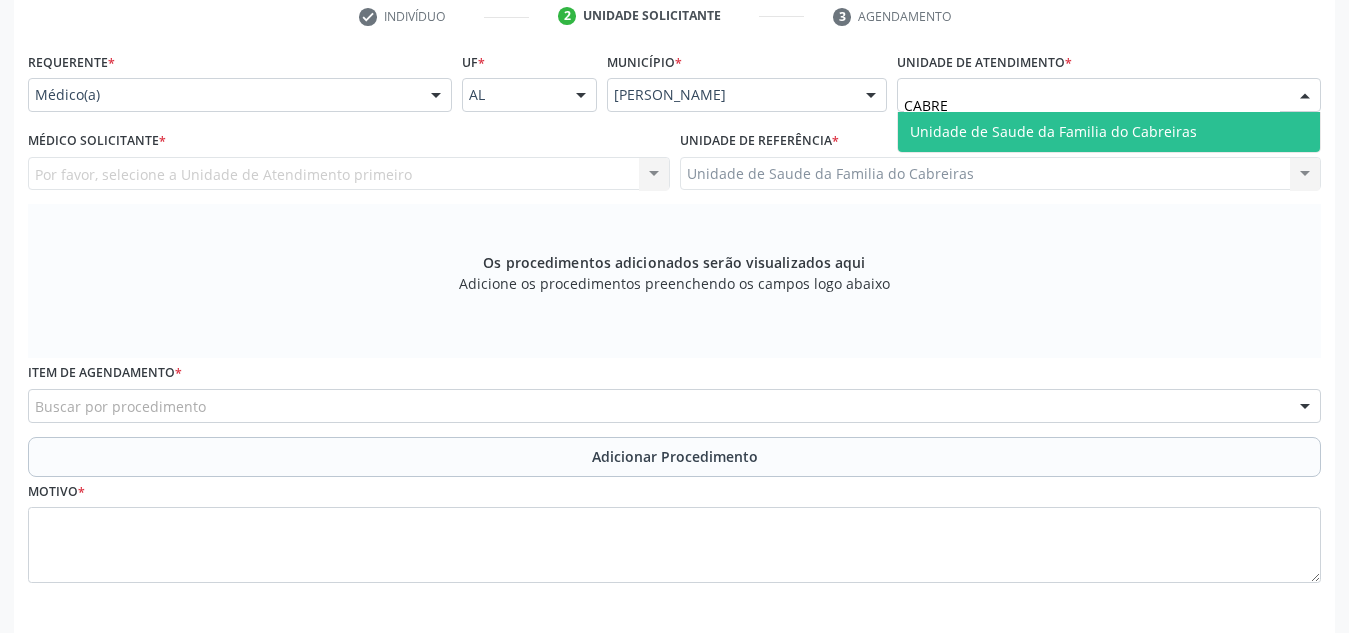 click on "Unidade de Saude da Familia do Cabreiras" at bounding box center [1053, 131] 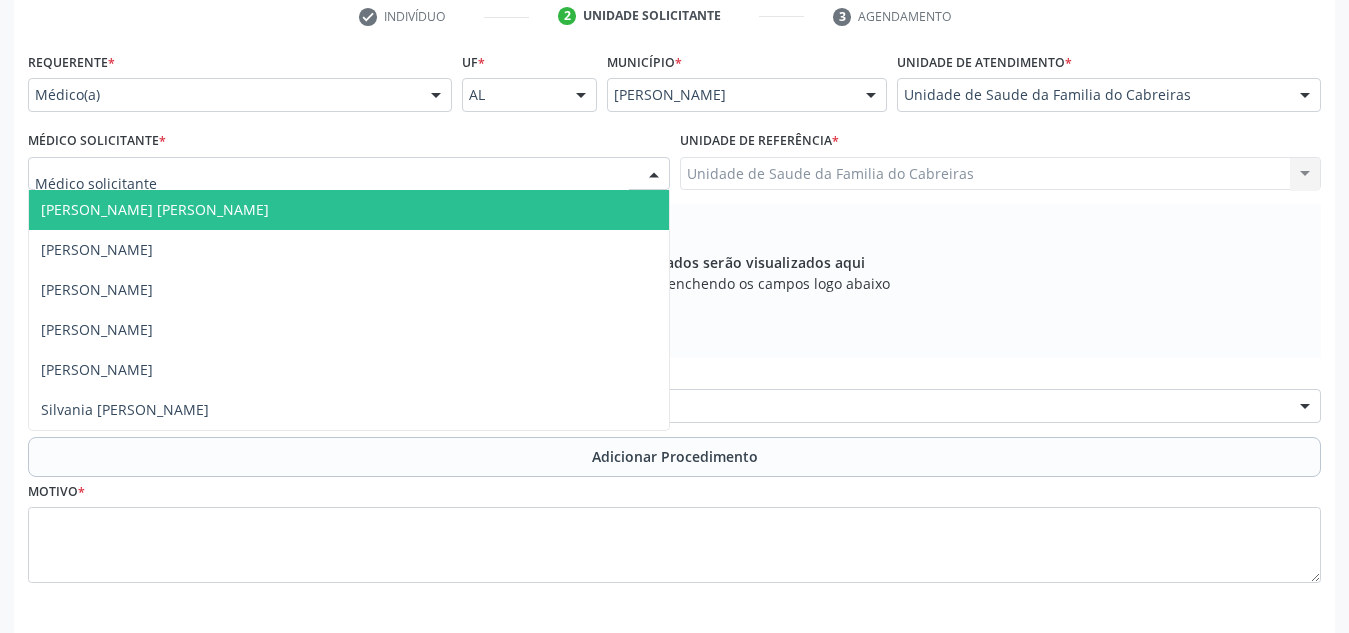 click at bounding box center (349, 174) 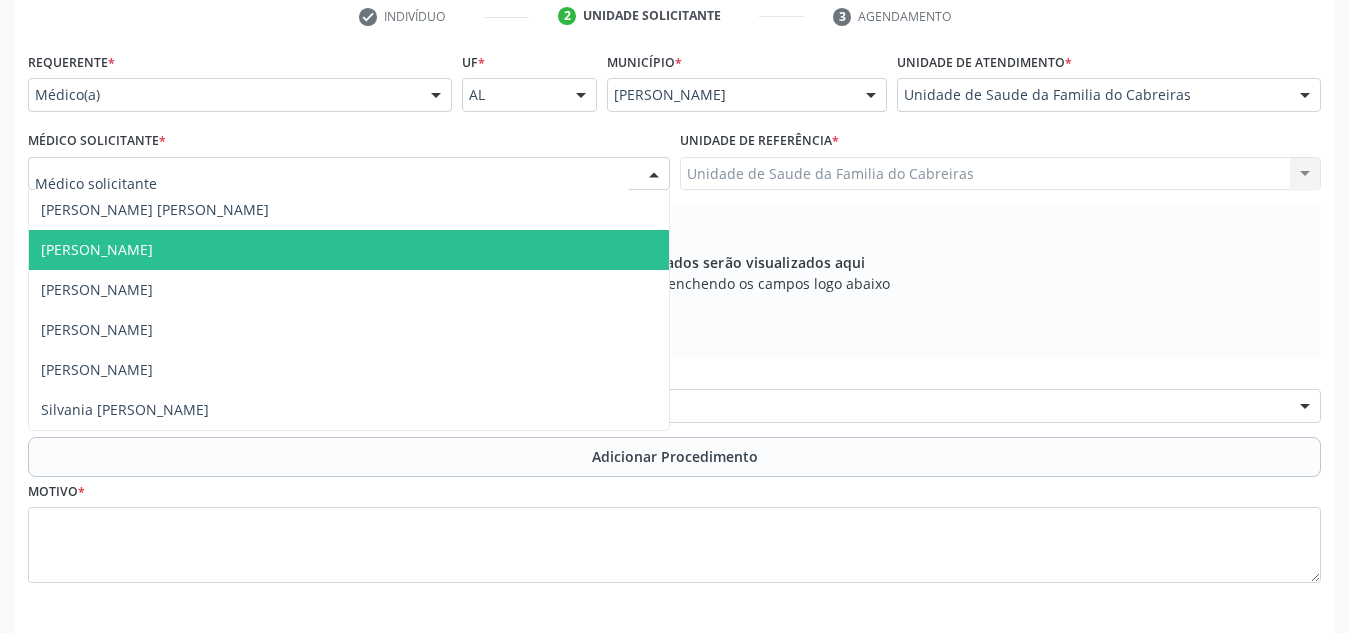 click on "[PERSON_NAME]" at bounding box center [349, 250] 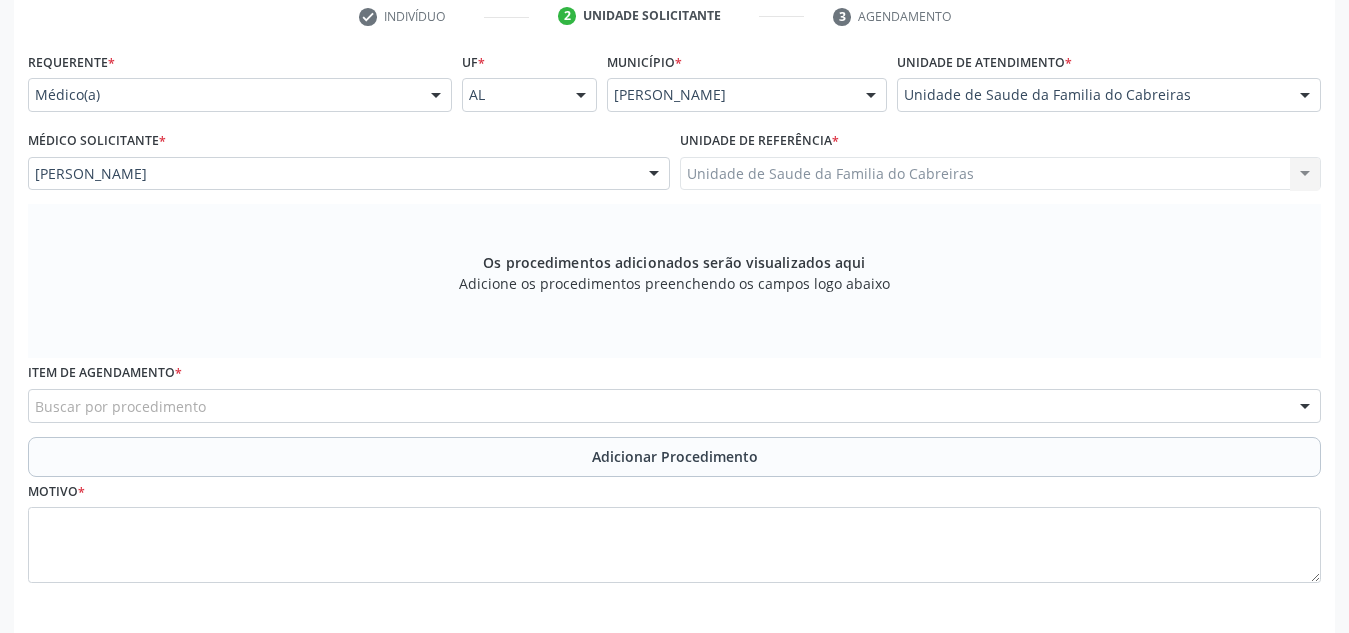click on "Buscar por procedimento" at bounding box center (674, 406) 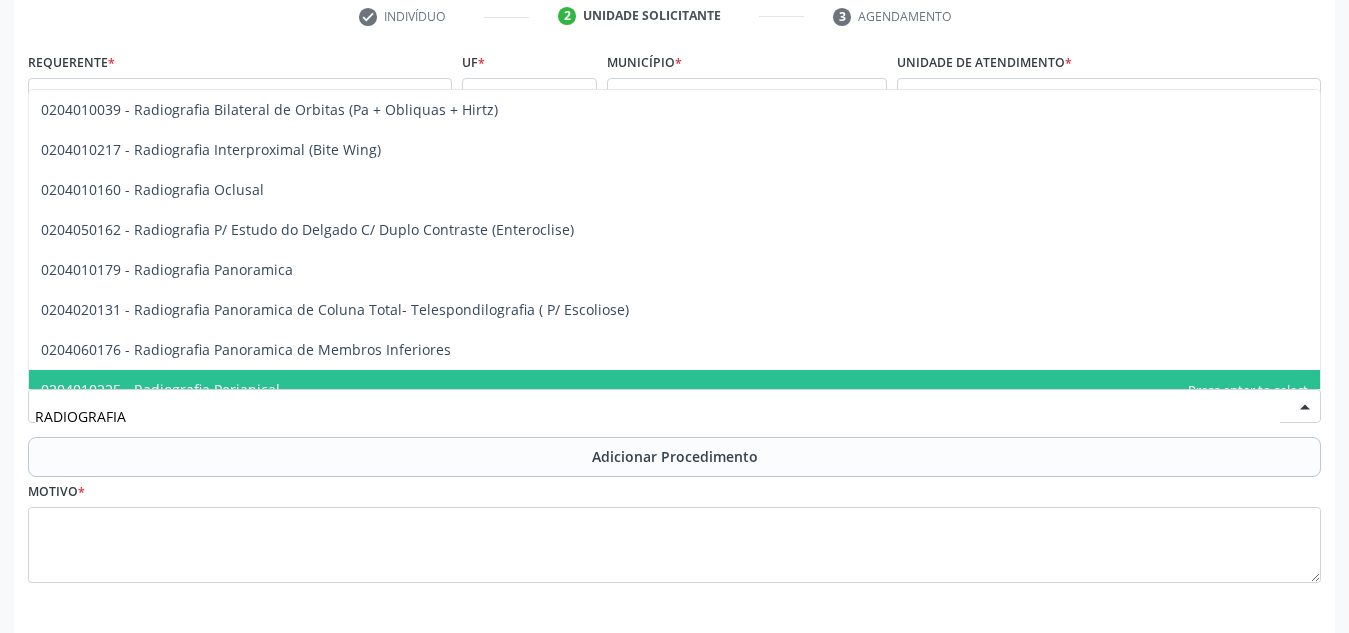 click on "RADIOGRAFIA" at bounding box center (657, 416) 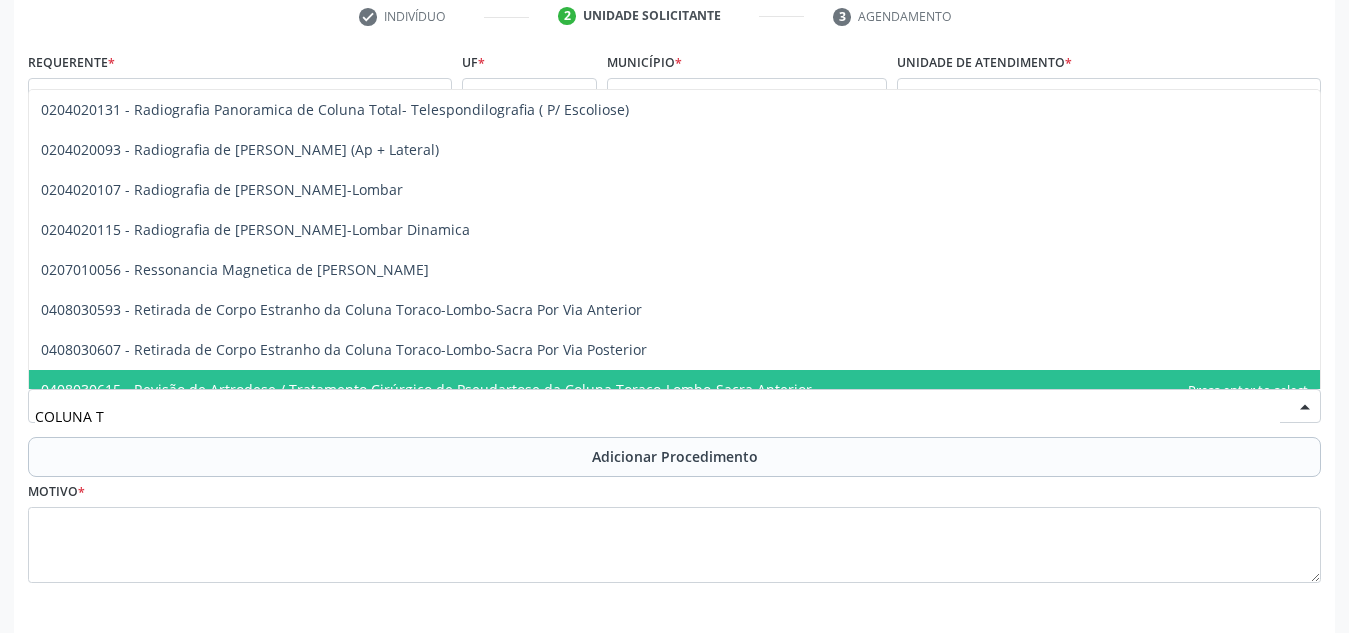 type on "COLUNA TO" 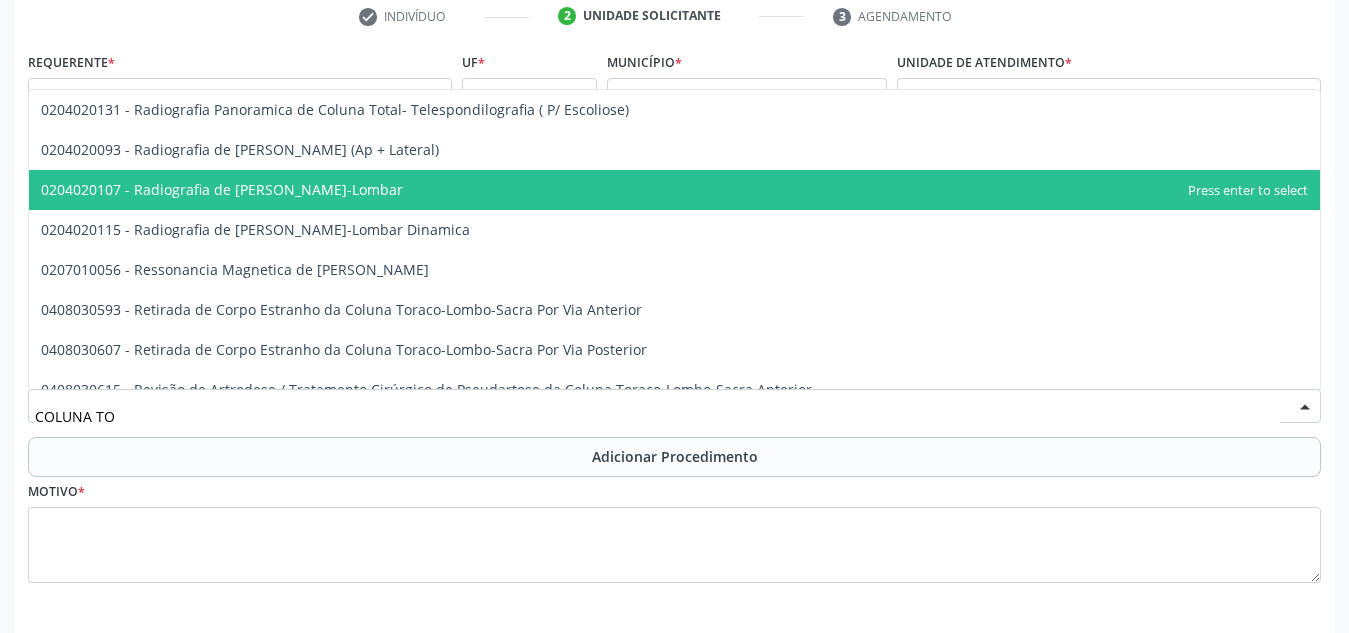 click on "0204020107 - Radiografia de [PERSON_NAME]-Lombar" at bounding box center [222, 189] 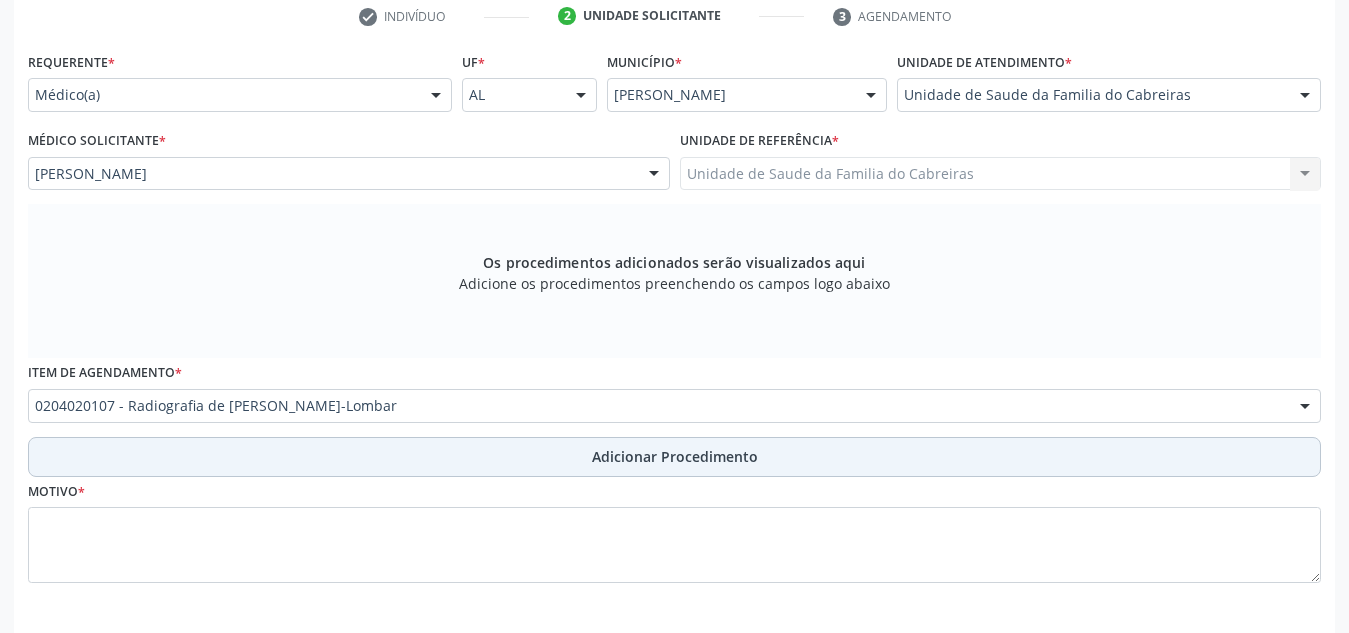 click on "Adicionar Procedimento" at bounding box center [674, 457] 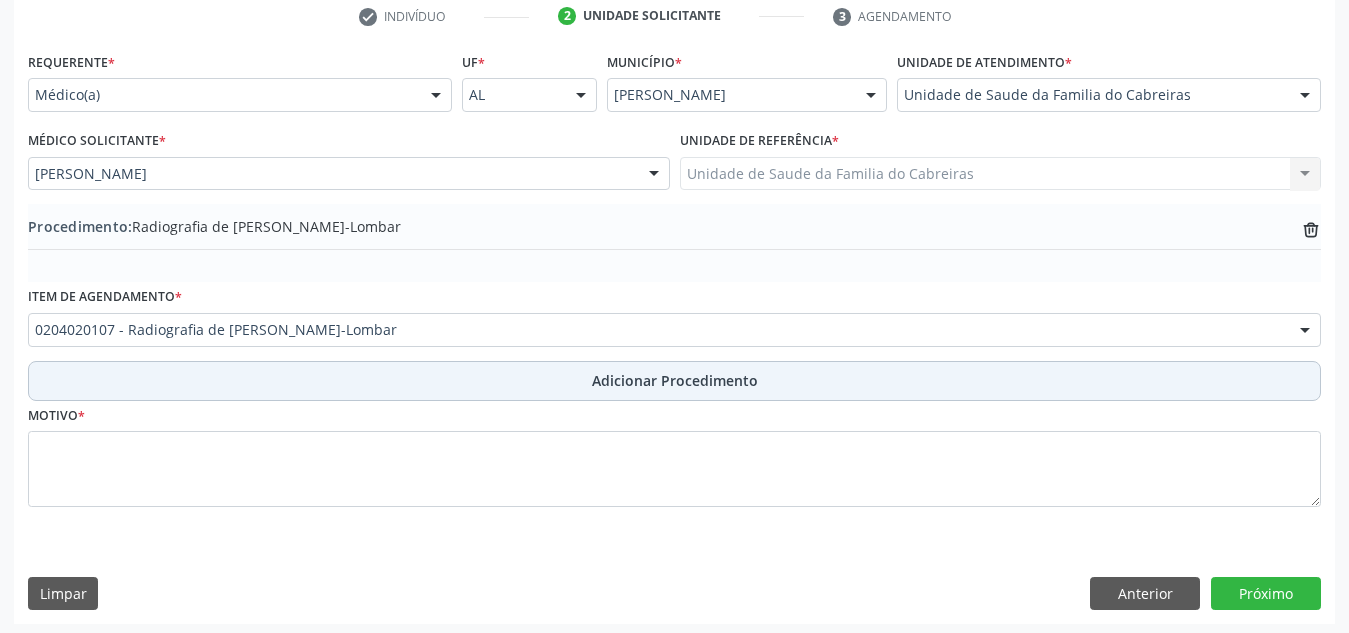 scroll, scrollTop: 420, scrollLeft: 0, axis: vertical 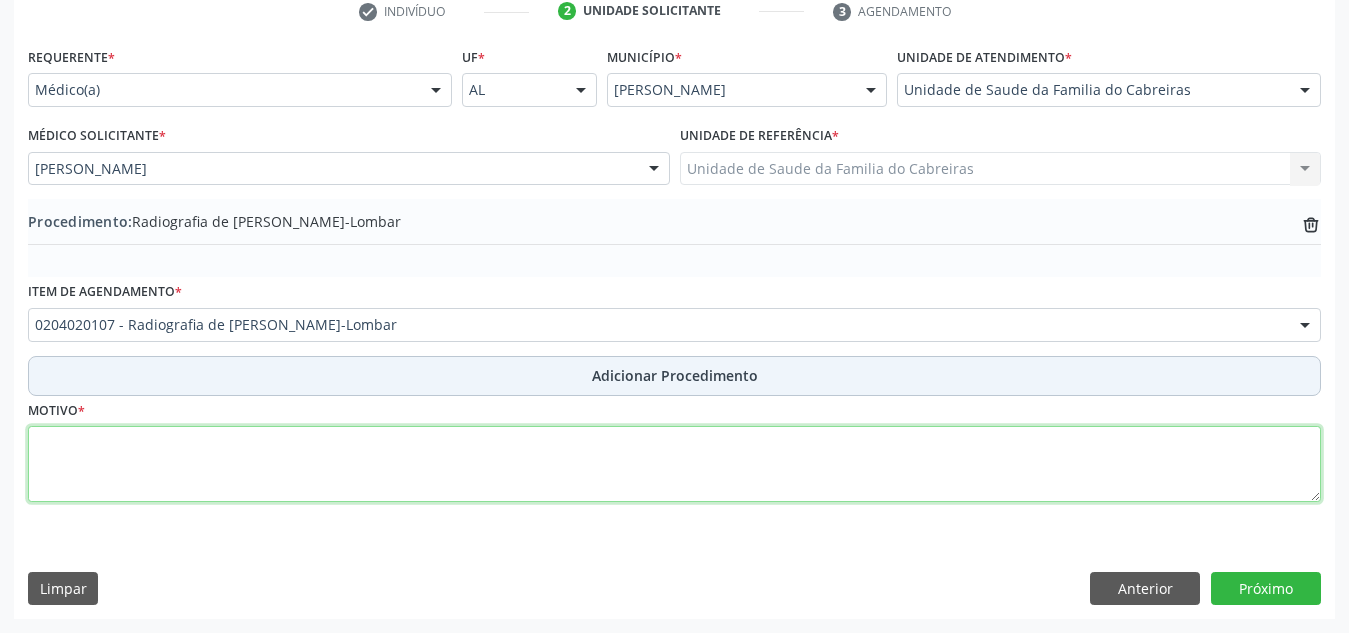 click at bounding box center (674, 464) 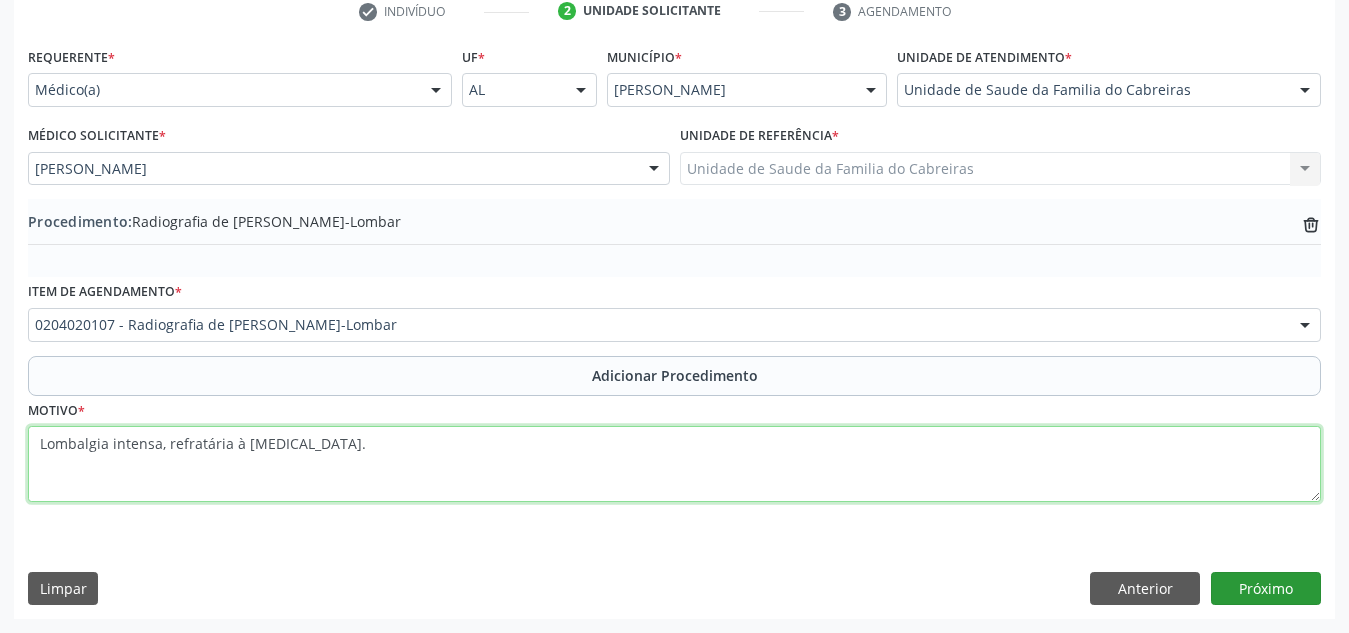 type on "Lombalgia intensa, refratária à [MEDICAL_DATA]." 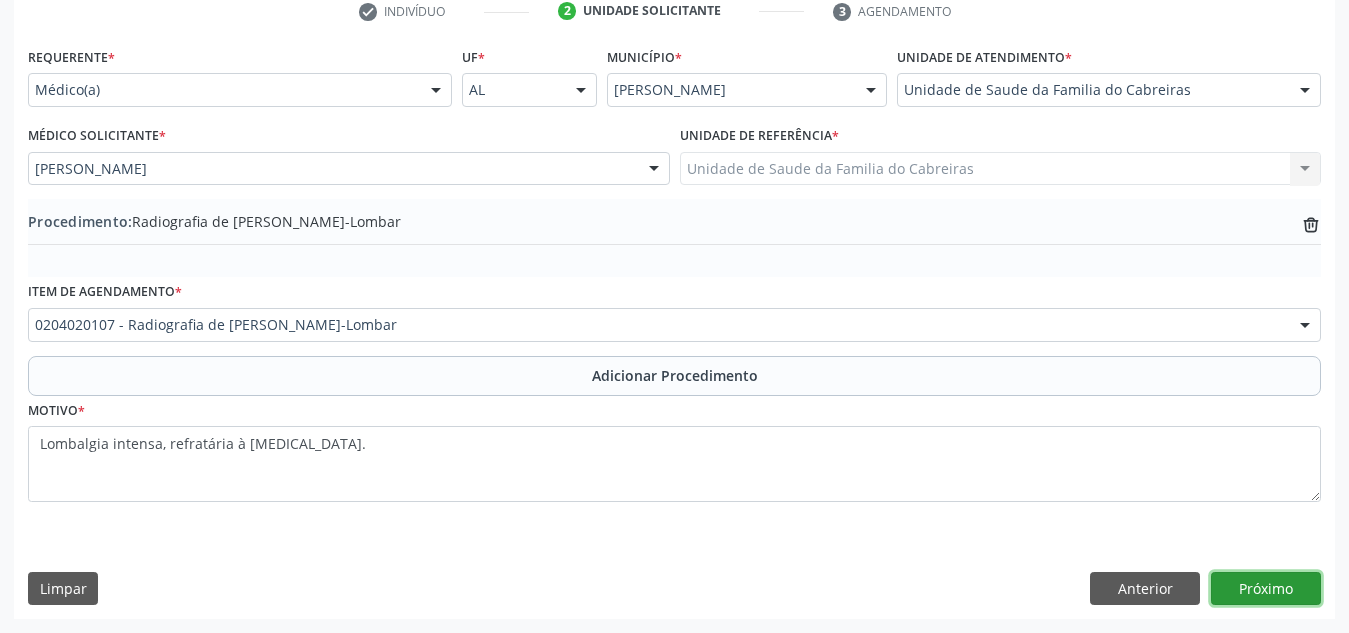 click on "Próximo" at bounding box center [1266, 589] 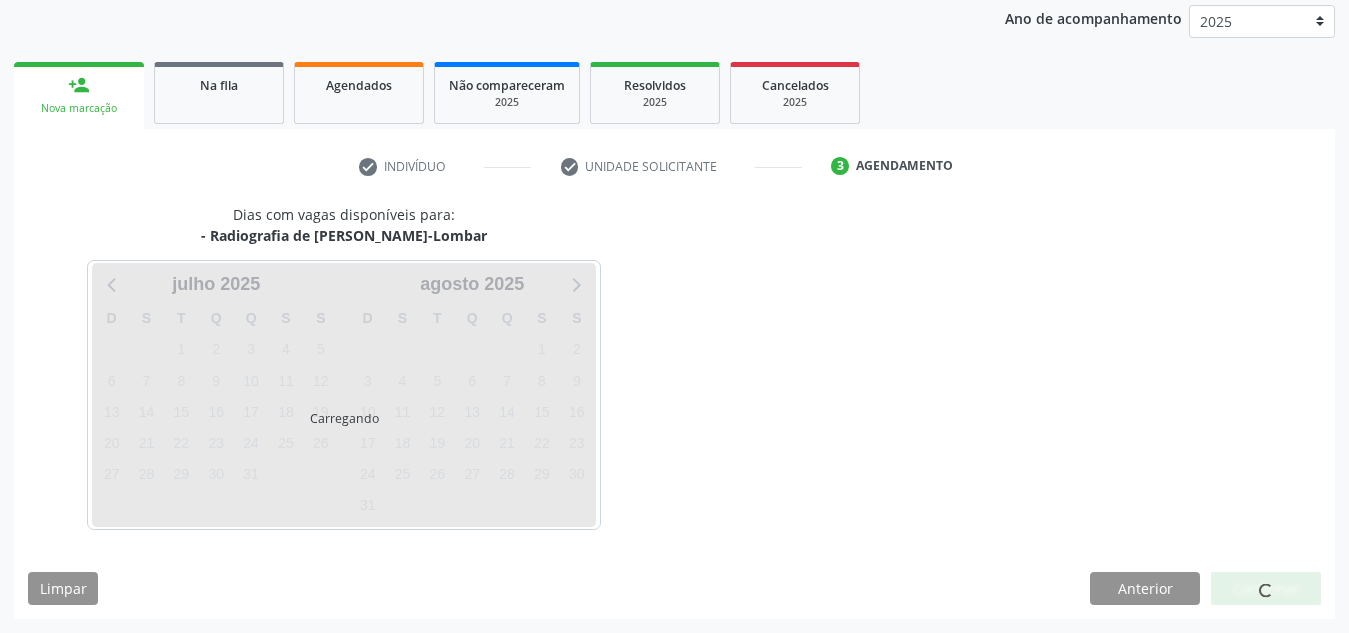 scroll, scrollTop: 324, scrollLeft: 0, axis: vertical 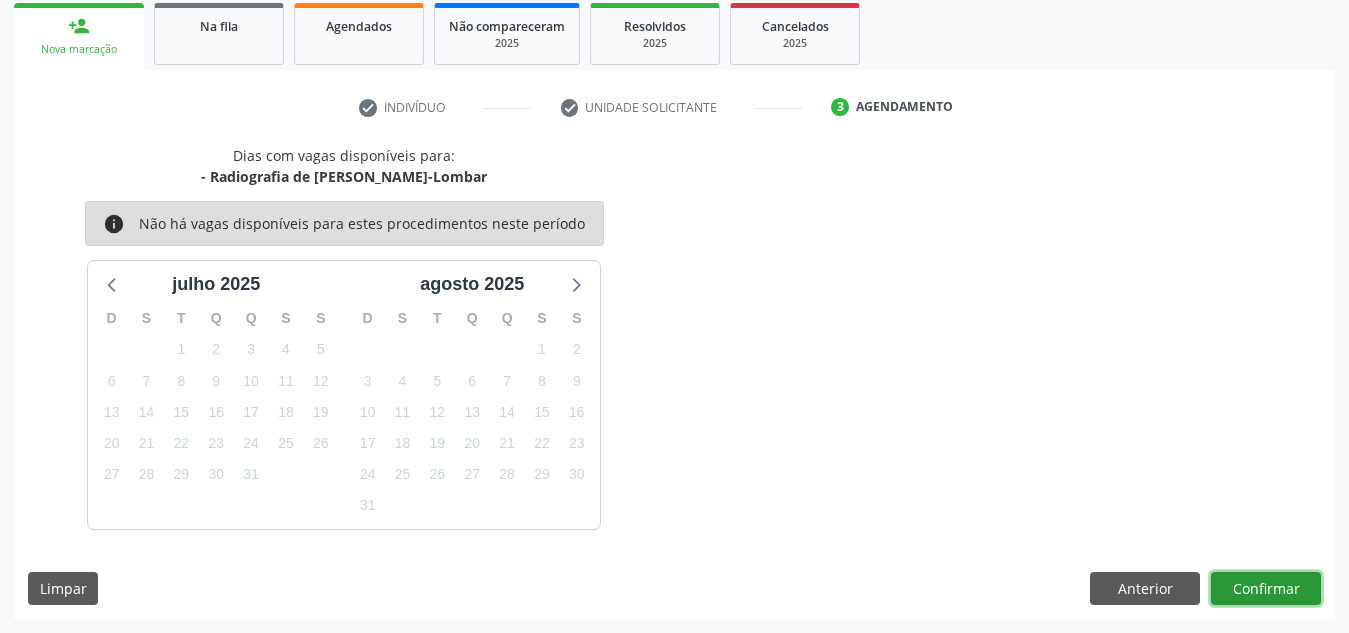 click on "Confirmar" at bounding box center (1266, 589) 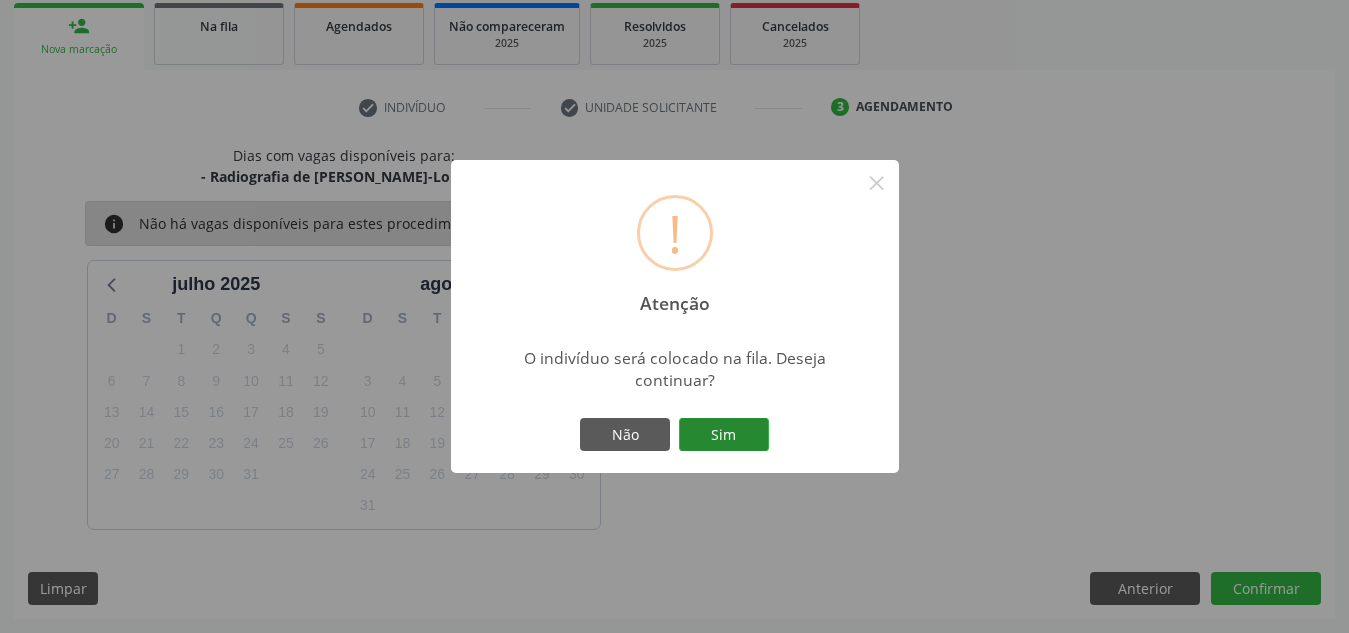 click on "Sim" at bounding box center [724, 435] 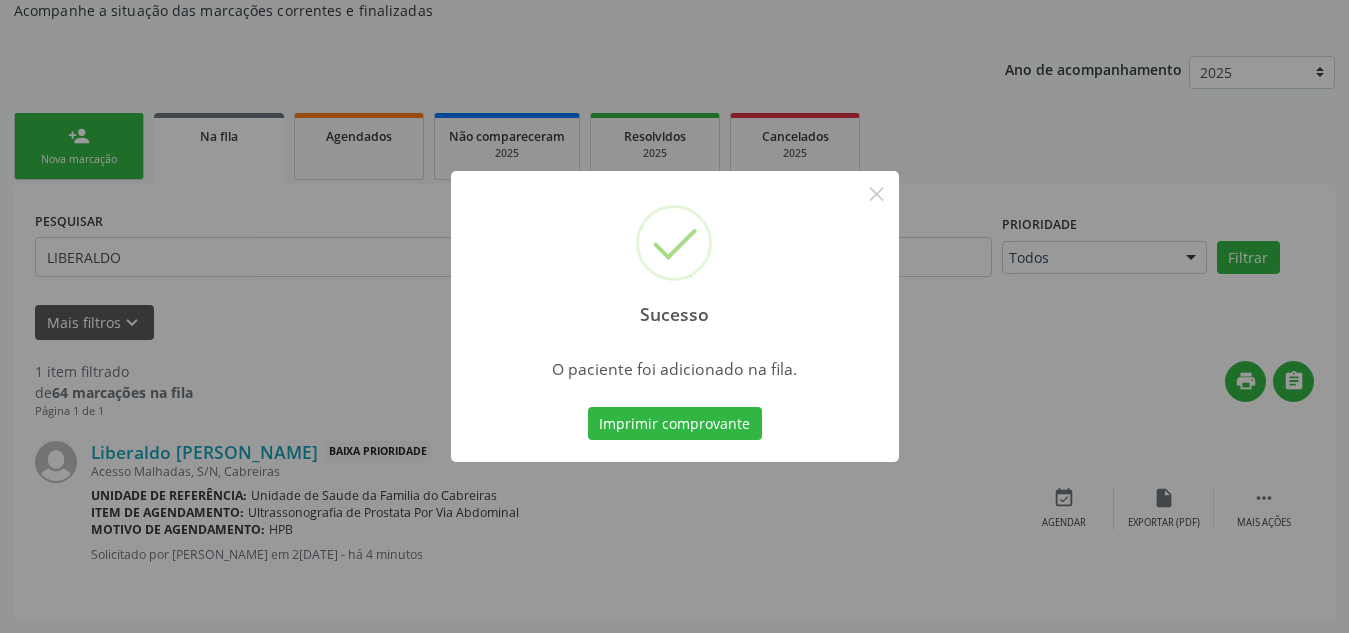 scroll, scrollTop: 62, scrollLeft: 0, axis: vertical 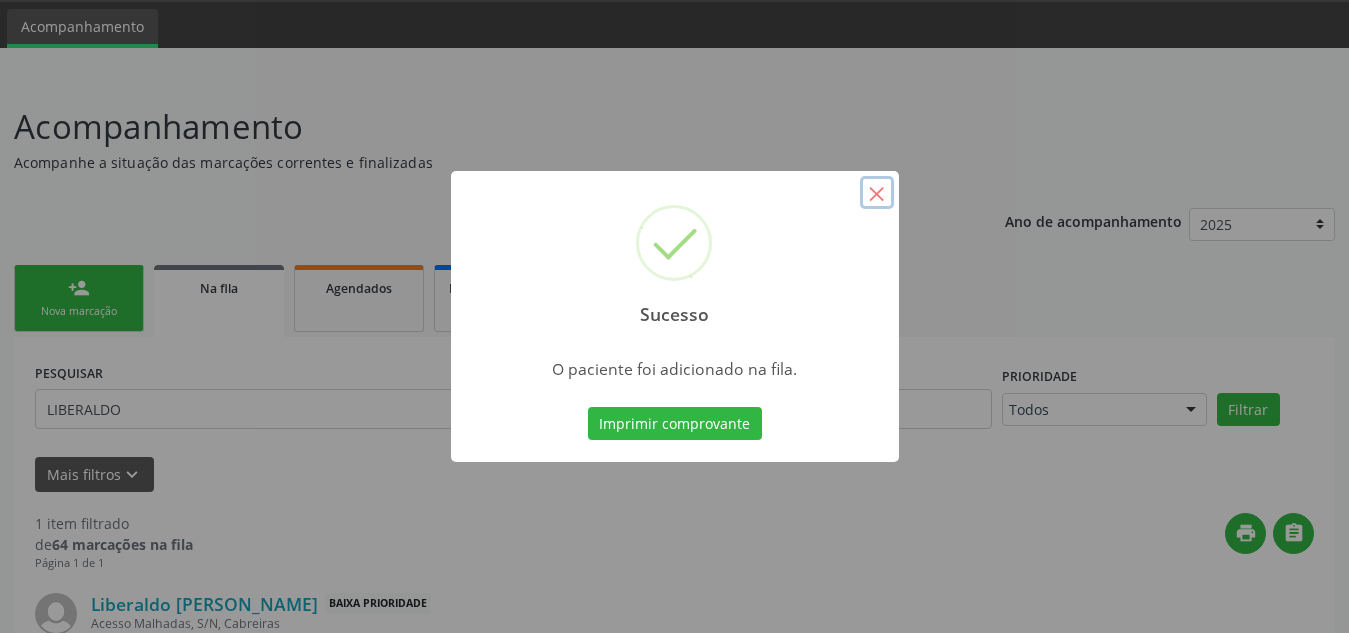 click on "×" at bounding box center [877, 193] 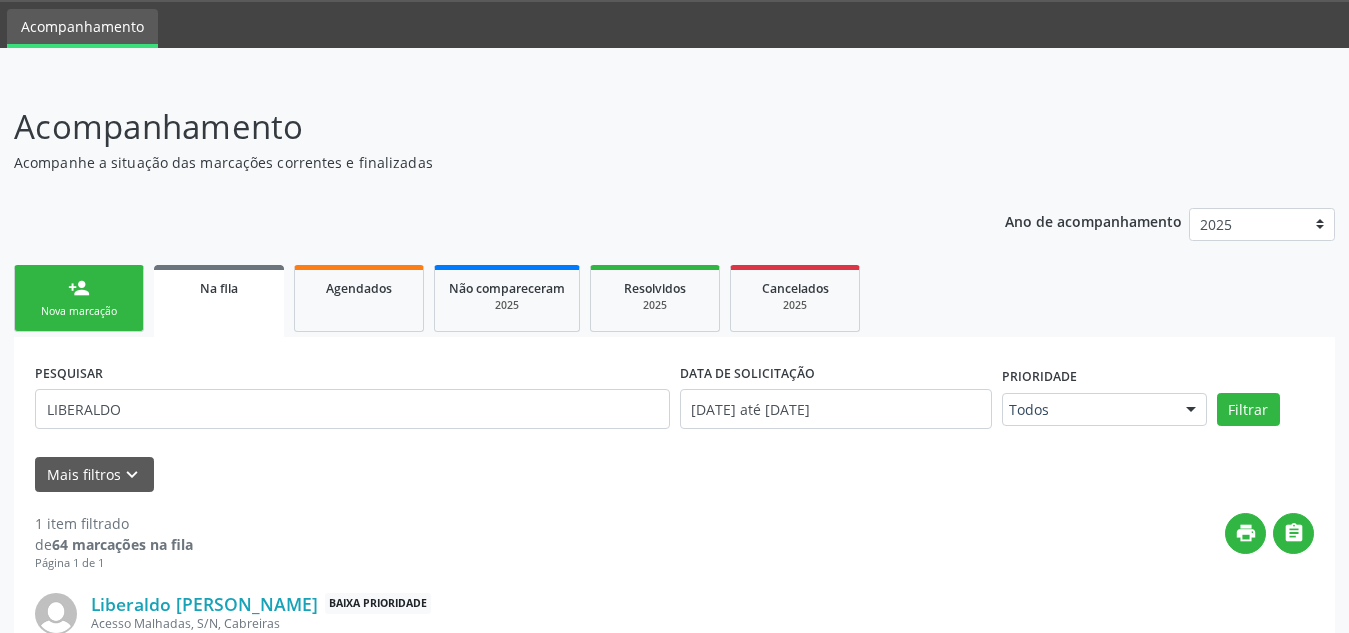 scroll, scrollTop: 214, scrollLeft: 0, axis: vertical 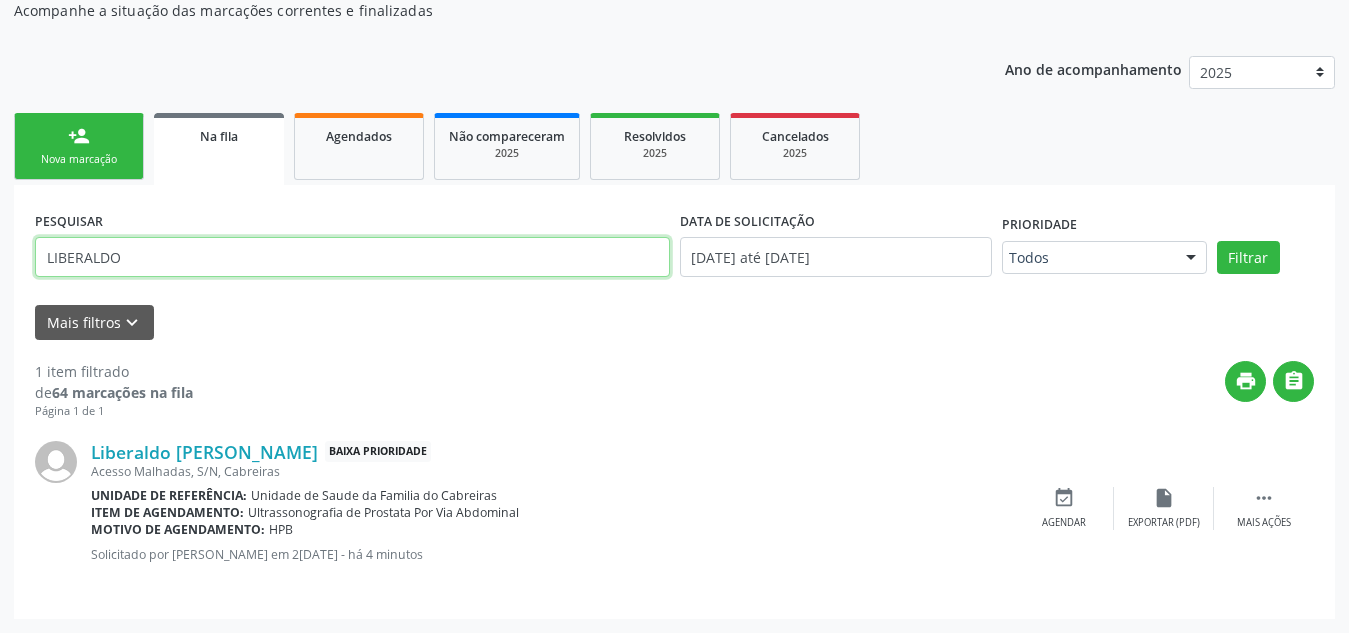 click on "LIBERALDO" at bounding box center [352, 257] 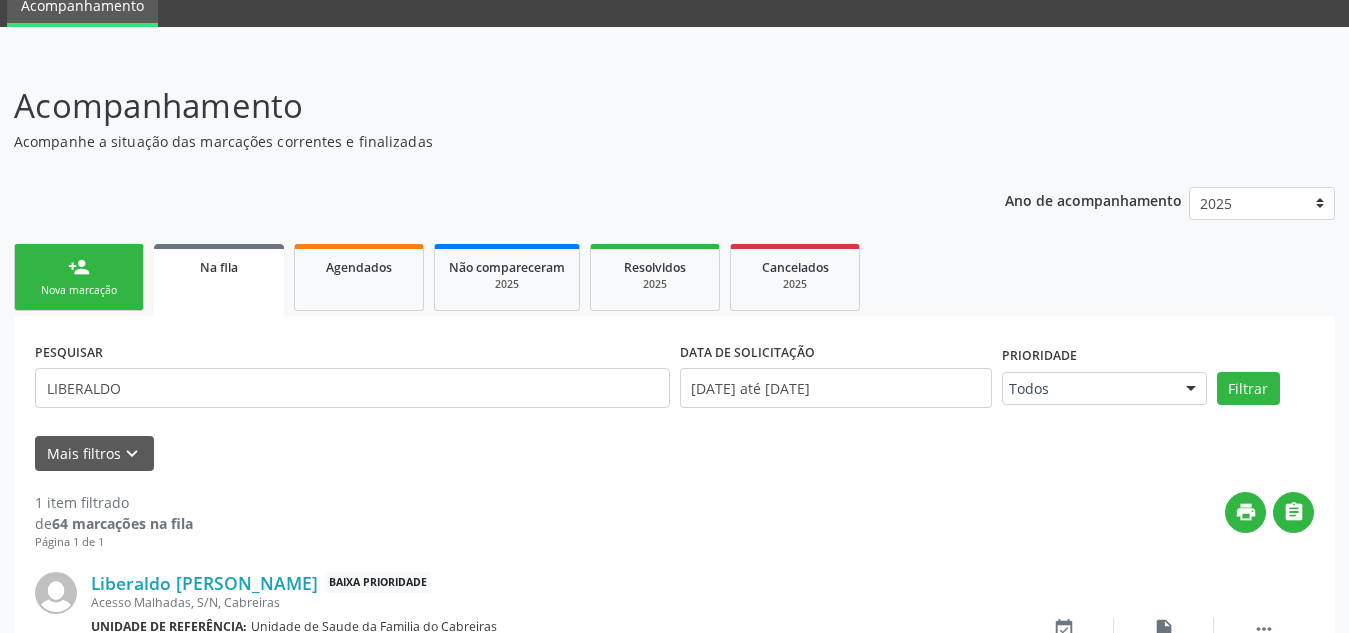 scroll, scrollTop: 214, scrollLeft: 0, axis: vertical 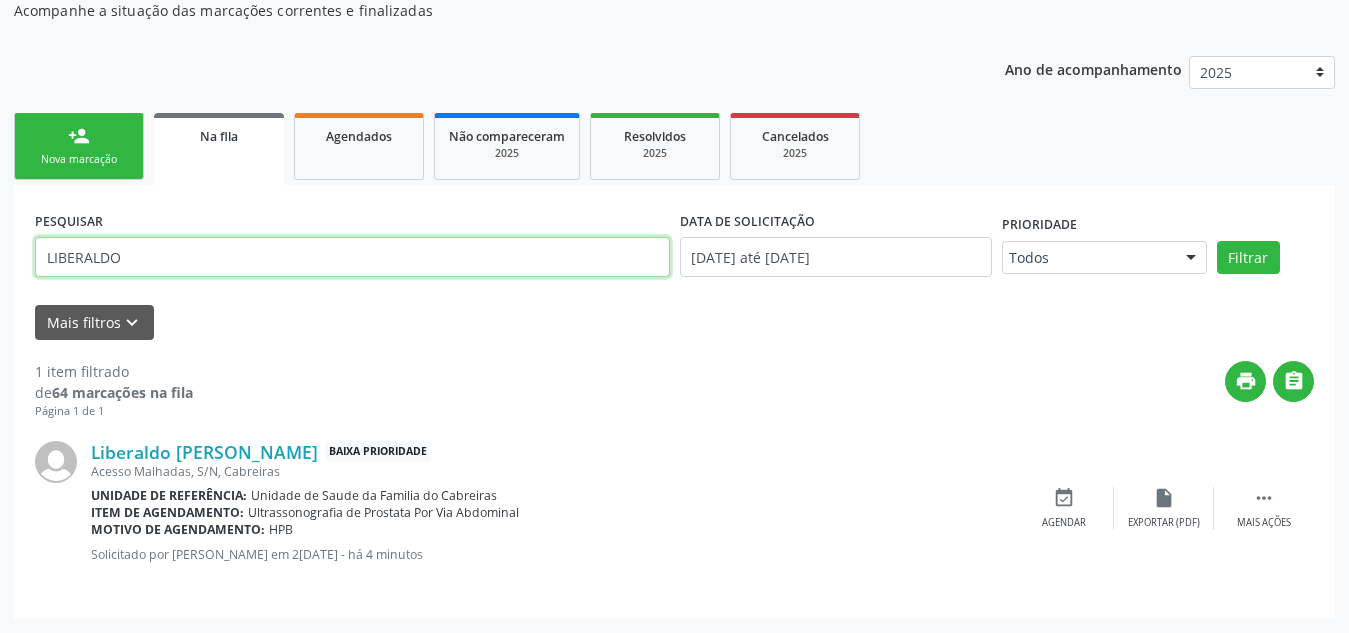 click on "LIBERALDO" at bounding box center (352, 257) 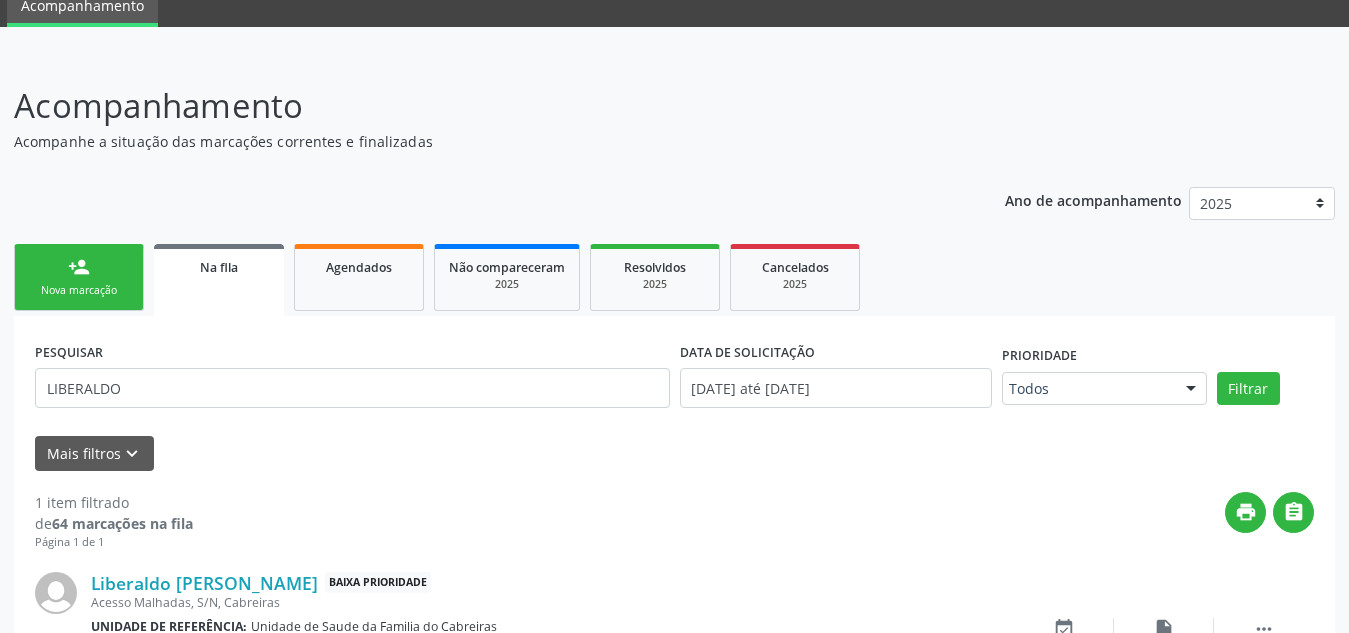 scroll, scrollTop: 214, scrollLeft: 0, axis: vertical 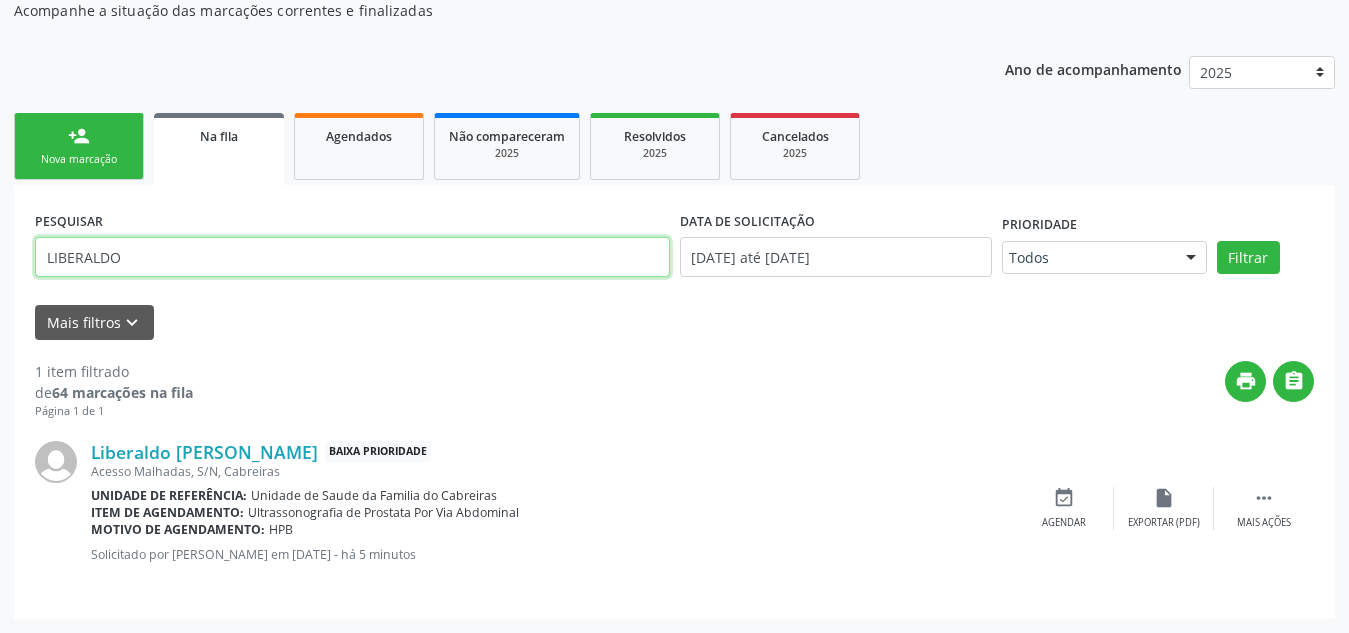 drag, startPoint x: 183, startPoint y: 258, endPoint x: 0, endPoint y: 263, distance: 183.0683 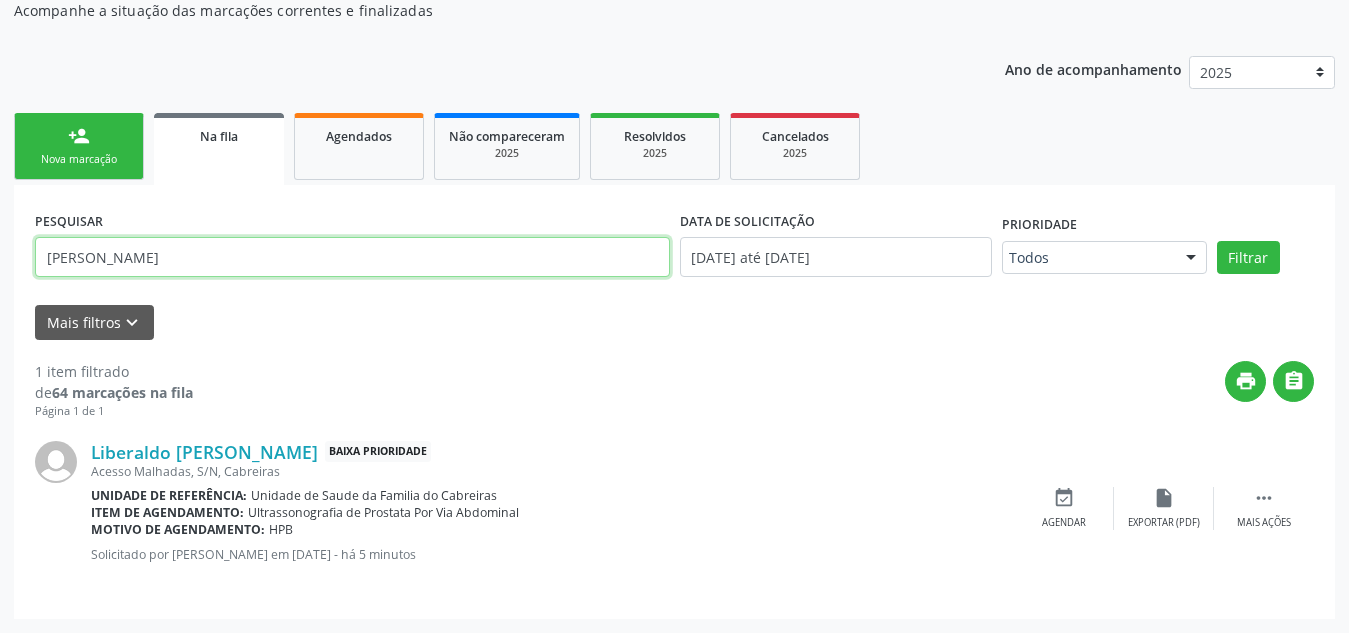 type on "[PERSON_NAME]" 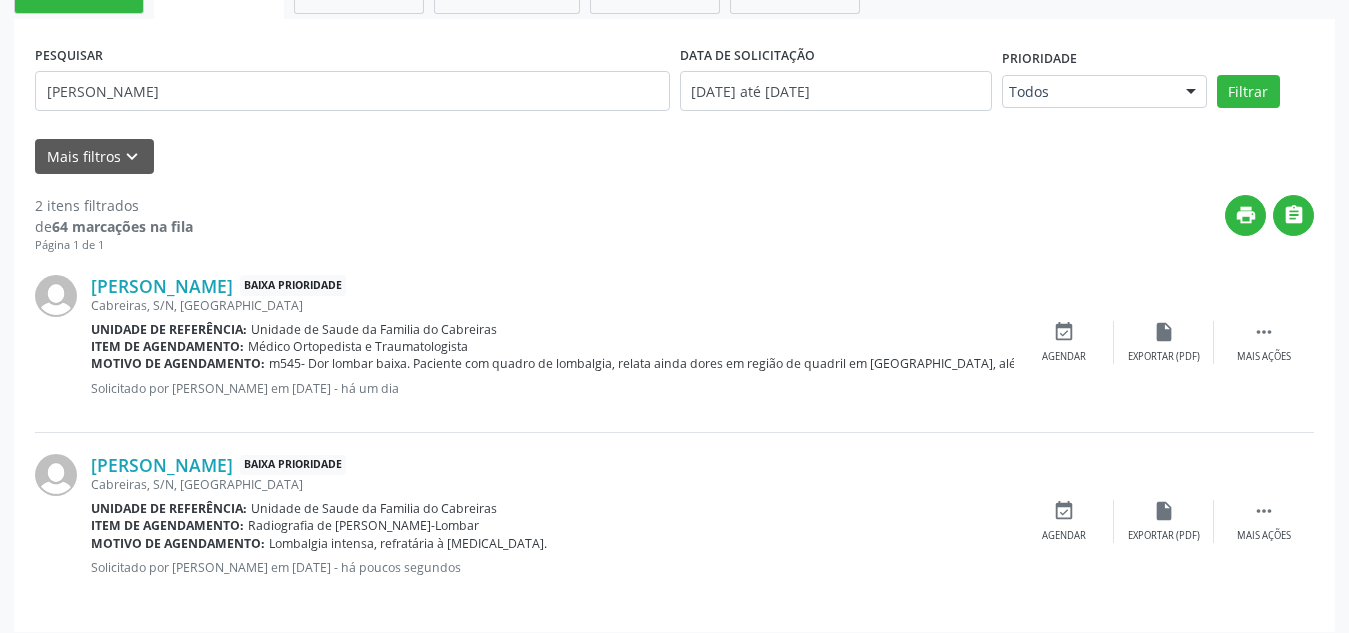 scroll, scrollTop: 393, scrollLeft: 0, axis: vertical 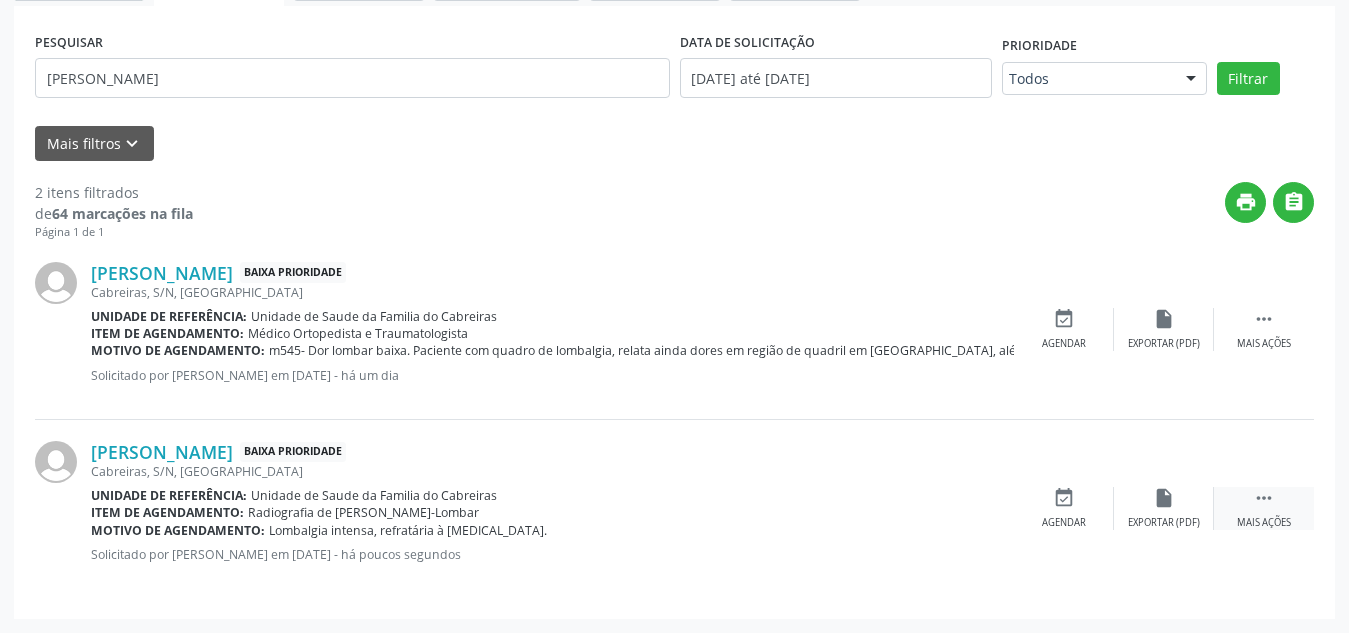 click on "" at bounding box center (1264, 498) 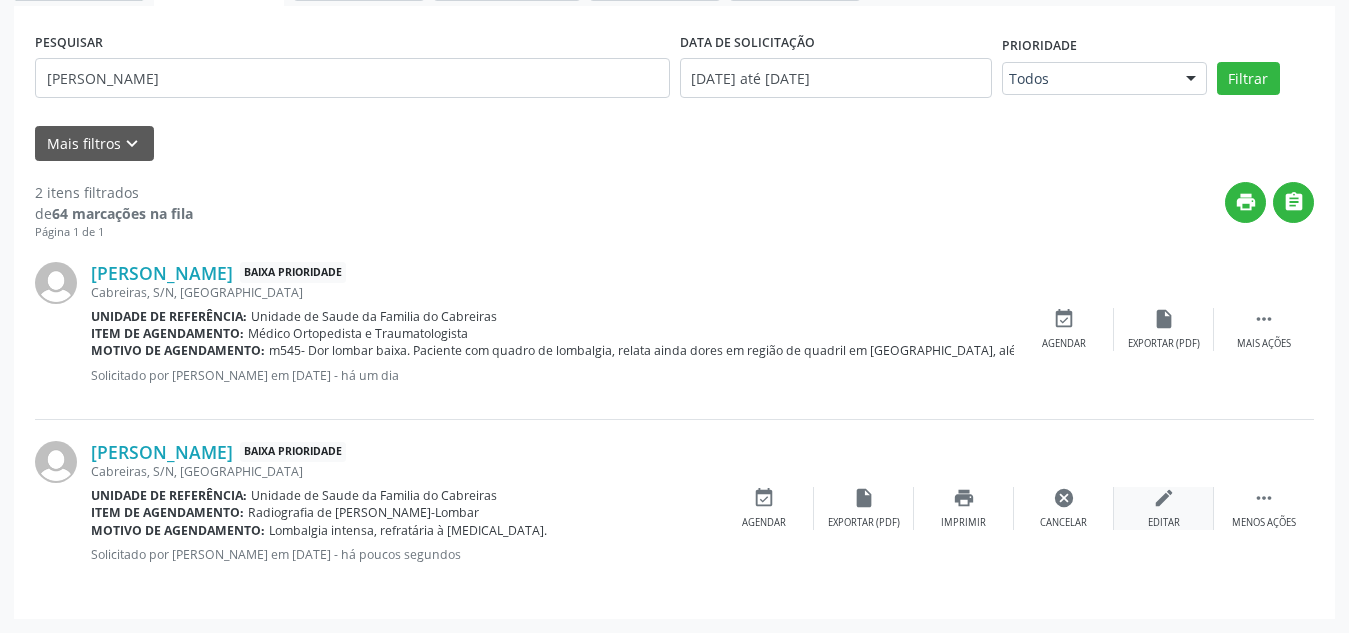 click on "edit
Editar" at bounding box center (1164, 508) 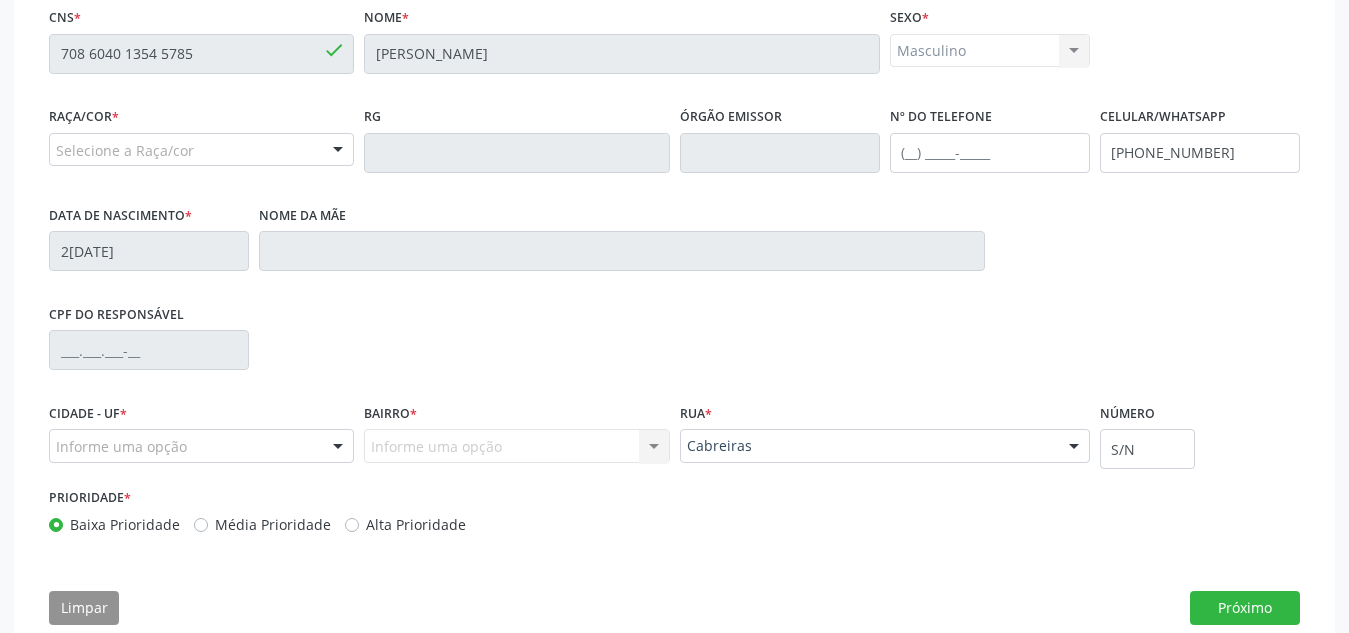 scroll, scrollTop: 467, scrollLeft: 0, axis: vertical 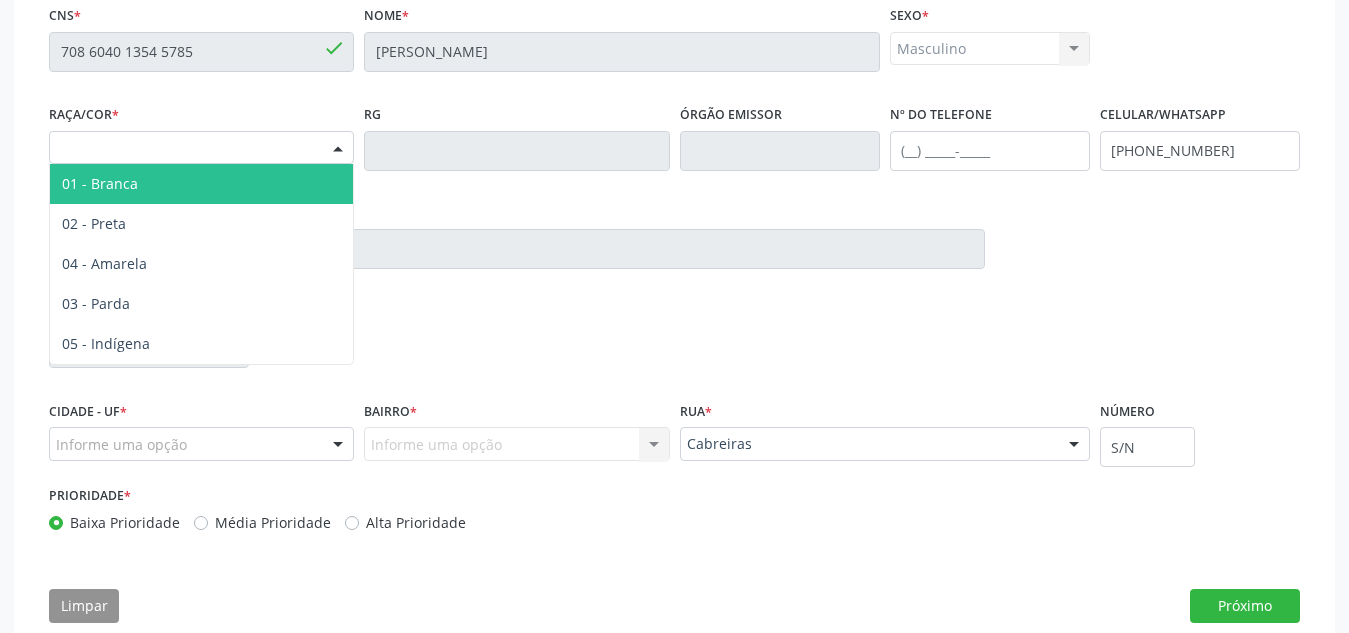 click at bounding box center [338, 149] 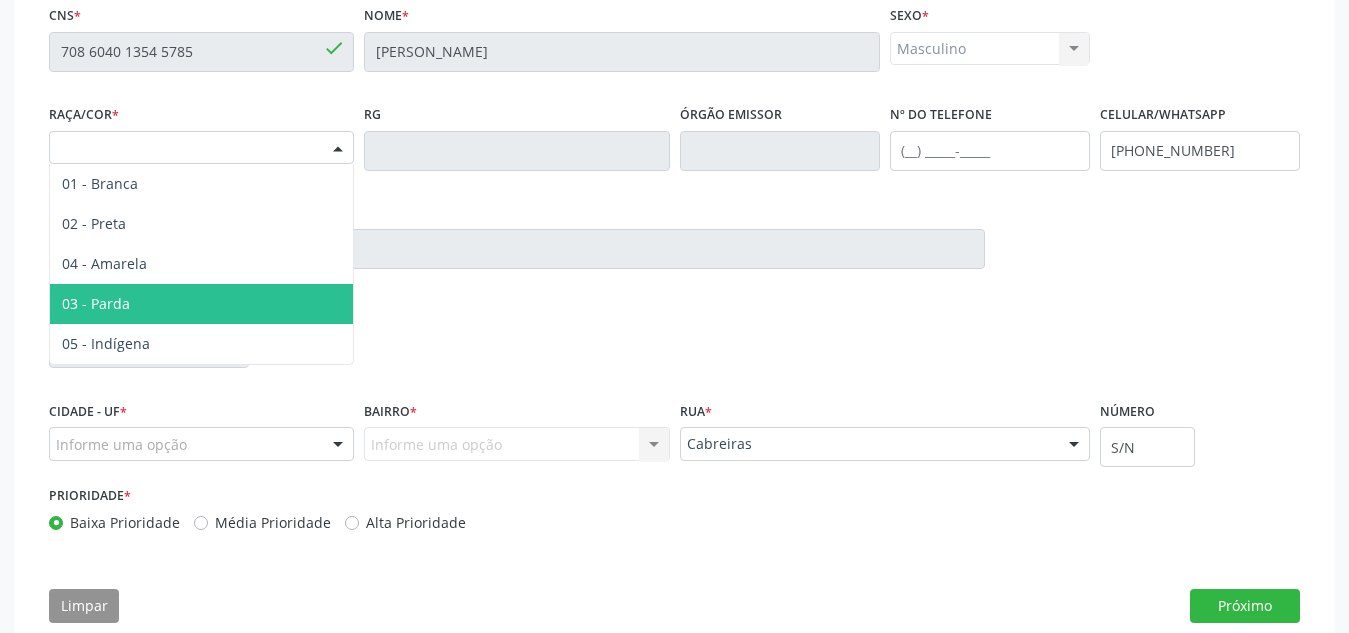 click on "03 - Parda" at bounding box center (201, 304) 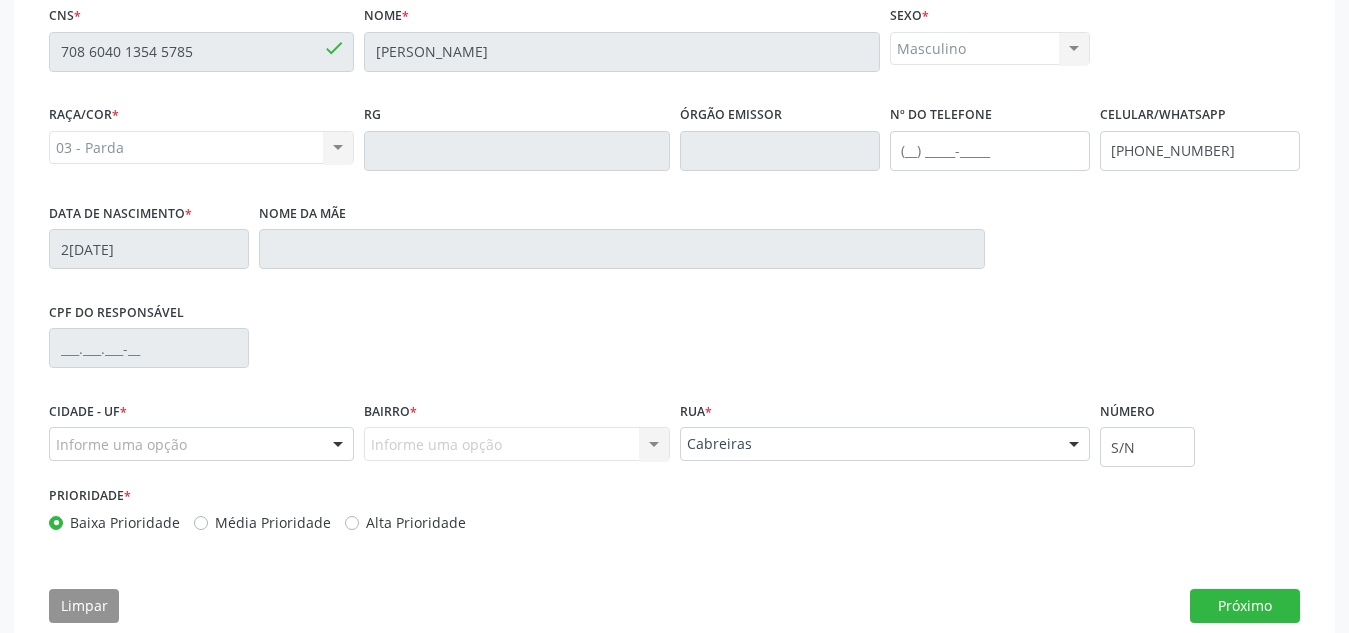 scroll, scrollTop: 506, scrollLeft: 0, axis: vertical 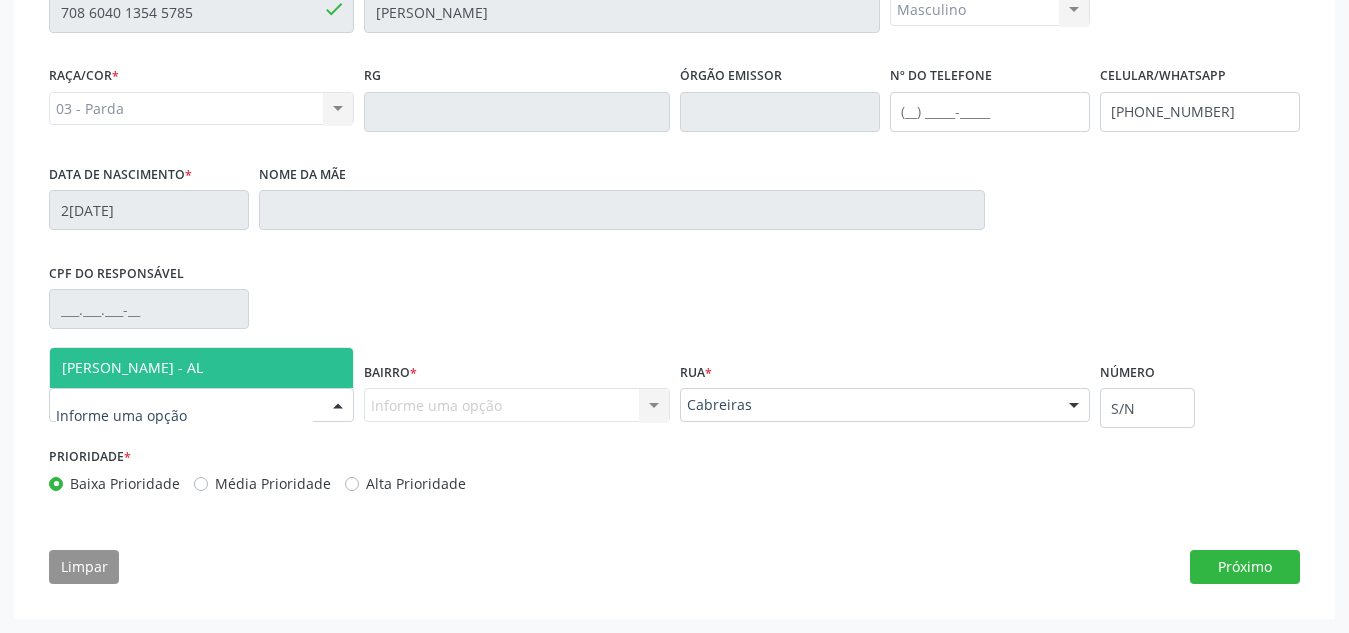 click at bounding box center [201, 405] 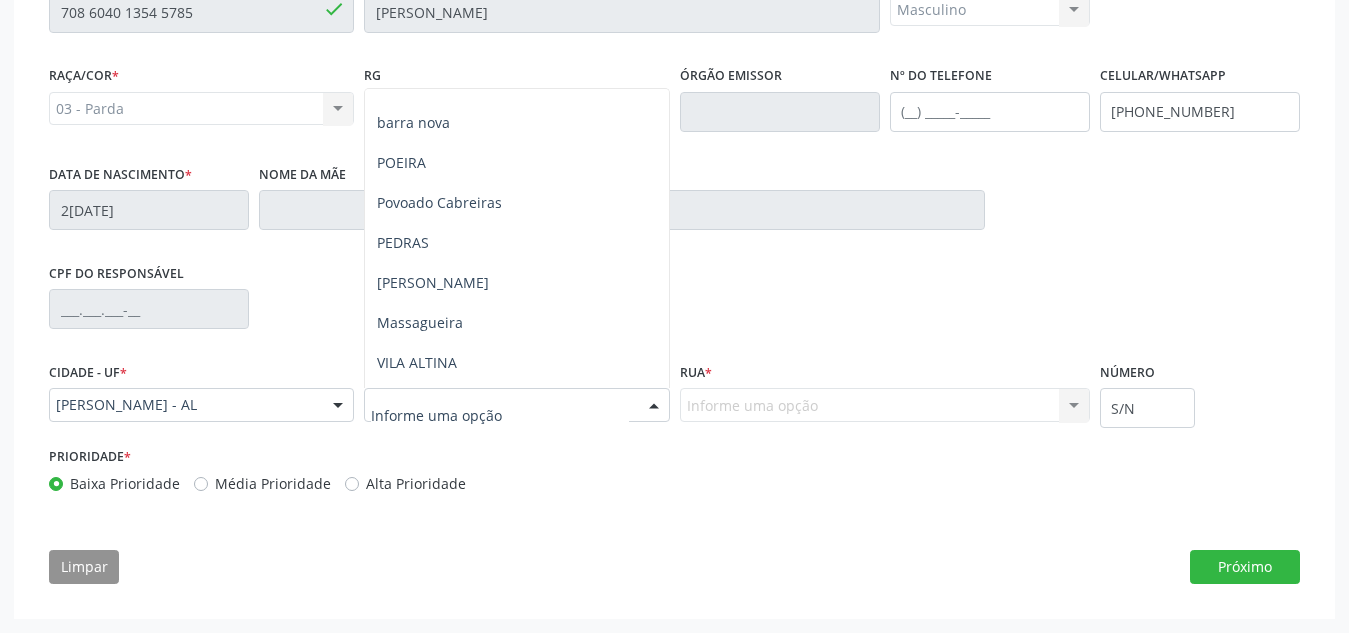 scroll, scrollTop: 261, scrollLeft: 0, axis: vertical 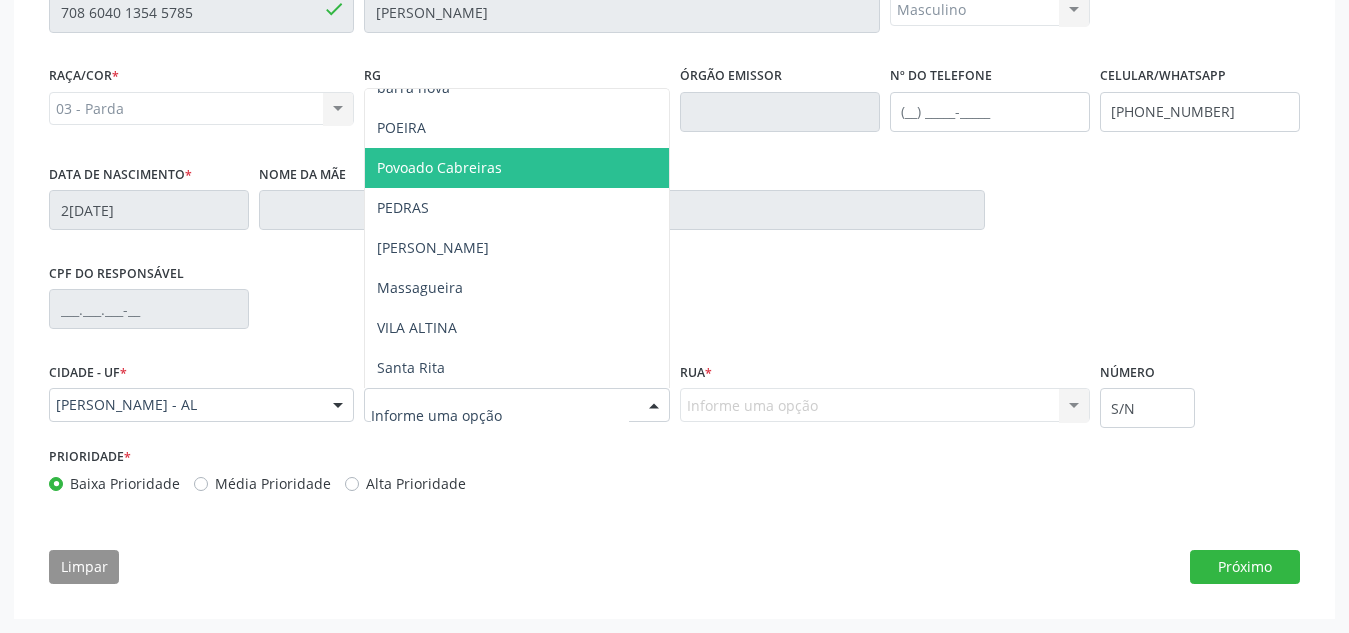 click on "Povoado Cabreiras" at bounding box center (516, 168) 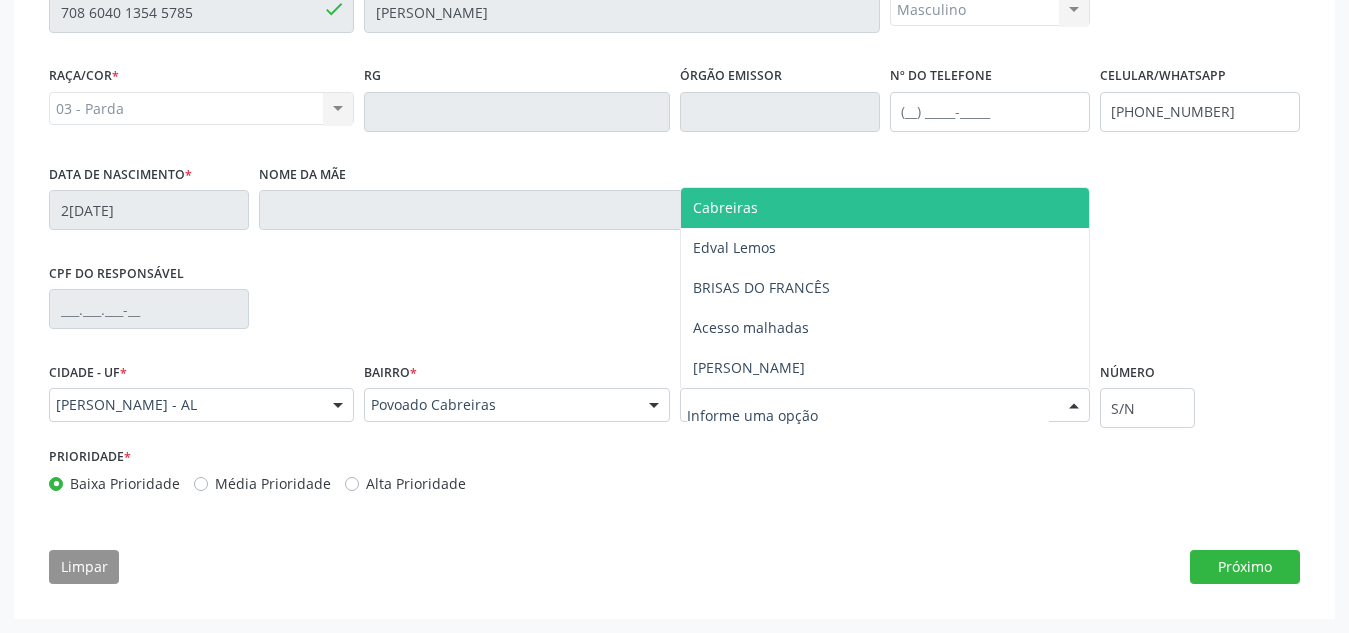 click on "Cabreiras" at bounding box center [885, 208] 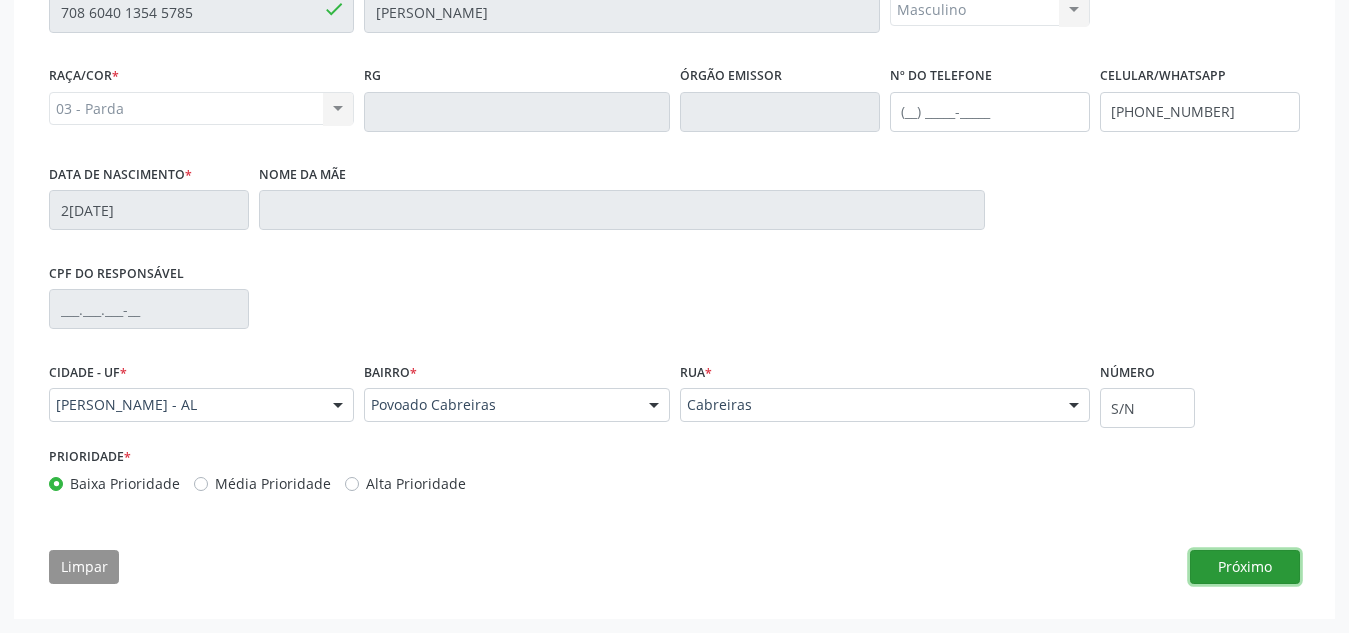 click on "Próximo" at bounding box center (1245, 567) 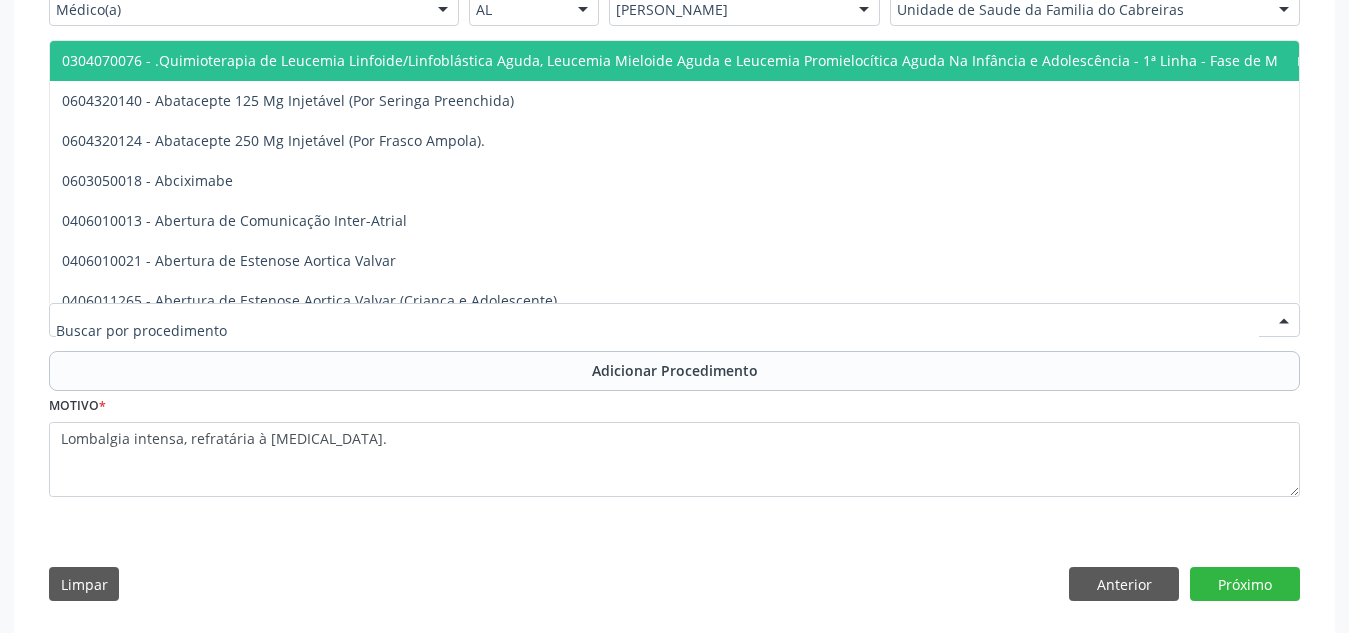 click at bounding box center (674, 320) 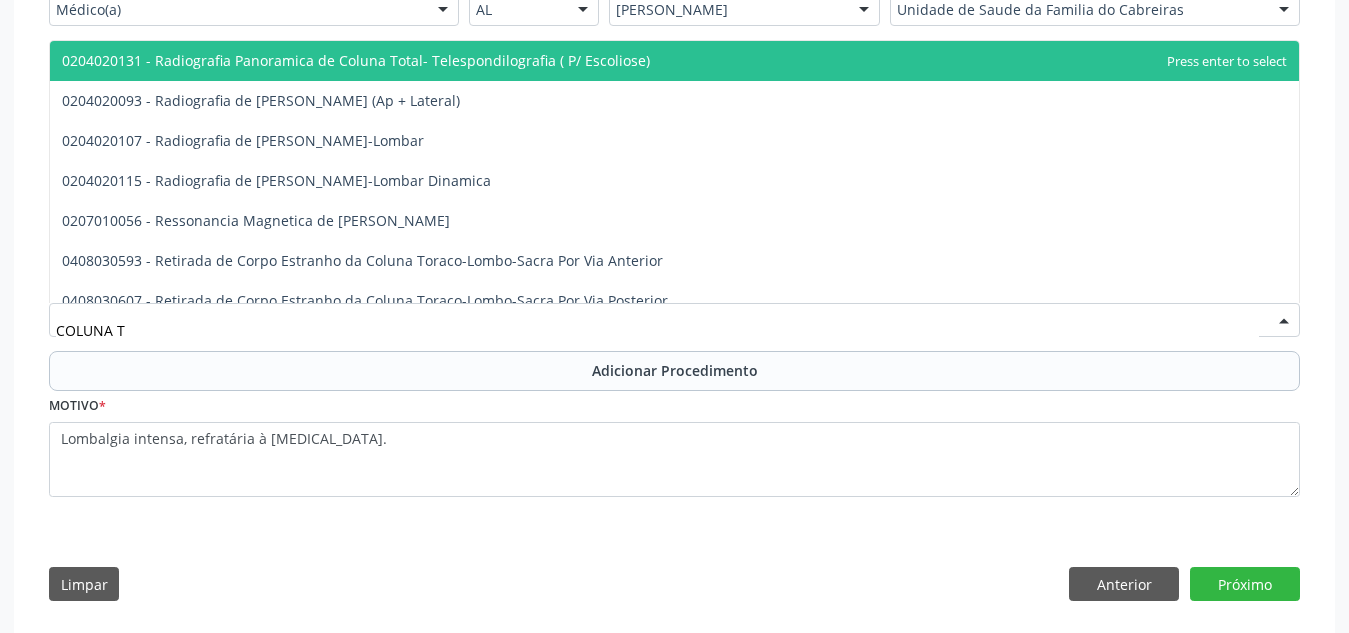 type on "COLUNA TO" 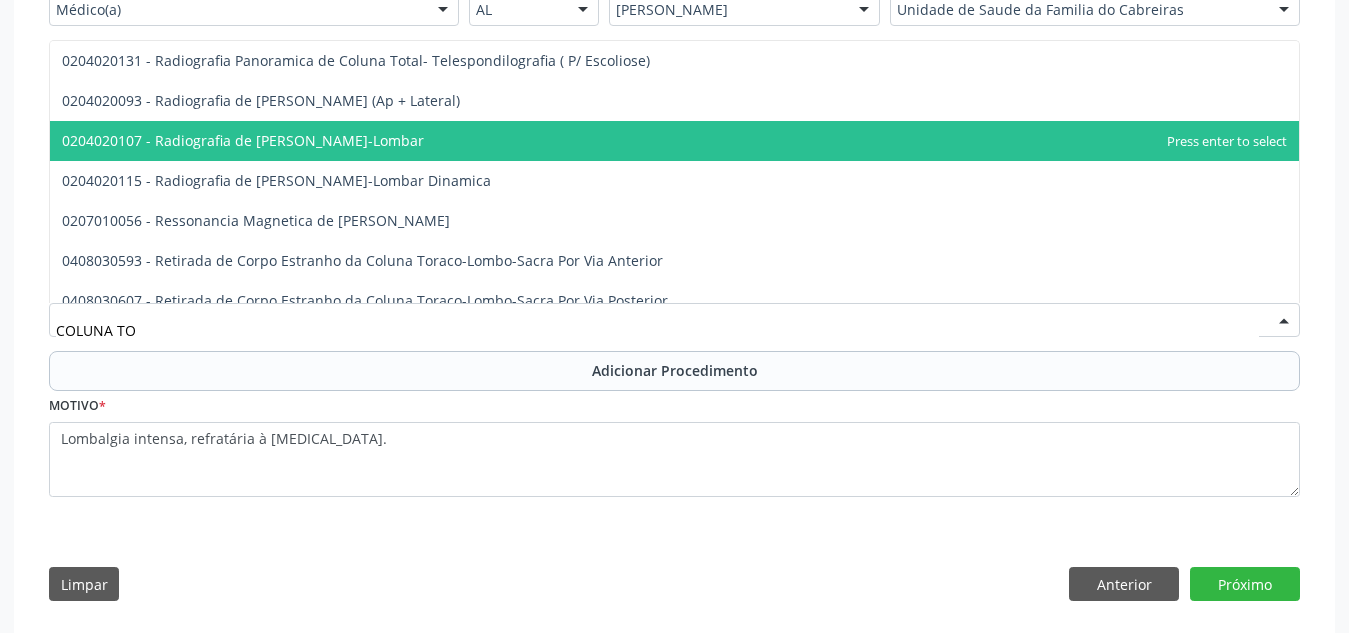 click on "0204020107 - Radiografia de [PERSON_NAME]-Lombar" at bounding box center (674, 141) 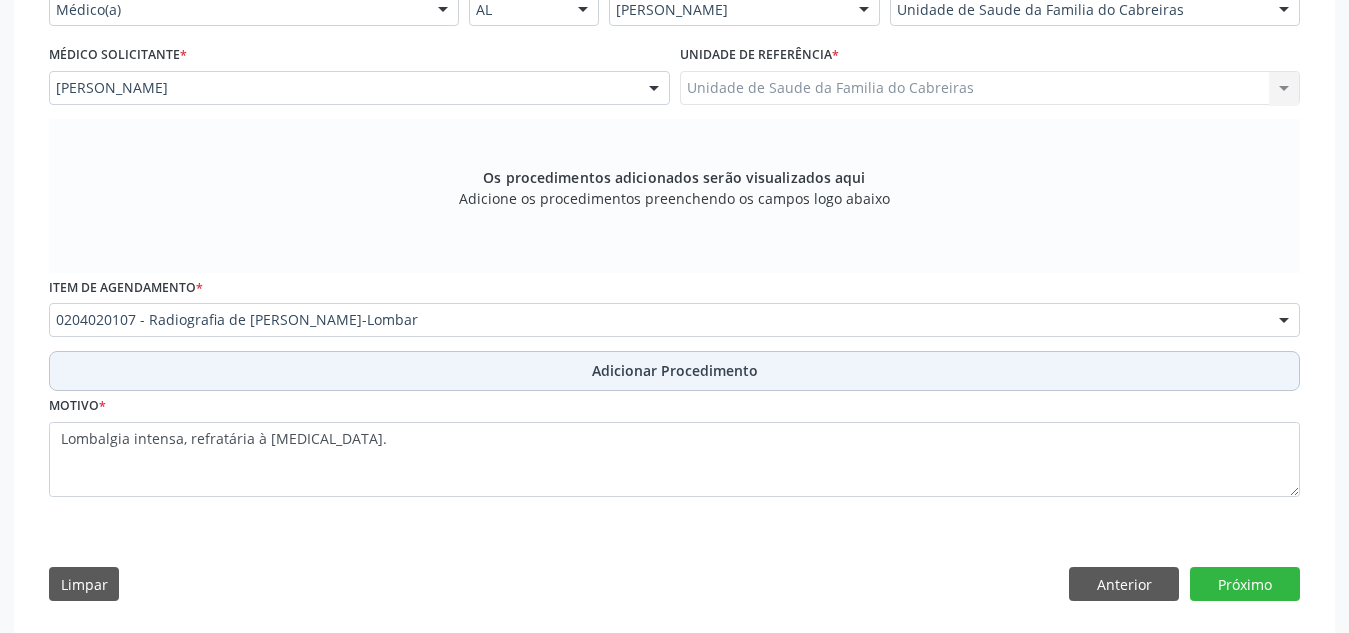 click on "Adicionar Procedimento" at bounding box center [675, 370] 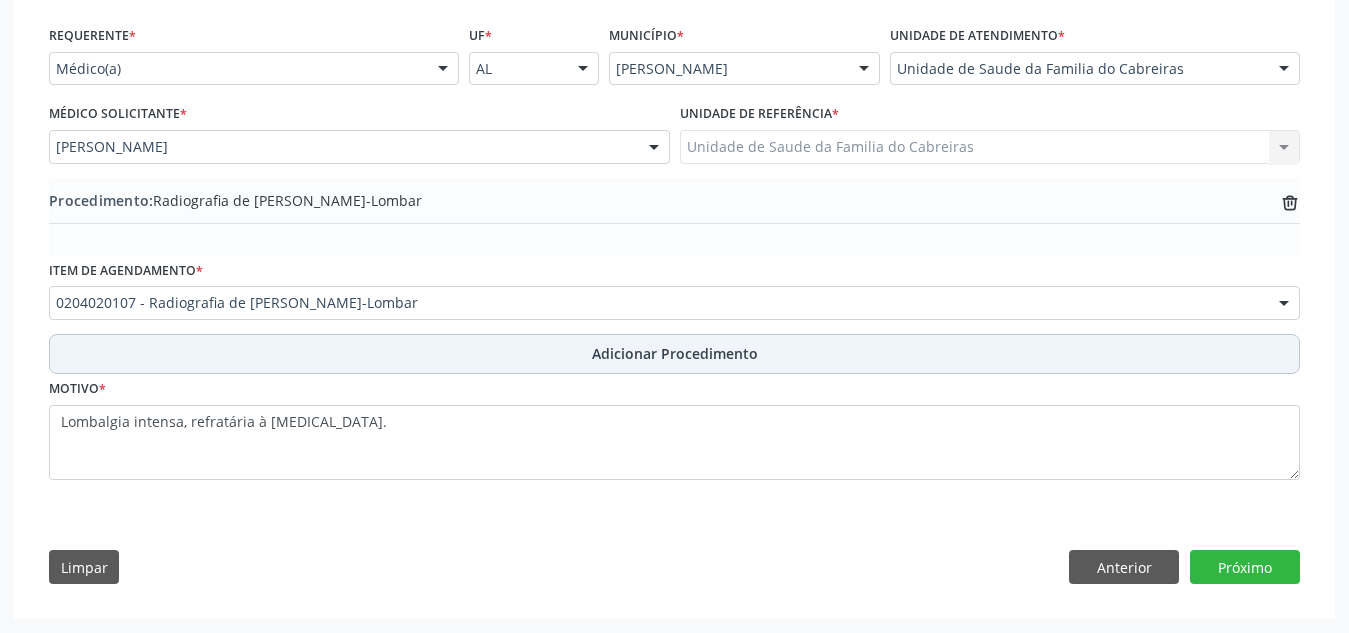 scroll, scrollTop: 447, scrollLeft: 0, axis: vertical 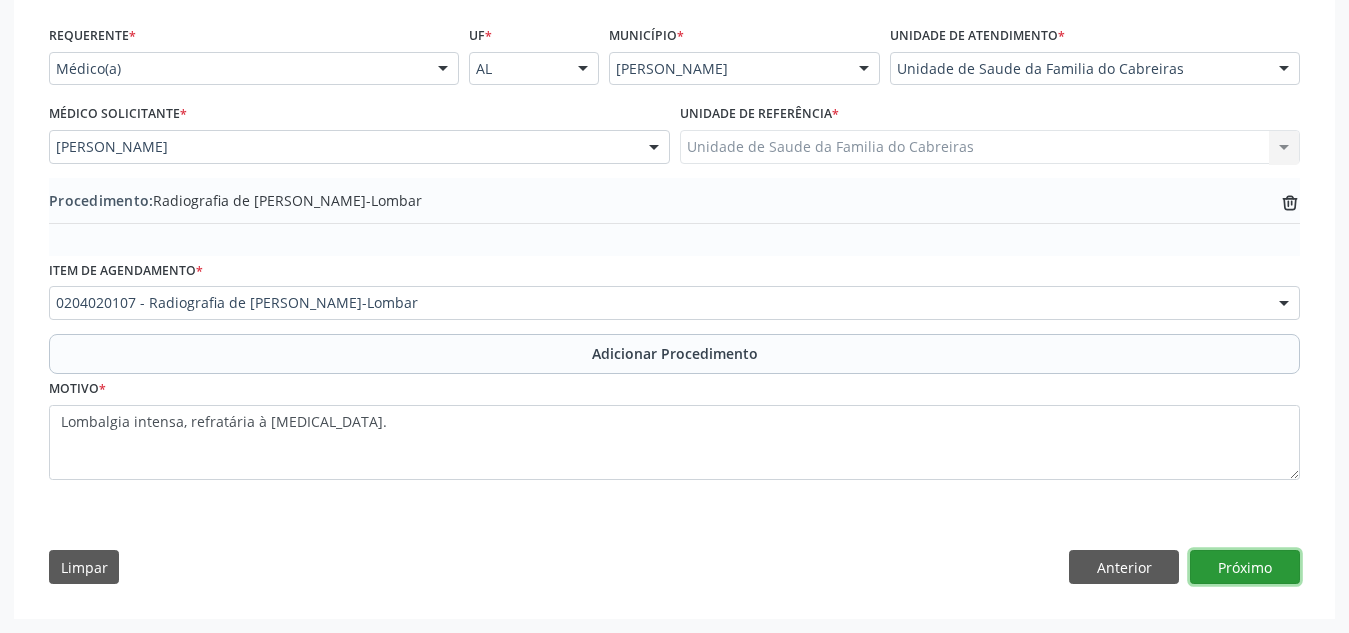 click on "Próximo" at bounding box center [1245, 567] 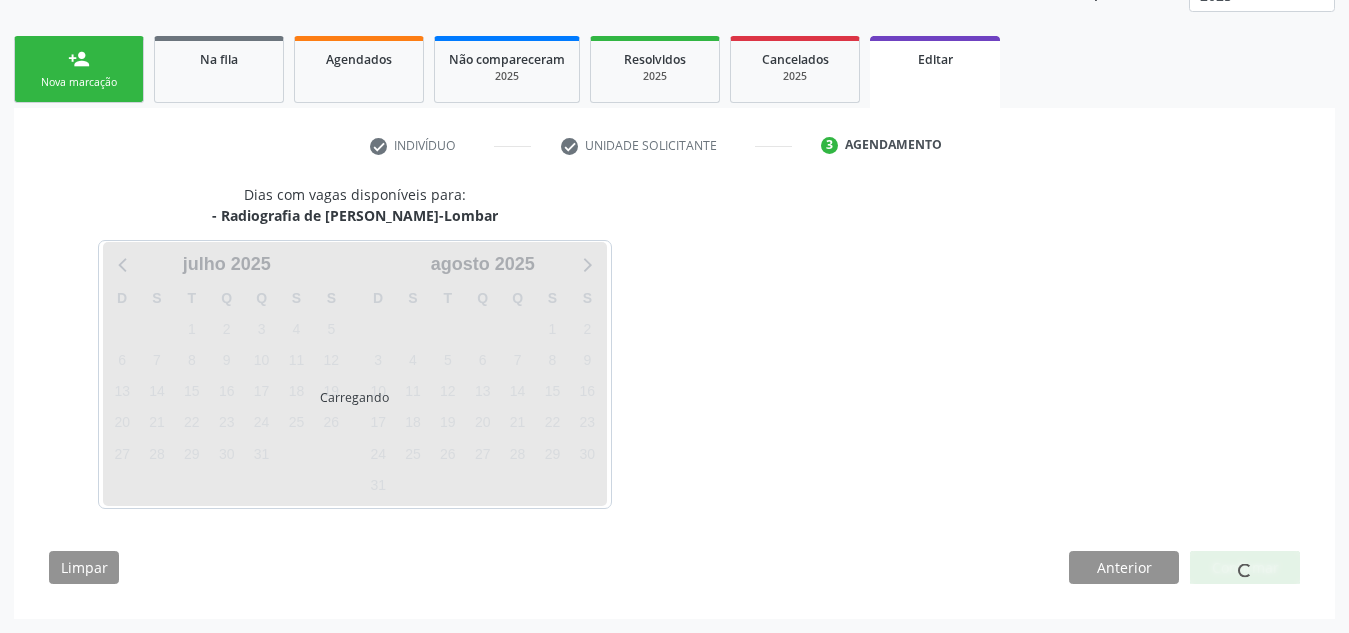scroll, scrollTop: 350, scrollLeft: 0, axis: vertical 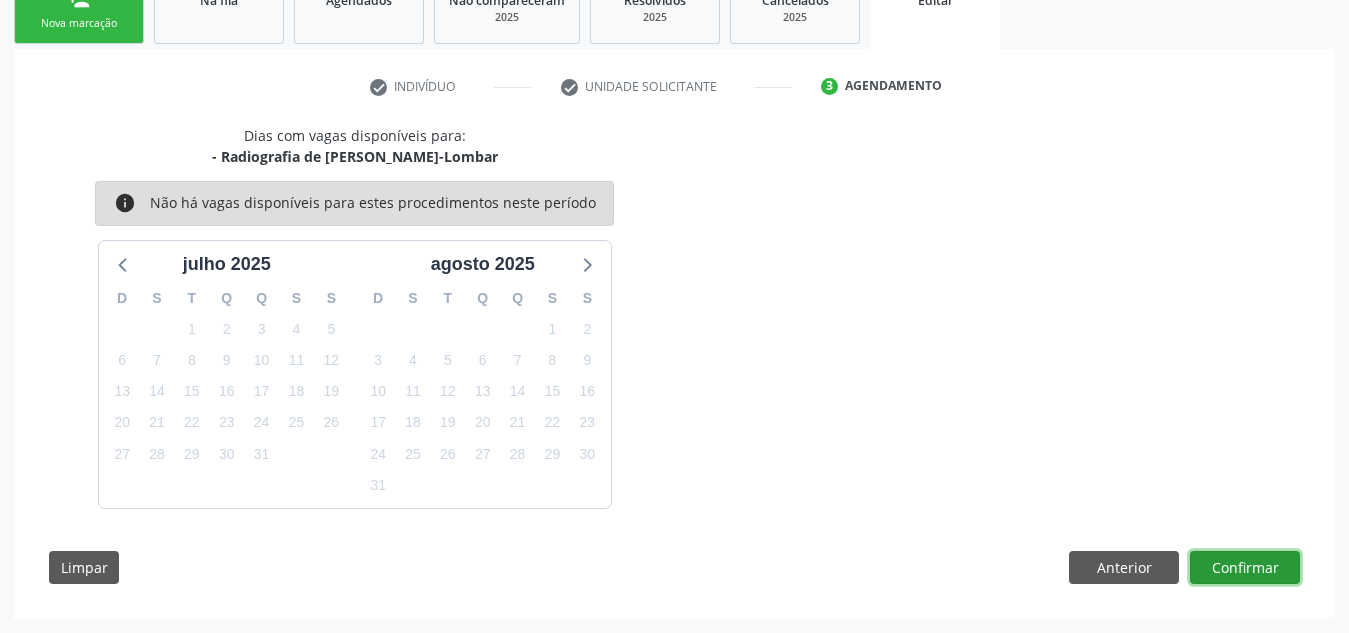 click on "Confirmar" at bounding box center (1245, 568) 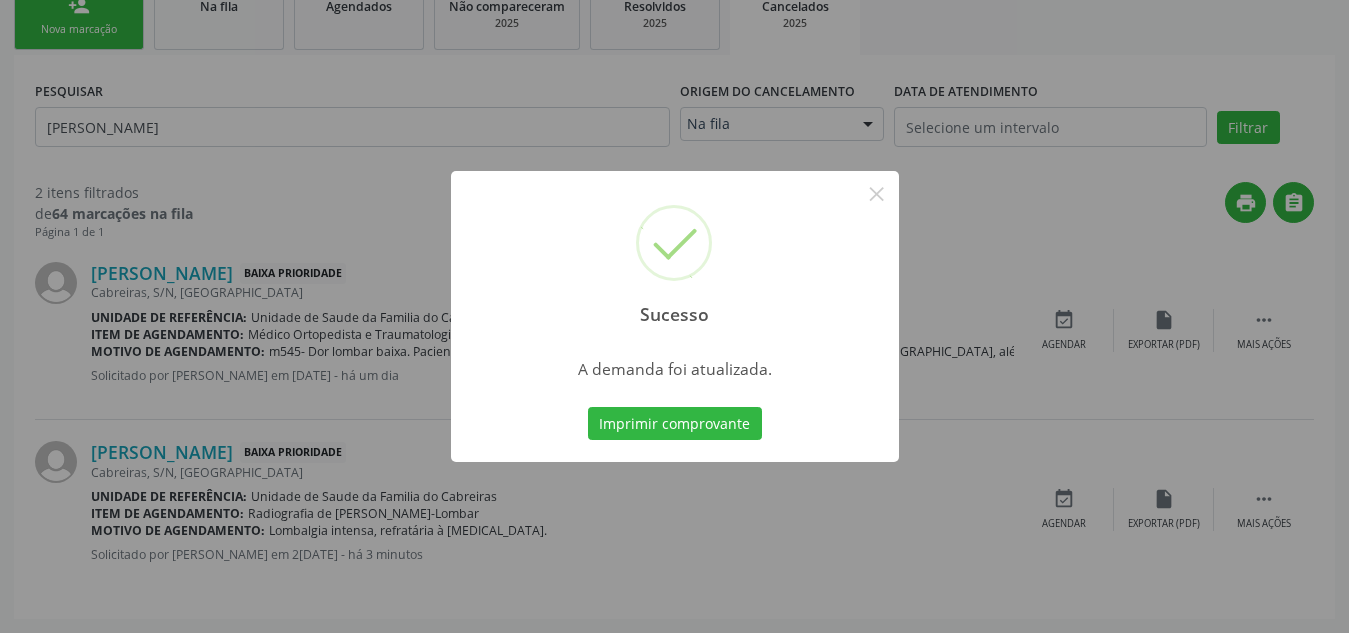 scroll, scrollTop: 0, scrollLeft: 0, axis: both 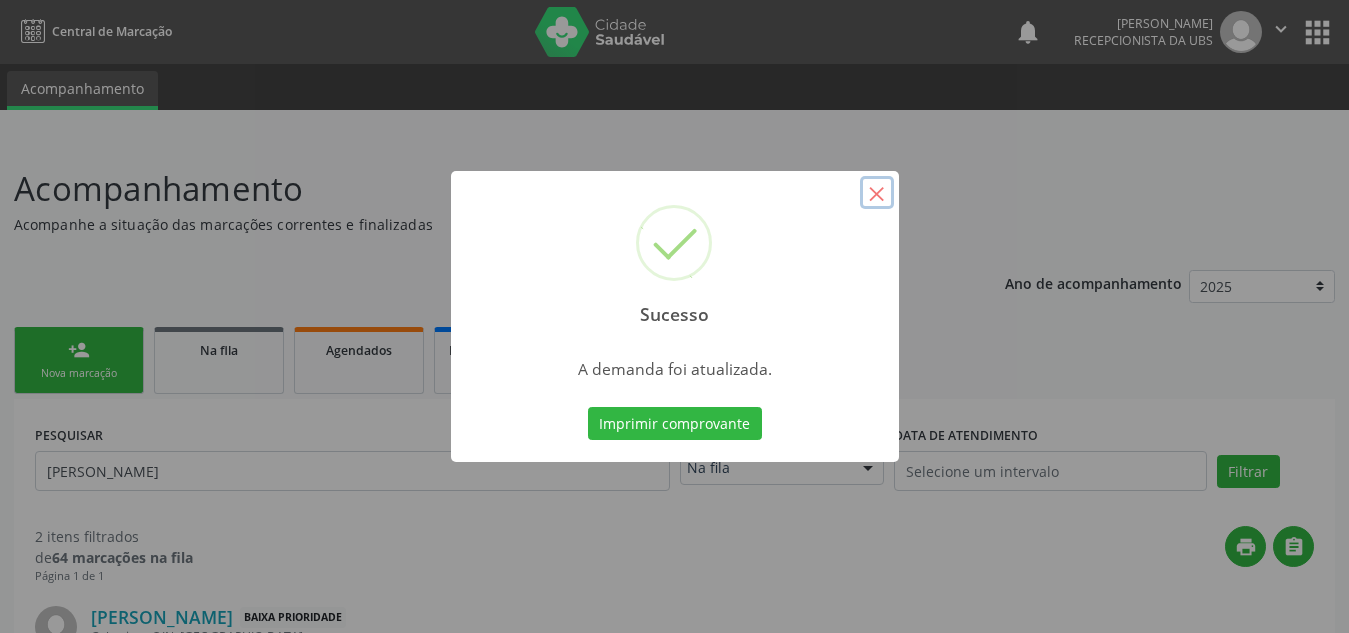 click on "×" at bounding box center (877, 193) 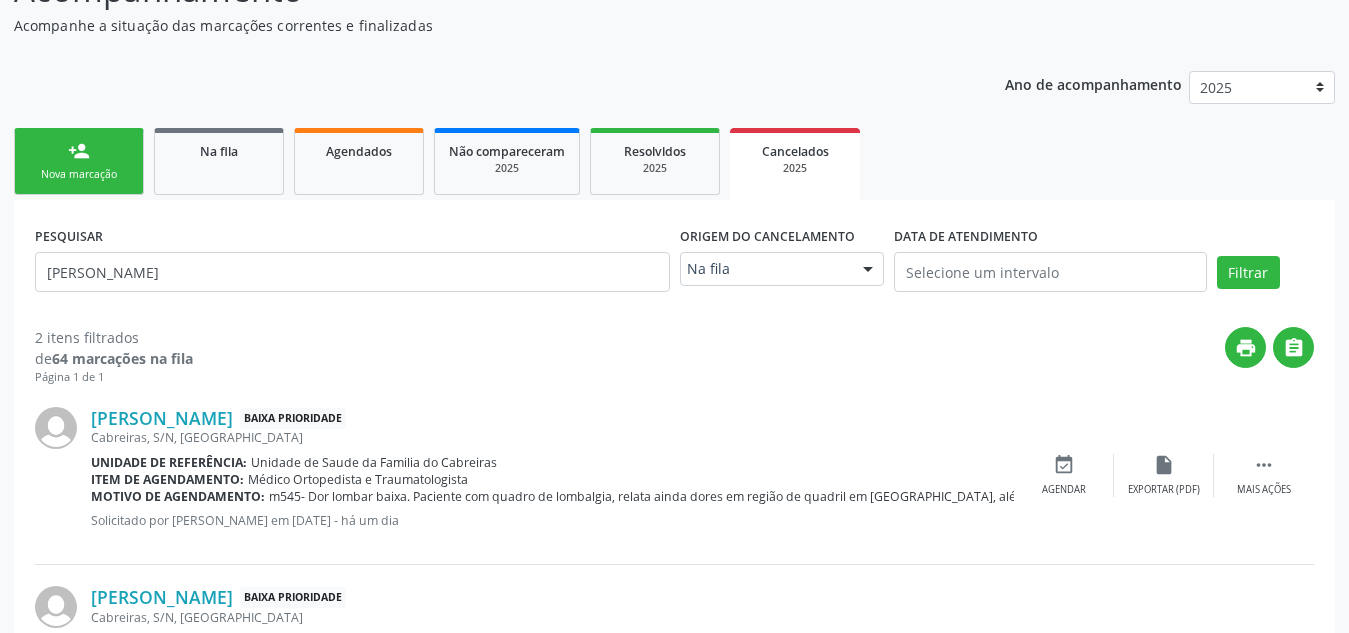 scroll, scrollTop: 216, scrollLeft: 0, axis: vertical 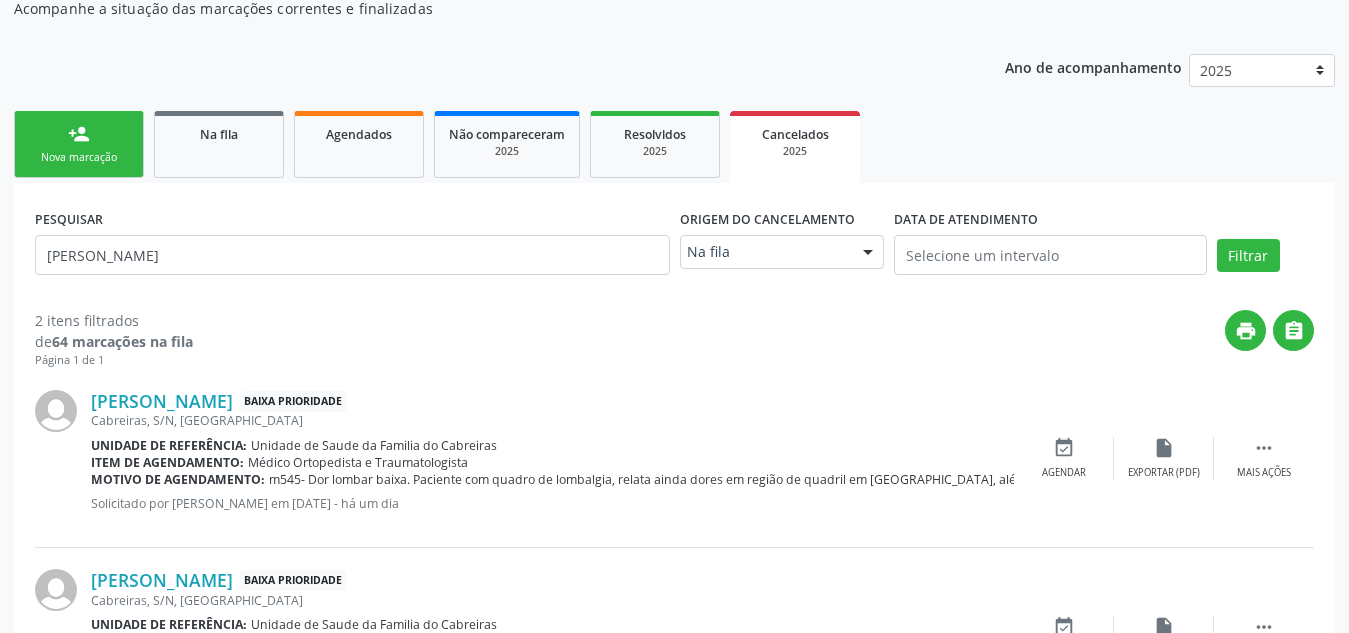 click on "person_add
Nova marcação" at bounding box center [79, 144] 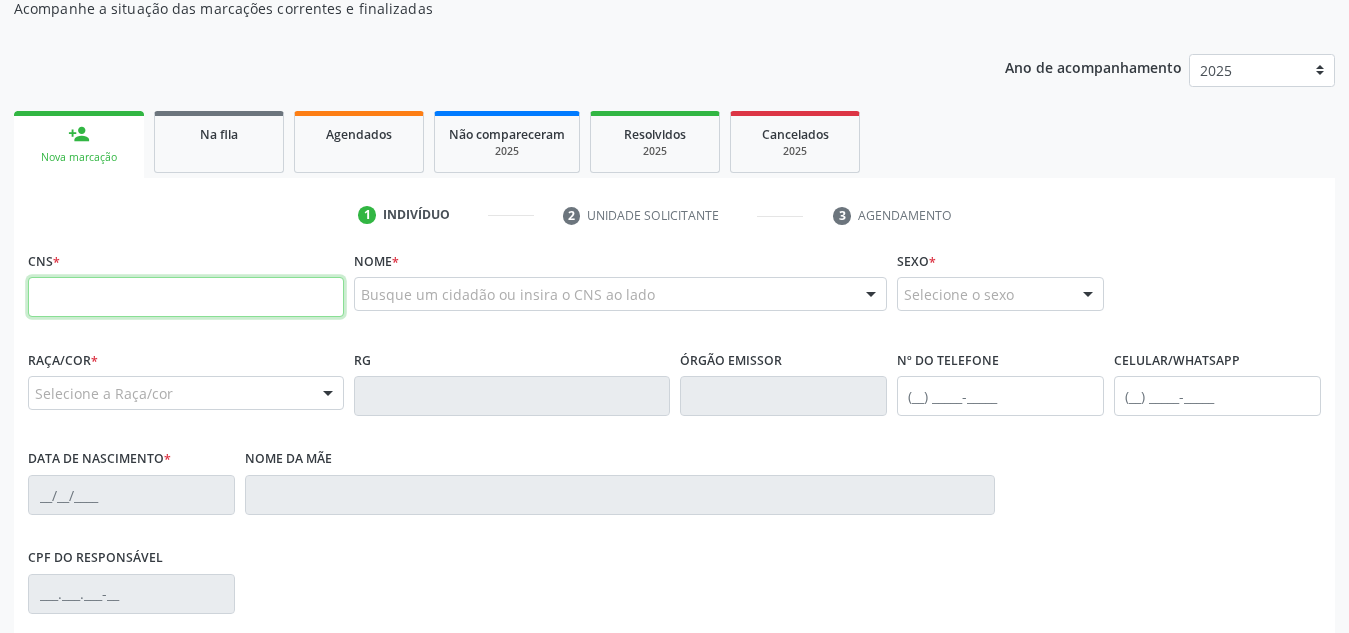 click at bounding box center (186, 297) 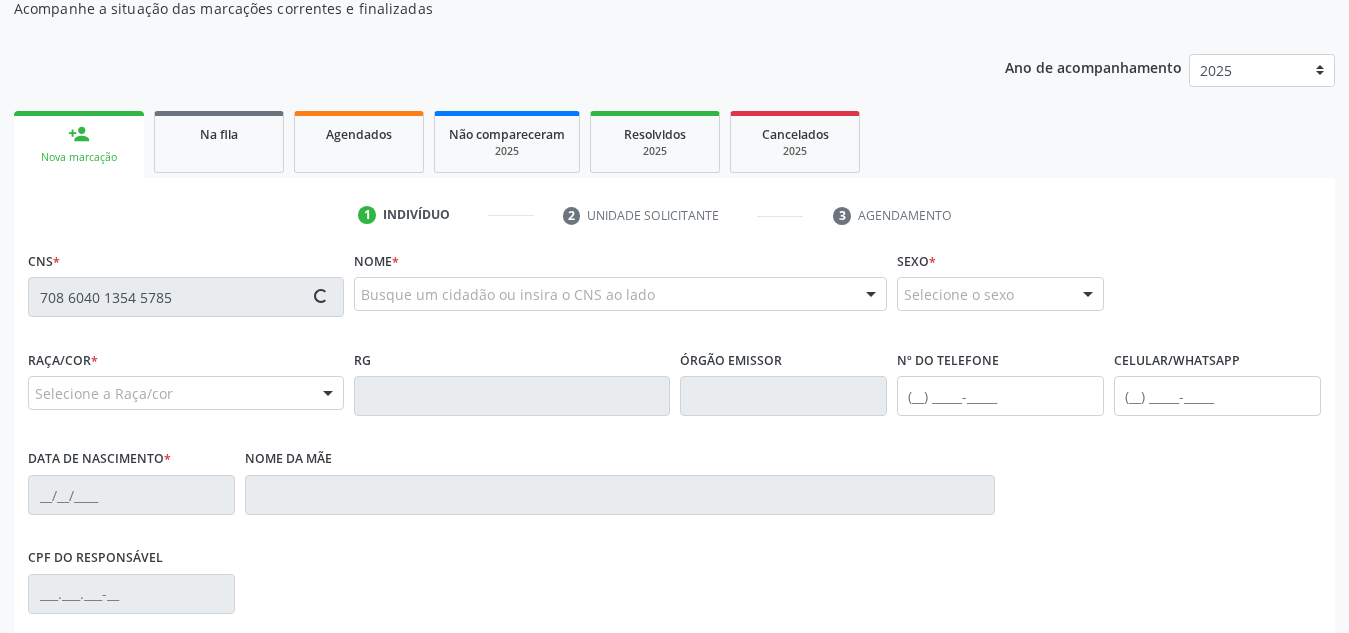 type on "708 6040 1354 5785" 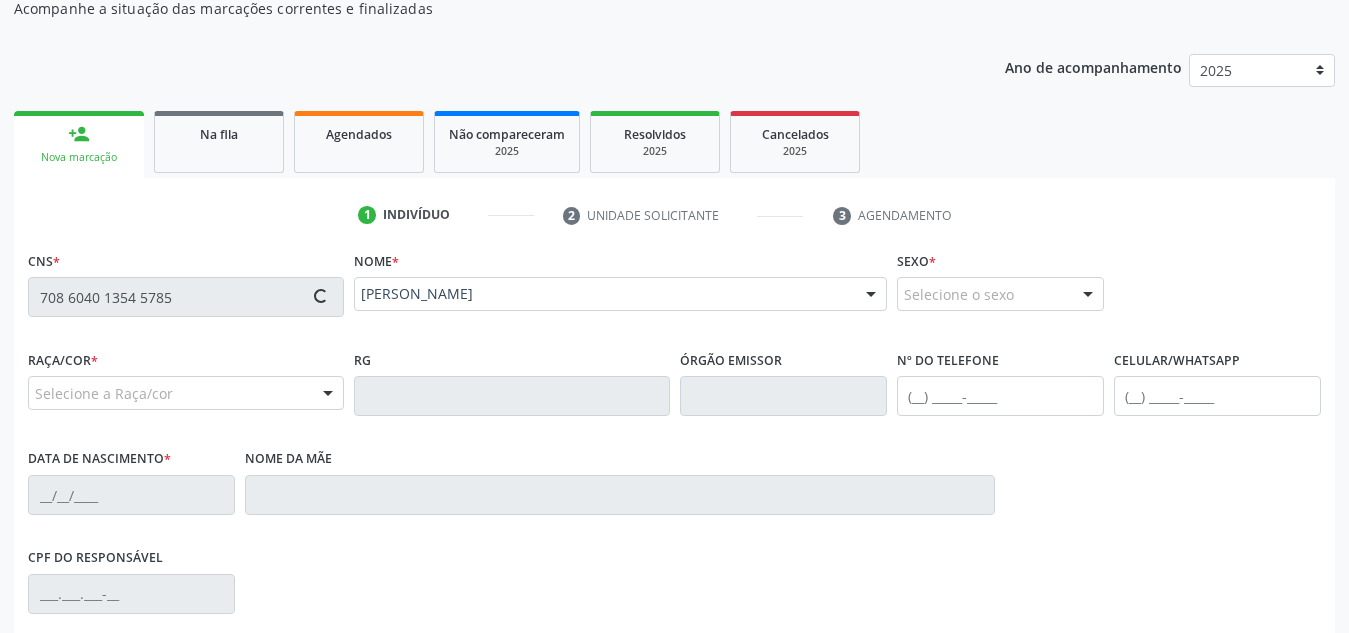 type on "[PHONE_NUMBER]" 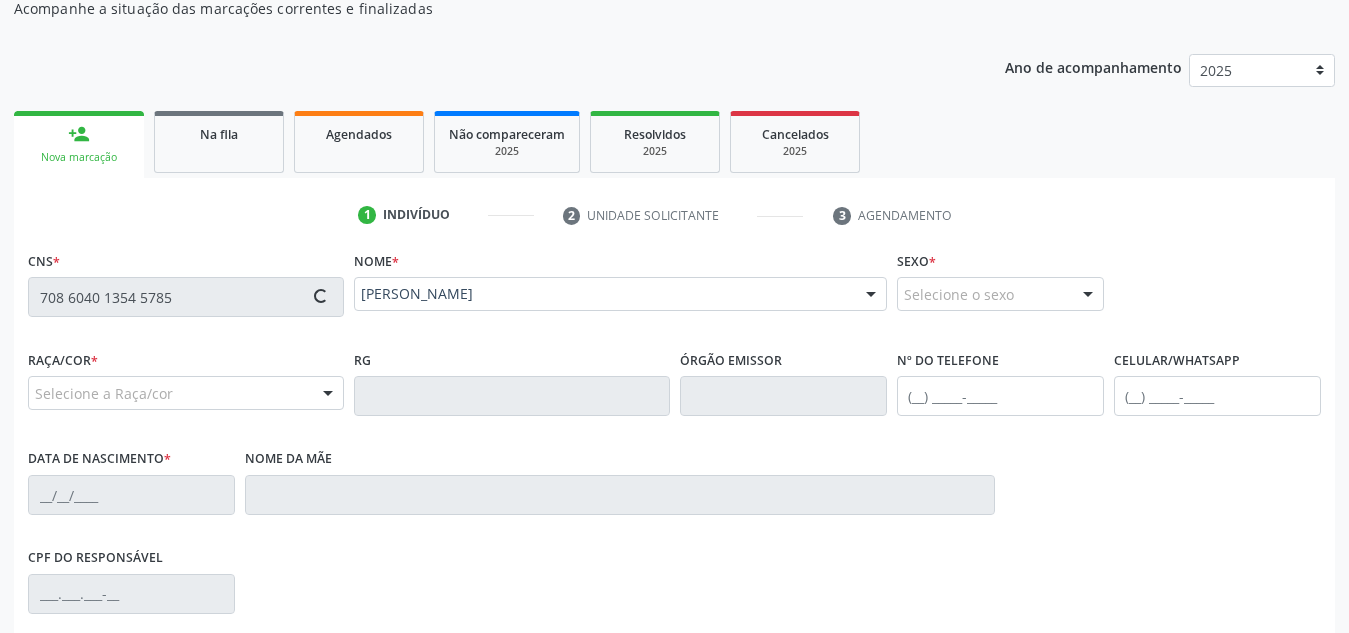 type on "24/[DATE]" 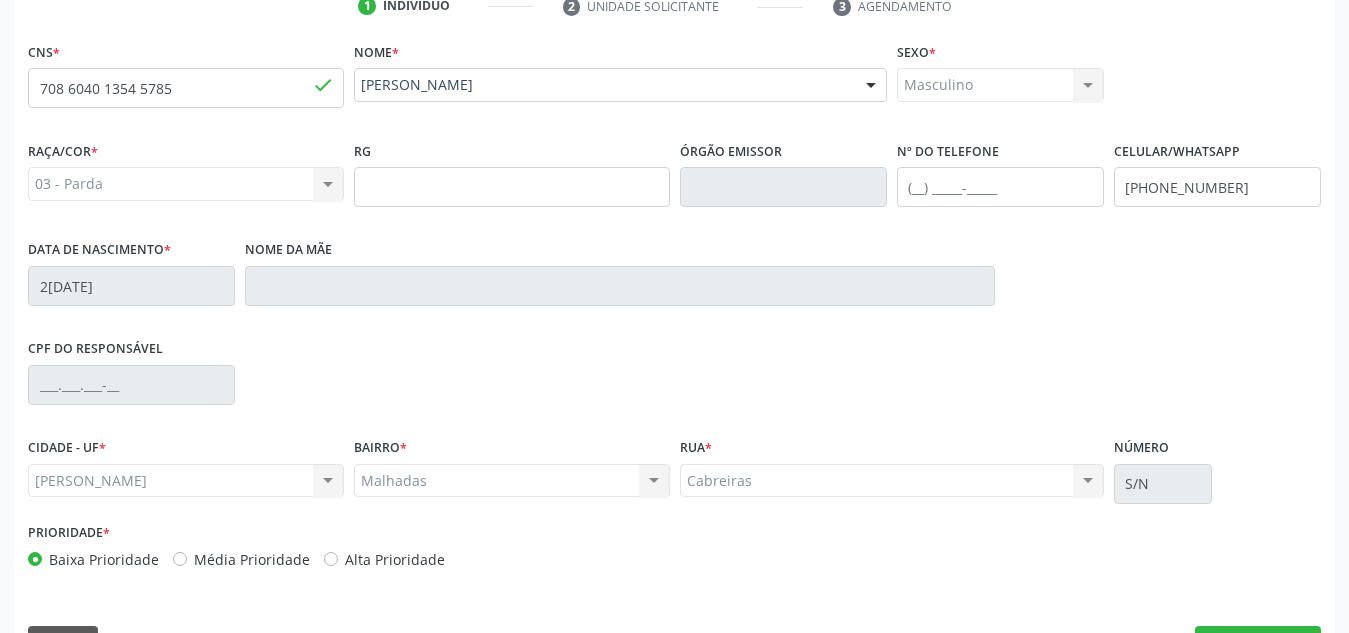 scroll, scrollTop: 479, scrollLeft: 0, axis: vertical 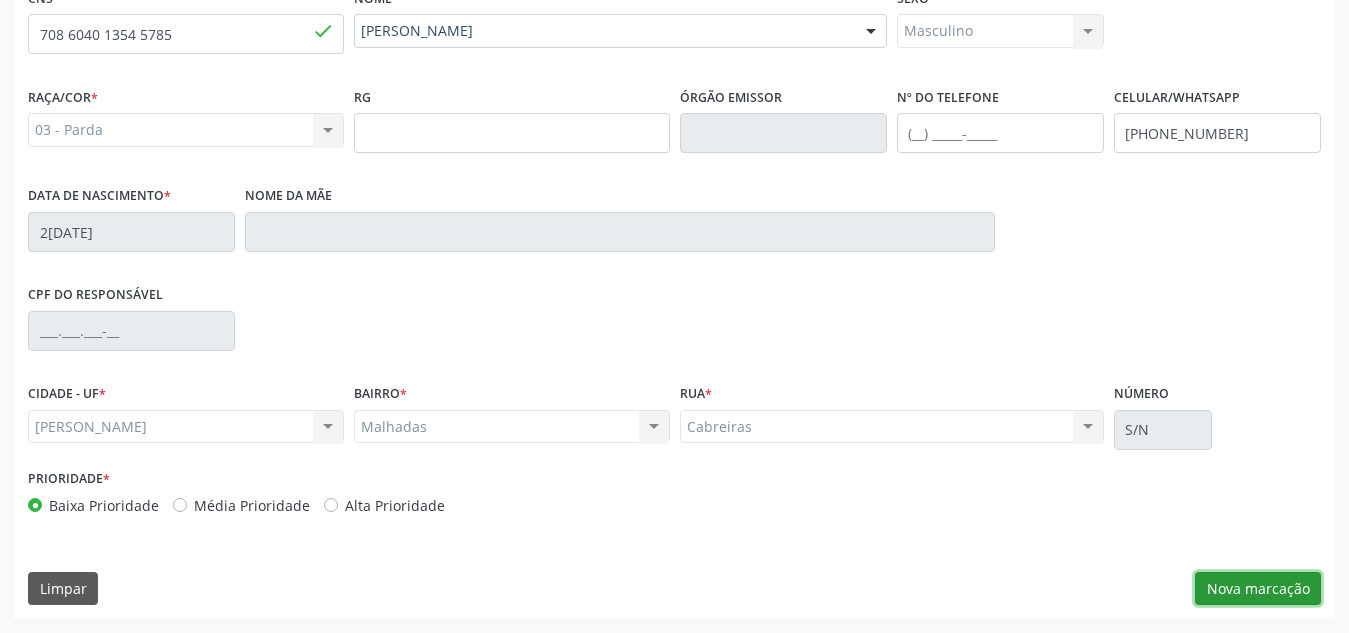 click on "Nova marcação" at bounding box center (1258, 589) 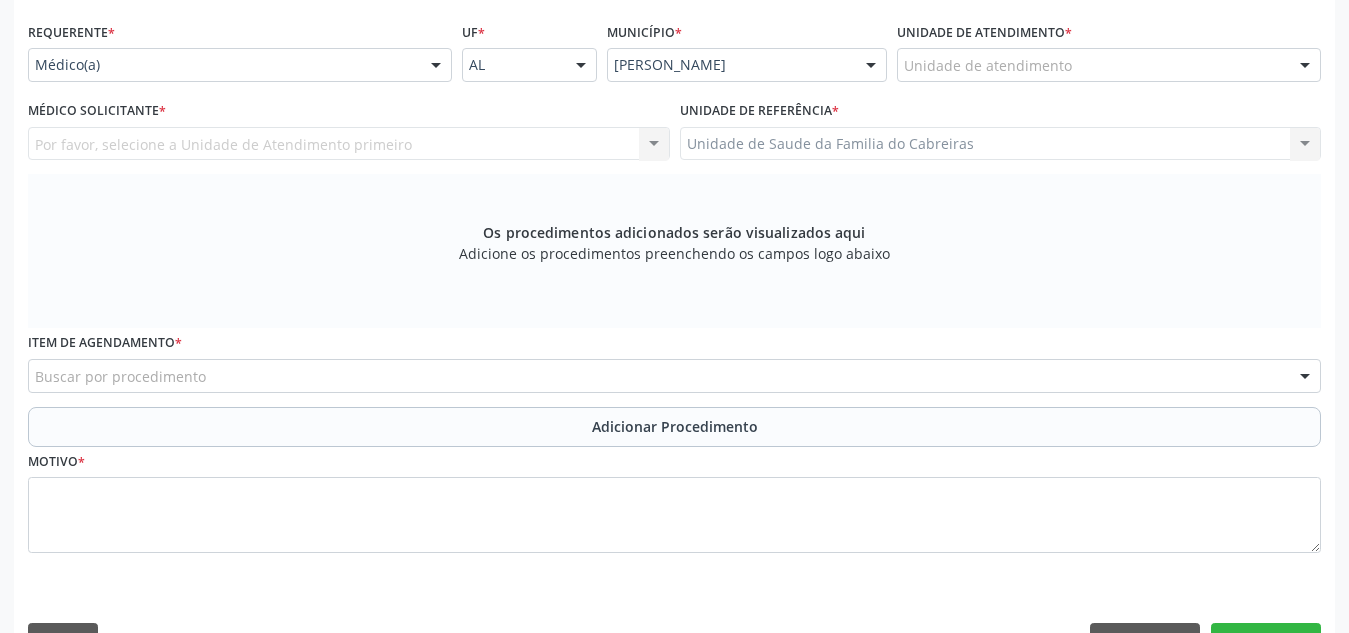 scroll, scrollTop: 443, scrollLeft: 0, axis: vertical 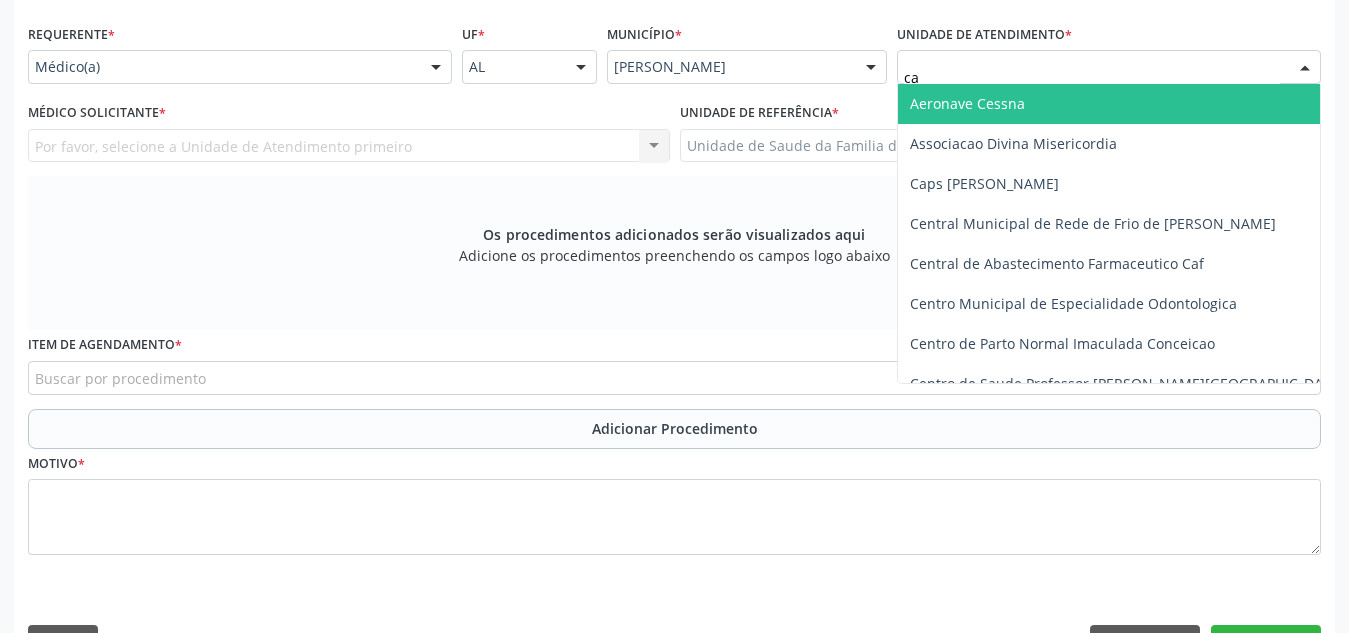 type on "cab" 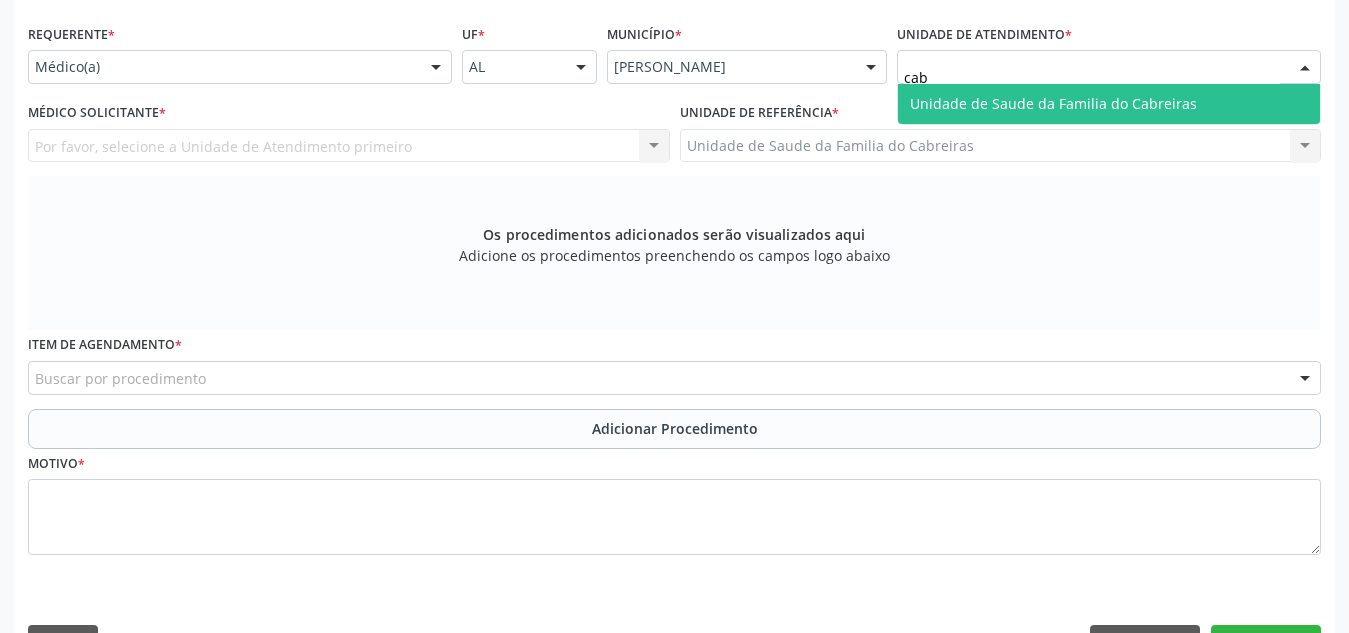 click on "Unidade de Saude da Familia do Cabreiras" at bounding box center [1053, 103] 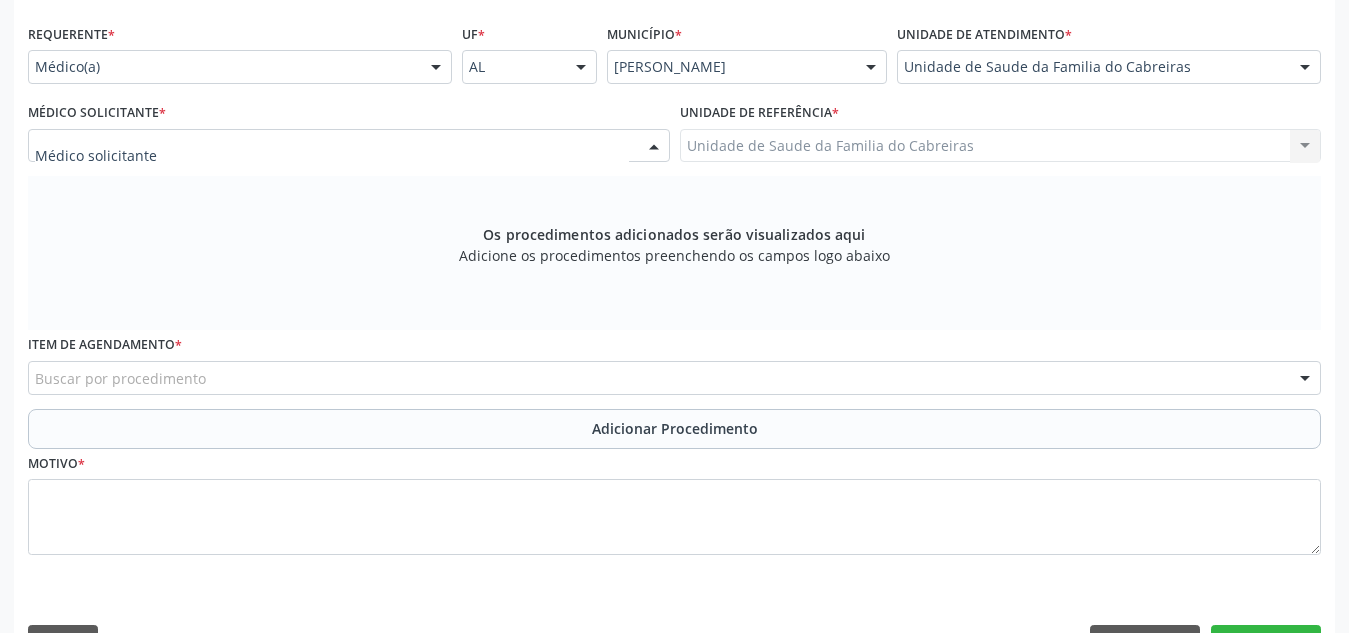 click at bounding box center (349, 146) 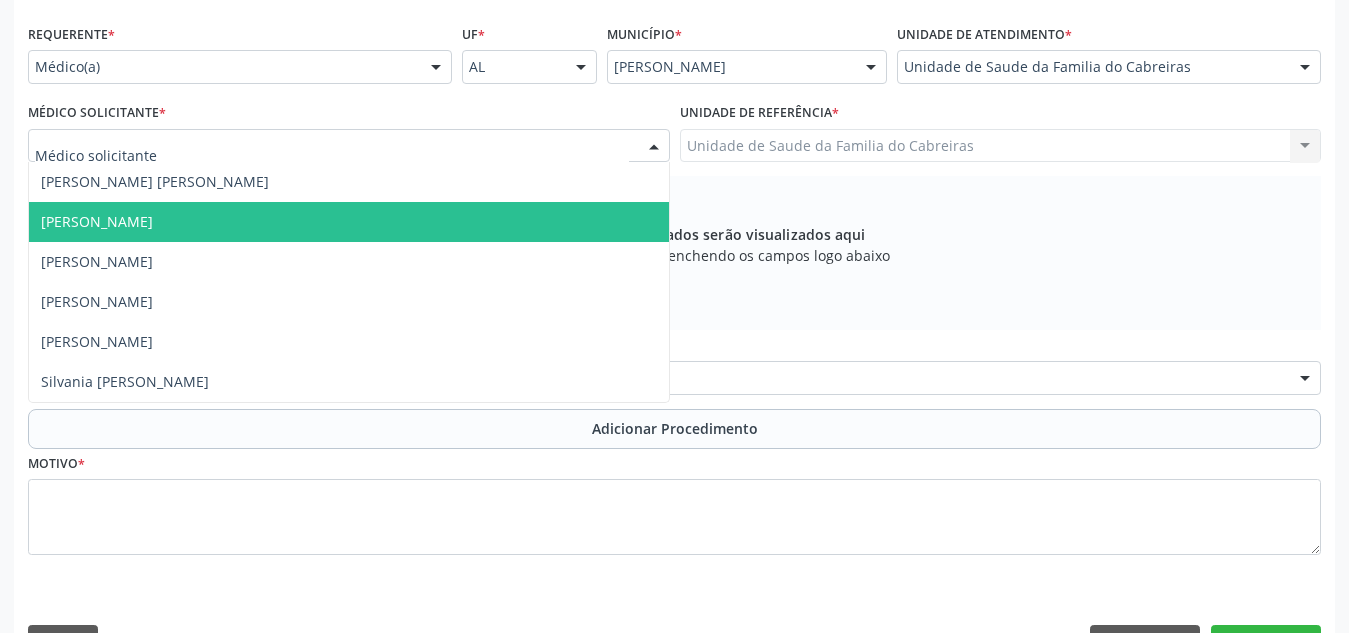 click on "[PERSON_NAME]" at bounding box center (349, 222) 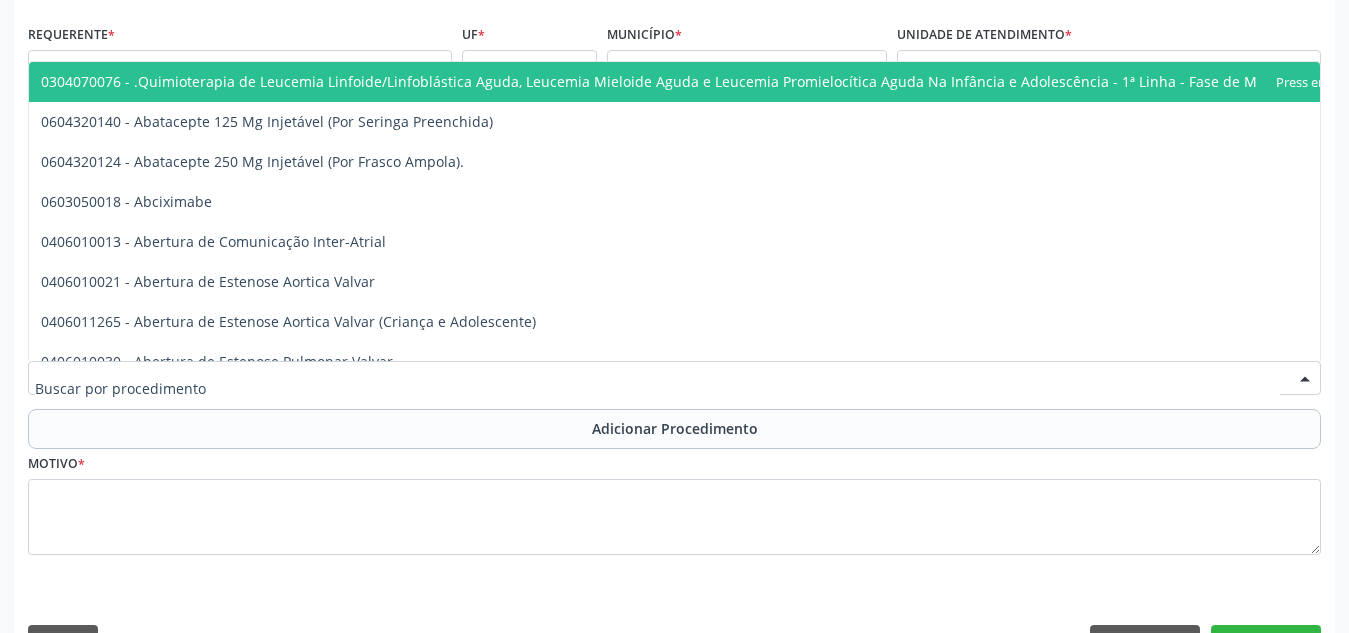 click at bounding box center (674, 378) 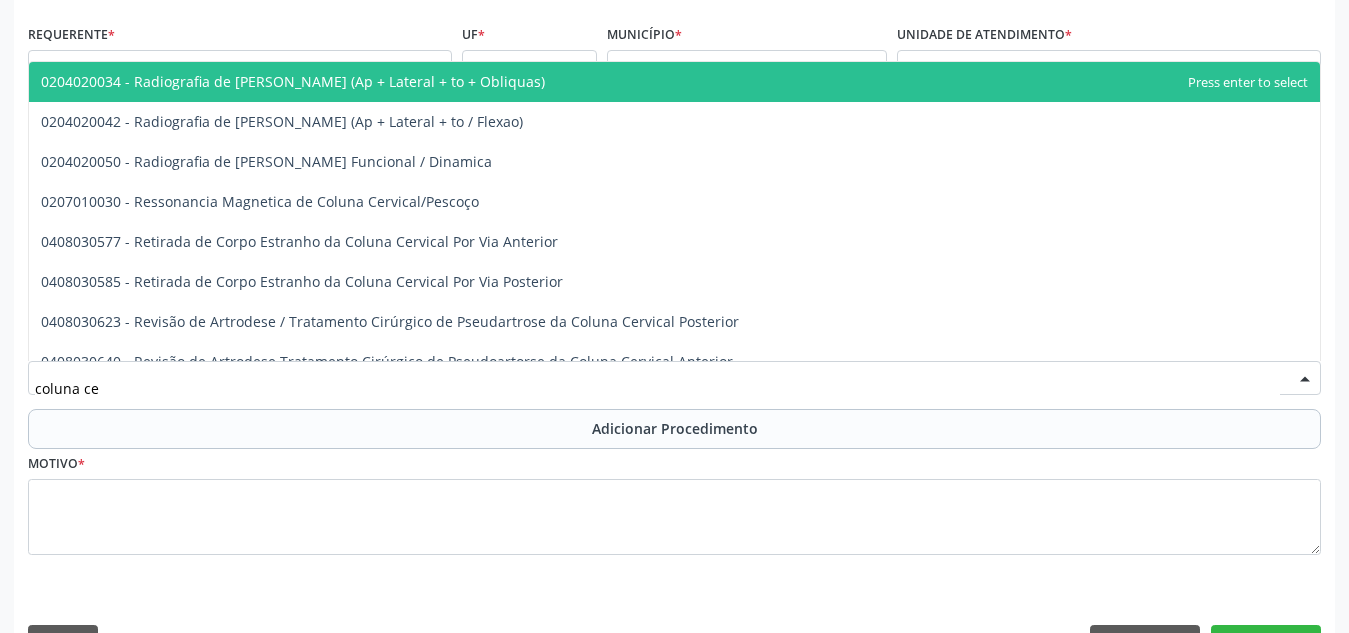 type on "coluna cer" 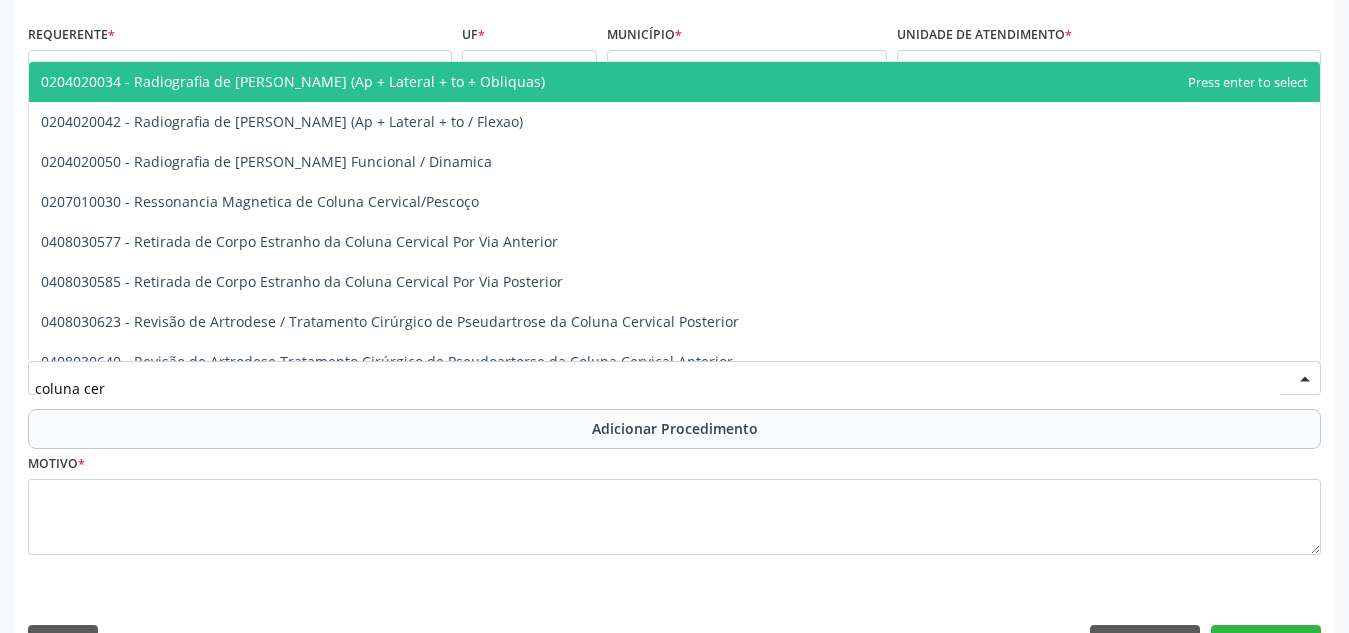 click on "0204020034 - Radiografia de Coluna Cervical (Ap + Lateral + to + Obliquas)" at bounding box center [674, 82] 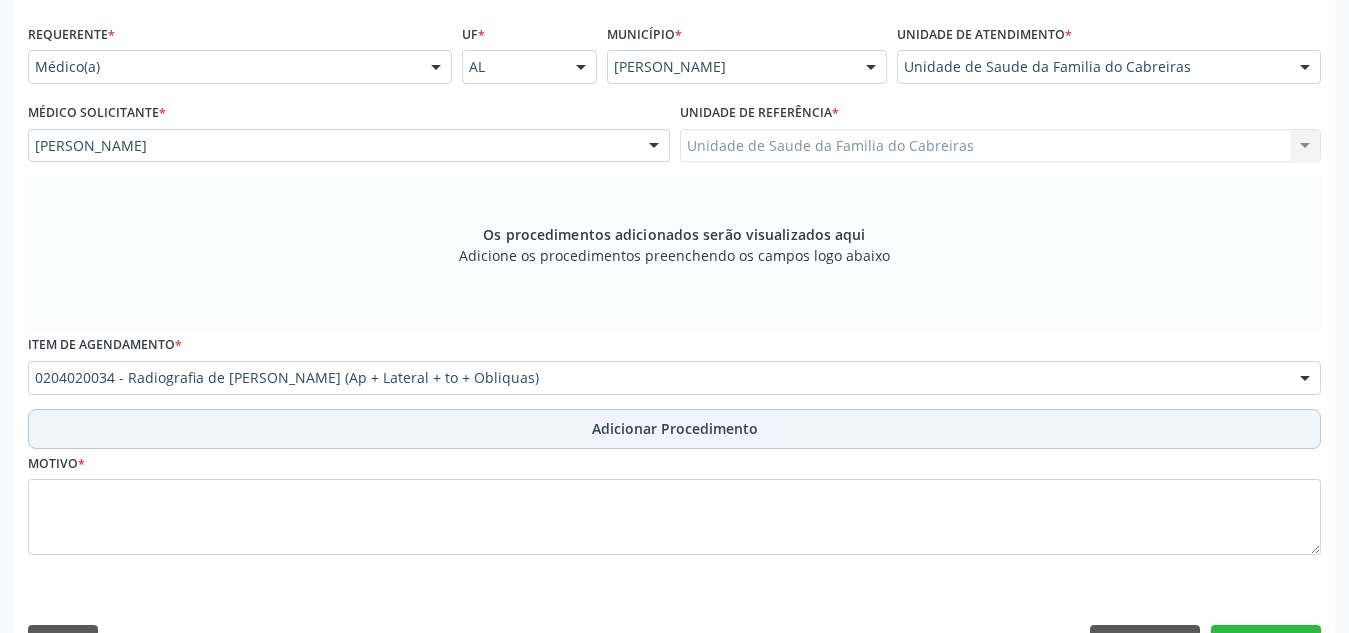 click on "Adicionar Procedimento" at bounding box center [674, 429] 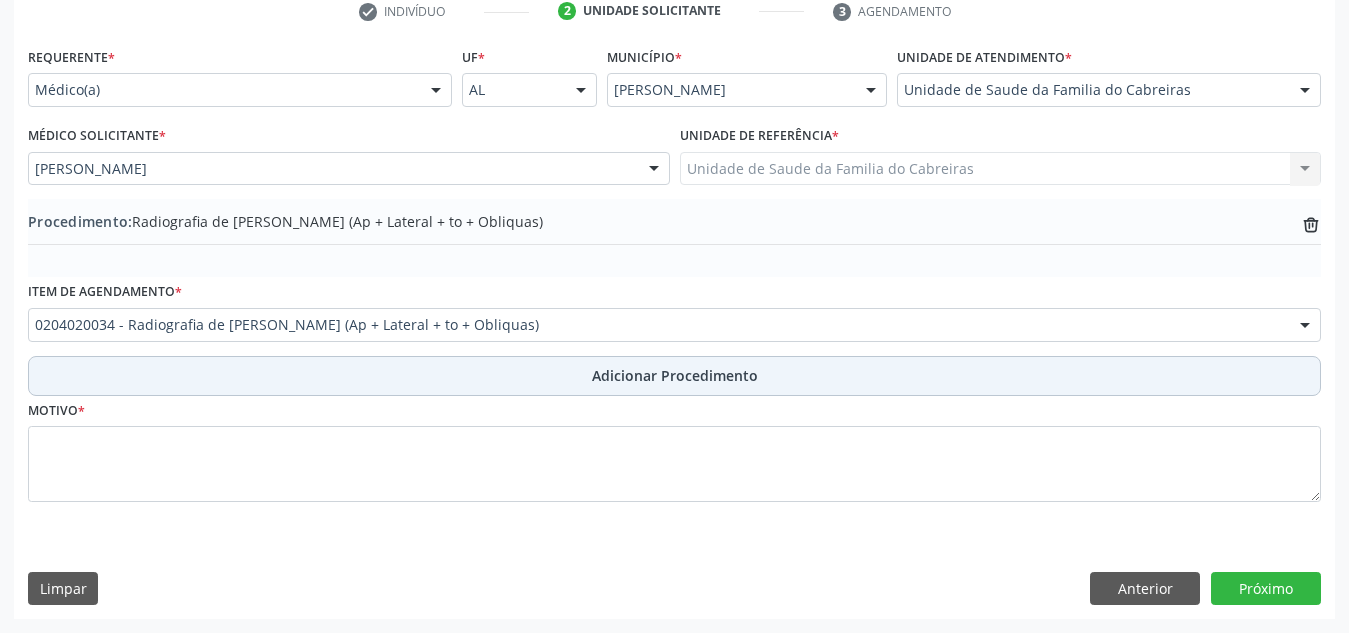 scroll, scrollTop: 420, scrollLeft: 0, axis: vertical 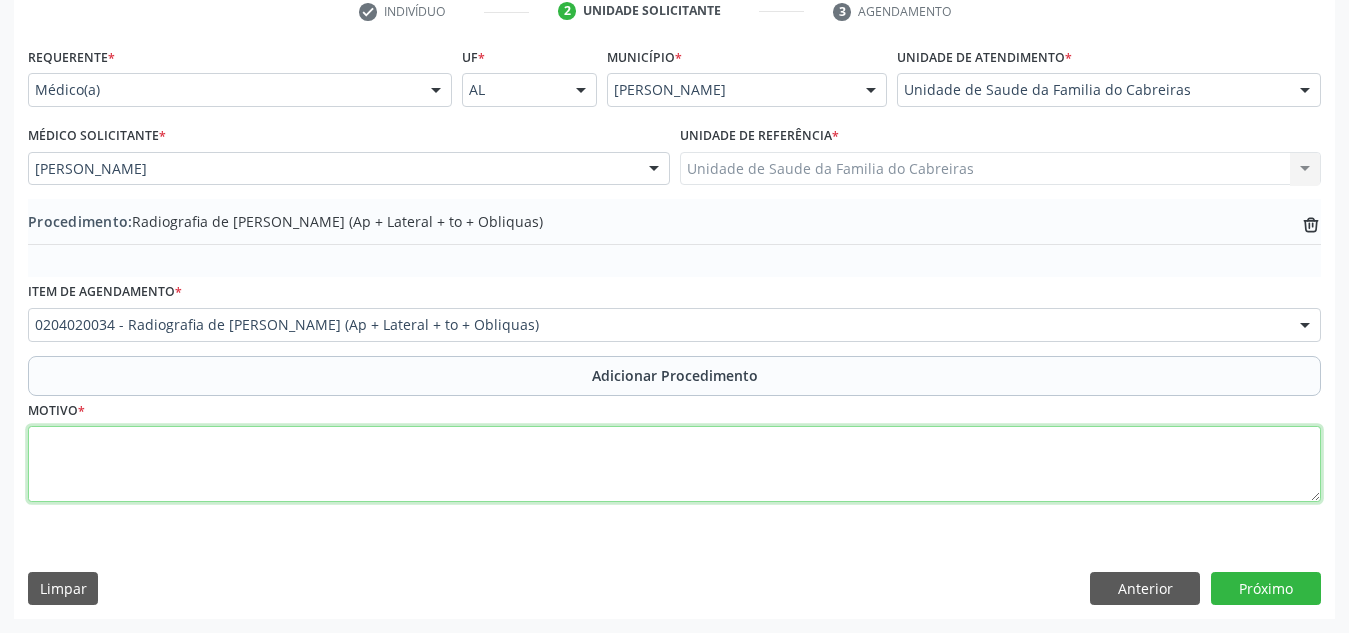 click at bounding box center [674, 464] 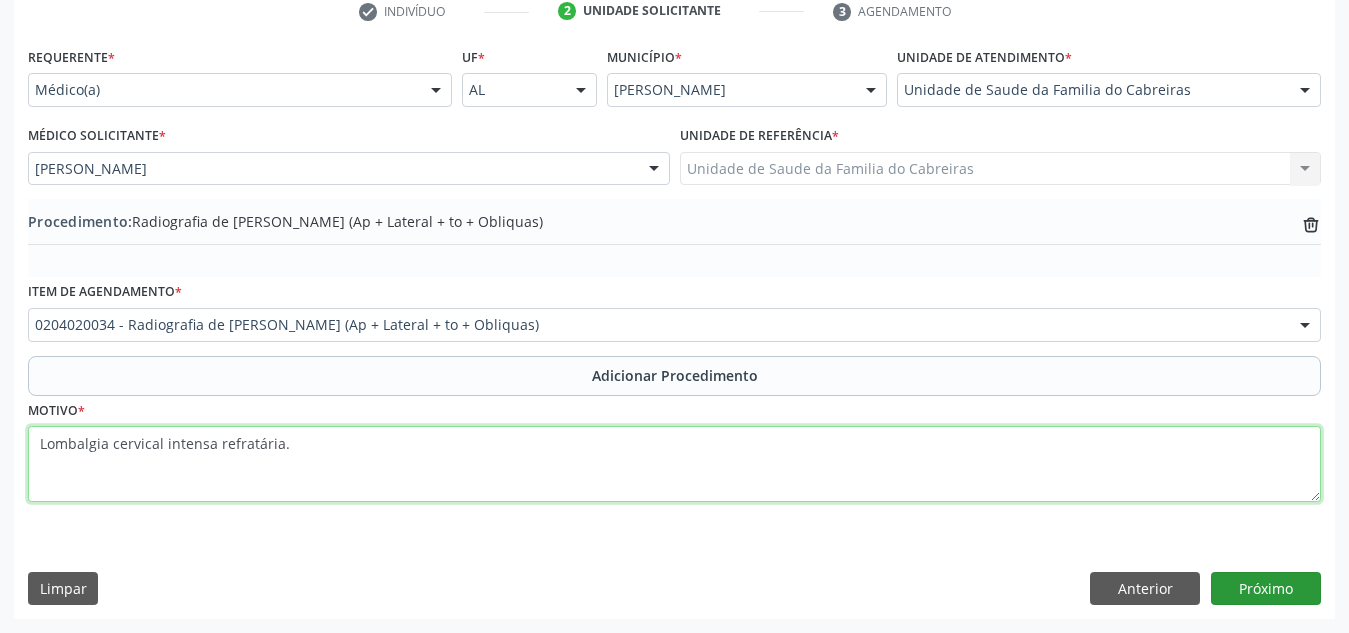 type on "Lombalgia cervical intensa refratária." 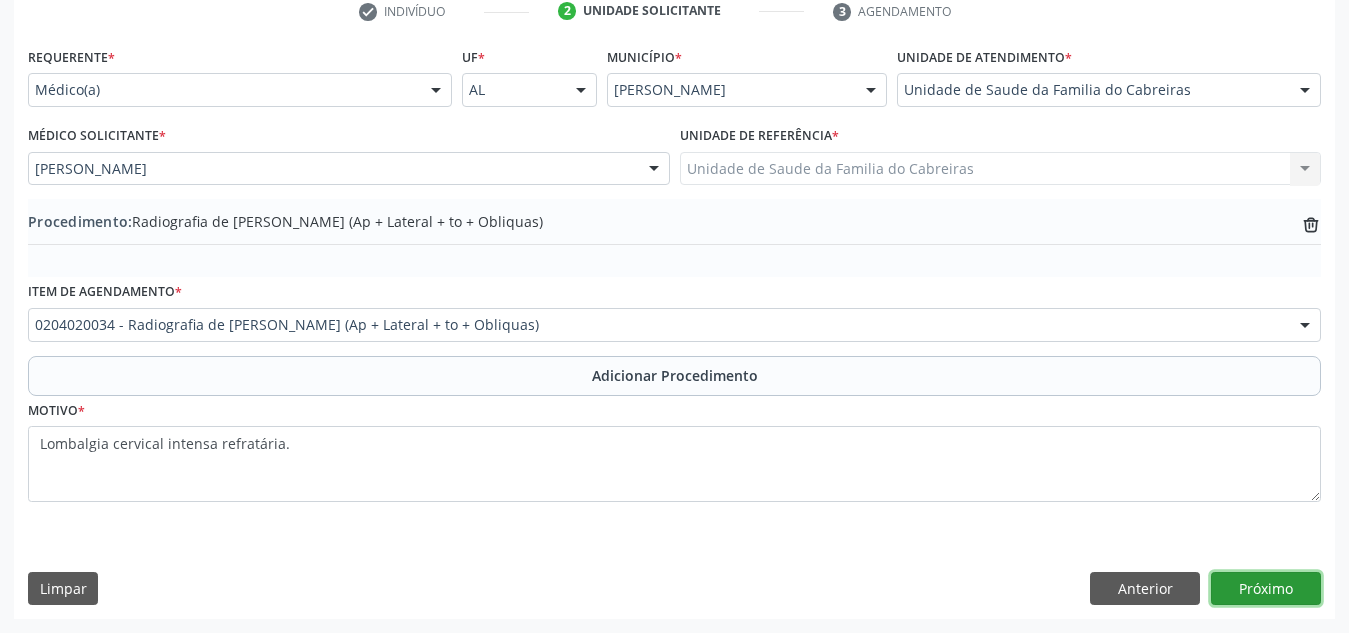 click on "Próximo" at bounding box center (1266, 589) 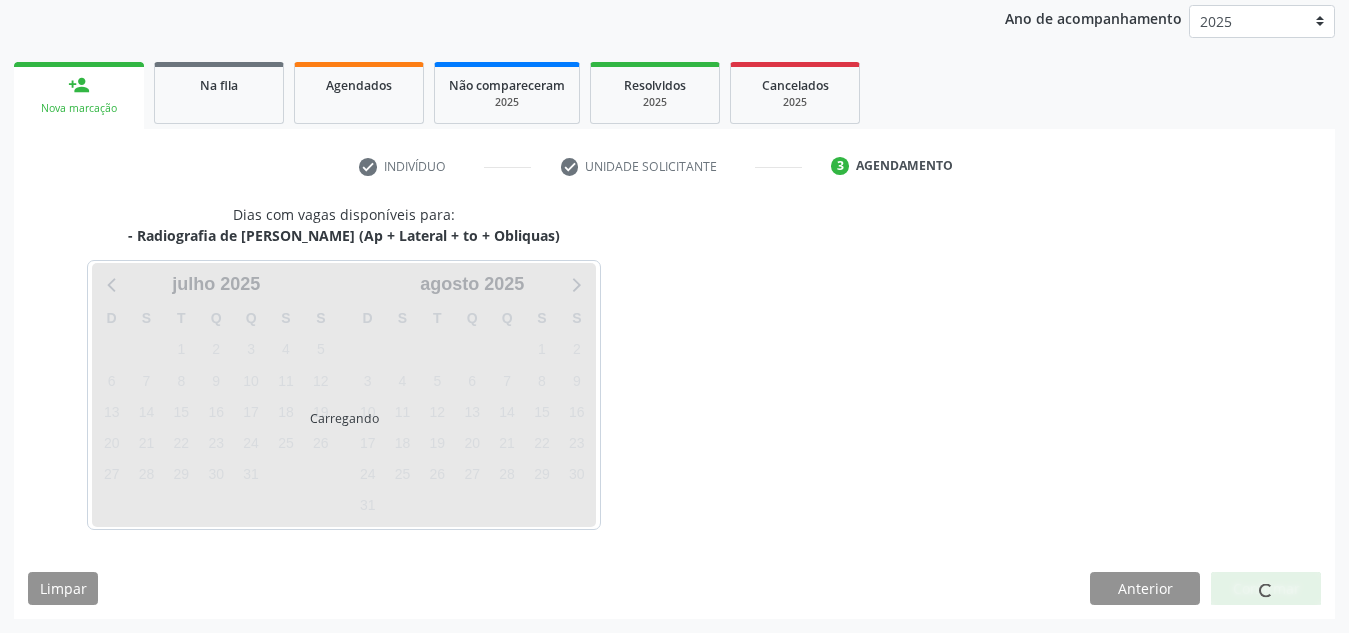 scroll, scrollTop: 324, scrollLeft: 0, axis: vertical 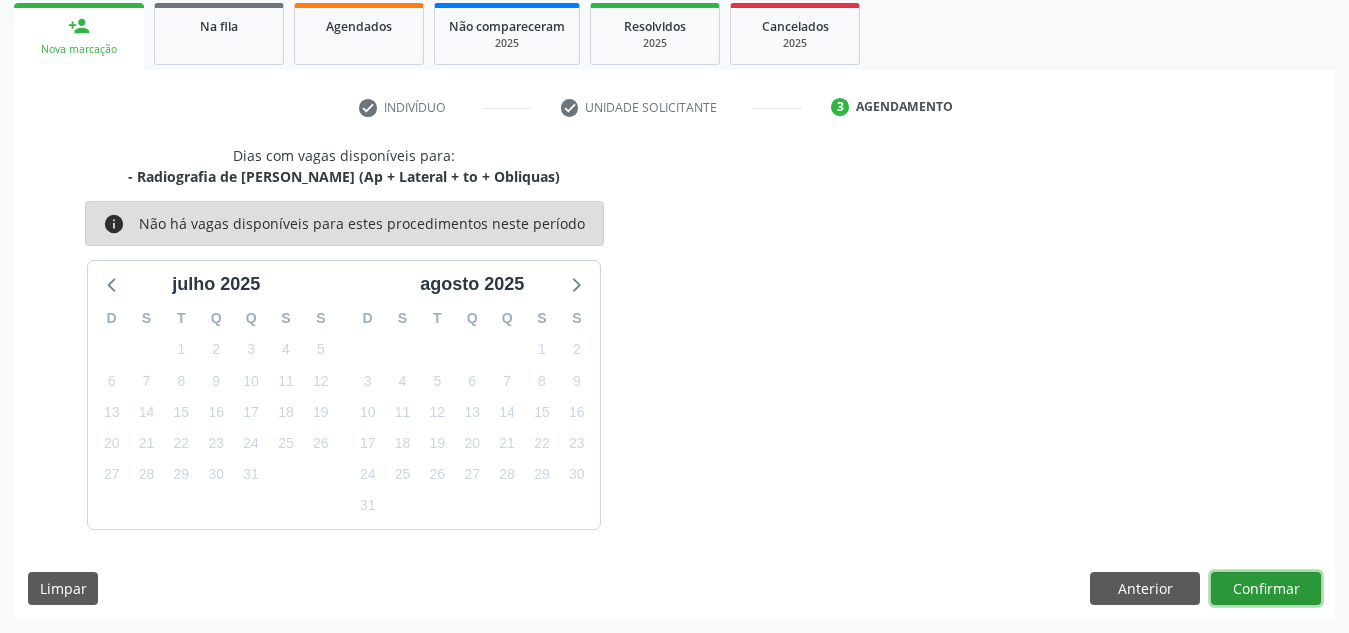 click on "Confirmar" at bounding box center (1266, 589) 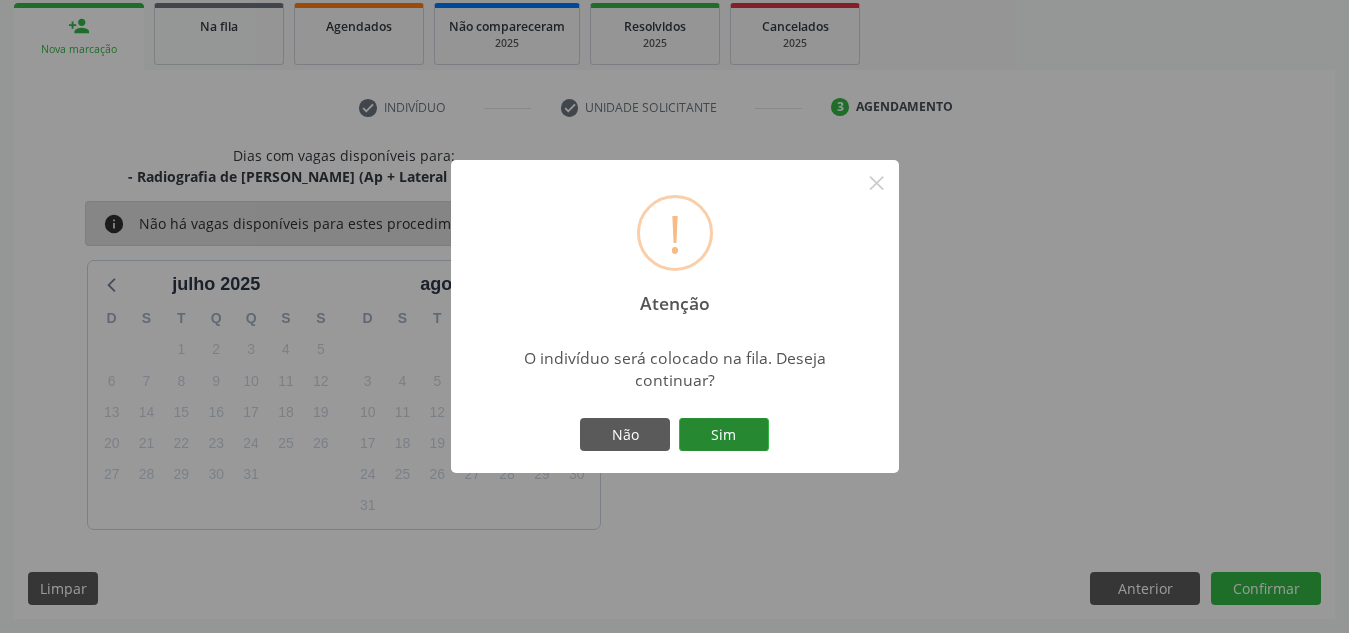 click on "Sim" at bounding box center (724, 435) 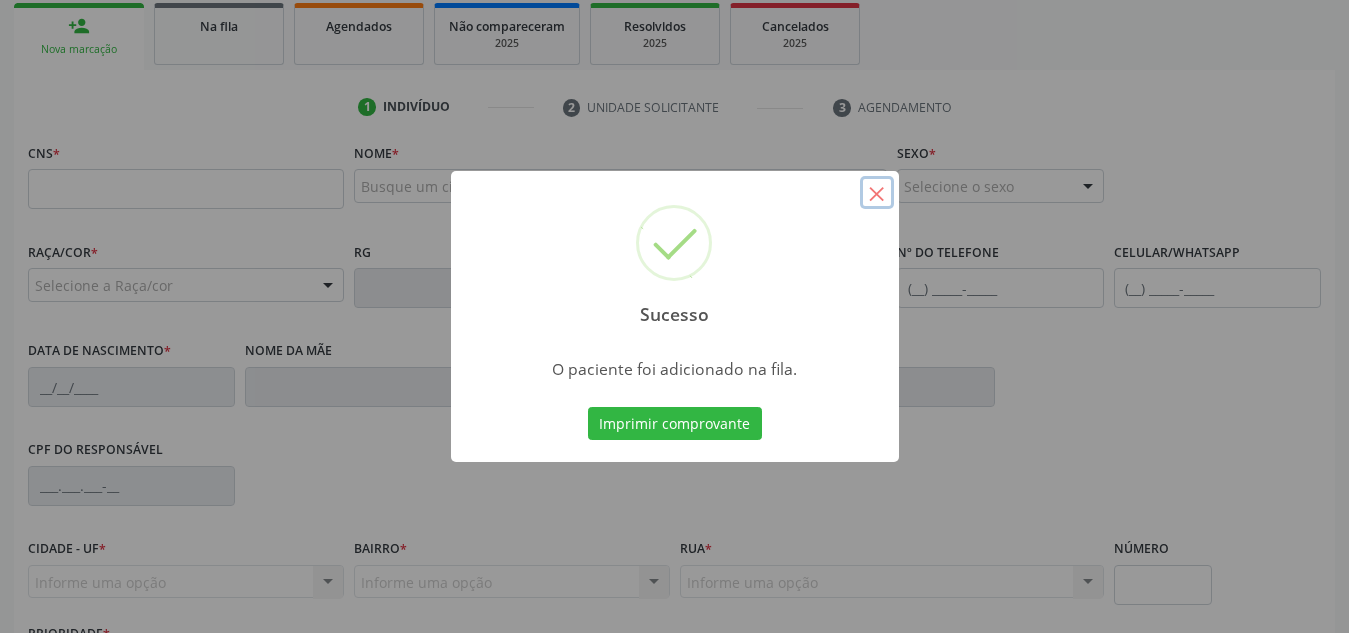 click on "×" at bounding box center (877, 193) 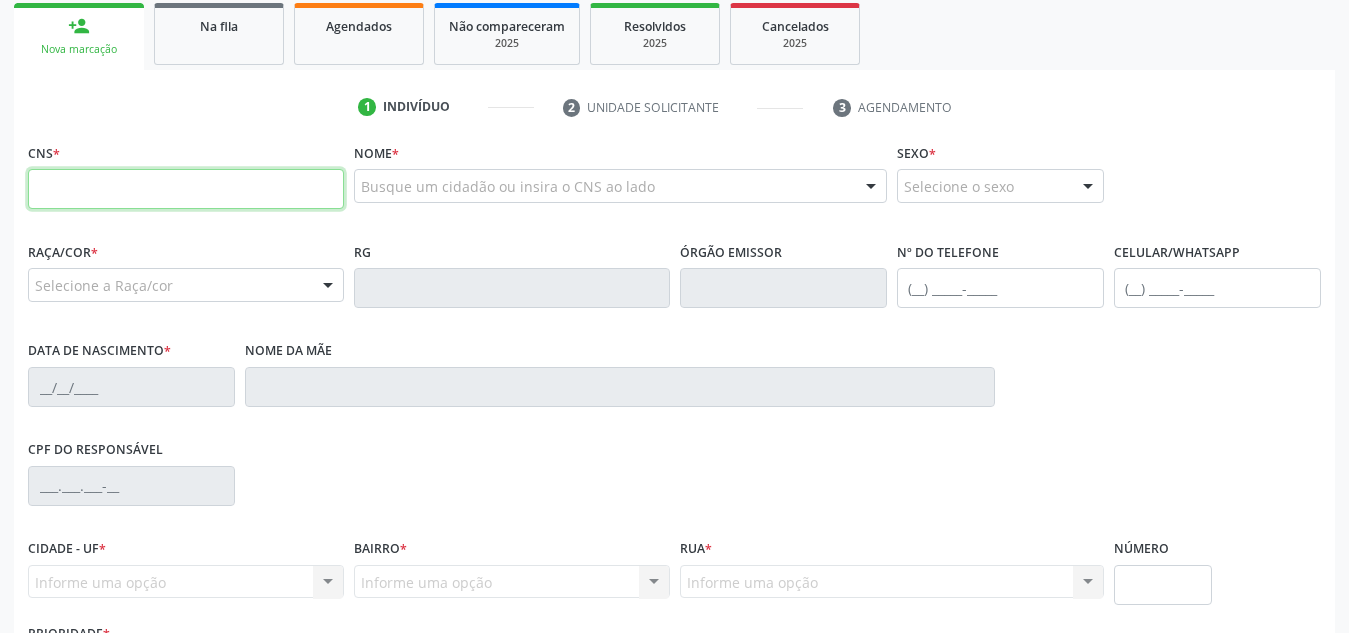 click at bounding box center [186, 189] 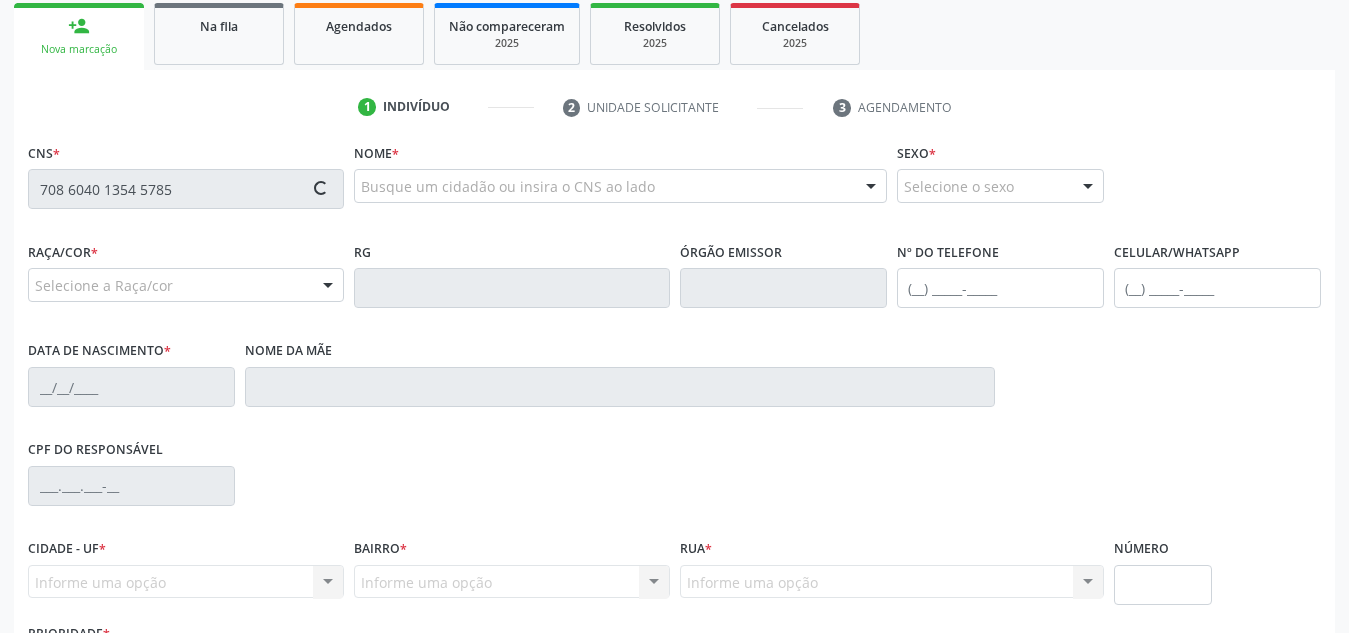 type on "708 6040 1354 5785" 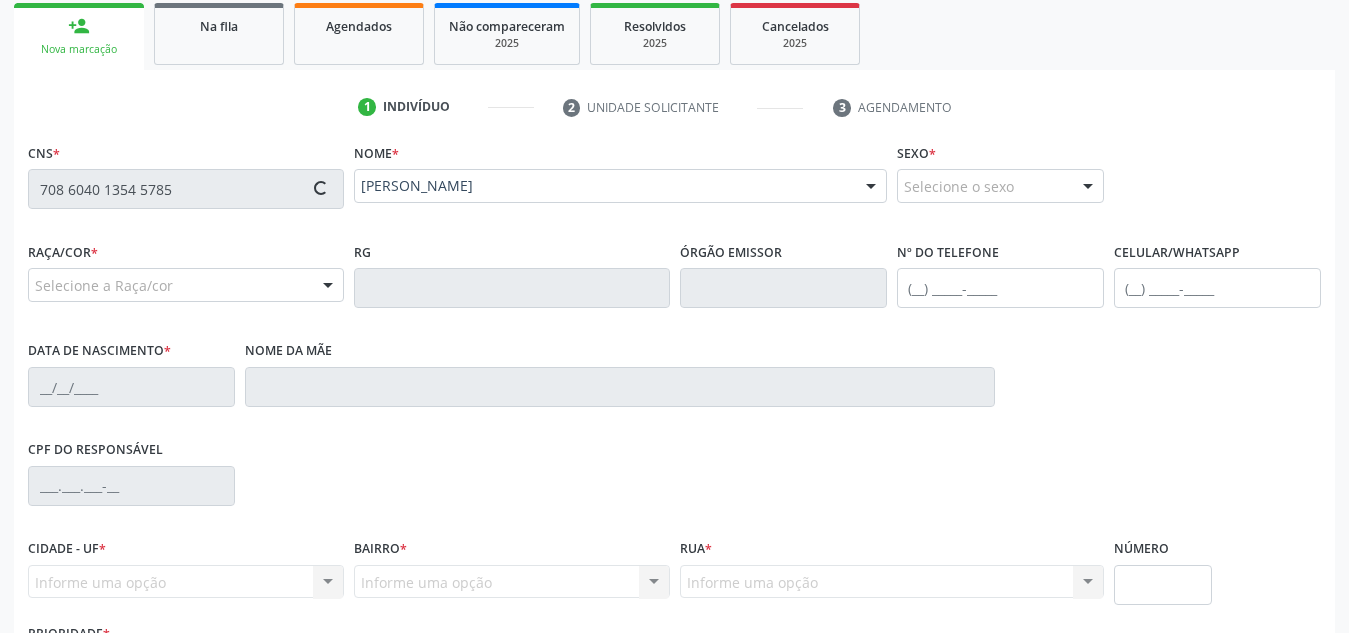type on "[PHONE_NUMBER]" 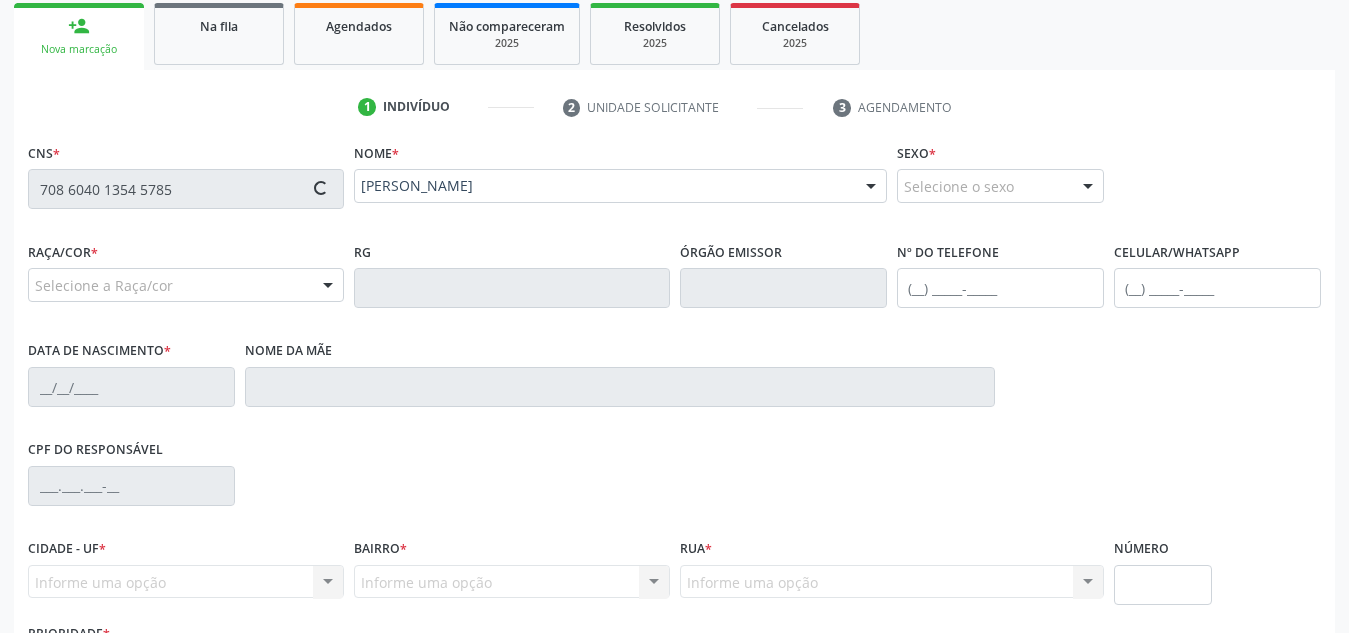 type on "24/[DATE]" 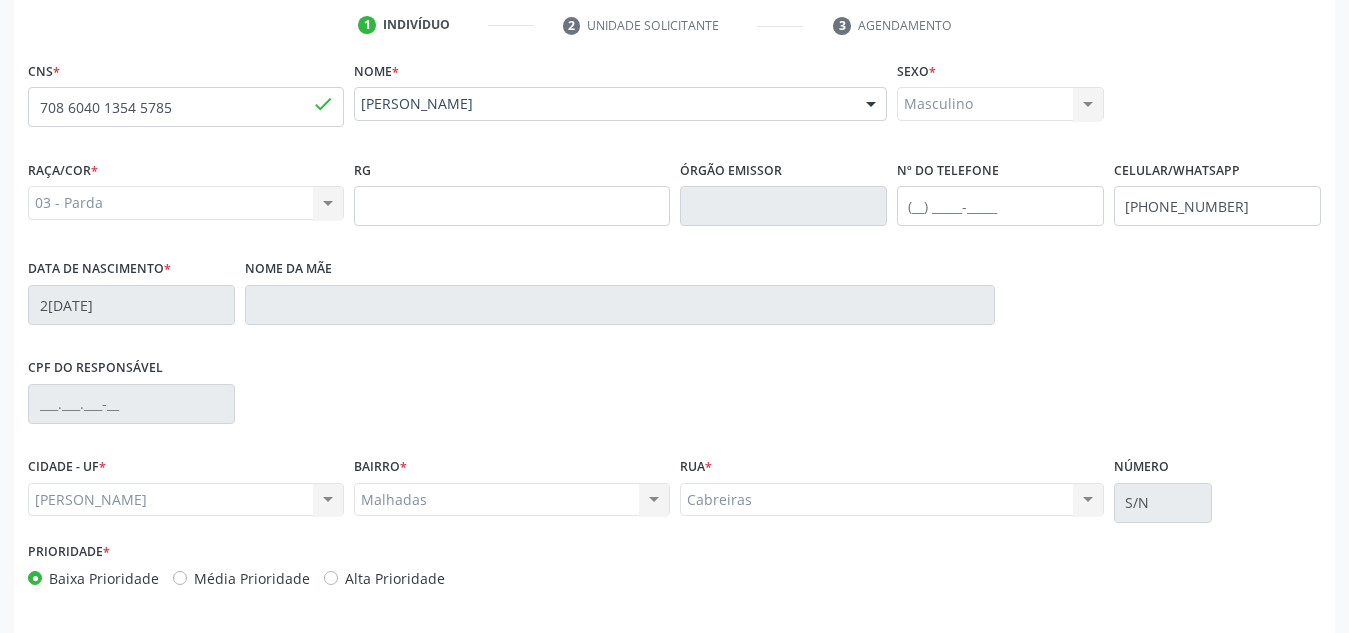 scroll, scrollTop: 479, scrollLeft: 0, axis: vertical 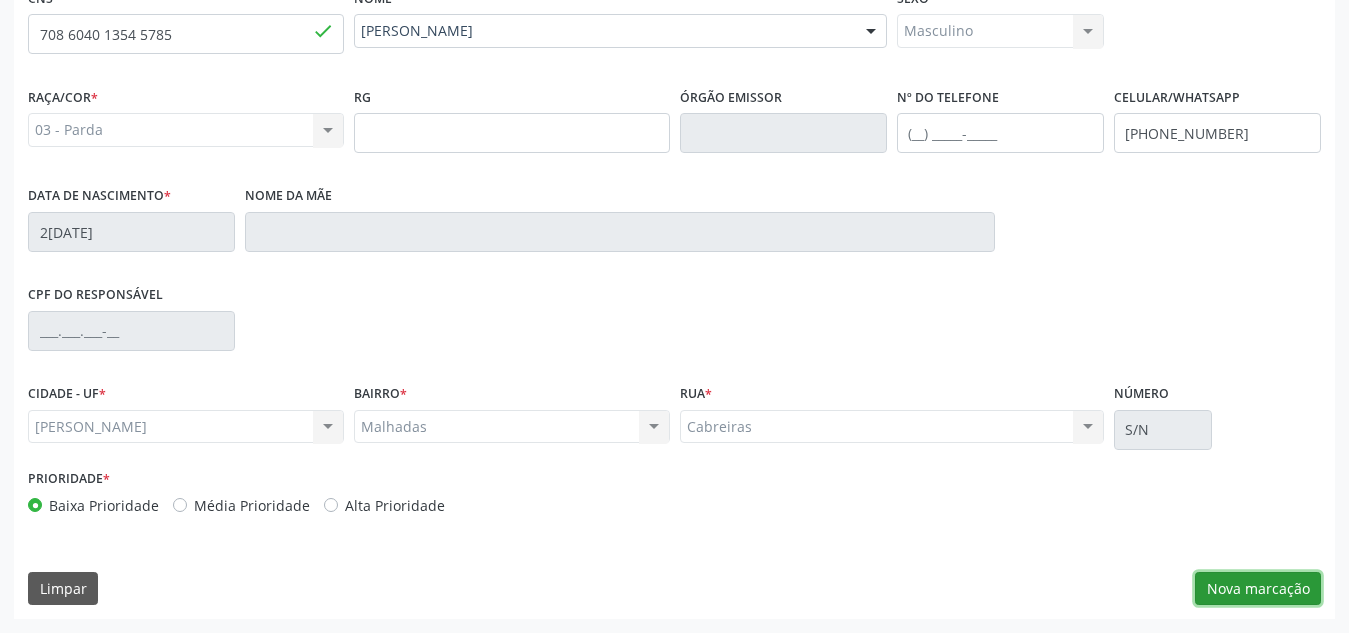 click on "Nova marcação" at bounding box center [1258, 589] 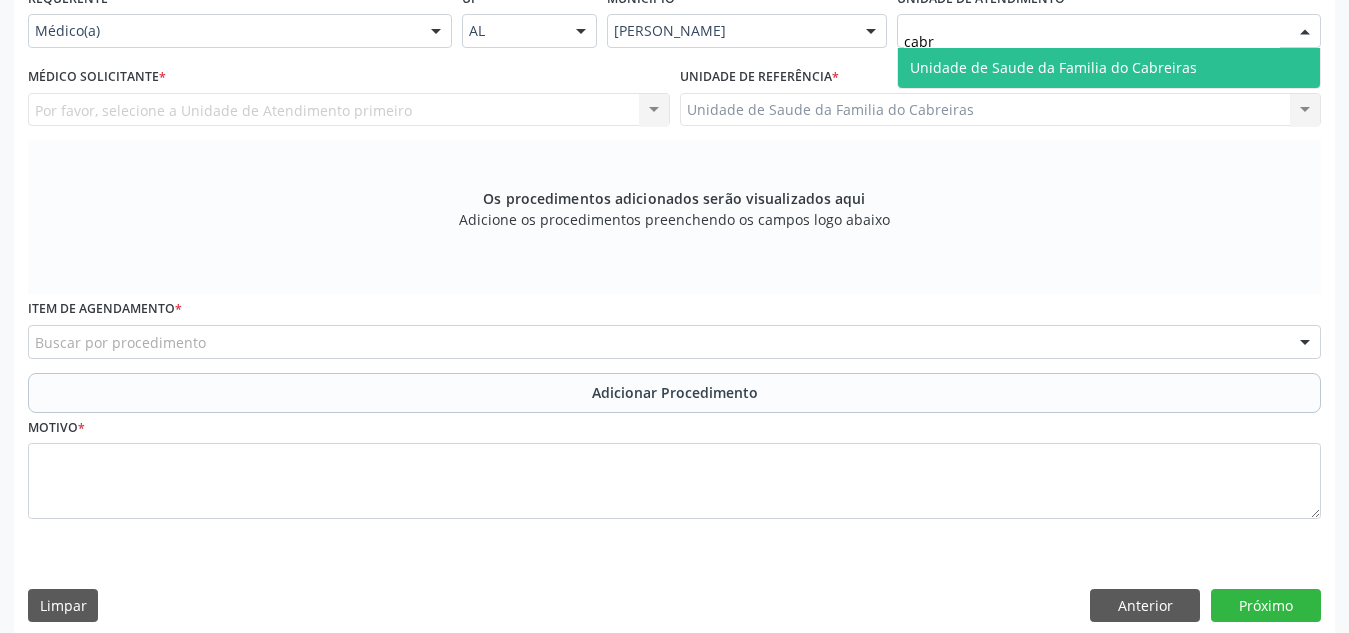 type on "cabre" 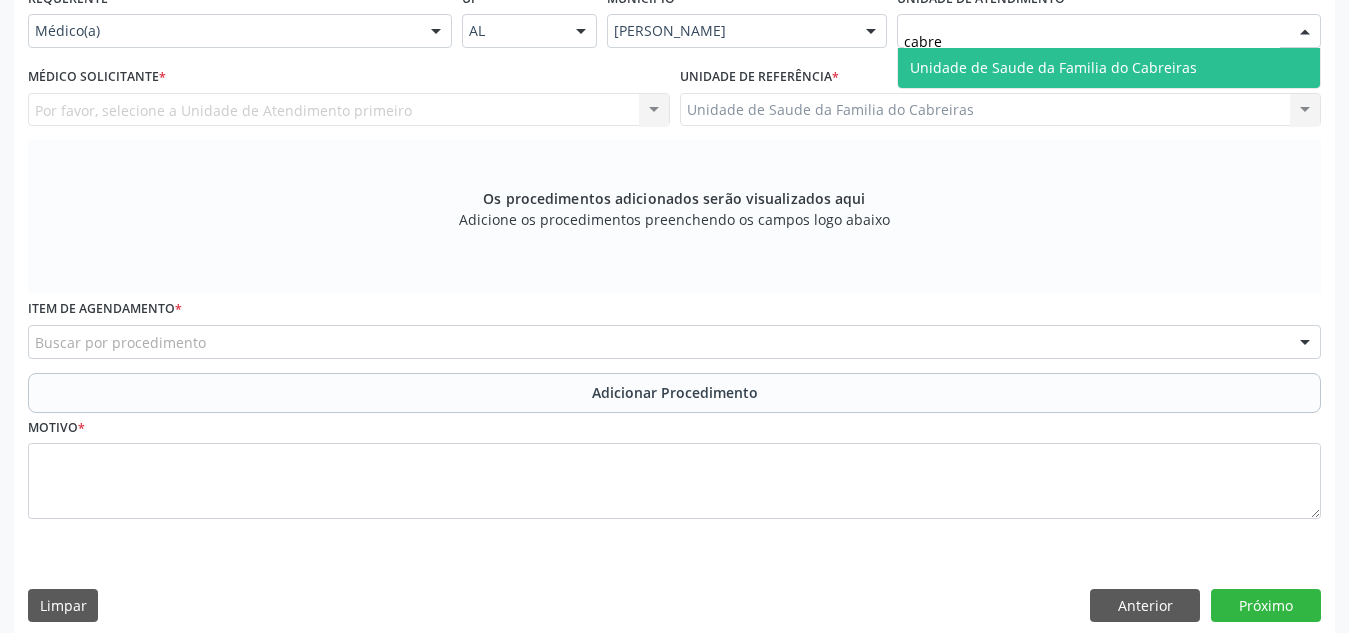 click on "Unidade de Saude da Familia do Cabreiras" at bounding box center [1053, 67] 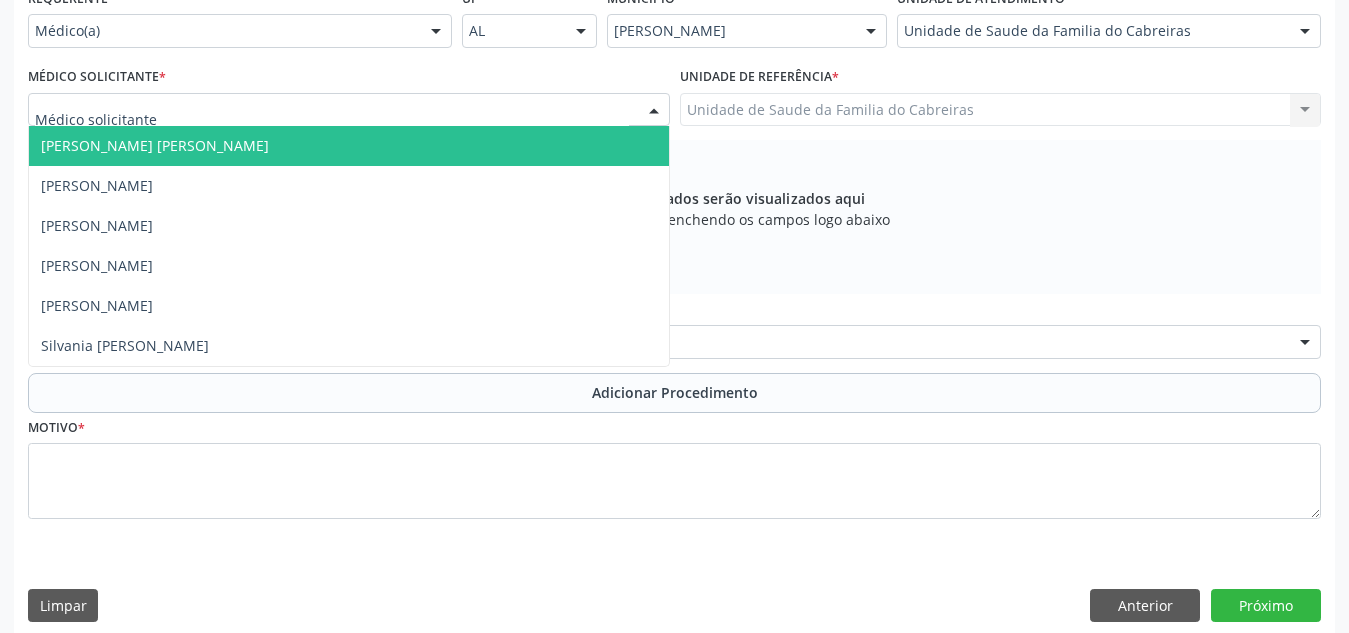 click at bounding box center [349, 110] 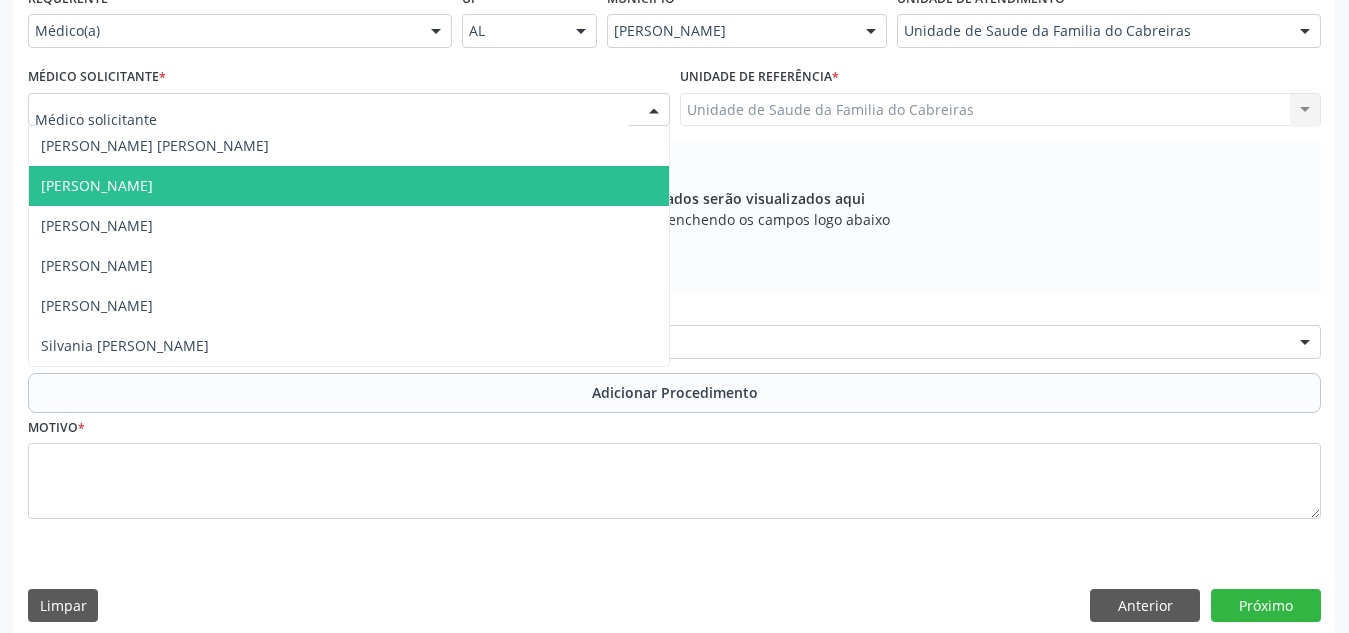 click on "[PERSON_NAME]" at bounding box center (349, 186) 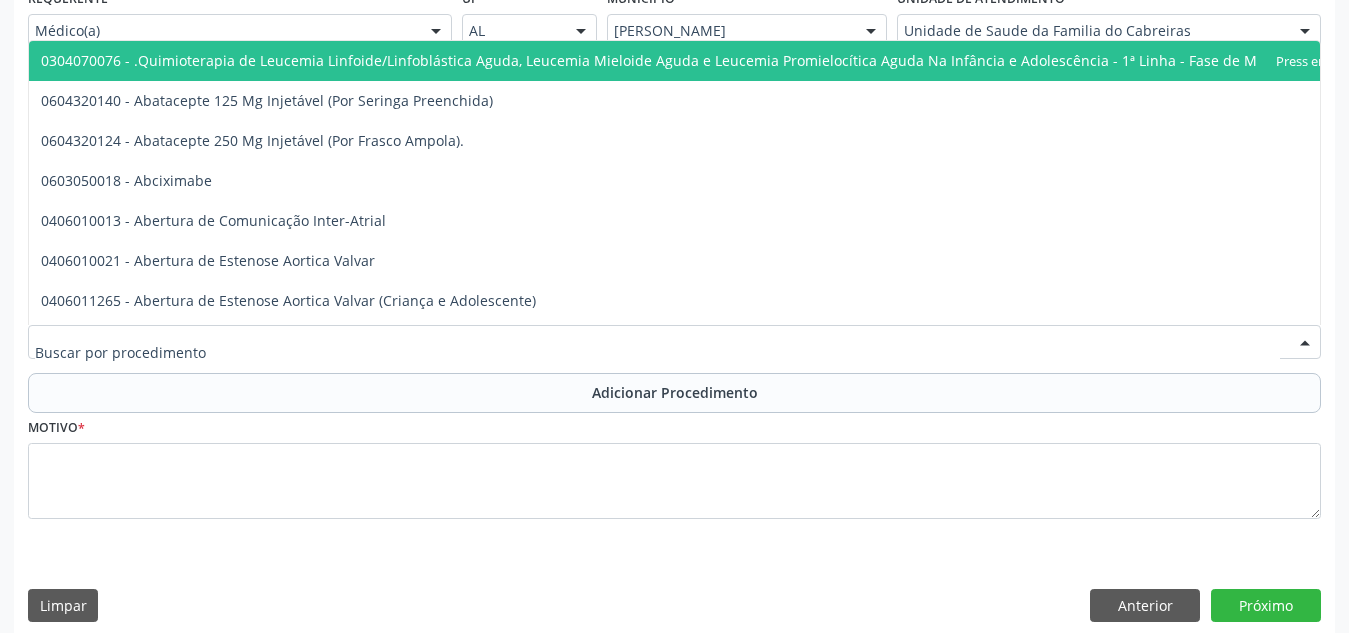 click at bounding box center (674, 342) 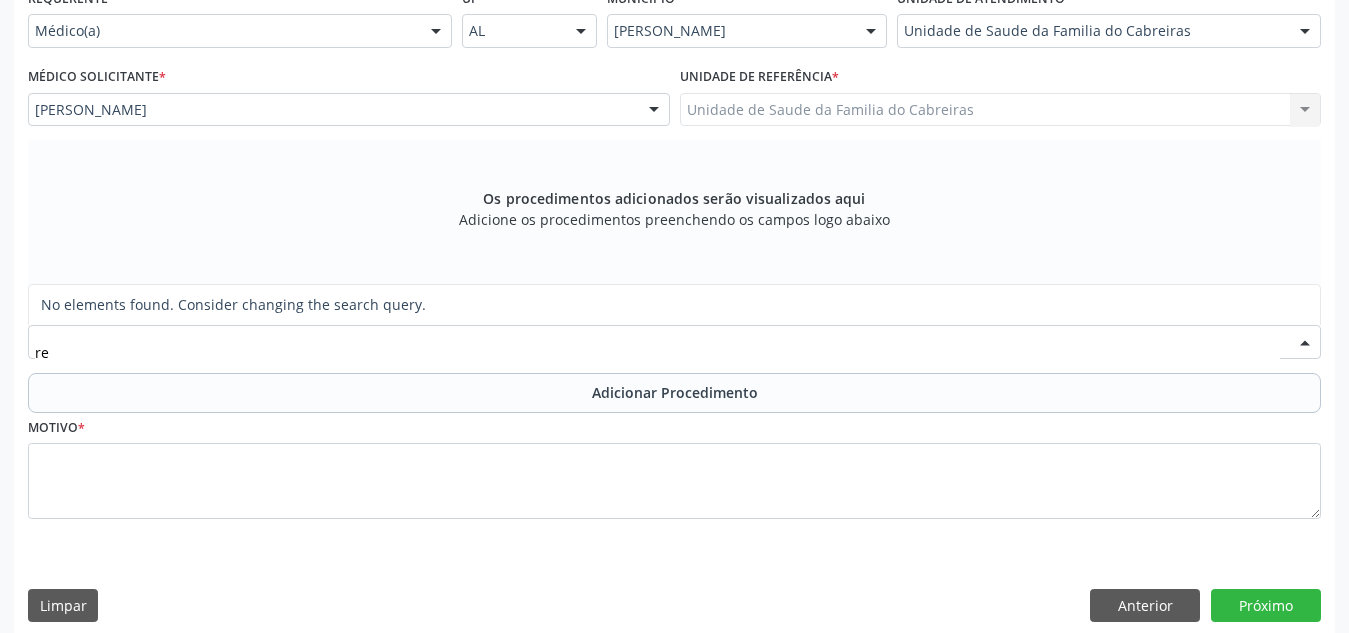 type on "r" 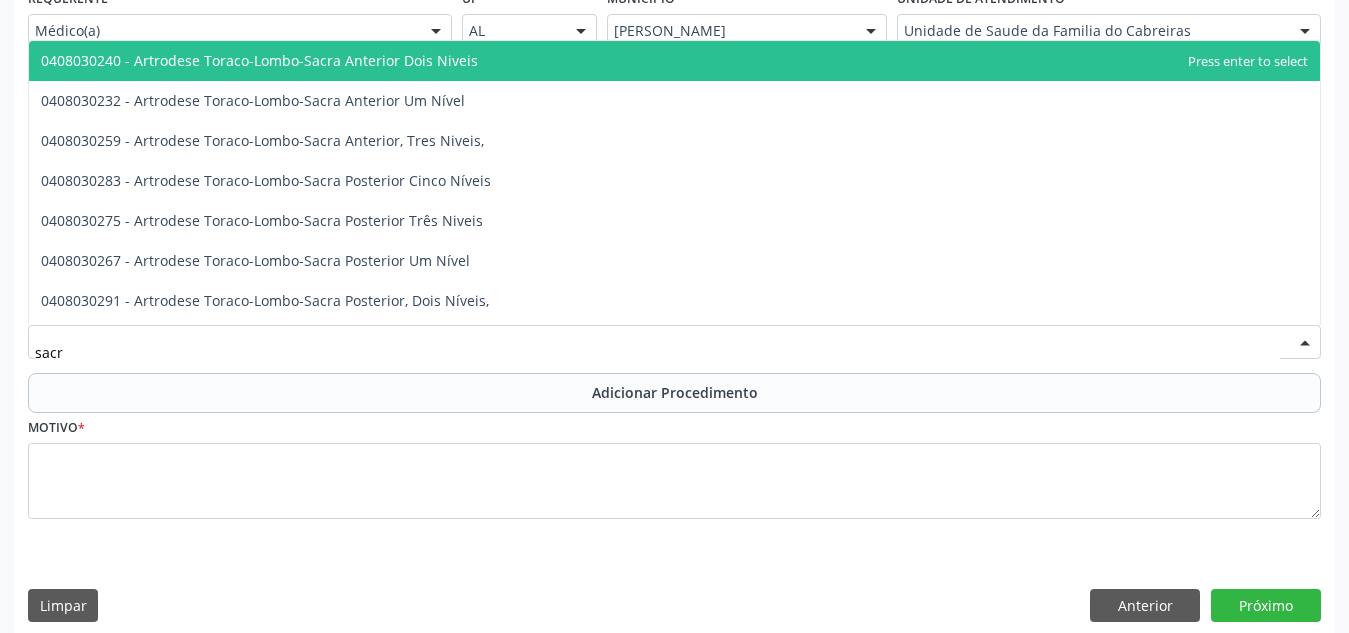 type on "sacro" 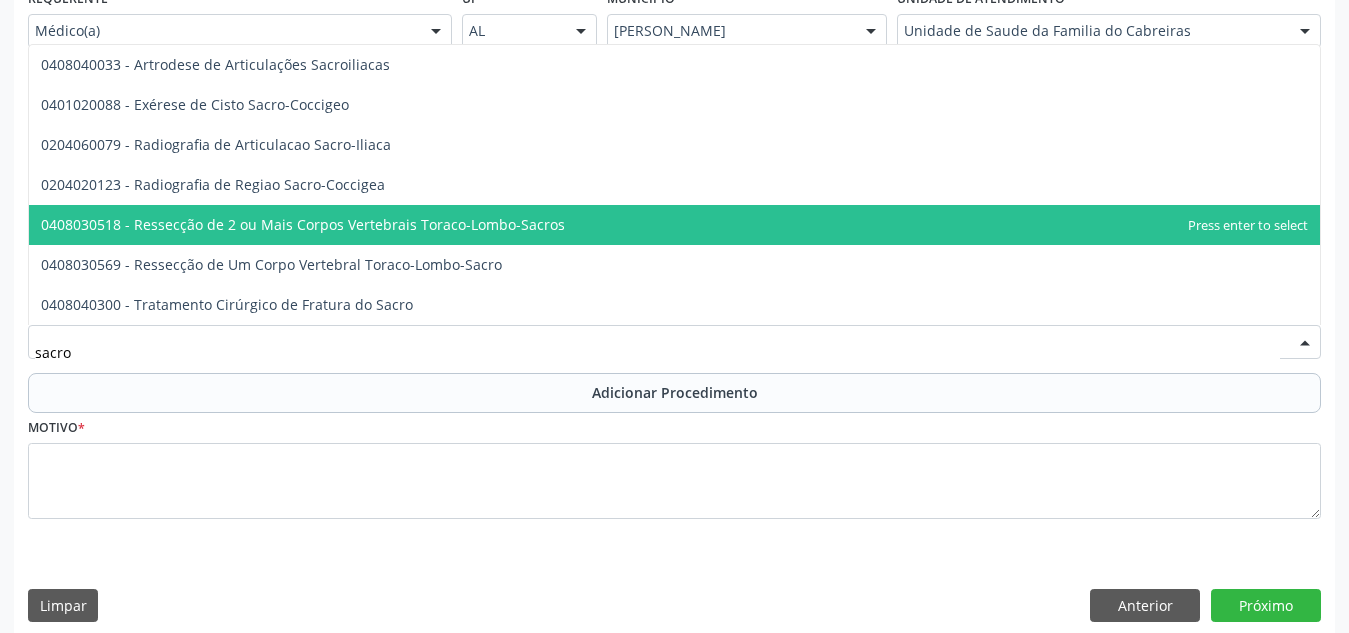 scroll, scrollTop: 496, scrollLeft: 0, axis: vertical 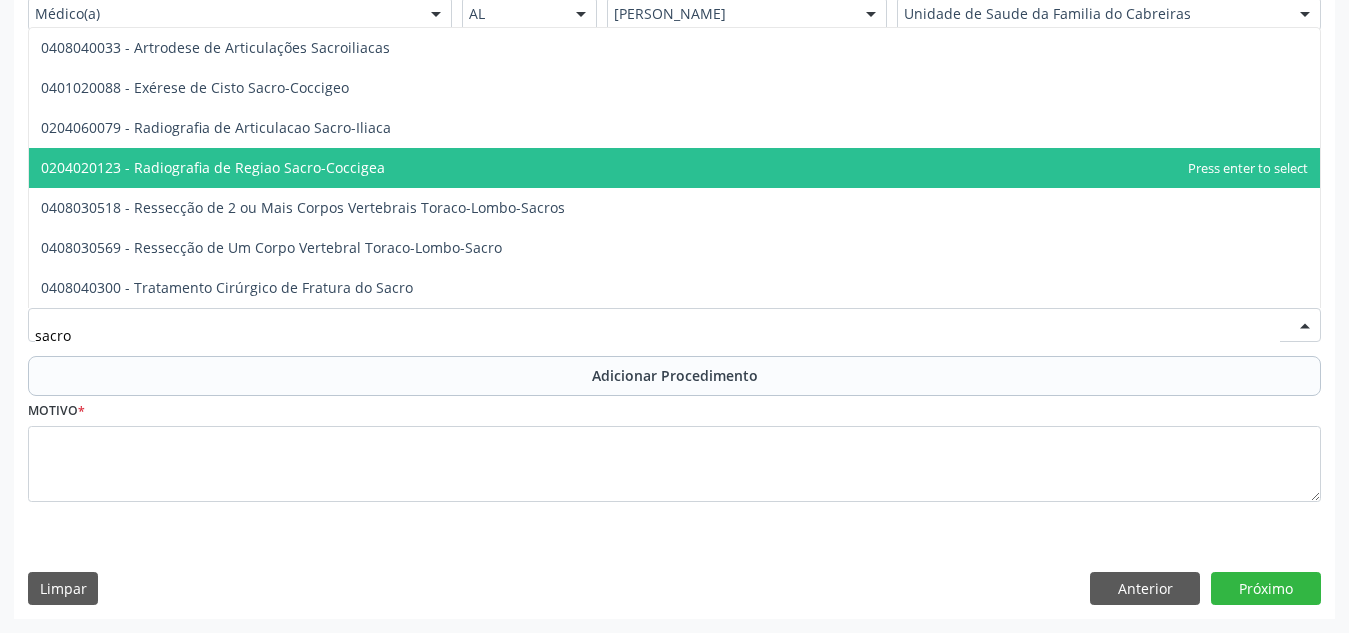 click on "0204020123 - Radiografia de Regiao Sacro-Coccigea" at bounding box center (674, 168) 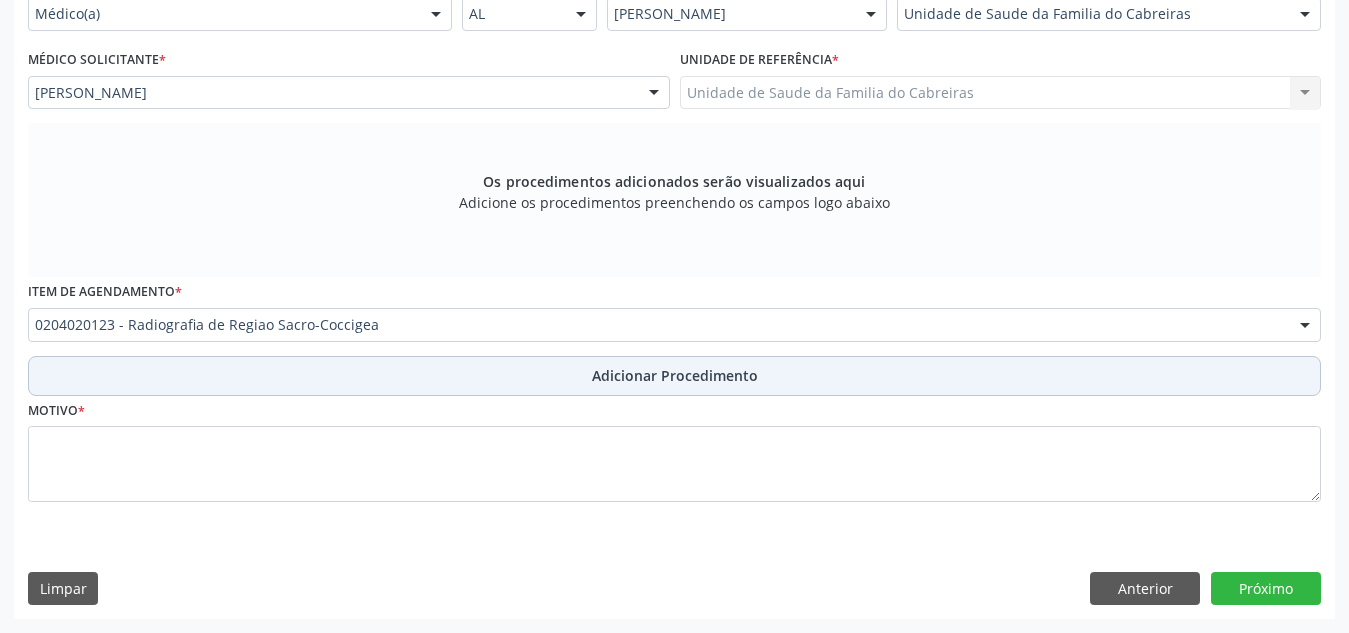 click on "Adicionar Procedimento" at bounding box center [675, 375] 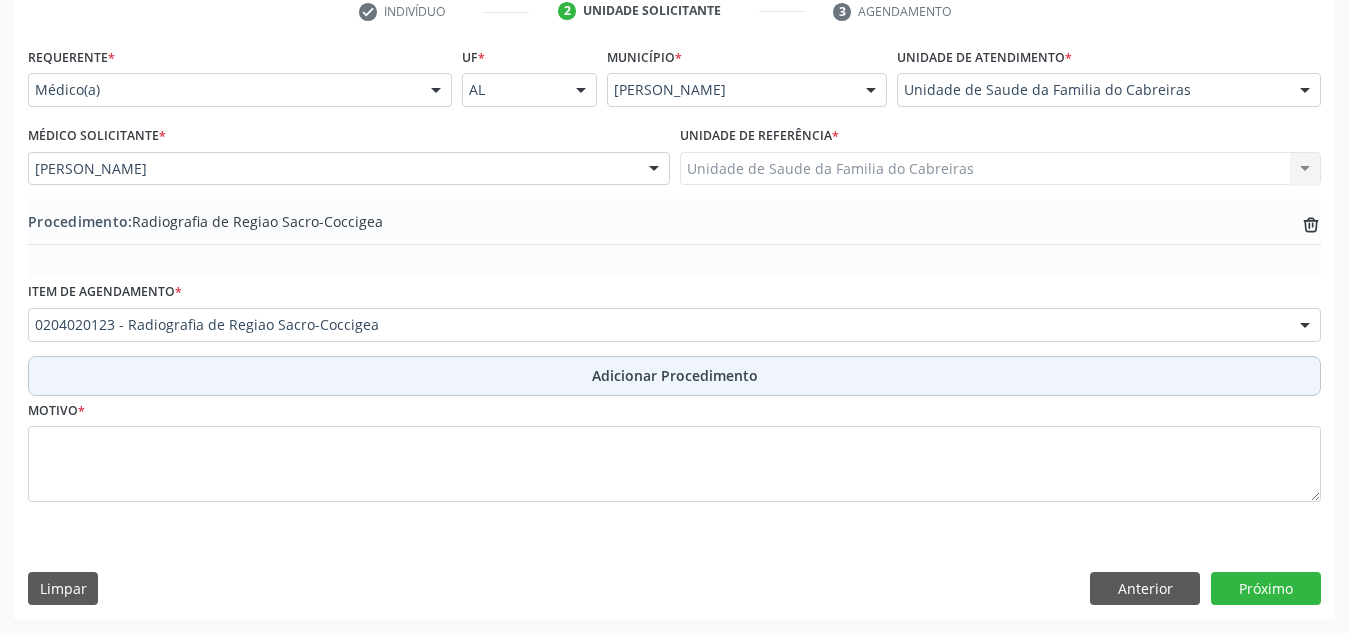 scroll, scrollTop: 420, scrollLeft: 0, axis: vertical 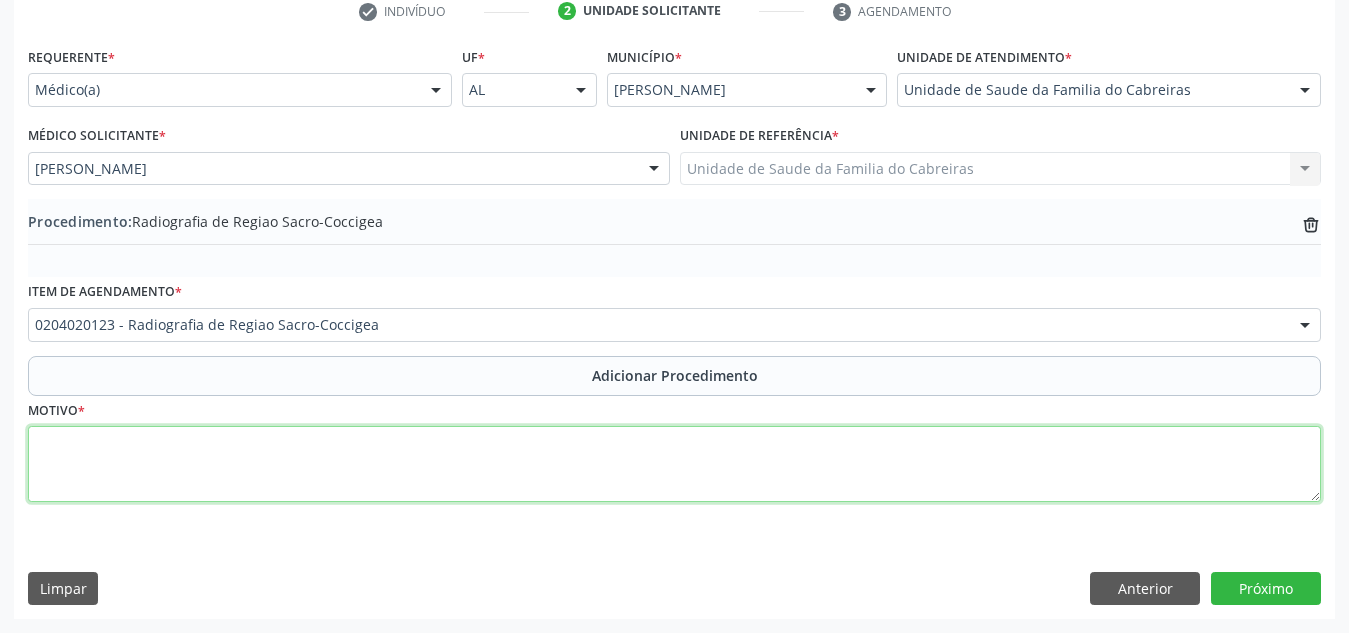 click at bounding box center (674, 464) 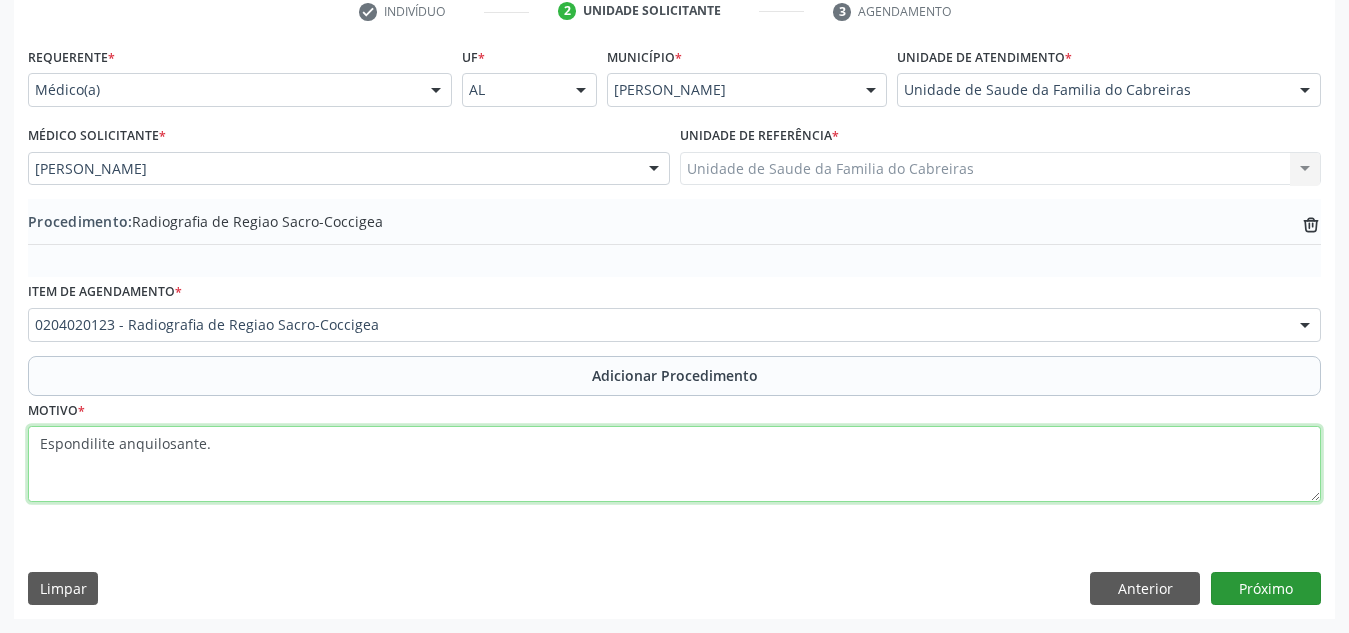 type on "Espondilite anquilosante." 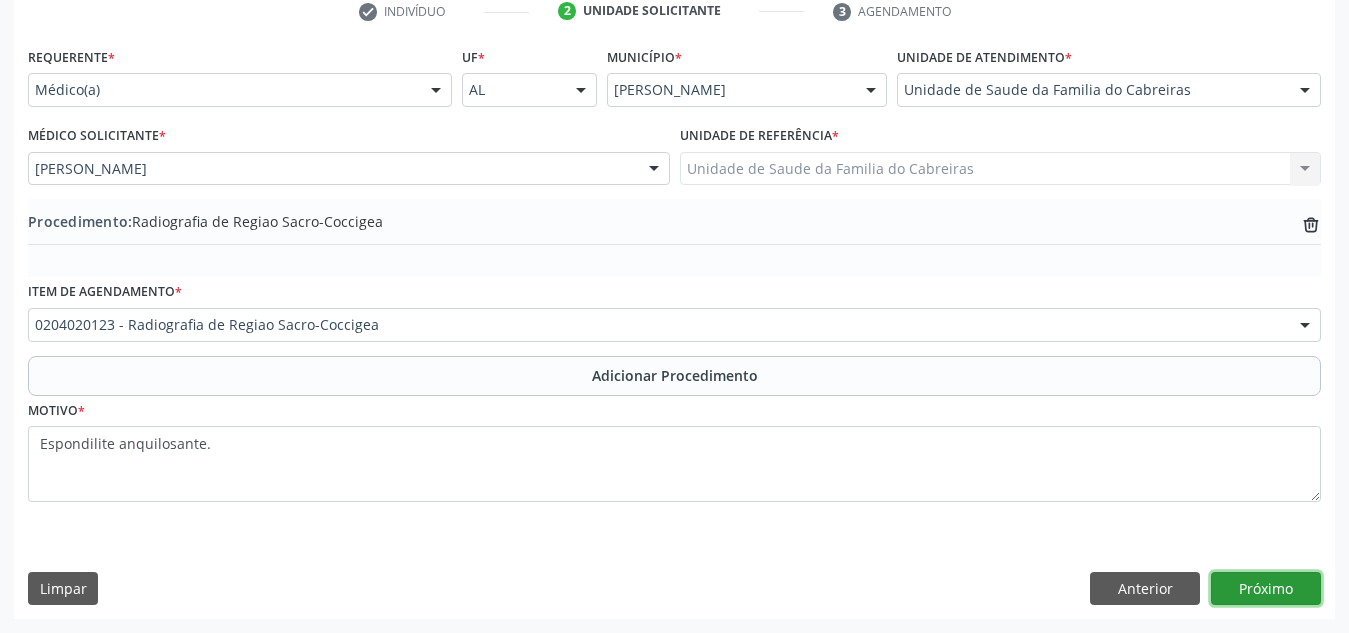 click on "Próximo" at bounding box center [1266, 589] 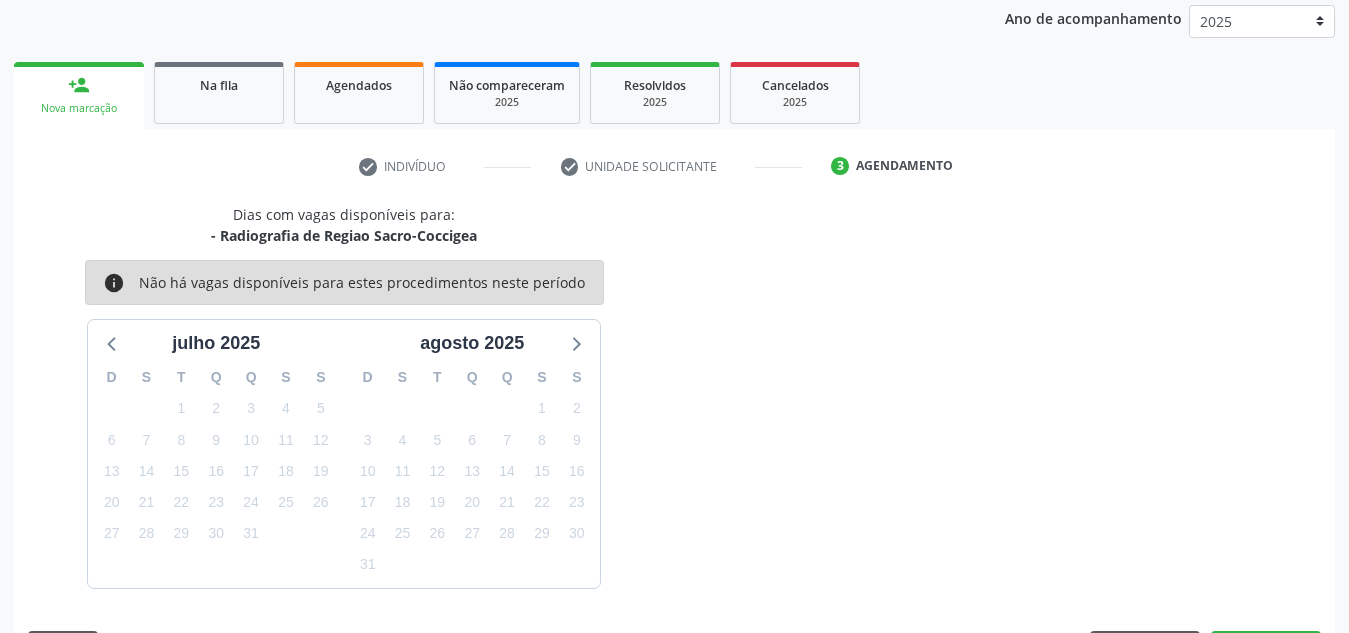 scroll, scrollTop: 324, scrollLeft: 0, axis: vertical 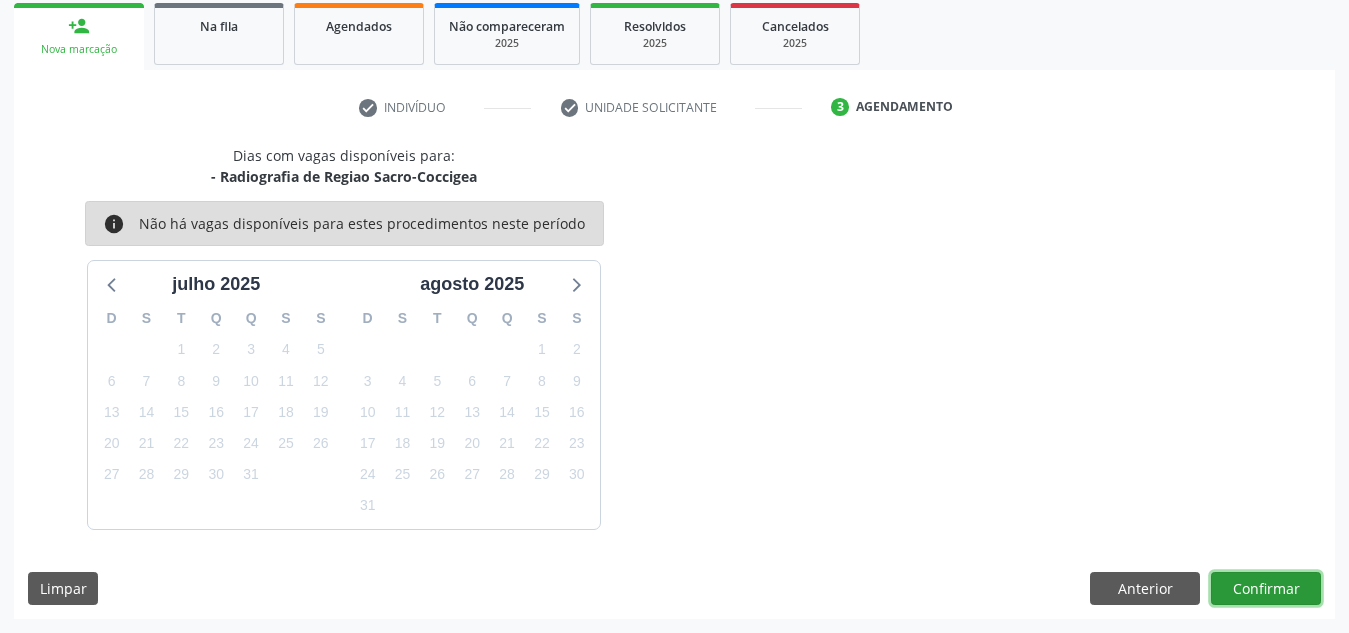 click on "Confirmar" at bounding box center [1266, 589] 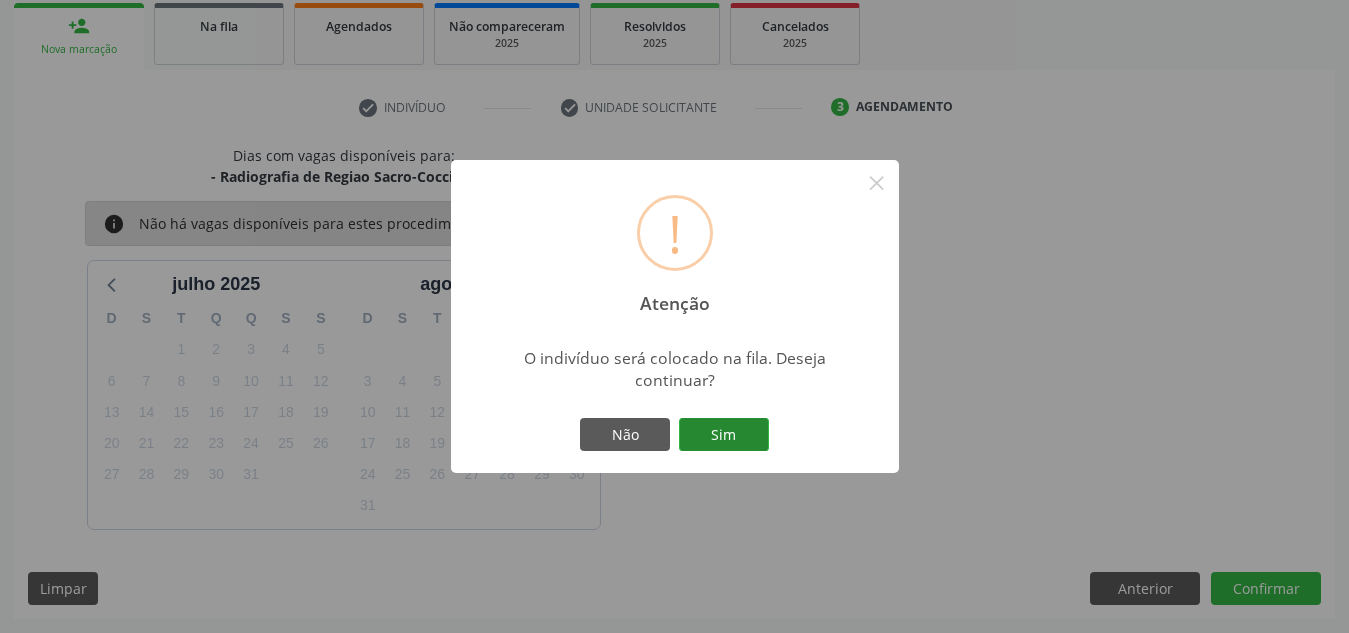 click on "Sim" at bounding box center [724, 435] 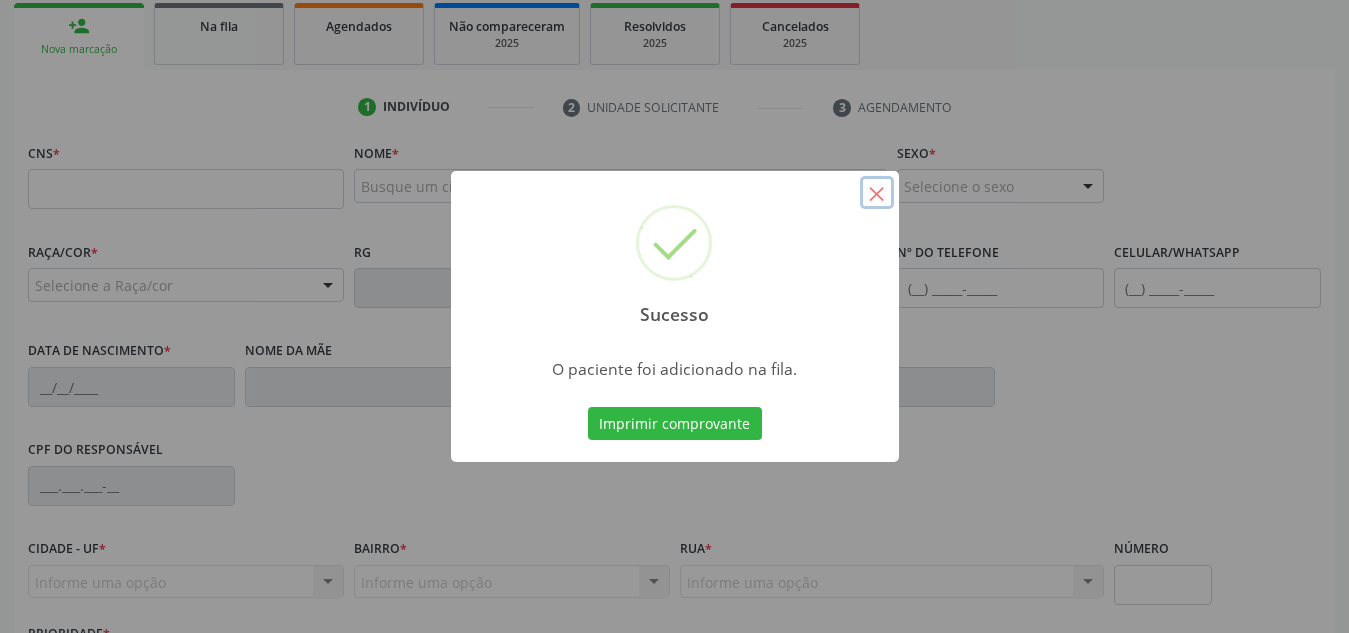 click on "×" at bounding box center [877, 193] 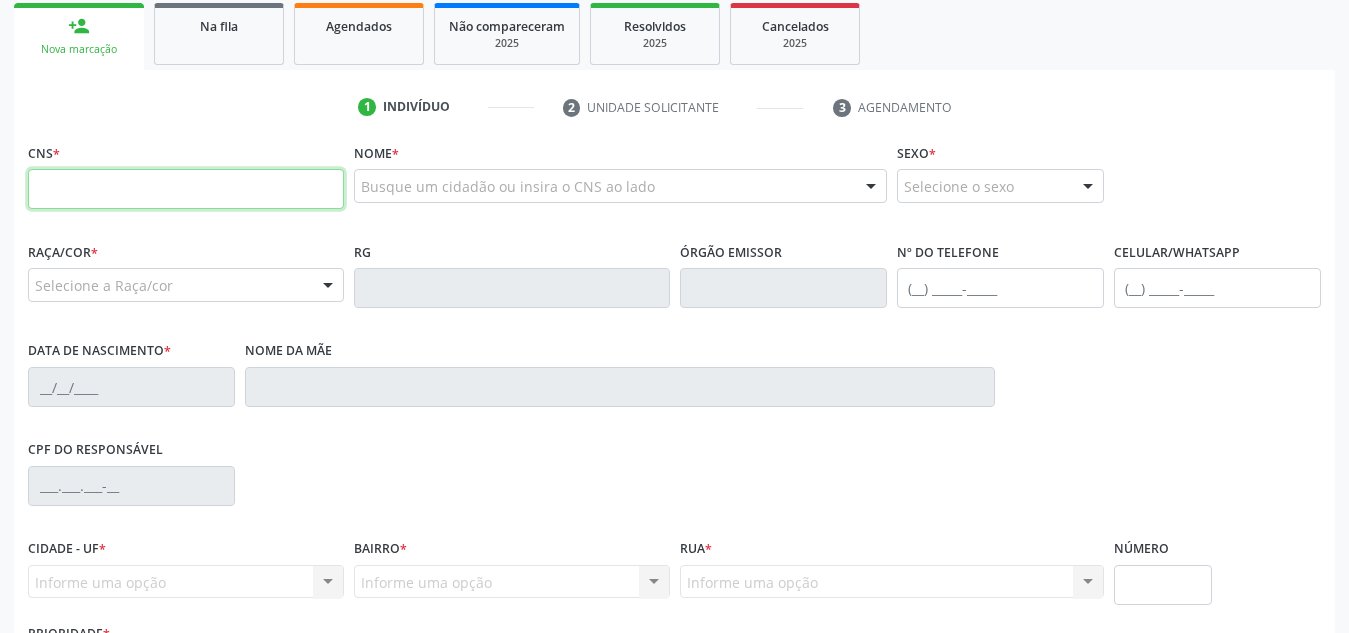 click at bounding box center (186, 189) 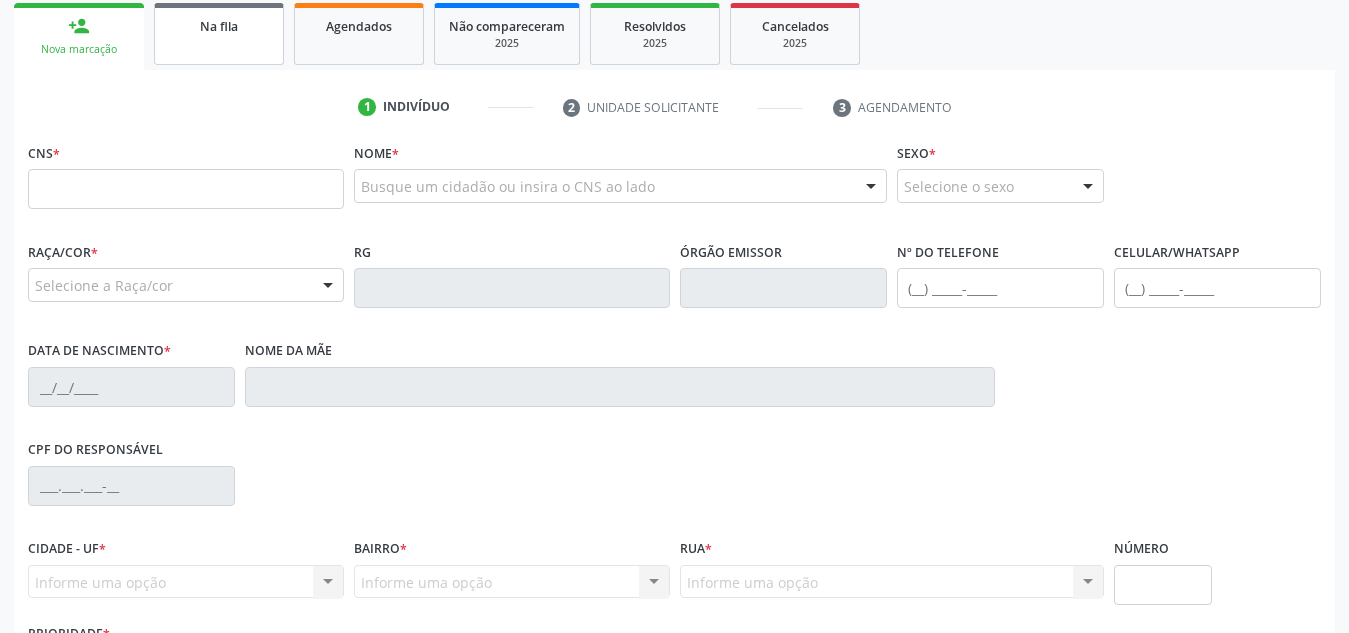 click on "Na fila" at bounding box center [219, 34] 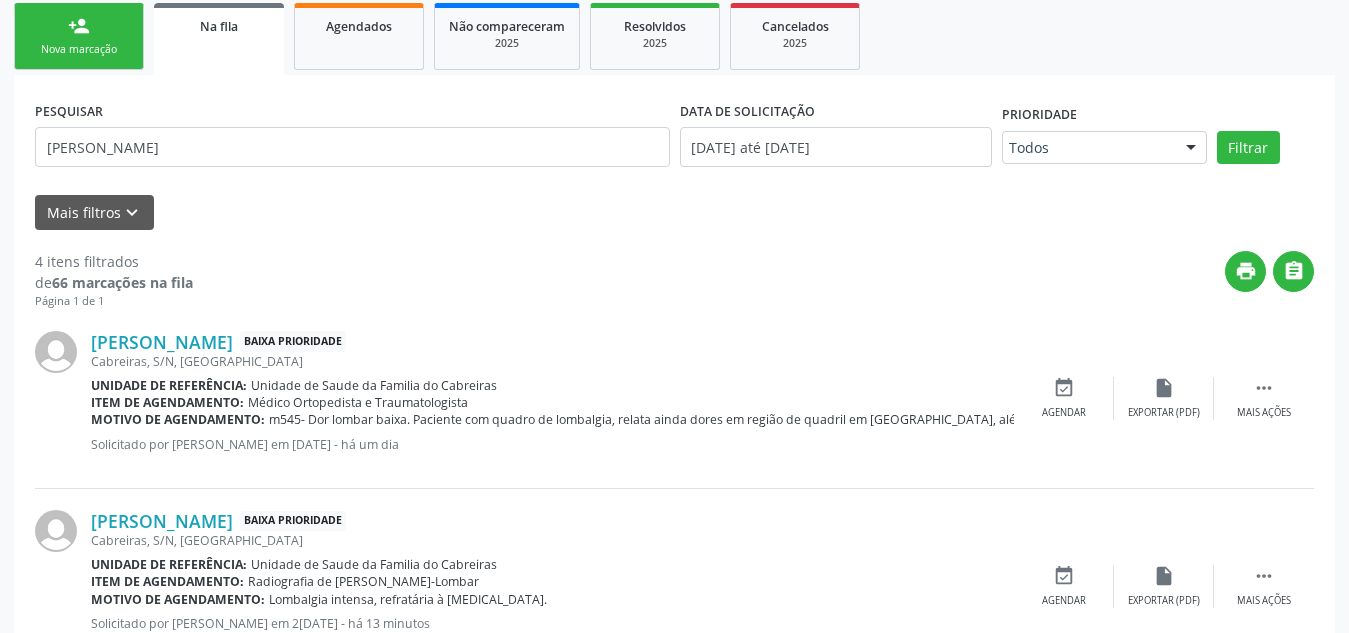 scroll, scrollTop: 62, scrollLeft: 0, axis: vertical 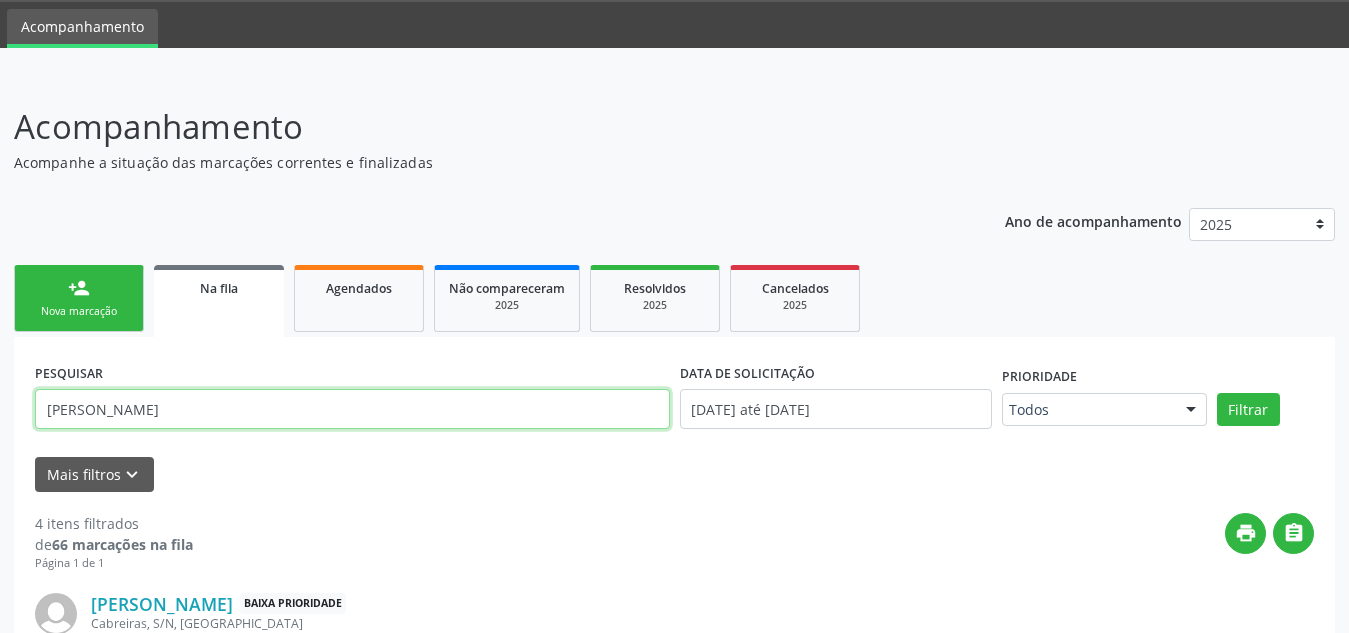 click on "[PERSON_NAME]" at bounding box center [352, 409] 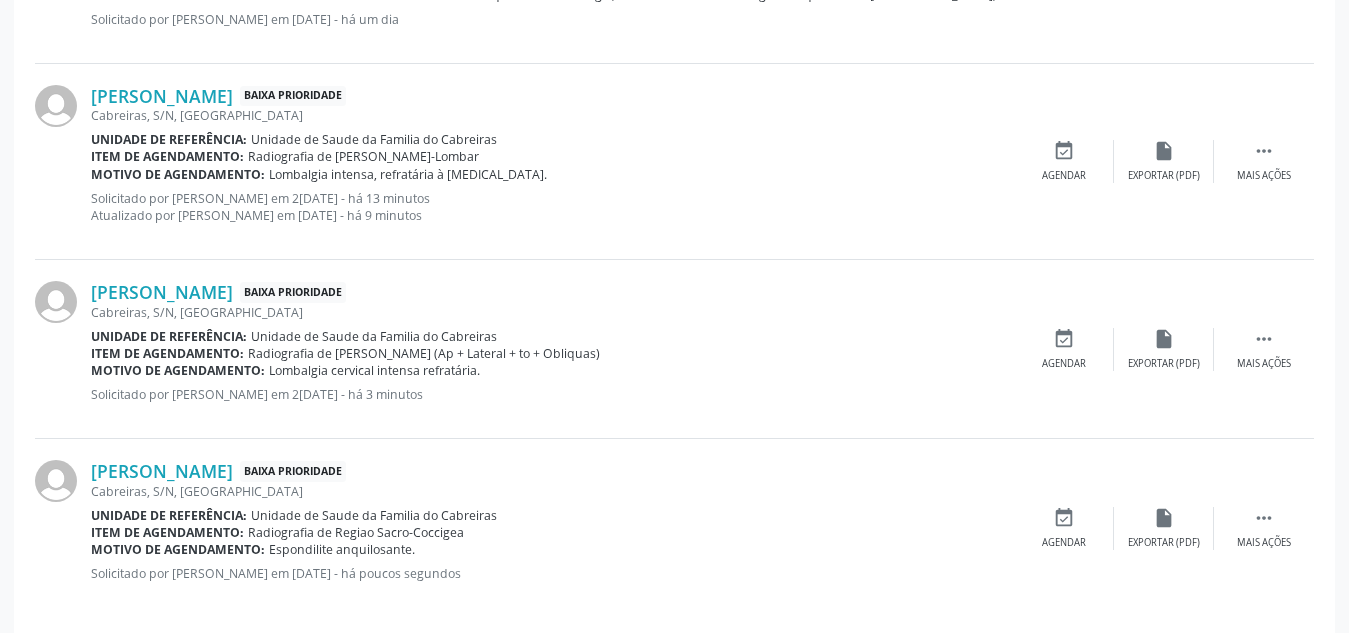 scroll, scrollTop: 768, scrollLeft: 0, axis: vertical 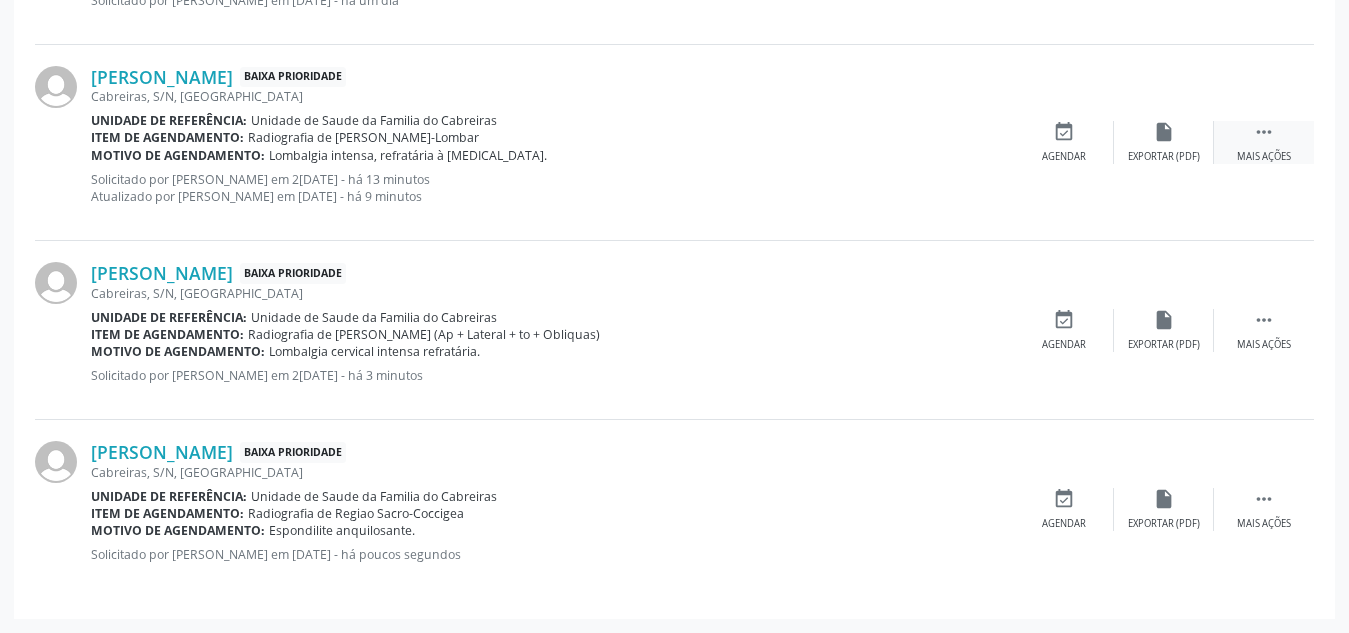 click on "
Mais ações" at bounding box center [1264, 142] 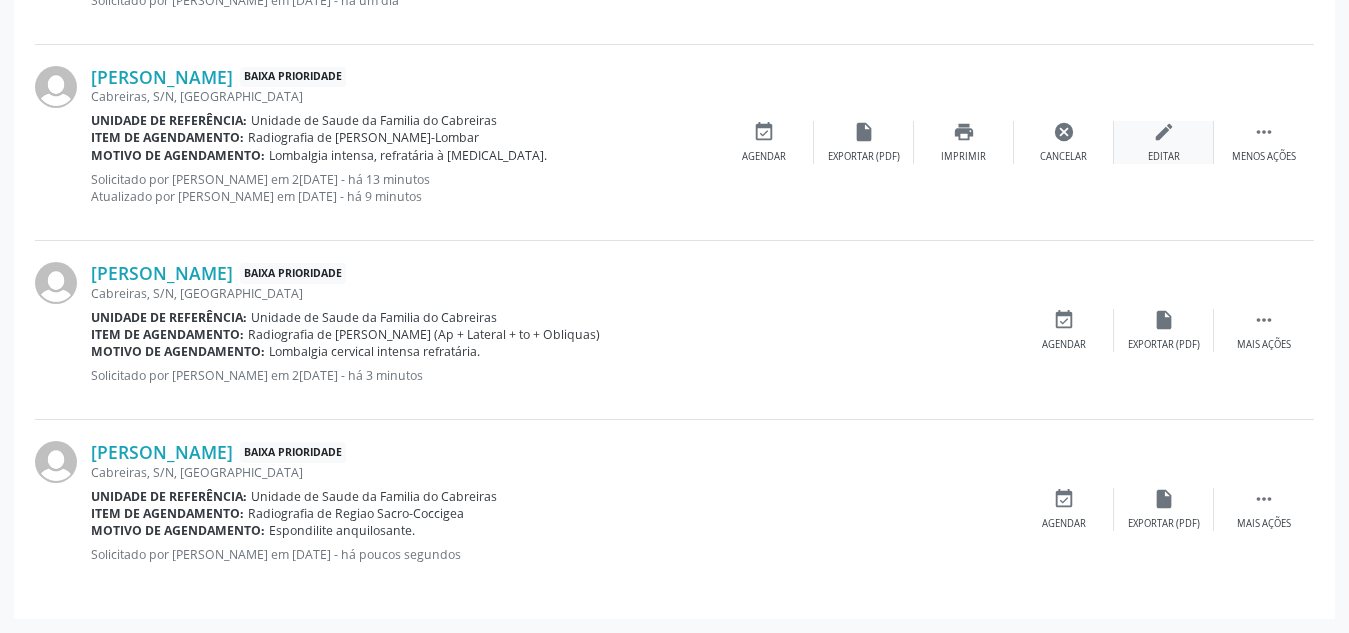 click on "edit" at bounding box center (1164, 132) 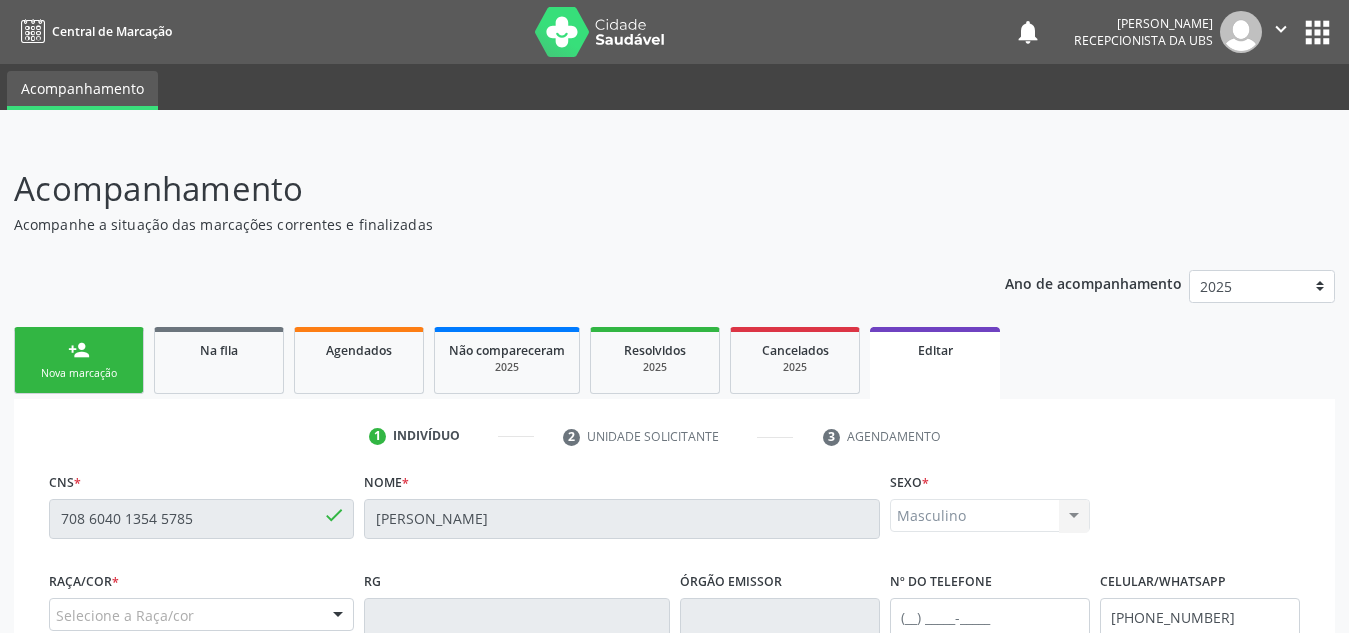 scroll, scrollTop: 506, scrollLeft: 0, axis: vertical 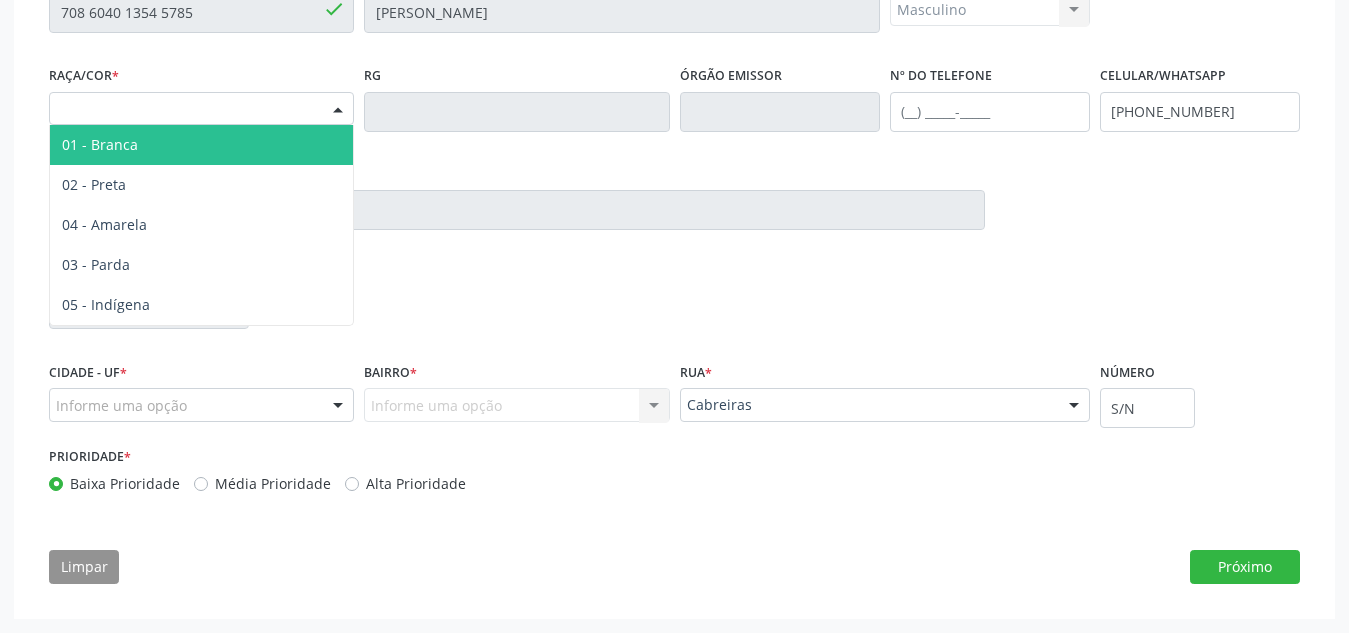 click on "Selecione a Raça/cor" at bounding box center [201, 109] 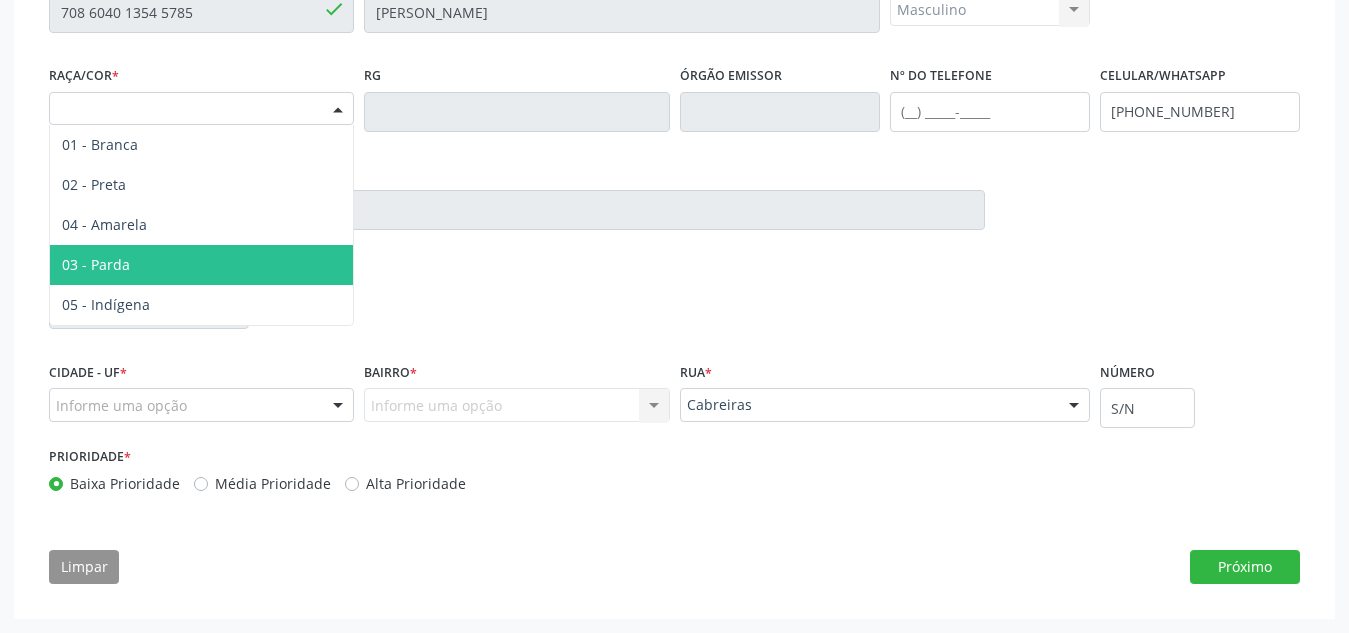 click on "03 - Parda" at bounding box center [201, 265] 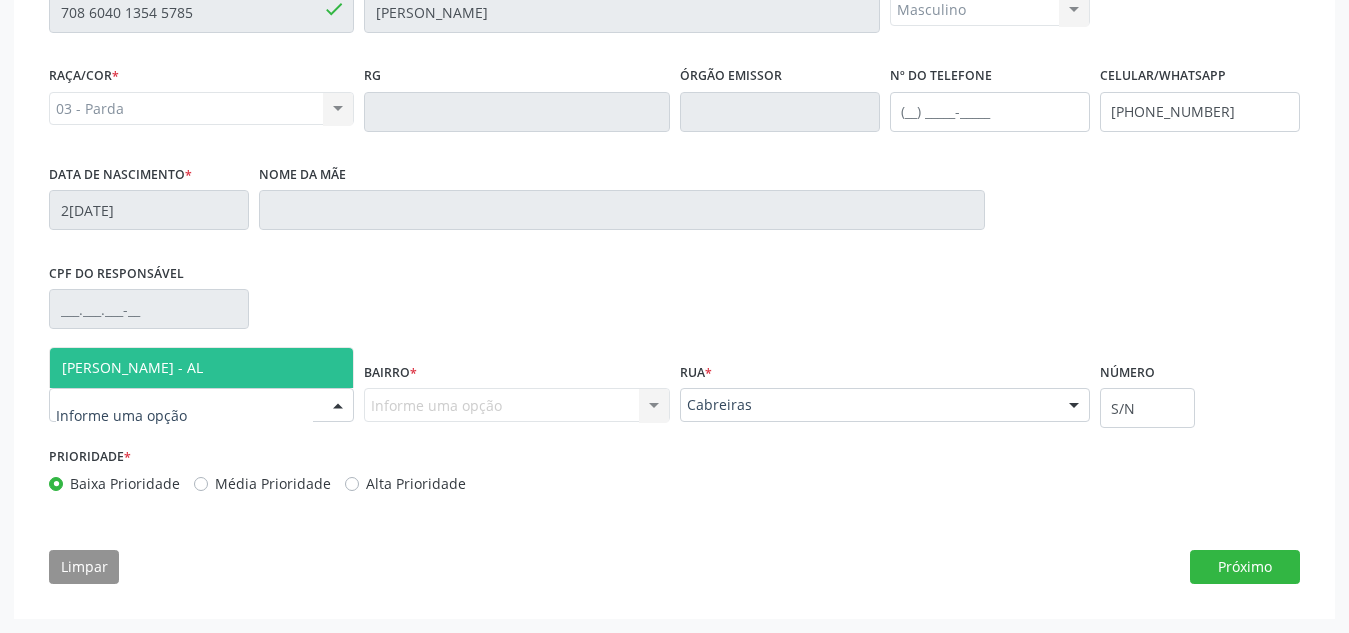 click at bounding box center [201, 405] 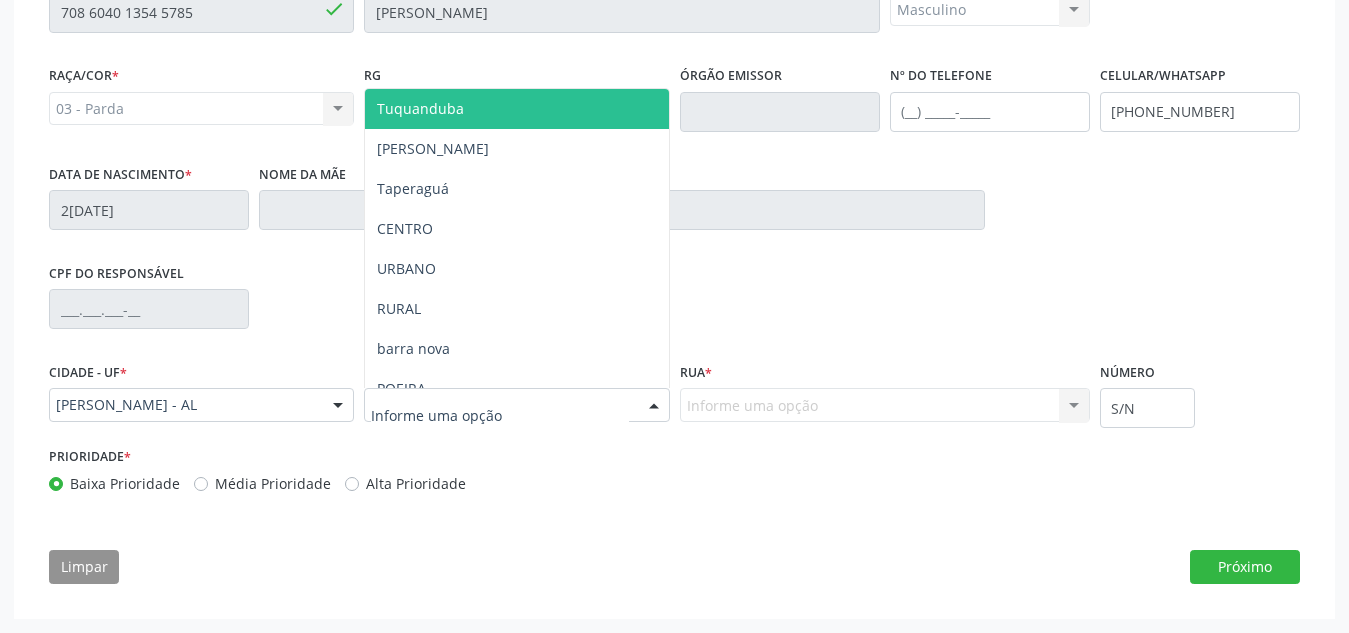 click at bounding box center [516, 405] 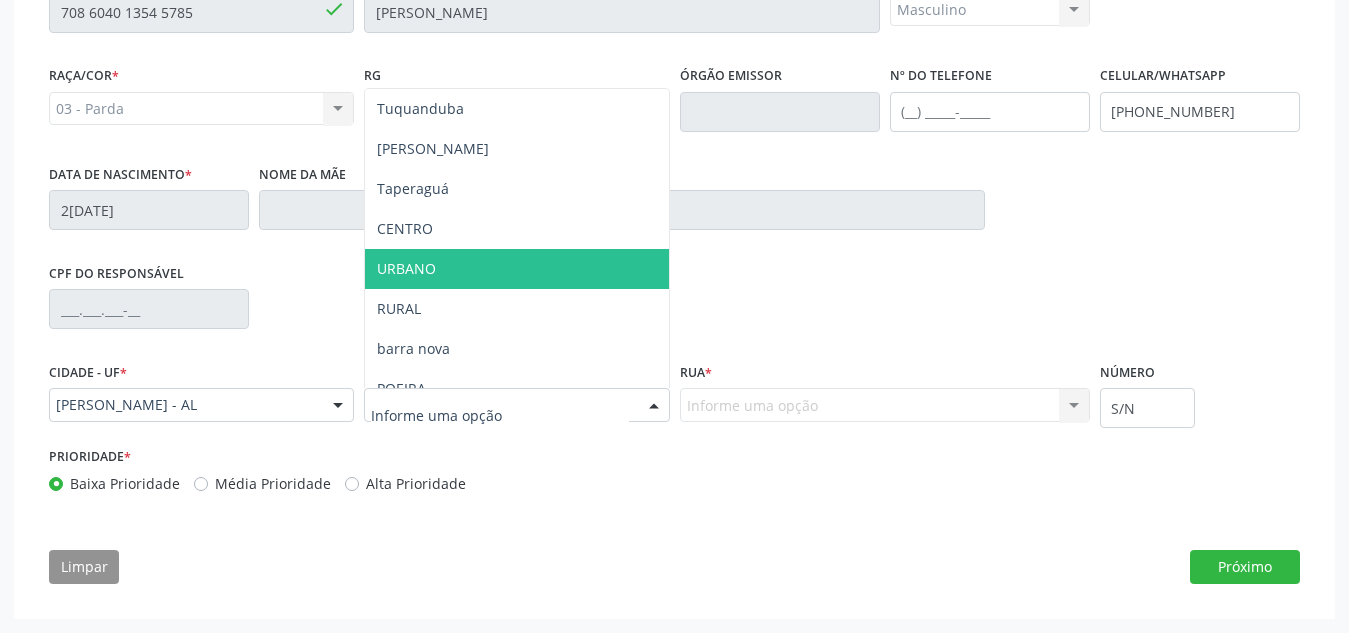 scroll, scrollTop: 261, scrollLeft: 0, axis: vertical 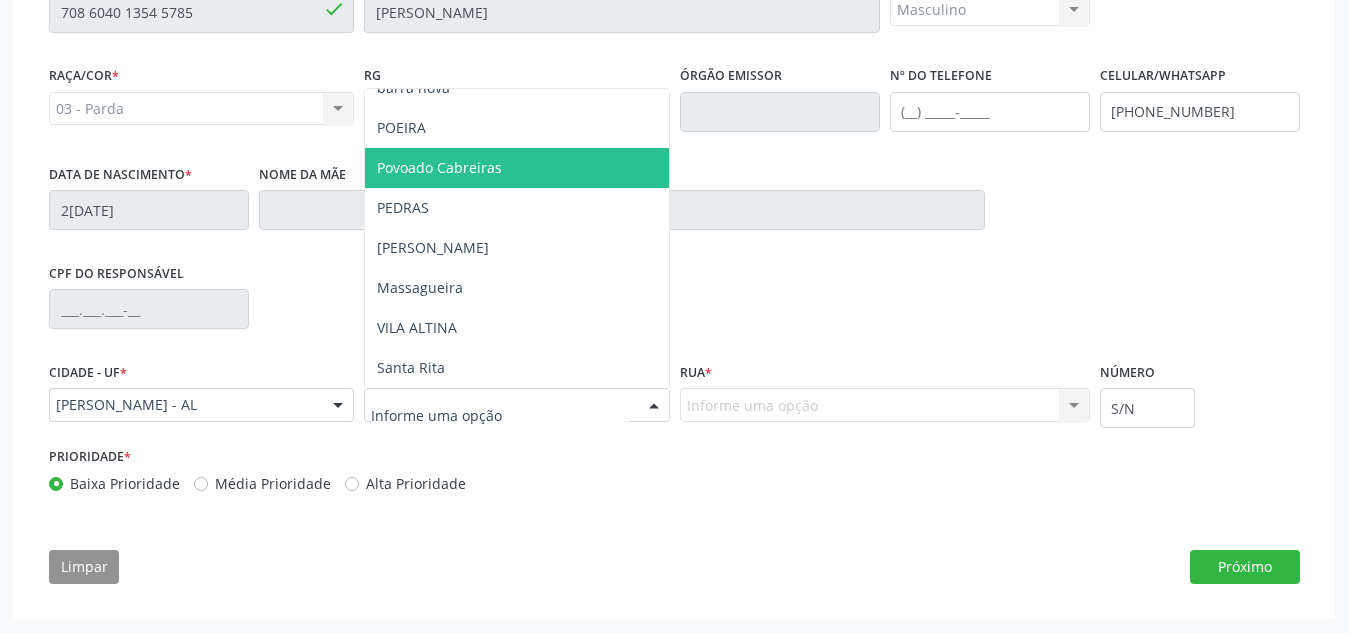 click on "Povoado Cabreiras" at bounding box center [516, 168] 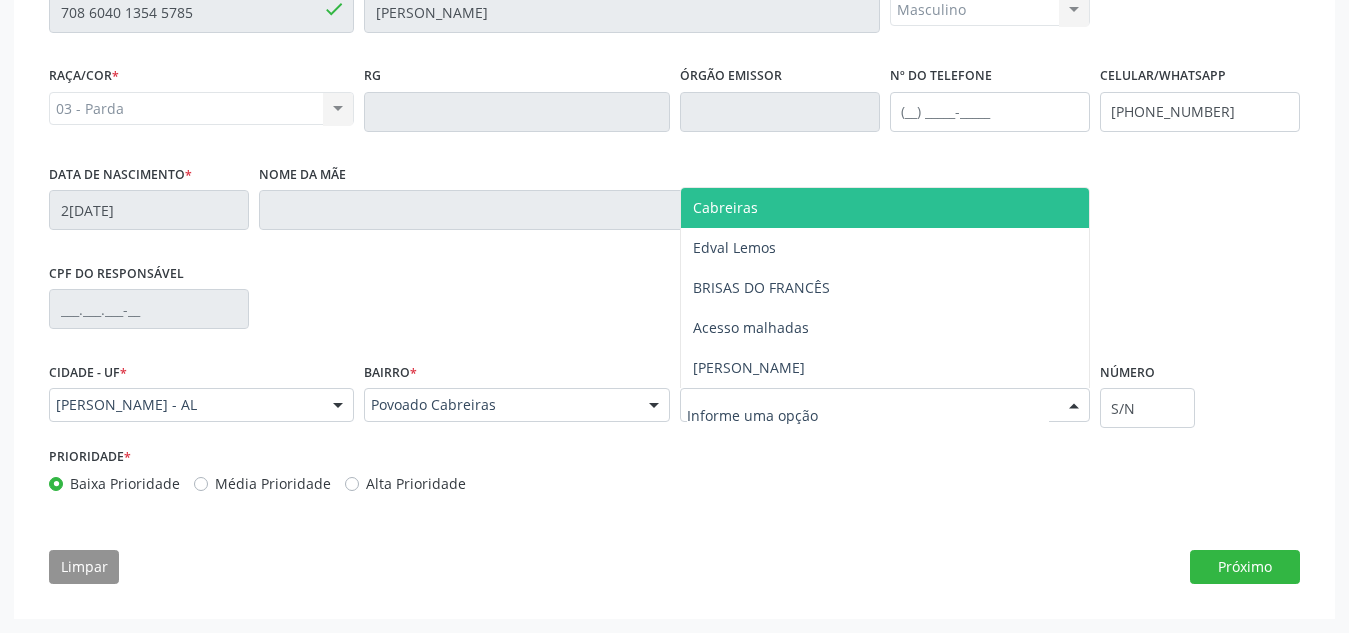 click on "Cabreiras" at bounding box center [885, 208] 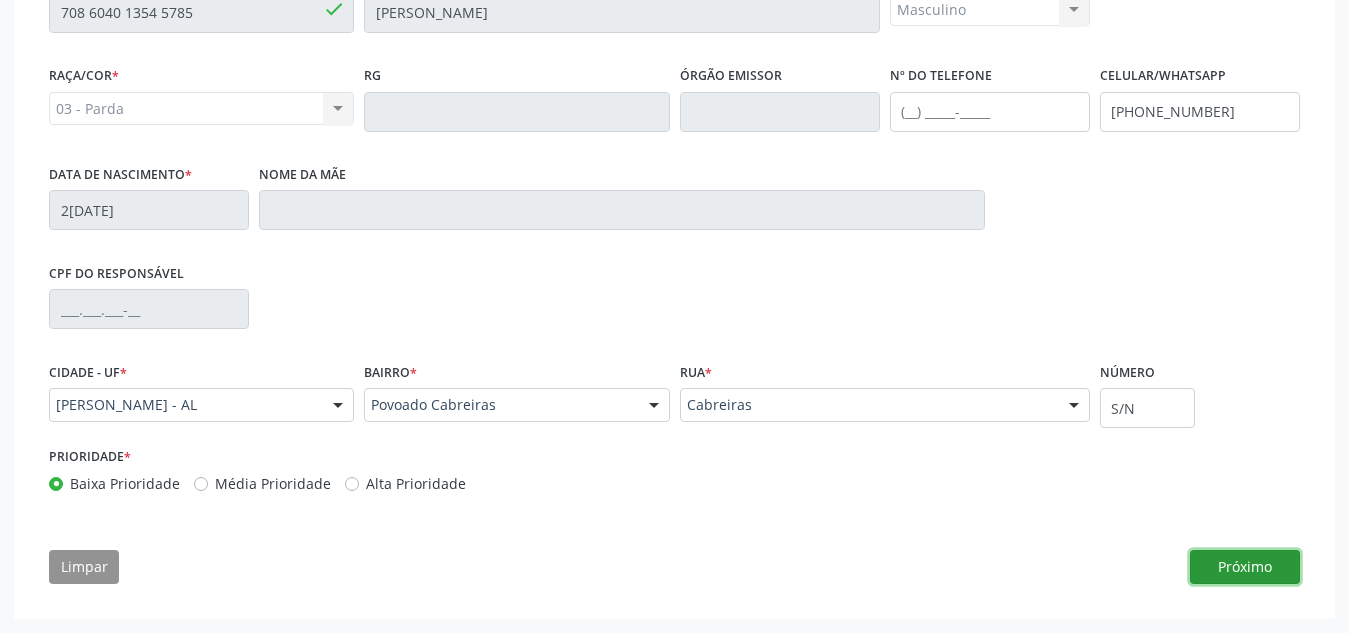 click on "Próximo" at bounding box center [1245, 567] 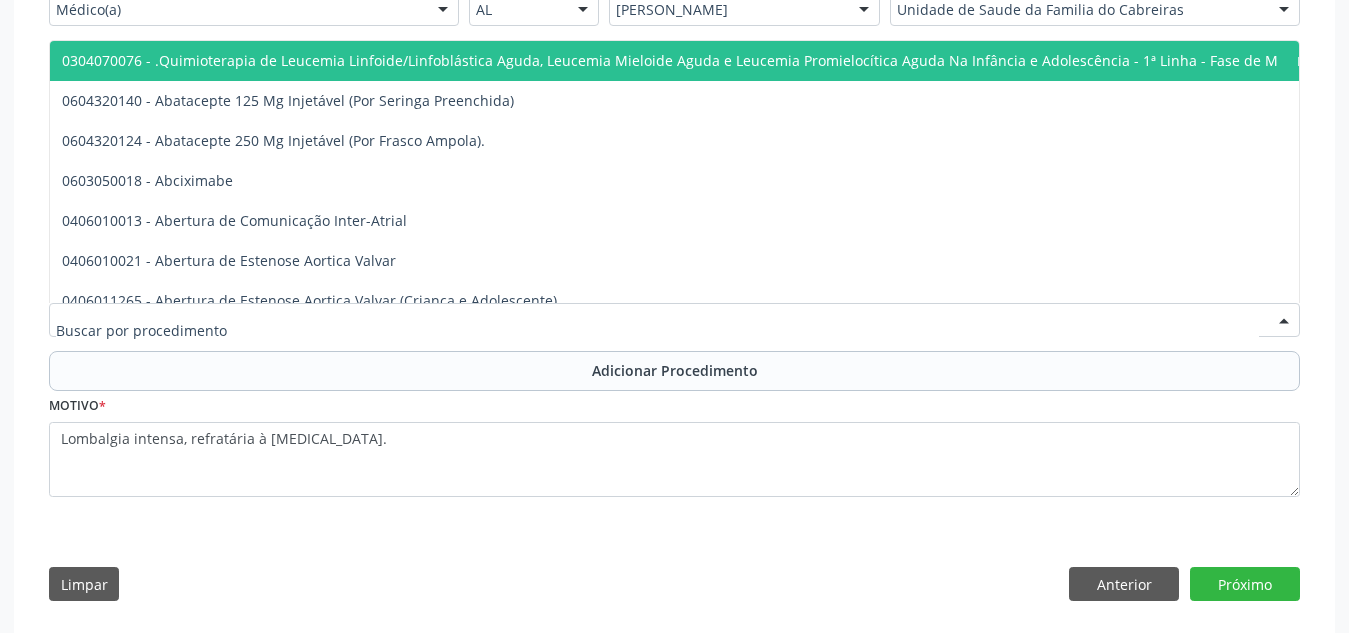 click at bounding box center [674, 320] 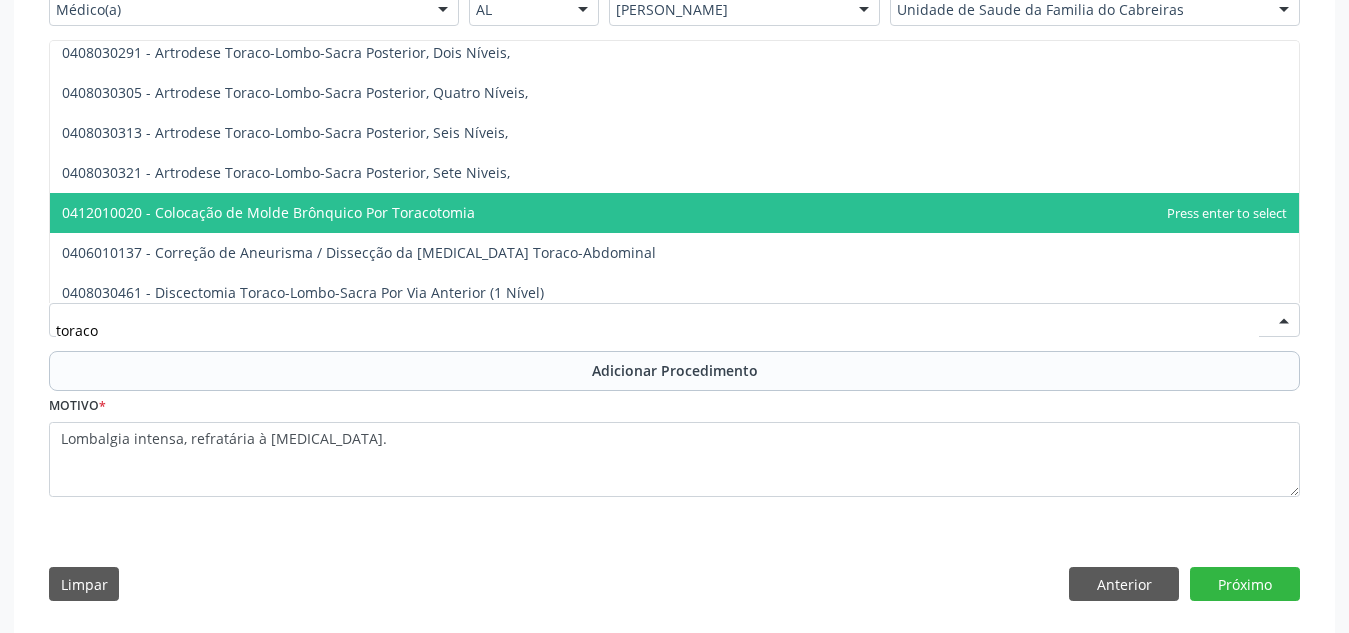 scroll, scrollTop: 455, scrollLeft: 0, axis: vertical 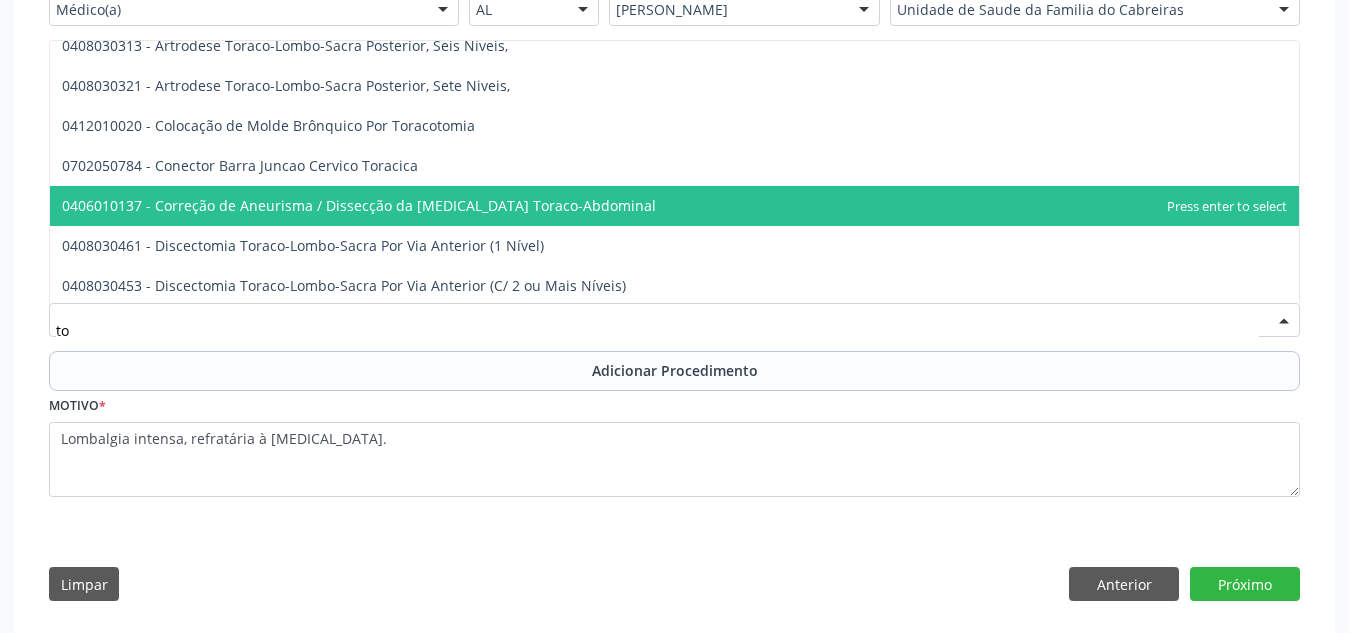 type on "t" 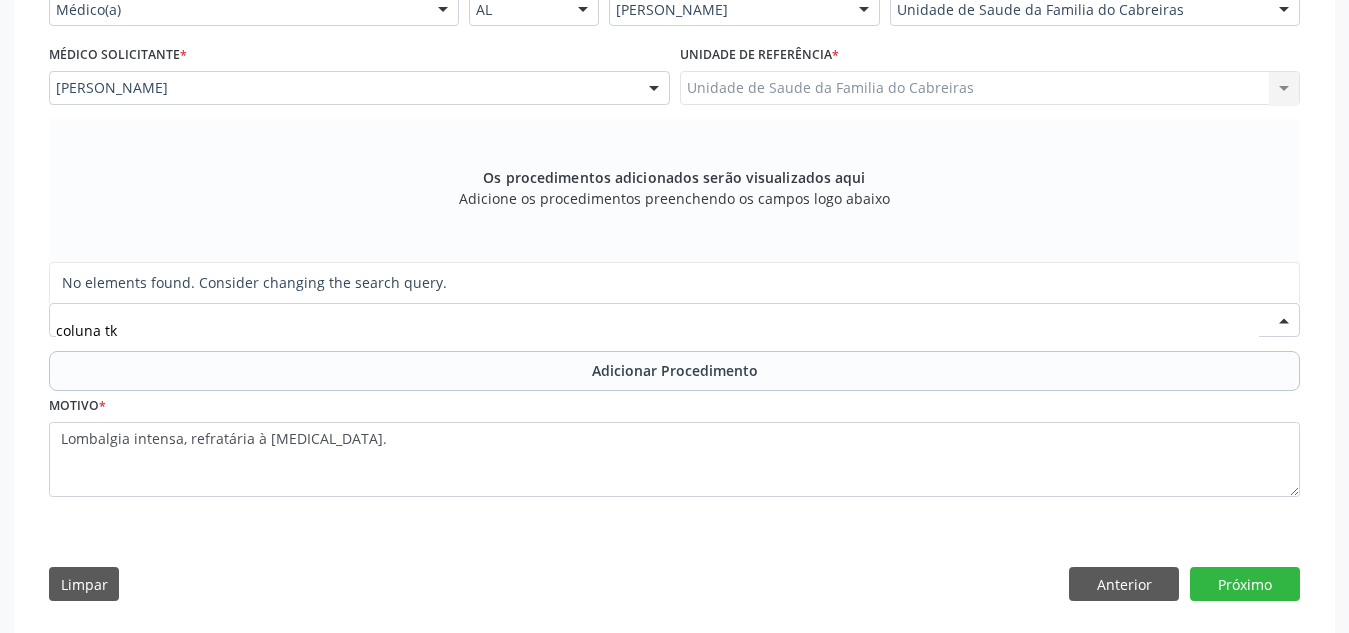 scroll, scrollTop: 0, scrollLeft: 0, axis: both 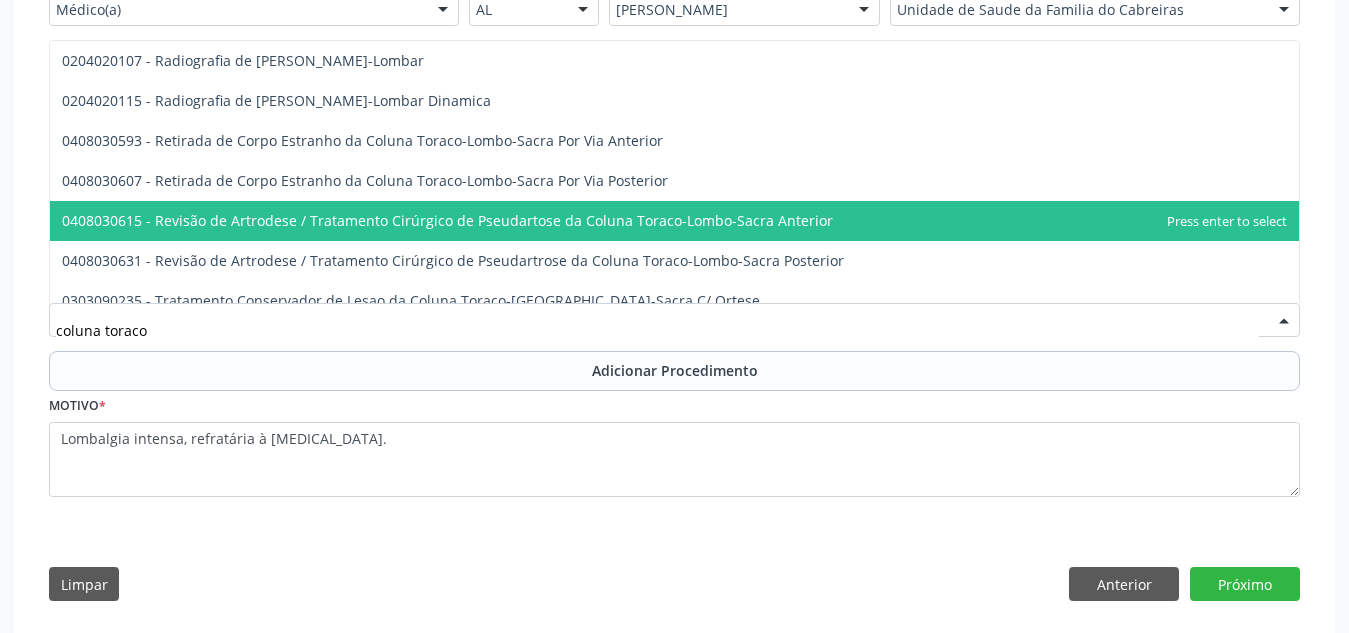 type on "coluna toraco" 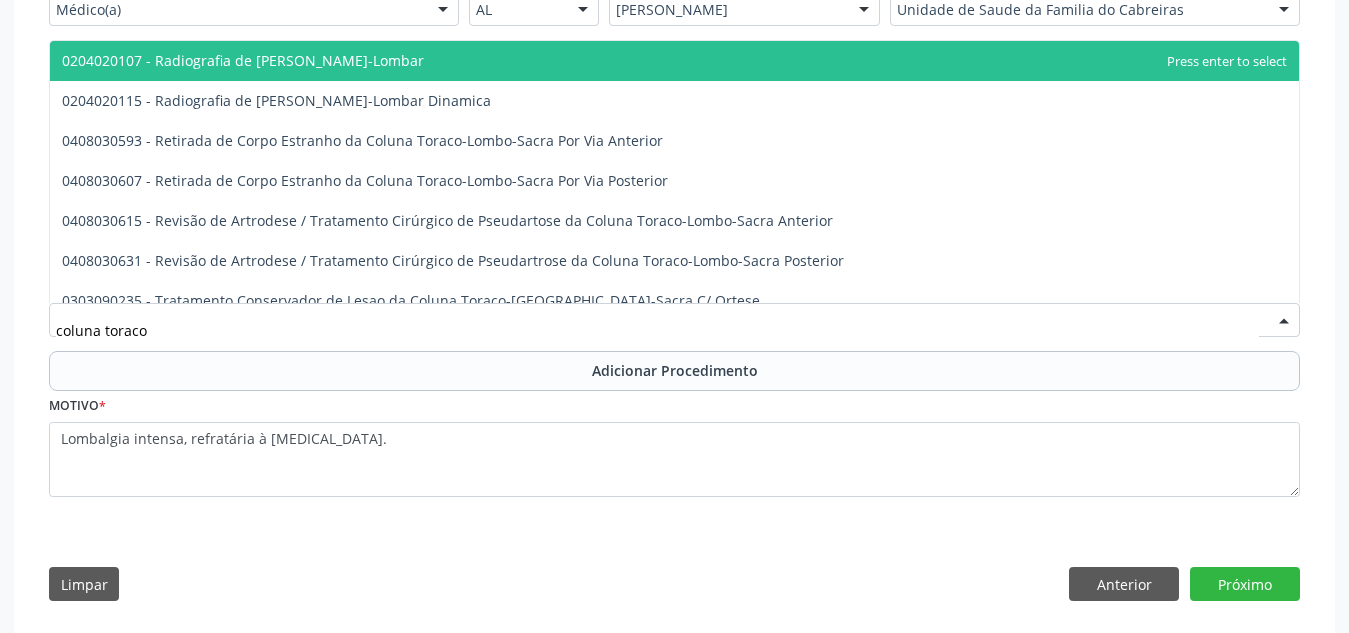 click on "0204020107 - Radiografia de [PERSON_NAME]-Lombar" at bounding box center (674, 61) 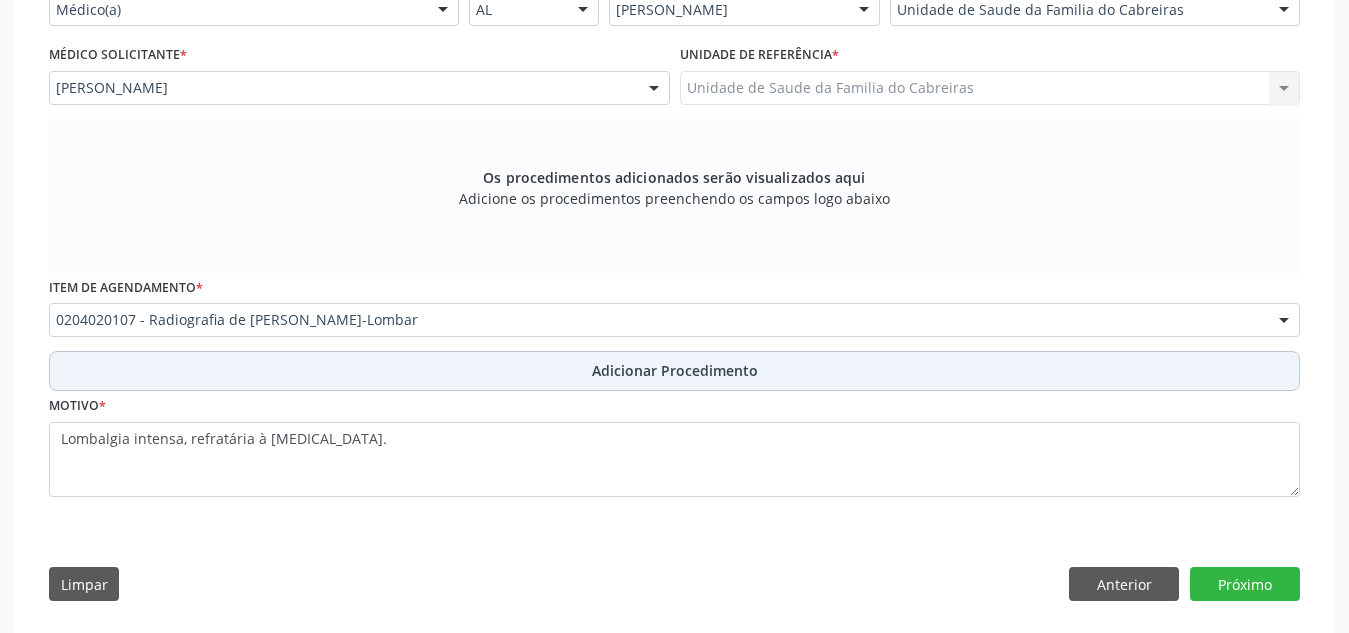click on "Adicionar Procedimento" at bounding box center (674, 371) 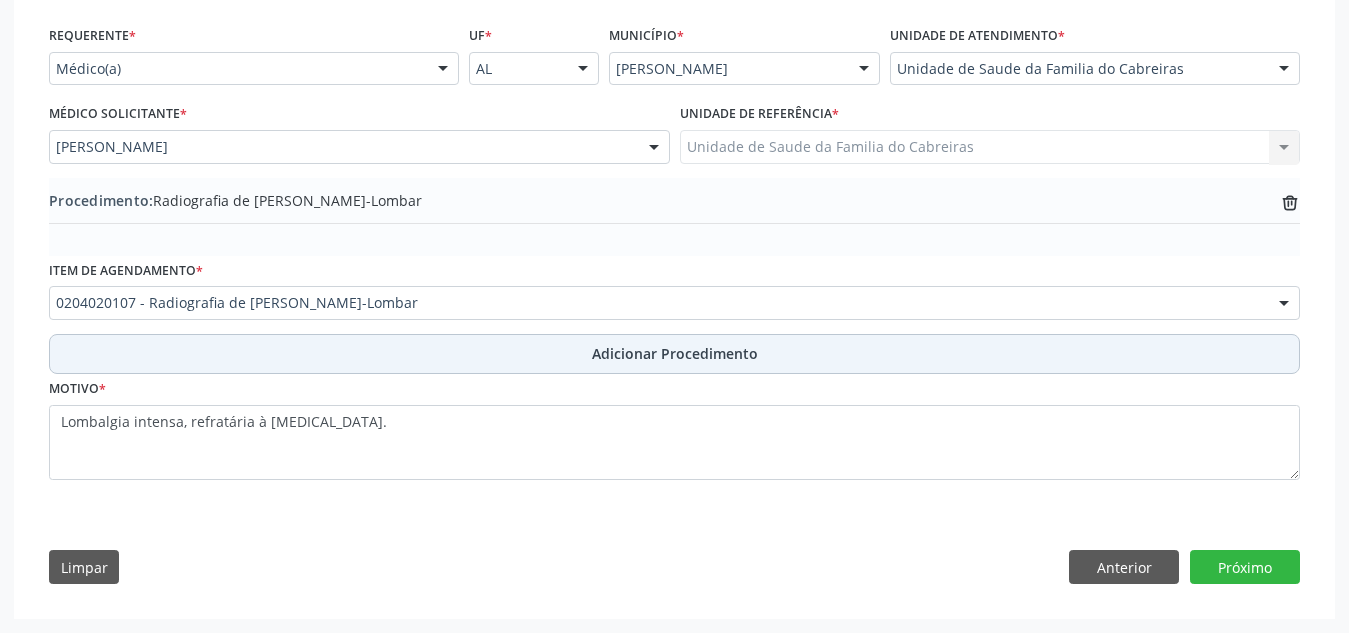 scroll, scrollTop: 447, scrollLeft: 0, axis: vertical 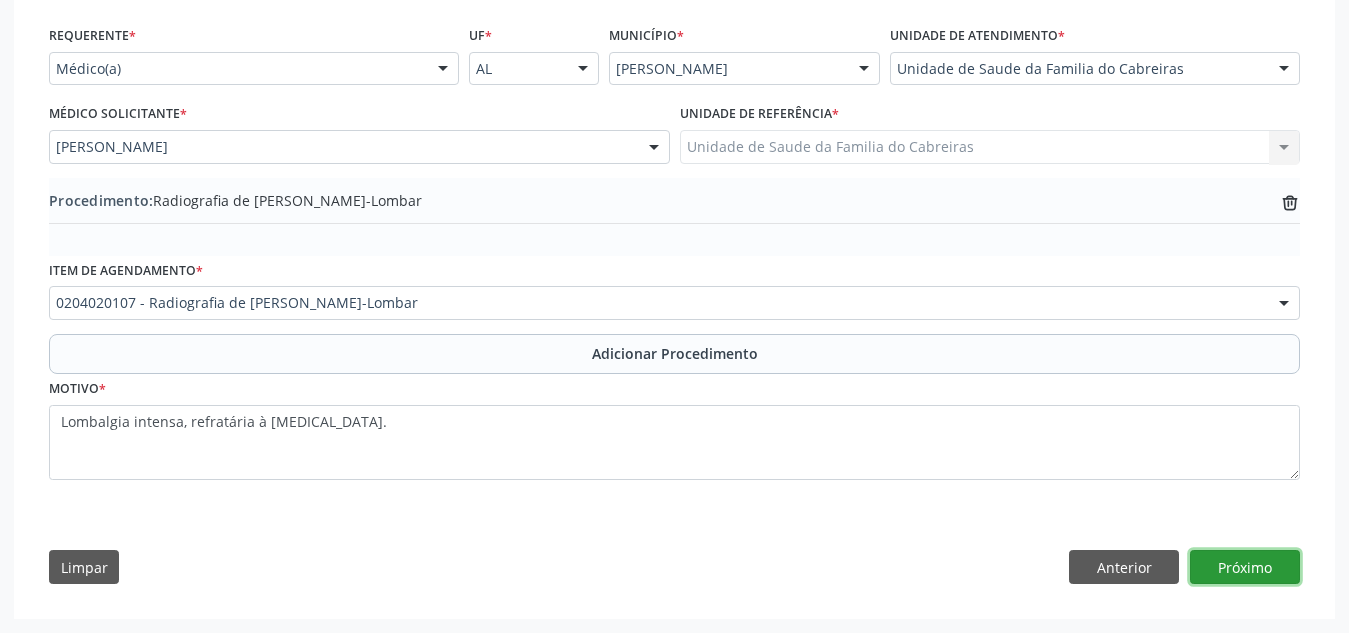 click on "Próximo" at bounding box center (1245, 567) 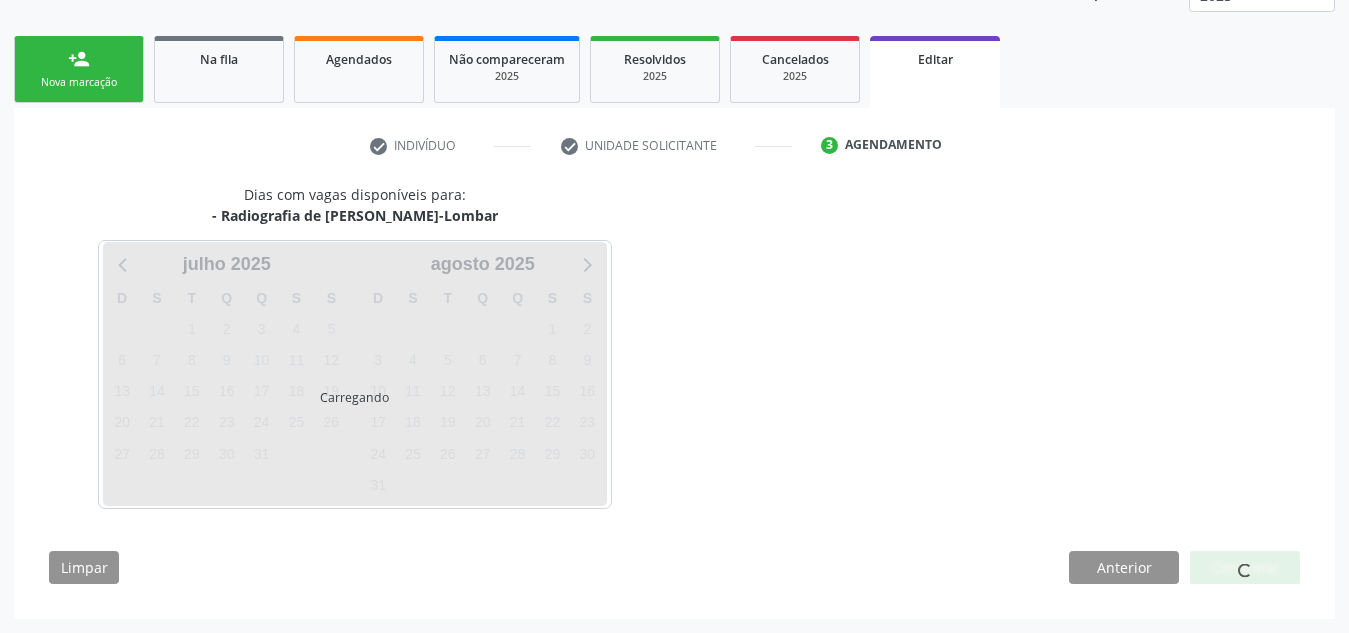 scroll, scrollTop: 350, scrollLeft: 0, axis: vertical 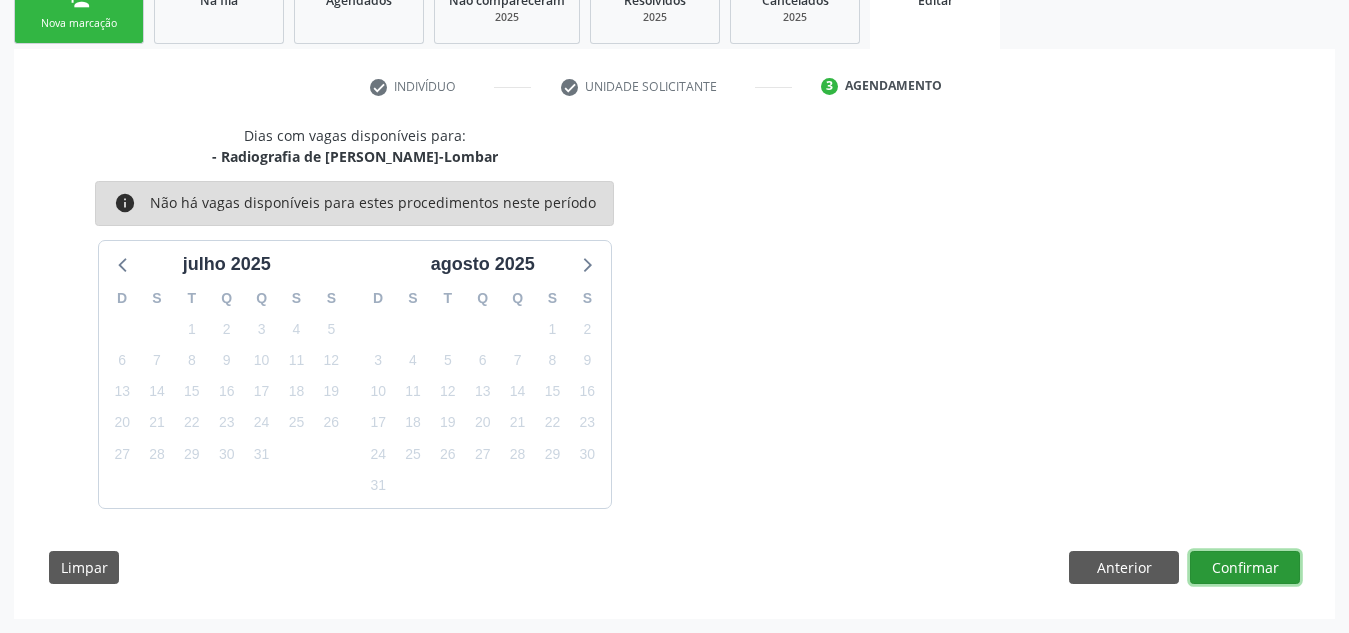 click on "Confirmar" at bounding box center [1245, 568] 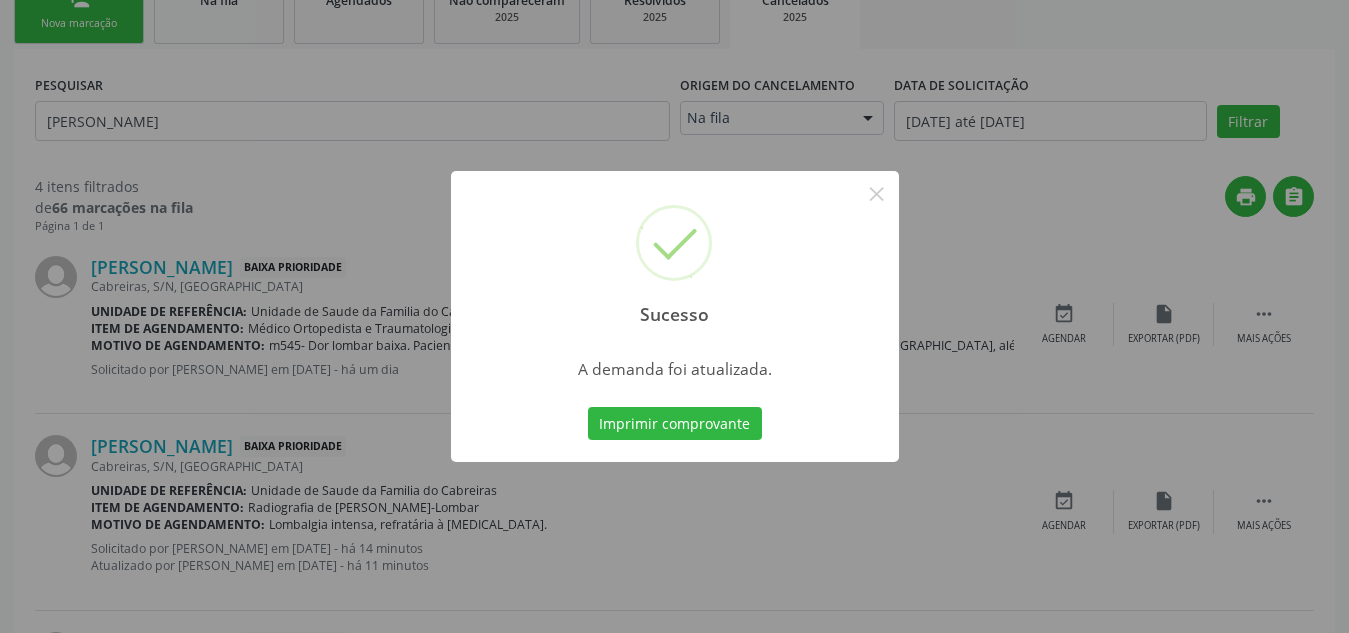 scroll, scrollTop: 0, scrollLeft: 0, axis: both 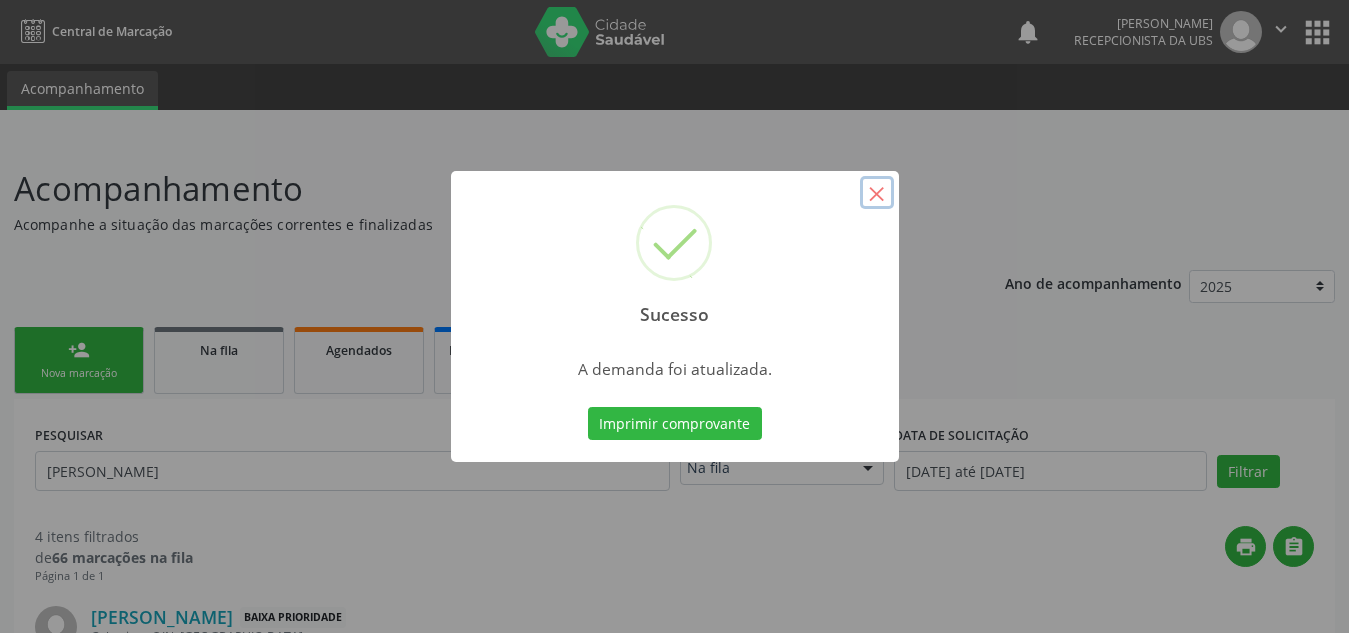 click on "×" at bounding box center (877, 193) 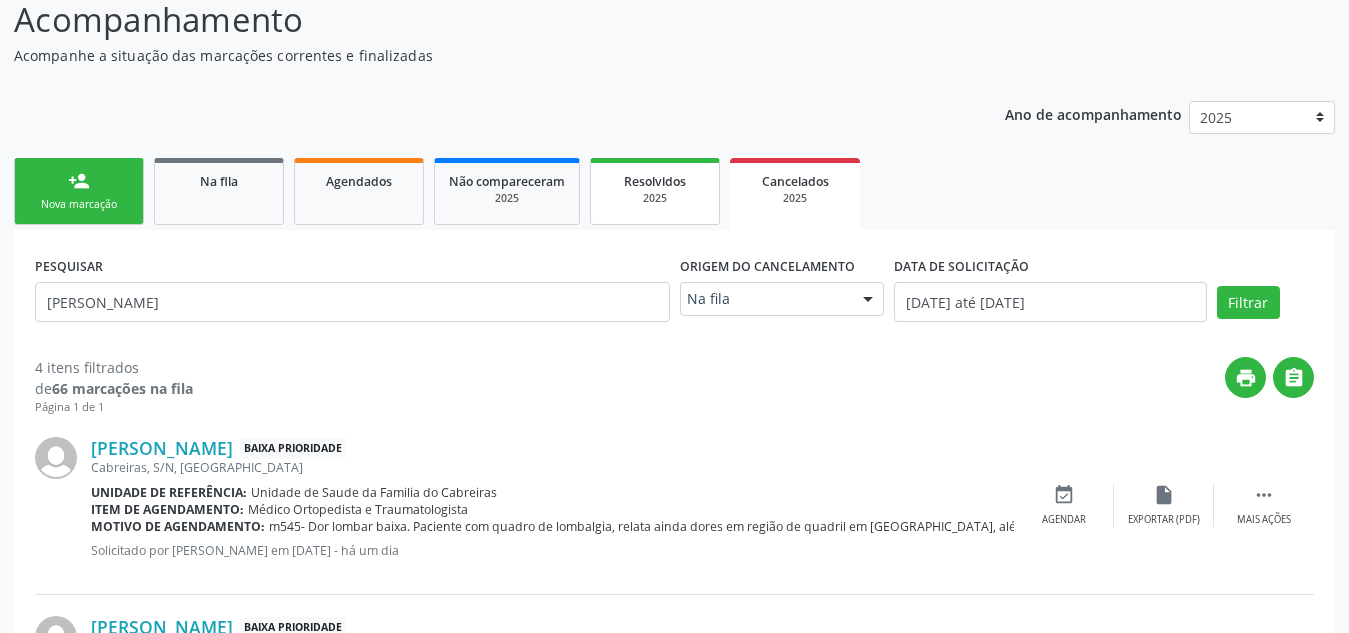 scroll, scrollTop: 170, scrollLeft: 0, axis: vertical 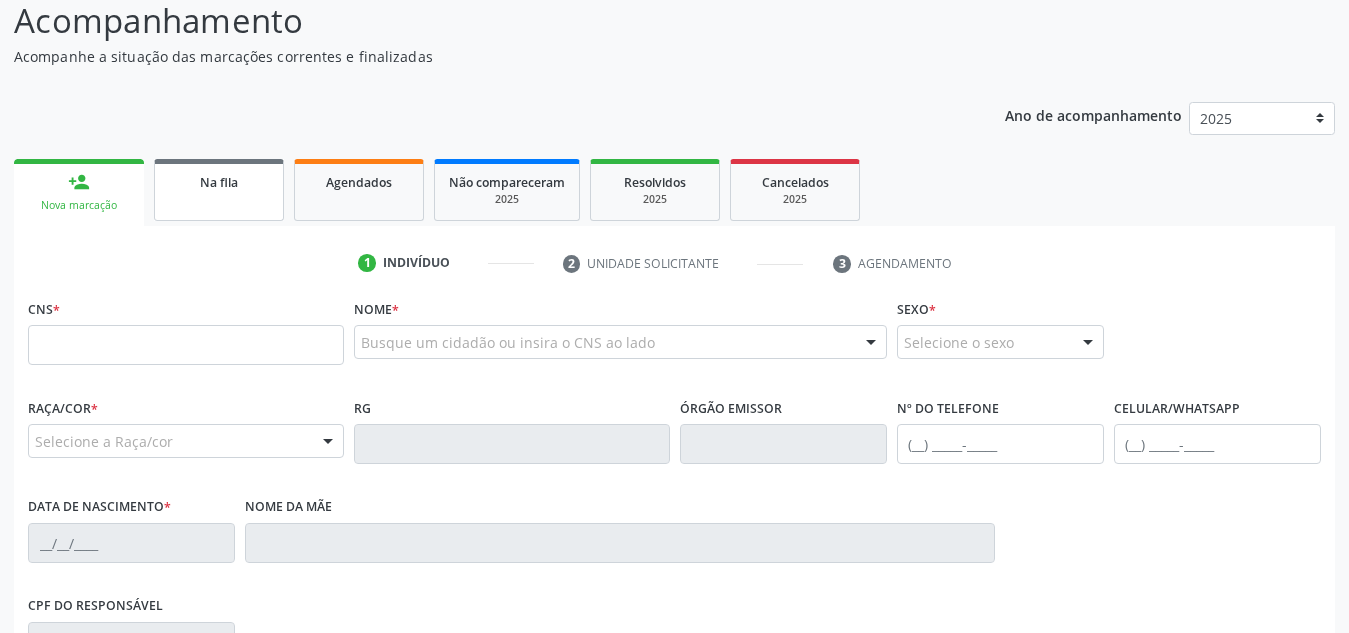 click on "Na fila" at bounding box center (219, 182) 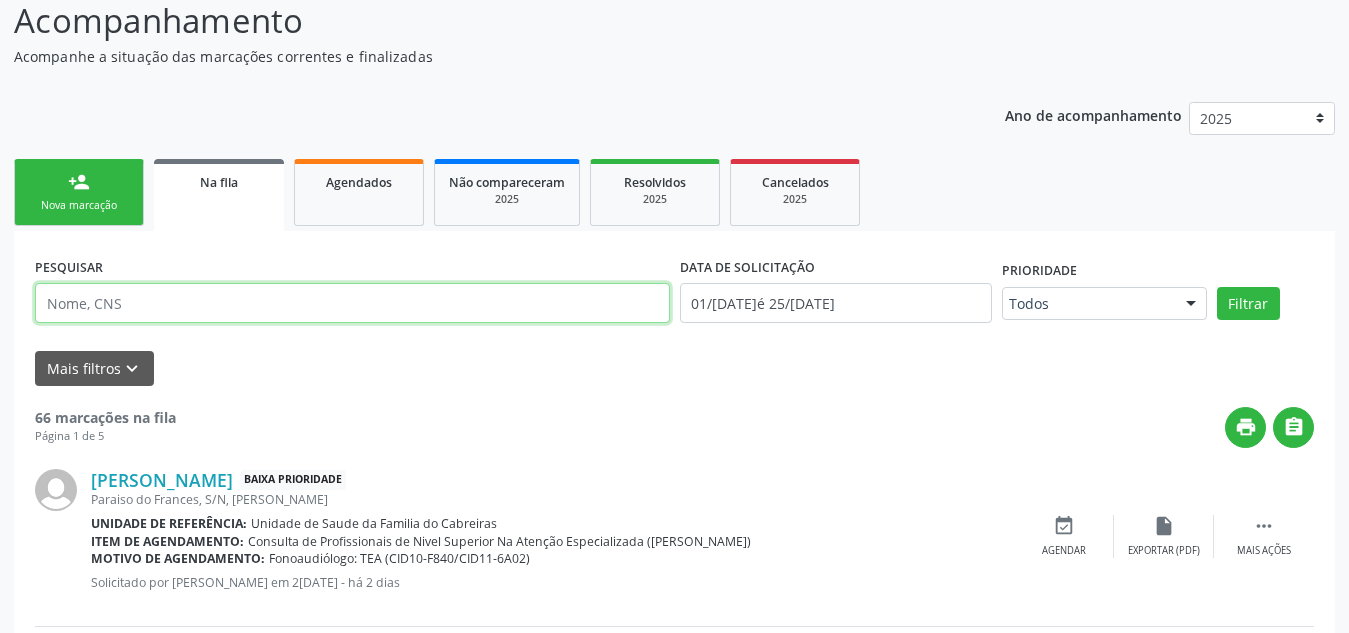 click at bounding box center (352, 303) 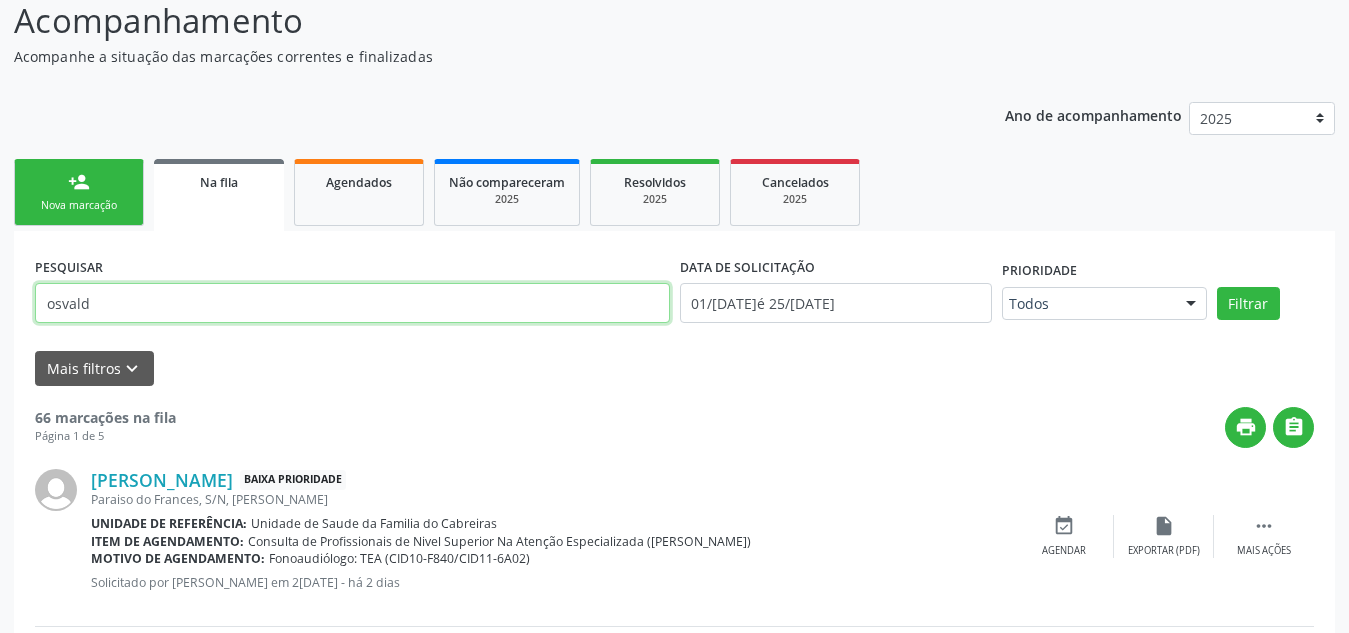 type on "[PERSON_NAME]" 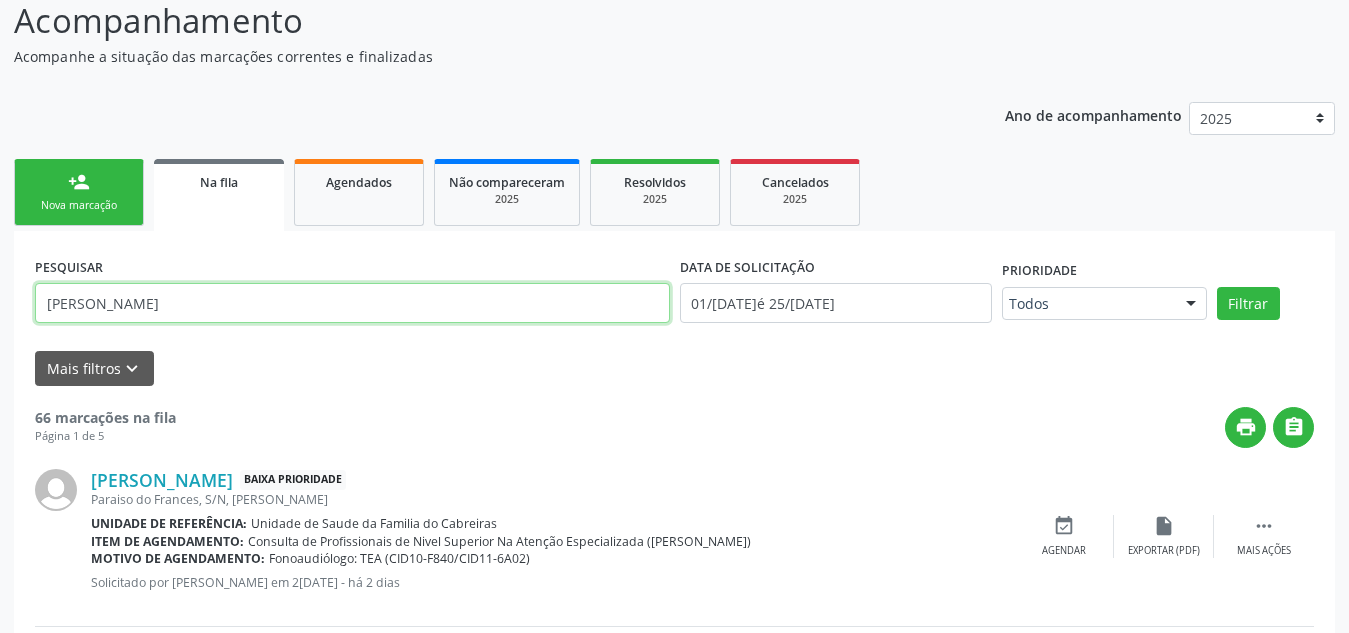click on "Filtrar" at bounding box center (1248, 304) 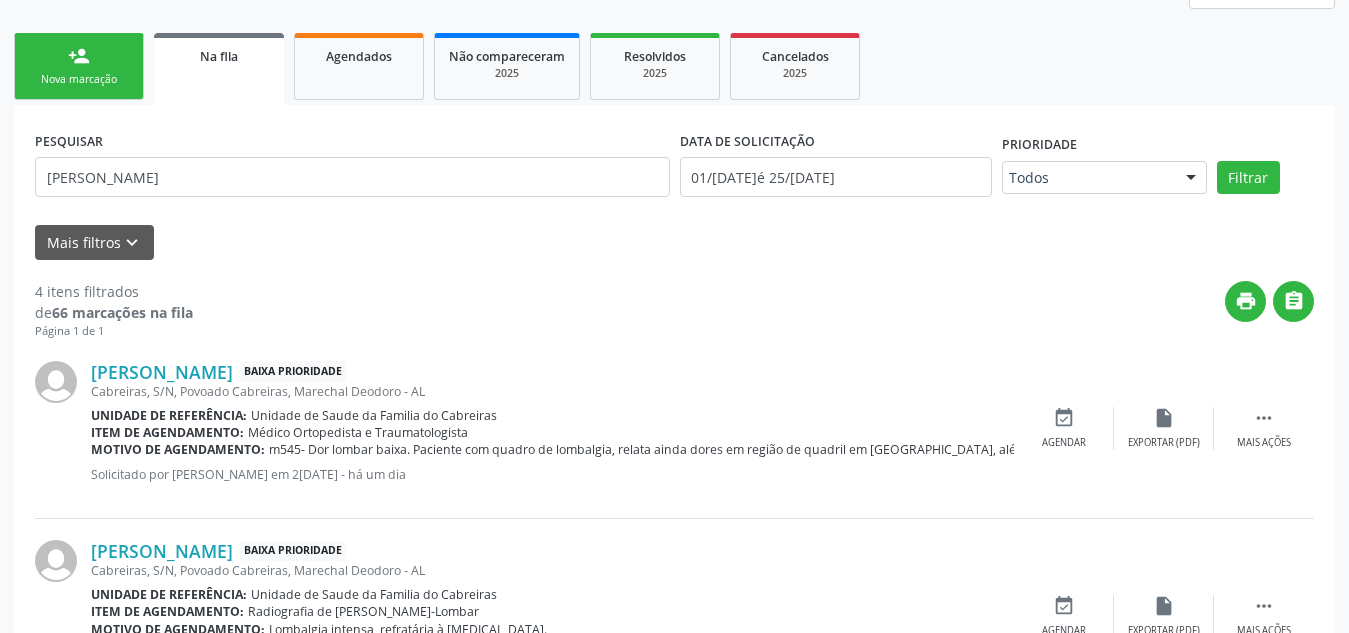 scroll, scrollTop: 359, scrollLeft: 0, axis: vertical 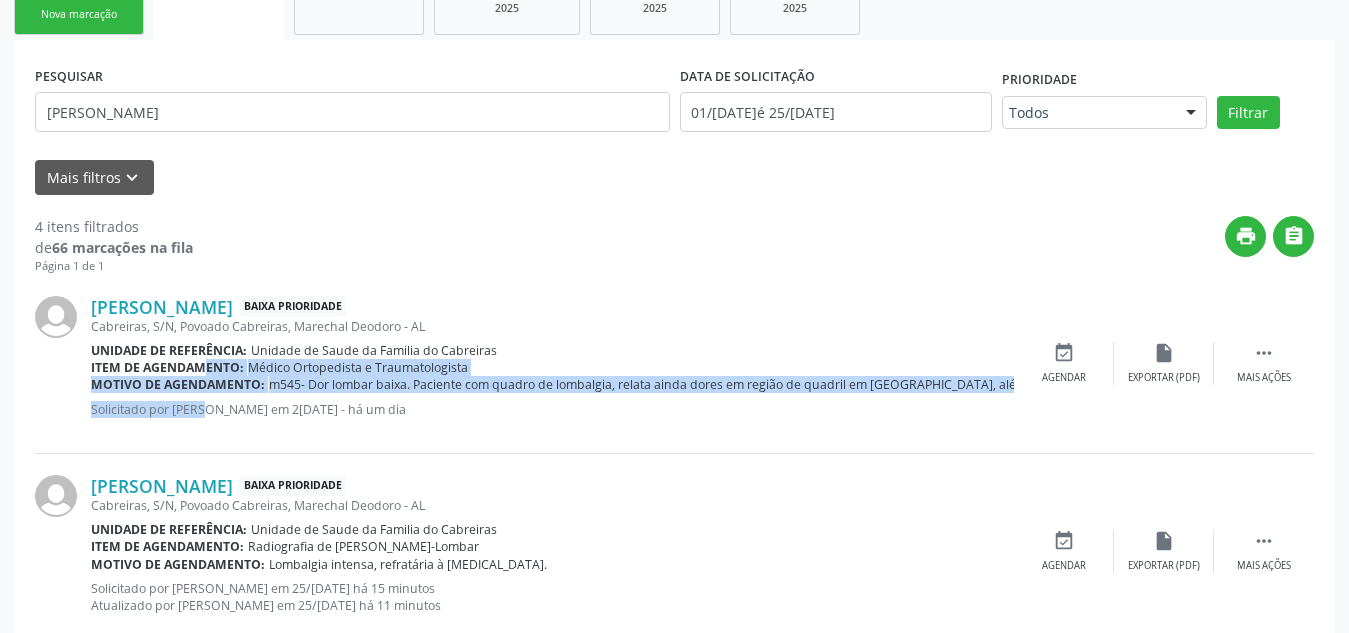 drag, startPoint x: 175, startPoint y: 371, endPoint x: 179, endPoint y: 394, distance: 23.345236 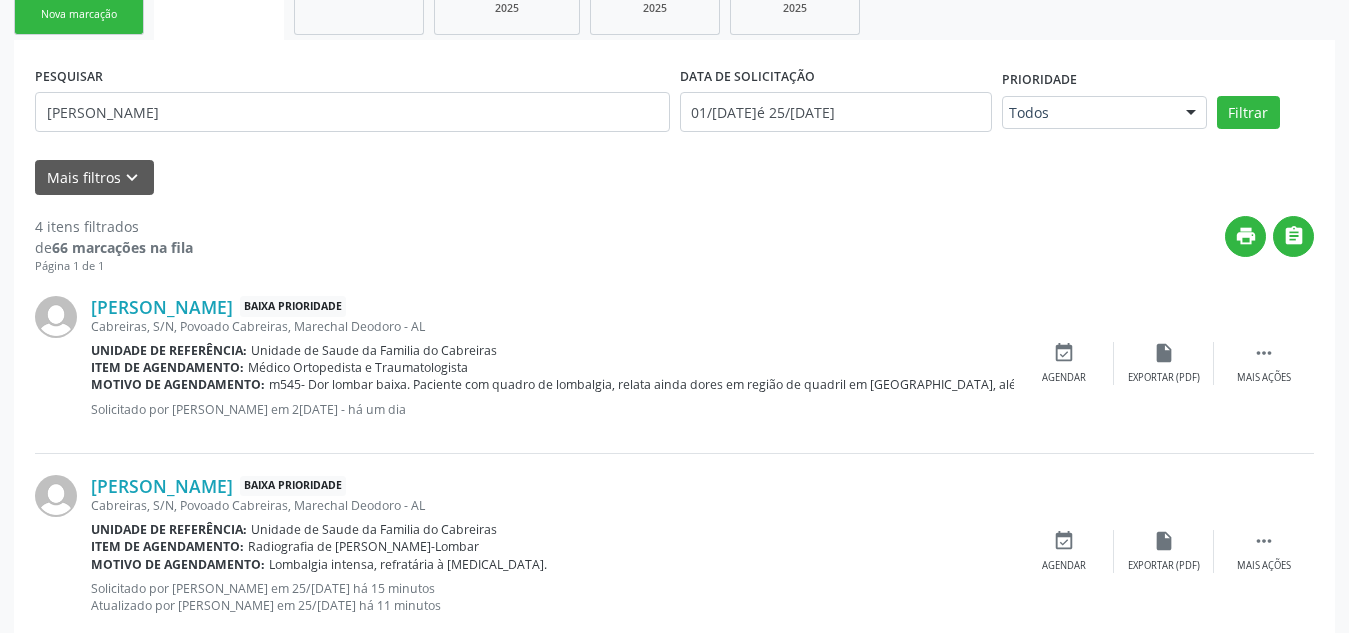 click on "[PERSON_NAME]
Baixa Prioridade
Cabreiras, S/N, Povoado Cabreiras, Marechal Deodoro - AL
Unidade de referência:
Unidade de Saude da Familia do Cabreiras
Item de agendamento:
Médico Ortopedista e Traumatologista
Motivo de agendamento:
m545- Dor lombar baixa. Paciente com quadro de lombalgia, relata ainda dores em região de quadril em [GEOGRAPHIC_DATA], além de [MEDICAL_DATA], paciente com dificuldade de manter a posição reta.
Solicitado por [PERSON_NAME] em 2[DATE] - há um dia

Mais ações
insert_drive_file
Exportar (PDF)
event_available
Agendar" at bounding box center [674, 364] 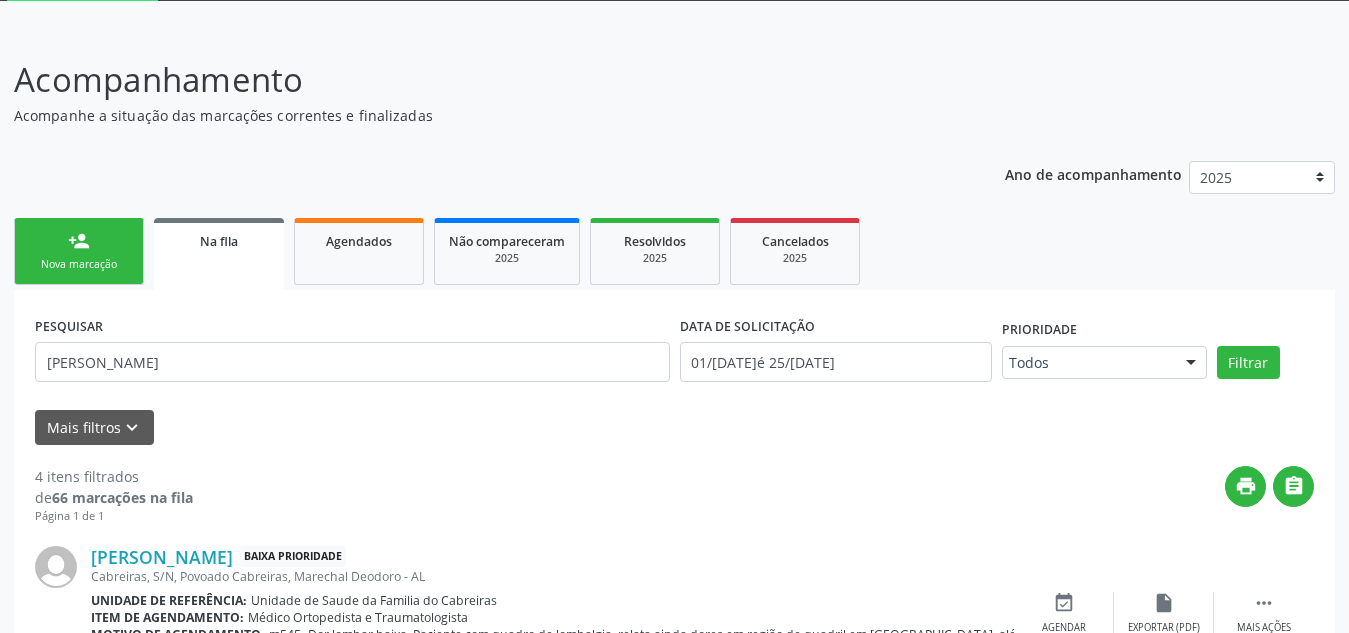 scroll, scrollTop: 108, scrollLeft: 0, axis: vertical 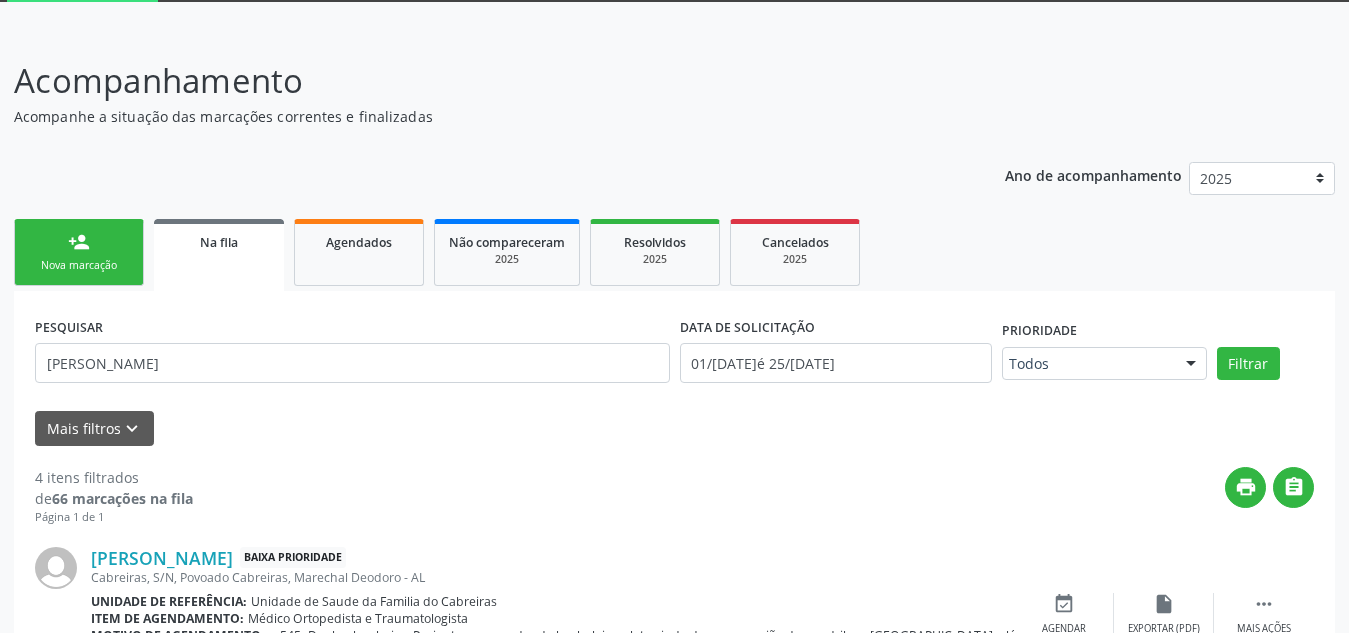 click on "person_add
Nova marcação" at bounding box center [79, 252] 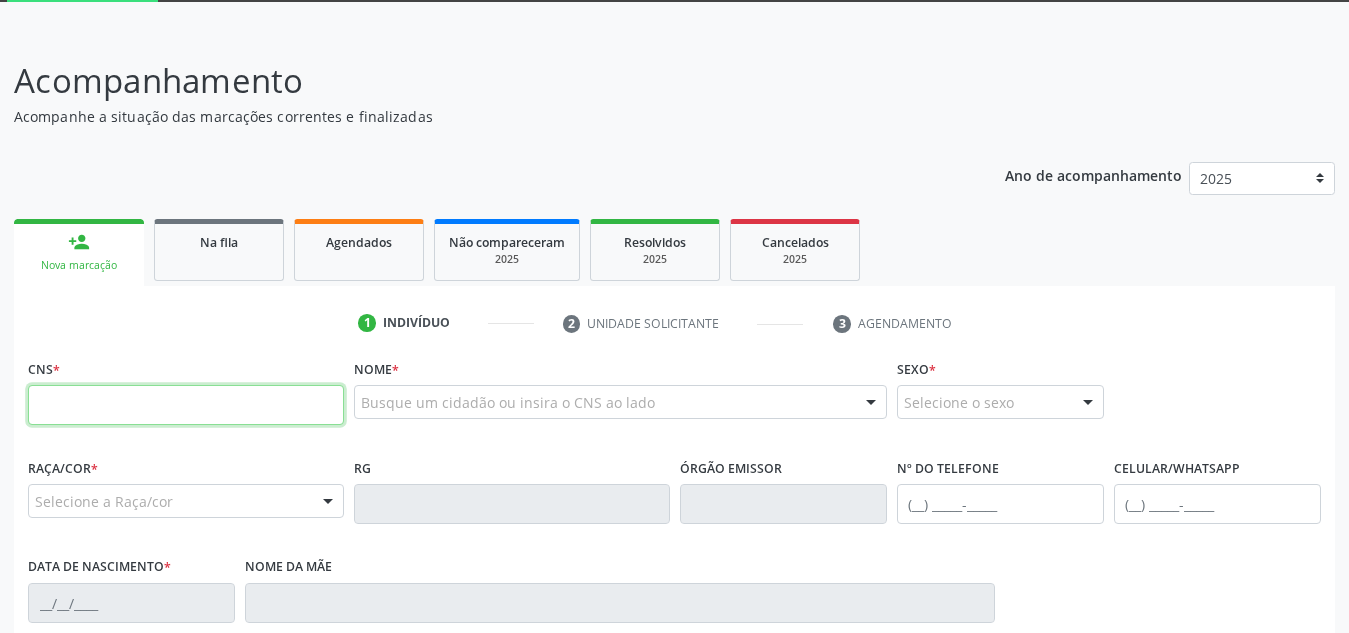 click at bounding box center [186, 405] 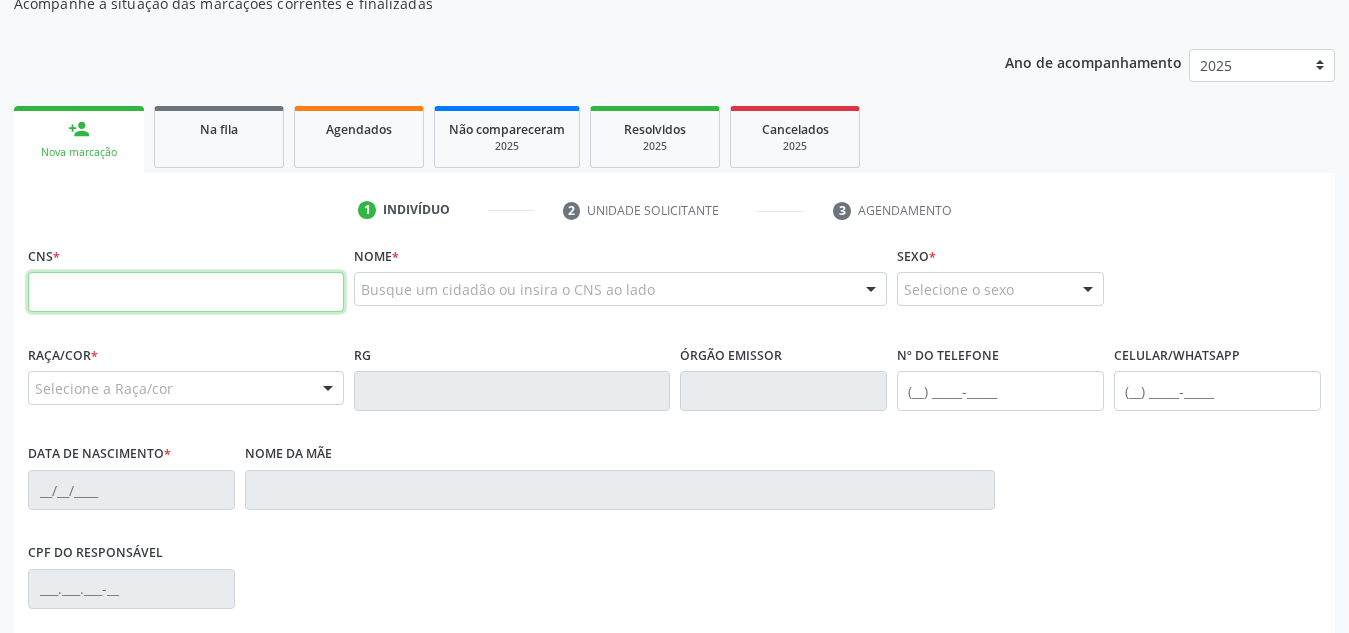 scroll, scrollTop: 222, scrollLeft: 0, axis: vertical 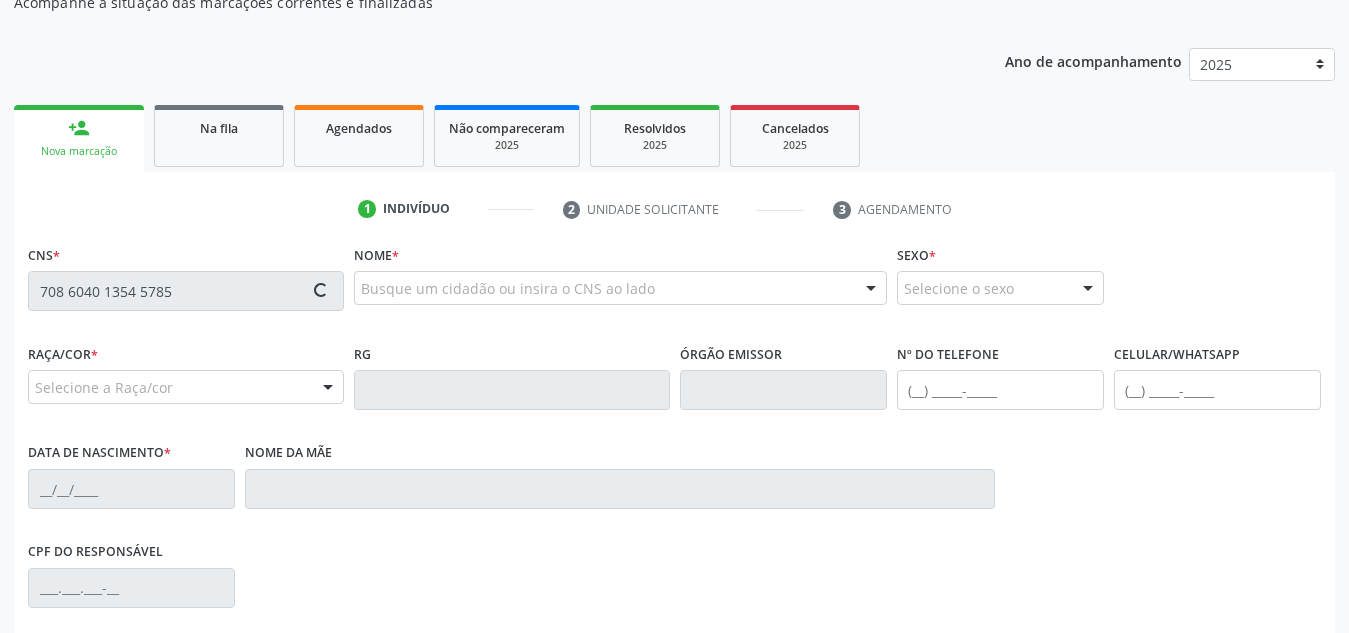 type on "708 6040 1354 5785" 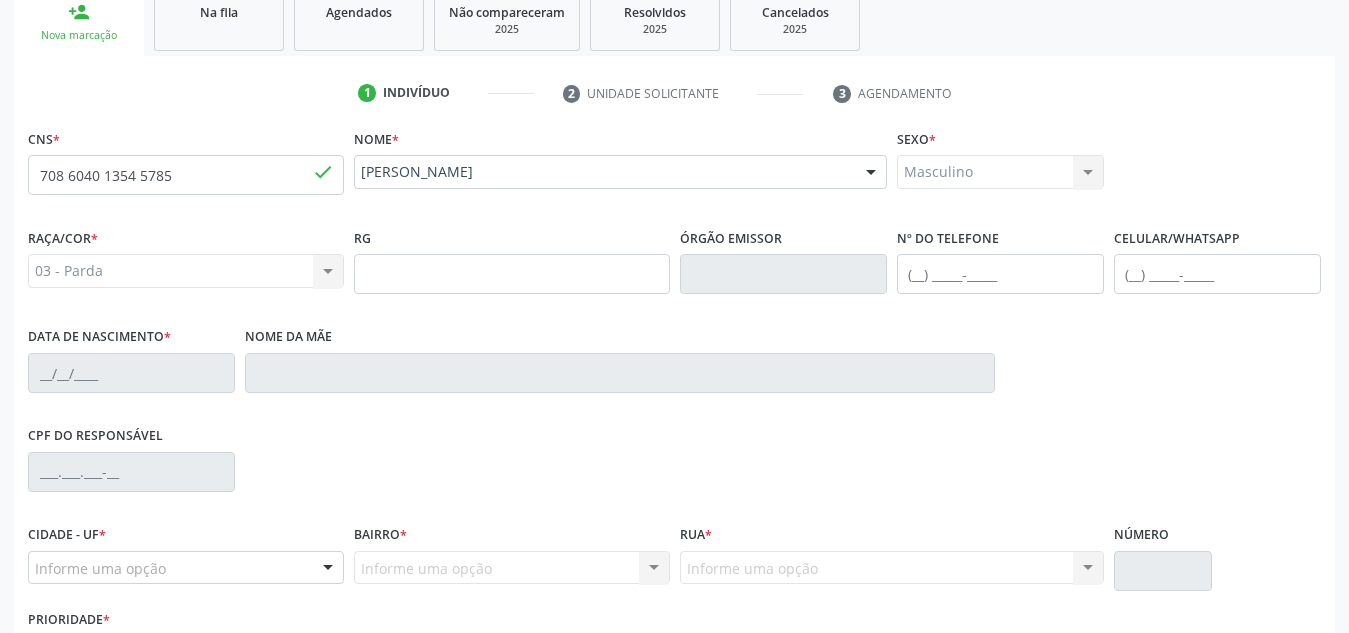 type on "[PHONE_NUMBER]" 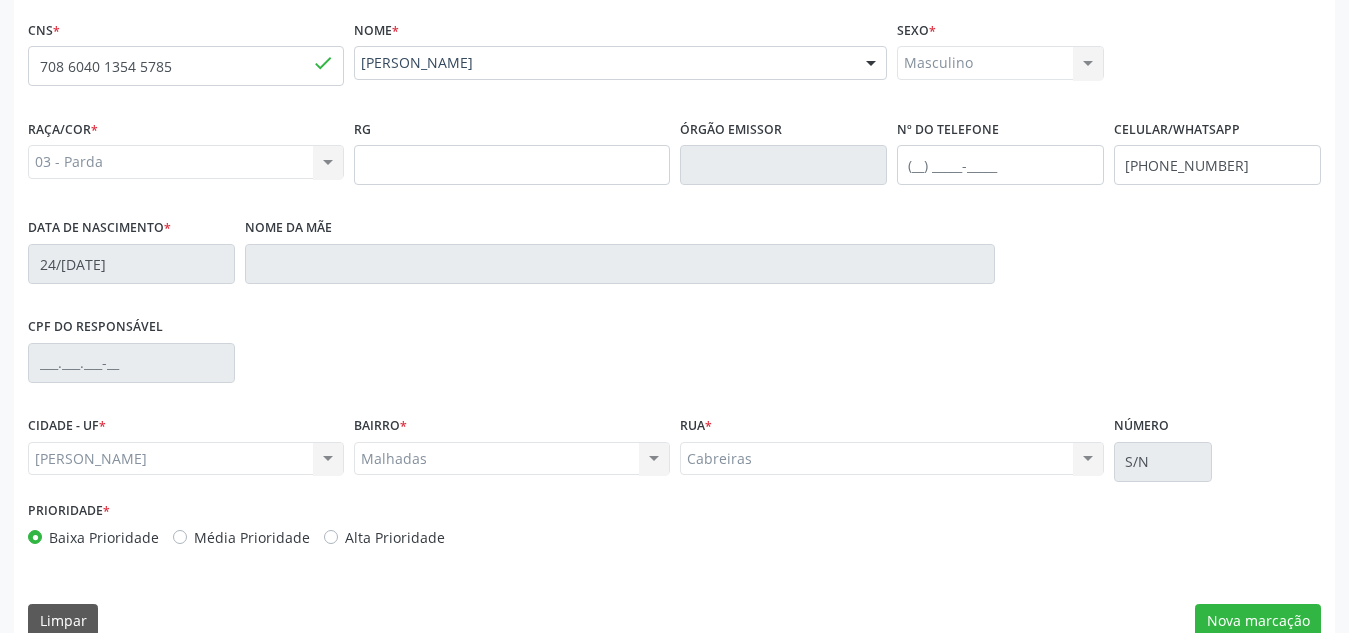 scroll, scrollTop: 479, scrollLeft: 0, axis: vertical 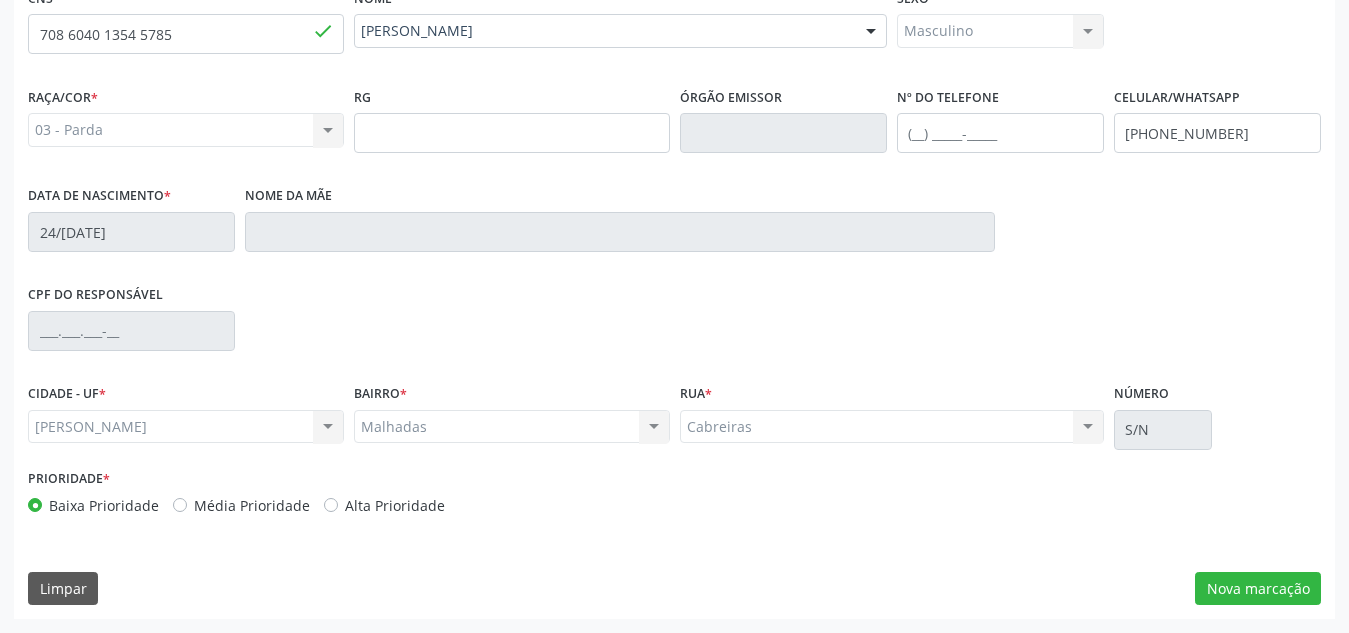 click on "Malhadas         Malhadas
Nenhum resultado encontrado para: "   "
Não há nenhuma opção para ser exibida." at bounding box center [512, 427] 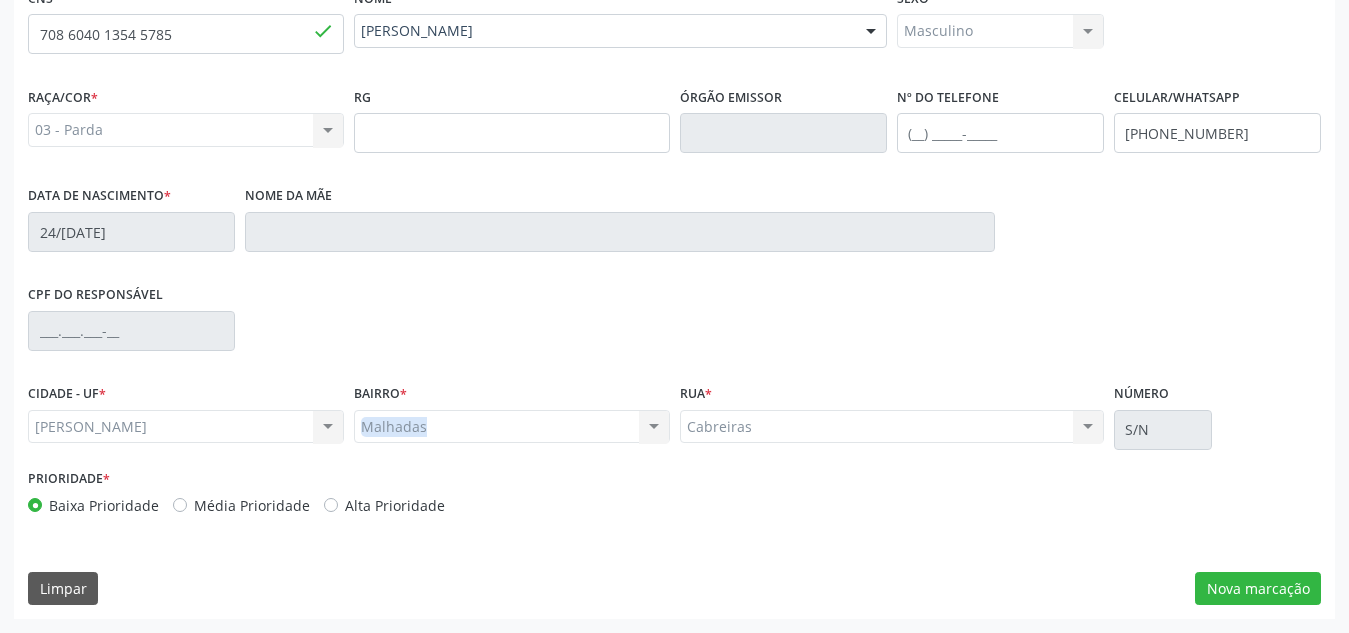 click on "Malhadas         Malhadas
Nenhum resultado encontrado para: "   "
Não há nenhuma opção para ser exibida." at bounding box center (512, 427) 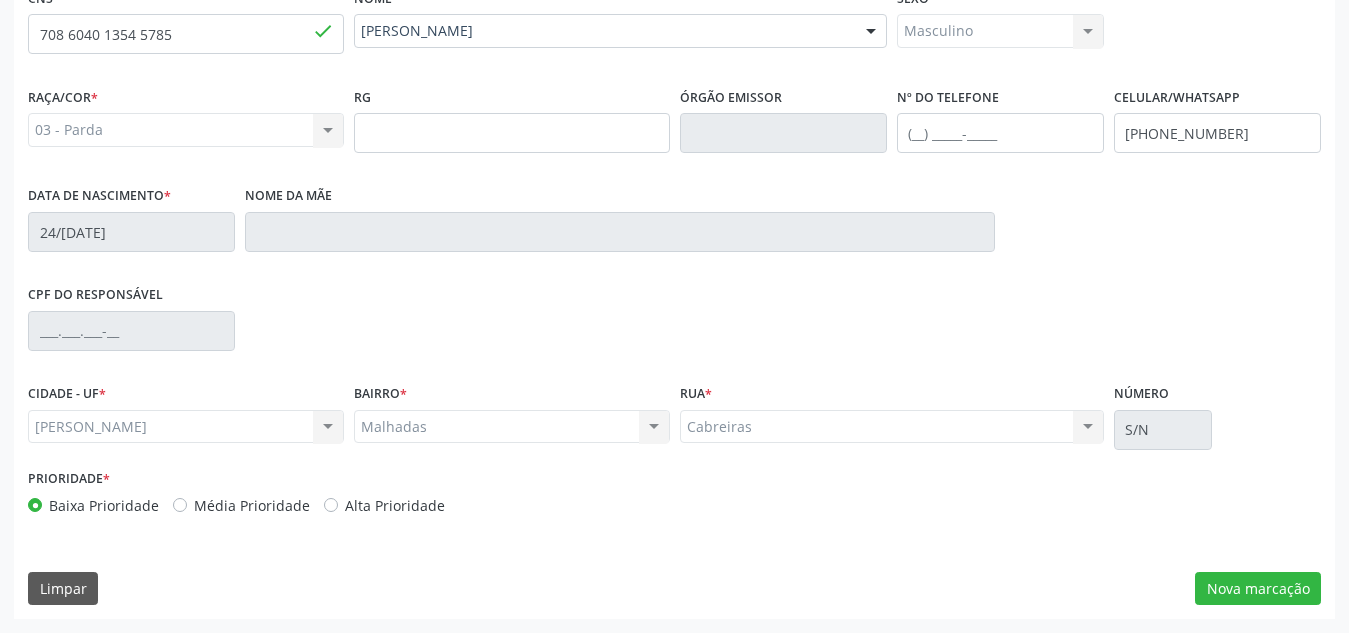 click on "Malhadas         Malhadas
Nenhum resultado encontrado para: "   "
Não há nenhuma opção para ser exibida." at bounding box center [512, 427] 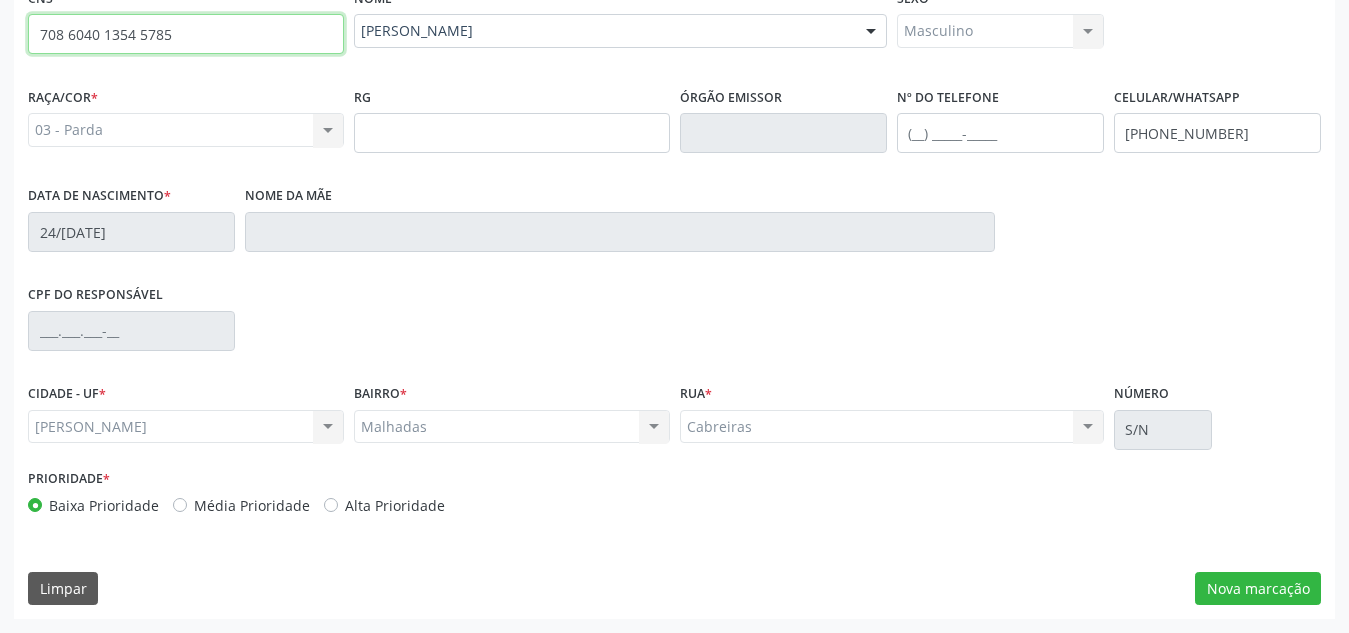 click on "708 6040 1354 5785" at bounding box center [186, 34] 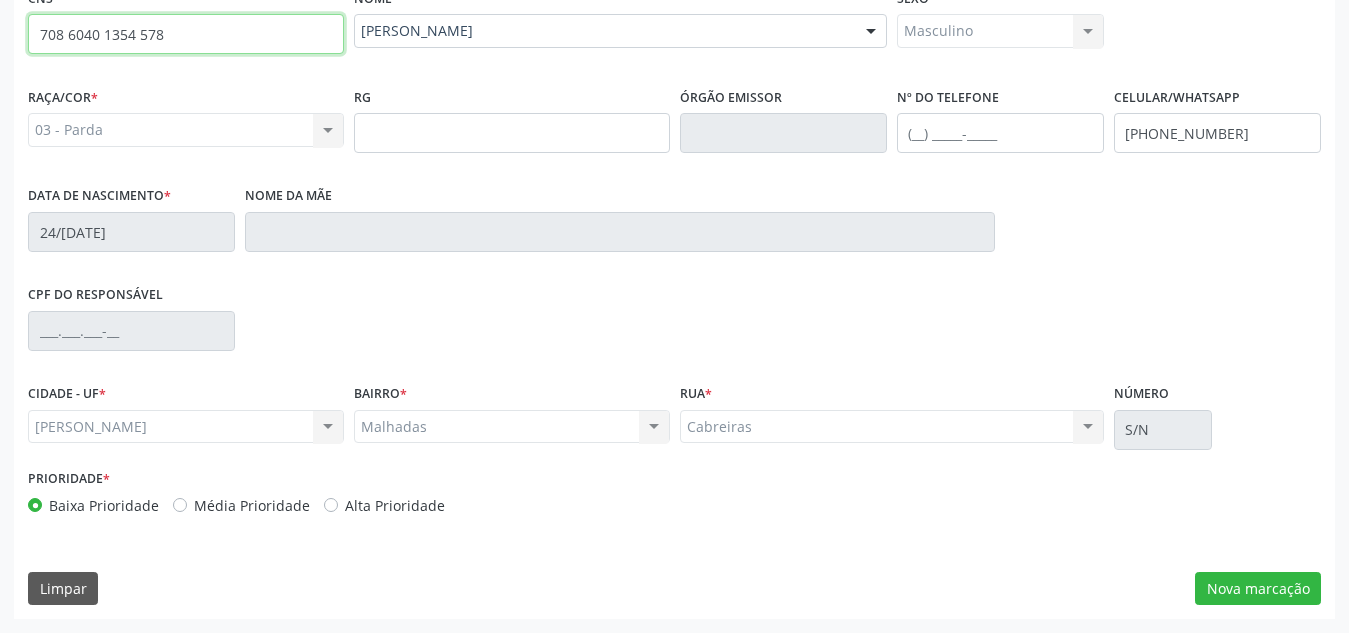 type 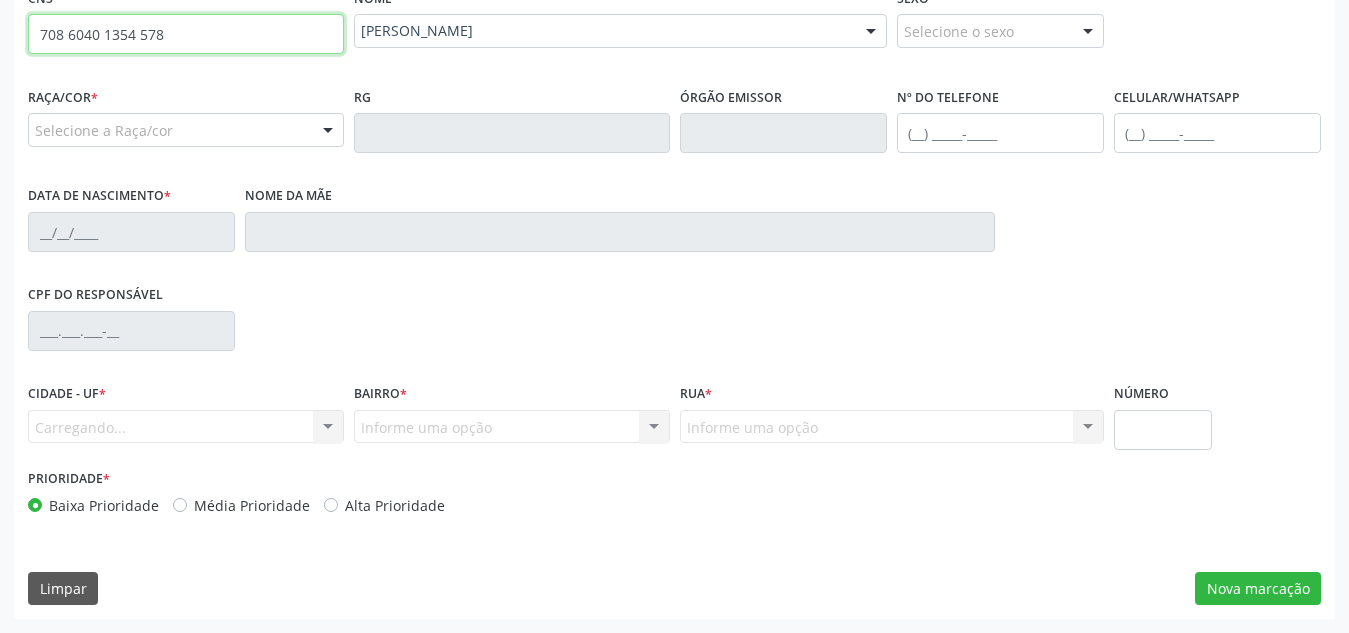 type on "708 6040 1354 5785" 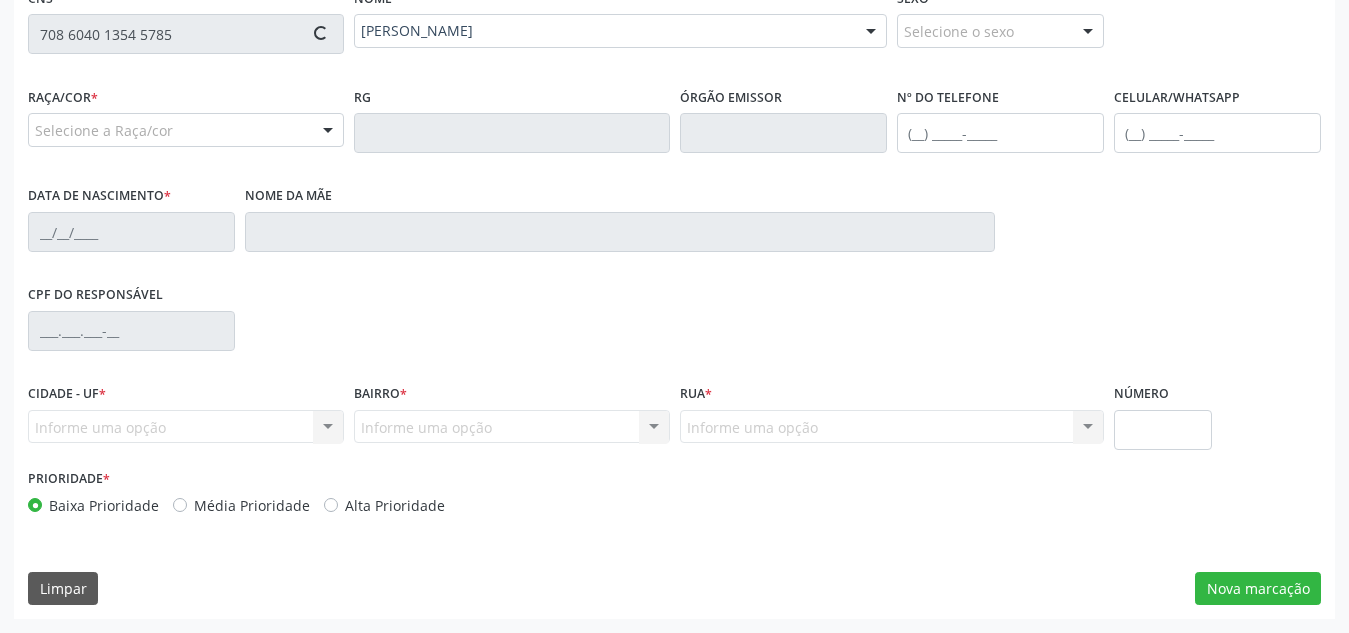 type on "[PHONE_NUMBER]" 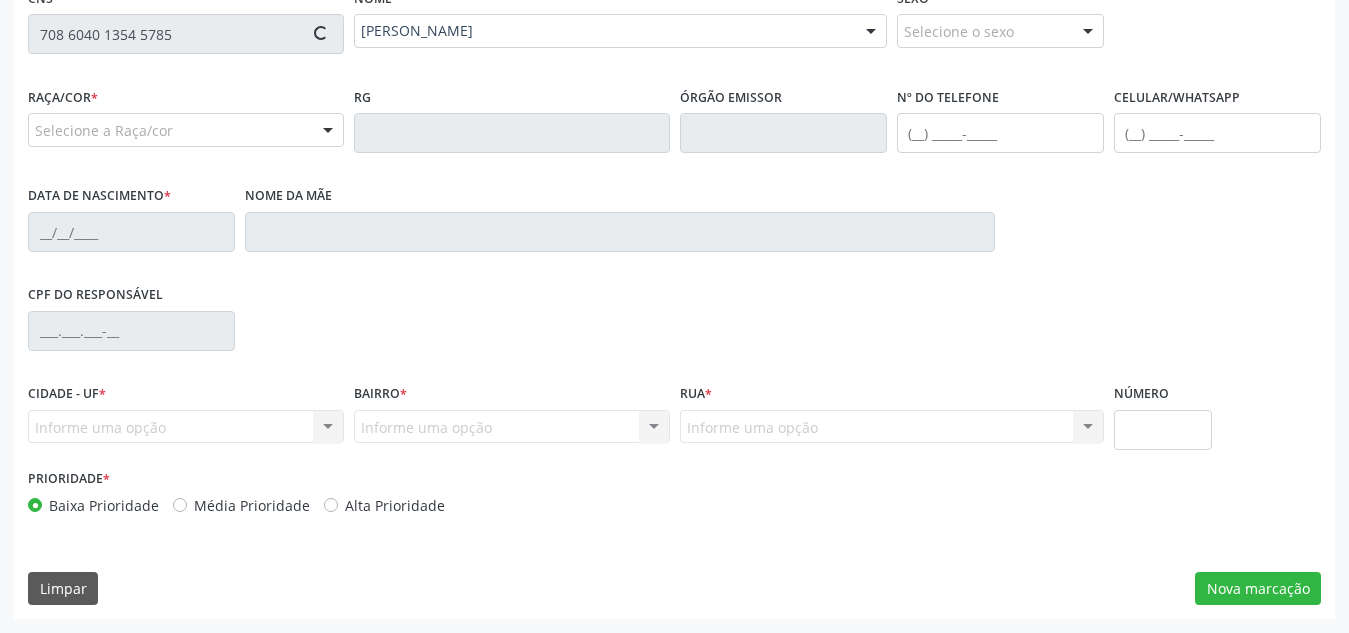 type on "24/[DATE]" 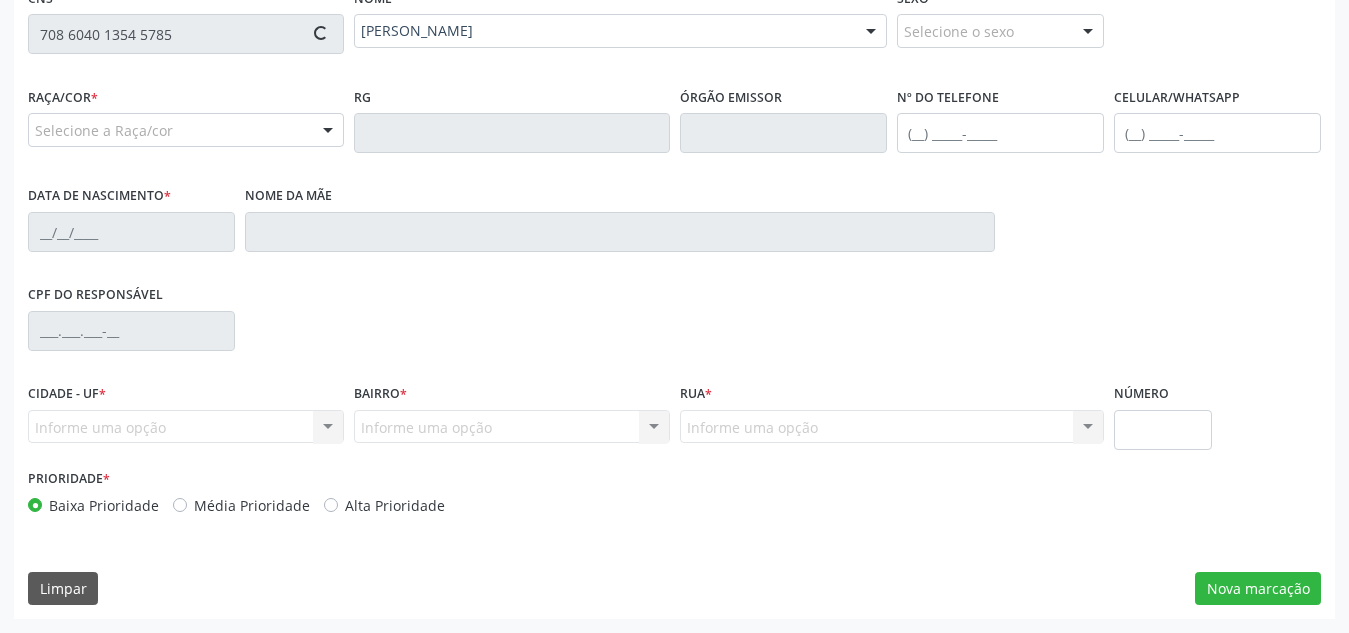 type on "S/N" 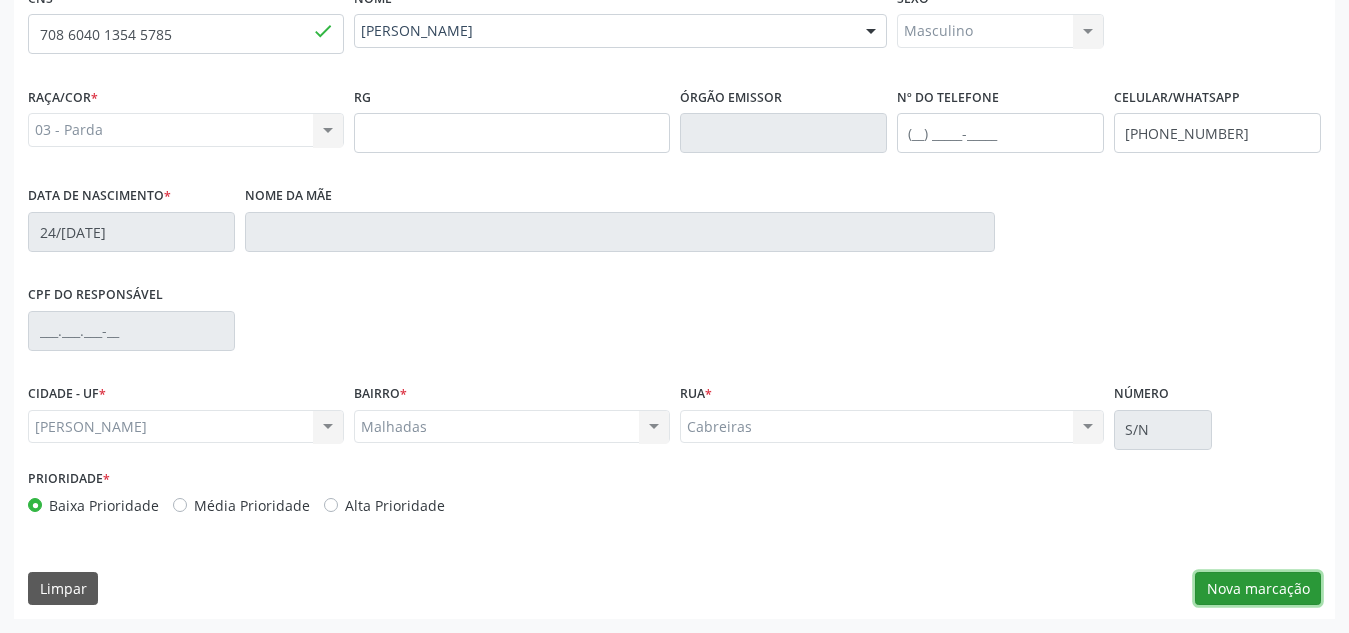 click on "Nova marcação" at bounding box center [1258, 589] 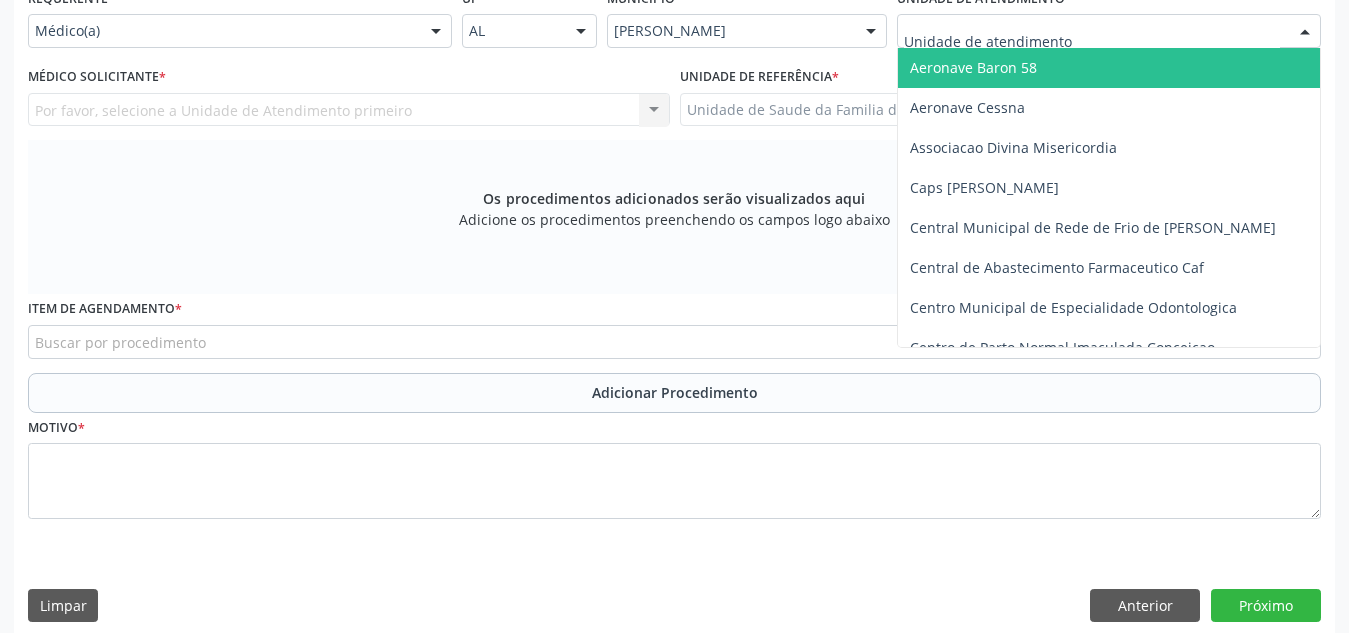 click at bounding box center (1109, 31) 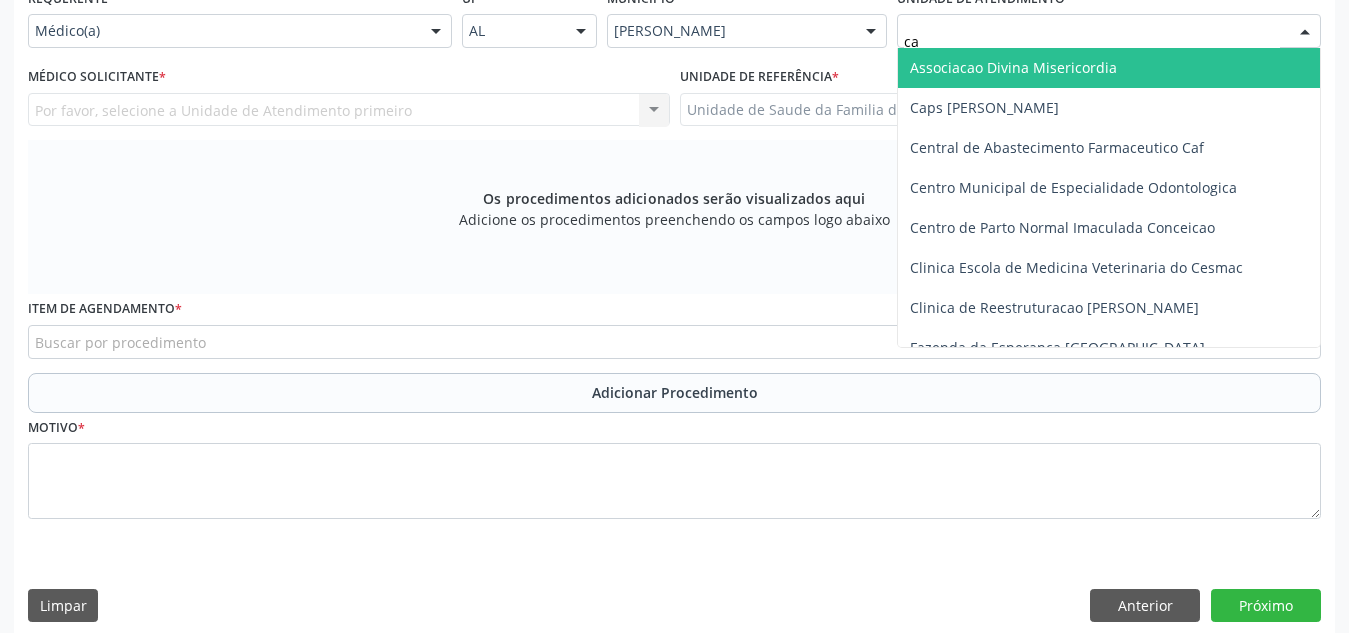 type on "cab" 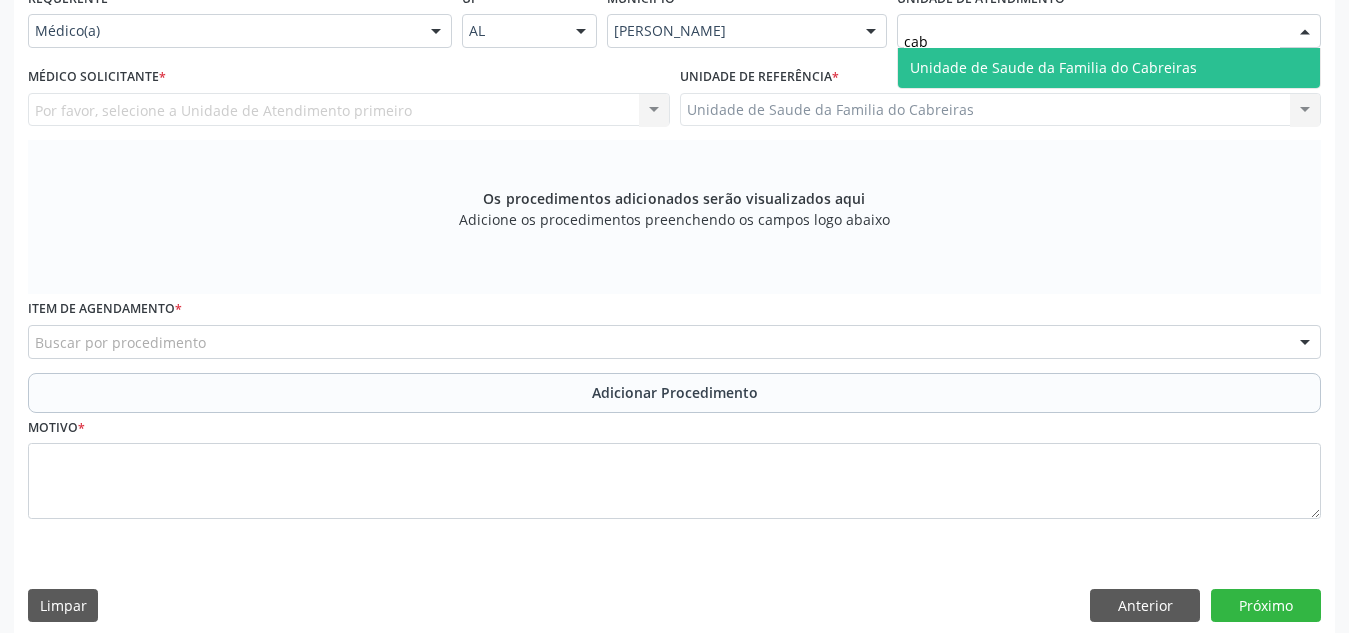 click on "Unidade de Saude da Familia do Cabreiras" at bounding box center (1109, 68) 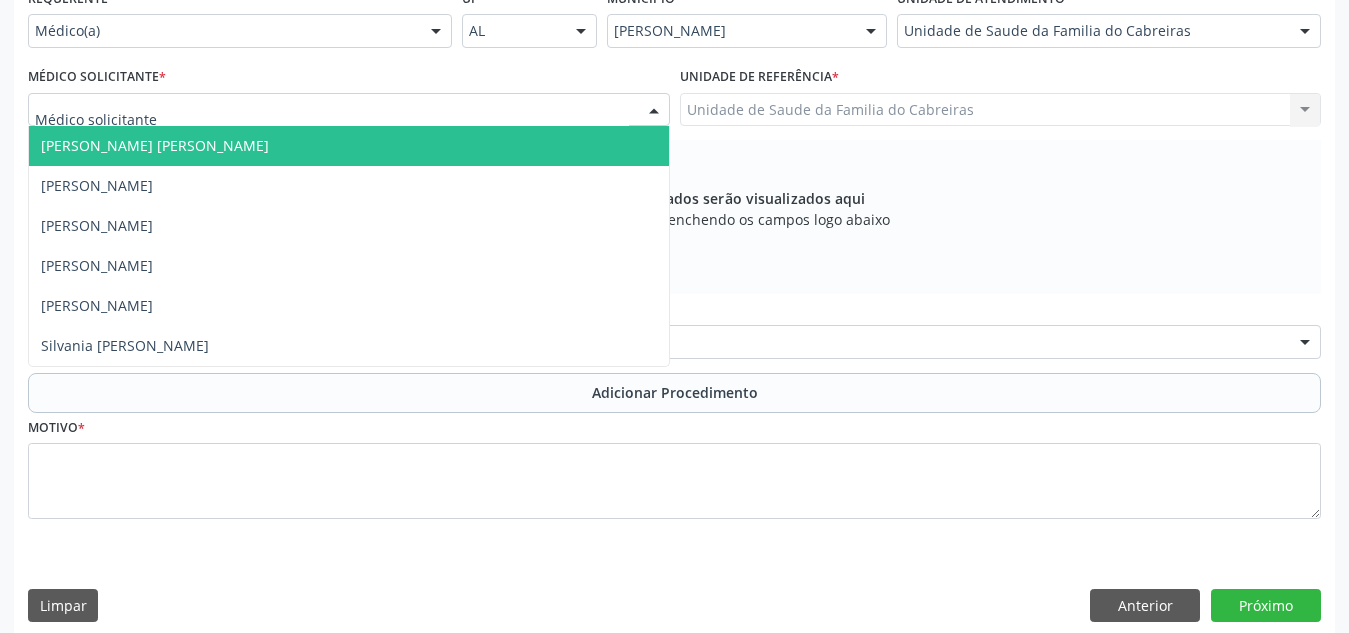 click at bounding box center (349, 110) 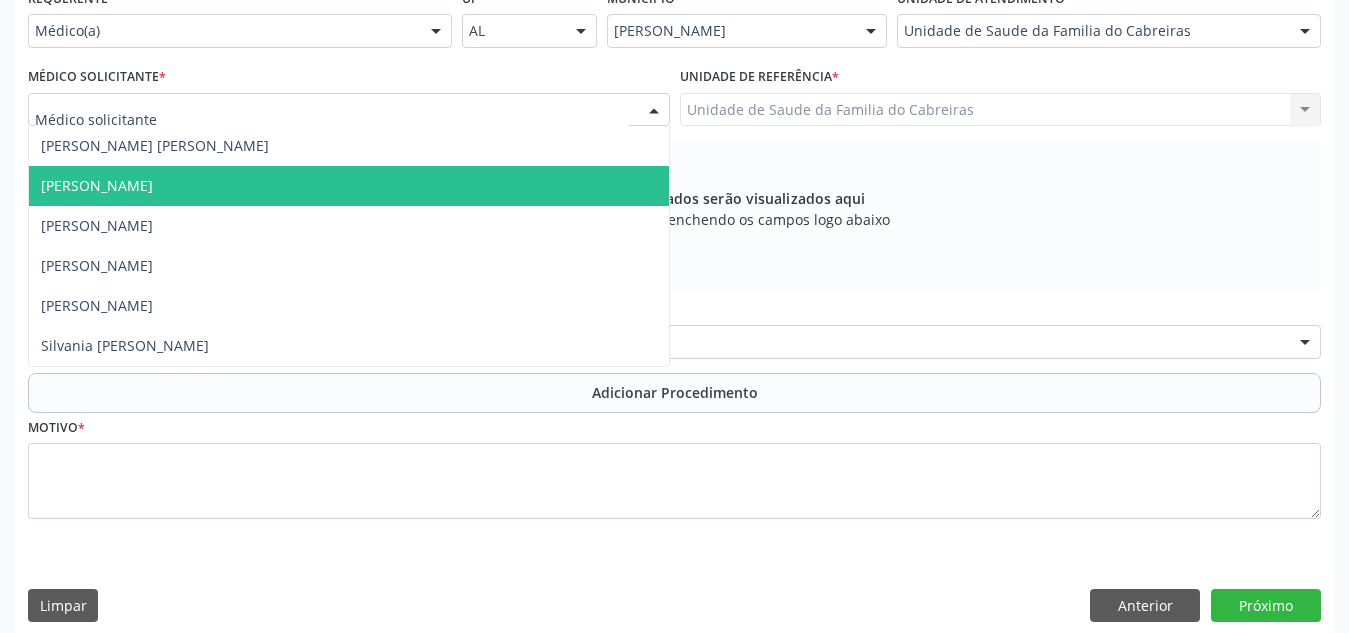 click on "[PERSON_NAME]" at bounding box center (349, 186) 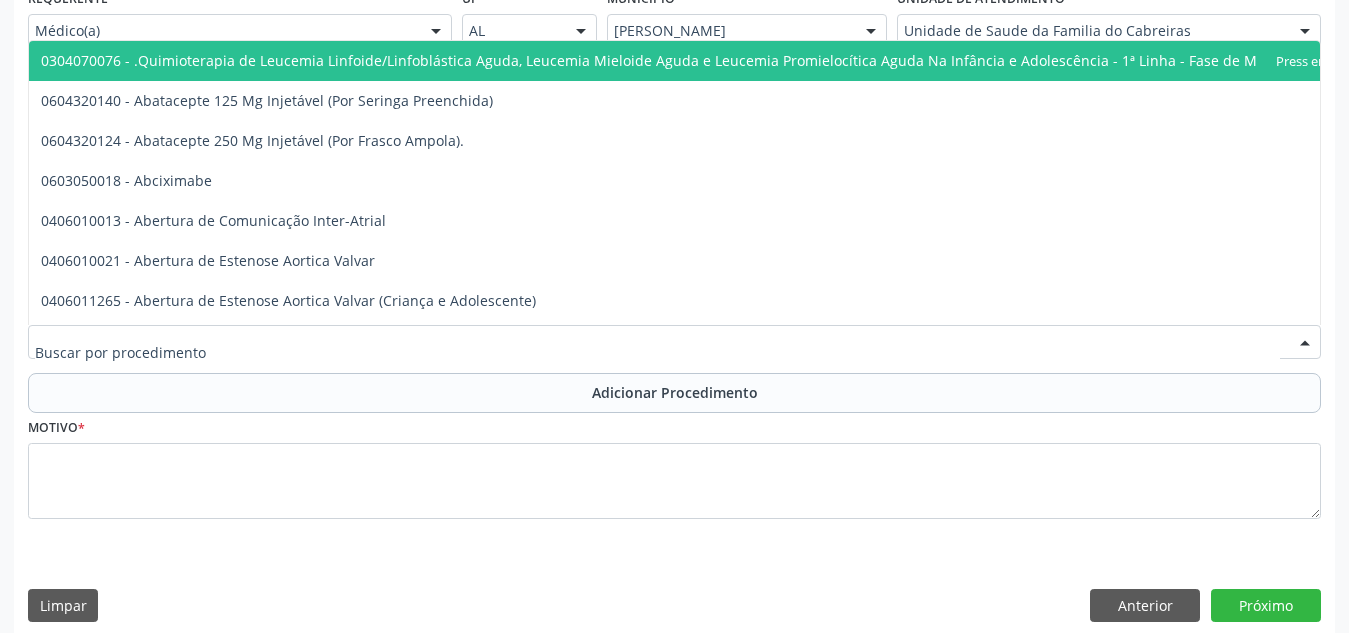 click at bounding box center (674, 342) 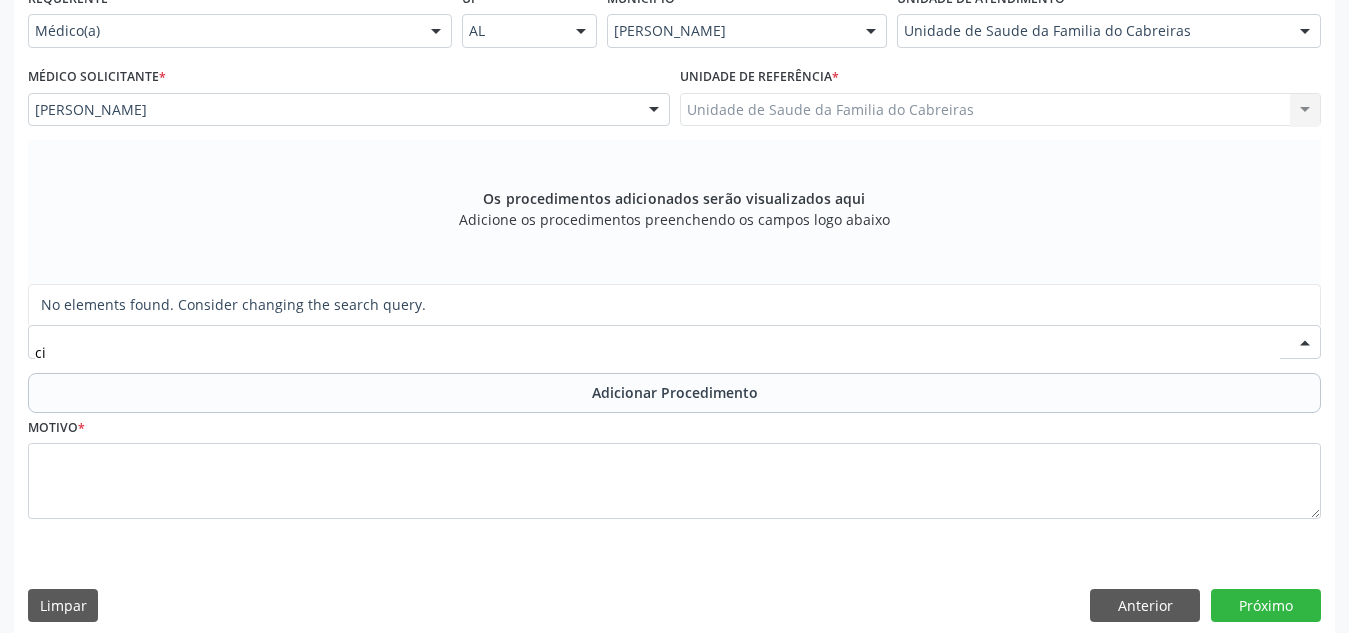 type on "c" 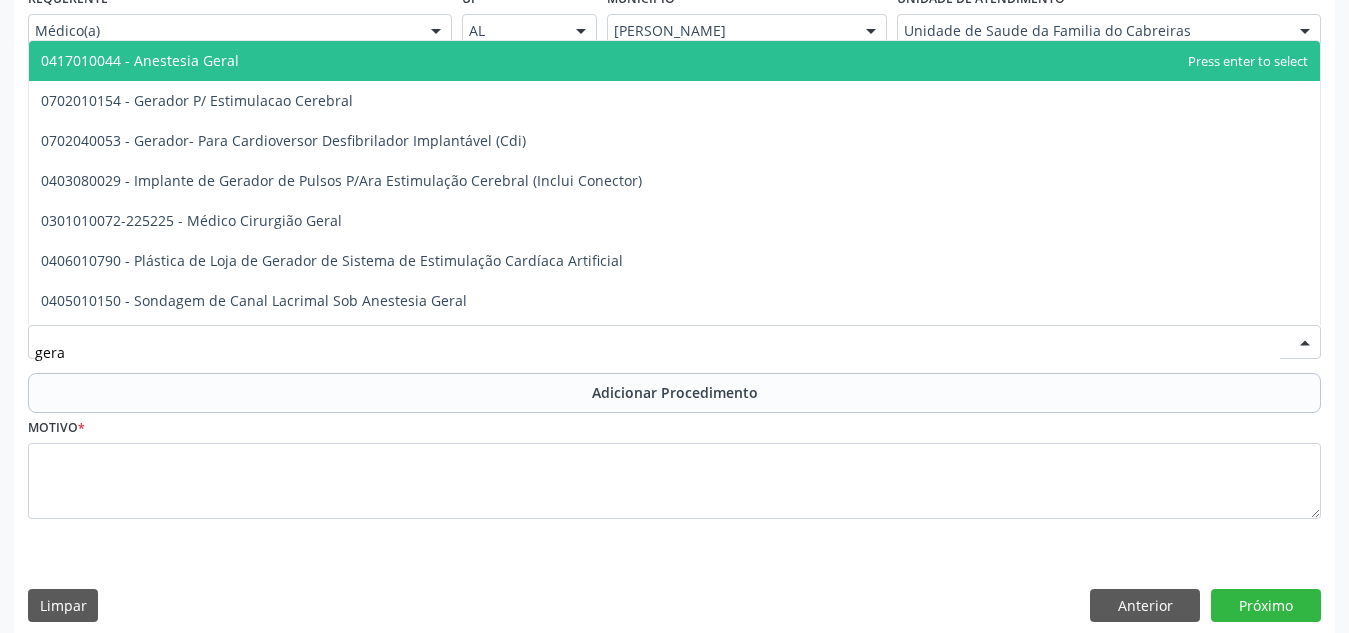 type on "geral" 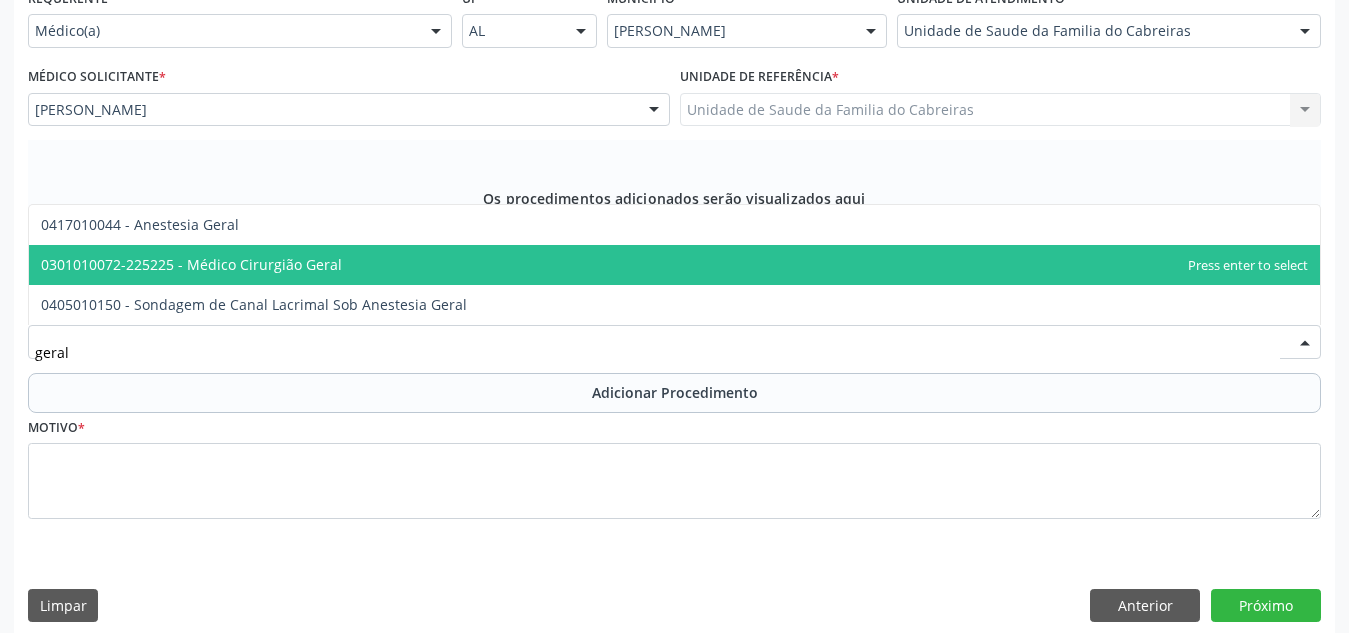 click on "0301010072-225225 - Médico Cirurgião Geral" at bounding box center (674, 265) 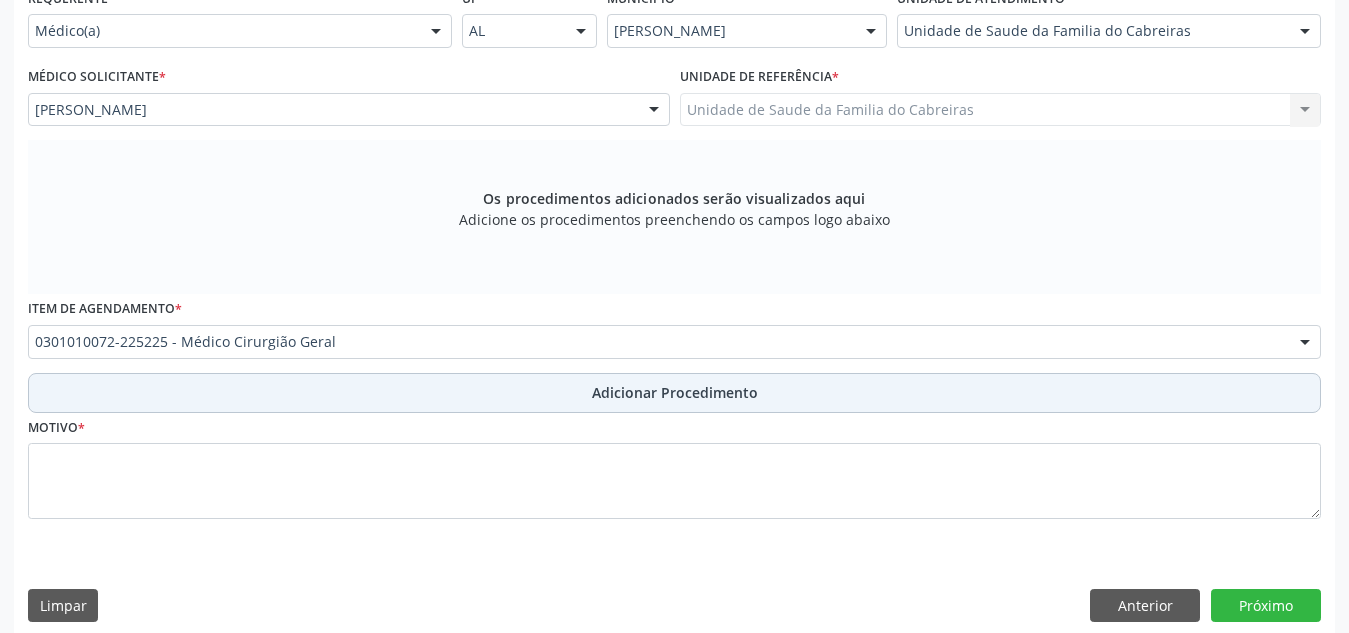 click on "Adicionar Procedimento" at bounding box center [675, 392] 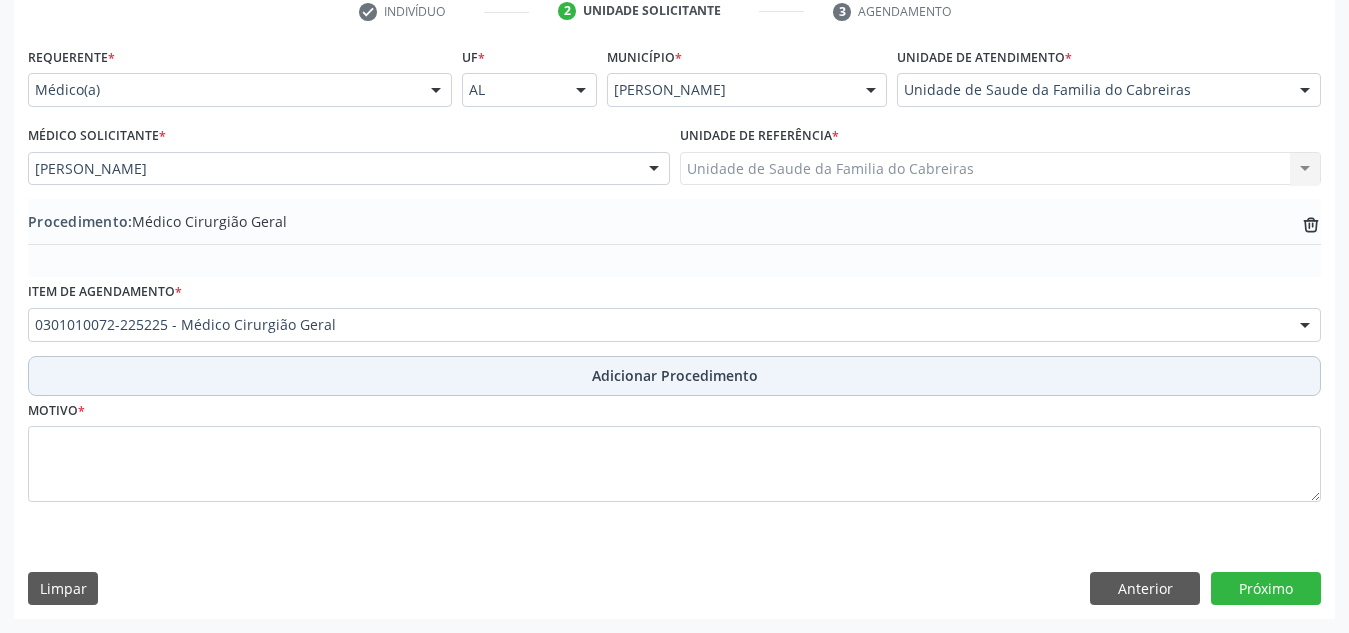 scroll, scrollTop: 420, scrollLeft: 0, axis: vertical 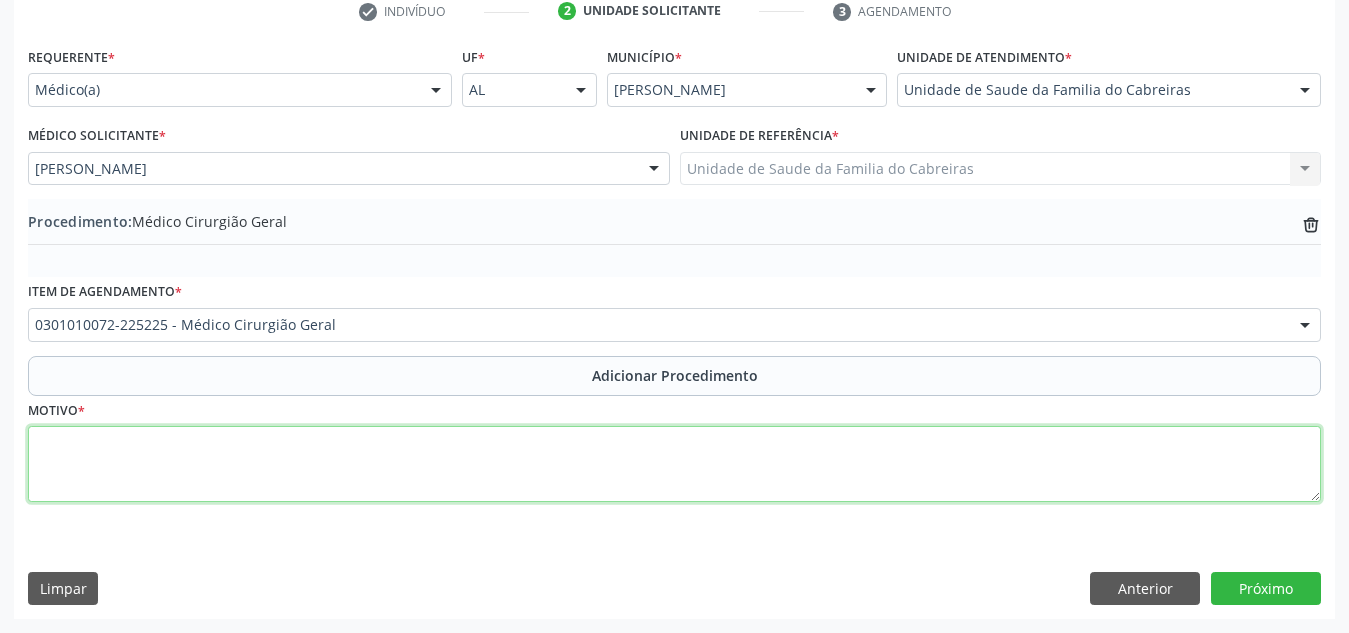 click at bounding box center [674, 464] 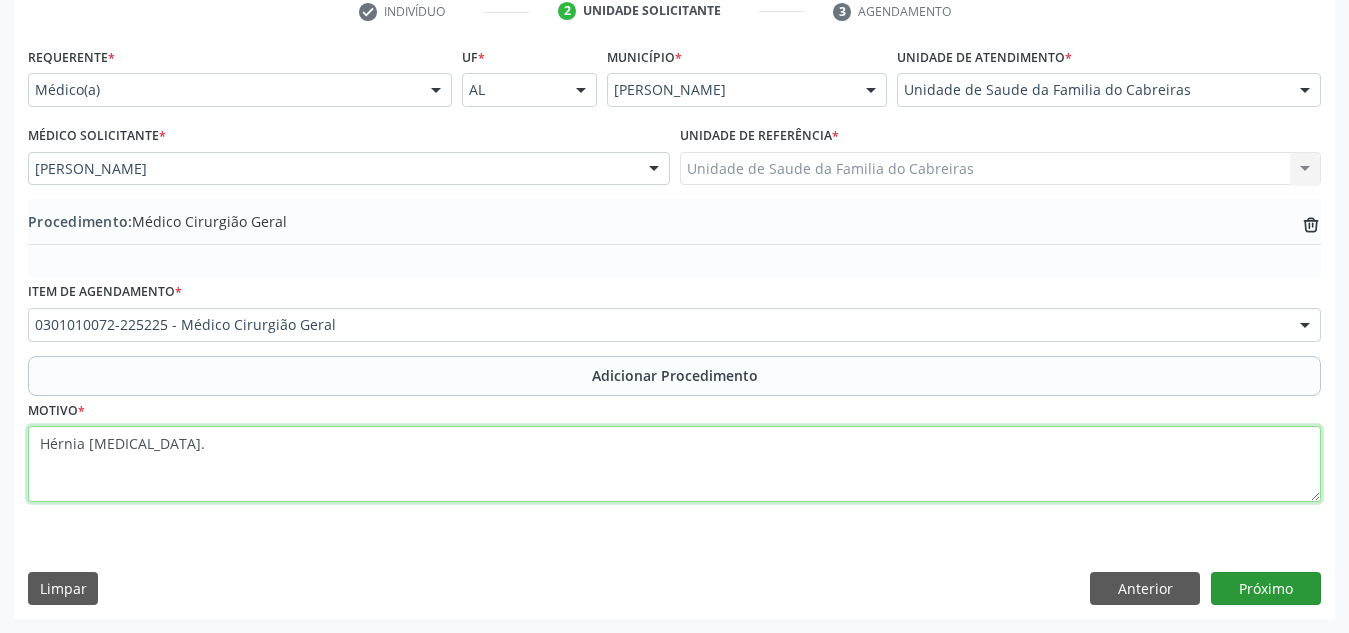 type on "Hérnia [MEDICAL_DATA]." 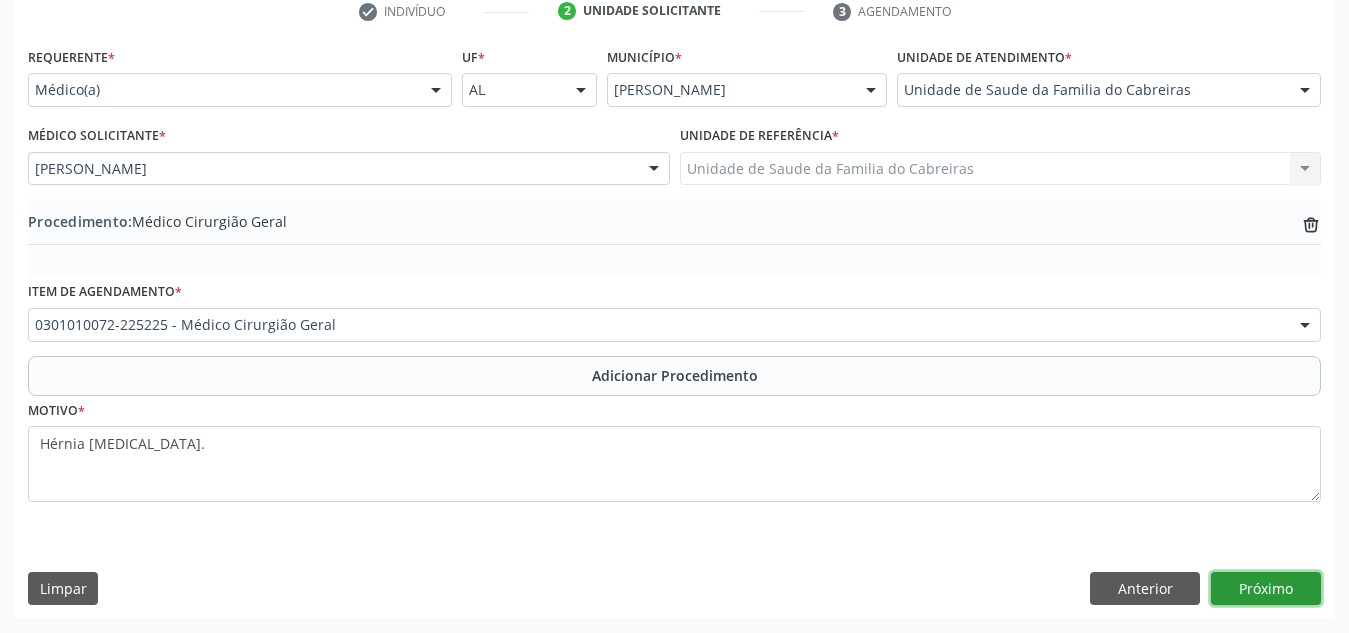 click on "Próximo" at bounding box center (1266, 589) 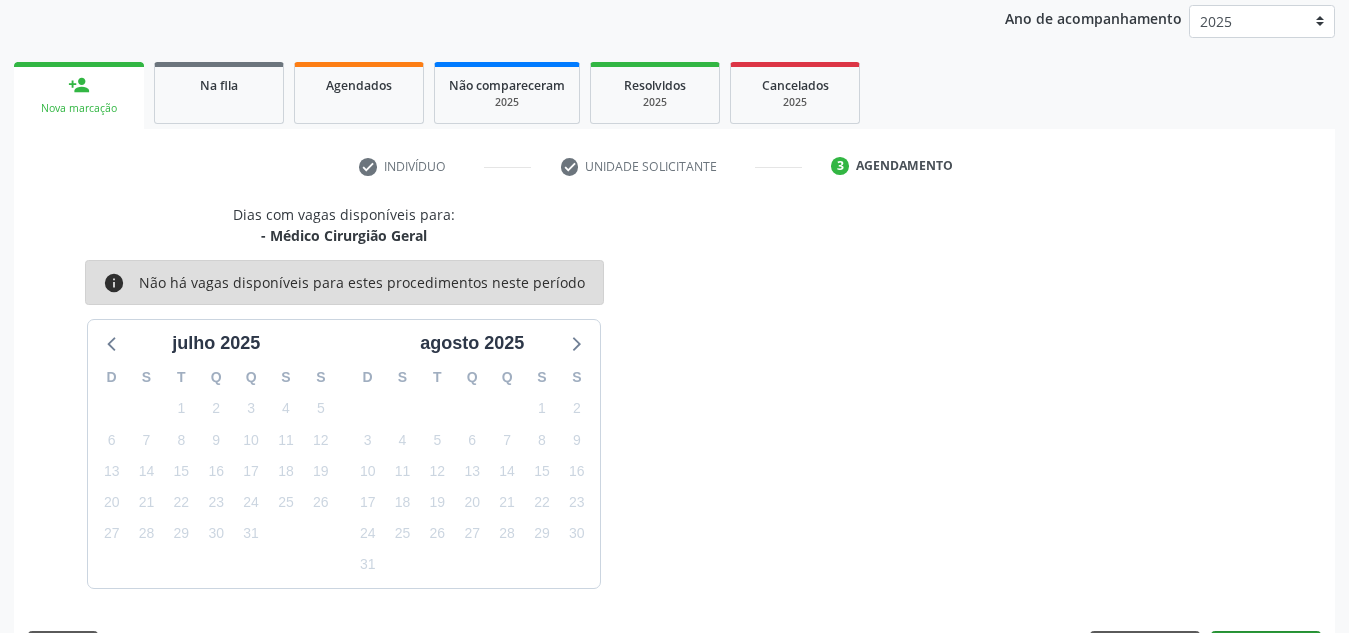 scroll, scrollTop: 324, scrollLeft: 0, axis: vertical 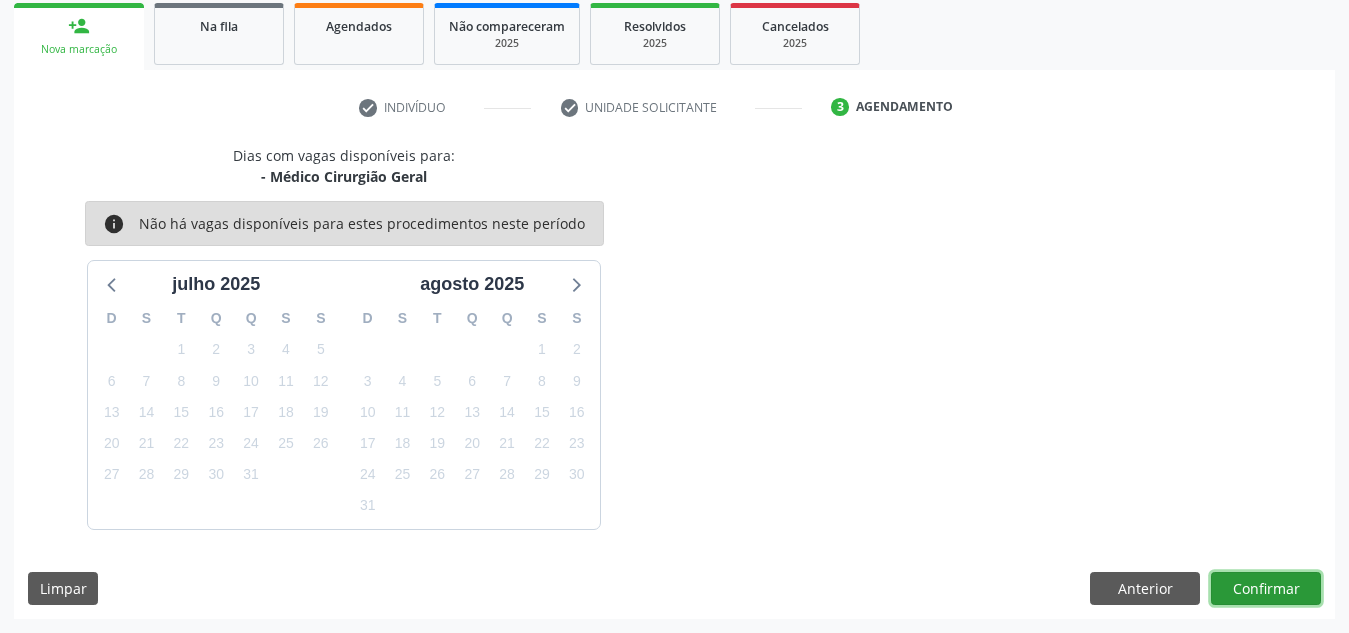 click on "Confirmar" at bounding box center (1266, 589) 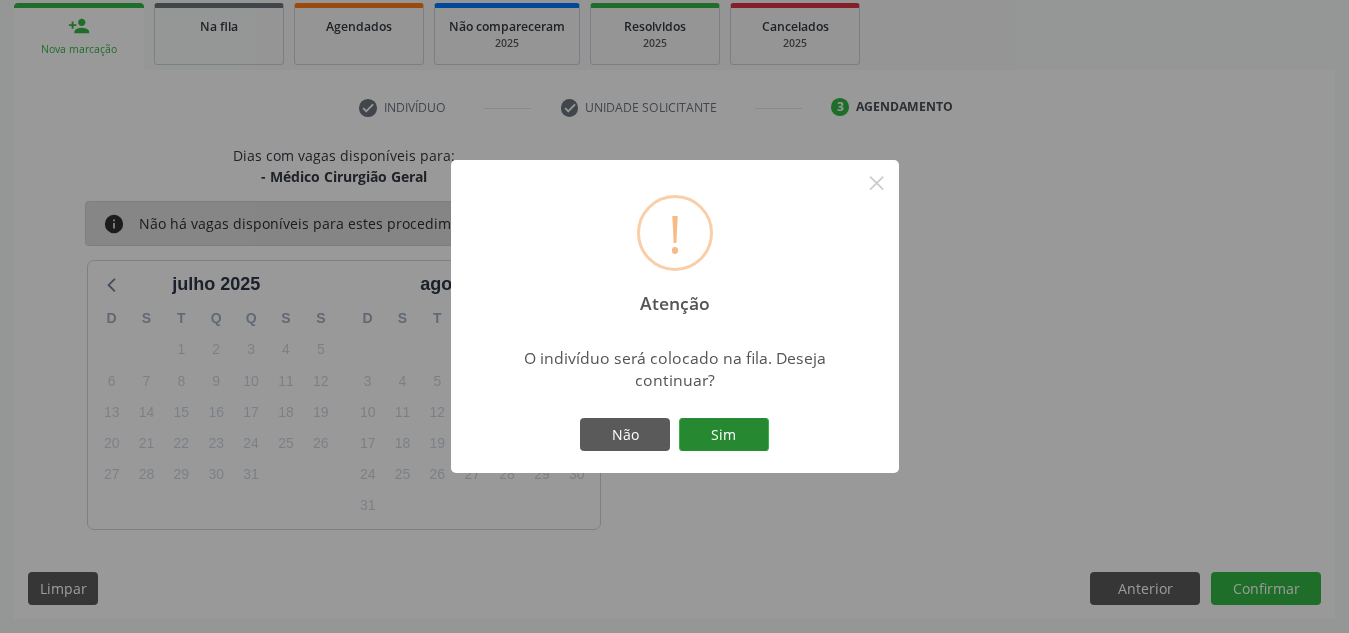 click on "Sim" at bounding box center [724, 435] 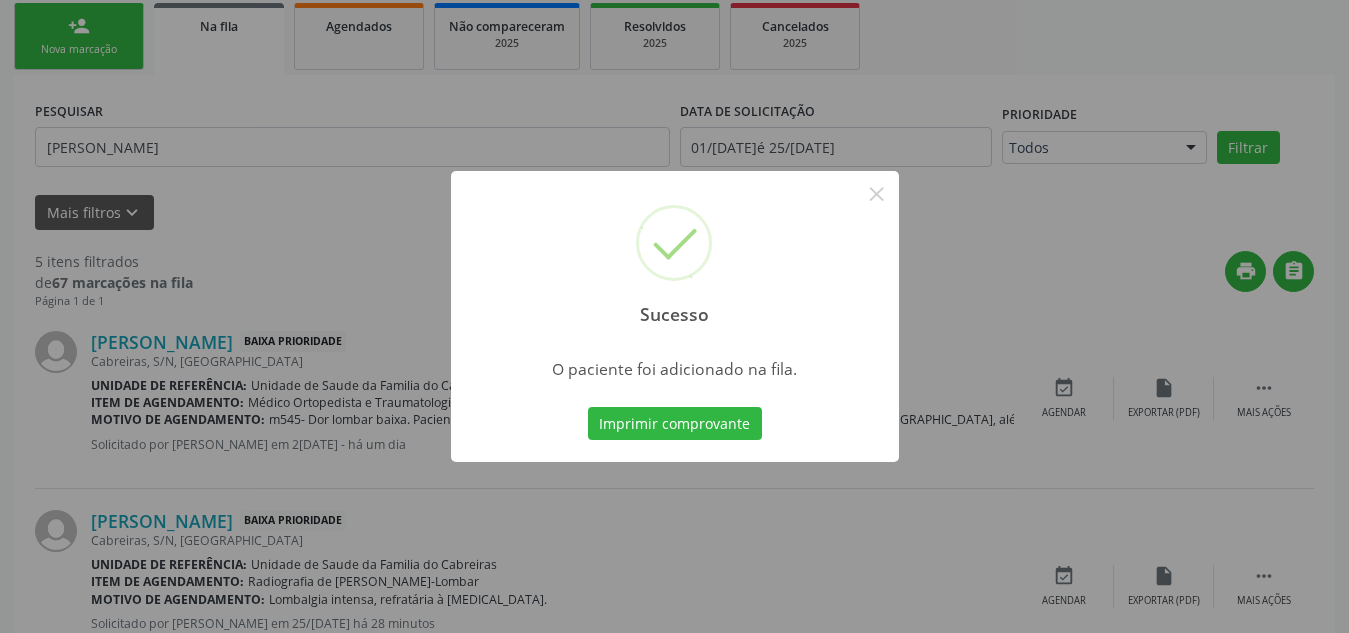scroll, scrollTop: 62, scrollLeft: 0, axis: vertical 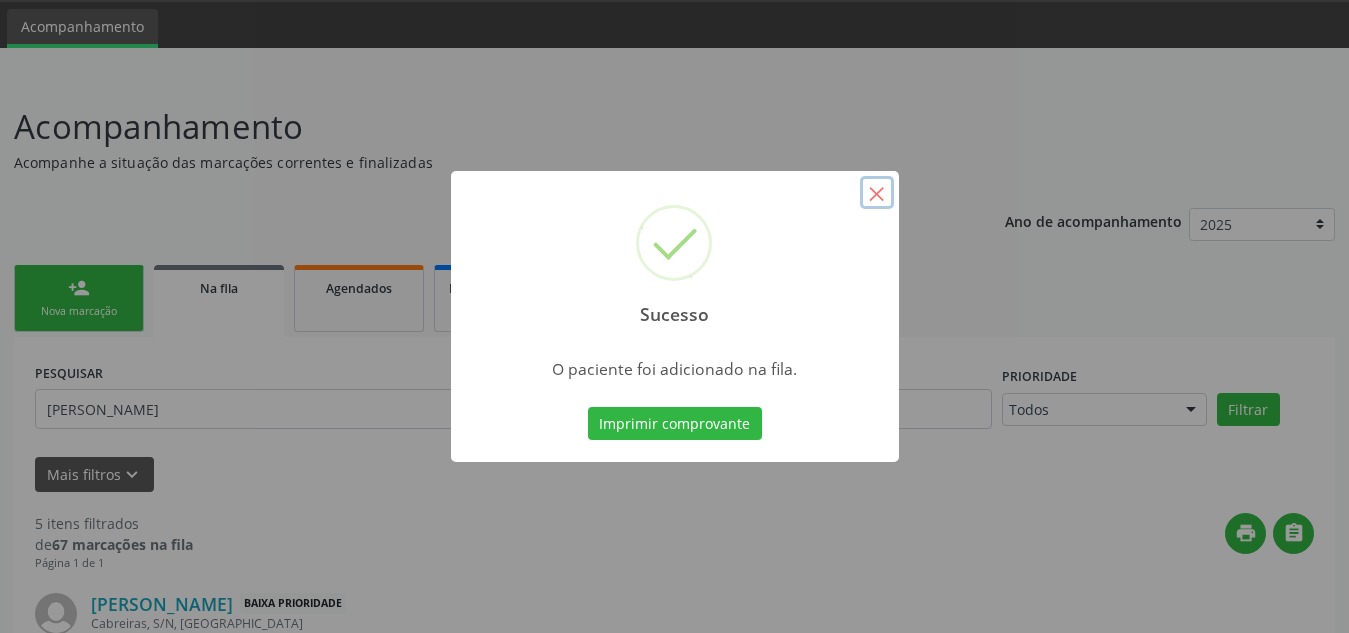 click on "×" at bounding box center (877, 193) 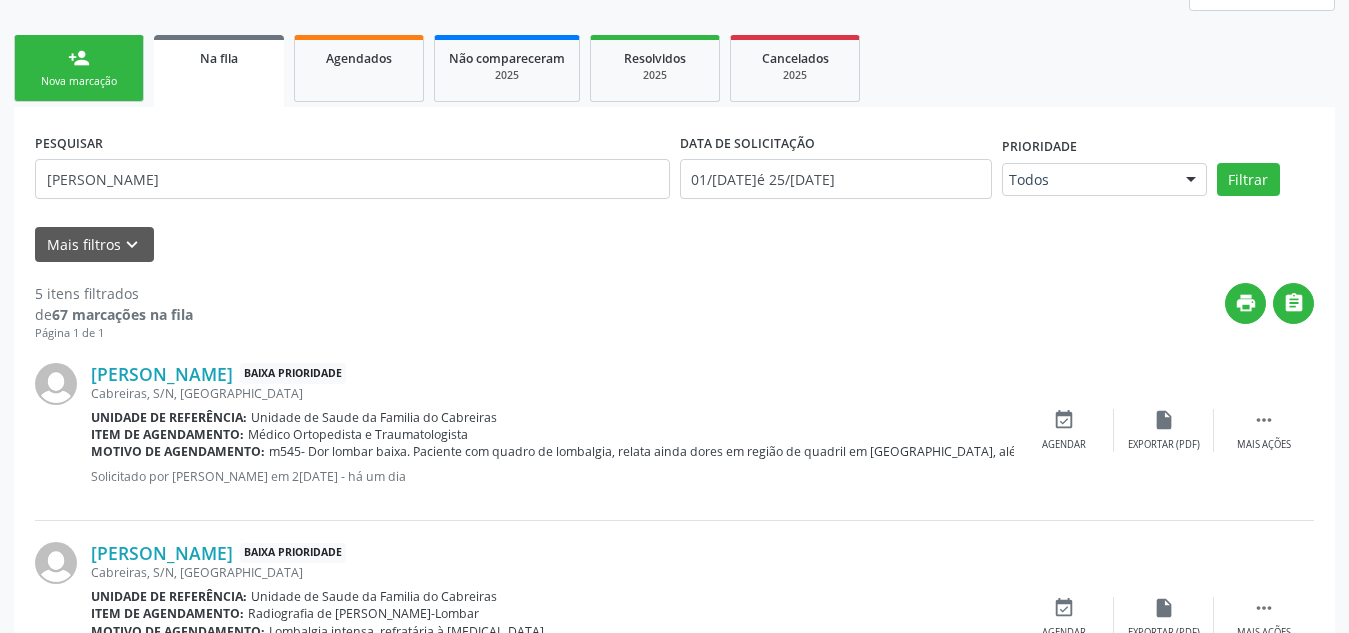 scroll, scrollTop: 288, scrollLeft: 0, axis: vertical 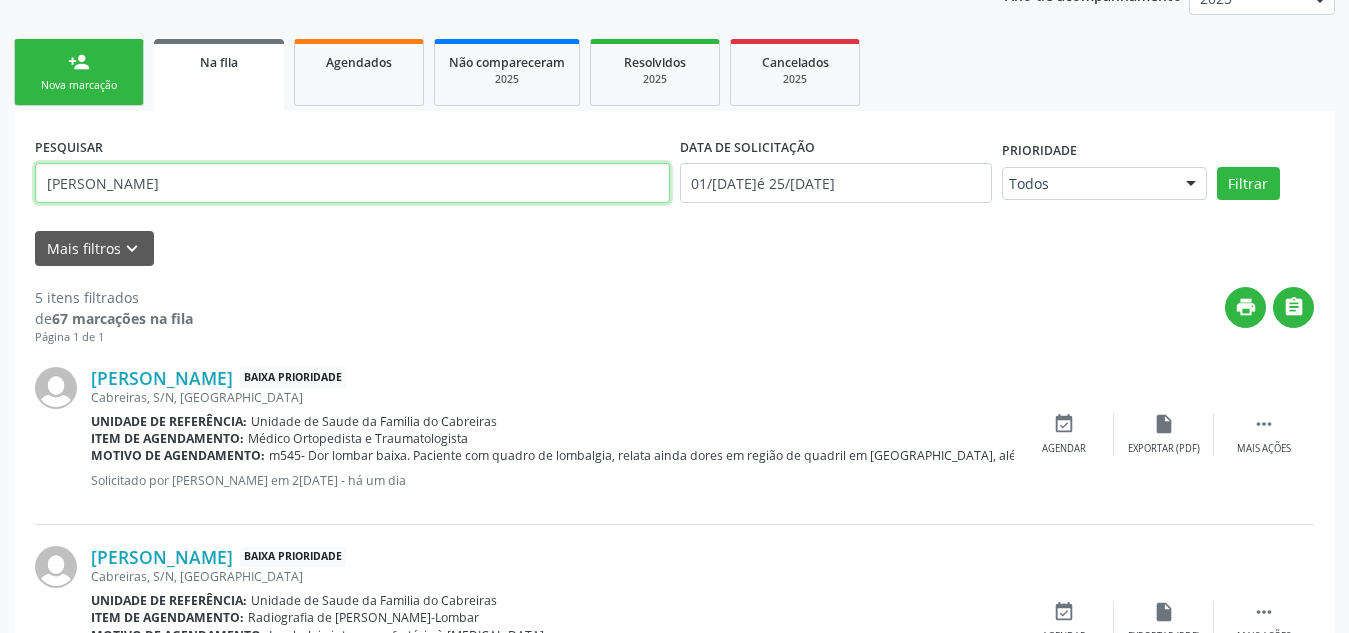 click on "[PERSON_NAME]" at bounding box center (352, 183) 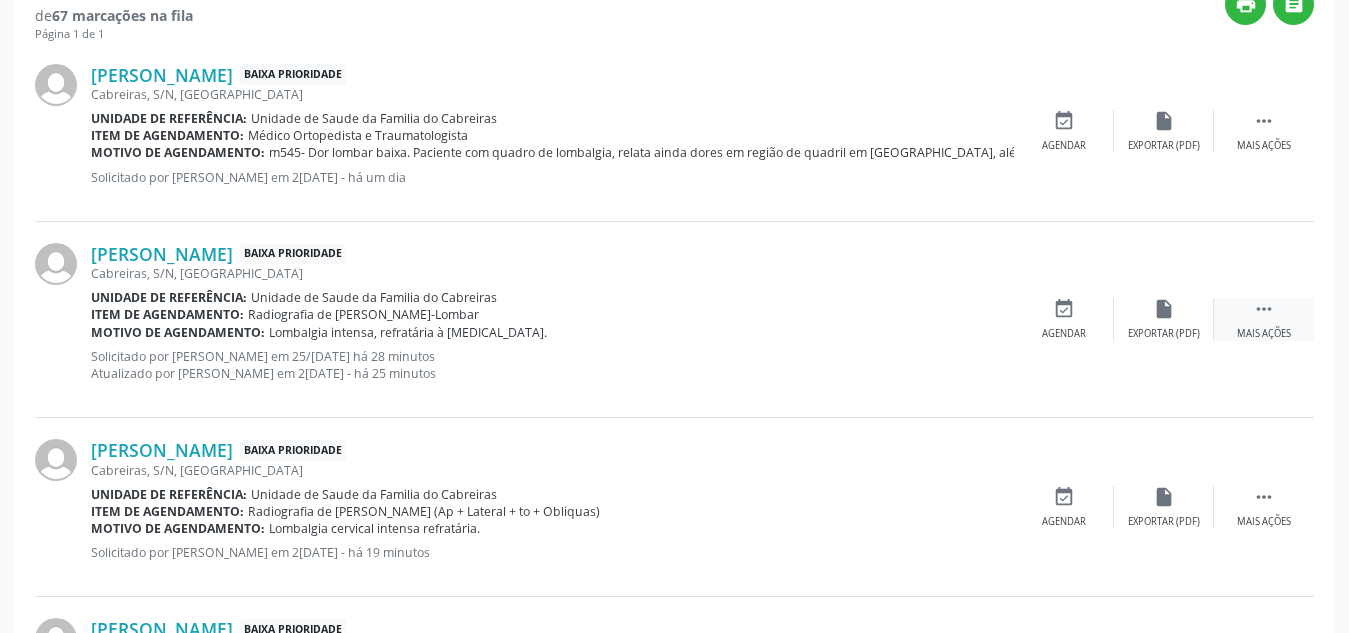 scroll, scrollTop: 592, scrollLeft: 0, axis: vertical 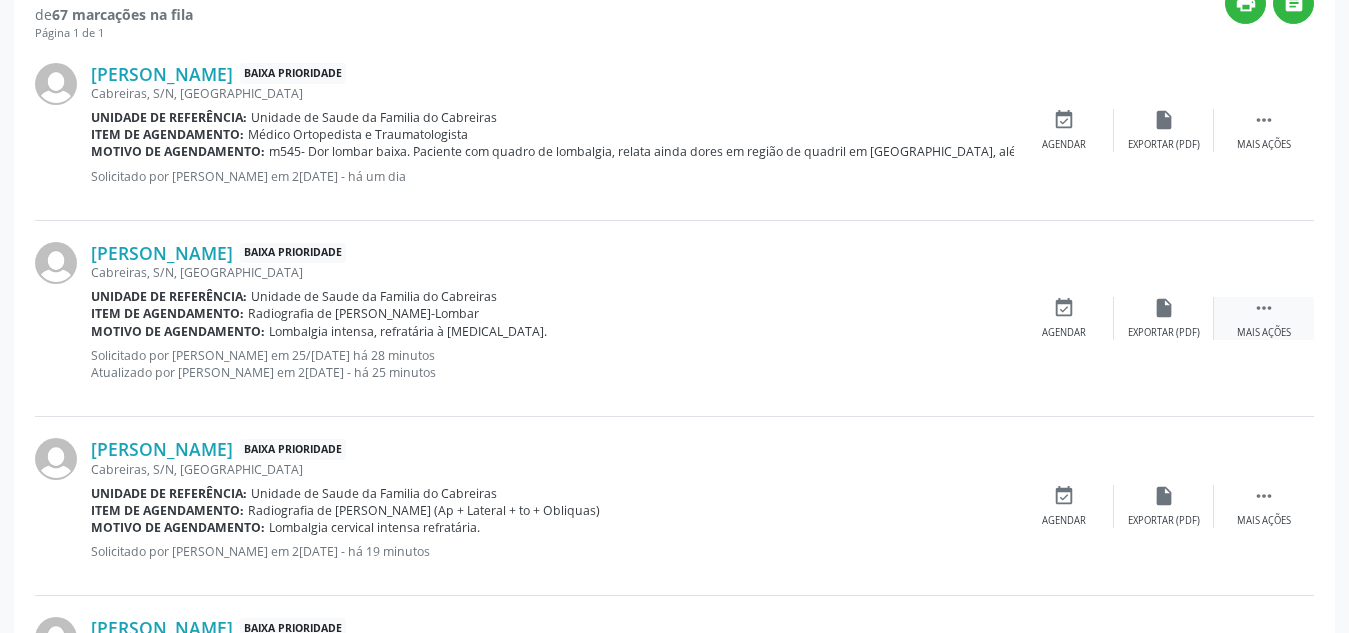 click on "Mais ações" at bounding box center (1264, 333) 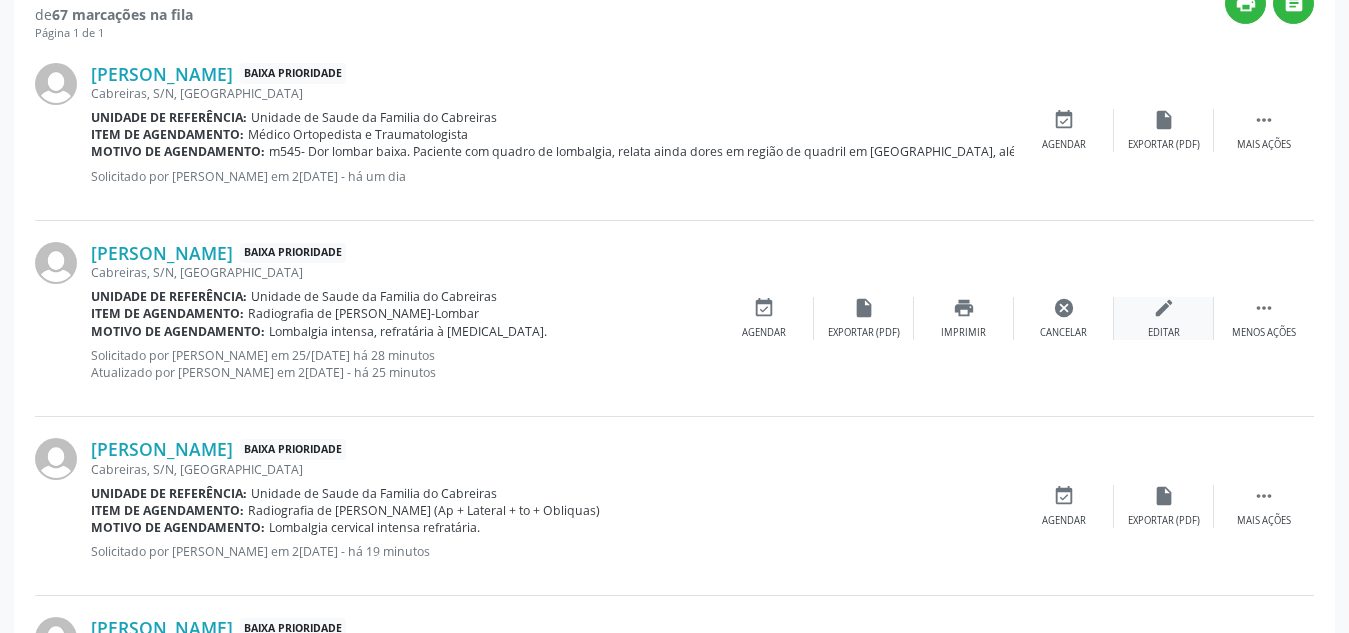 click on "edit
Editar" at bounding box center [1164, 318] 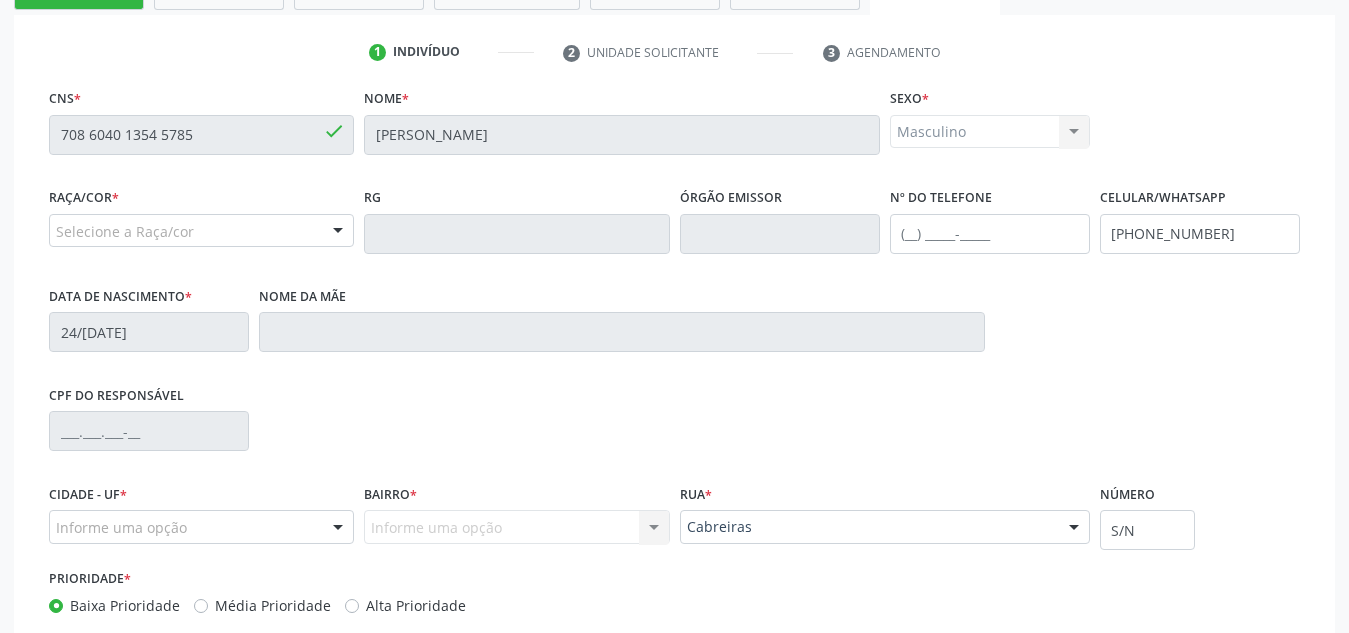 scroll, scrollTop: 391, scrollLeft: 0, axis: vertical 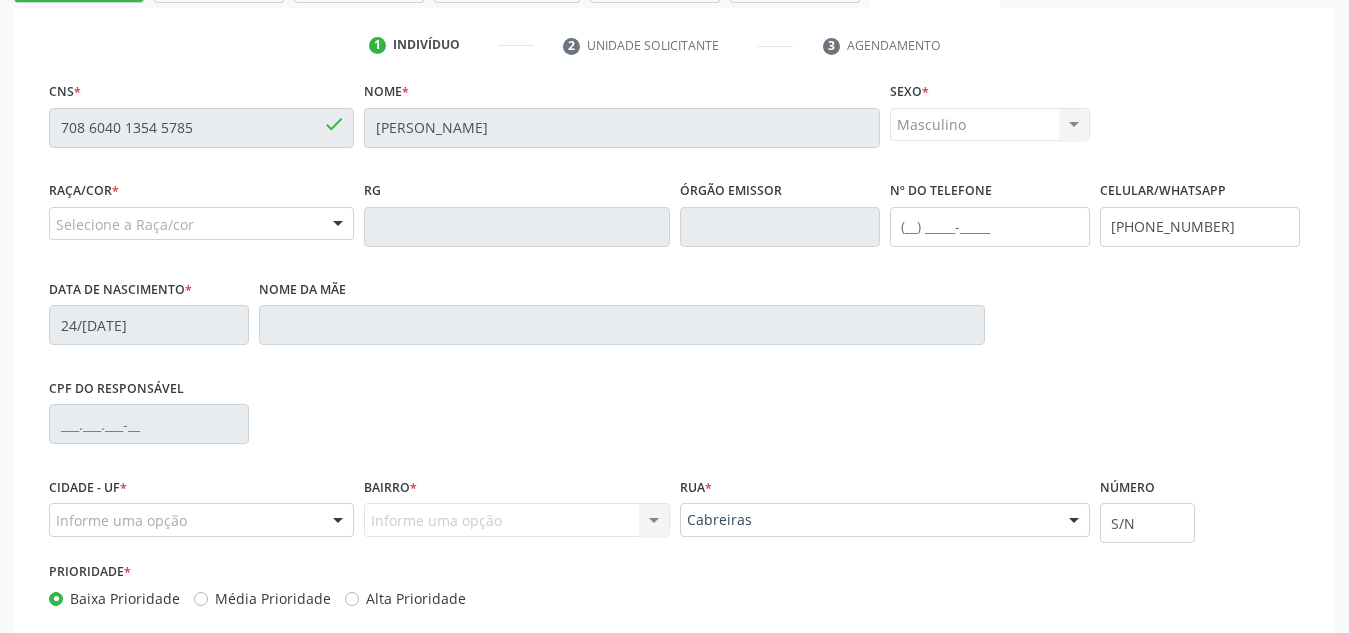 click on "Selecione a Raça/cor" at bounding box center (201, 224) 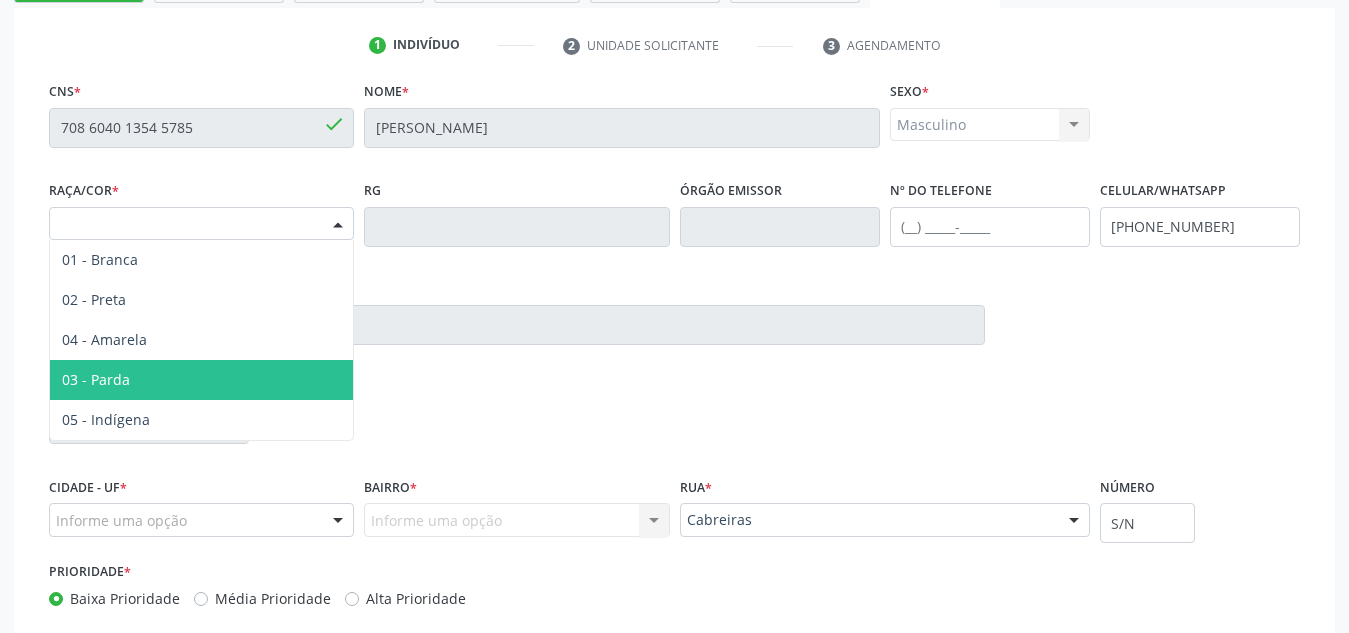click on "03 - Parda" at bounding box center (201, 380) 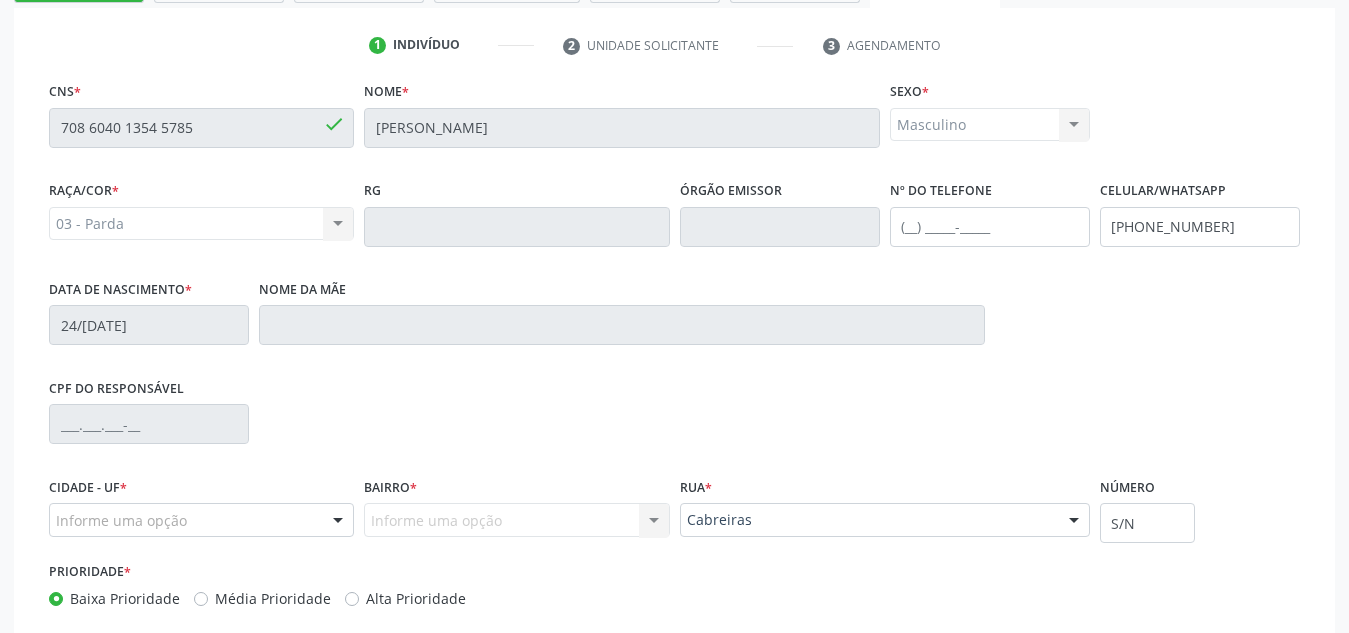 click on "Informe uma opção" at bounding box center [201, 520] 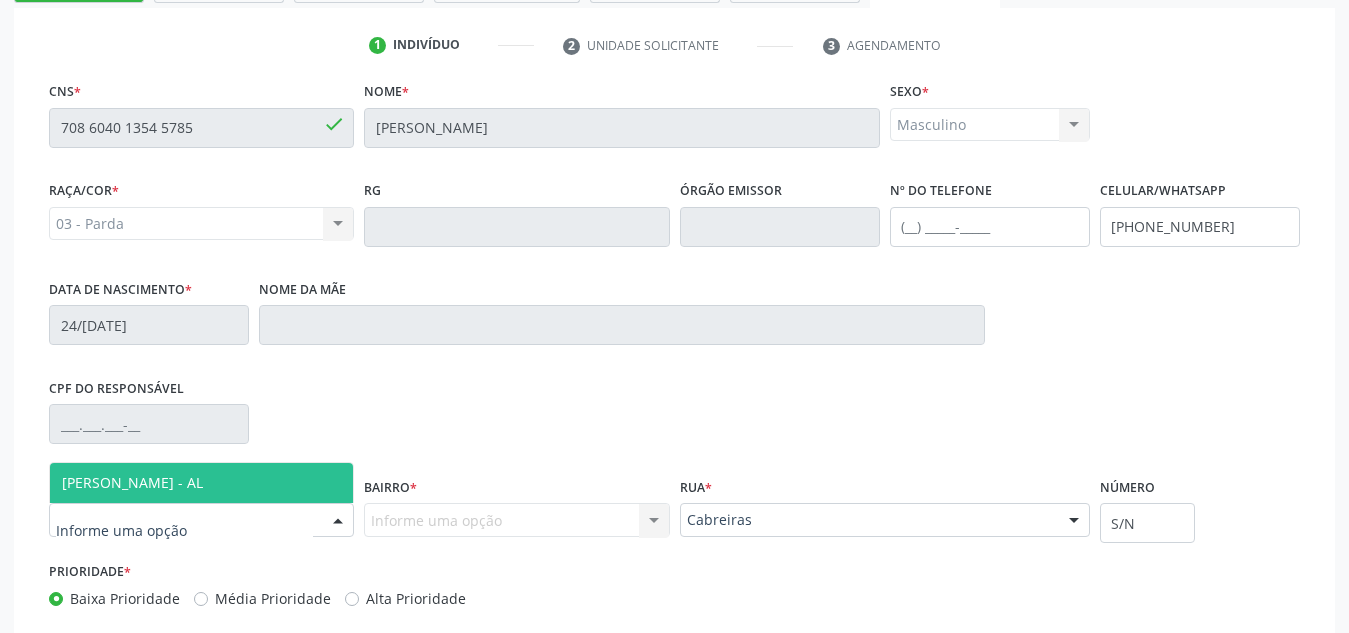 click on "[PERSON_NAME] - AL" at bounding box center (201, 483) 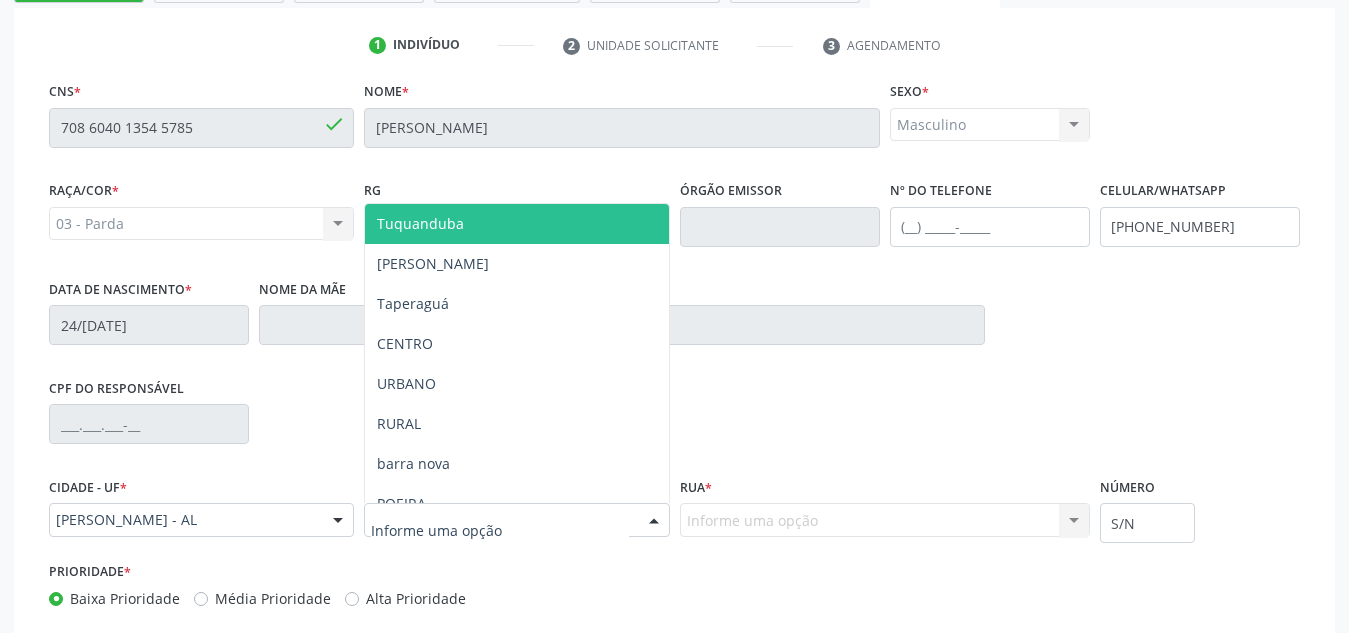 click at bounding box center [516, 520] 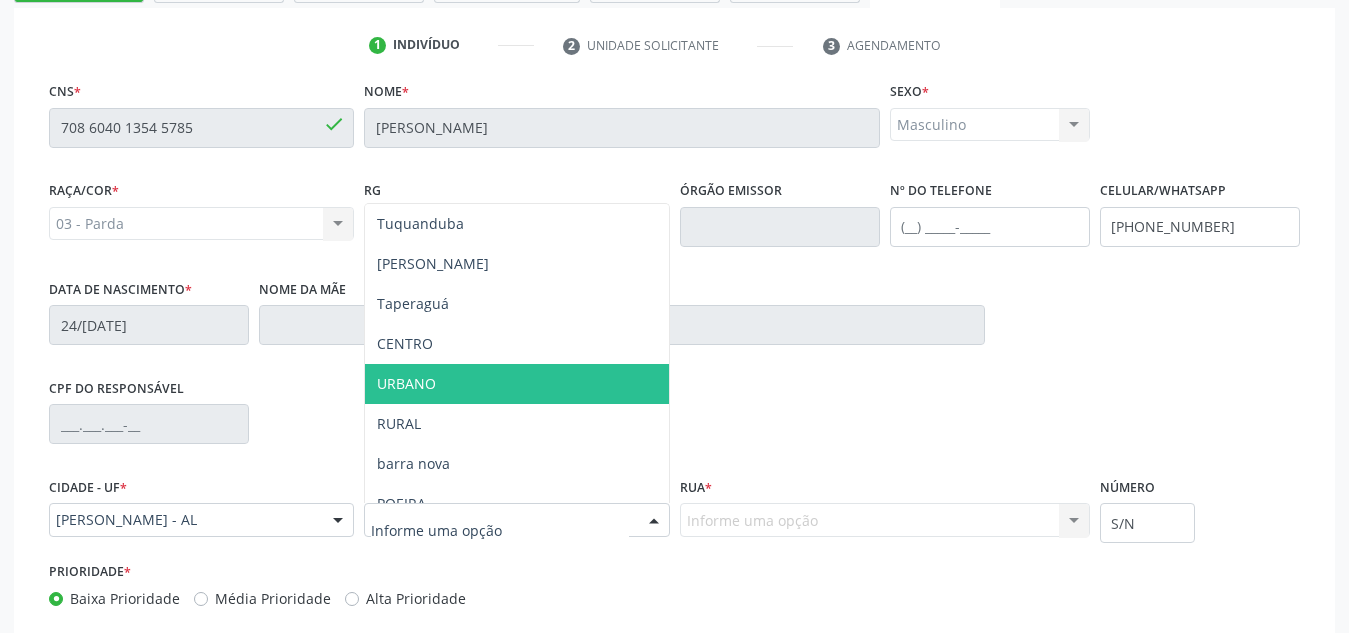 scroll, scrollTop: 261, scrollLeft: 0, axis: vertical 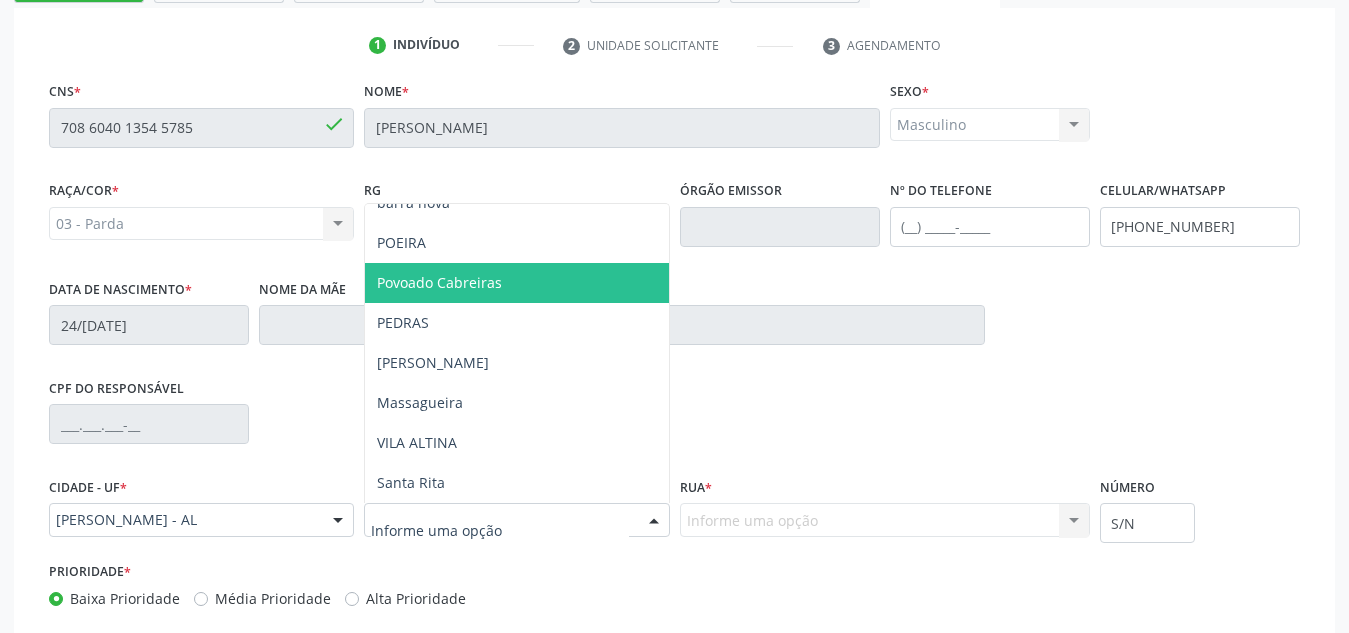 click on "Povoado Cabreiras" at bounding box center (516, 283) 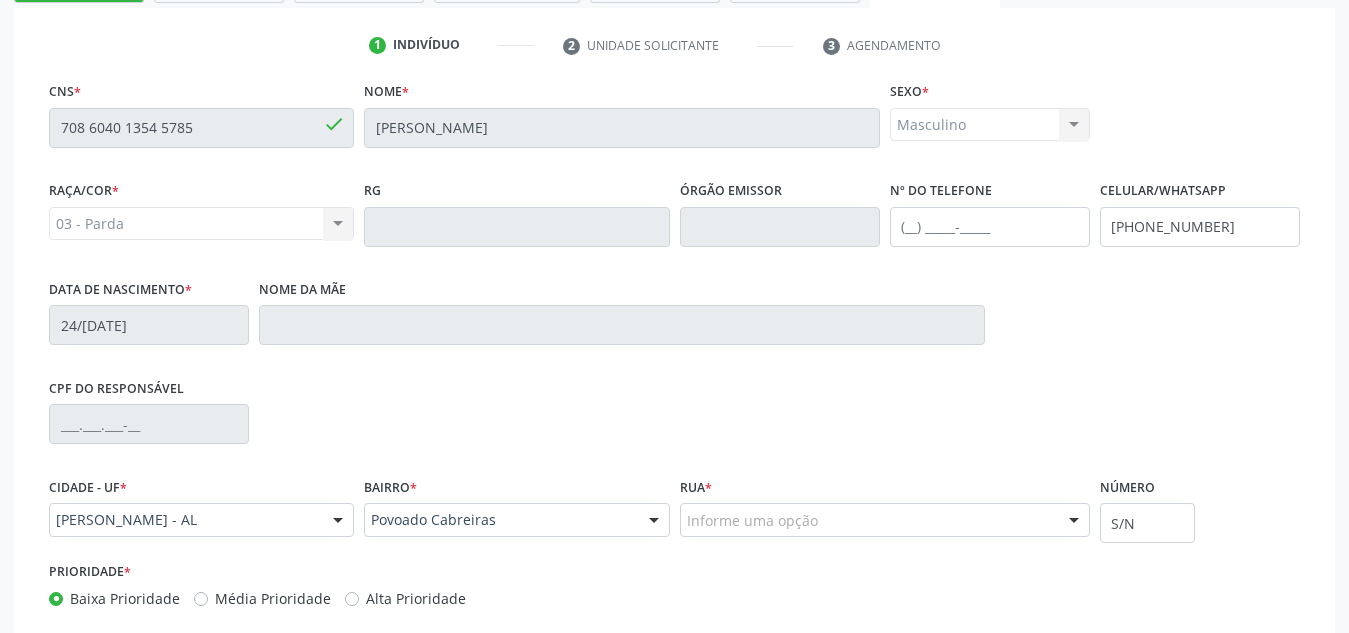 click on "Informe uma opção" at bounding box center (885, 520) 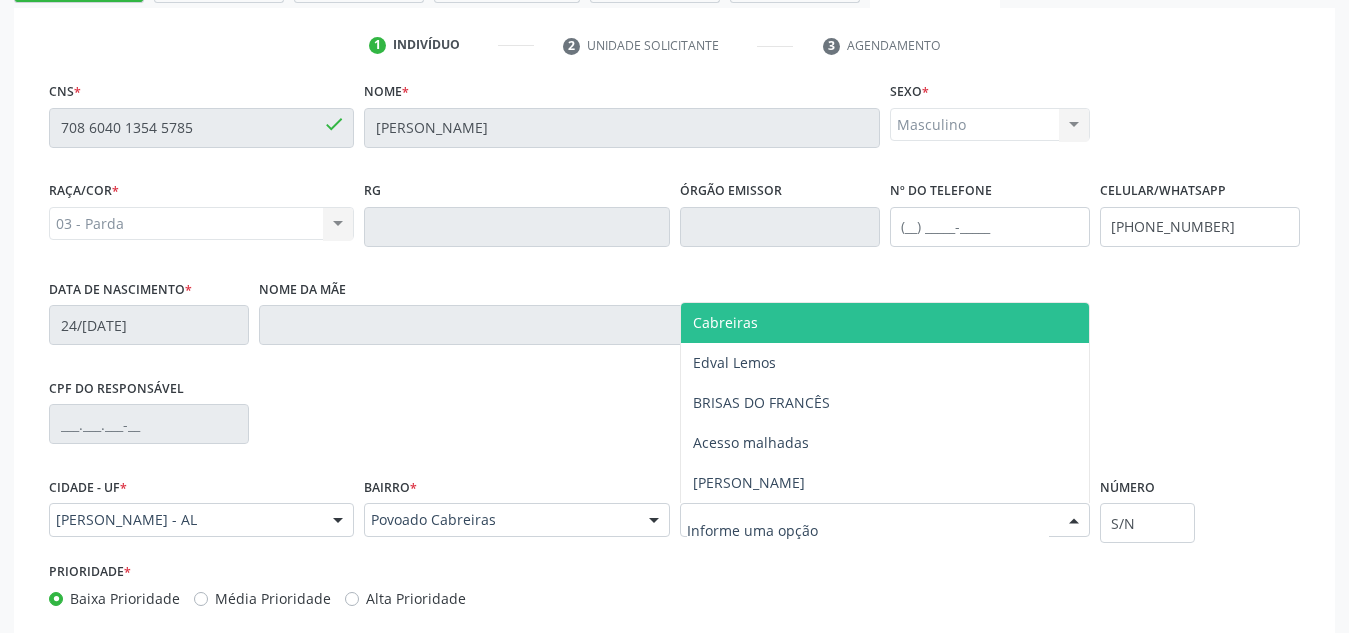 click on "Cabreiras" at bounding box center (885, 323) 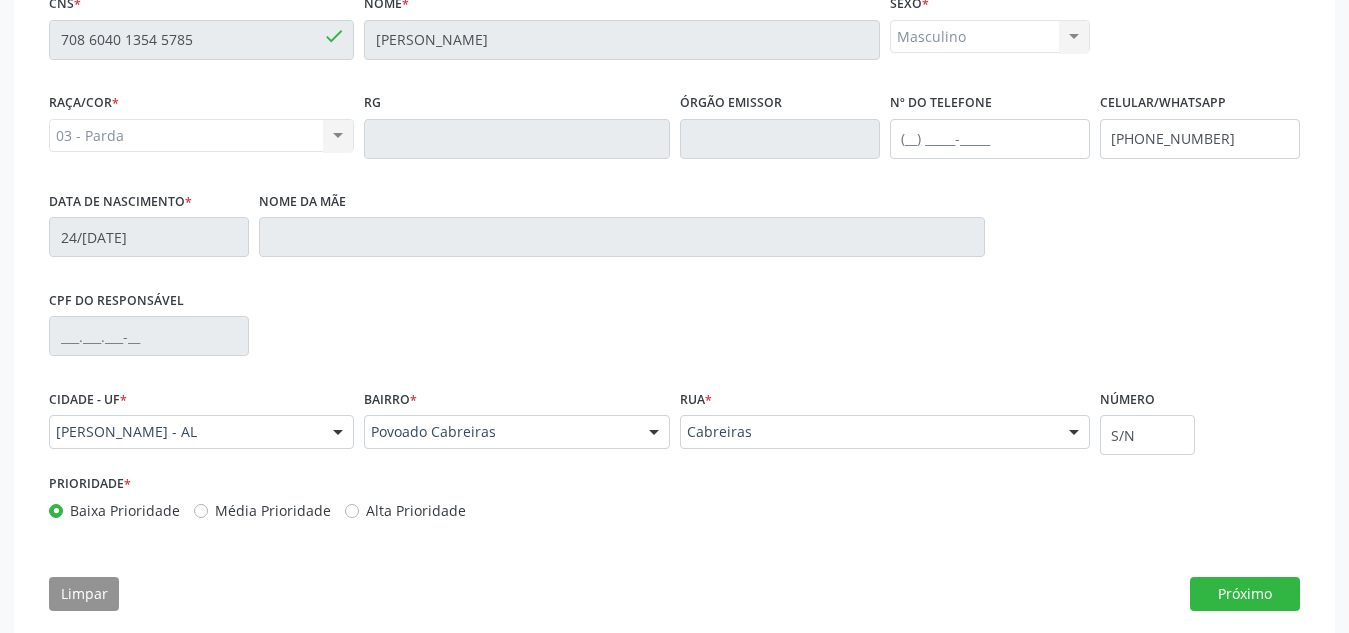 scroll, scrollTop: 480, scrollLeft: 0, axis: vertical 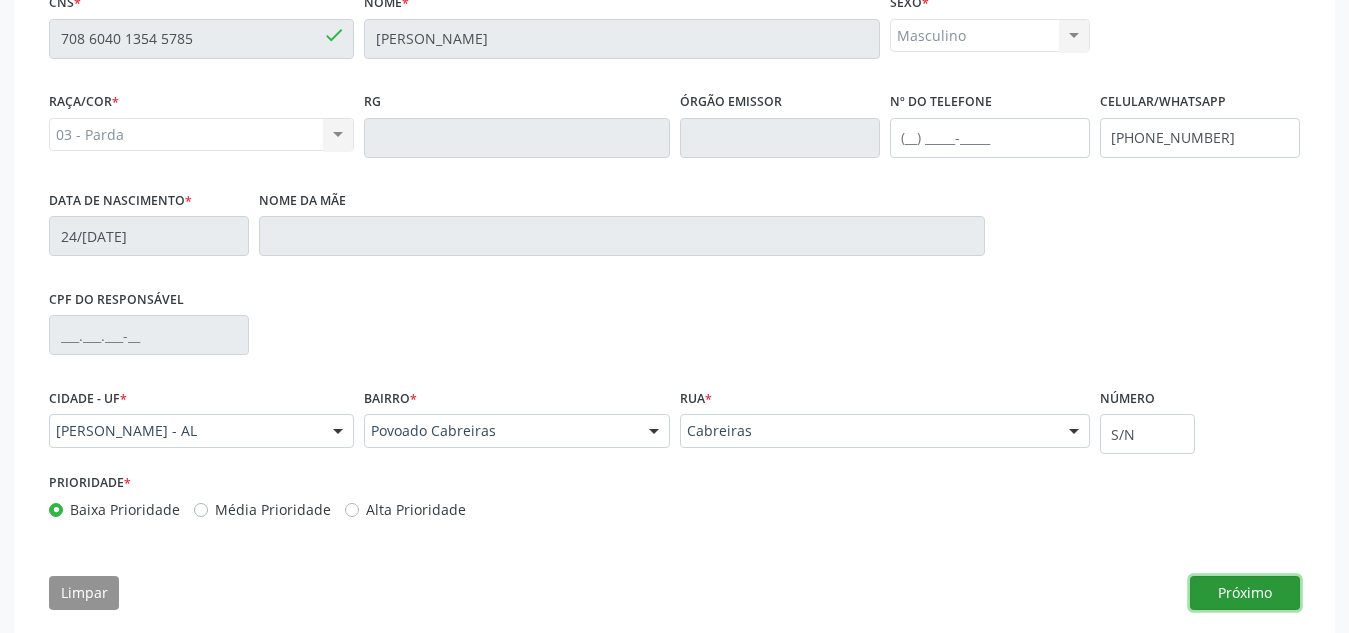 click on "Próximo" at bounding box center (1245, 593) 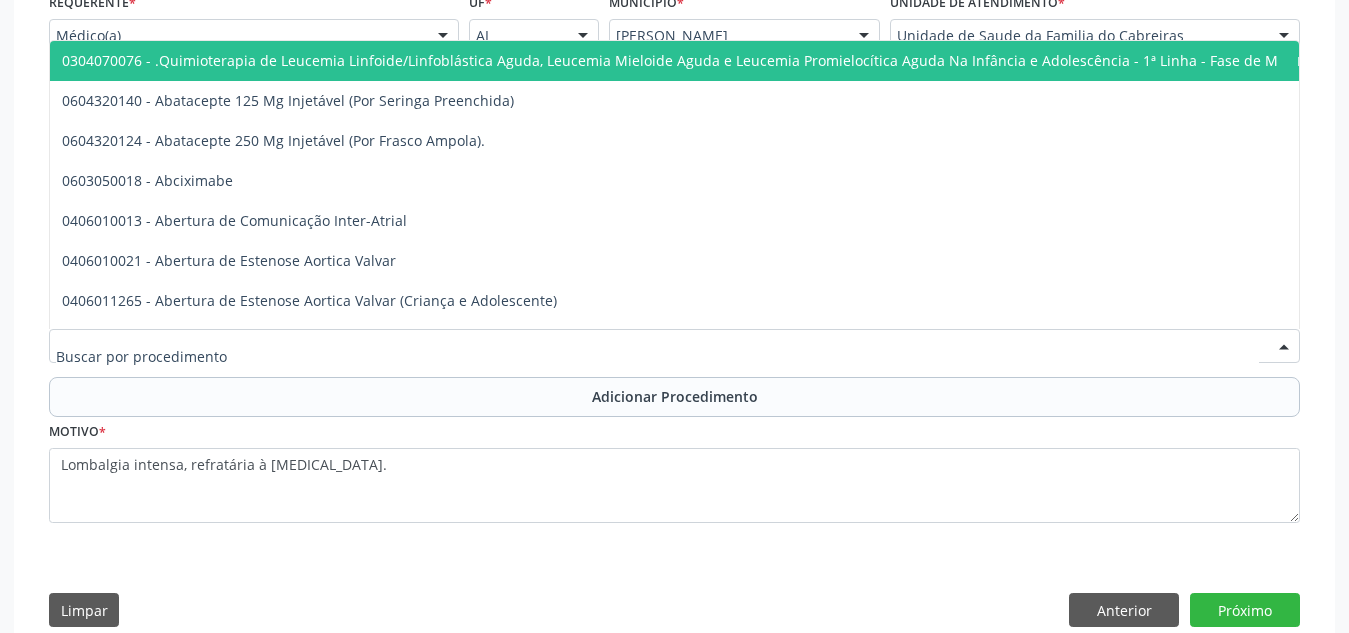 click at bounding box center (674, 346) 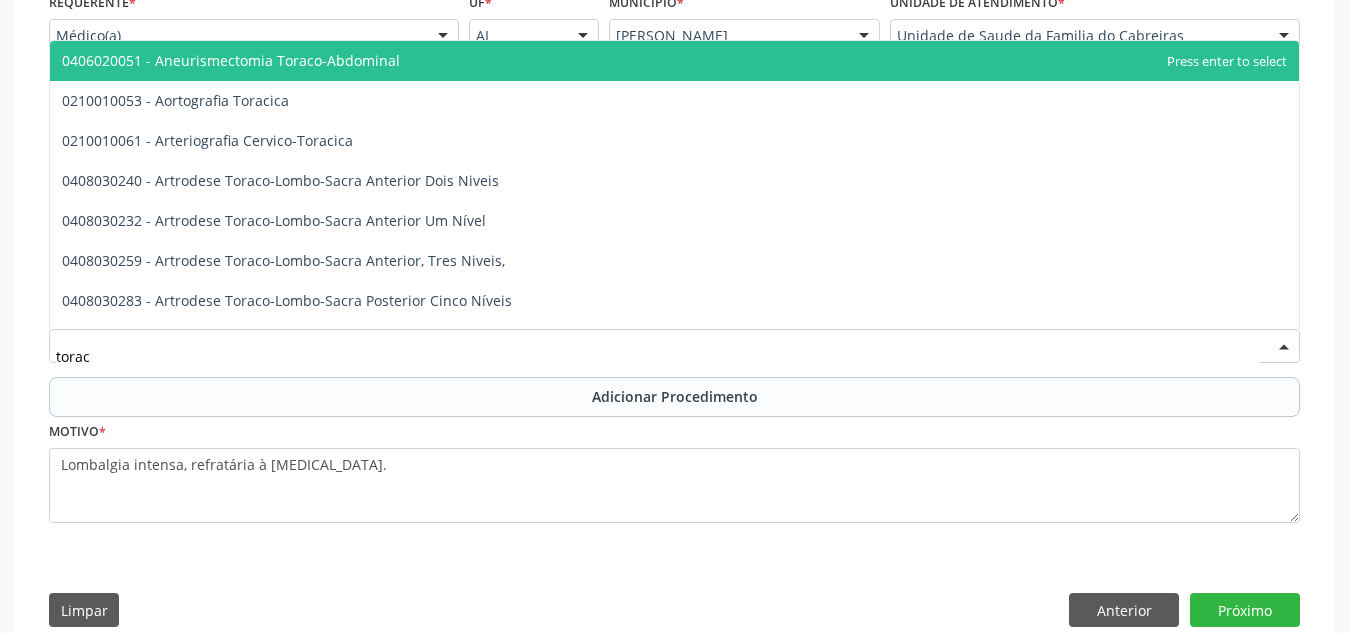 type on "toraco" 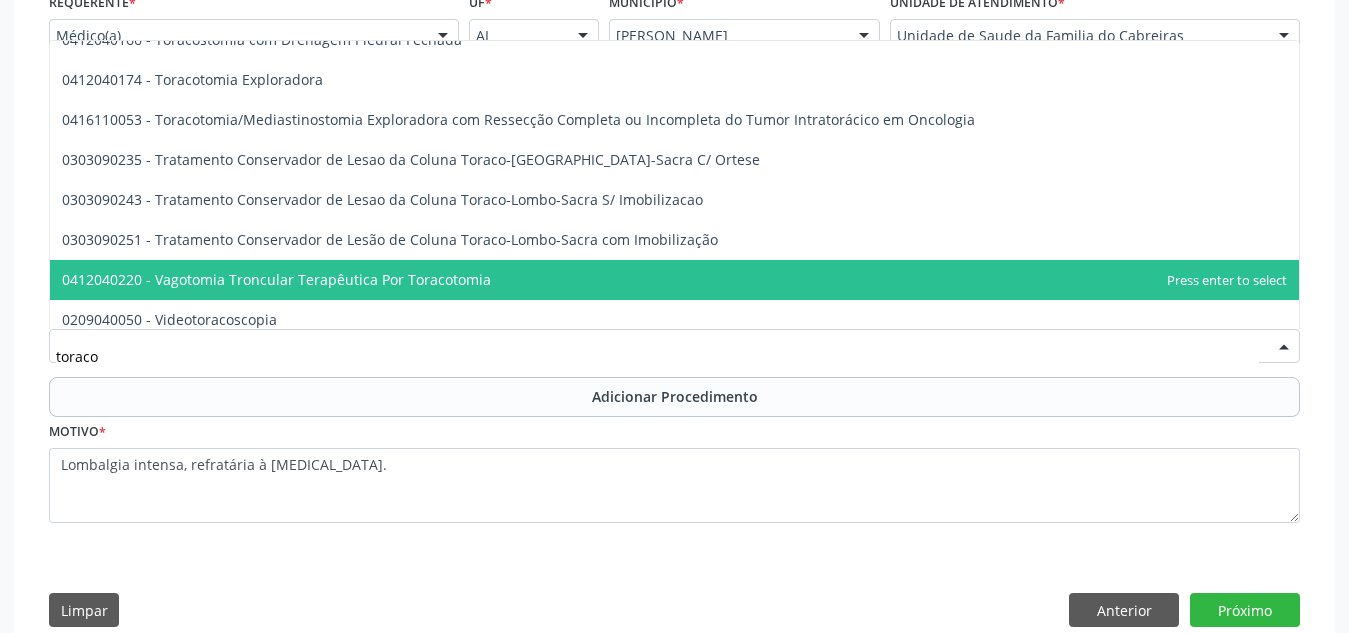 scroll, scrollTop: 1432, scrollLeft: 0, axis: vertical 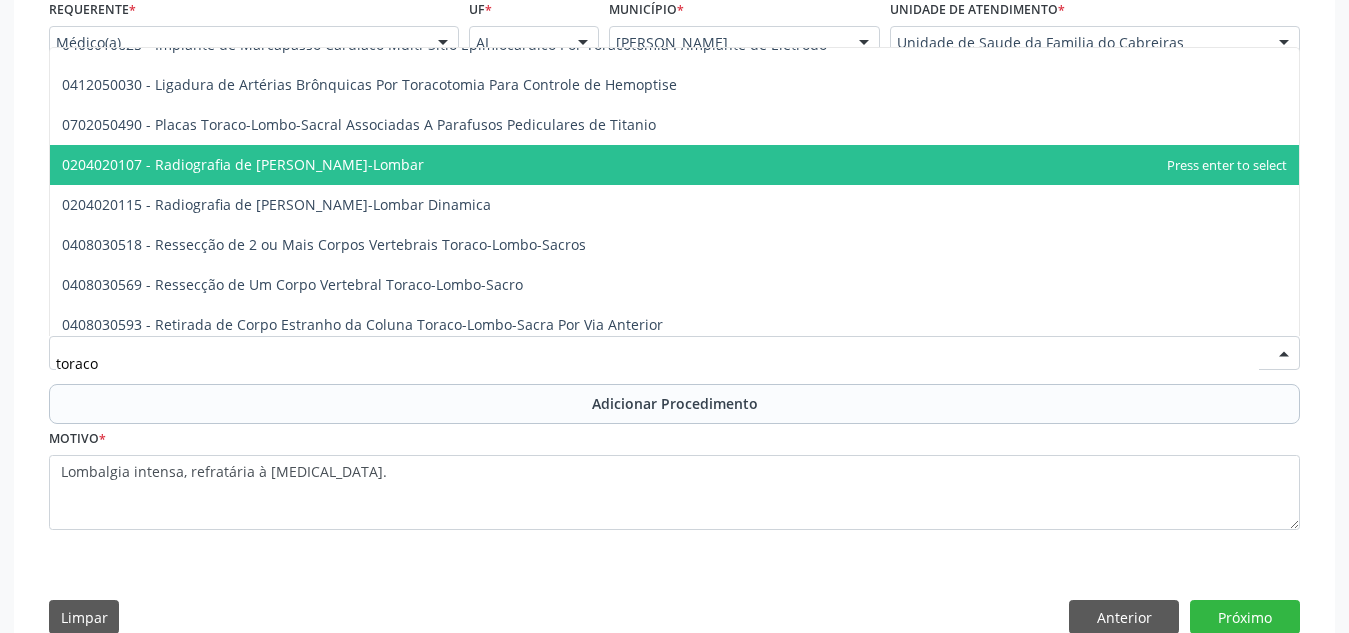 click on "0204020107 - Radiografia de [PERSON_NAME]-Lombar" at bounding box center (674, 165) 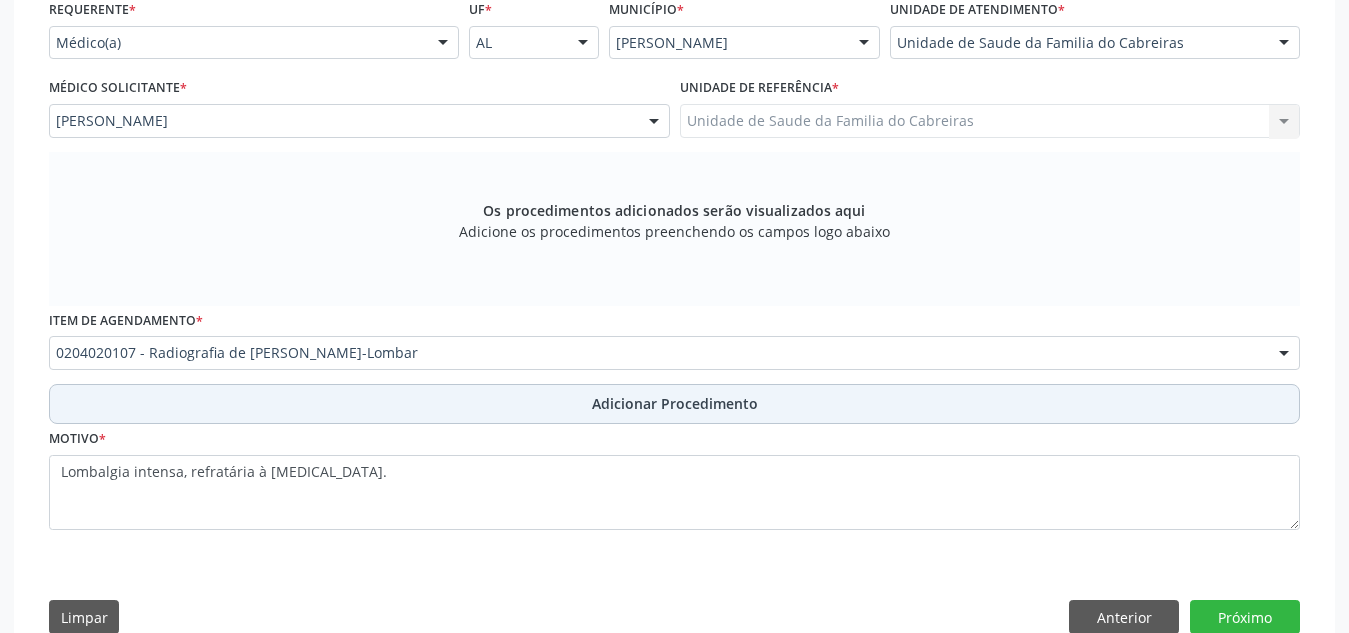 click on "Adicionar Procedimento" at bounding box center (674, 404) 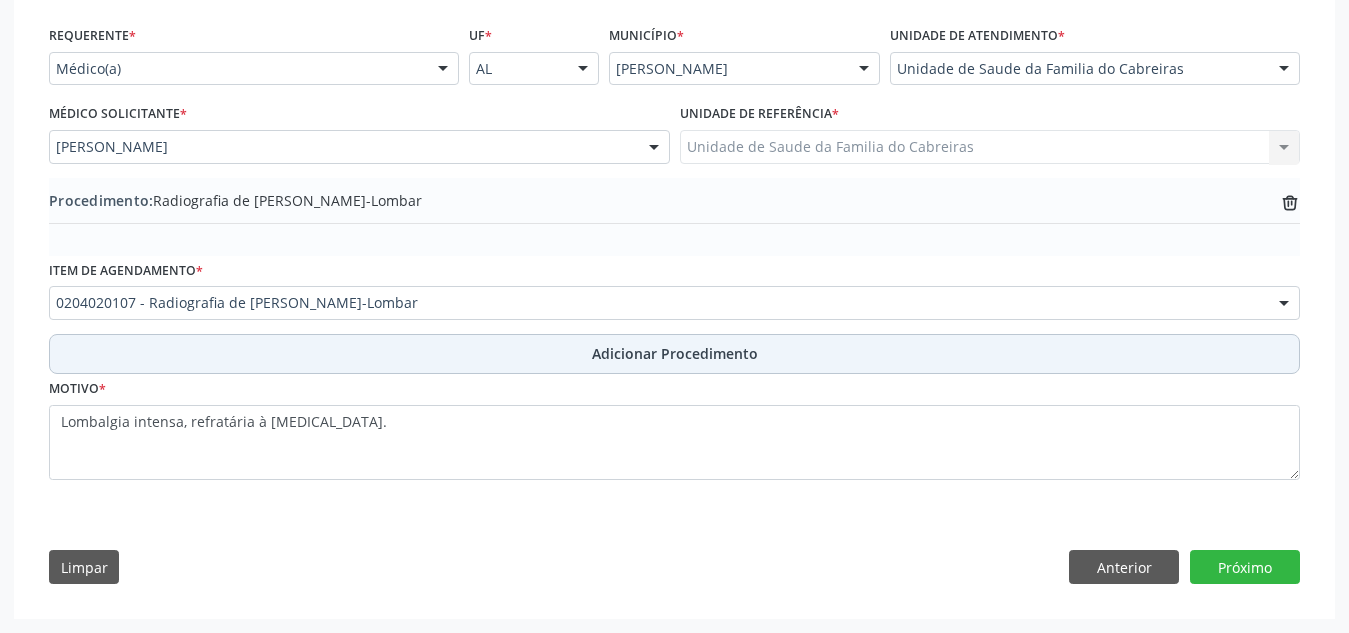 scroll, scrollTop: 447, scrollLeft: 0, axis: vertical 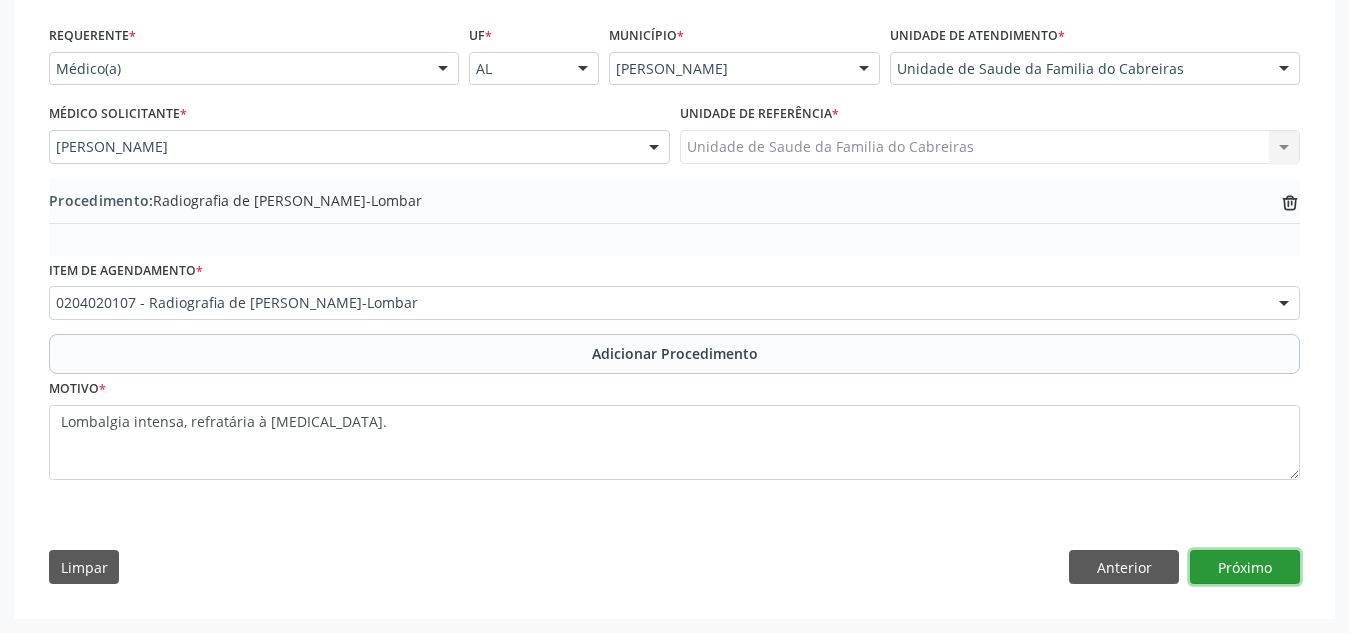 click on "Próximo" at bounding box center (1245, 567) 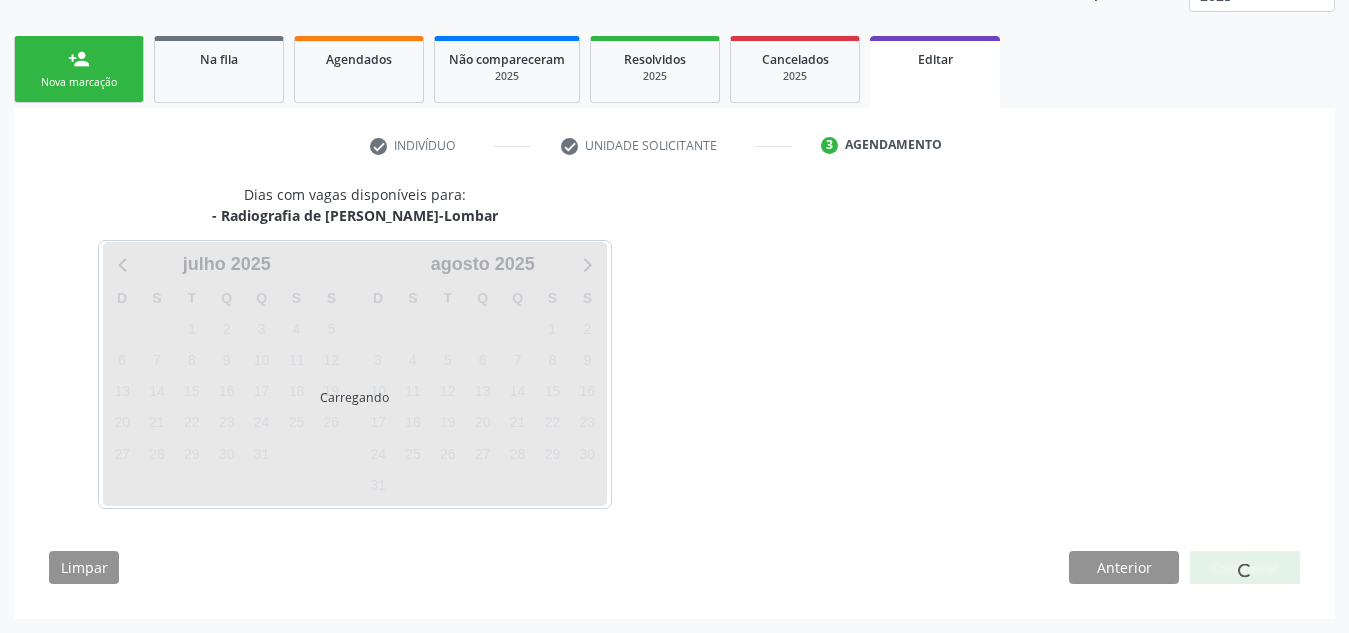 scroll, scrollTop: 350, scrollLeft: 0, axis: vertical 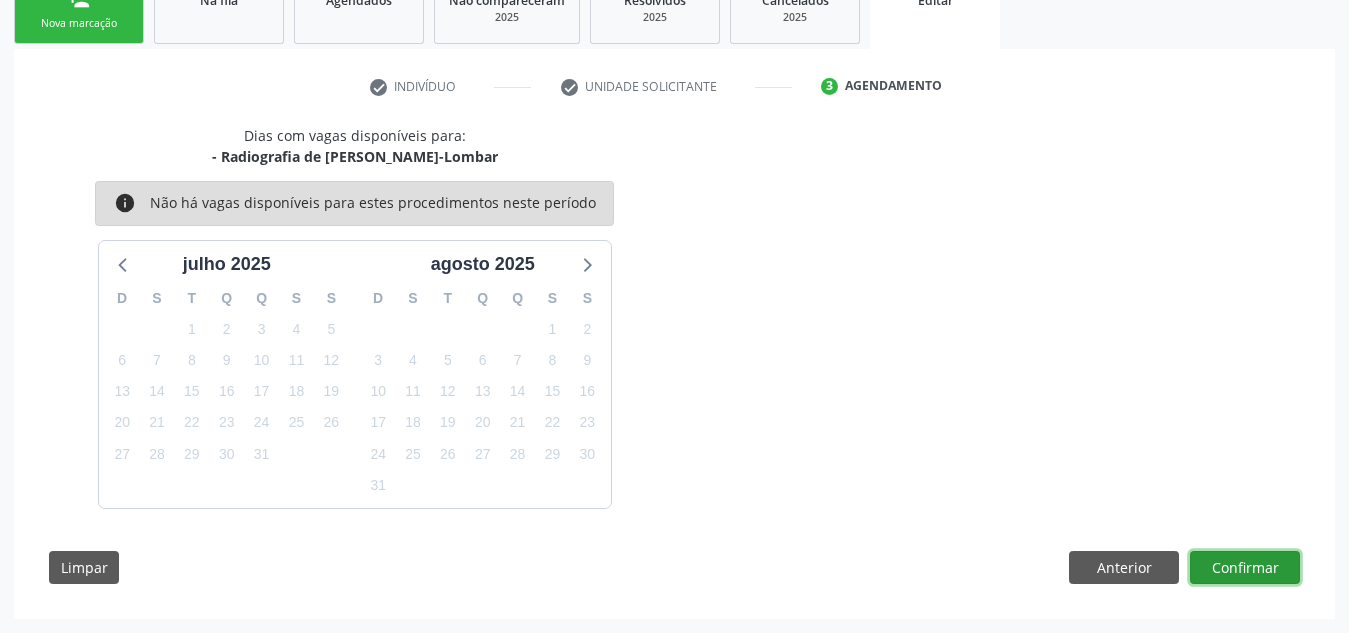 click on "Confirmar" at bounding box center (1245, 568) 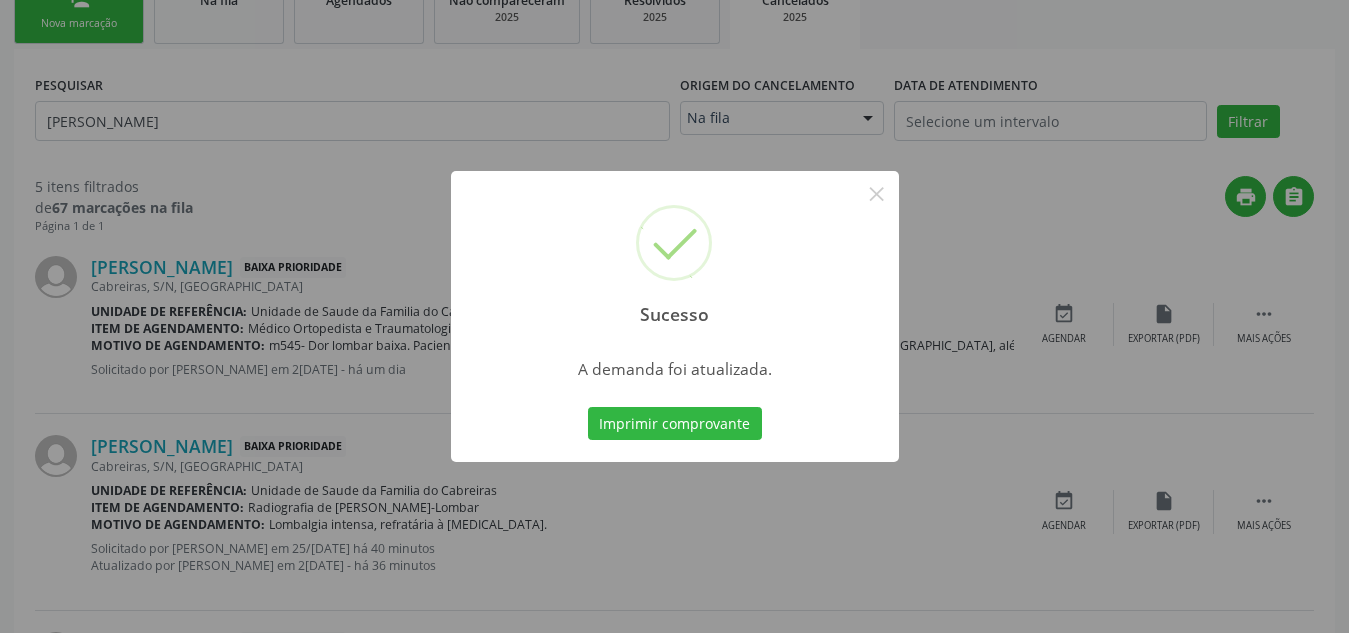scroll, scrollTop: 0, scrollLeft: 0, axis: both 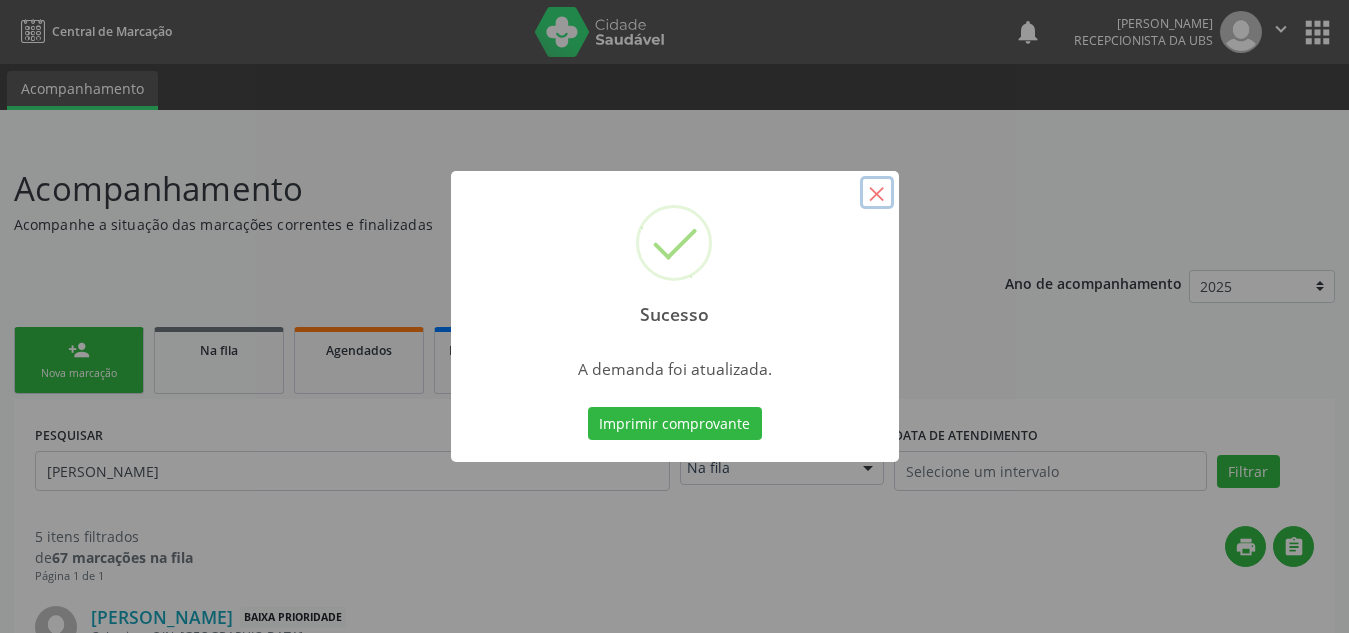 click on "×" at bounding box center (877, 193) 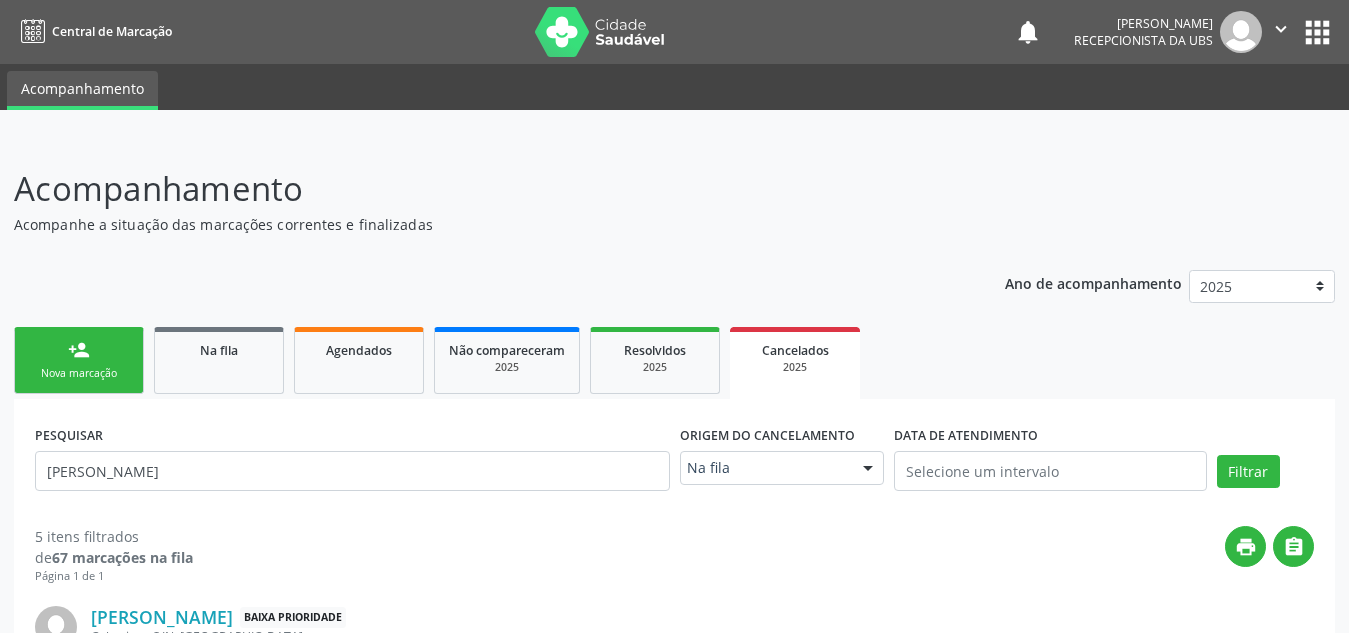 click on "person_add
Nova marcação" at bounding box center [79, 360] 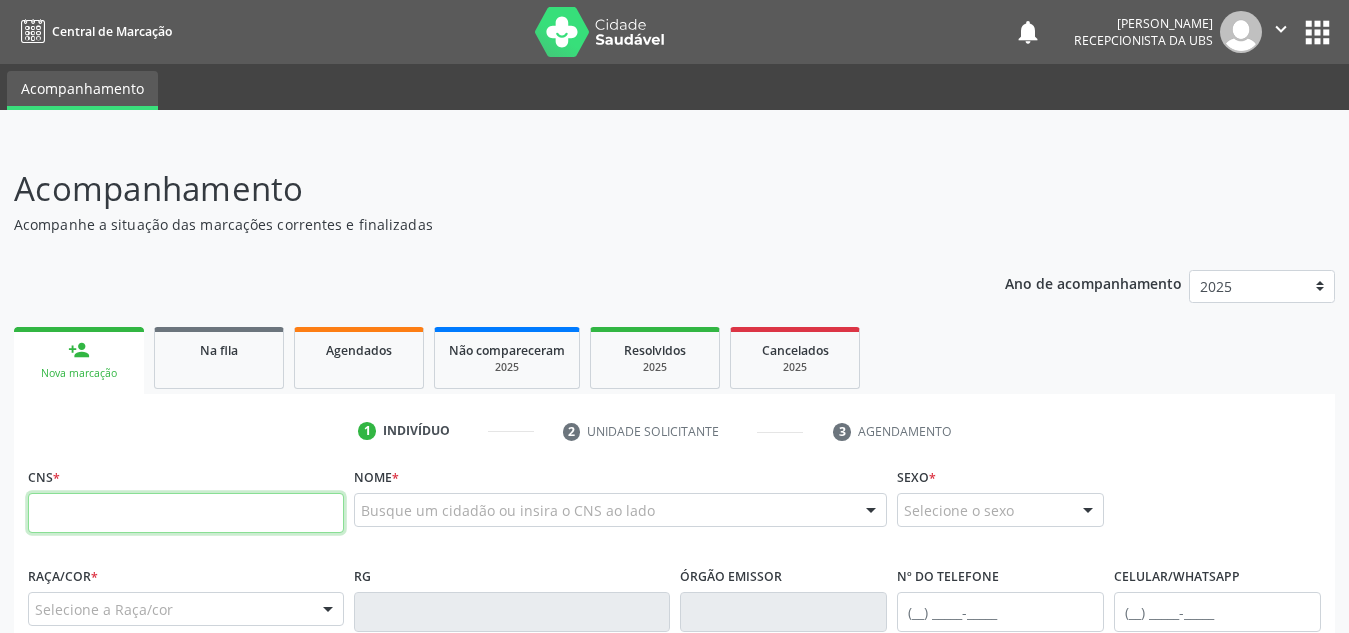 click at bounding box center [186, 513] 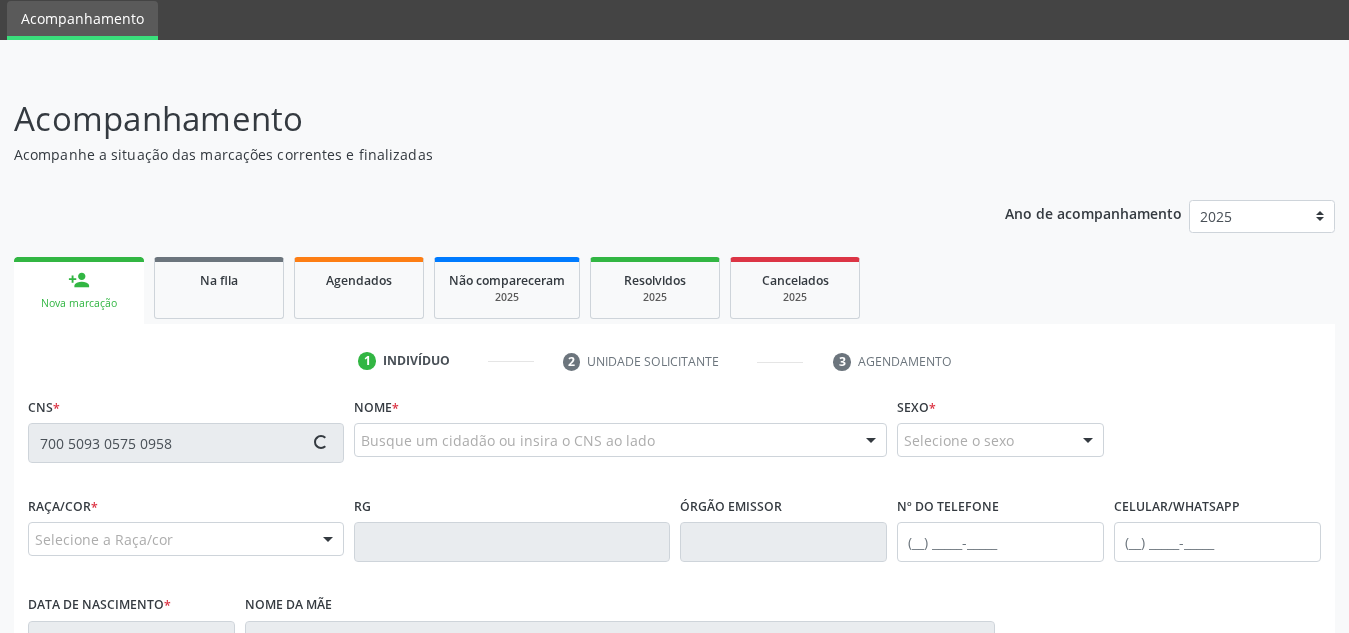 type on "700 5093 0575 0958" 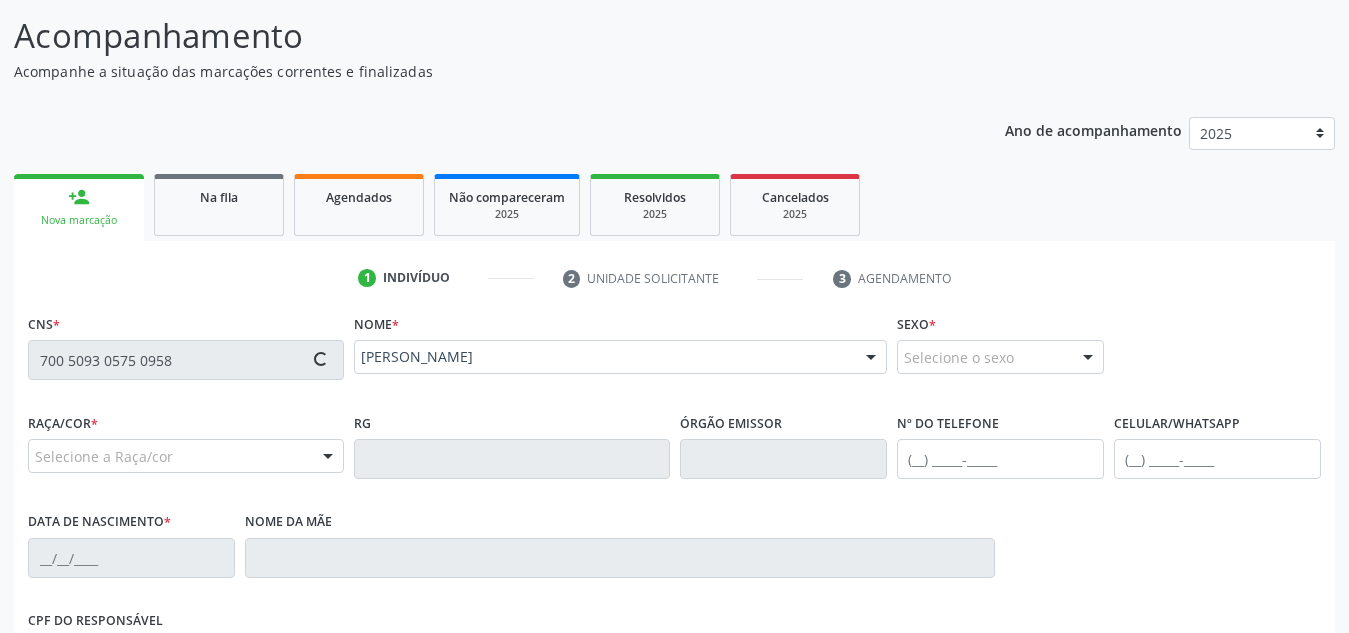 scroll, scrollTop: 154, scrollLeft: 0, axis: vertical 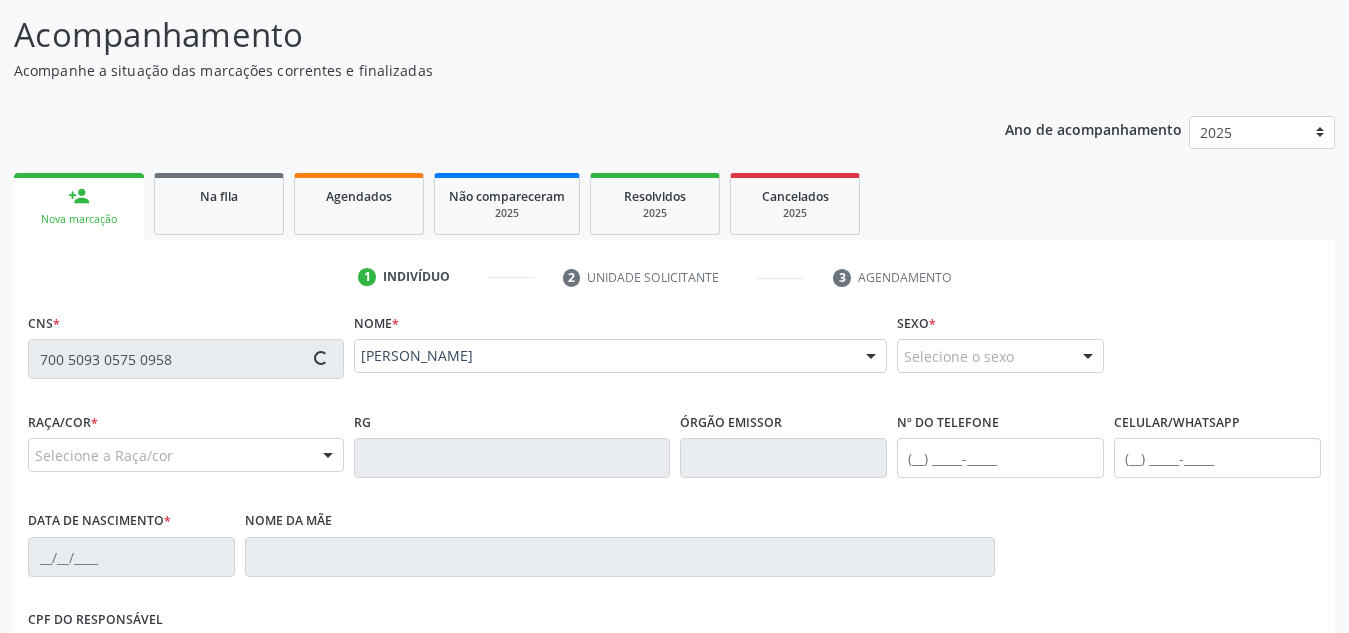 type on "[PHONE_NUMBER]" 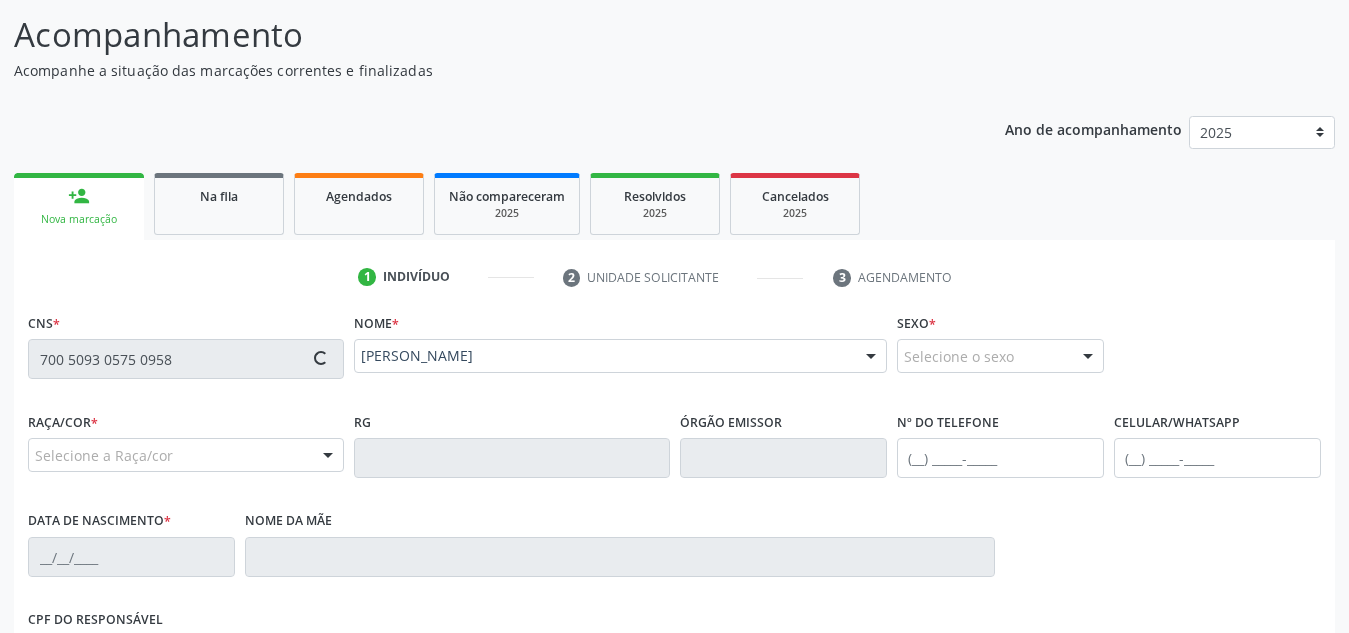 type on "12/[DATE]" 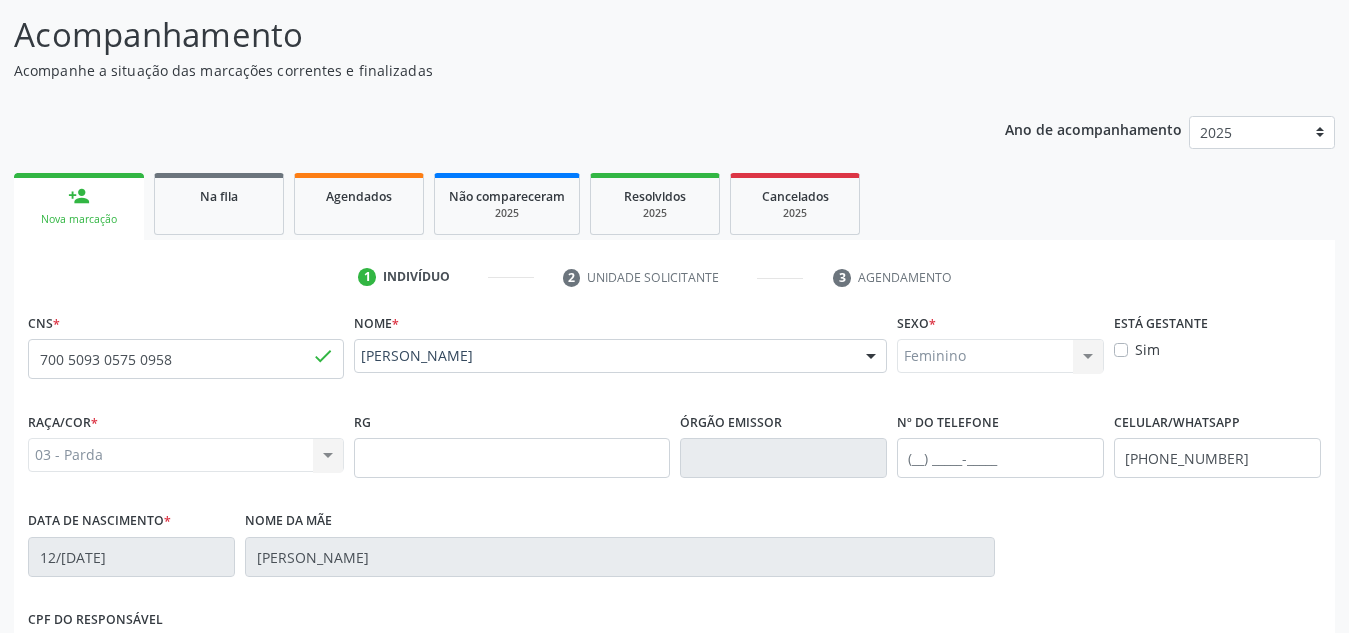 click on "Feminino         Masculino   Feminino
Nenhum resultado encontrado para: "   "
Não há nenhuma opção para ser exibida." at bounding box center (1000, 356) 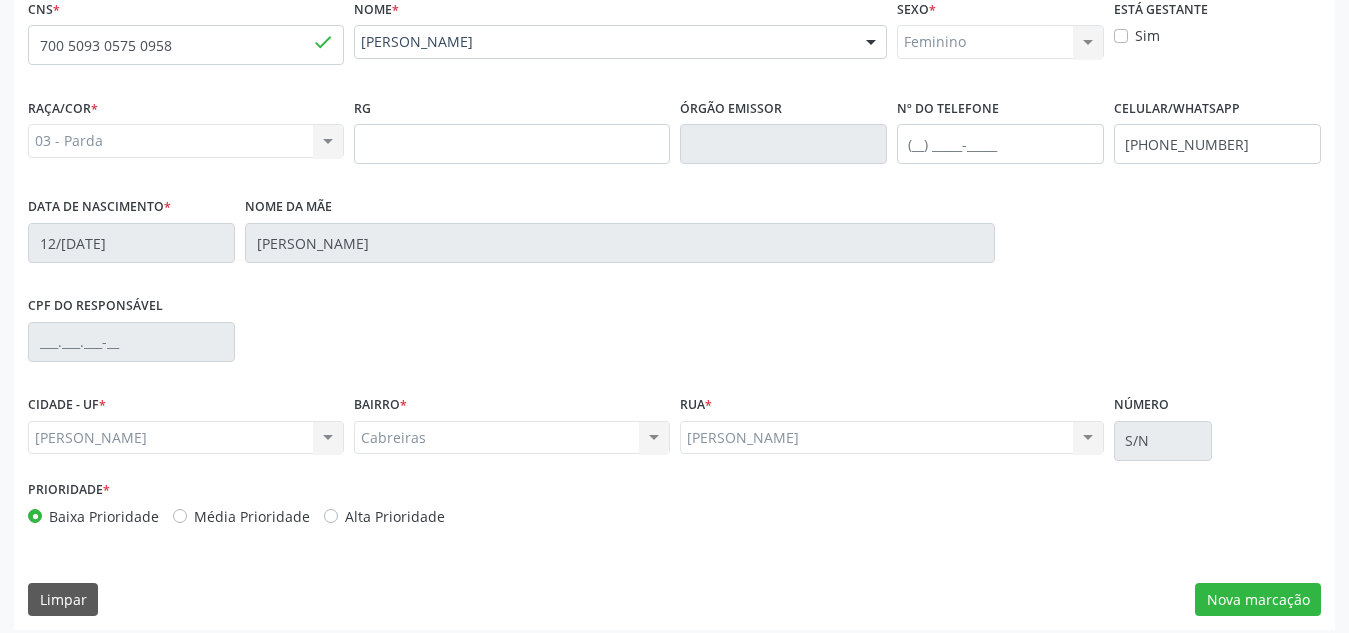scroll, scrollTop: 479, scrollLeft: 0, axis: vertical 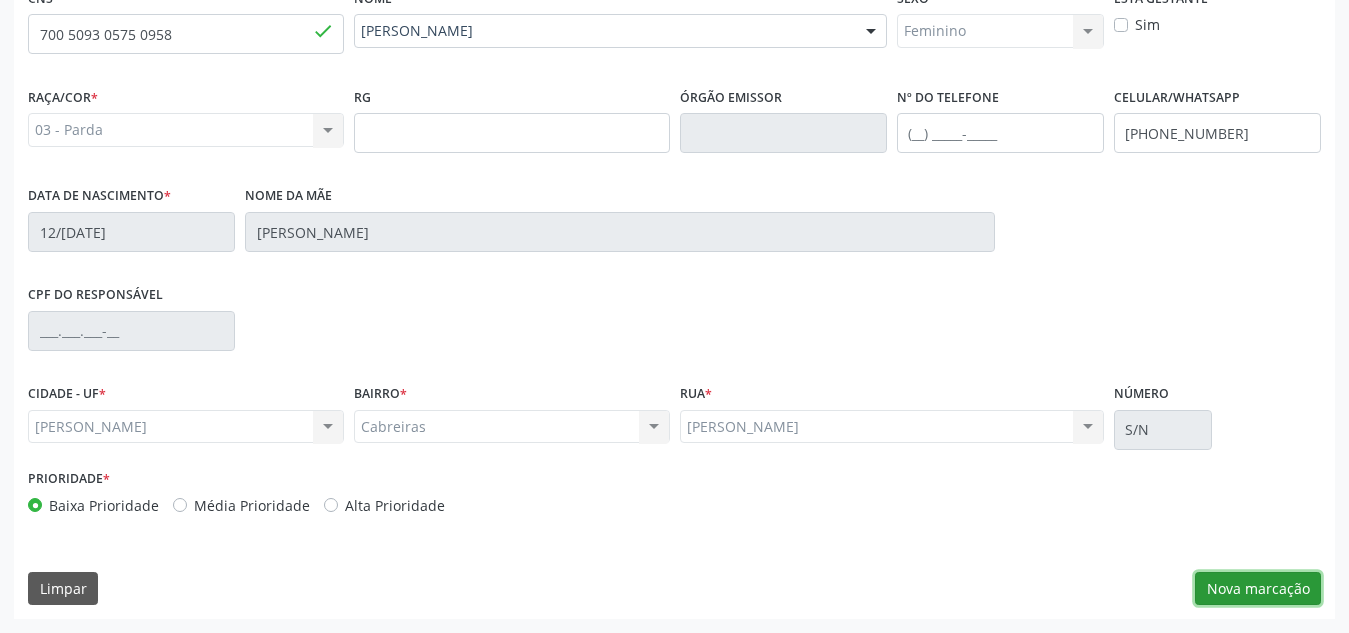 click on "Nova marcação" at bounding box center (1258, 589) 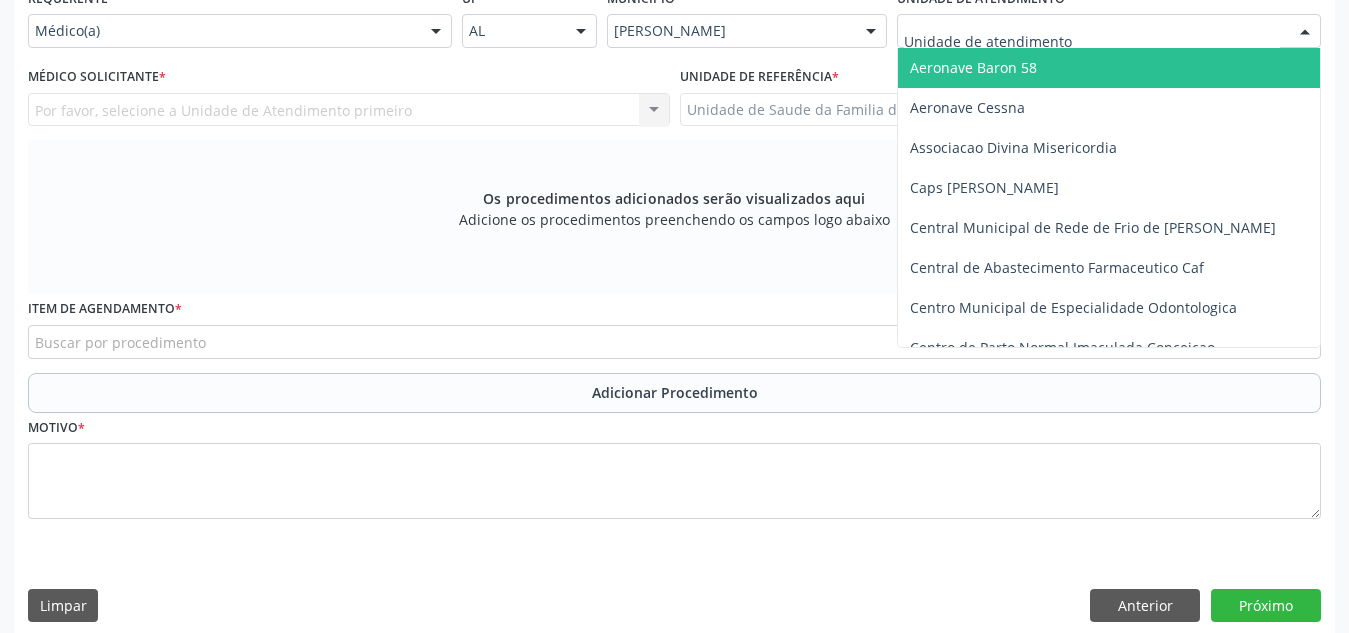 click at bounding box center [1109, 31] 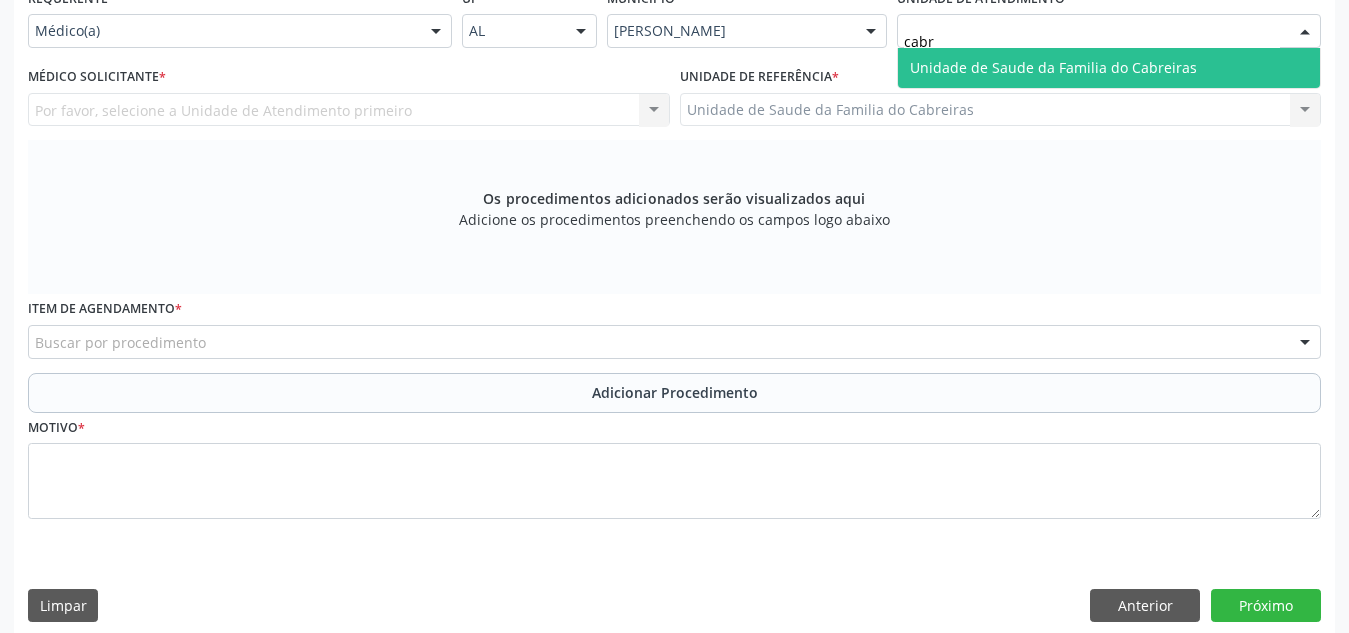type on "cabre" 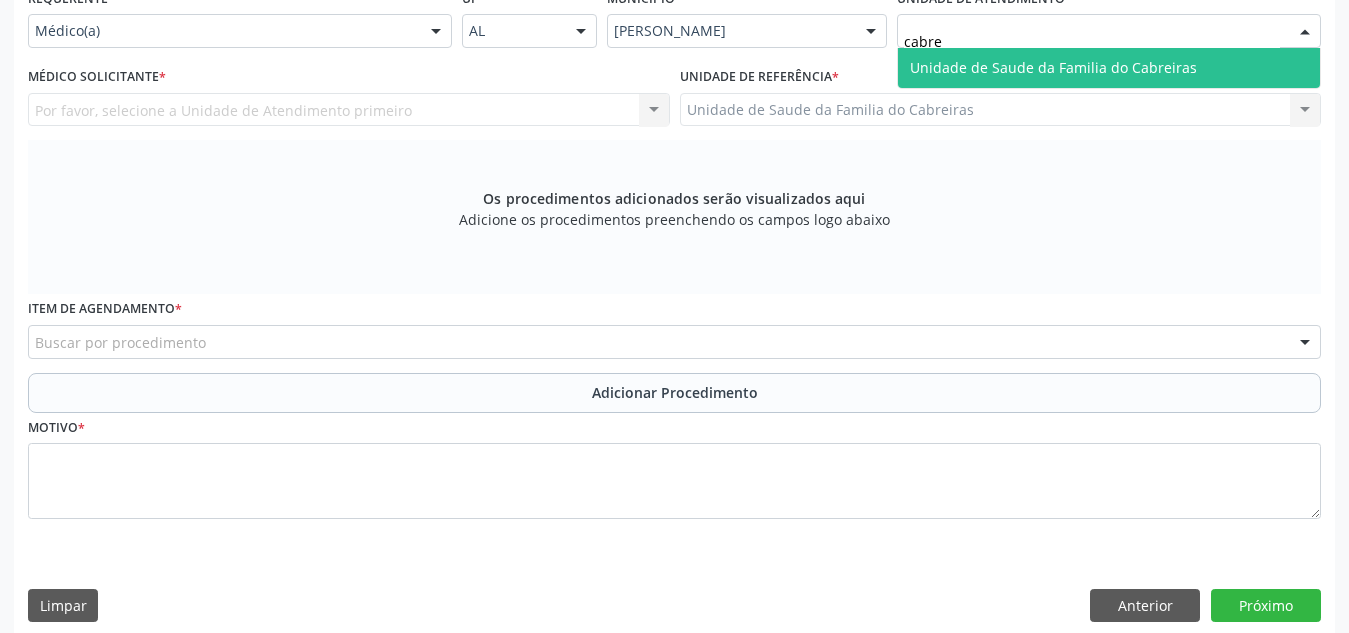 click on "Unidade de Saude da Familia do Cabreiras" at bounding box center [1109, 68] 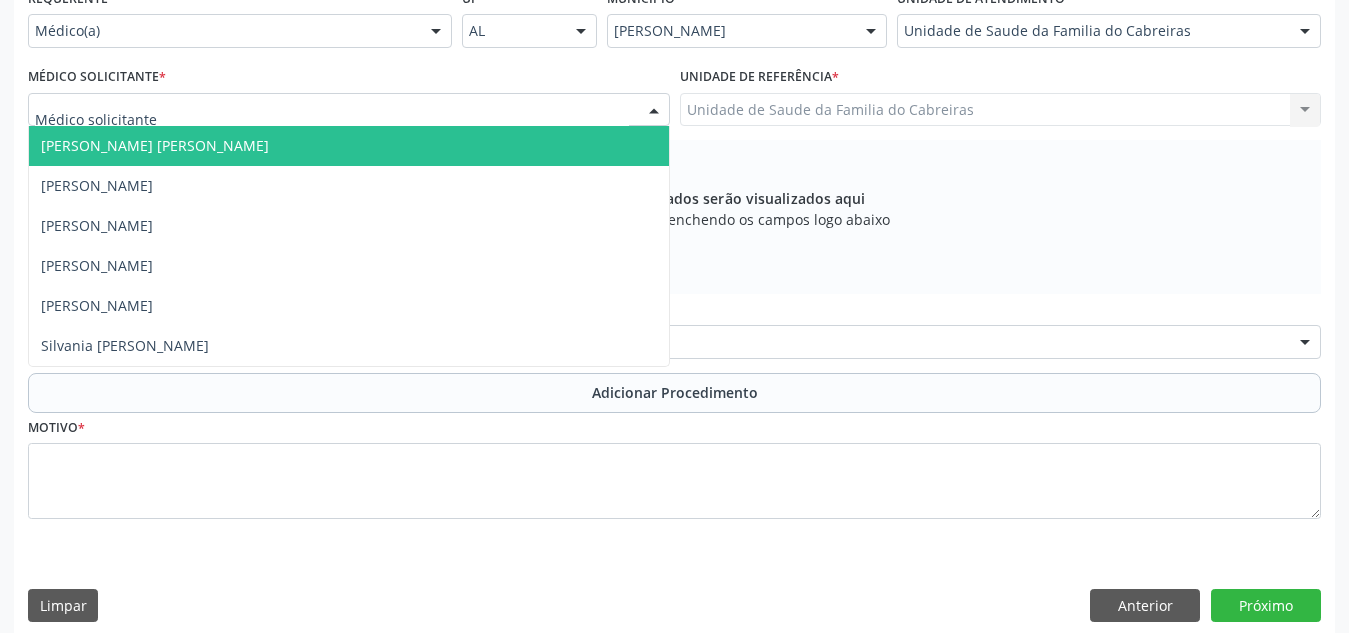 click on "[PERSON_NAME] [PERSON_NAME]   [PERSON_NAME] Cavalcante   [PERSON_NAME]   [PERSON_NAME] resultado encontrado para: "   "
Não há nenhuma opção para ser exibida." at bounding box center [349, 110] 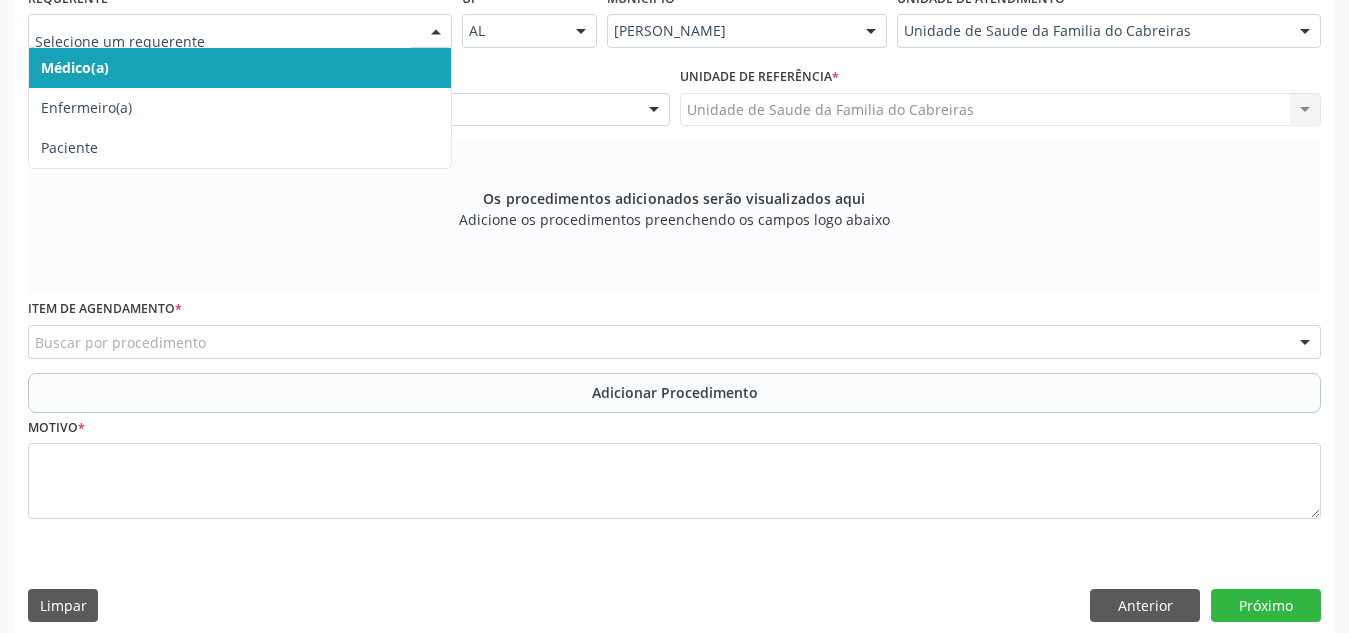 click at bounding box center (436, 32) 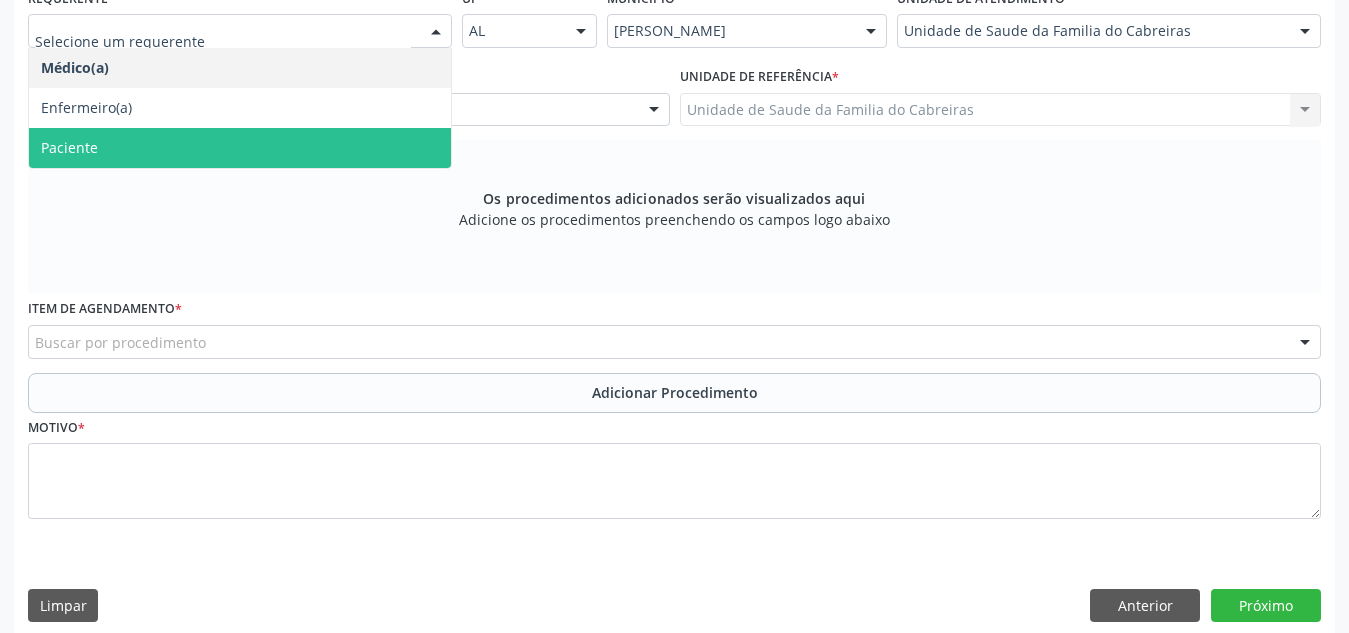 click on "Paciente" at bounding box center [240, 148] 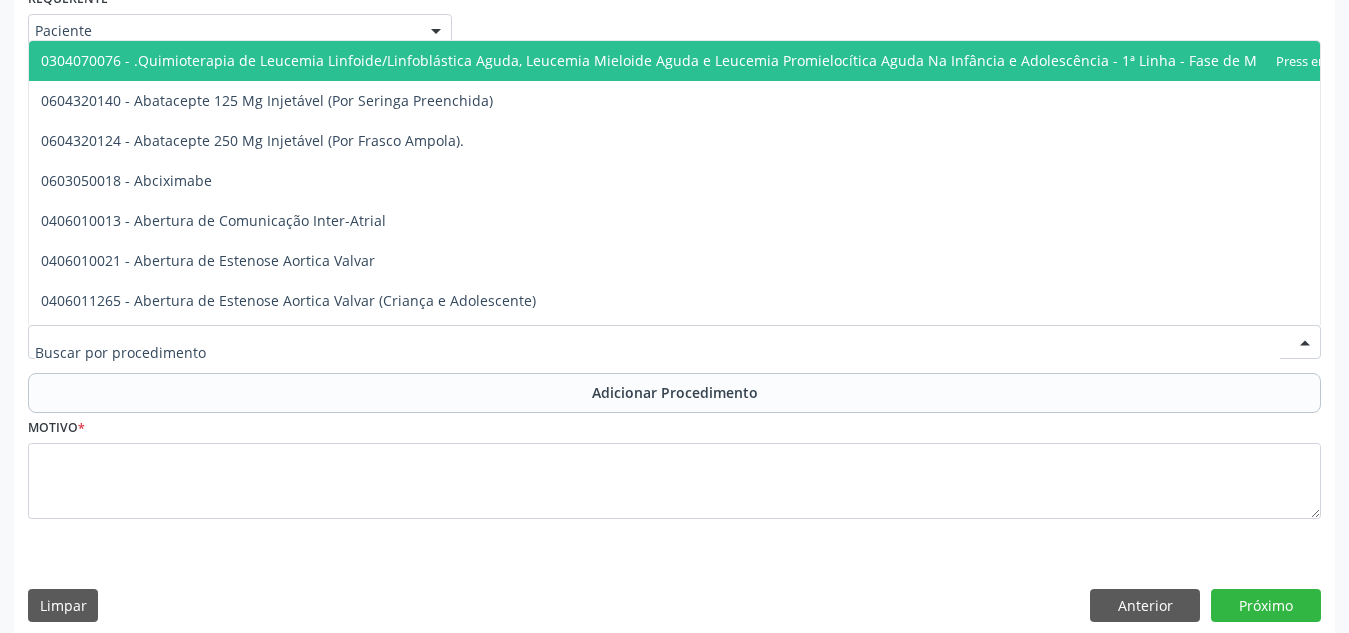 click at bounding box center (674, 342) 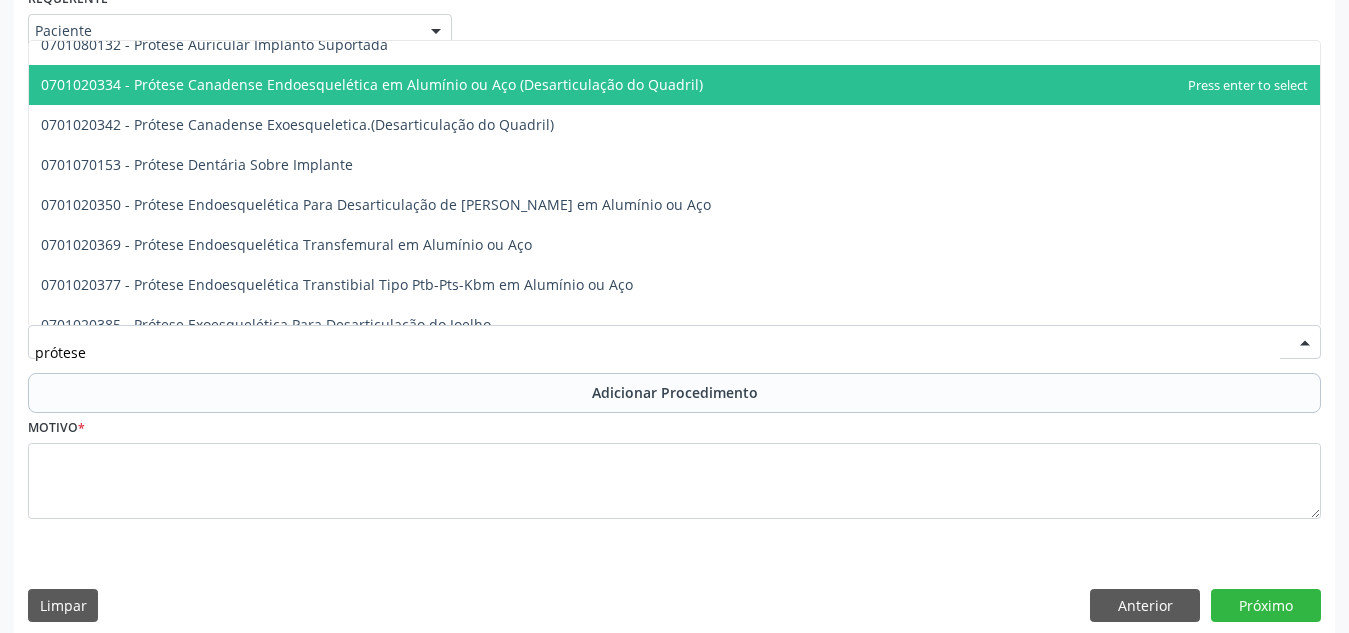 scroll, scrollTop: 1497, scrollLeft: 0, axis: vertical 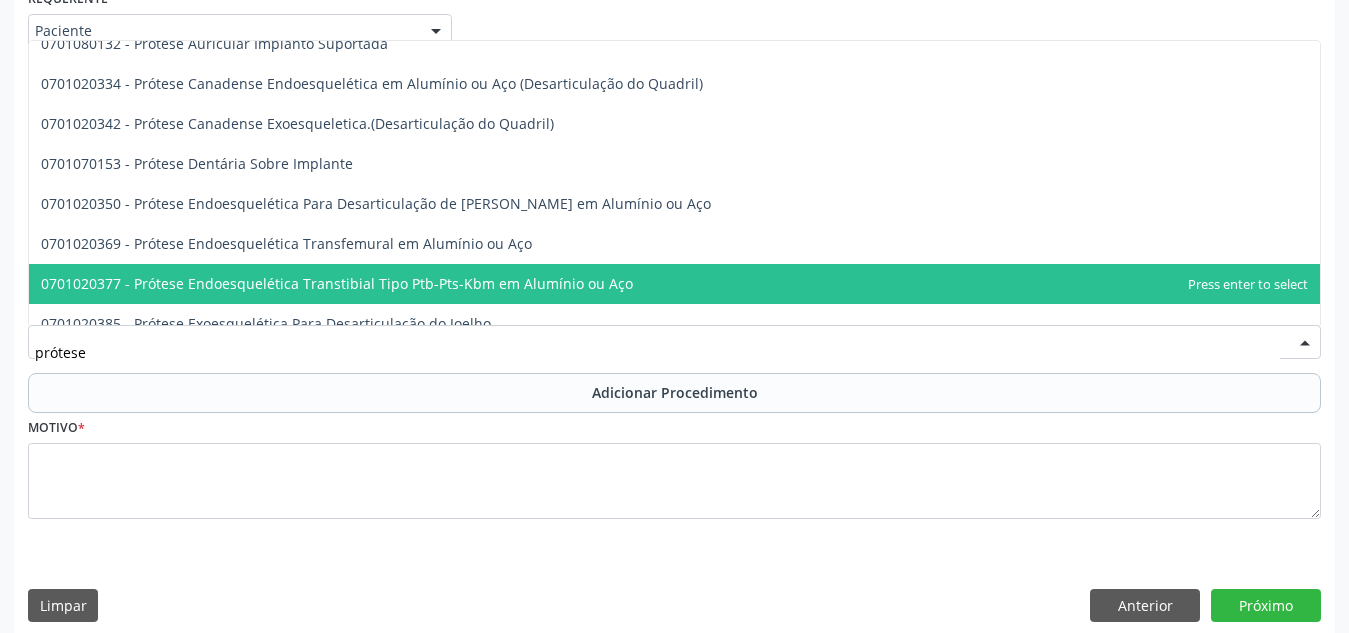 click on "prótese" at bounding box center [657, 352] 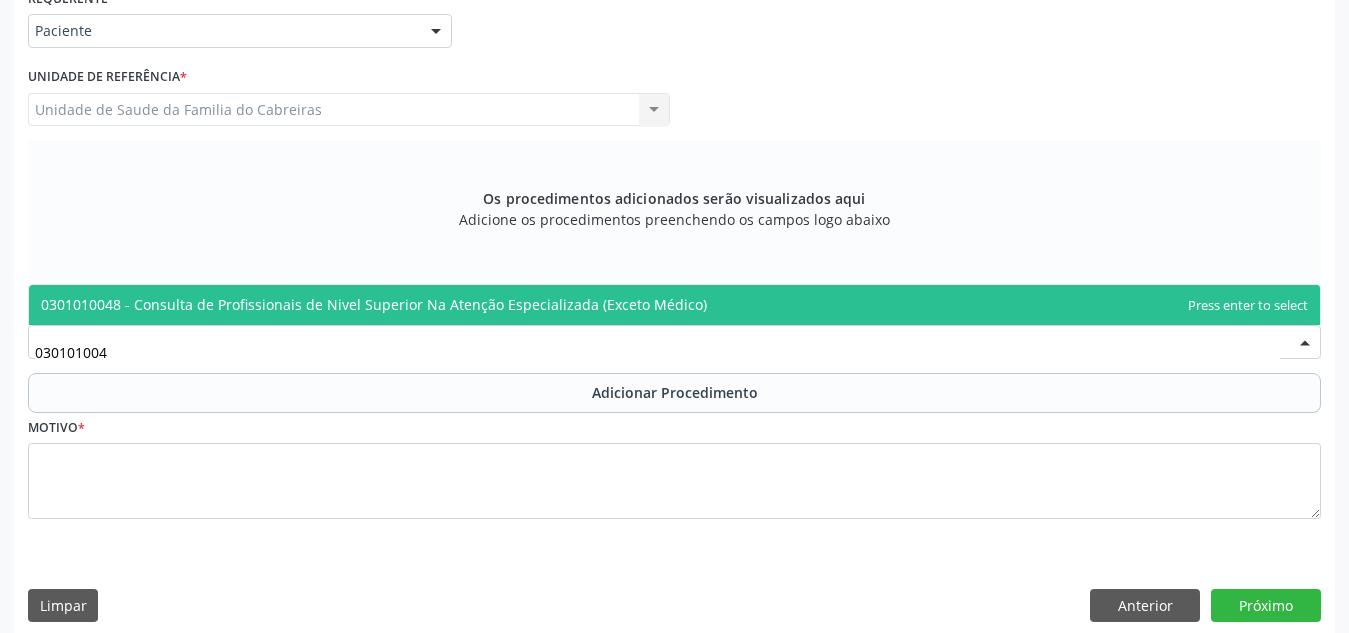 type on "0301010048" 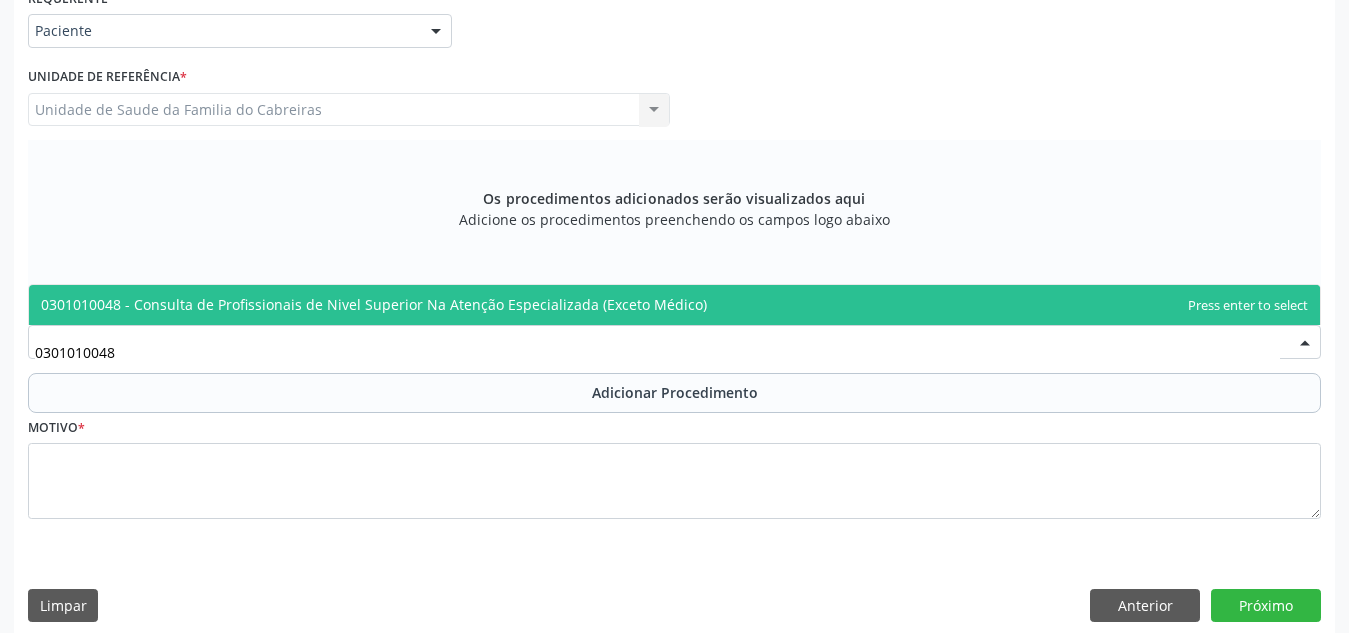 scroll, scrollTop: 0, scrollLeft: 0, axis: both 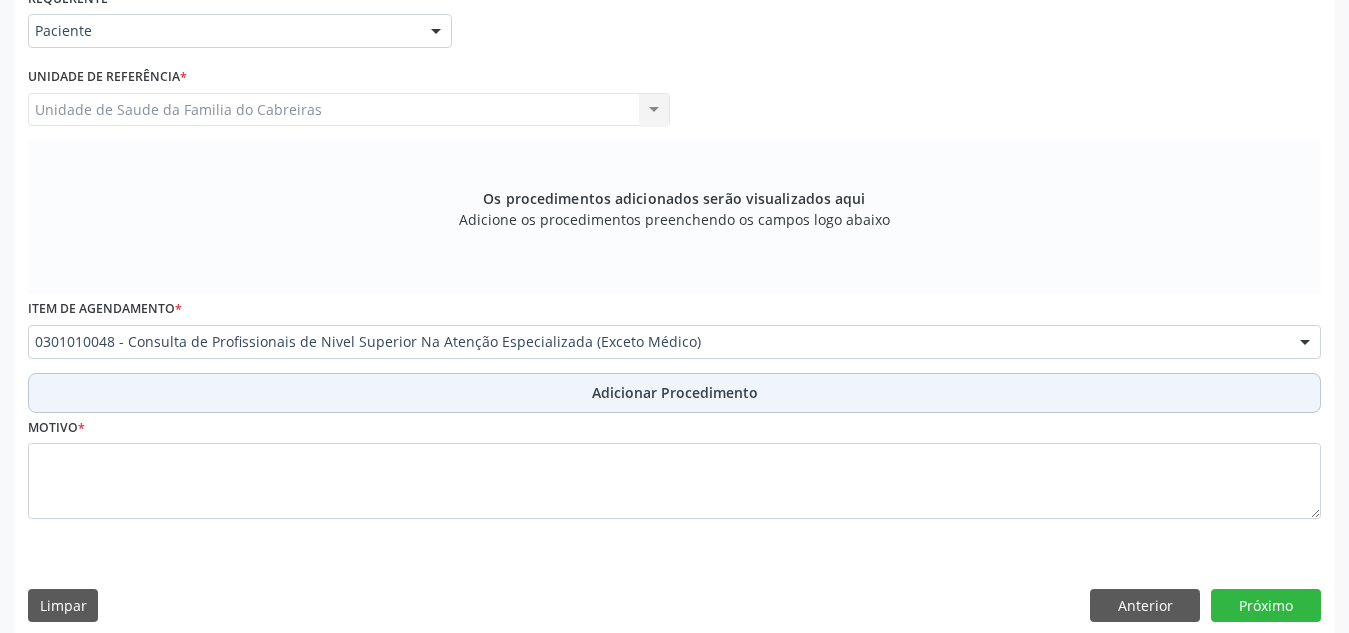 click on "Adicionar Procedimento" at bounding box center (674, 393) 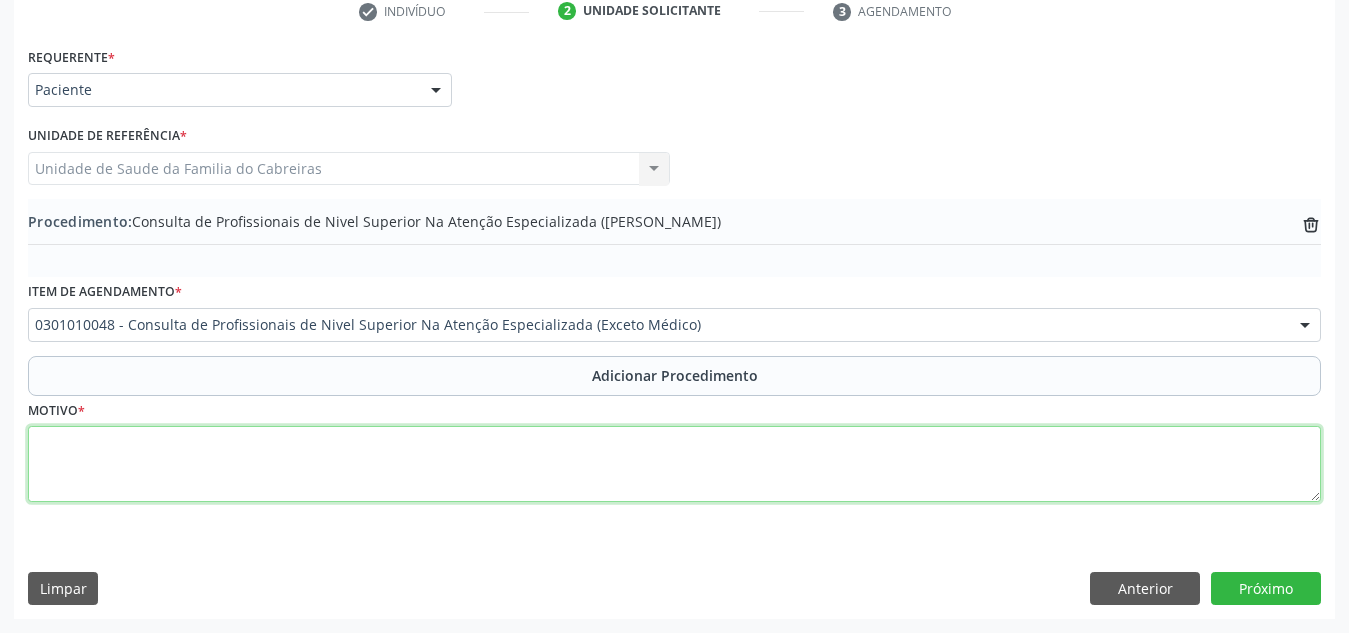 click at bounding box center [674, 464] 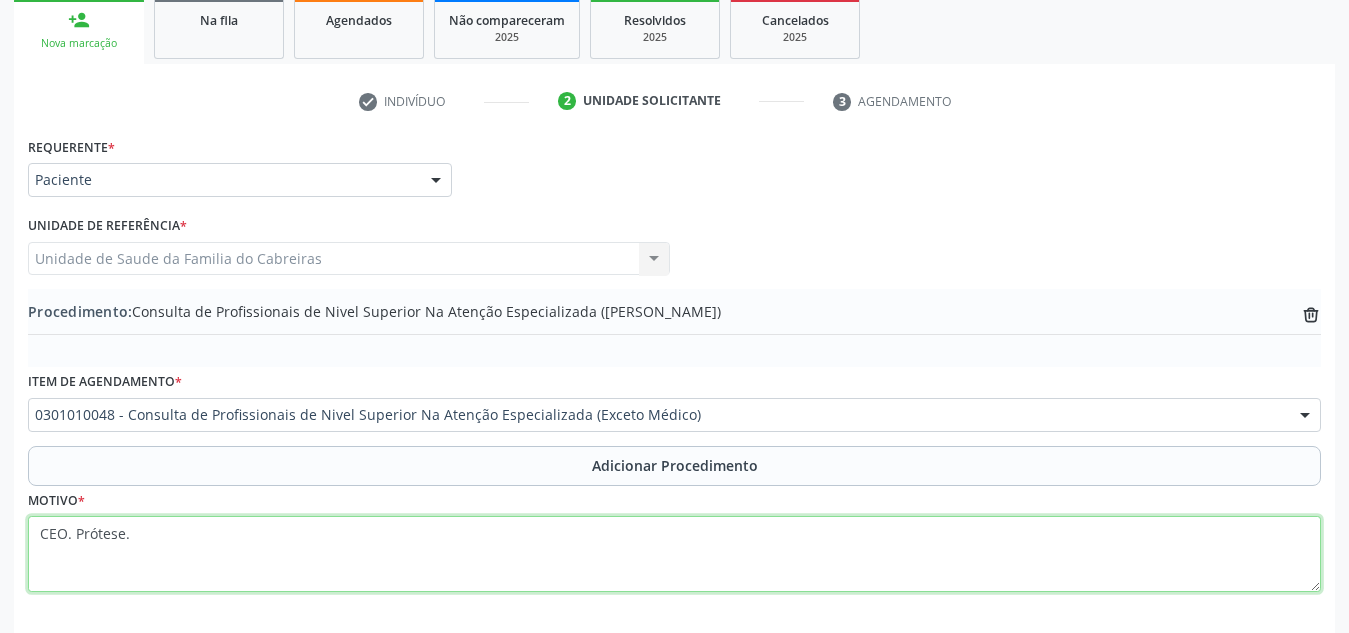 scroll, scrollTop: 420, scrollLeft: 0, axis: vertical 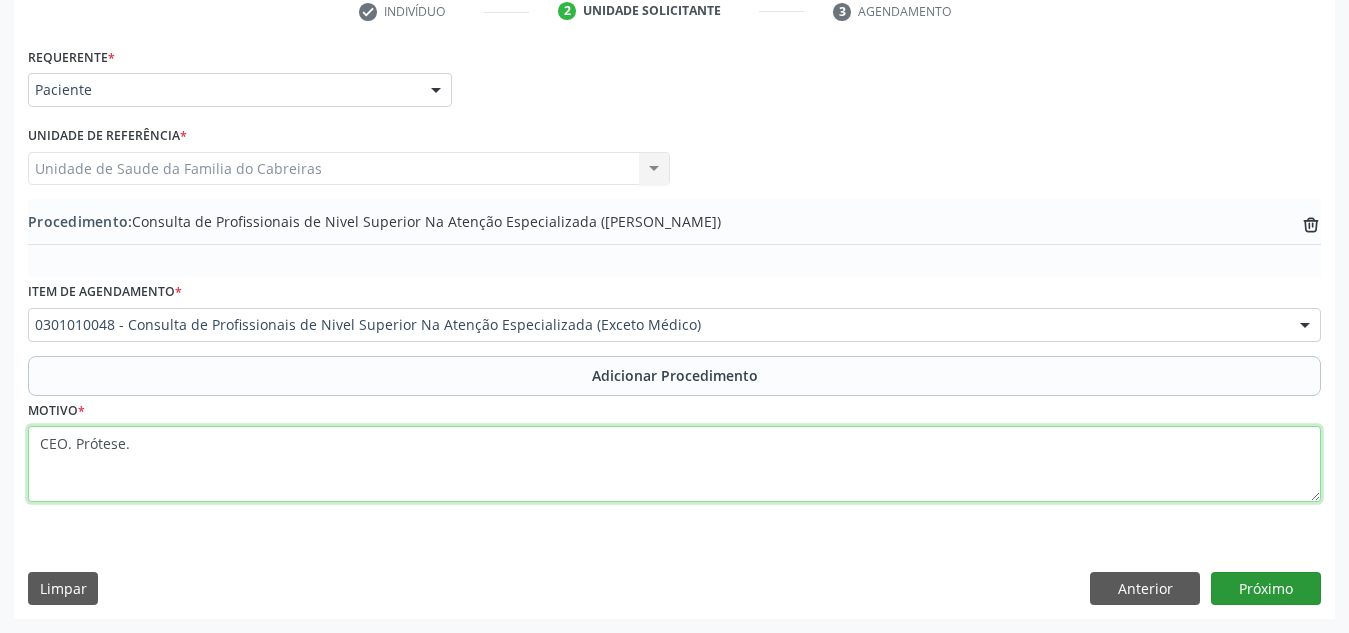 type on "CEO. Prótese." 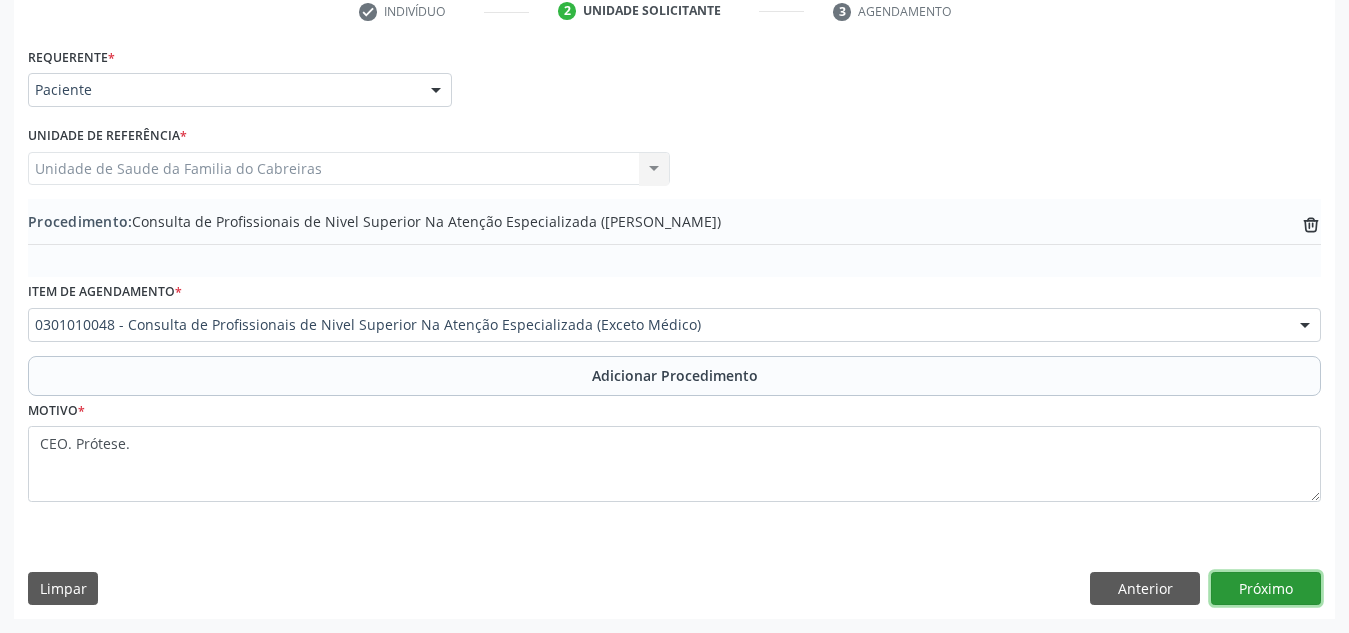click on "Próximo" at bounding box center [1266, 589] 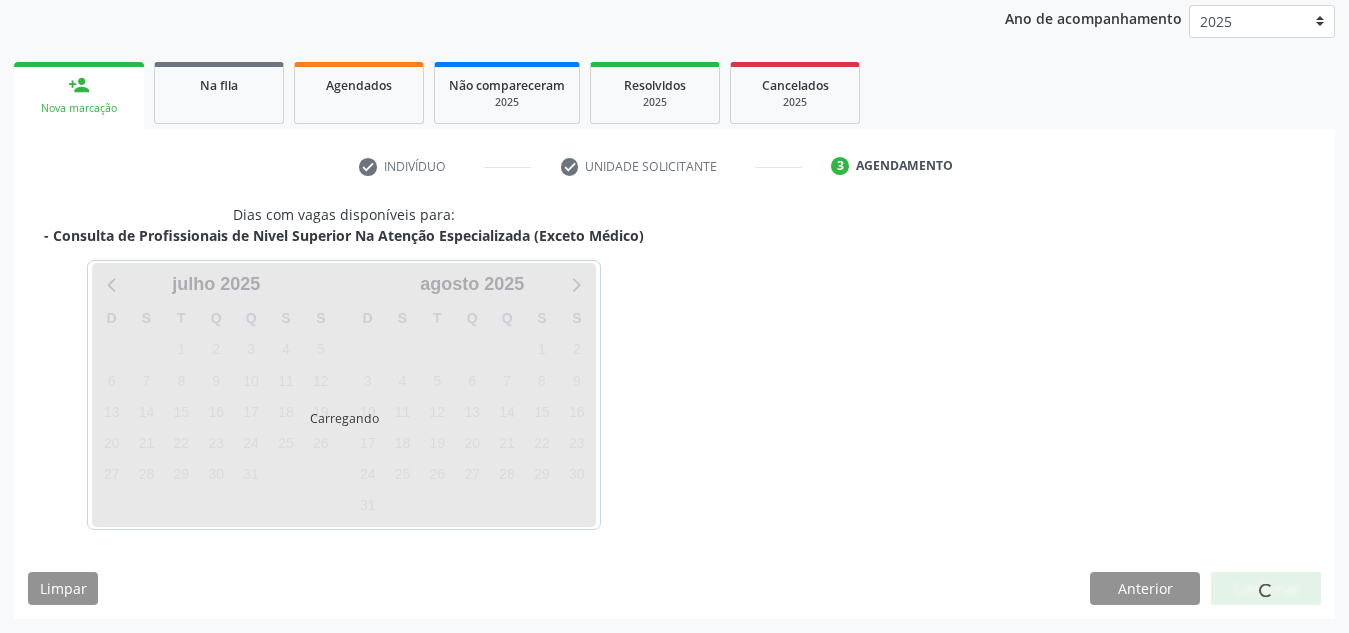 scroll, scrollTop: 324, scrollLeft: 0, axis: vertical 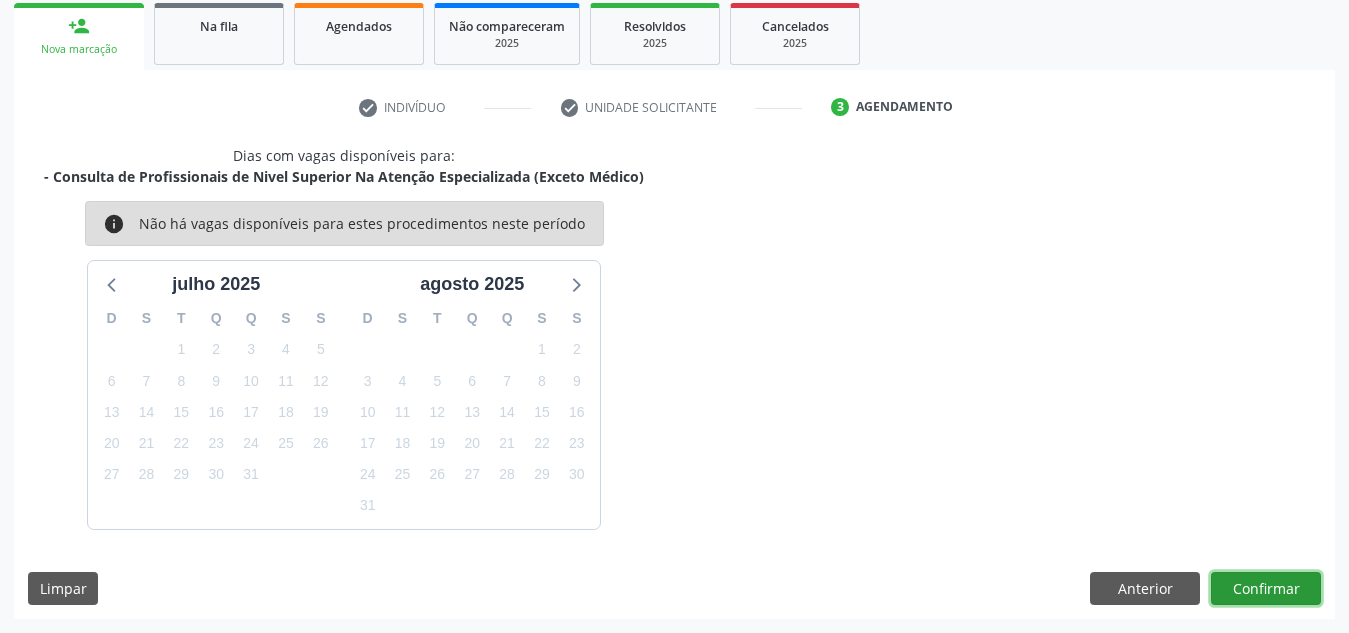 click on "Confirmar" at bounding box center [1266, 589] 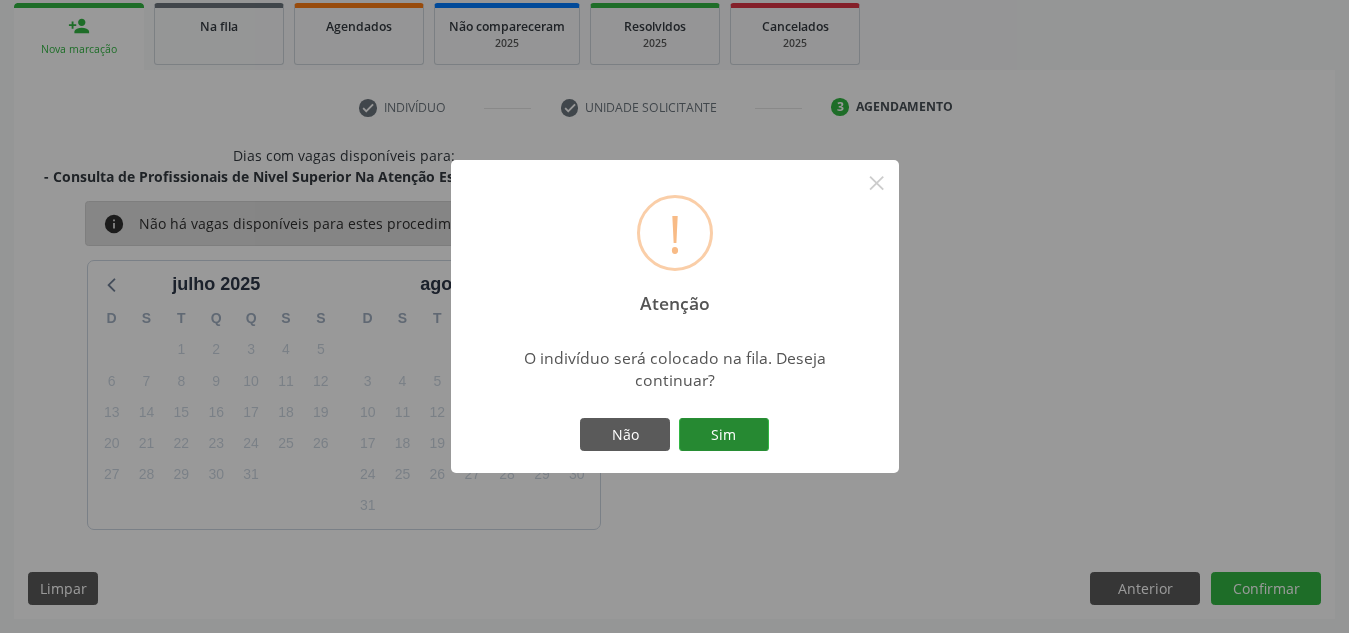 click on "Sim" at bounding box center (724, 435) 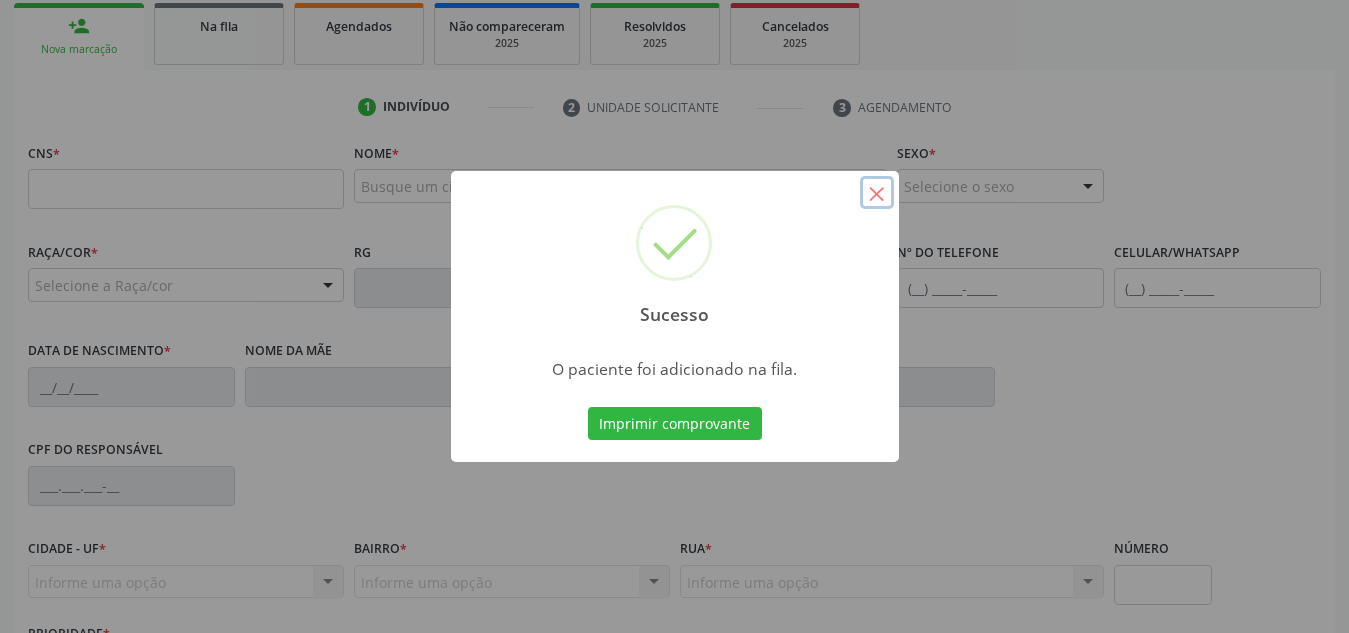 click on "×" at bounding box center [877, 193] 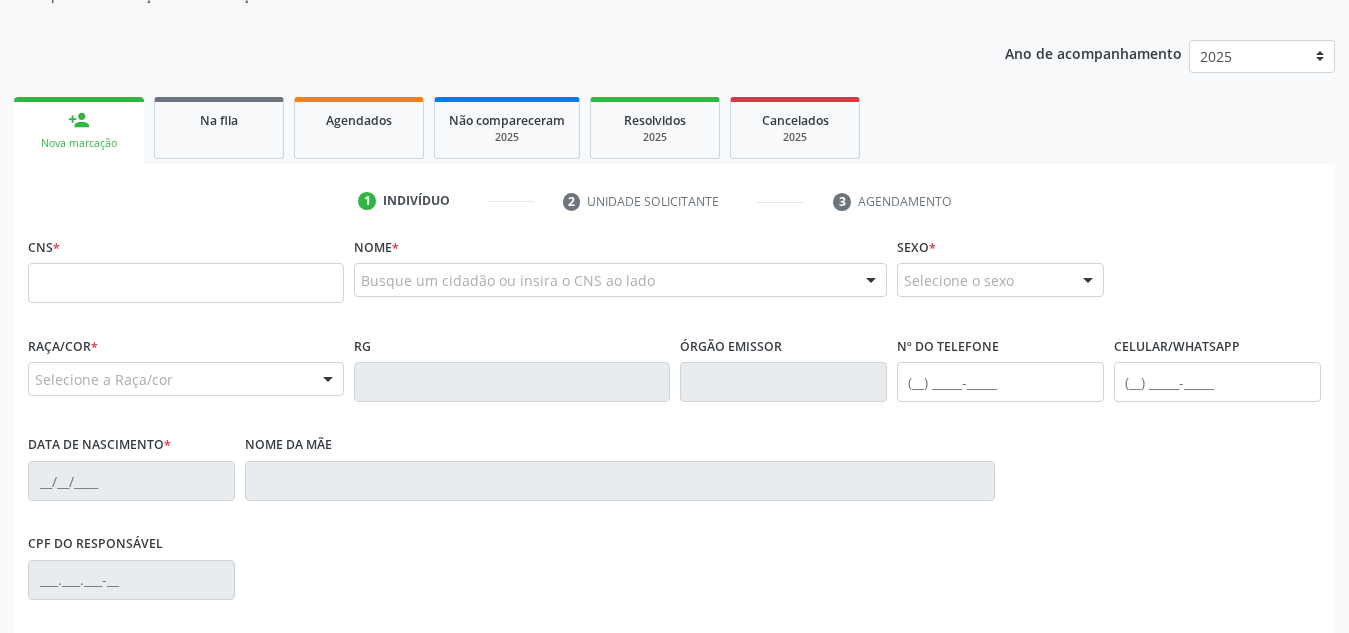 scroll, scrollTop: 229, scrollLeft: 0, axis: vertical 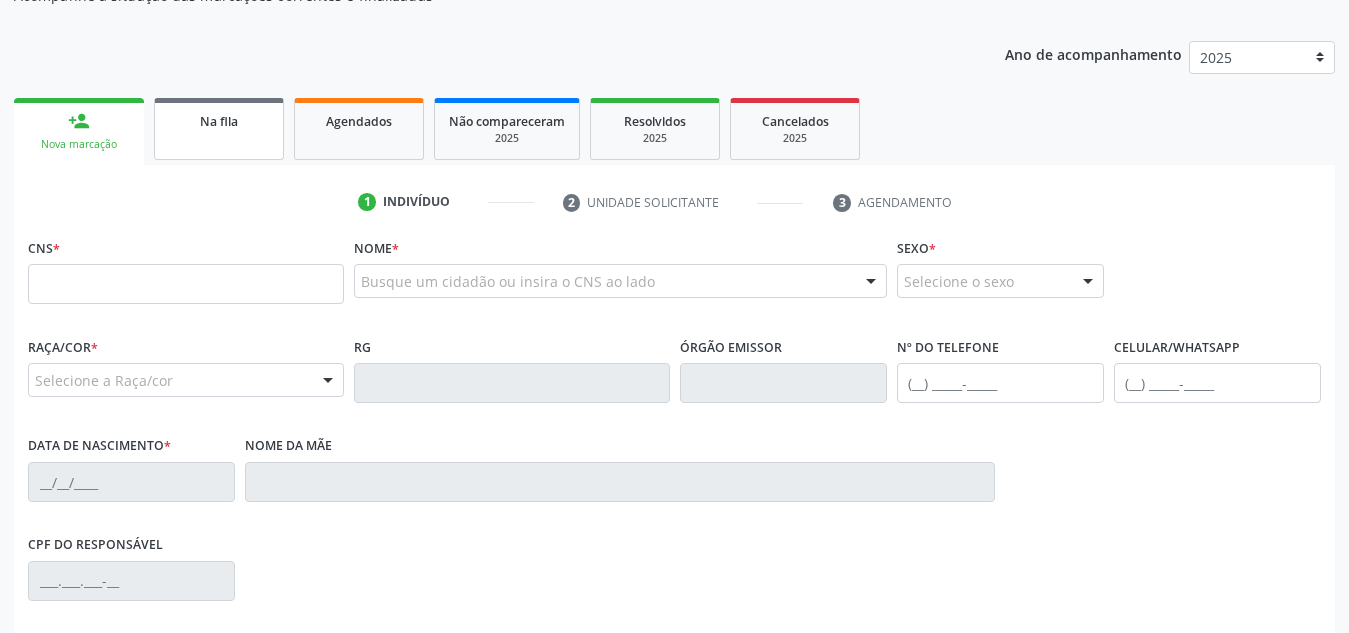 click on "Na fila" at bounding box center [219, 129] 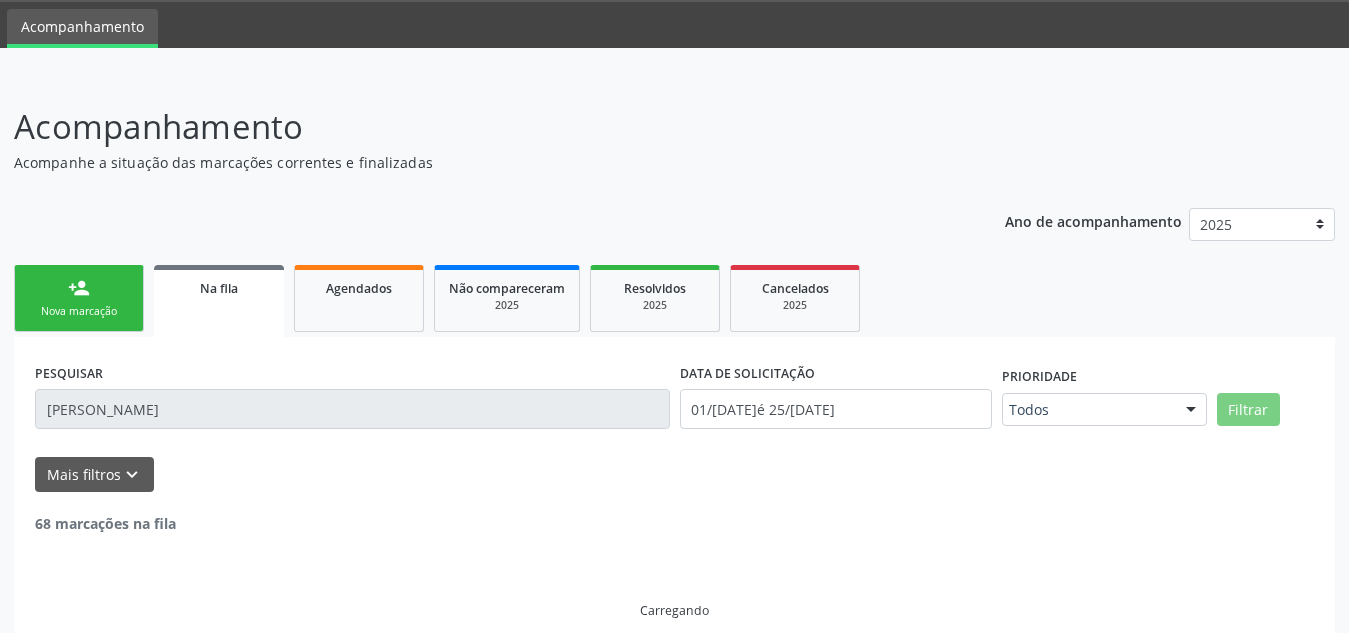scroll, scrollTop: 229, scrollLeft: 0, axis: vertical 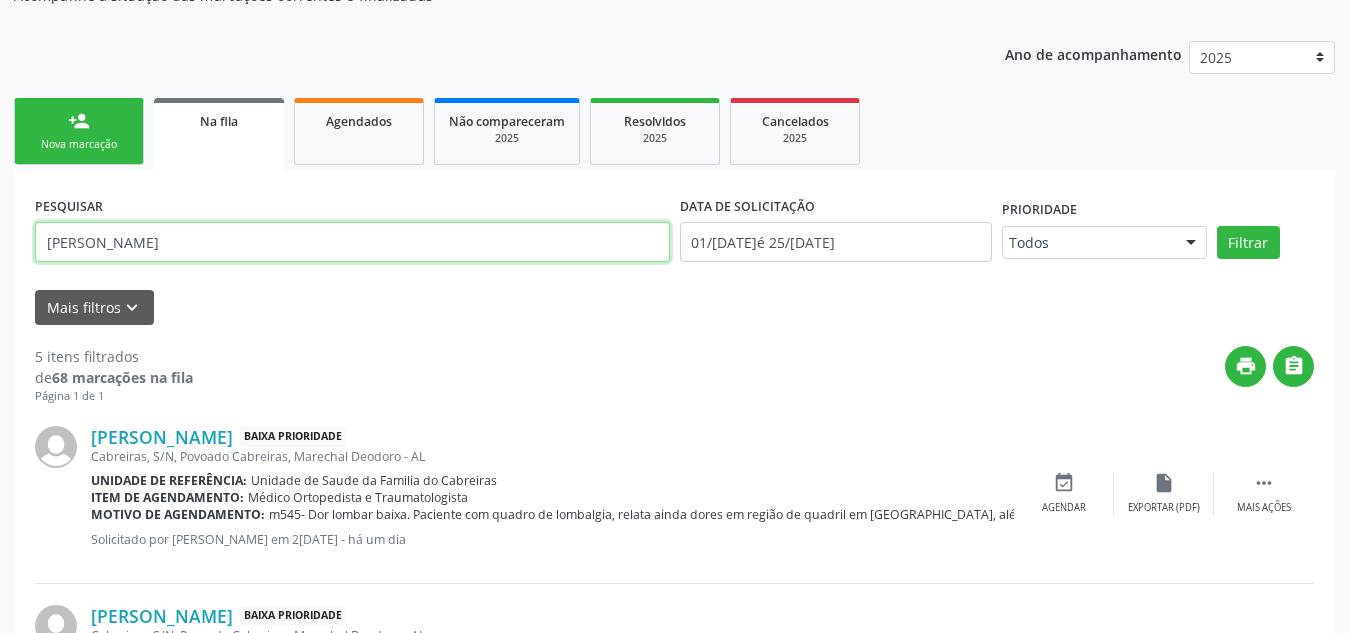 type on "osvaldohttps://[DOMAIN_NAME][URL]" 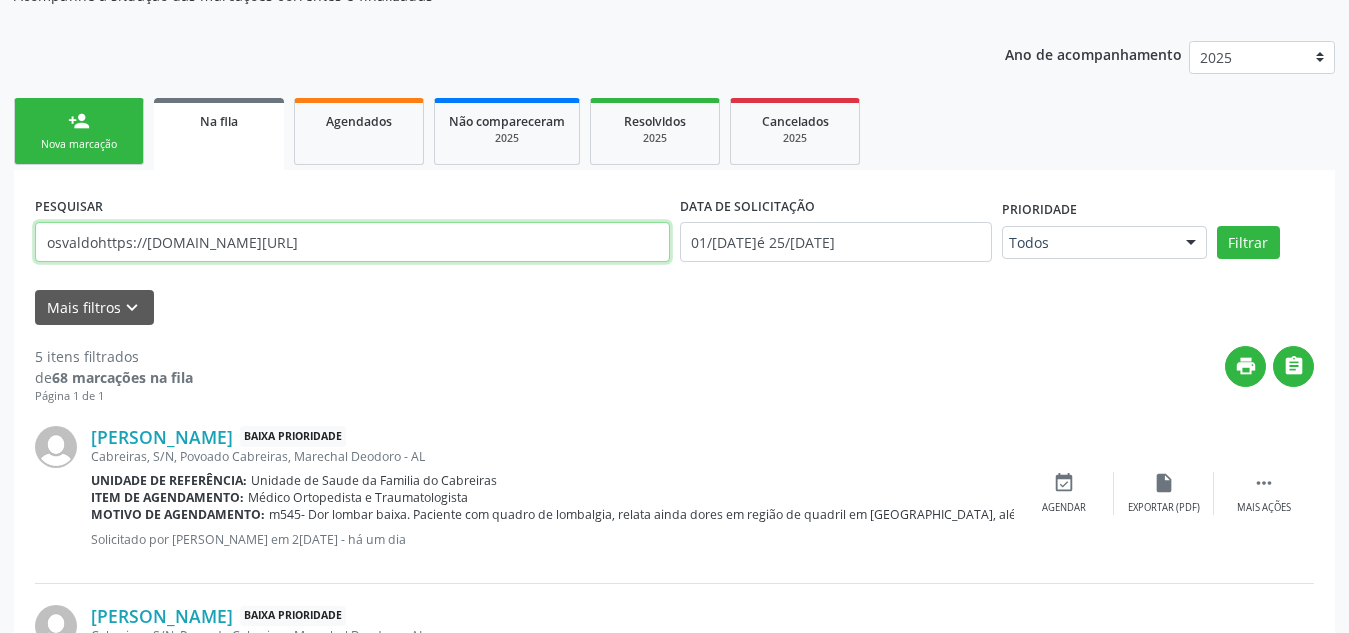 click on "osvaldohttps://[DOMAIN_NAME][URL]" at bounding box center [352, 242] 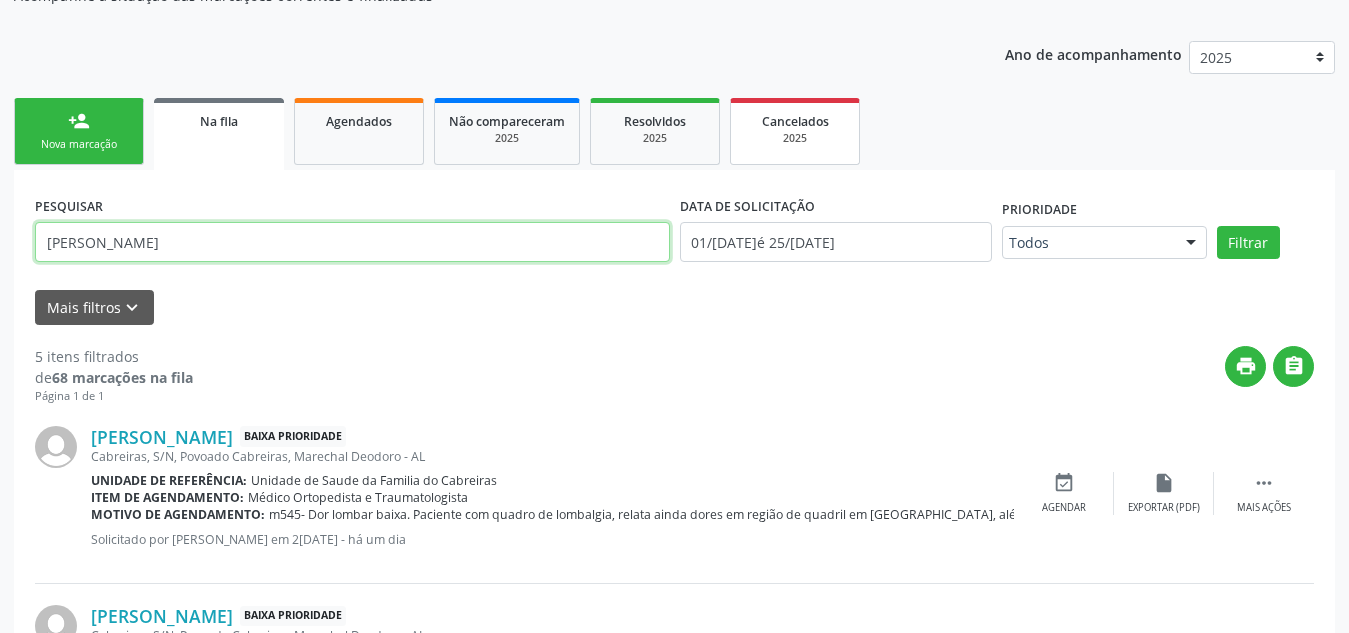 type on "[PERSON_NAME]" 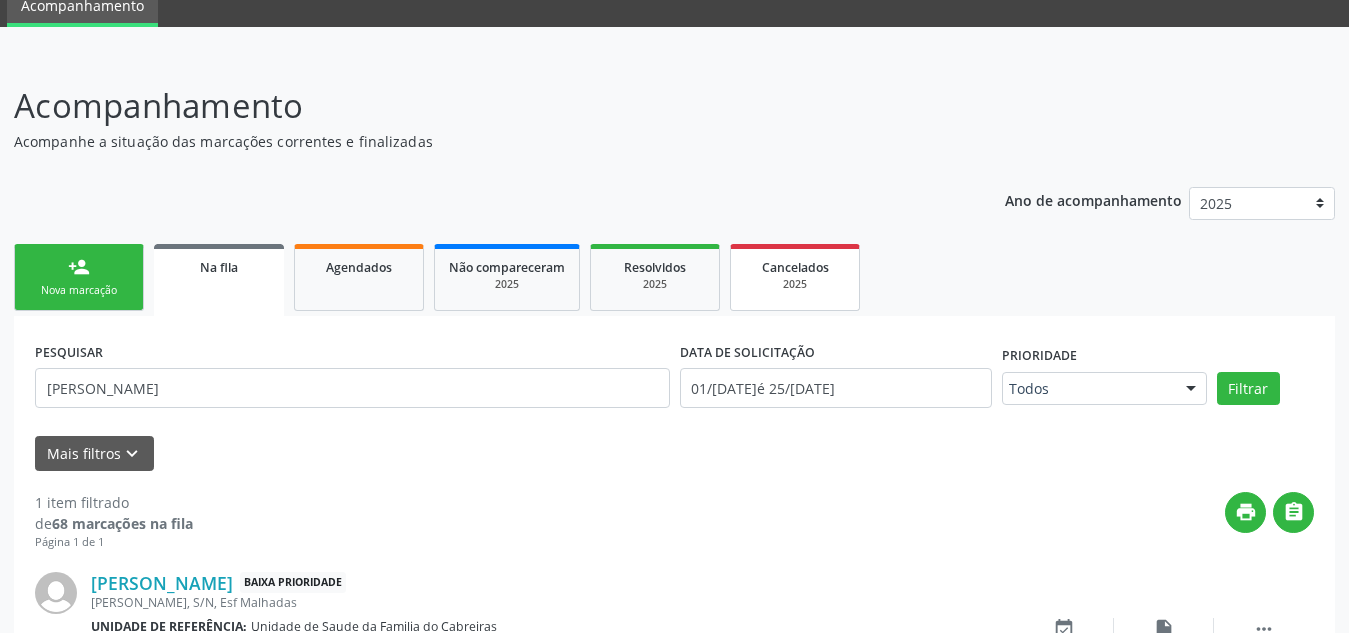 scroll, scrollTop: 214, scrollLeft: 0, axis: vertical 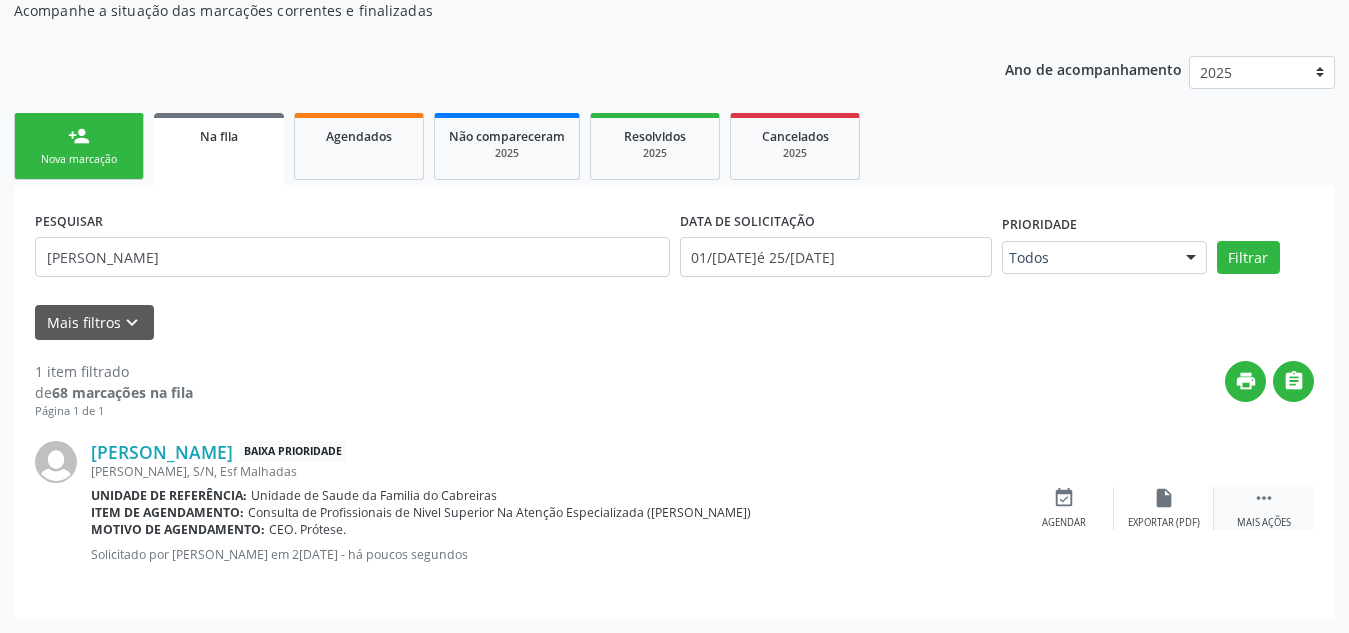 click on "" at bounding box center (1264, 498) 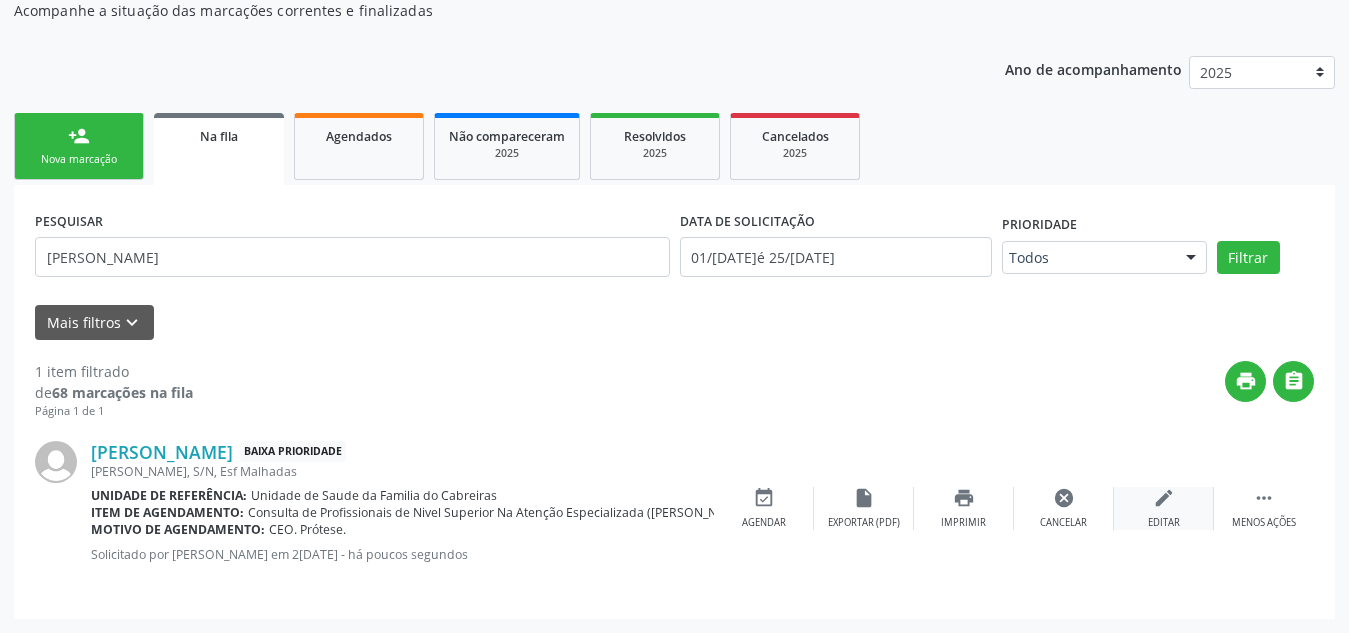 click on "Editar" at bounding box center (1164, 523) 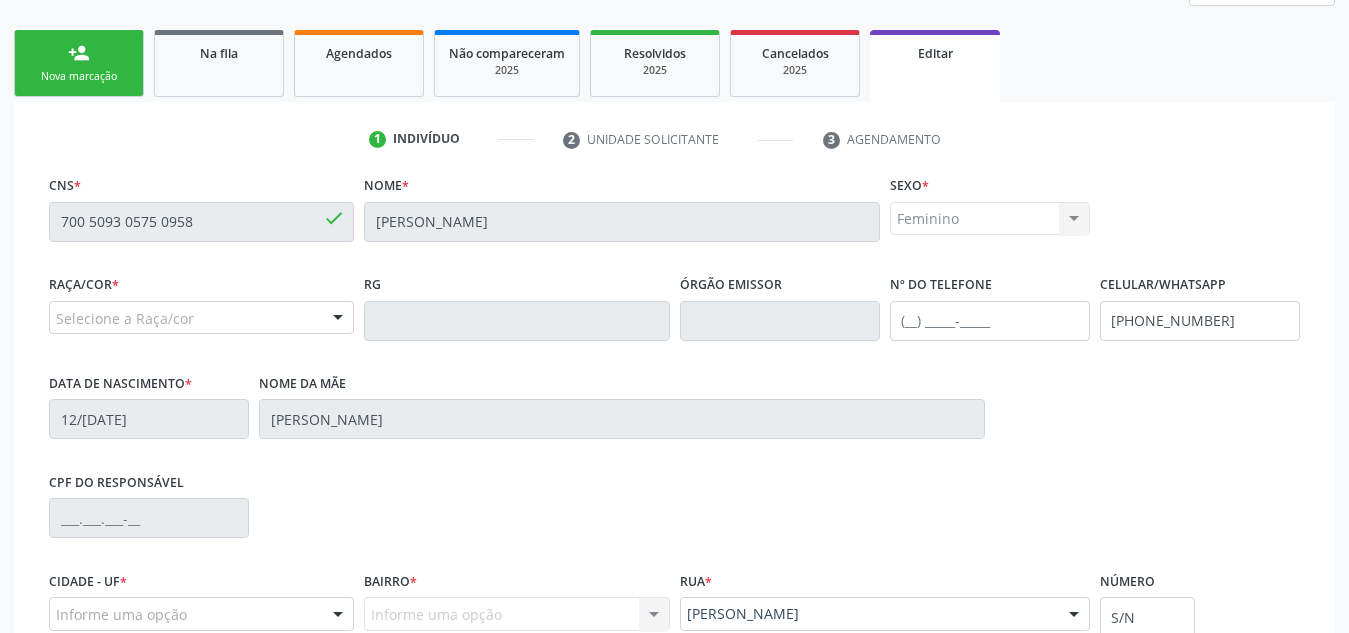 scroll, scrollTop: 299, scrollLeft: 0, axis: vertical 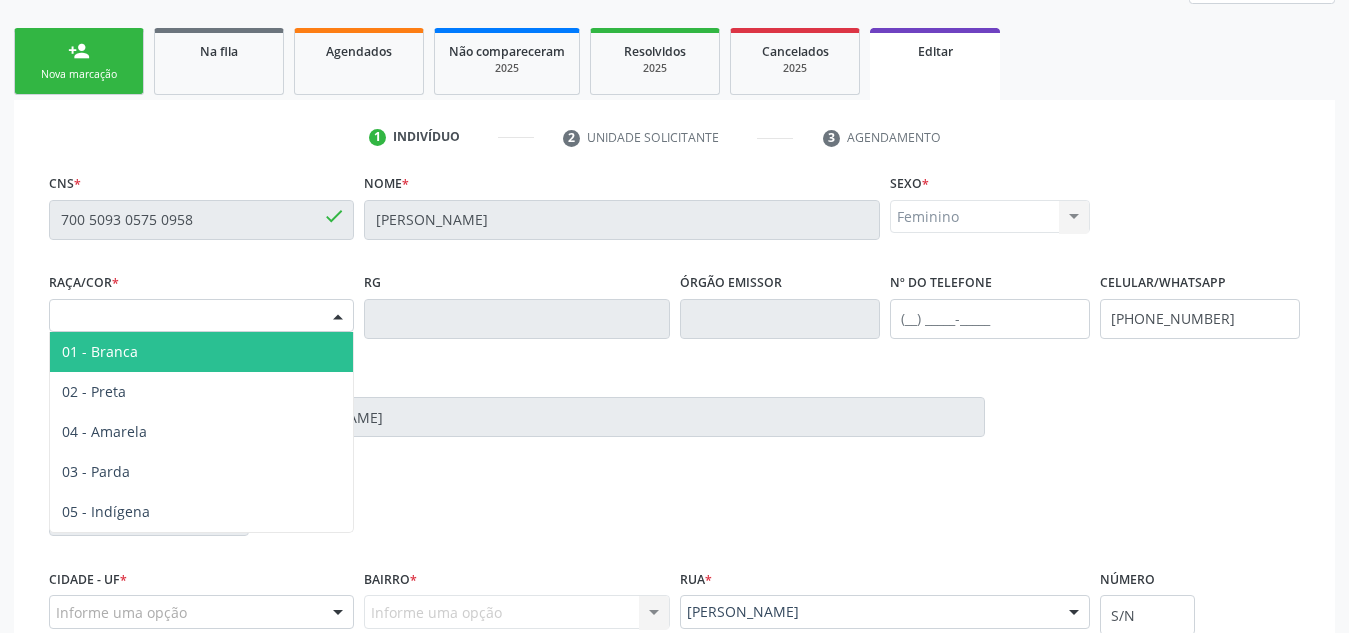 click on "Selecione a Raça/cor" at bounding box center [201, 316] 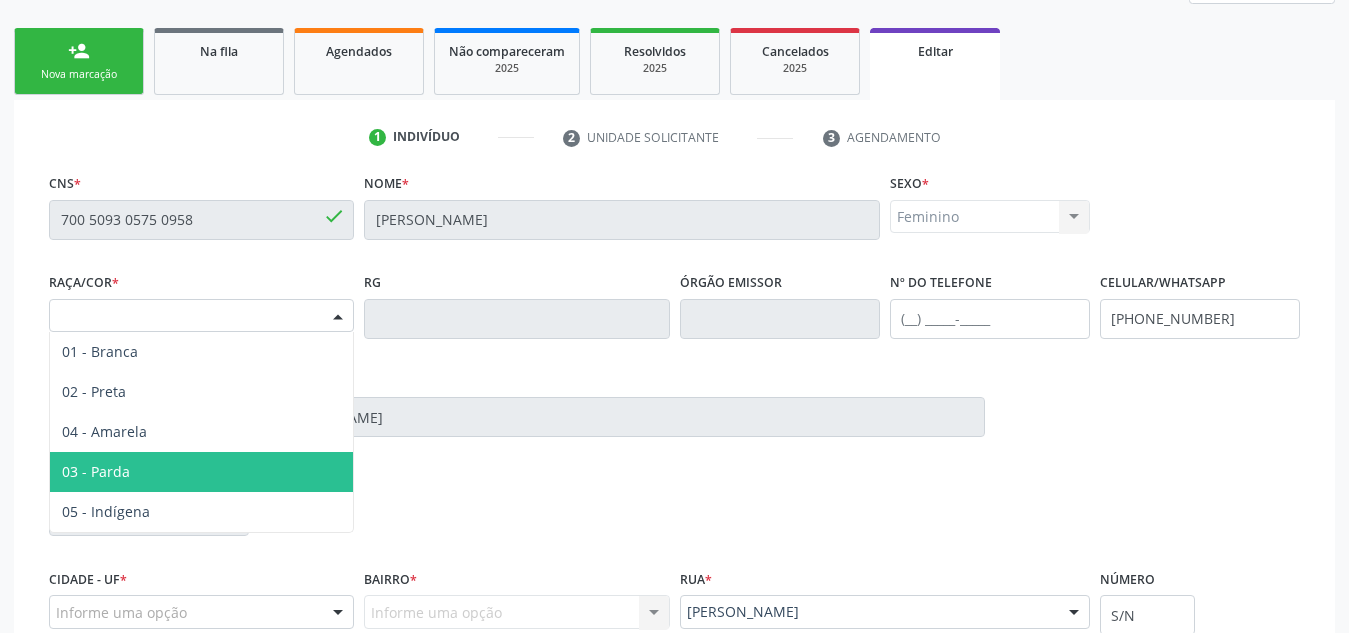 click on "03 - Parda" at bounding box center [201, 472] 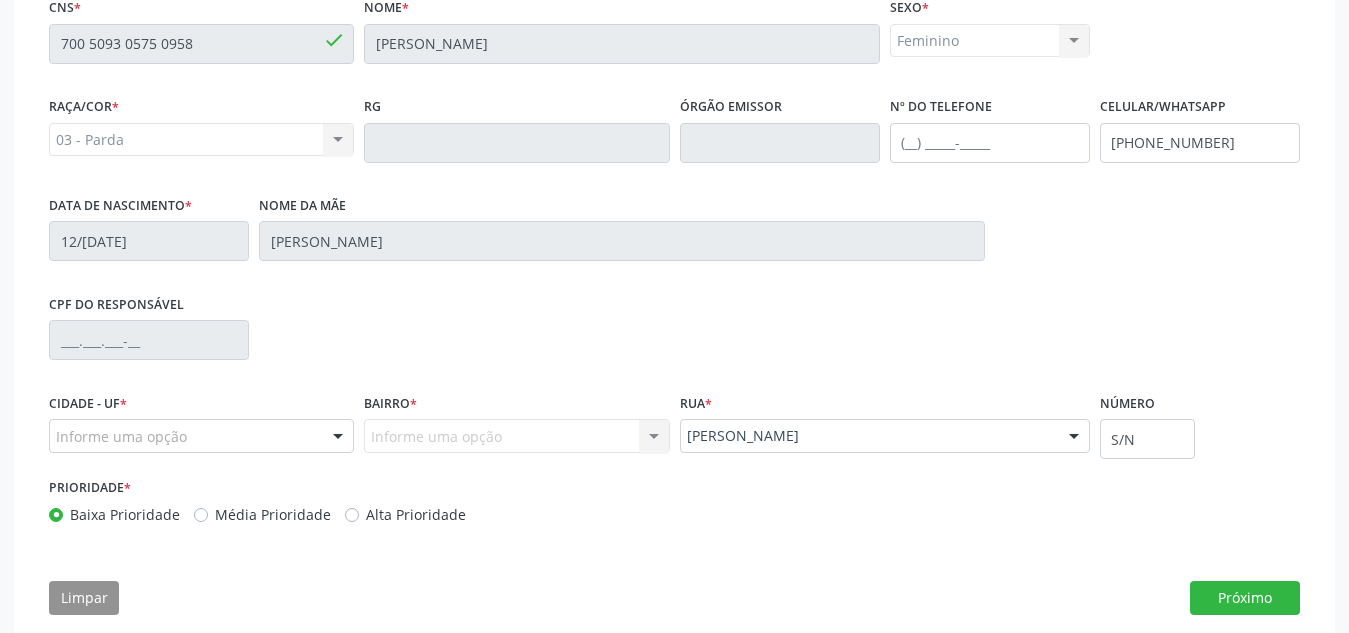 scroll, scrollTop: 476, scrollLeft: 0, axis: vertical 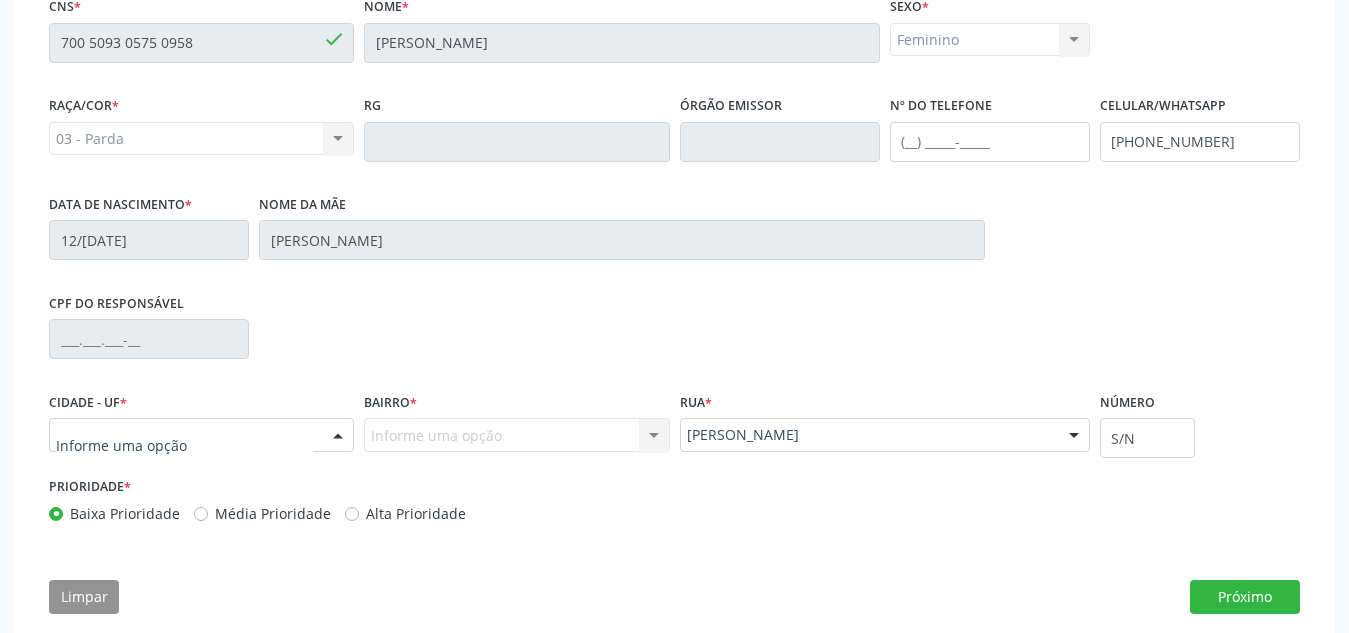 click at bounding box center (201, 435) 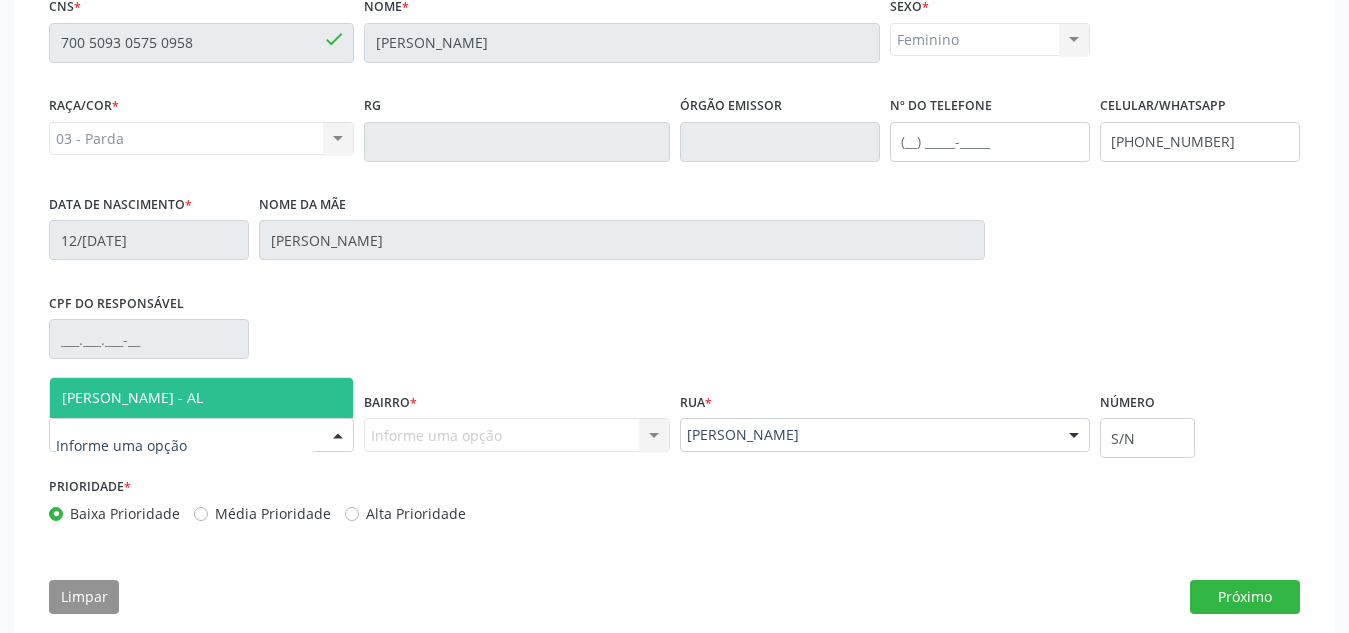 click on "[PERSON_NAME] - AL" at bounding box center [201, 398] 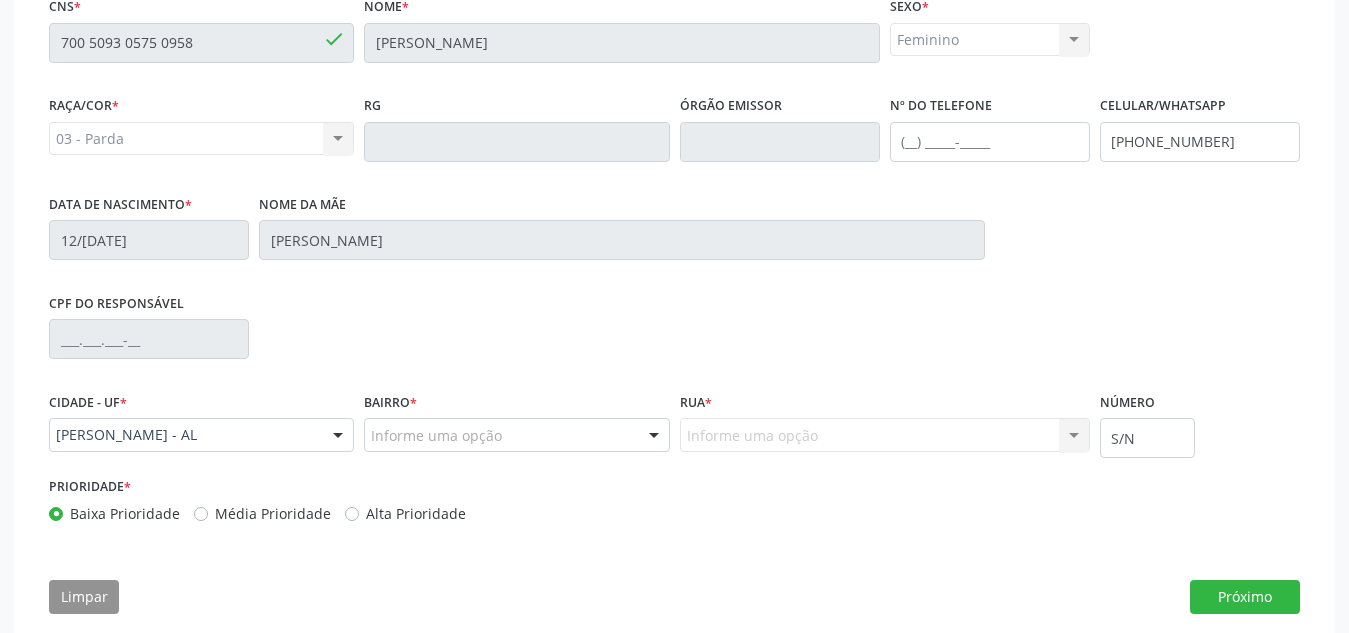 click on "Bairro
*
Informe uma opção
Tuquanduba   [PERSON_NAME]   Taperaguá   CENTRO   URBANO   RURAL   [GEOGRAPHIC_DATA]   PEDRAS   [PERSON_NAME]   [GEOGRAPHIC_DATA]   [GEOGRAPHIC_DATA] resultado encontrado para: "   "
Nenhuma opção encontrada. Digite para adicionar." at bounding box center [516, 429] 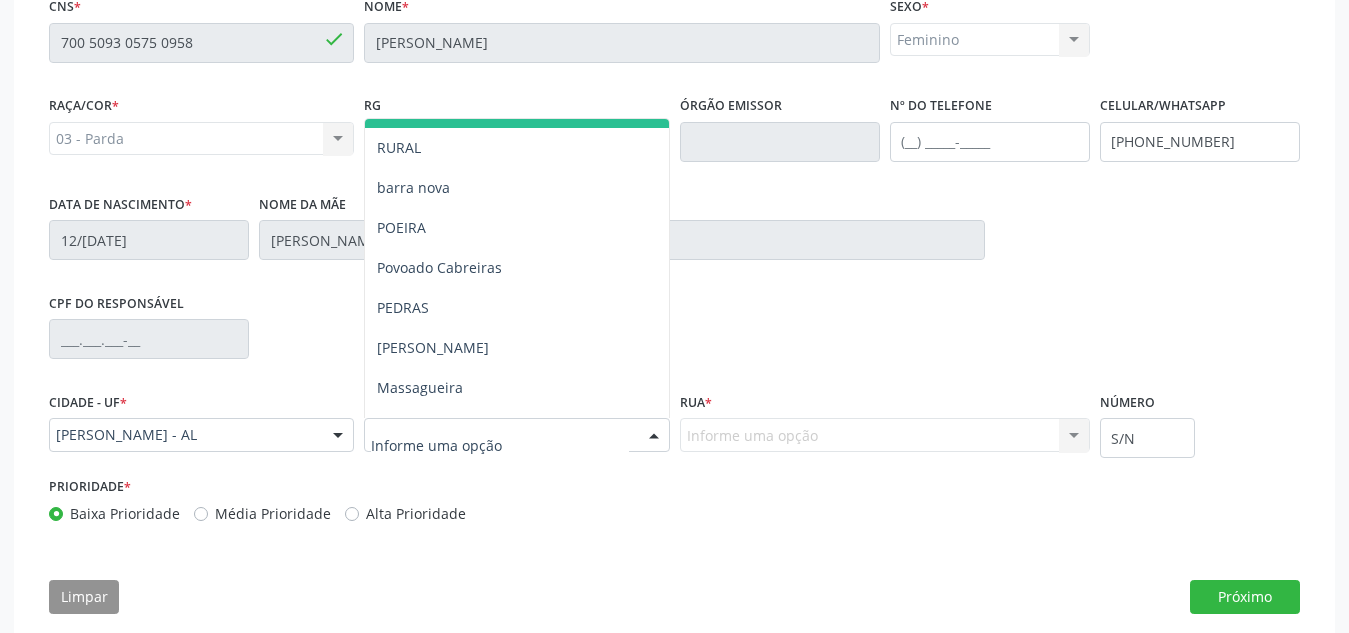 scroll, scrollTop: 196, scrollLeft: 0, axis: vertical 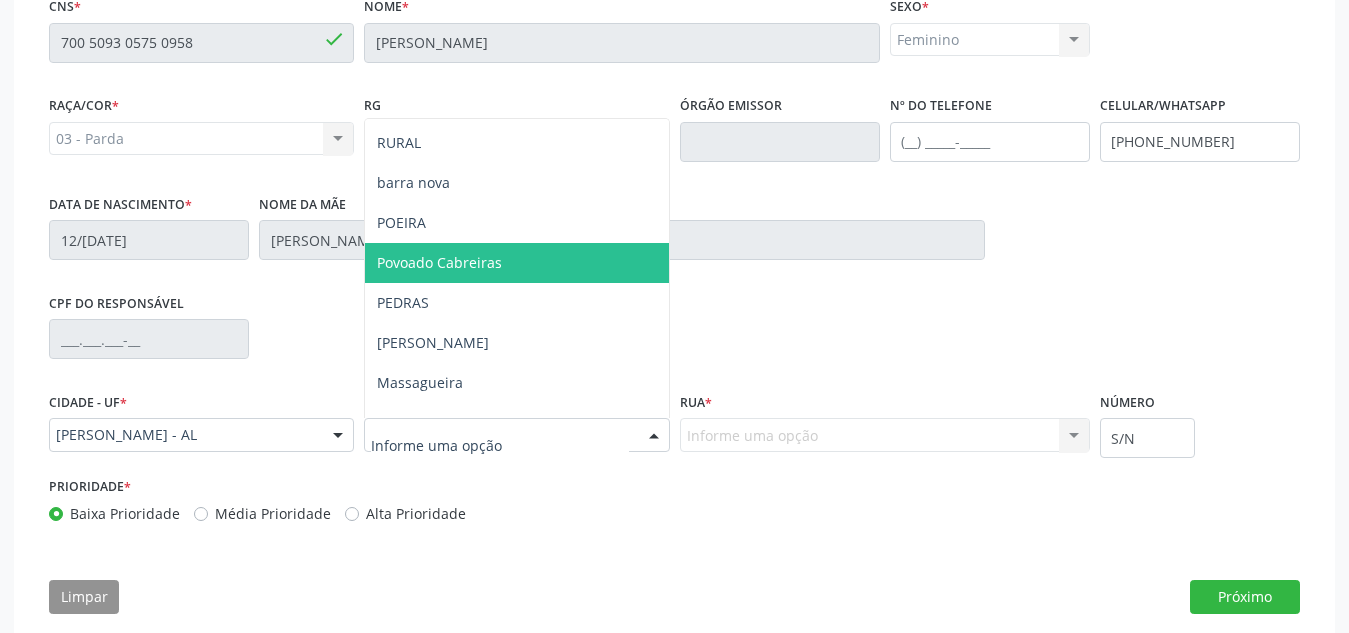 click on "Povoado Cabreiras" at bounding box center (439, 262) 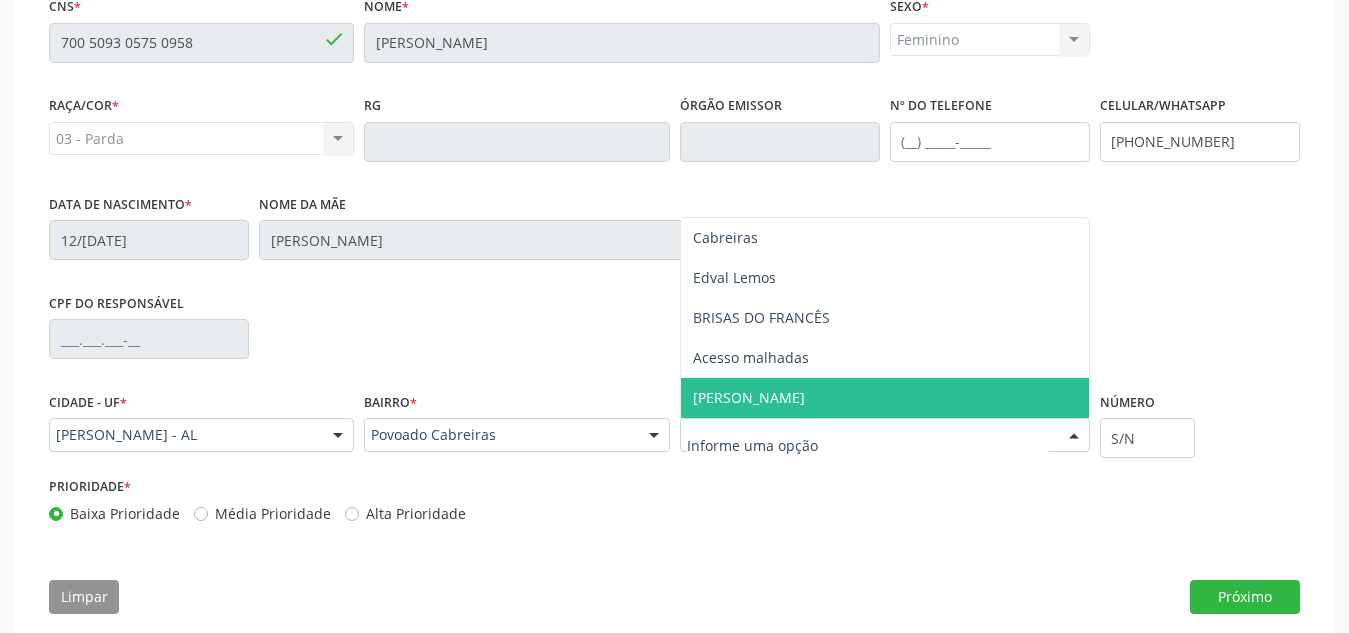 click on "[PERSON_NAME]" at bounding box center (749, 397) 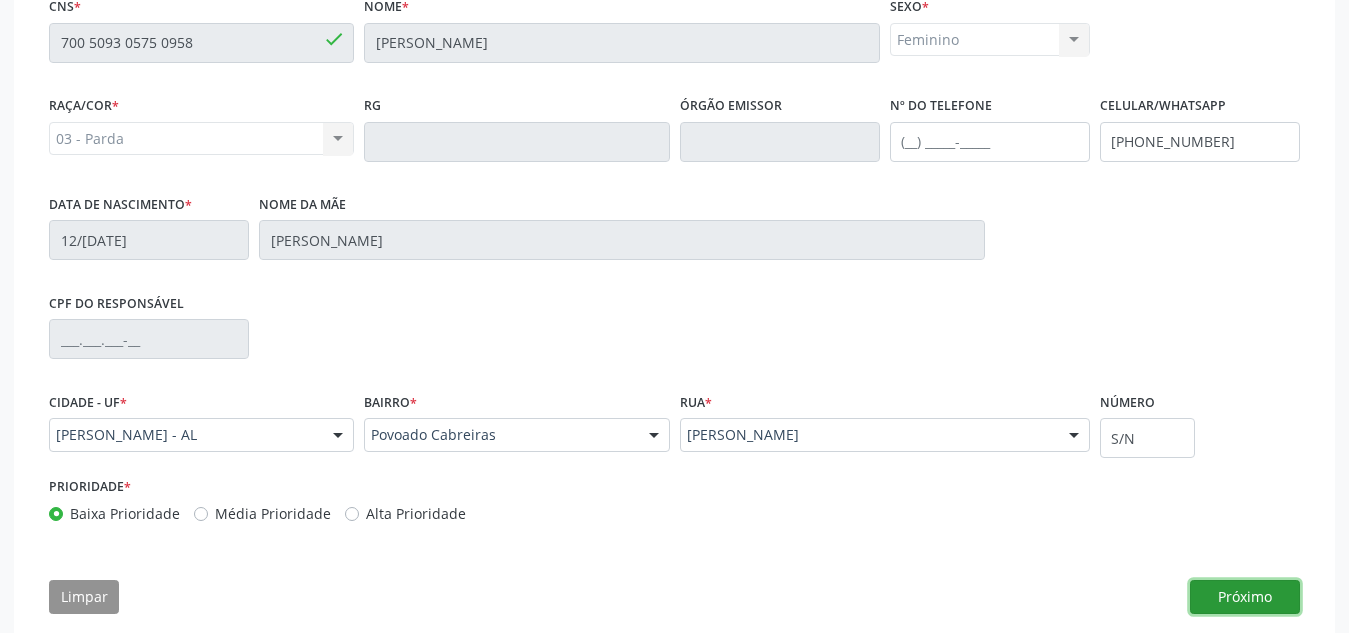 click on "Próximo" at bounding box center [1245, 597] 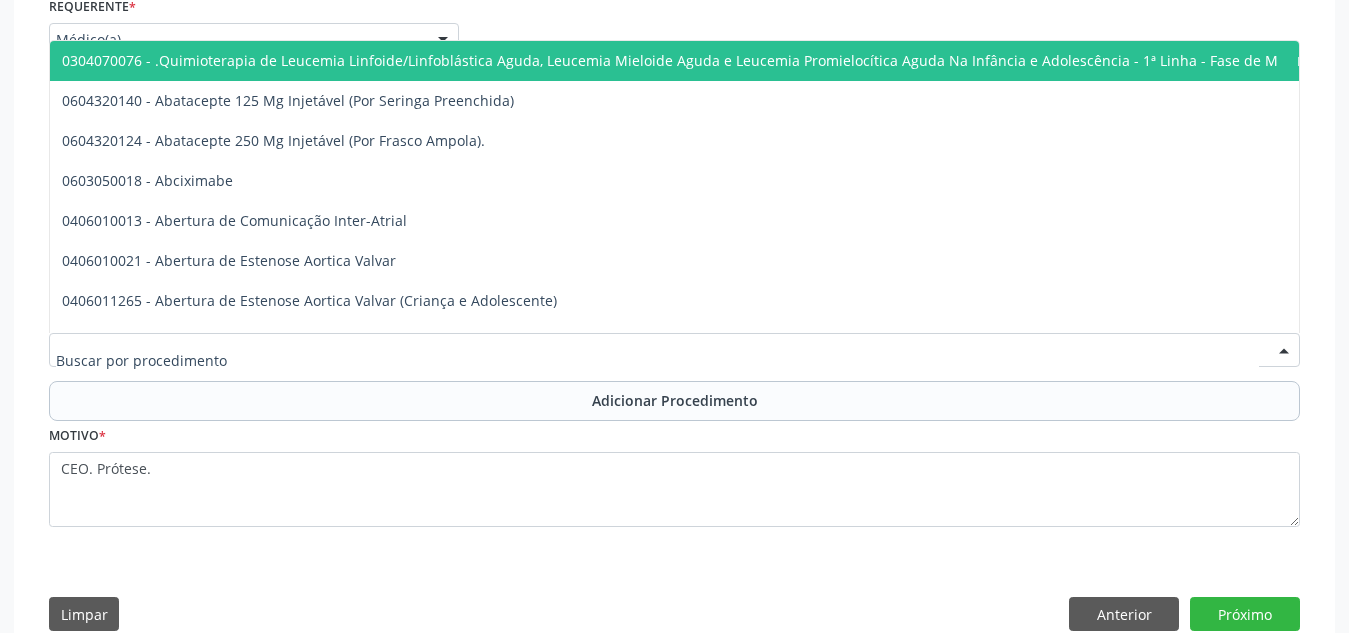 click at bounding box center (674, 350) 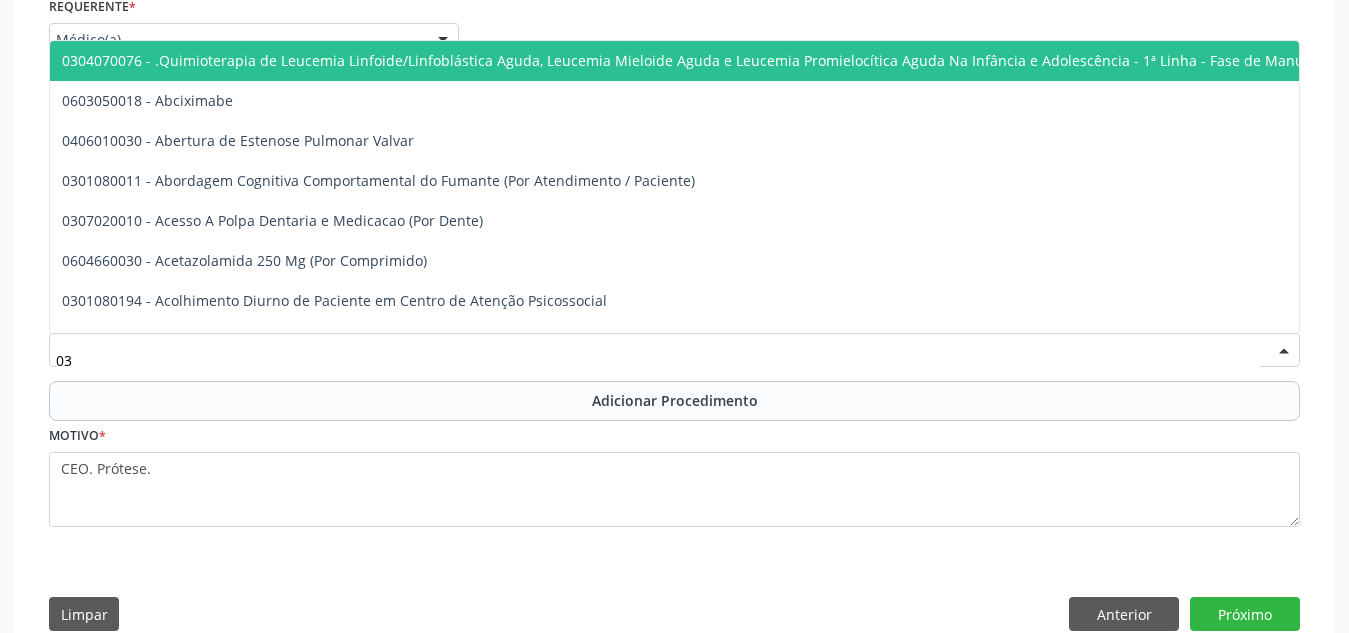 type on "0" 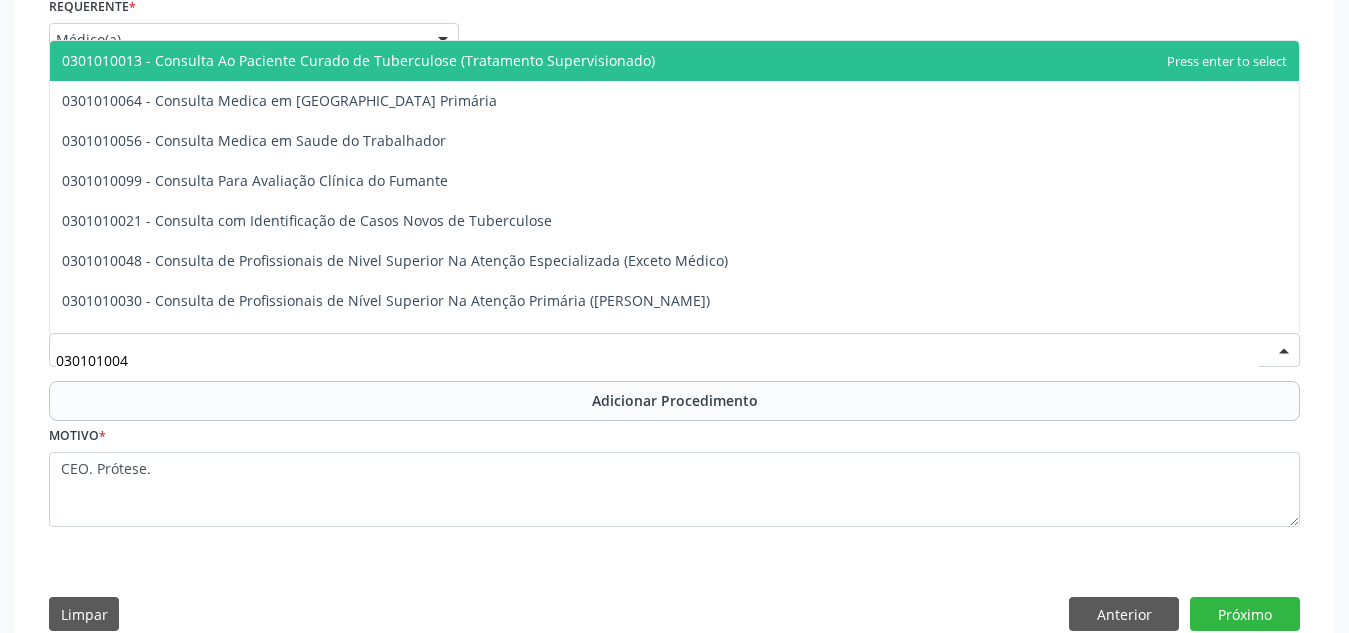 type on "0301010048" 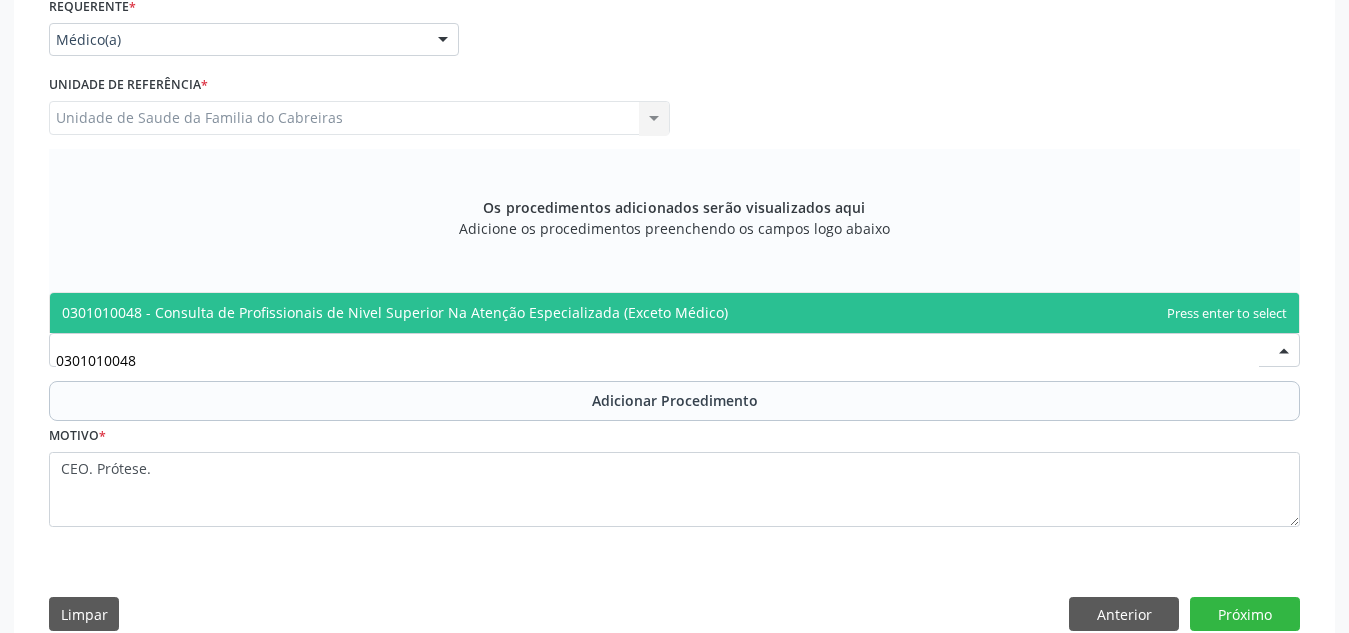 click on "0301010048 - Consulta de Profissionais de Nivel Superior Na Atenção Especializada (Exceto Médico)" at bounding box center (674, 313) 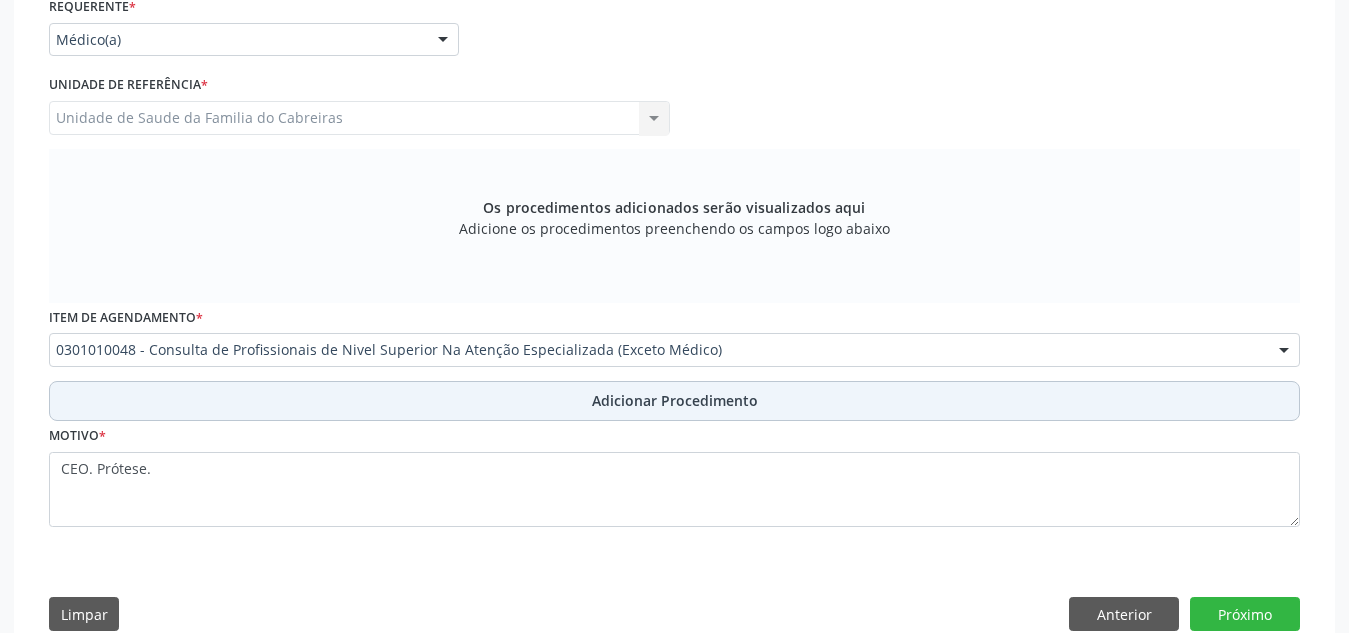 click on "Adicionar Procedimento" at bounding box center [674, 401] 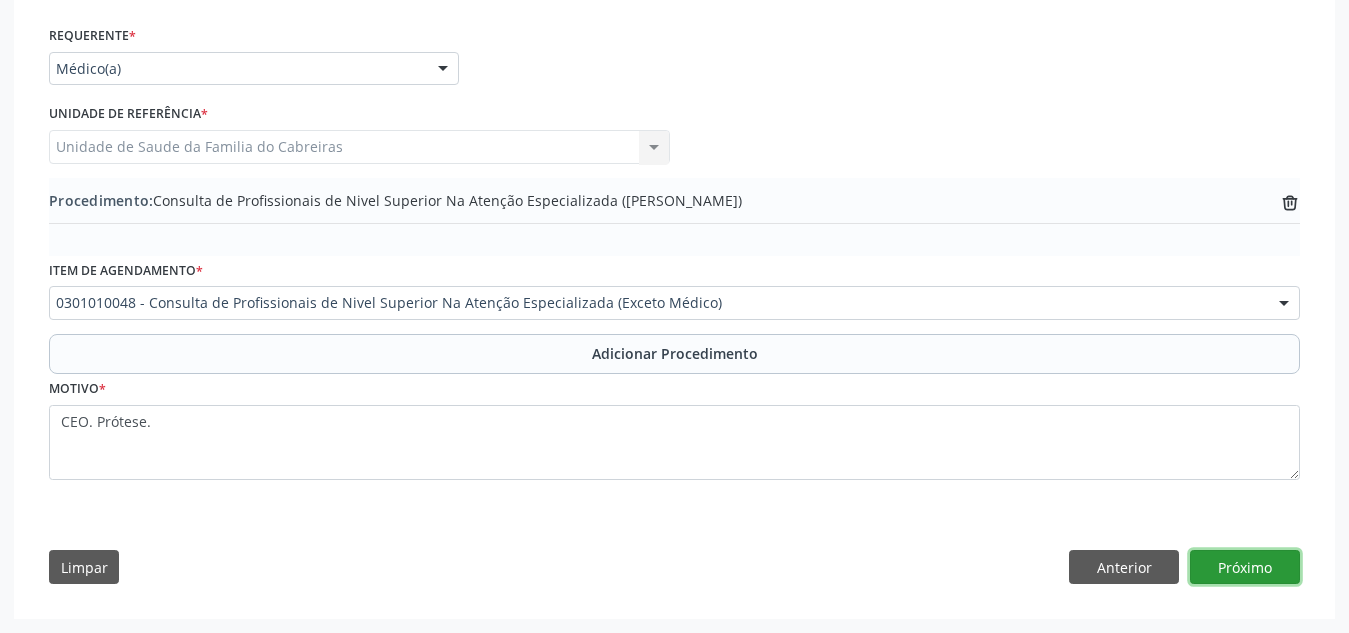 click on "Próximo" at bounding box center (1245, 567) 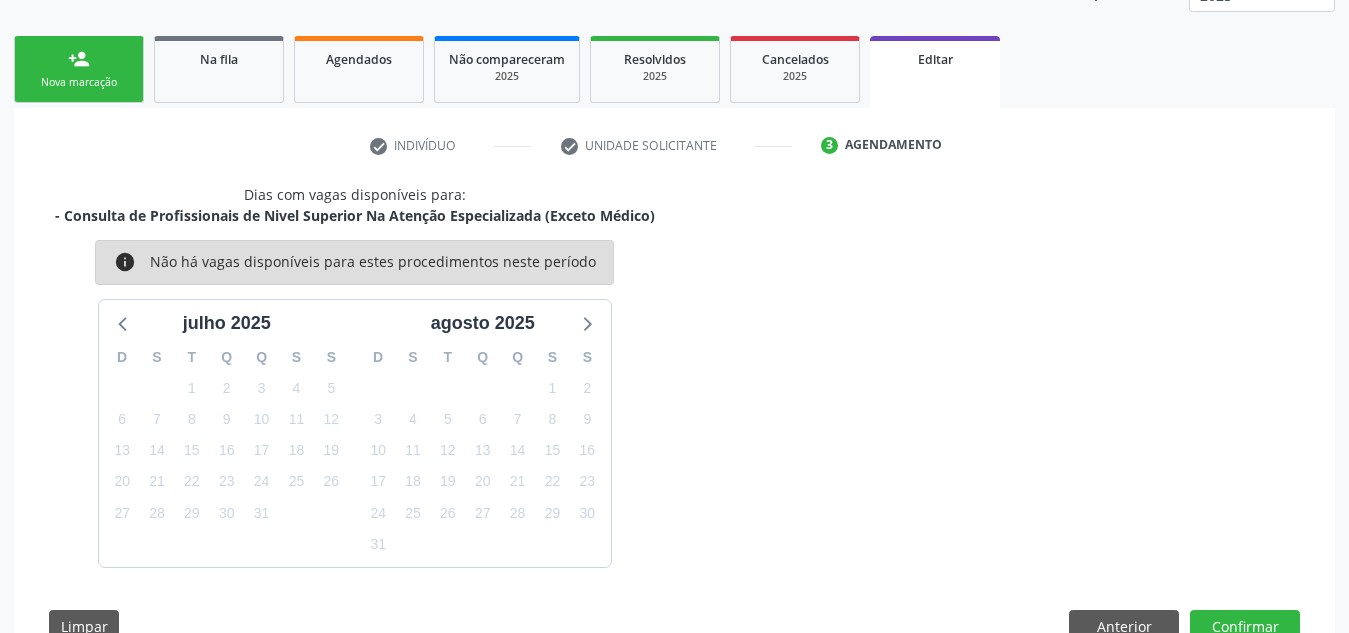 scroll, scrollTop: 350, scrollLeft: 0, axis: vertical 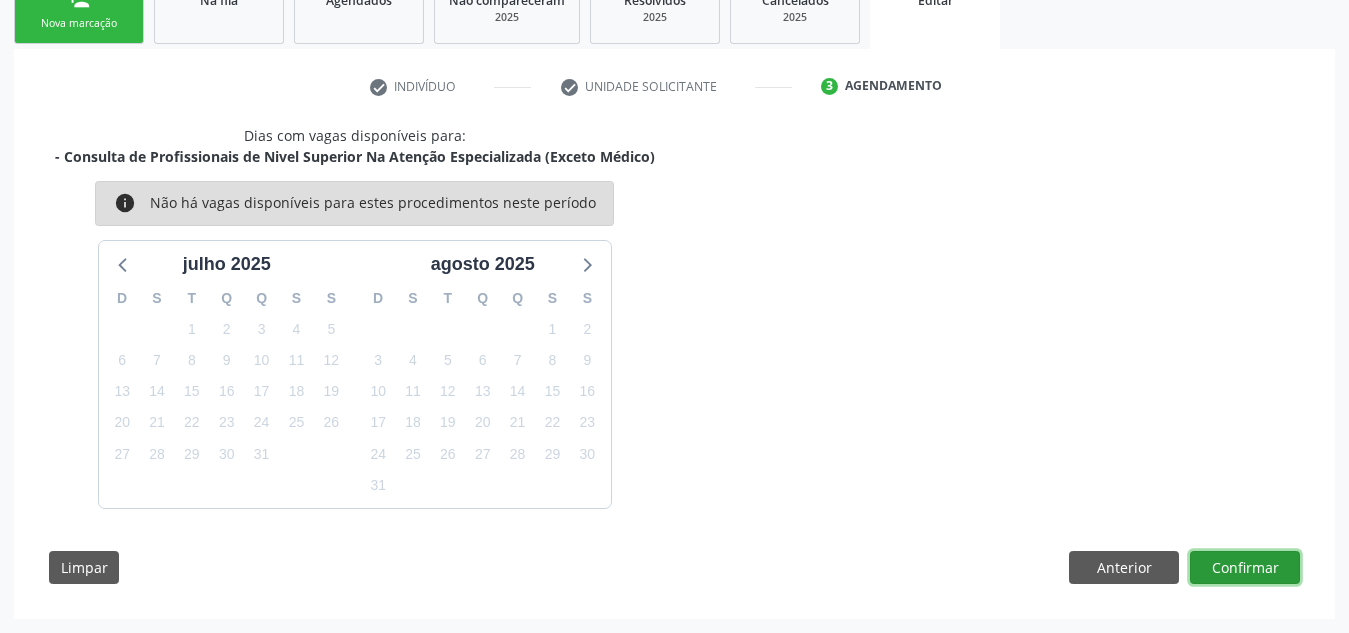 click on "Confirmar" at bounding box center [1245, 568] 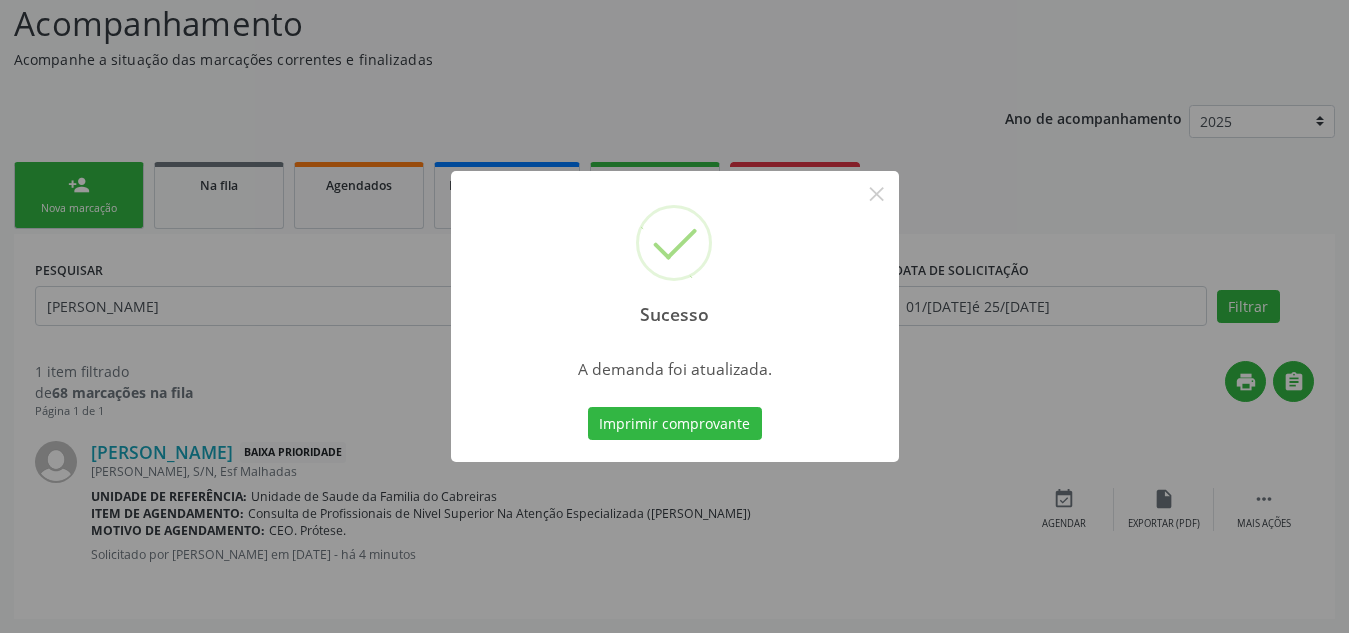 scroll, scrollTop: 0, scrollLeft: 0, axis: both 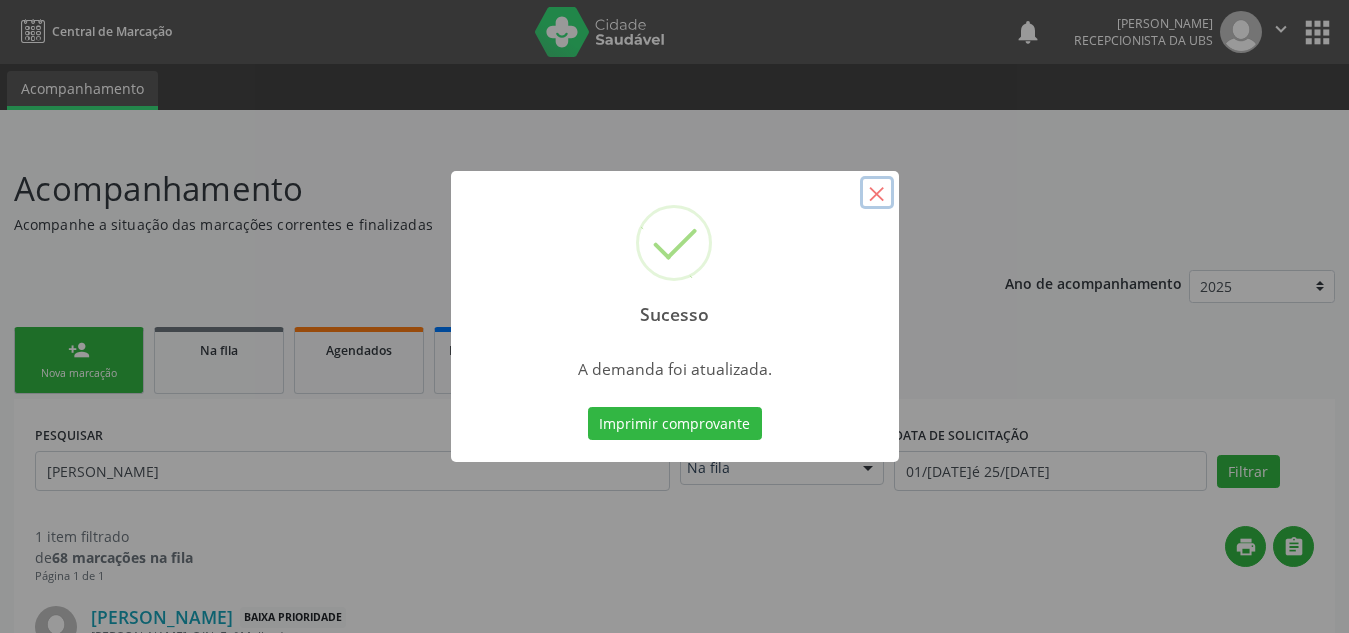 click on "×" at bounding box center (877, 193) 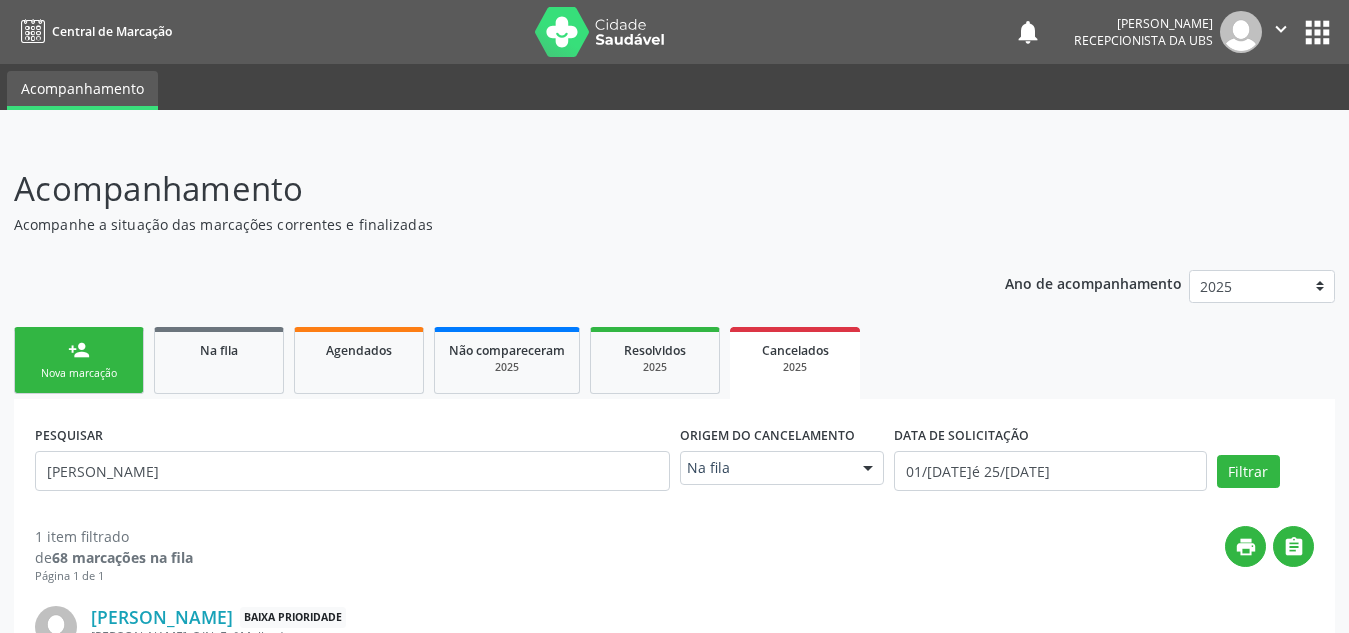 drag, startPoint x: 151, startPoint y: 492, endPoint x: 0, endPoint y: 472, distance: 152.31874 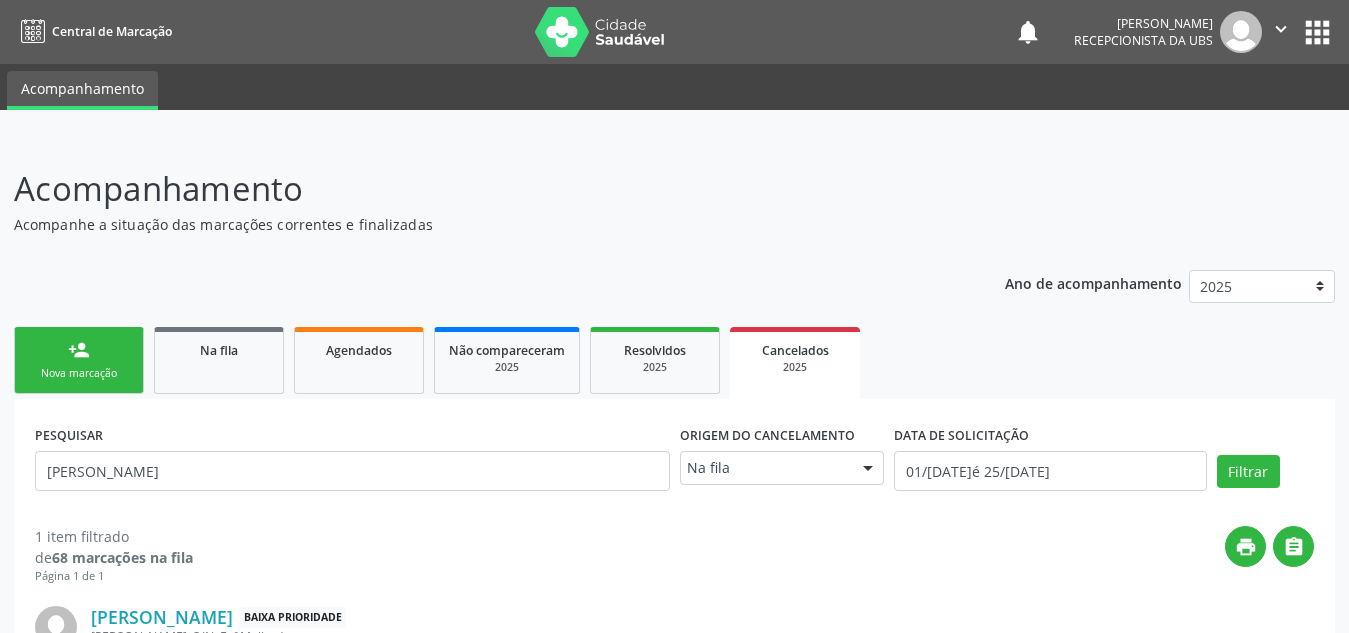 click on "Nova marcação" at bounding box center (79, 373) 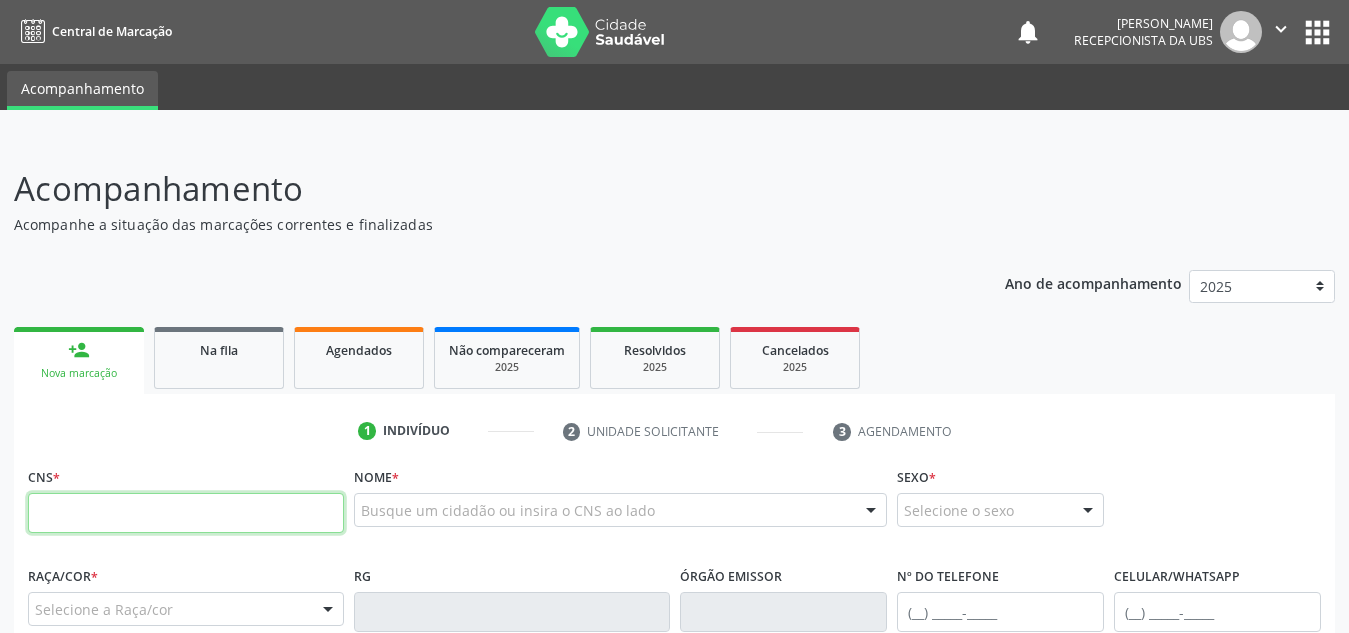 click at bounding box center [186, 513] 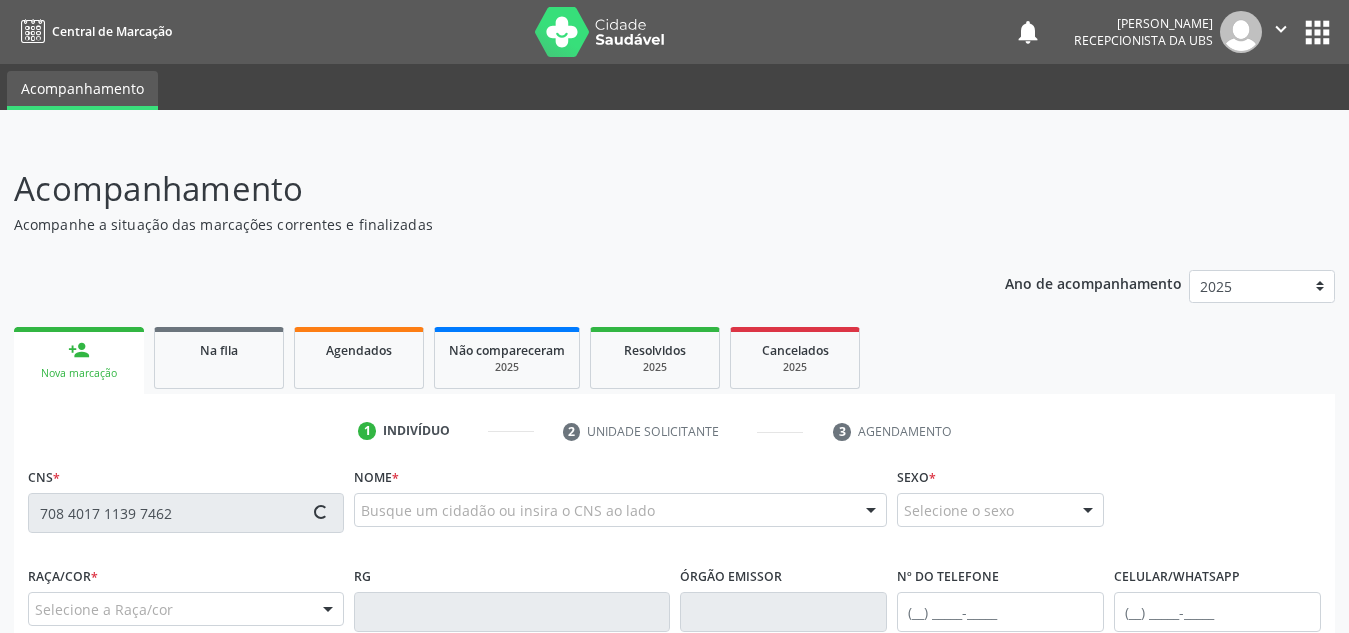 type on "708 4017 1139 7462" 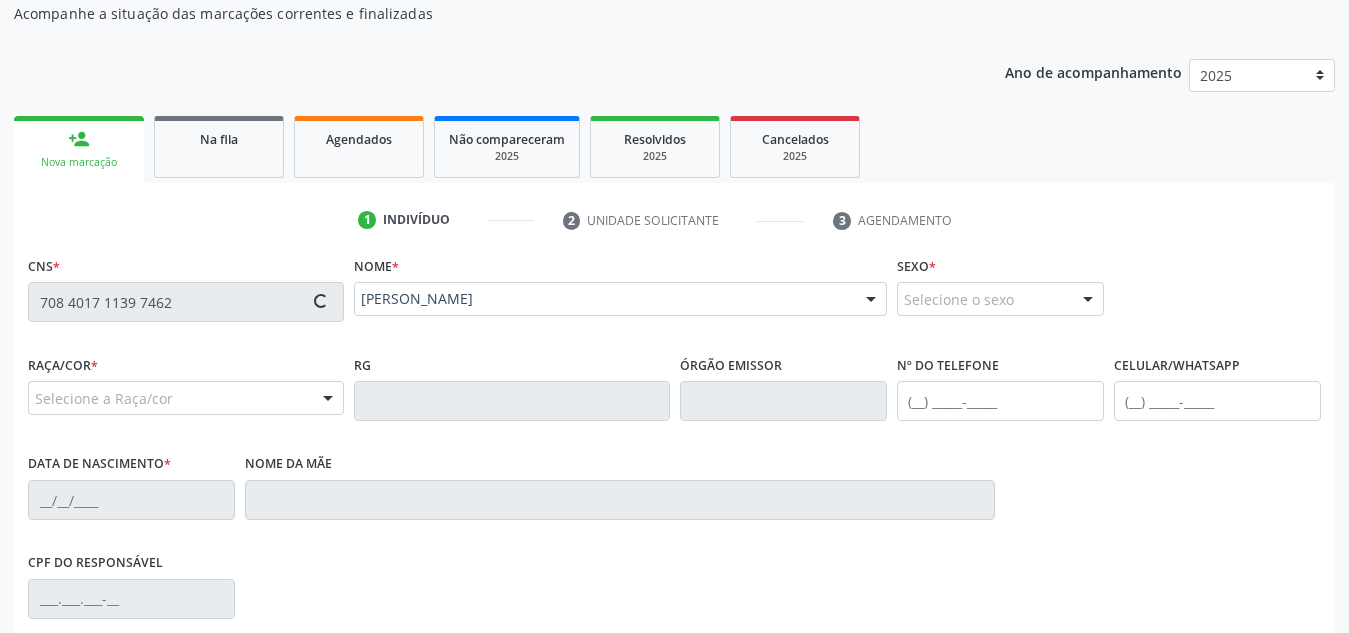 scroll, scrollTop: 212, scrollLeft: 0, axis: vertical 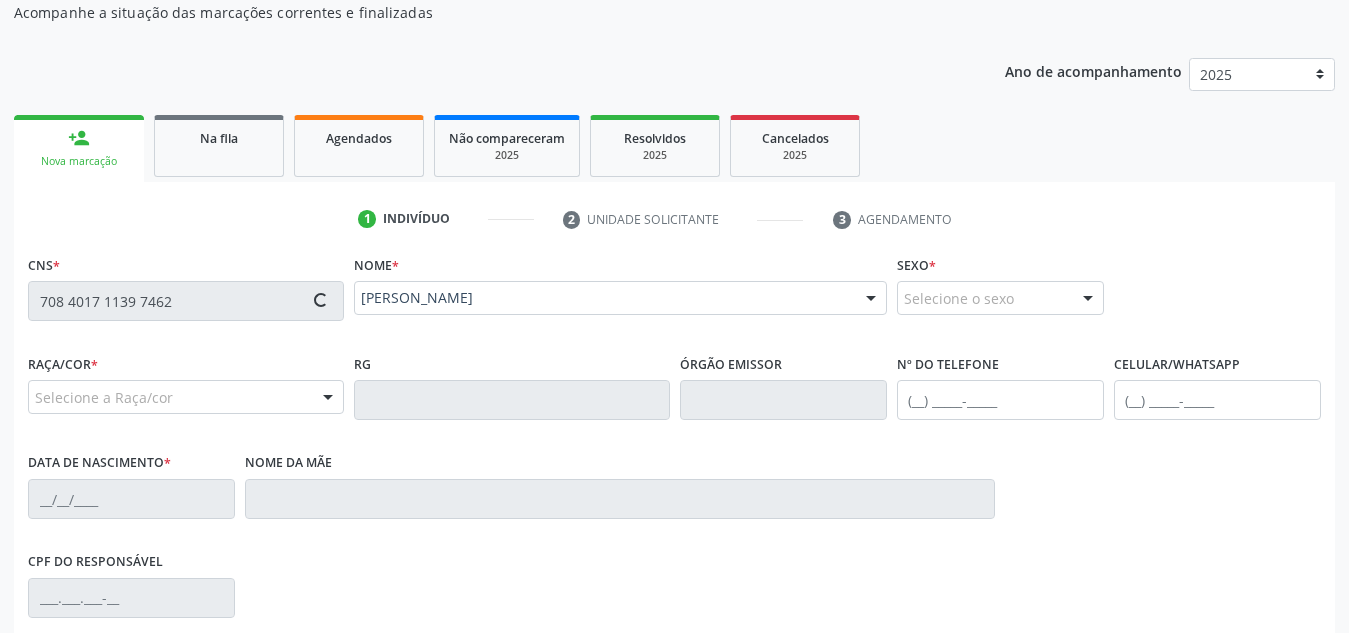 type on "[PHONE_NUMBER]" 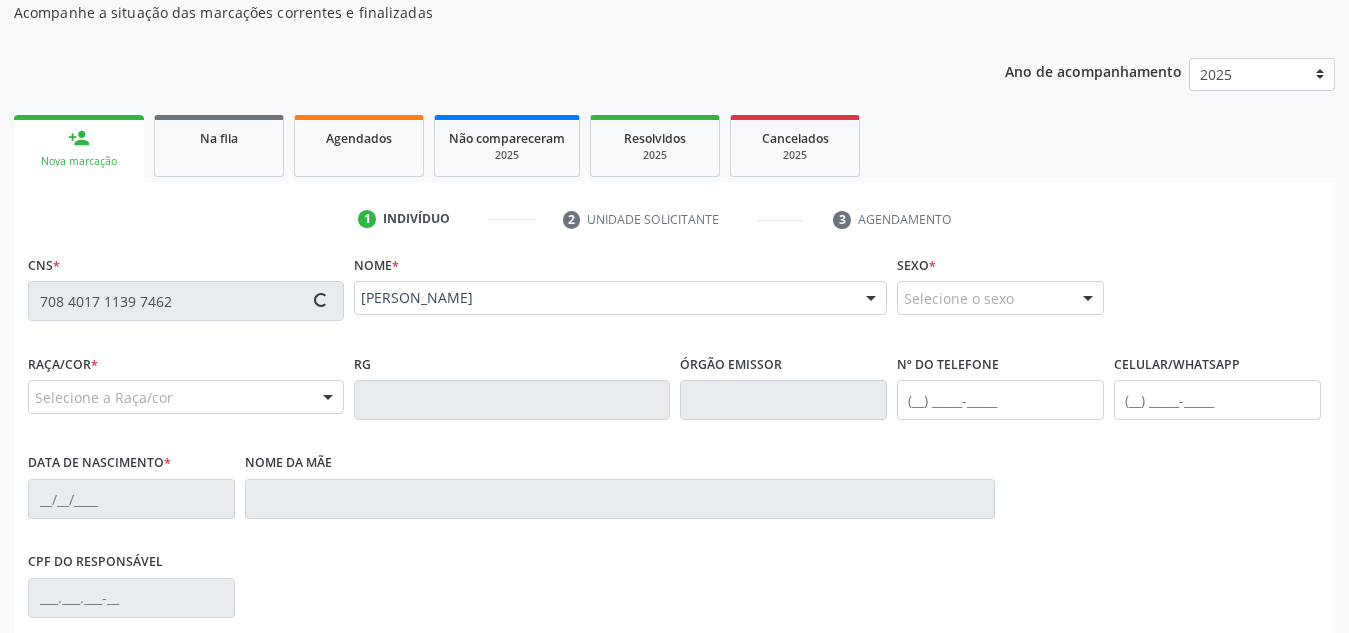 type on "06/[DATE]" 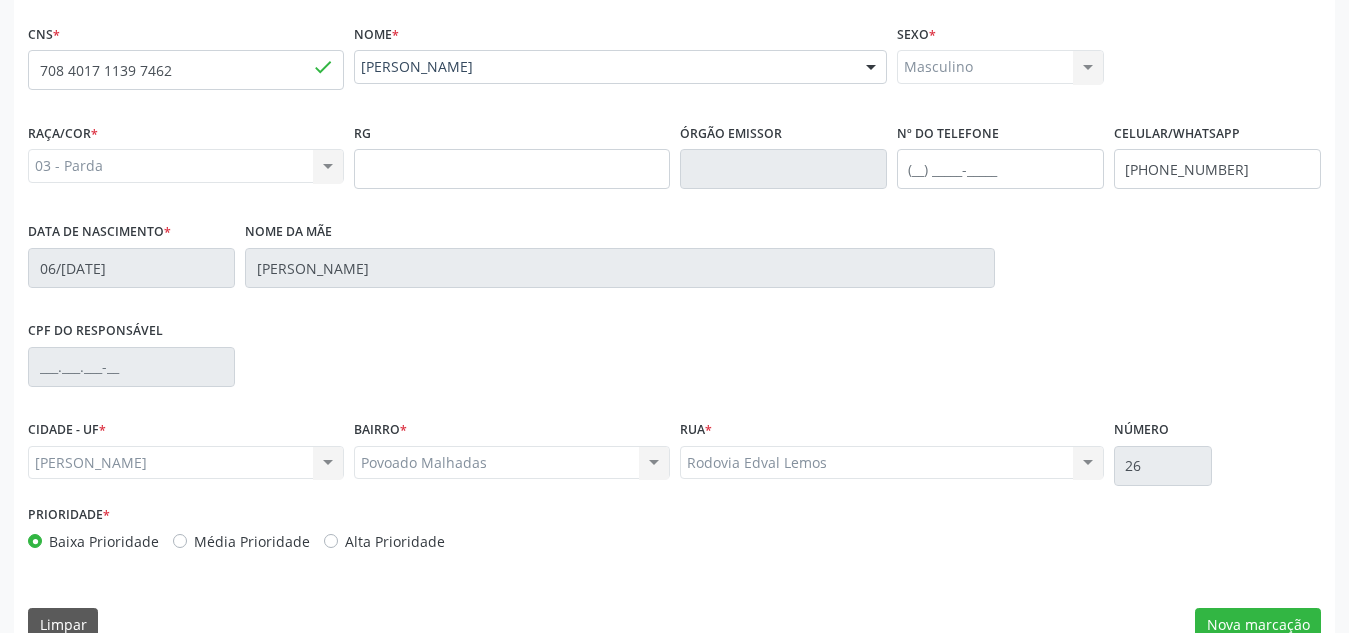 scroll, scrollTop: 479, scrollLeft: 0, axis: vertical 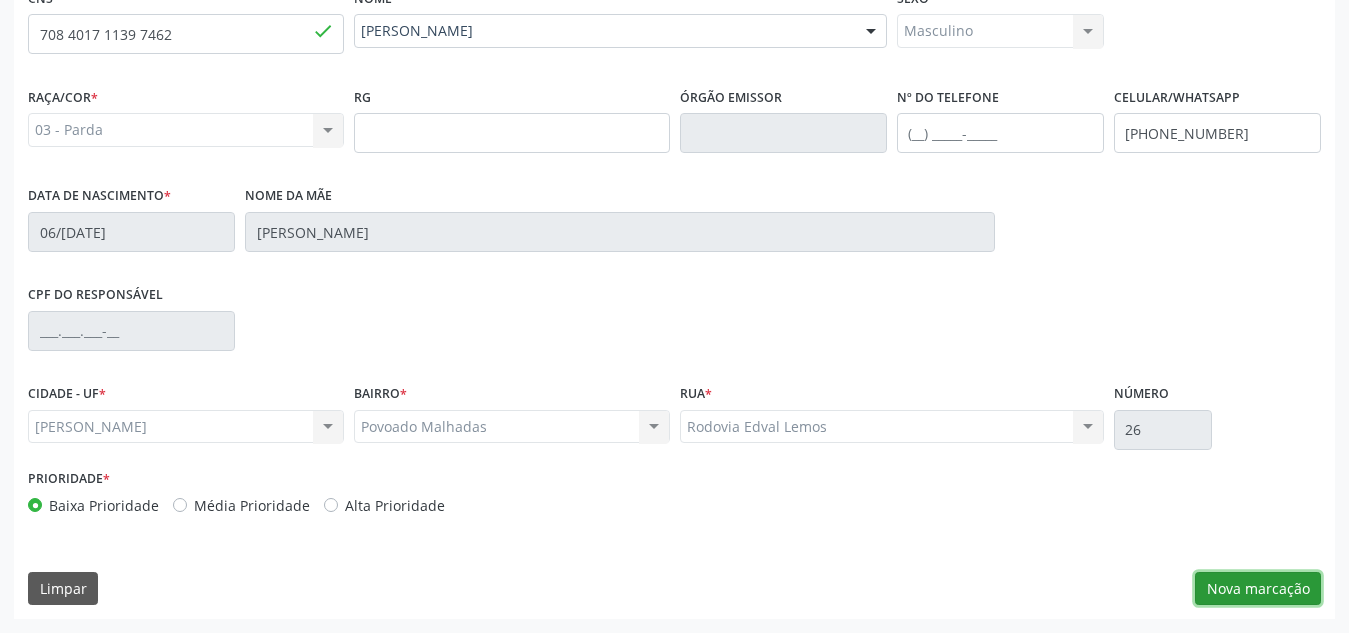 click on "Nova marcação" at bounding box center [1258, 589] 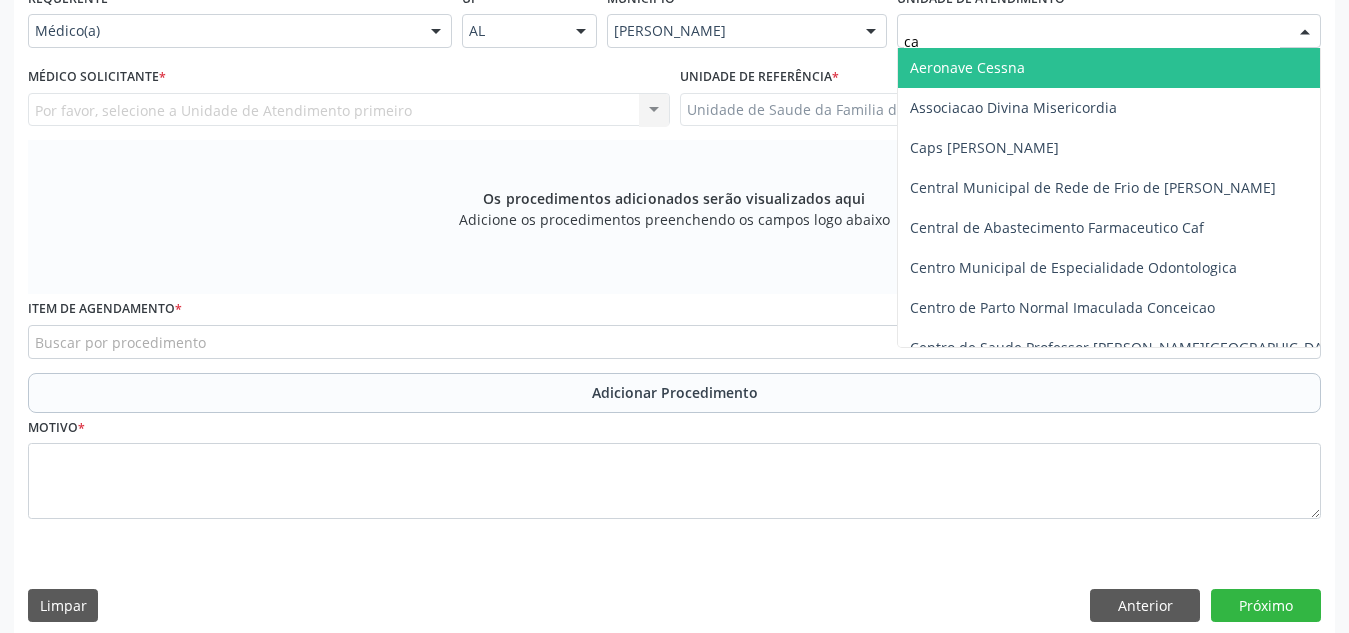 type on "cab" 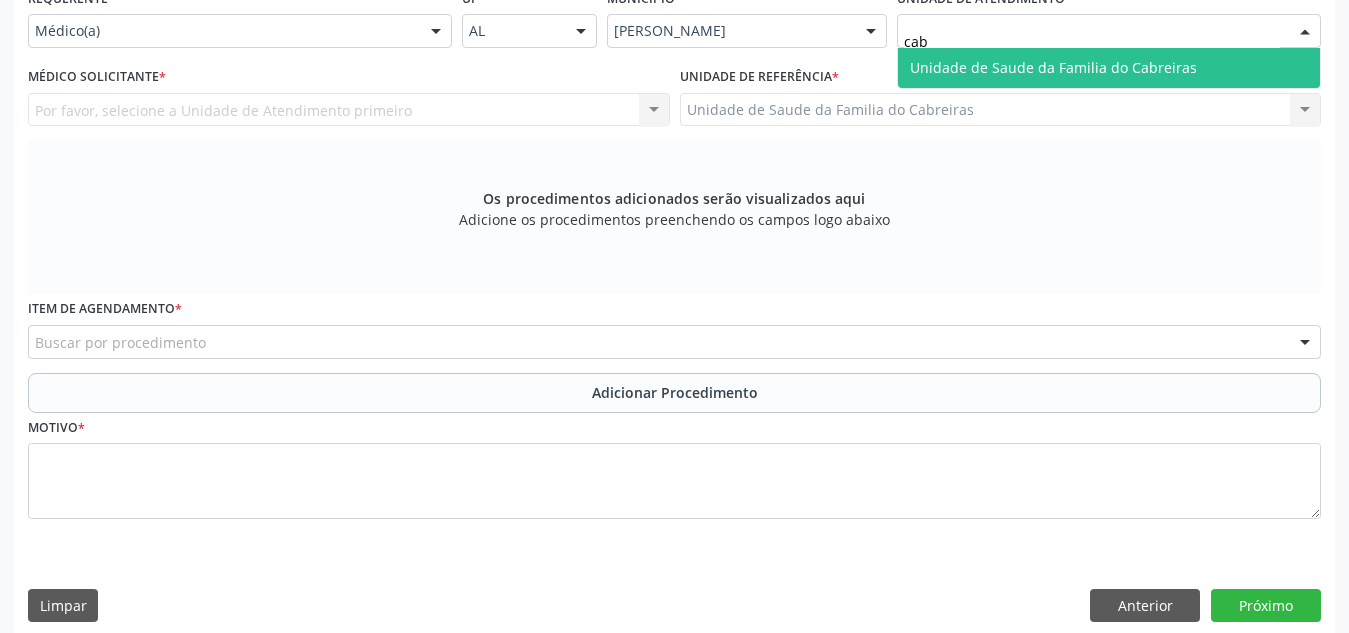 click on "Unidade de Saude da Familia do Cabreiras" at bounding box center [1109, 68] 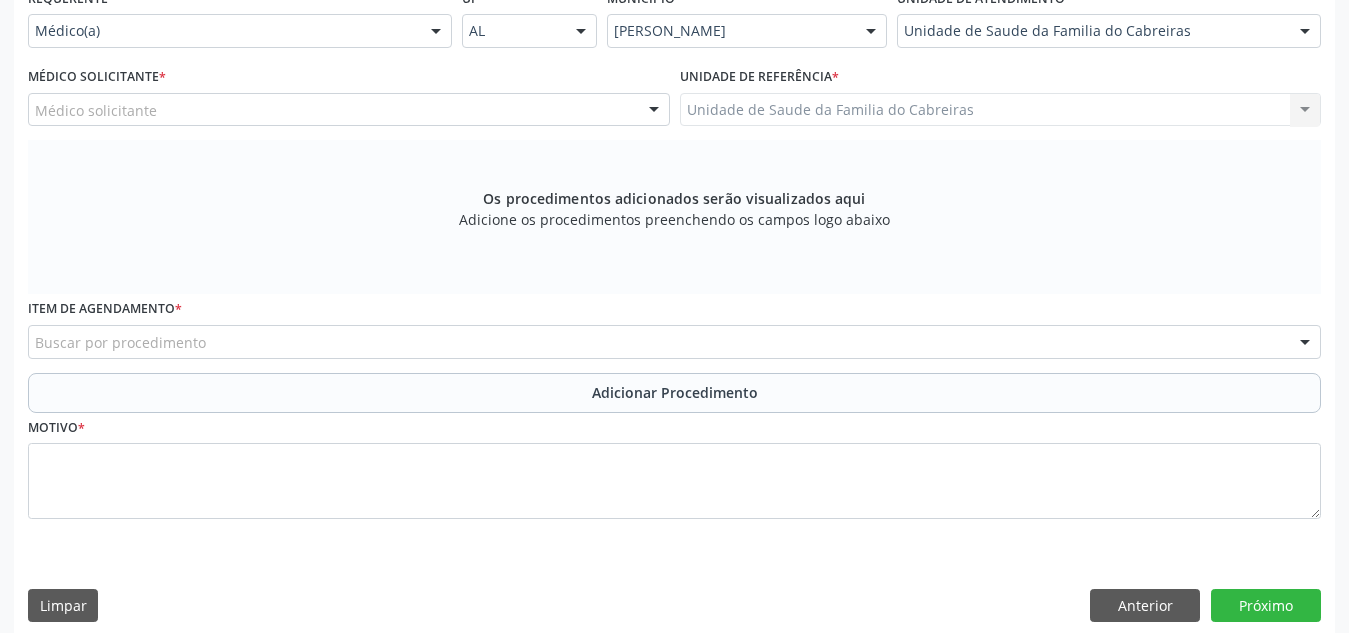 click on "Médico solicitante" at bounding box center [349, 110] 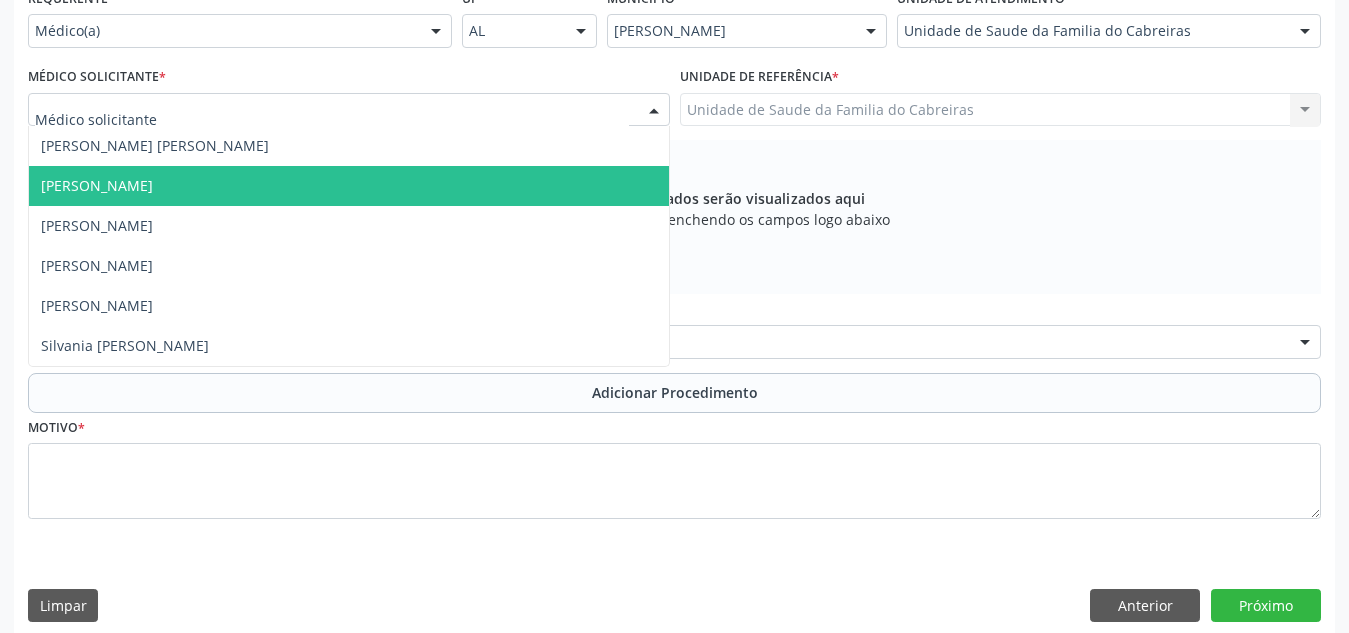 click on "[PERSON_NAME]" at bounding box center [349, 186] 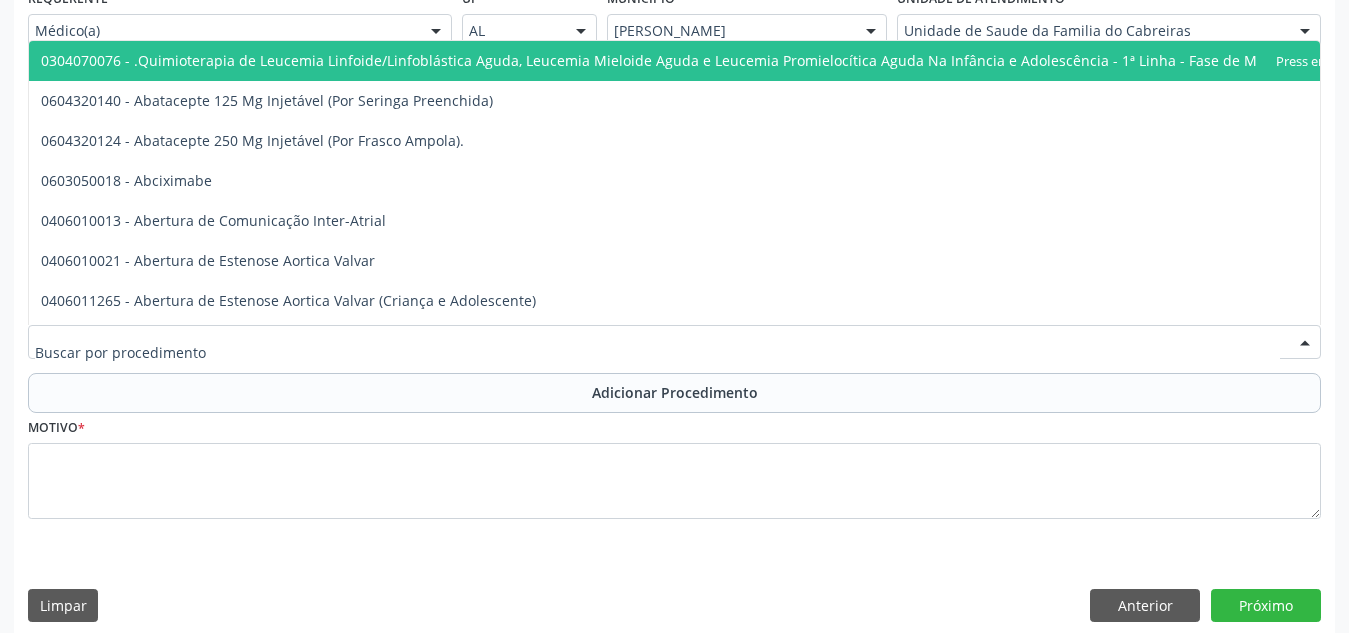click at bounding box center [674, 342] 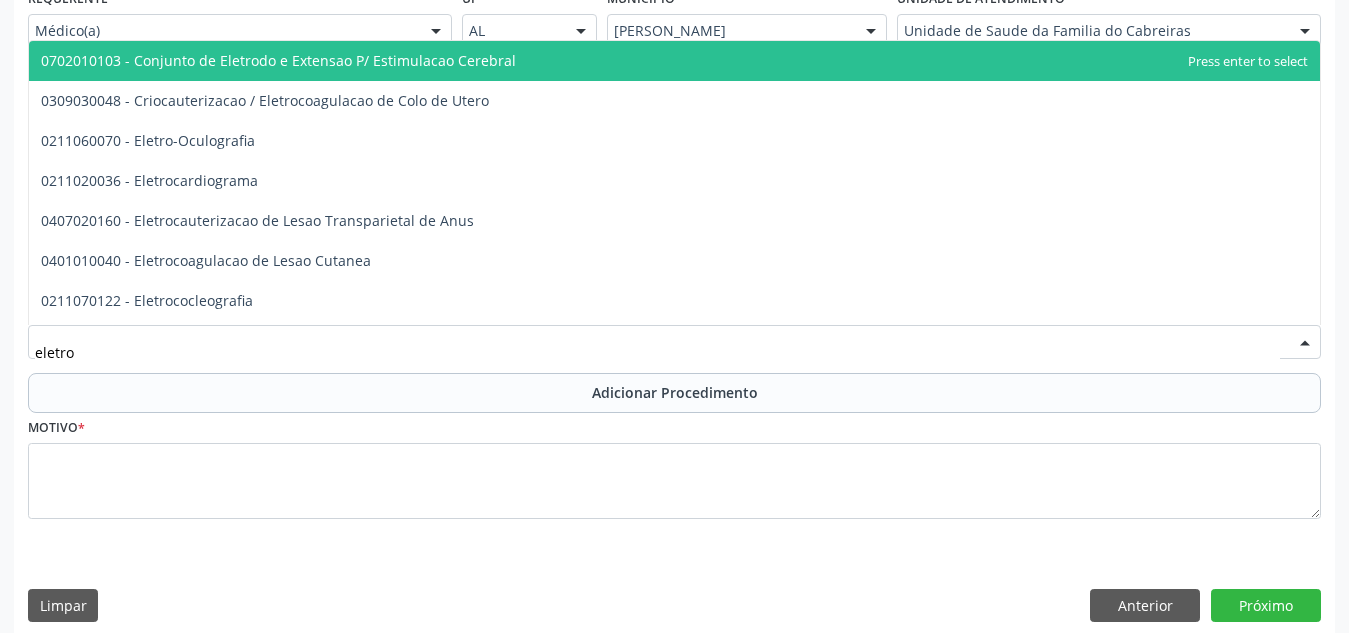 type on "eletroc" 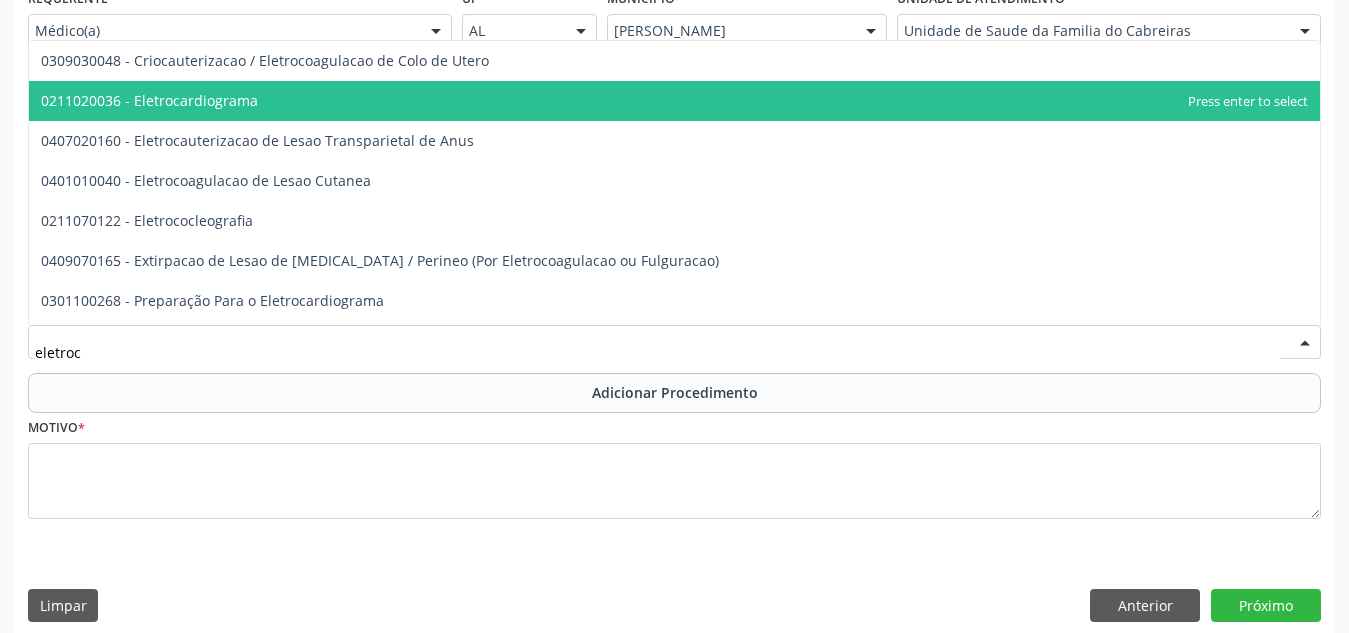 click on "0211020036 - Eletrocardiograma" at bounding box center (674, 101) 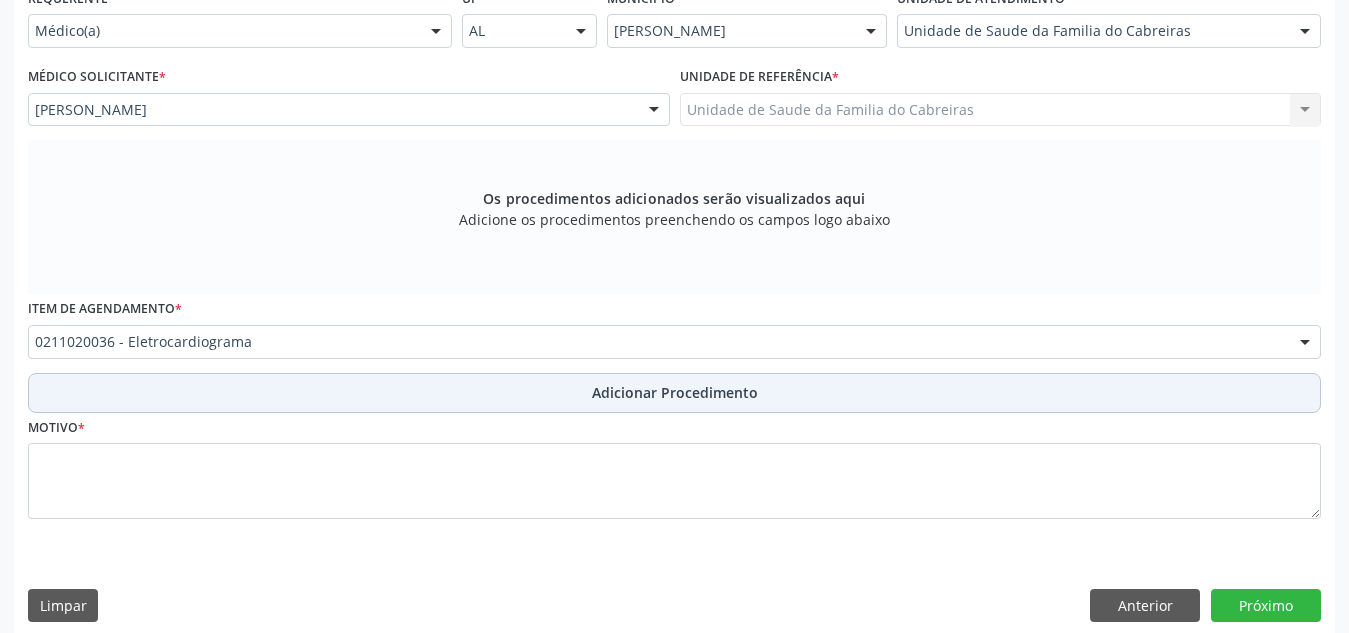 click on "Adicionar Procedimento" at bounding box center (675, 392) 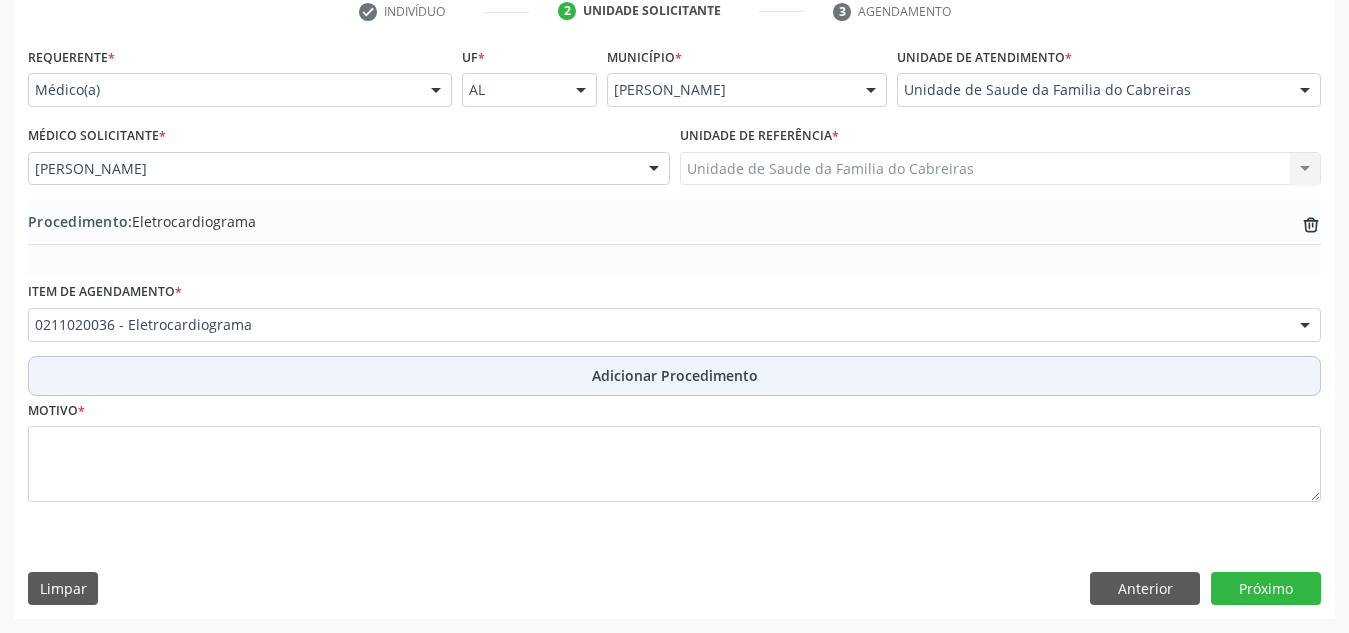scroll, scrollTop: 420, scrollLeft: 0, axis: vertical 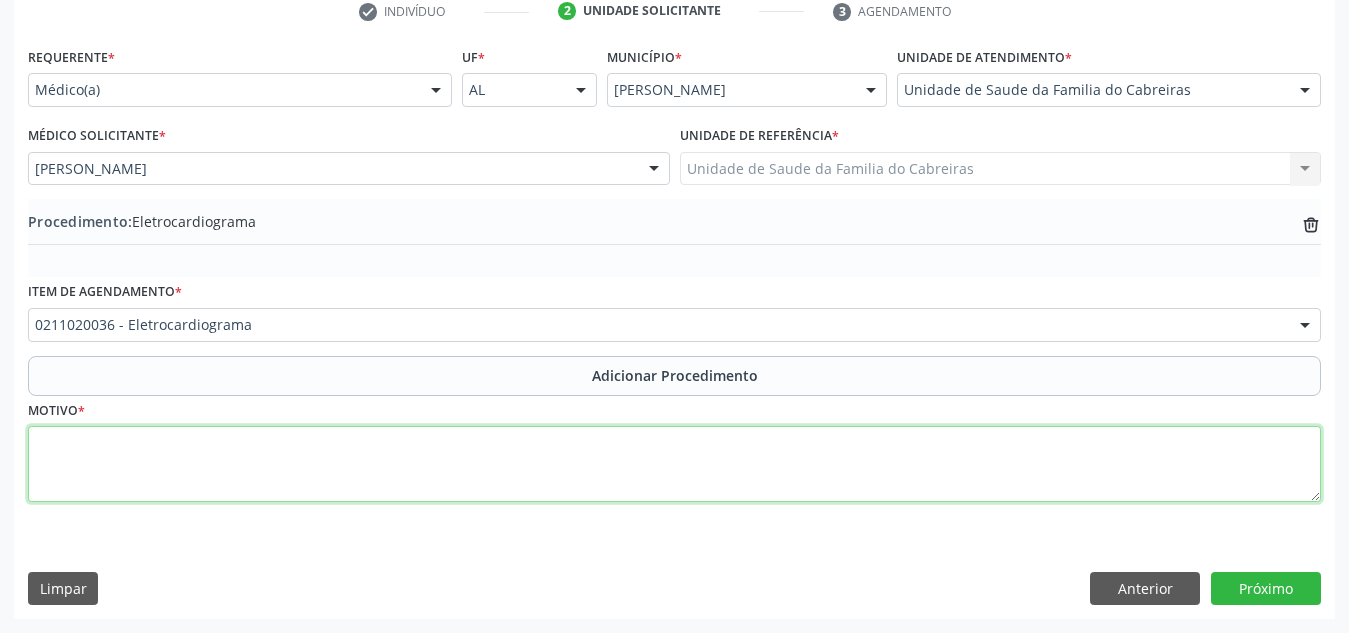 click at bounding box center (674, 464) 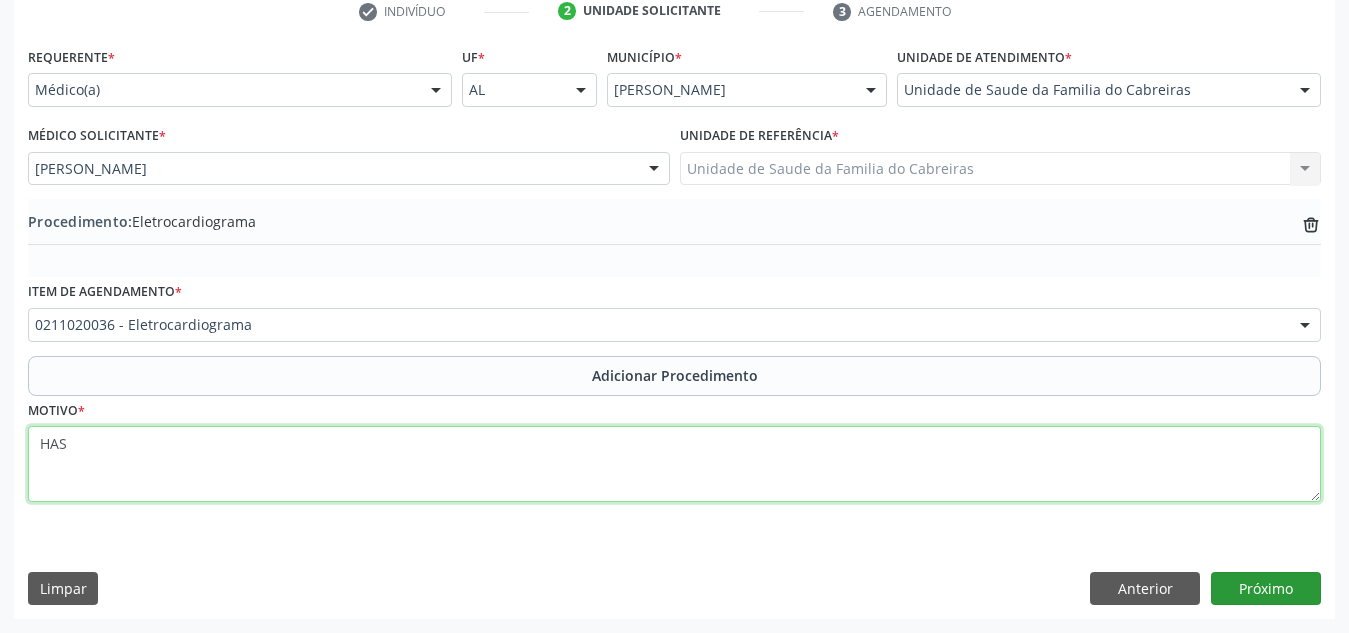 type on "HAS" 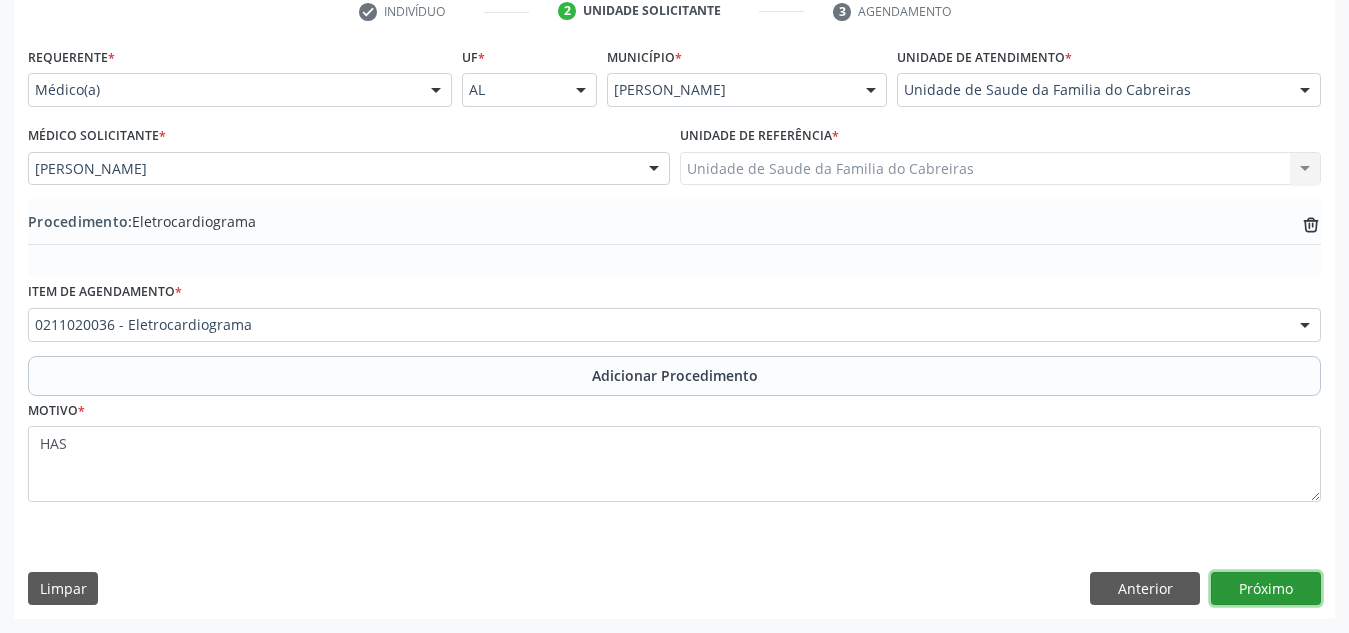 click on "Próximo" at bounding box center [1266, 589] 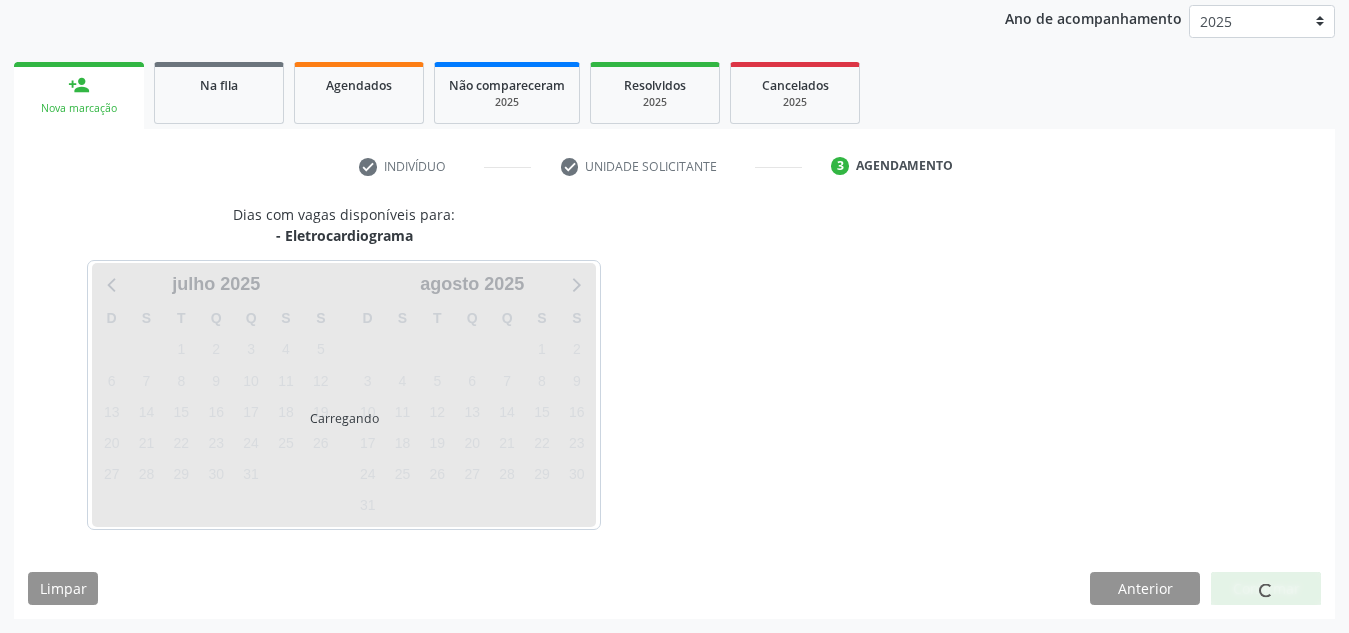 scroll, scrollTop: 324, scrollLeft: 0, axis: vertical 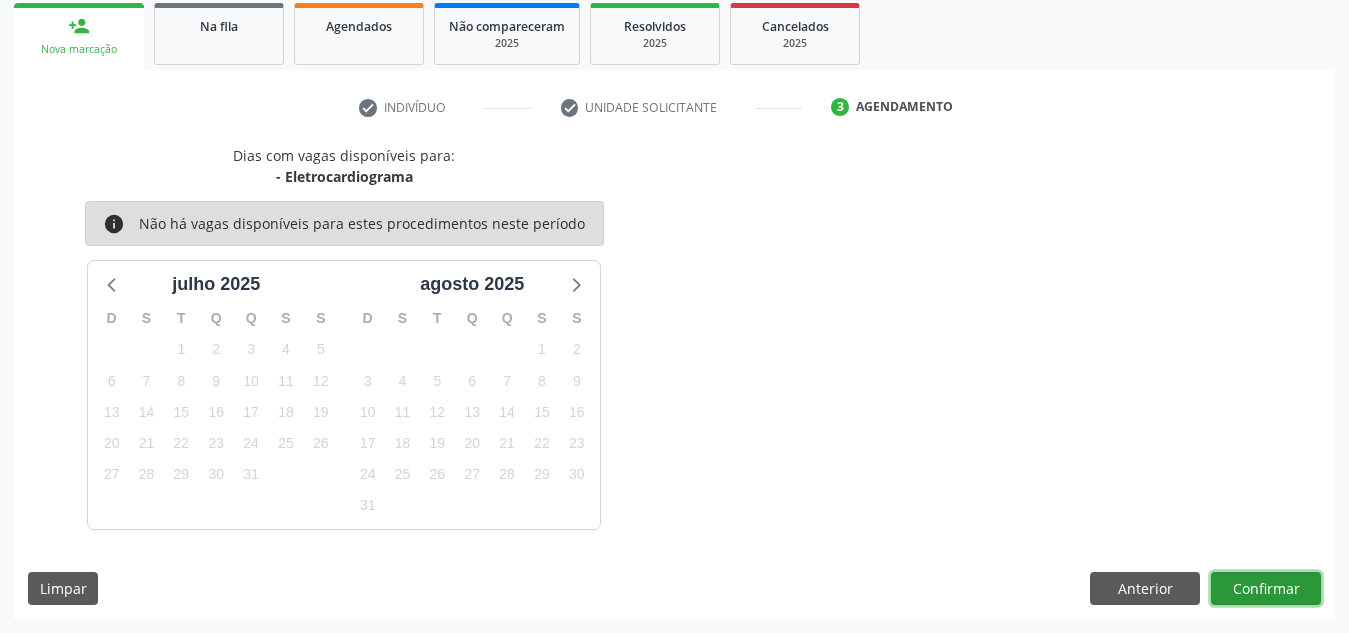click on "Confirmar" at bounding box center [1266, 589] 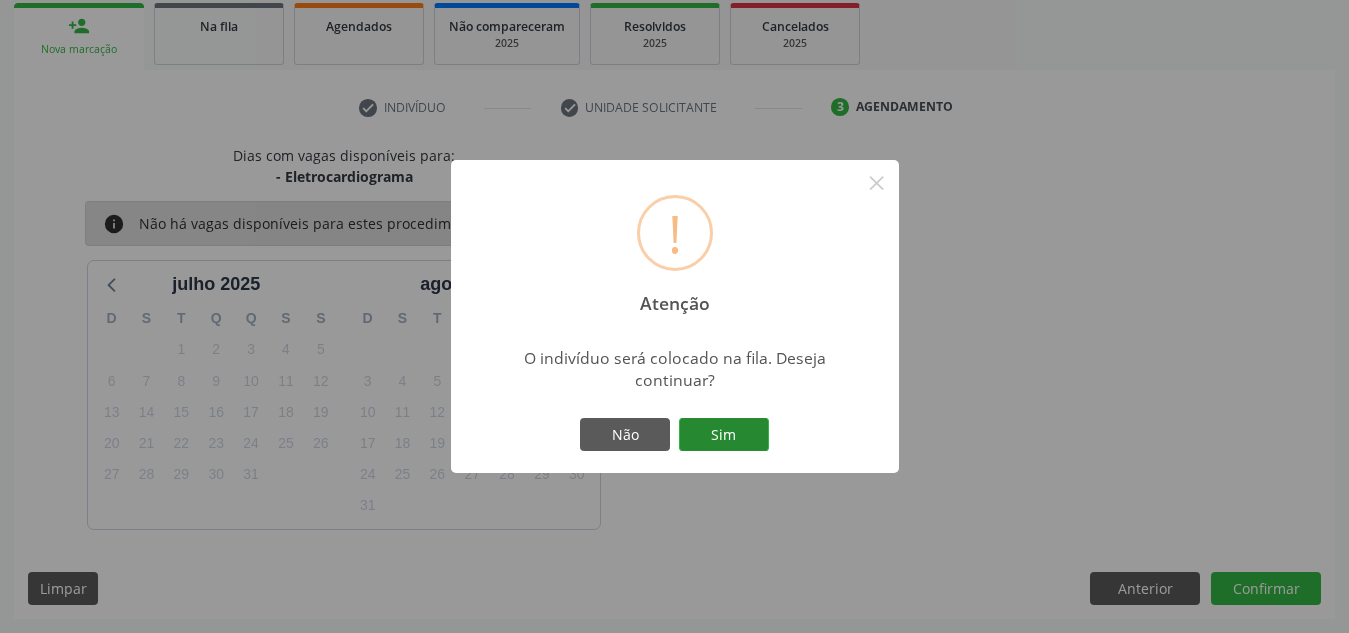 click on "Sim" at bounding box center (724, 435) 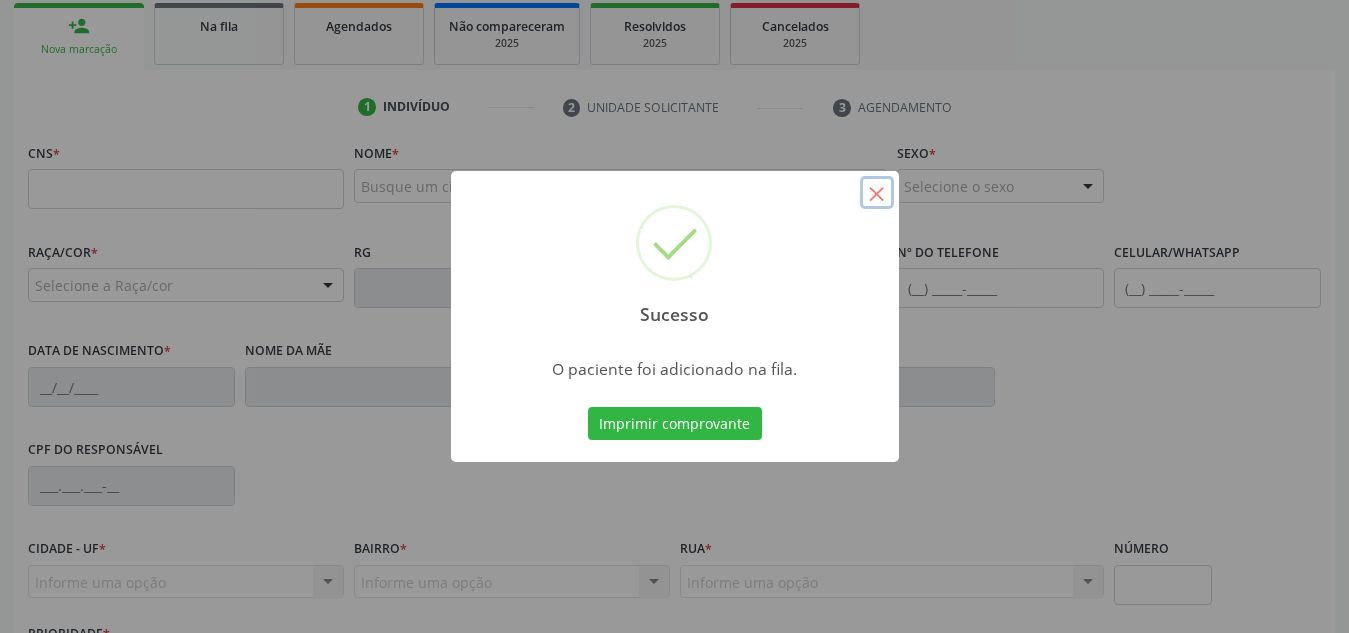click on "×" at bounding box center (877, 193) 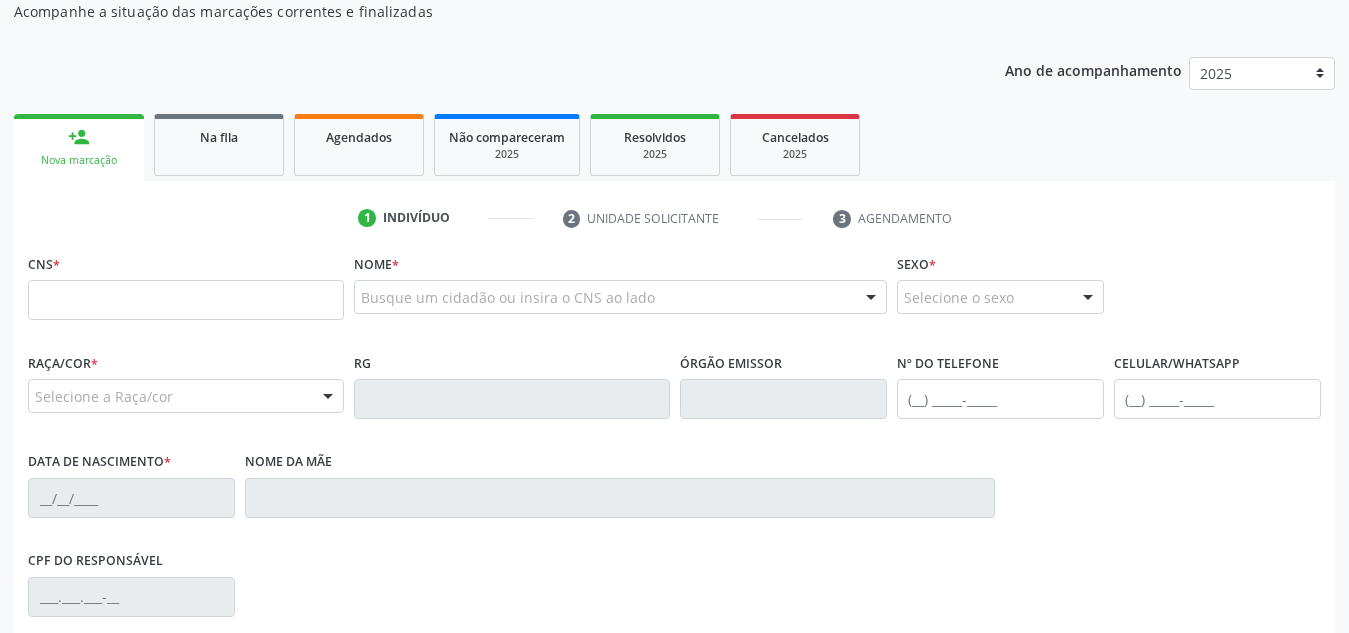 scroll, scrollTop: 211, scrollLeft: 0, axis: vertical 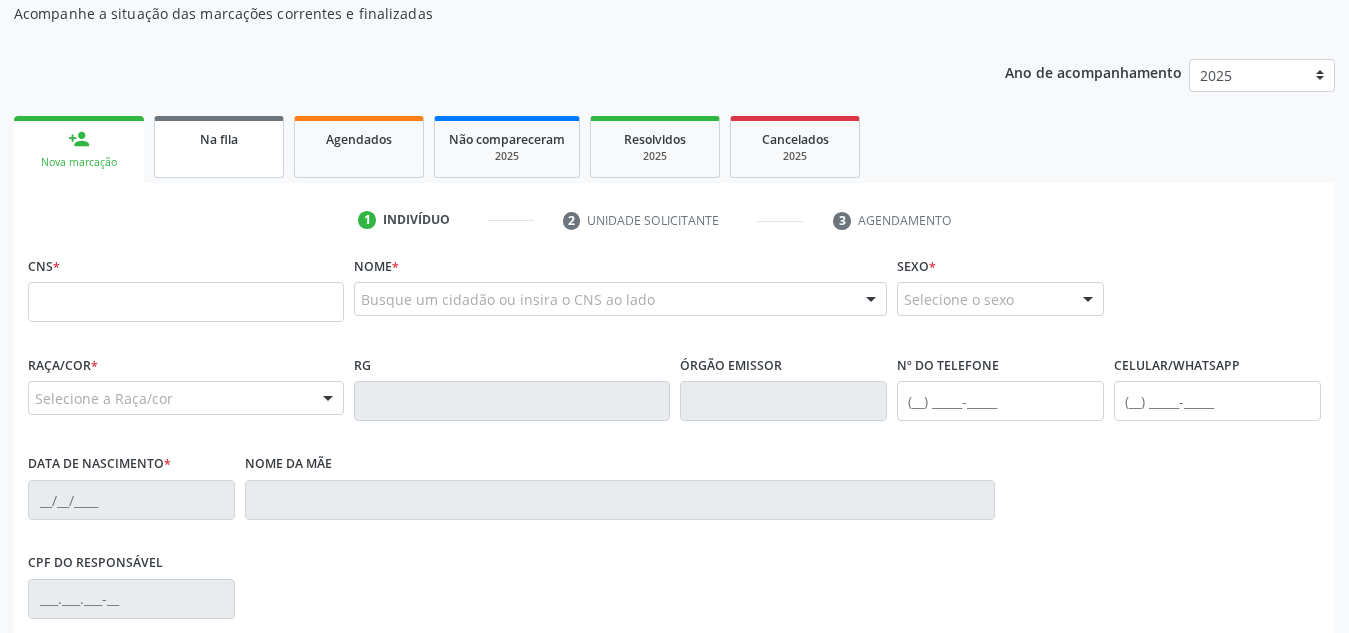click on "Na fila" at bounding box center (219, 138) 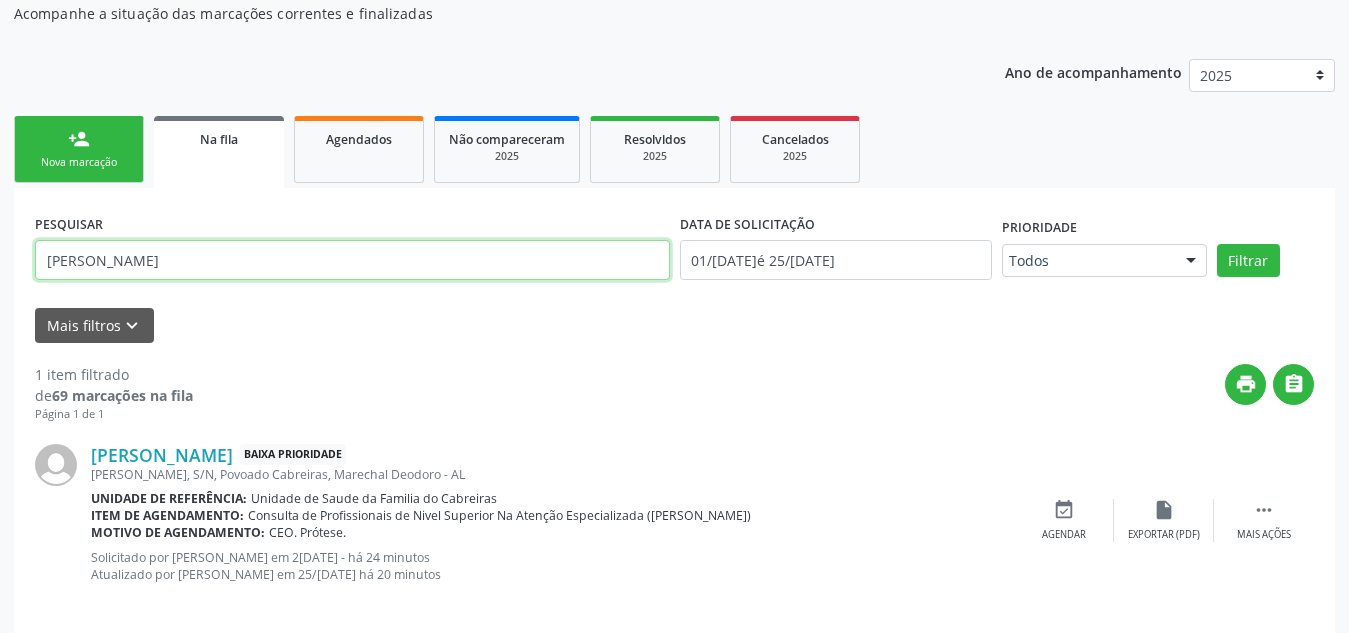 drag, startPoint x: 136, startPoint y: 271, endPoint x: 0, endPoint y: 279, distance: 136.23509 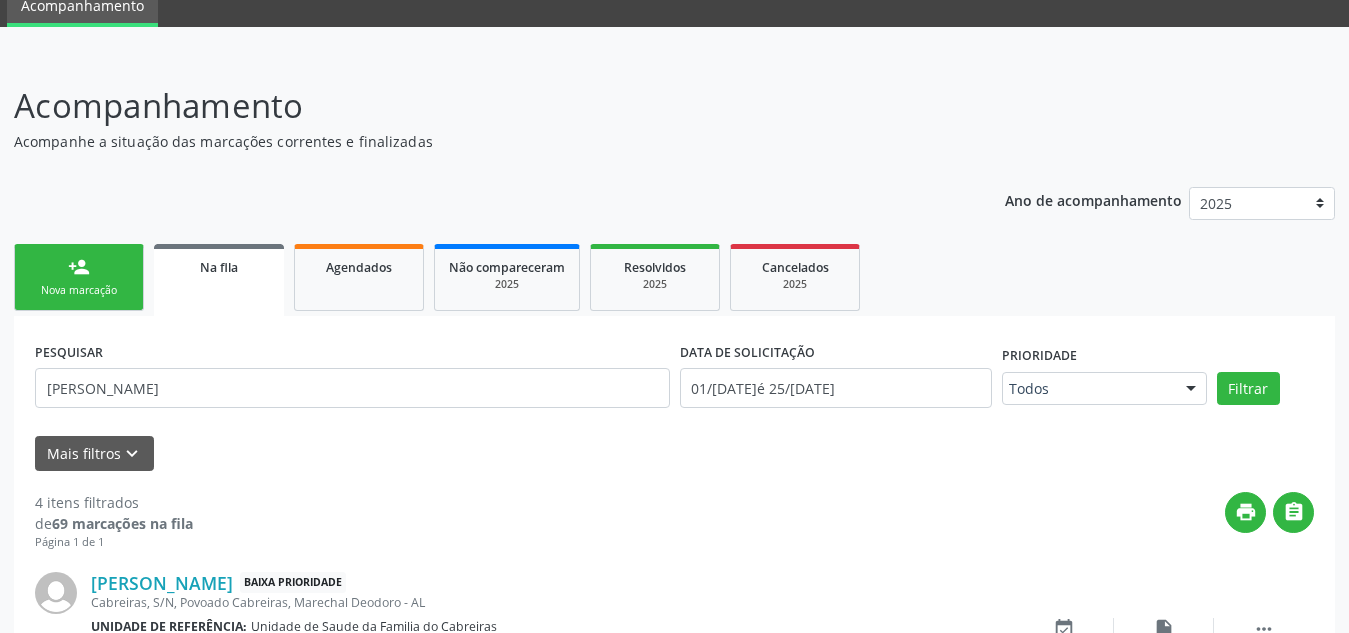 scroll, scrollTop: 211, scrollLeft: 0, axis: vertical 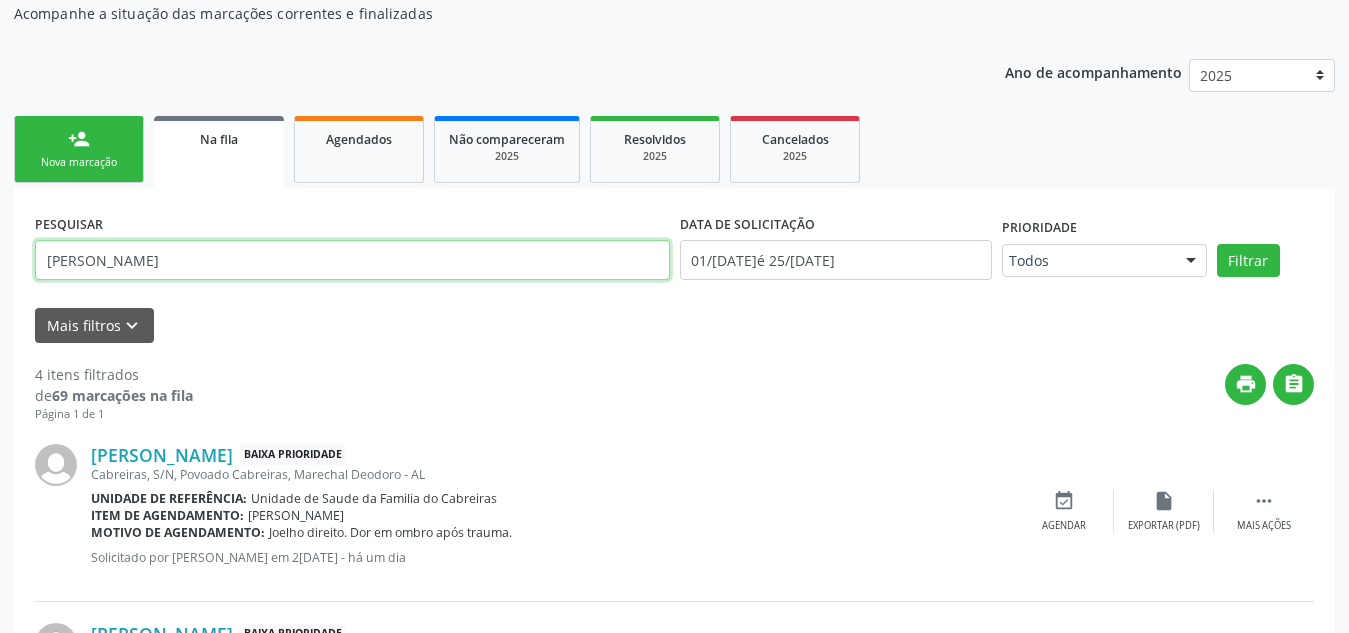 click on "[PERSON_NAME]" at bounding box center (352, 260) 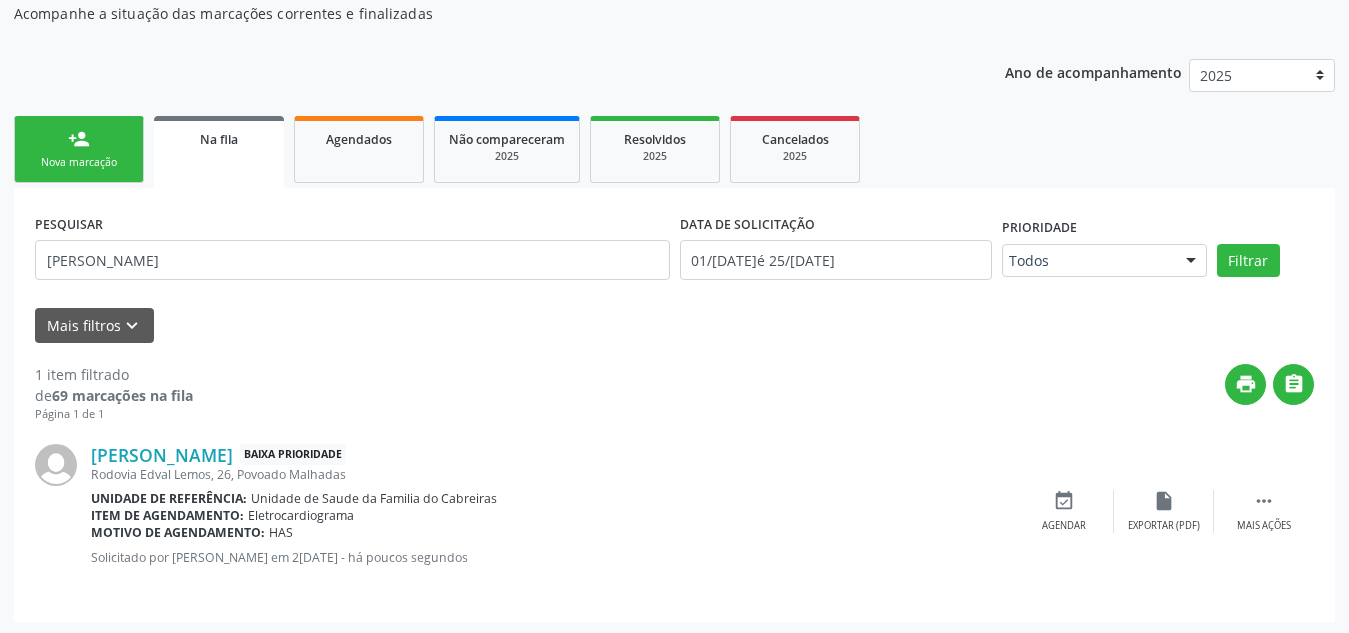 scroll, scrollTop: 214, scrollLeft: 0, axis: vertical 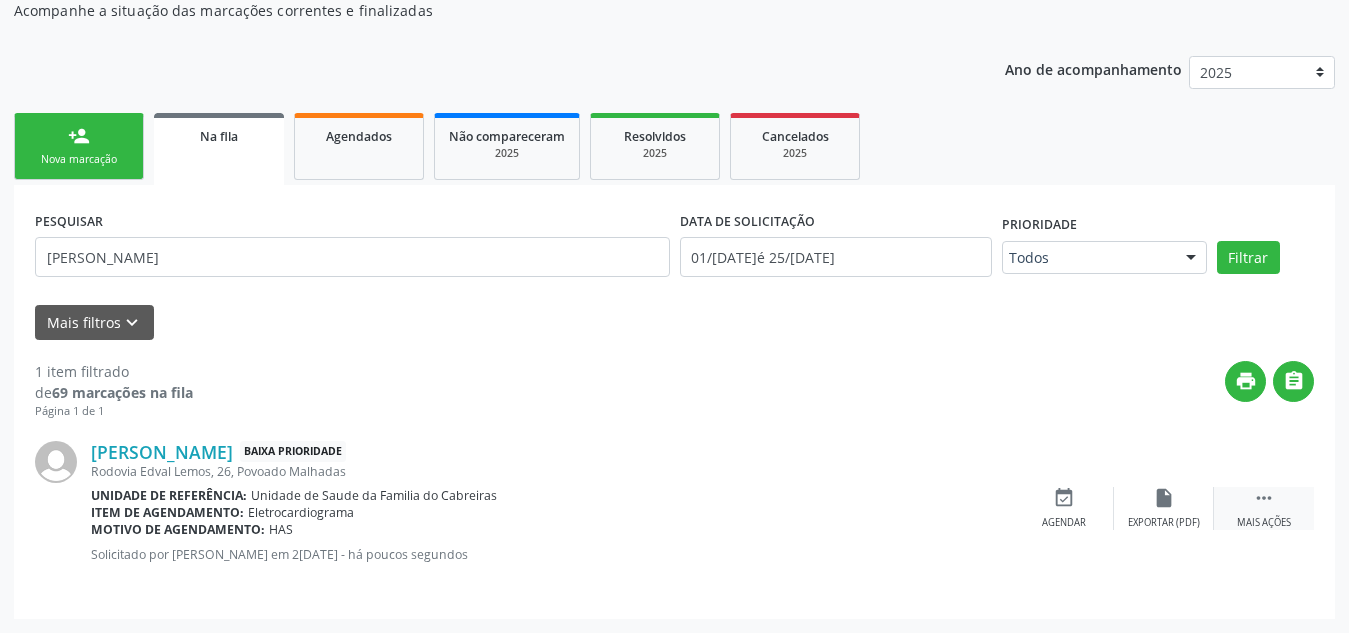 click on "Mais ações" at bounding box center (1264, 523) 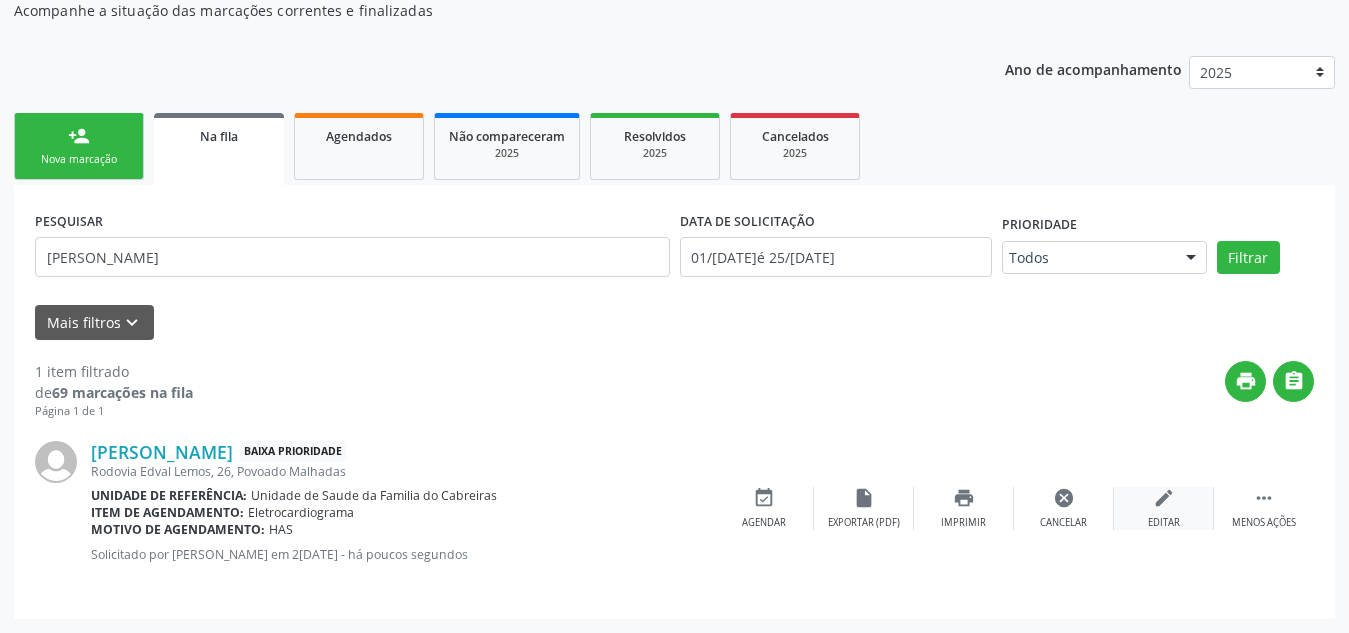 click on "edit" at bounding box center (1164, 498) 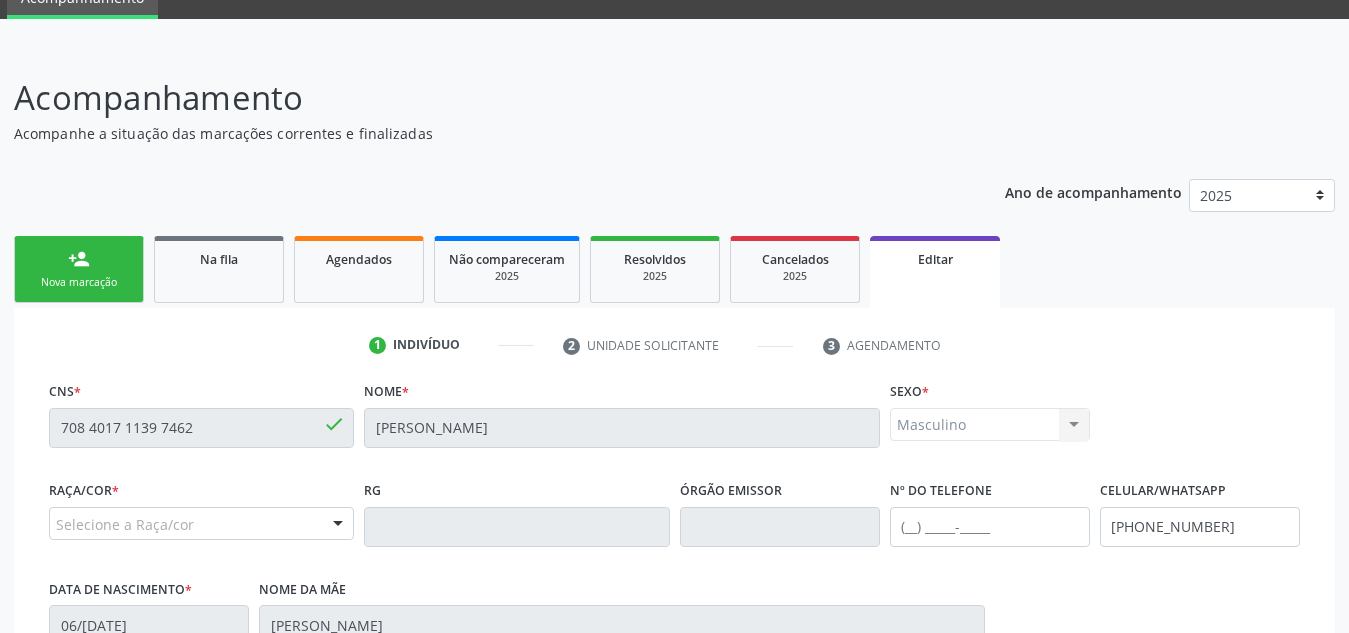 scroll, scrollTop: 92, scrollLeft: 0, axis: vertical 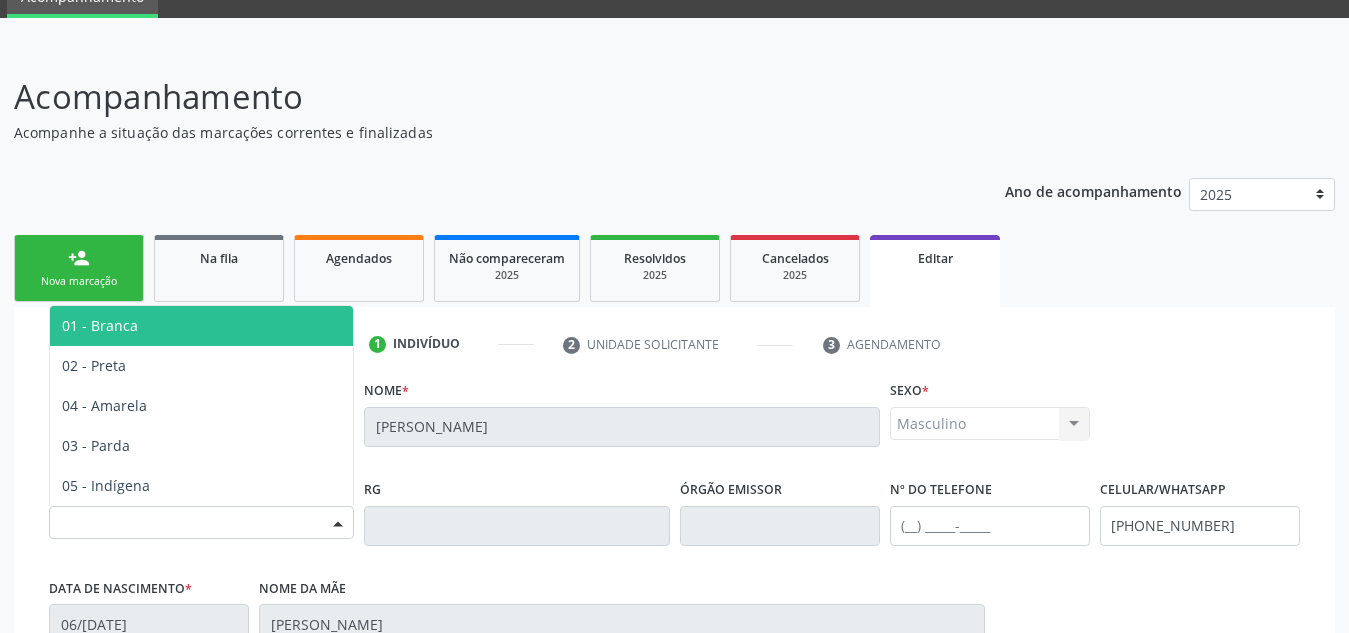 click on "Selecione a Raça/cor" at bounding box center (201, 523) 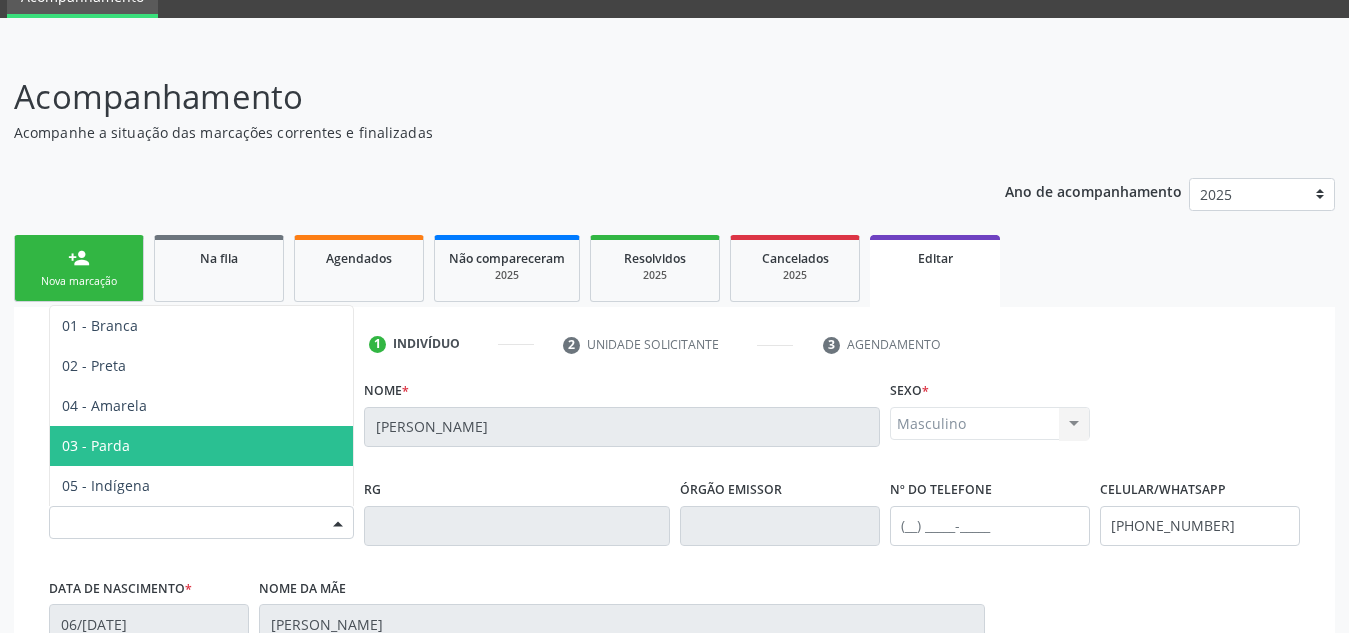 click on "03 - Parda" at bounding box center [201, 446] 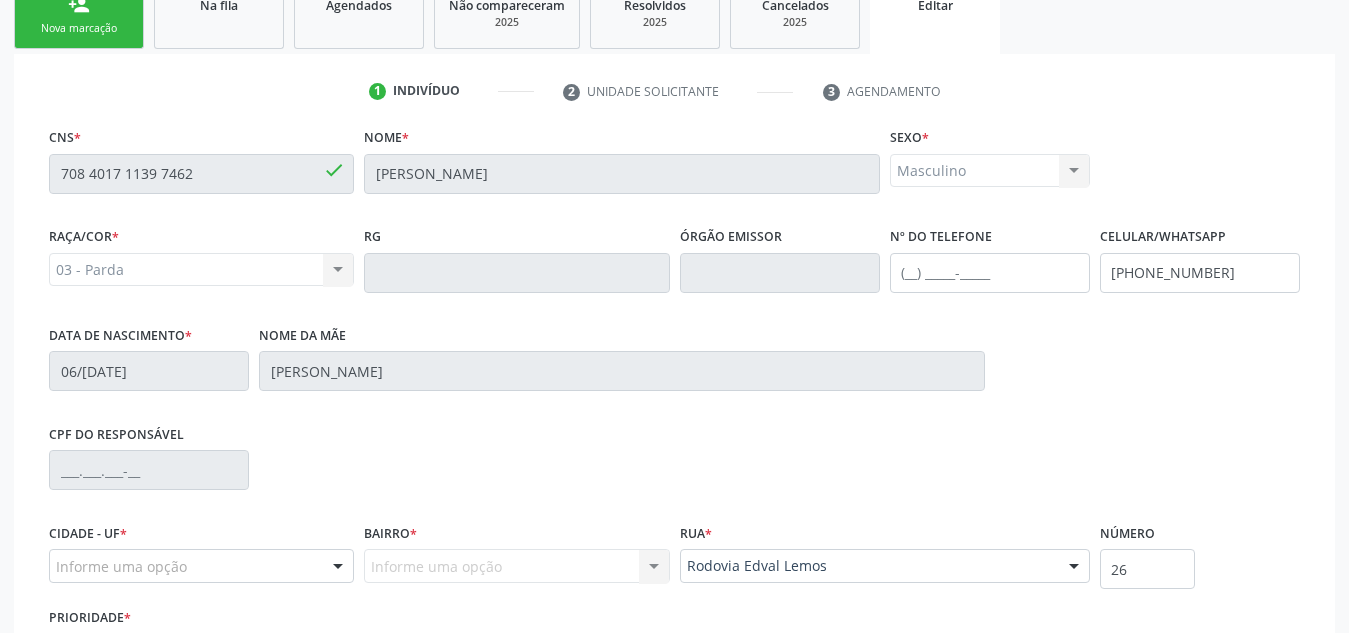 scroll, scrollTop: 506, scrollLeft: 0, axis: vertical 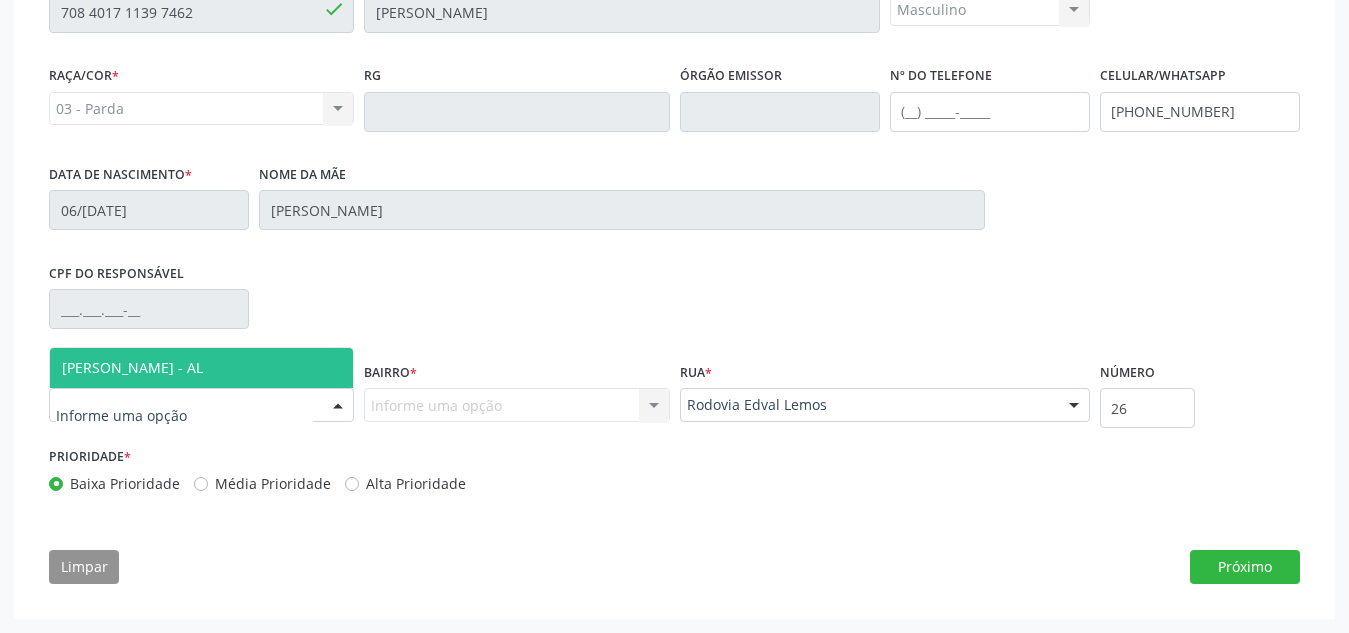 click at bounding box center (201, 405) 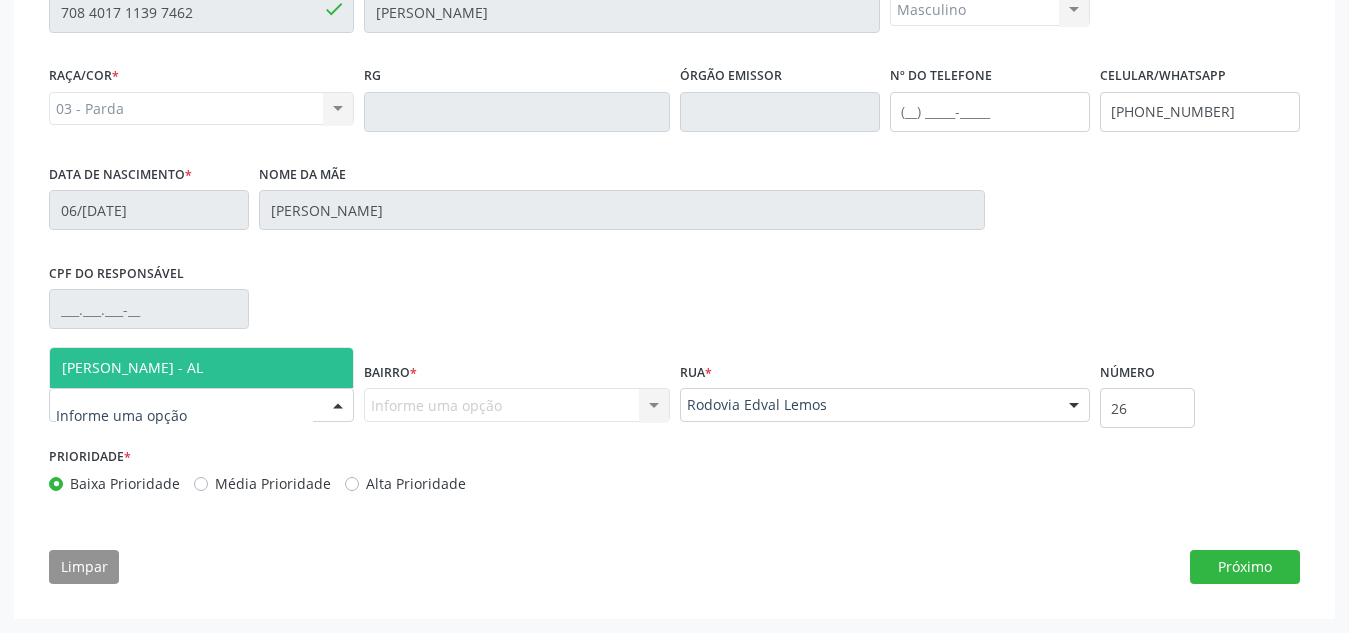 click on "[PERSON_NAME] - AL" at bounding box center (201, 368) 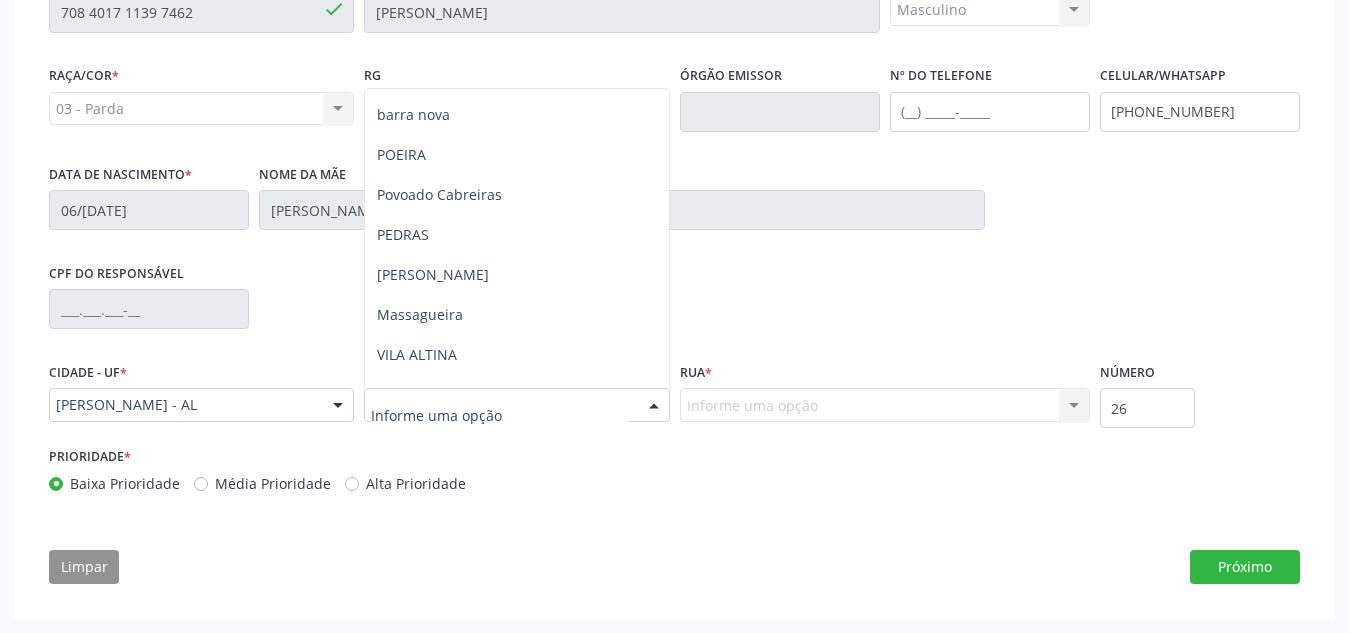 scroll, scrollTop: 261, scrollLeft: 0, axis: vertical 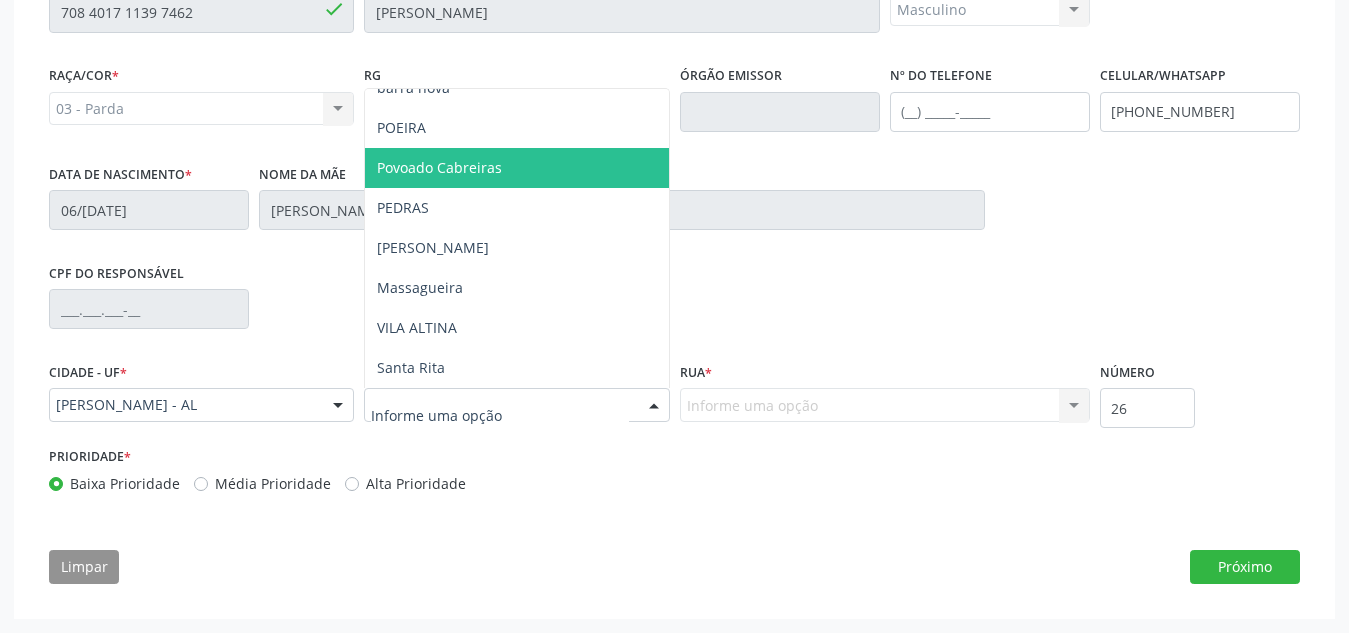 click on "Povoado Cabreiras" at bounding box center (439, 167) 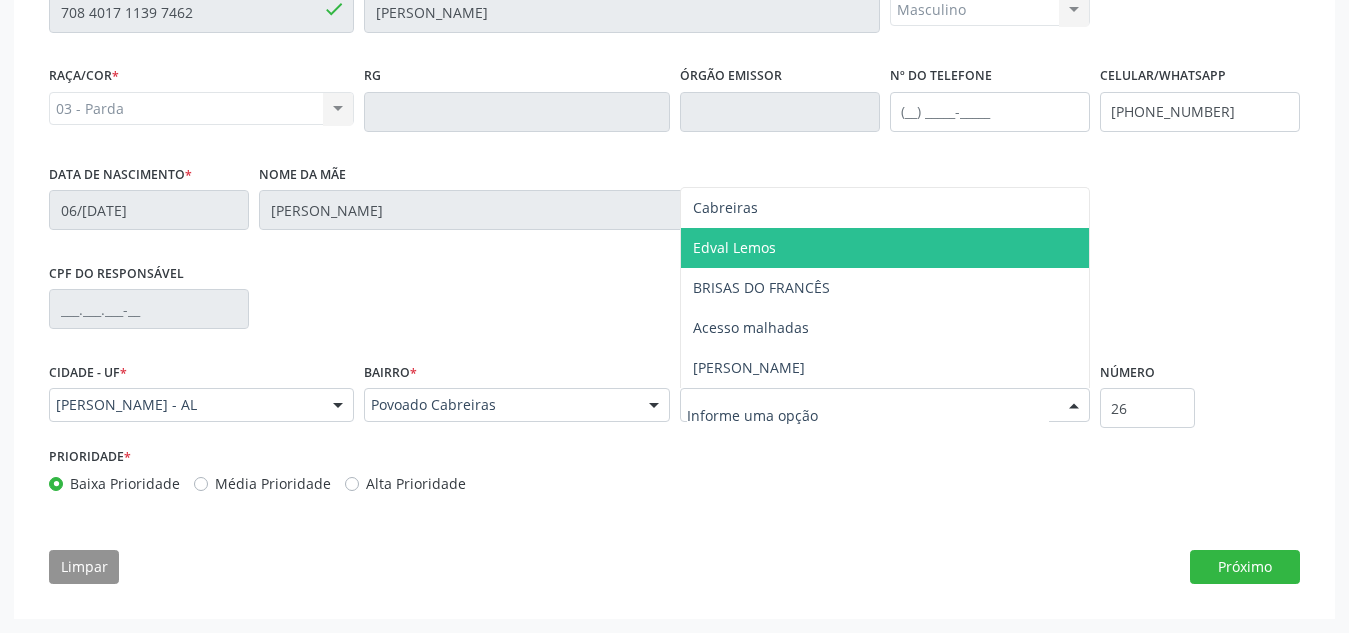 click on "Edval Lemos" at bounding box center (885, 248) 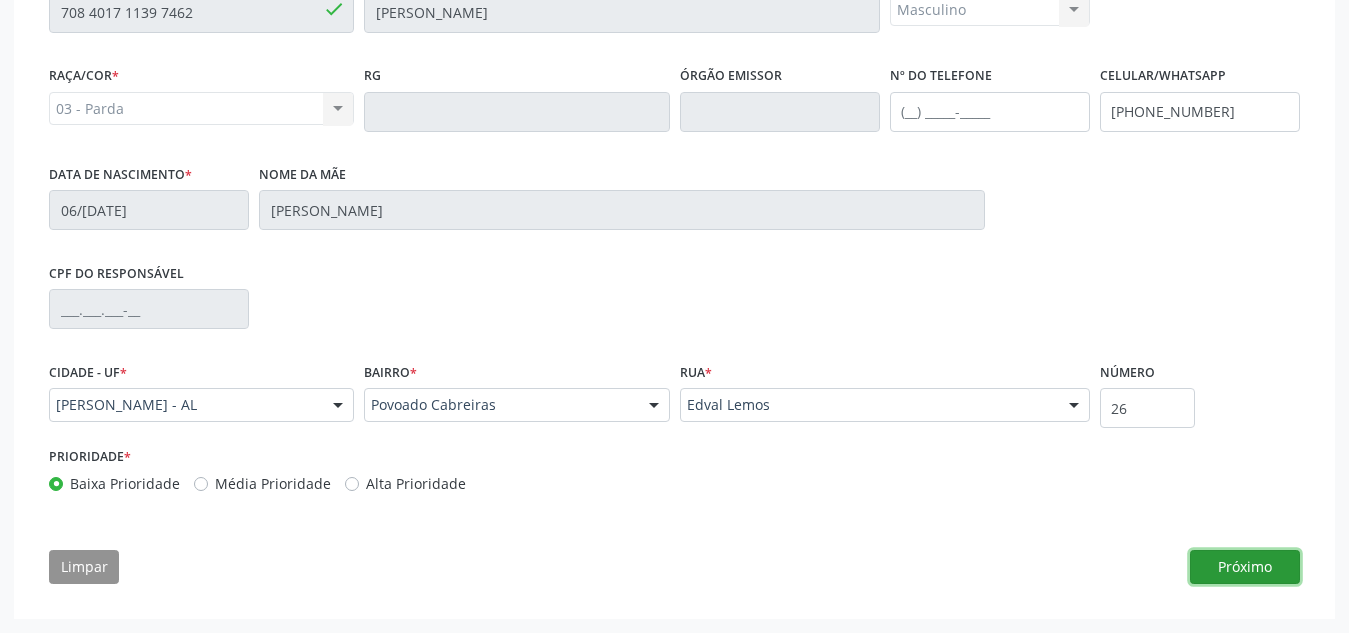 click on "Próximo" at bounding box center (1245, 567) 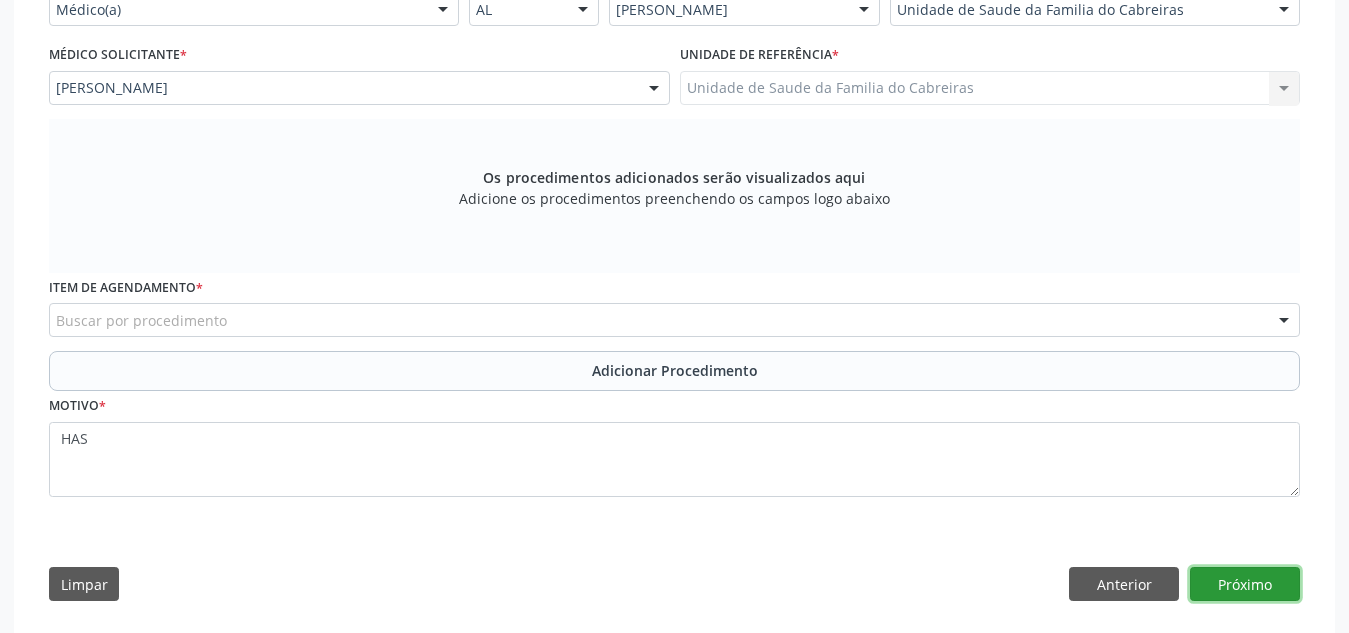 click on "Próximo" at bounding box center (1245, 584) 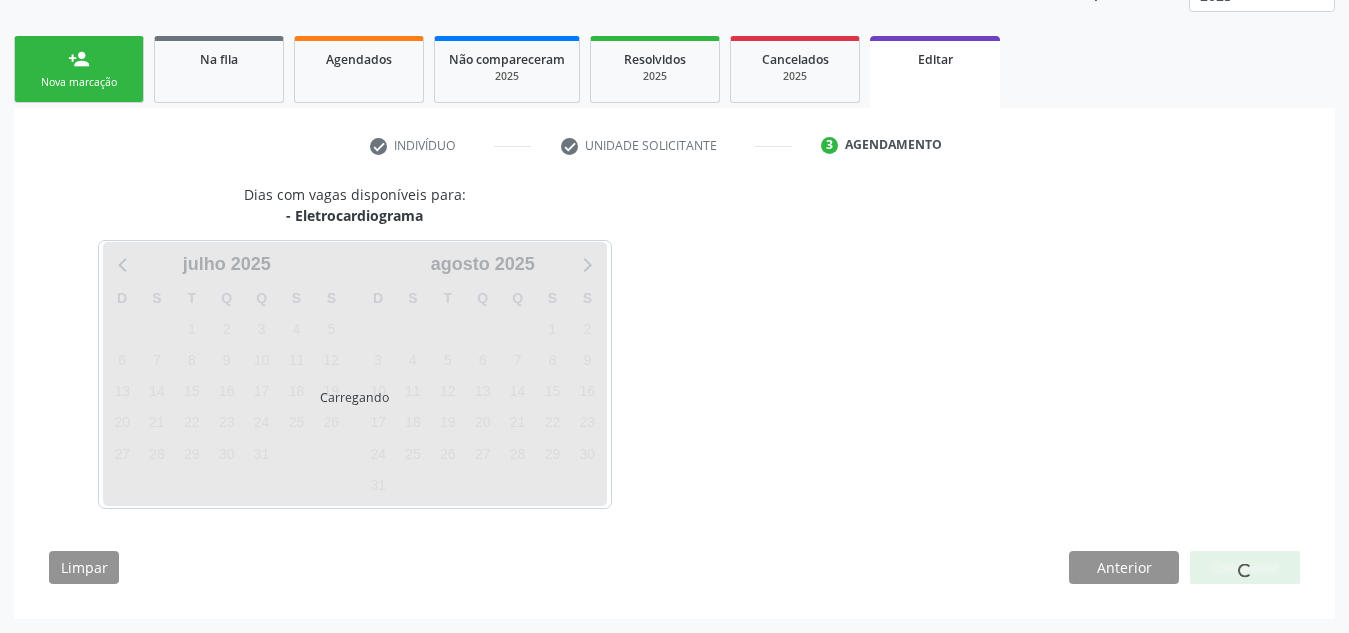 scroll, scrollTop: 350, scrollLeft: 0, axis: vertical 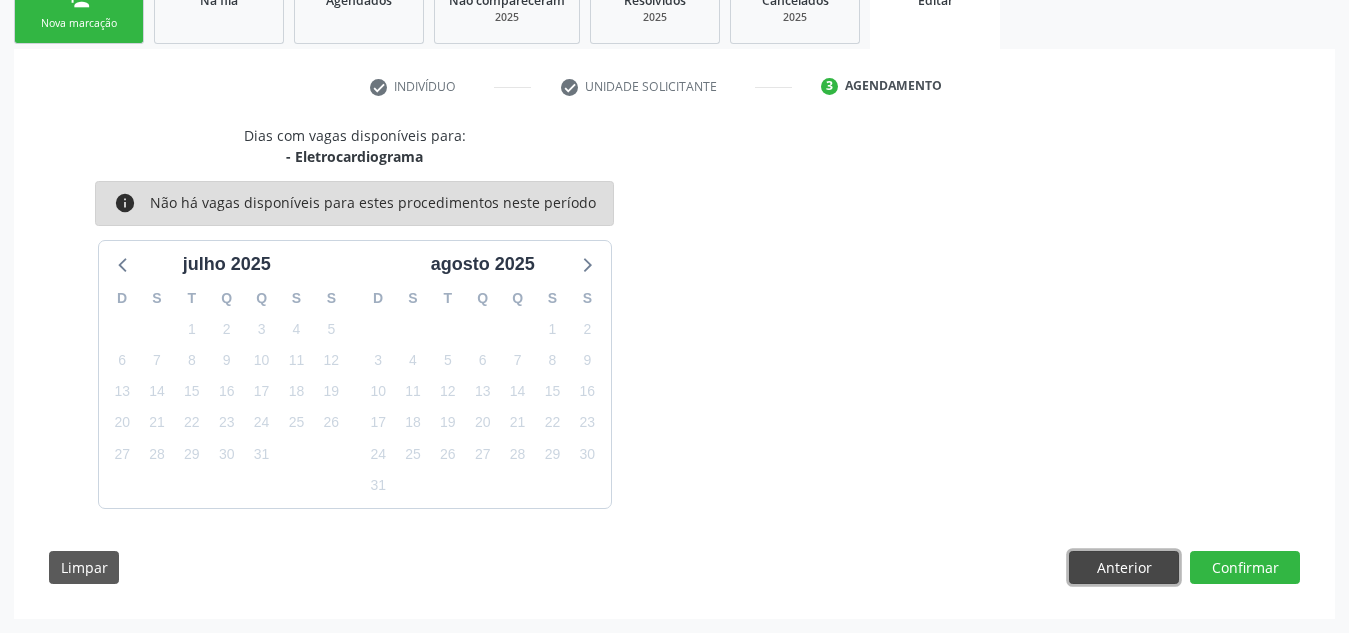 click on "Anterior" at bounding box center [1124, 568] 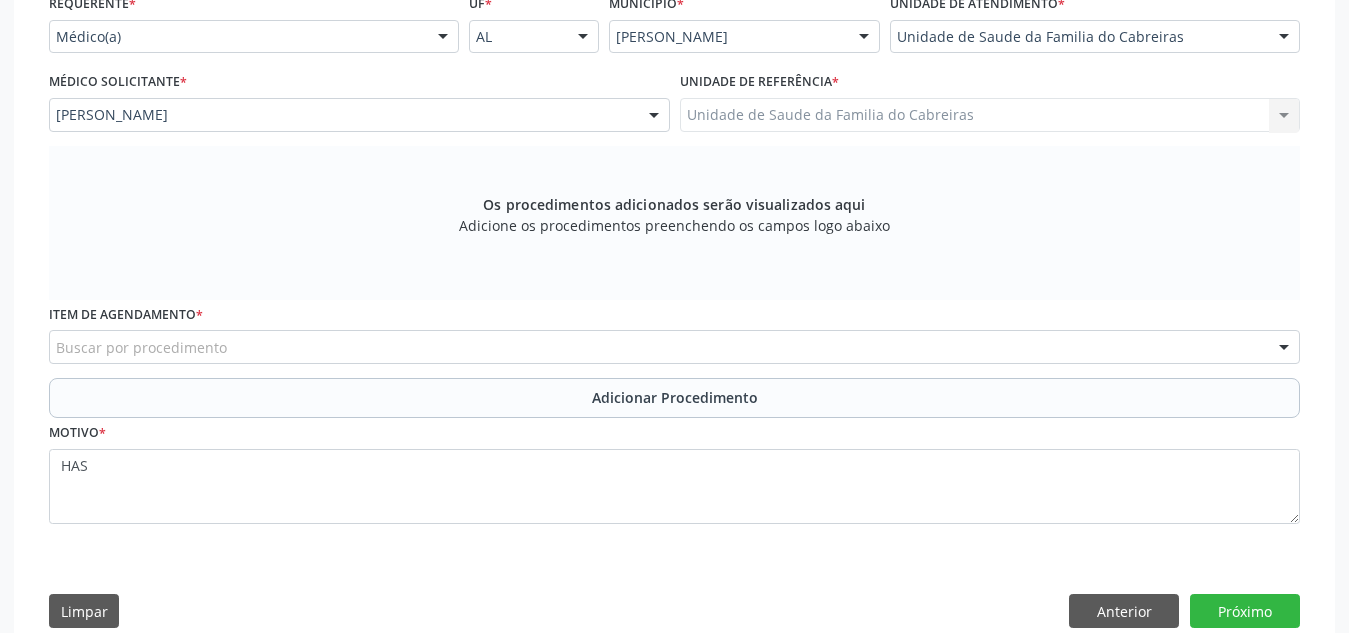 scroll, scrollTop: 480, scrollLeft: 0, axis: vertical 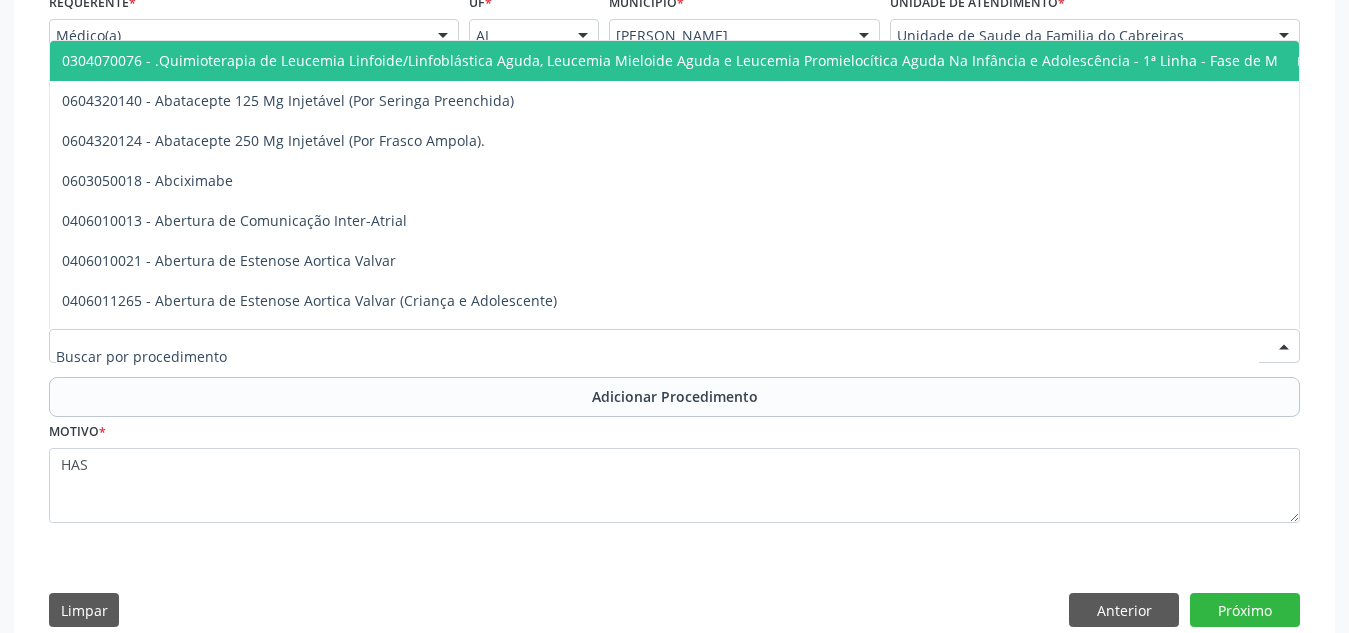 click at bounding box center [674, 346] 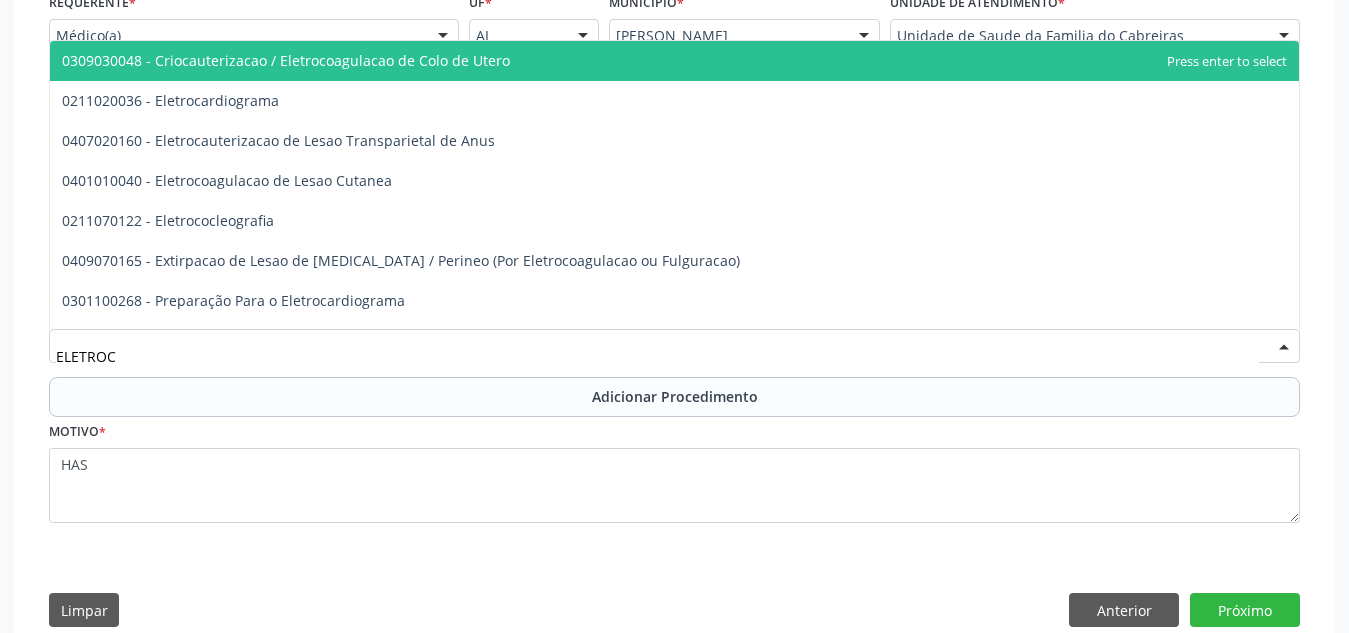 type on "ELETROCA" 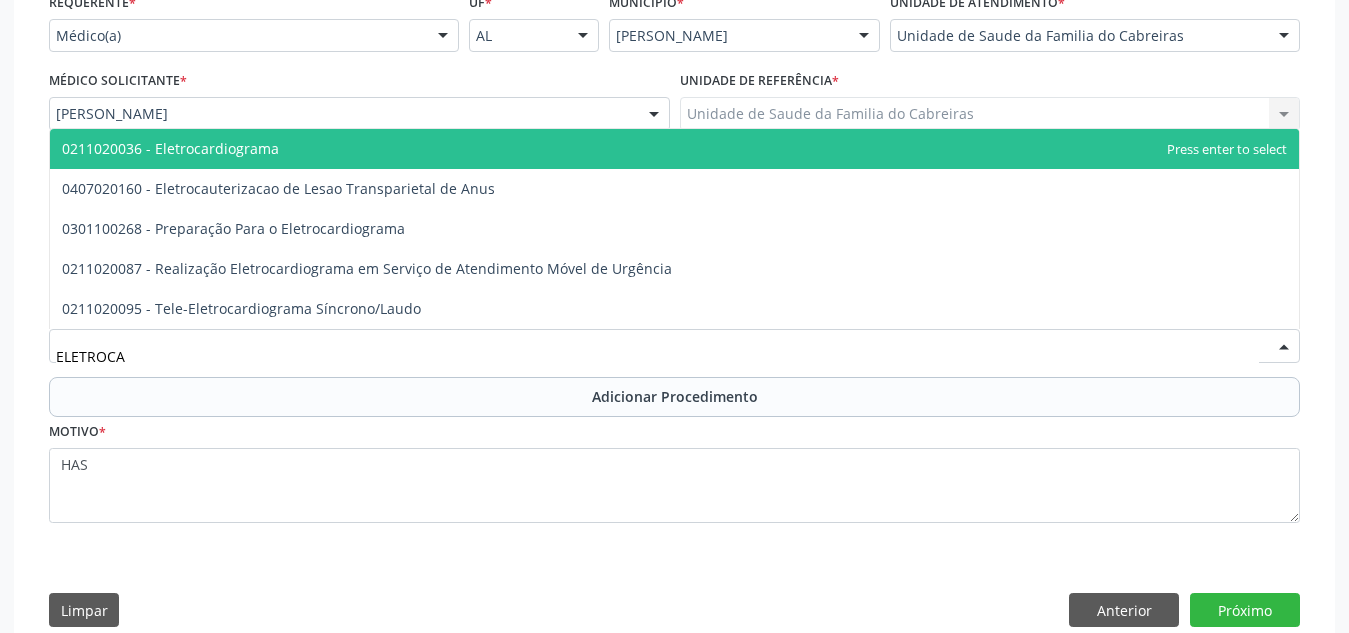 click on "0211020036 - Eletrocardiograma" at bounding box center [674, 149] 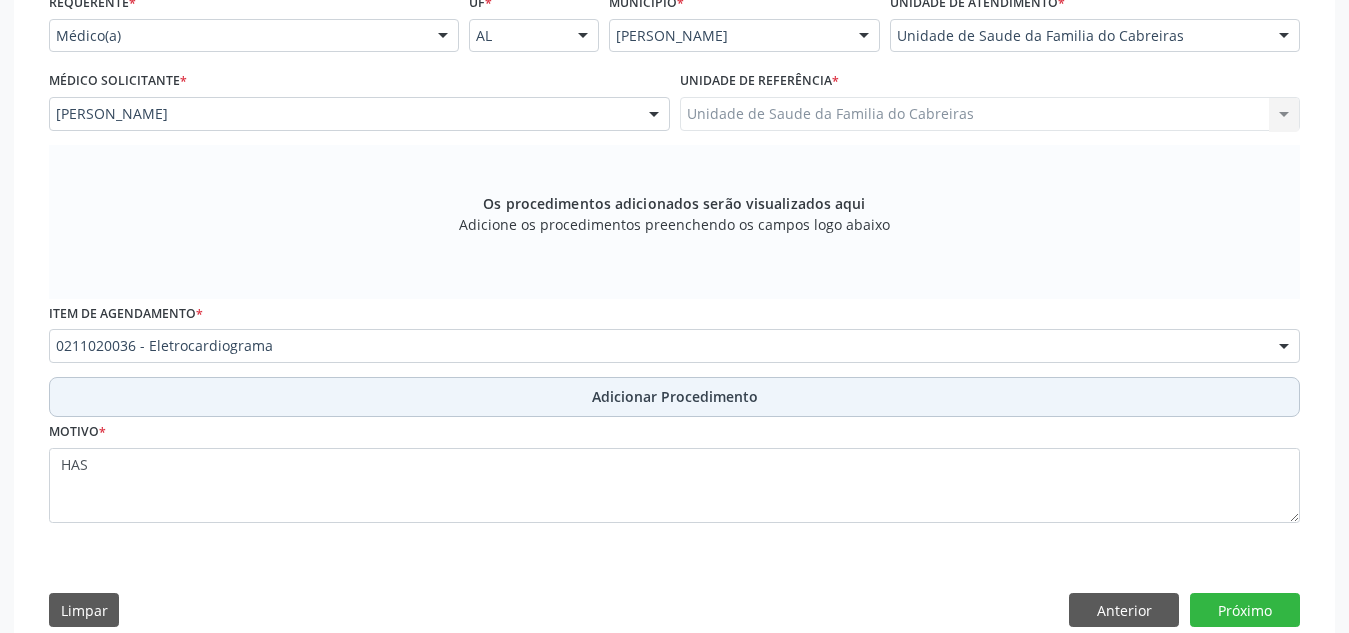 click on "Adicionar Procedimento" at bounding box center (674, 397) 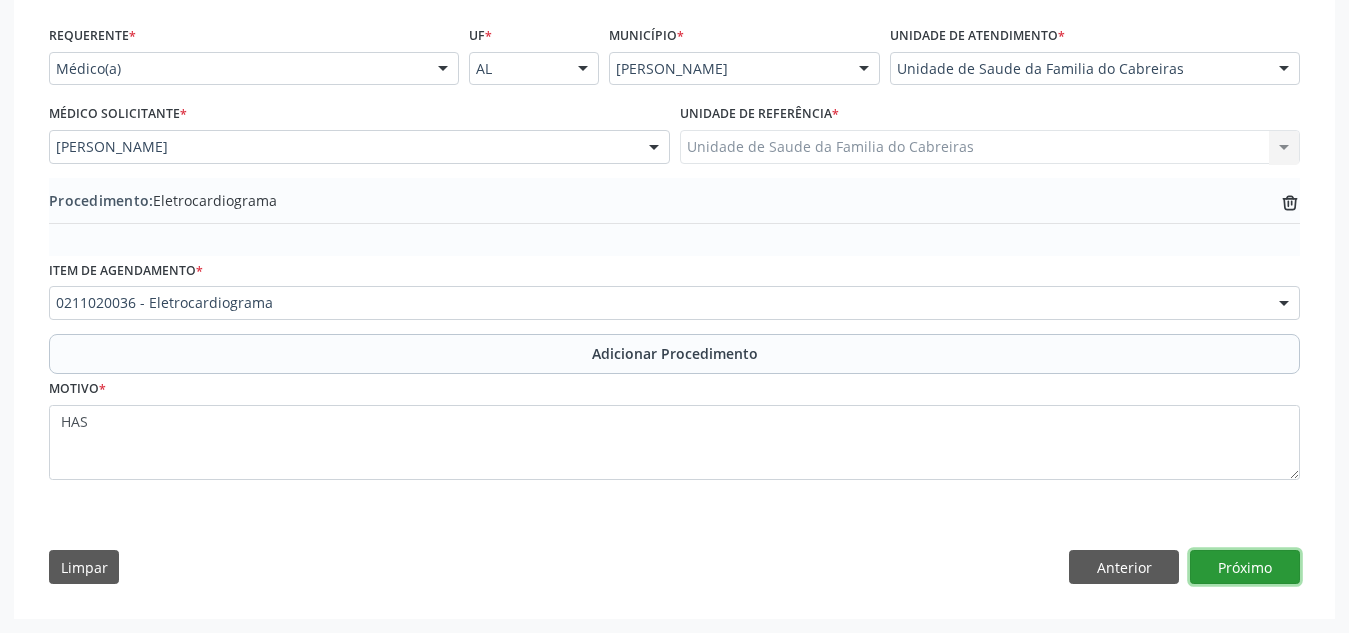 click on "Próximo" at bounding box center (1245, 567) 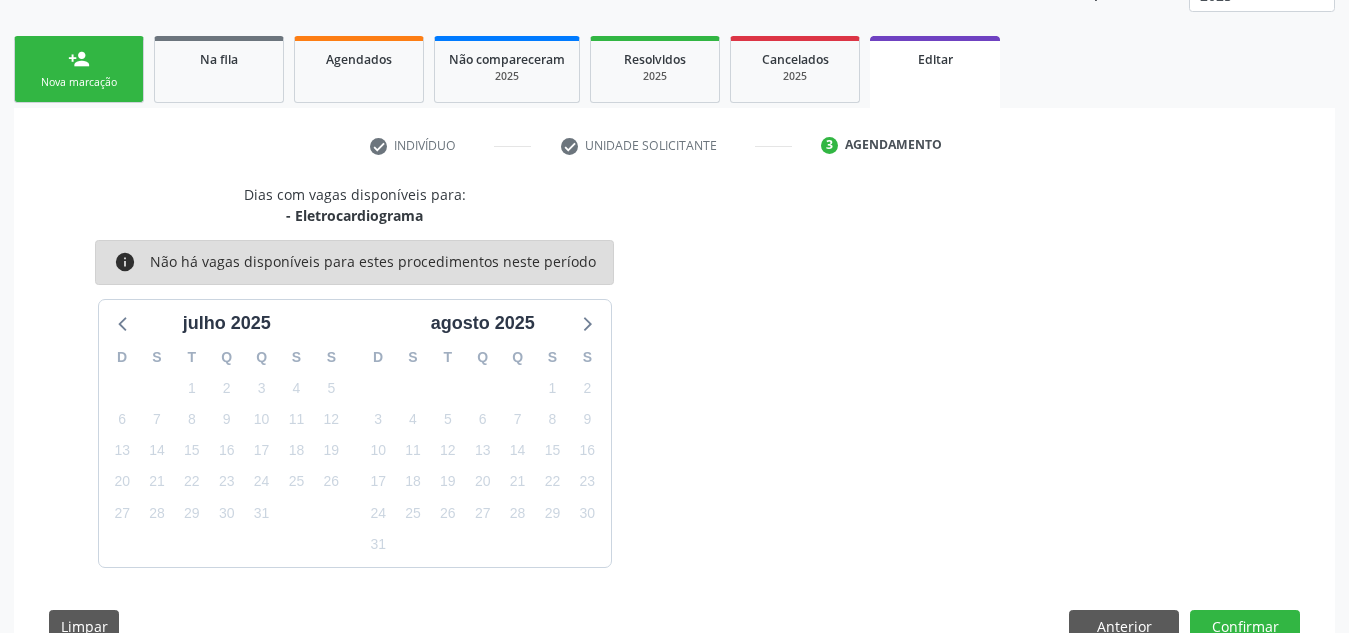 scroll, scrollTop: 350, scrollLeft: 0, axis: vertical 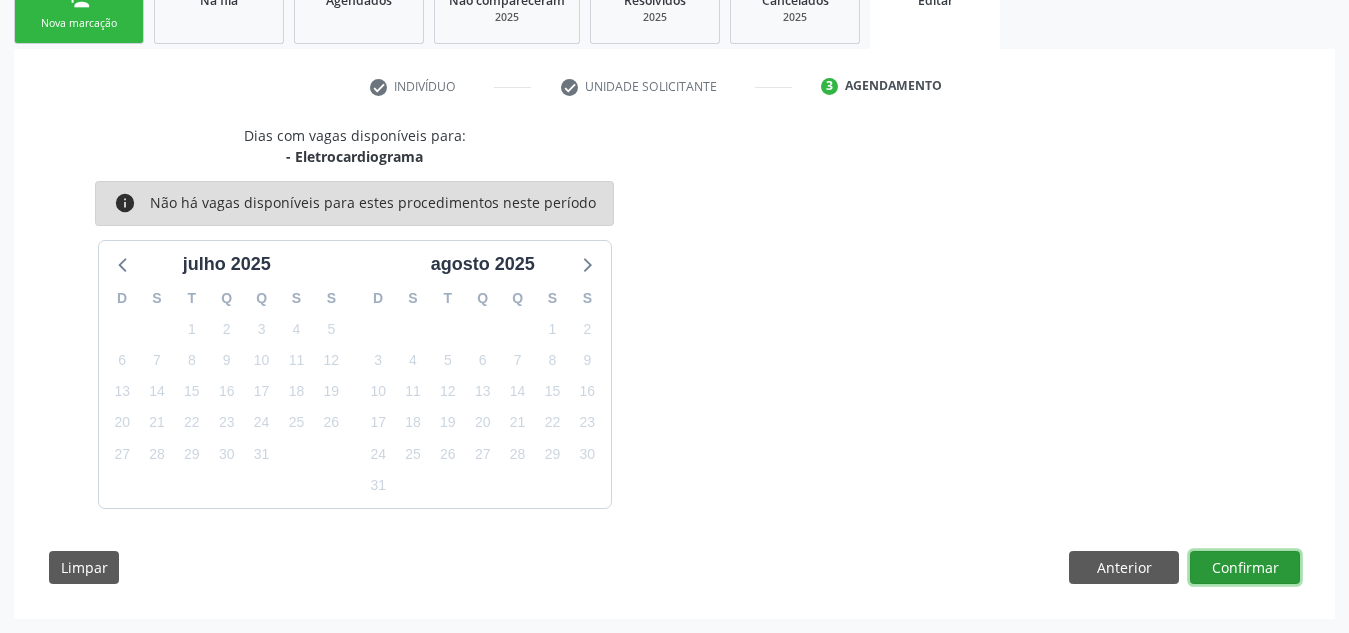 click on "Confirmar" at bounding box center (1245, 568) 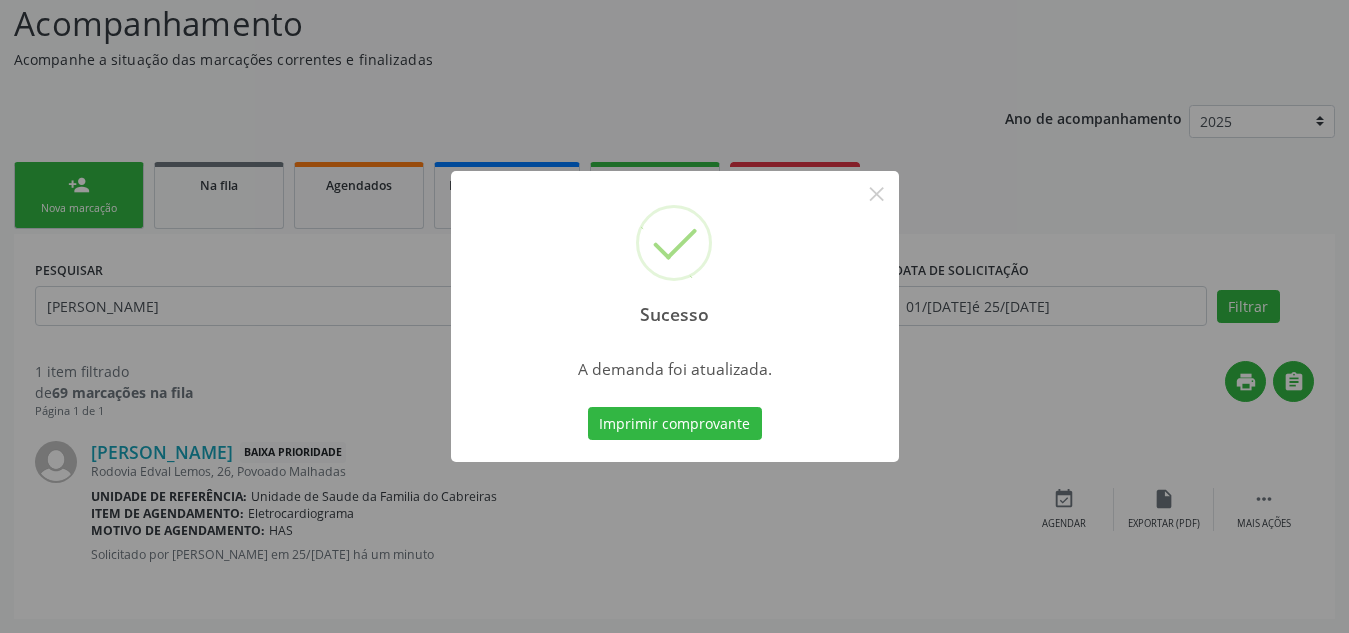 scroll, scrollTop: 0, scrollLeft: 0, axis: both 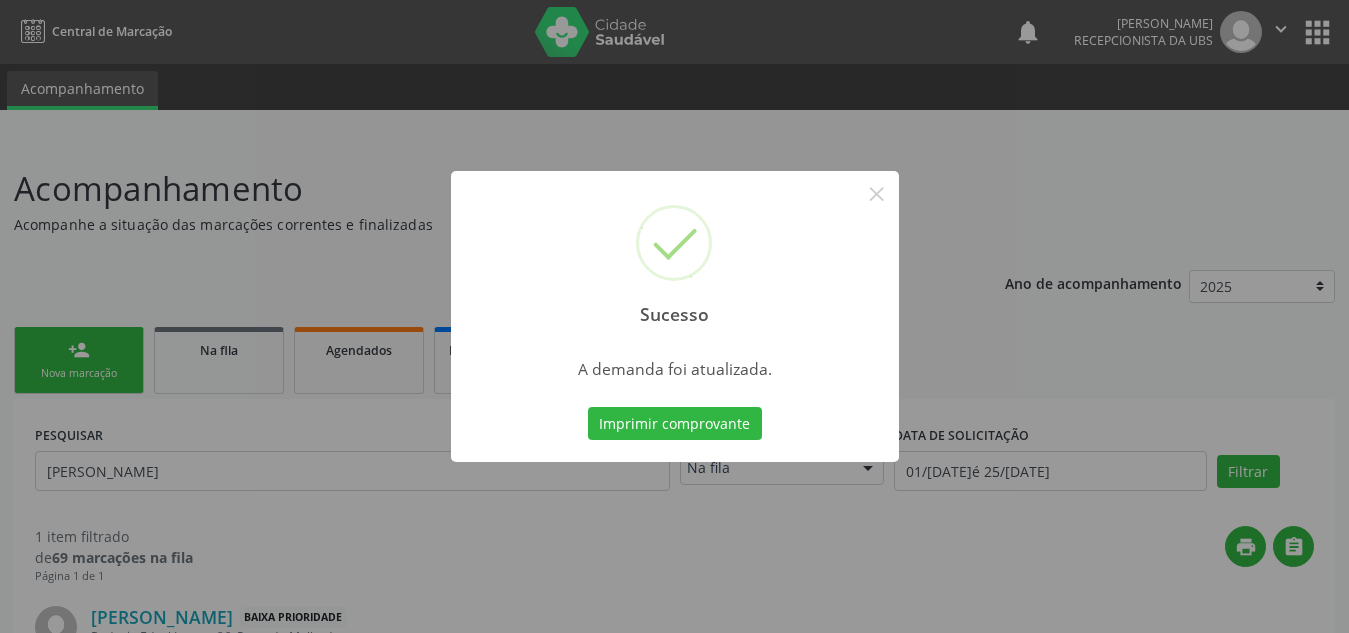 click on "Sucesso × A demanda foi atualizada. Imprimir comprovante Cancel" at bounding box center [674, 316] 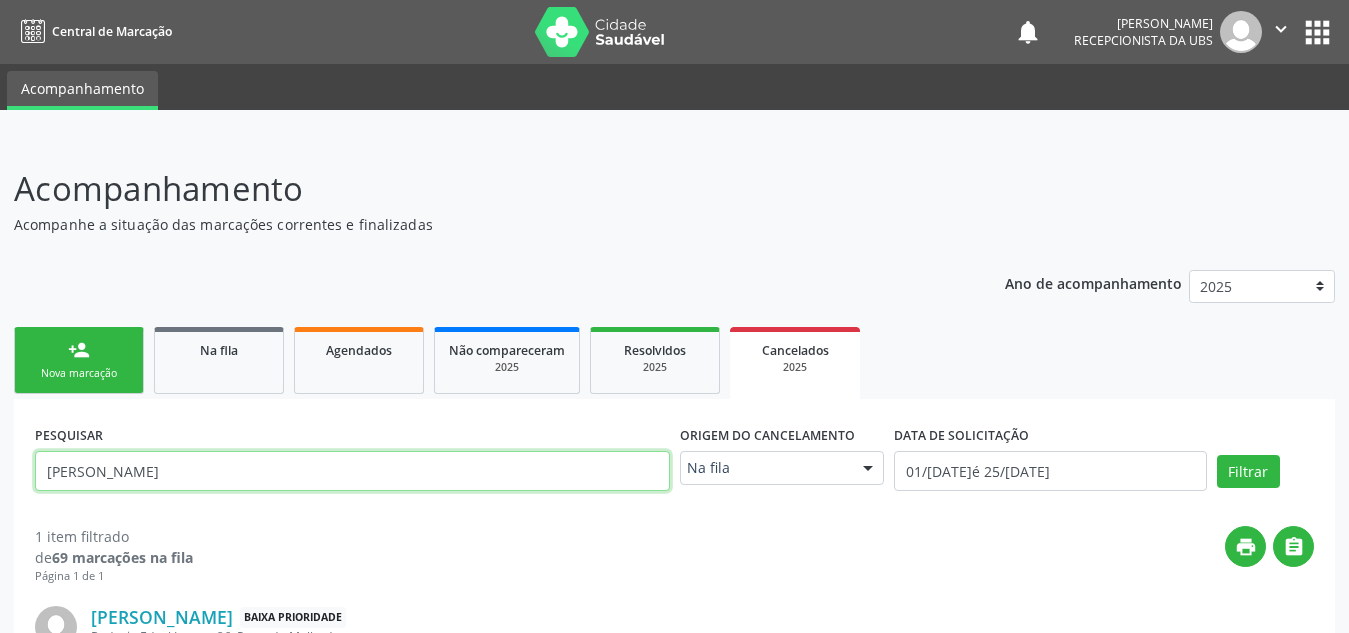 drag, startPoint x: 262, startPoint y: 478, endPoint x: 0, endPoint y: 456, distance: 262.92203 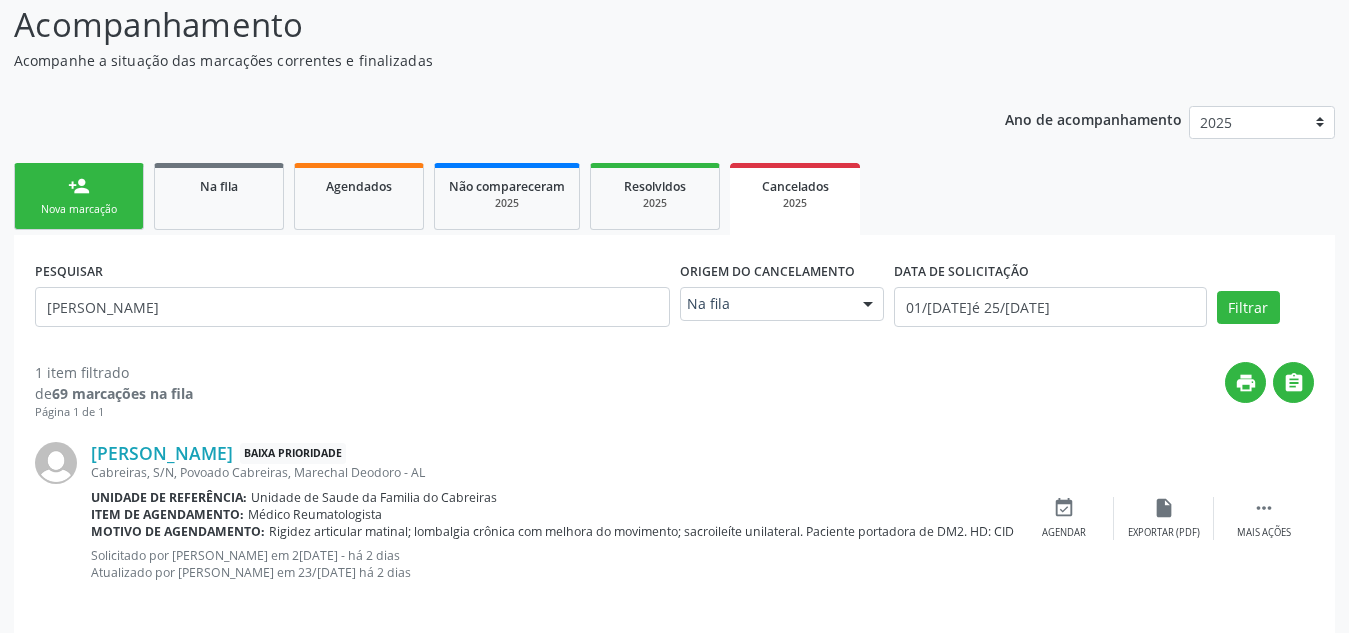 scroll, scrollTop: 165, scrollLeft: 0, axis: vertical 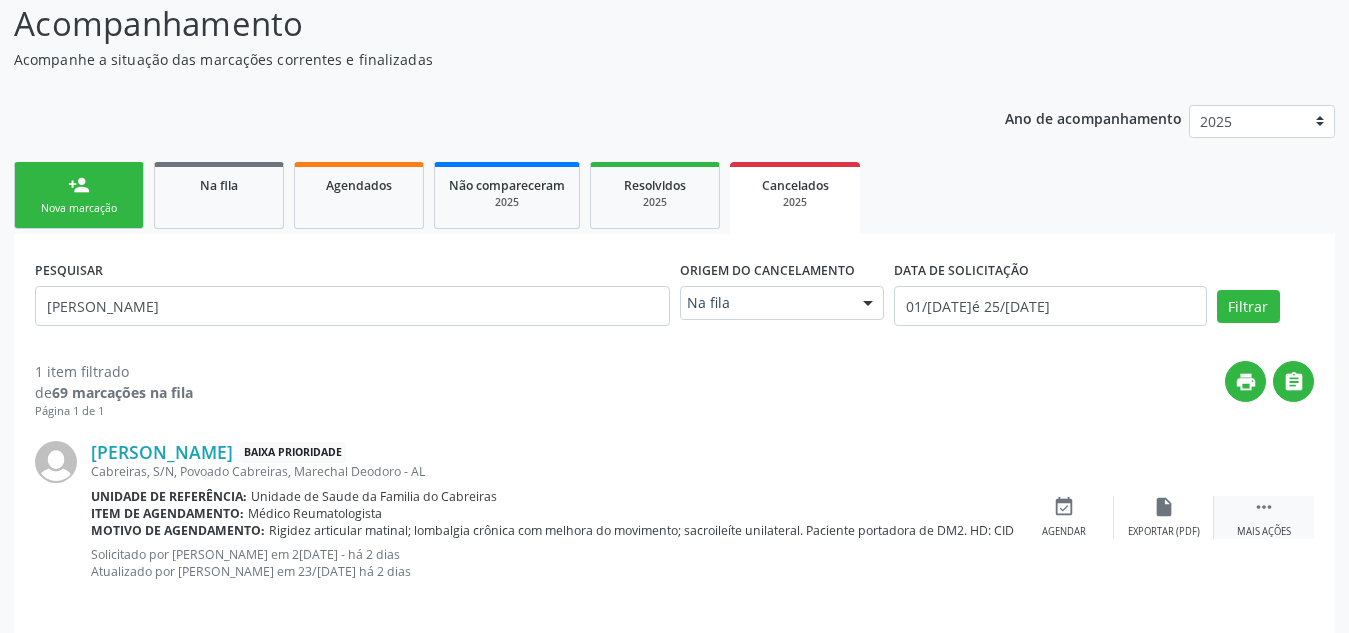 click on "" at bounding box center (1264, 507) 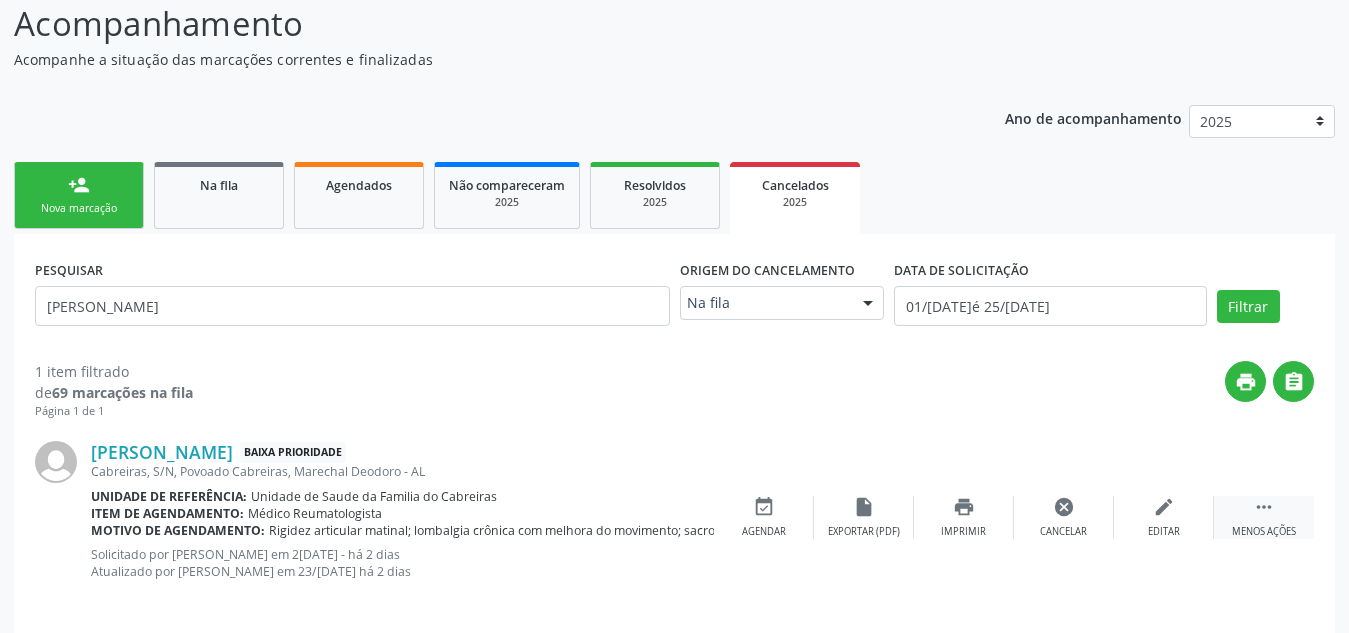 click on "" at bounding box center [1264, 507] 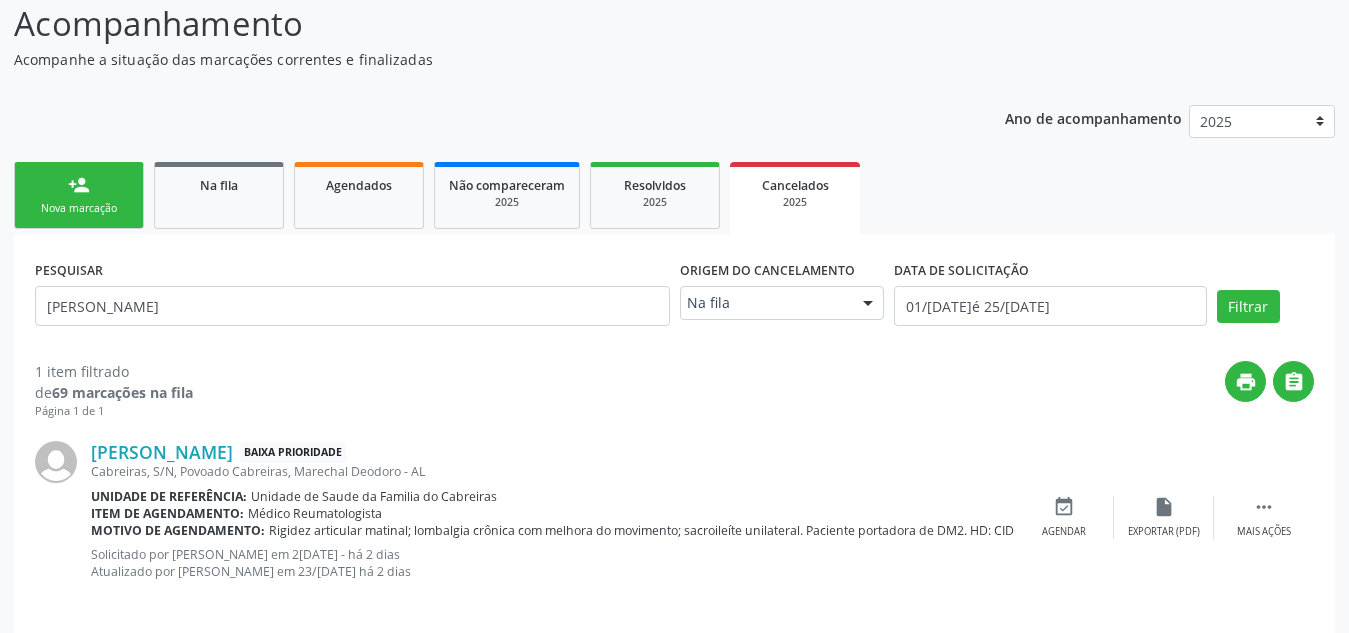 click on "person_add" at bounding box center (79, 185) 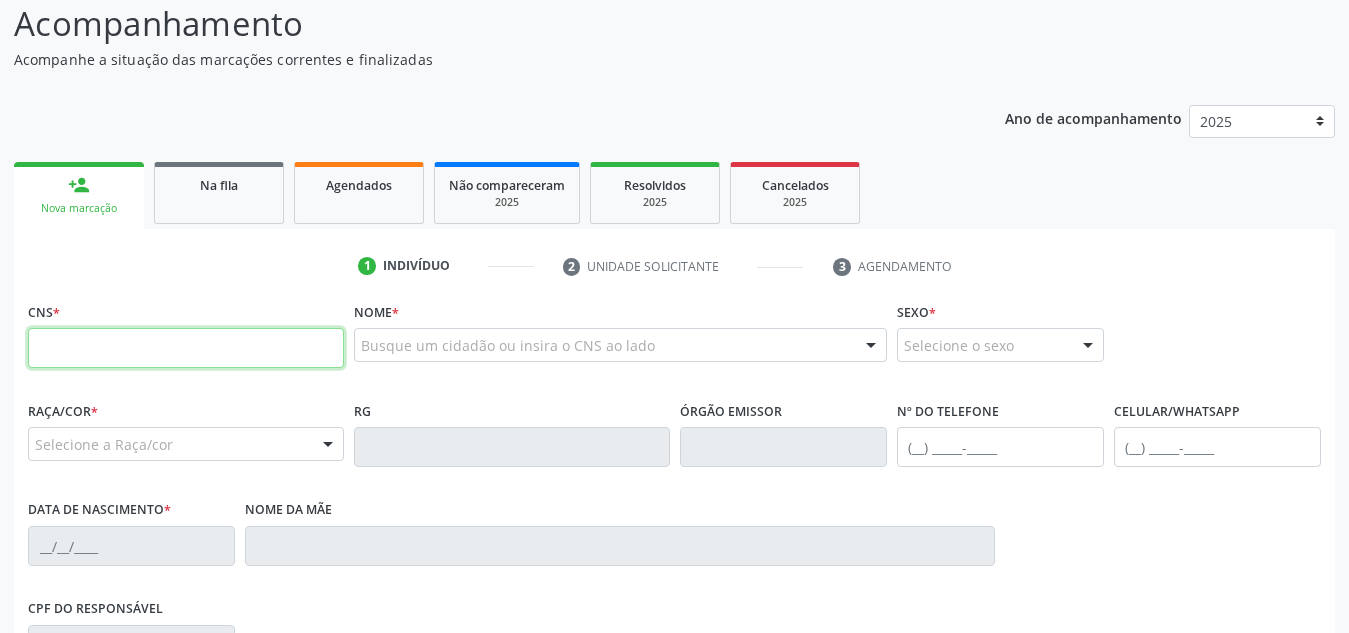 click at bounding box center [186, 348] 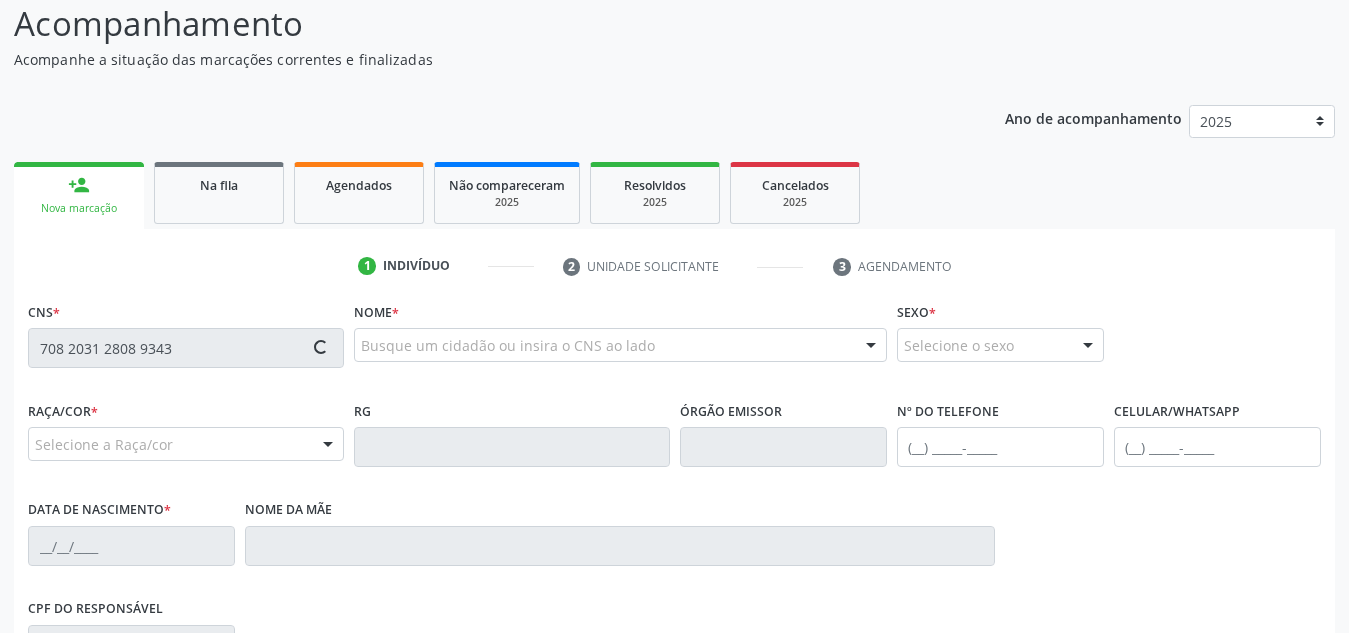 type on "708 2031 2808 9343" 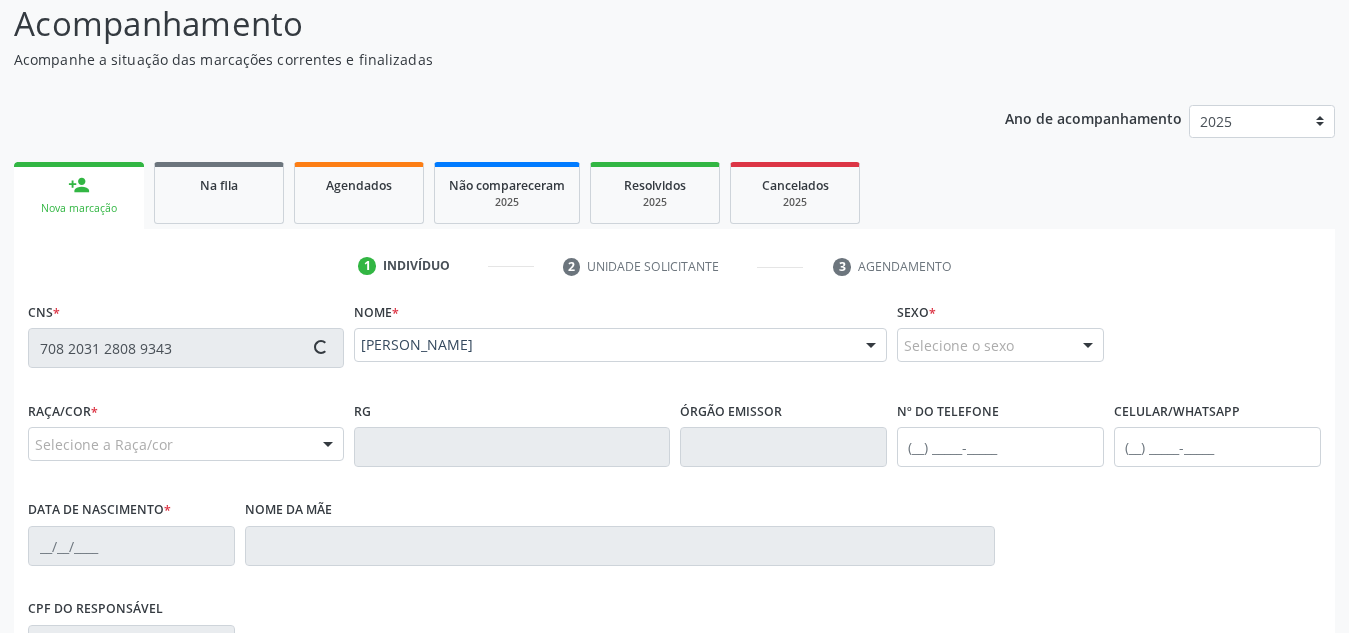 type on "[PHONE_NUMBER]" 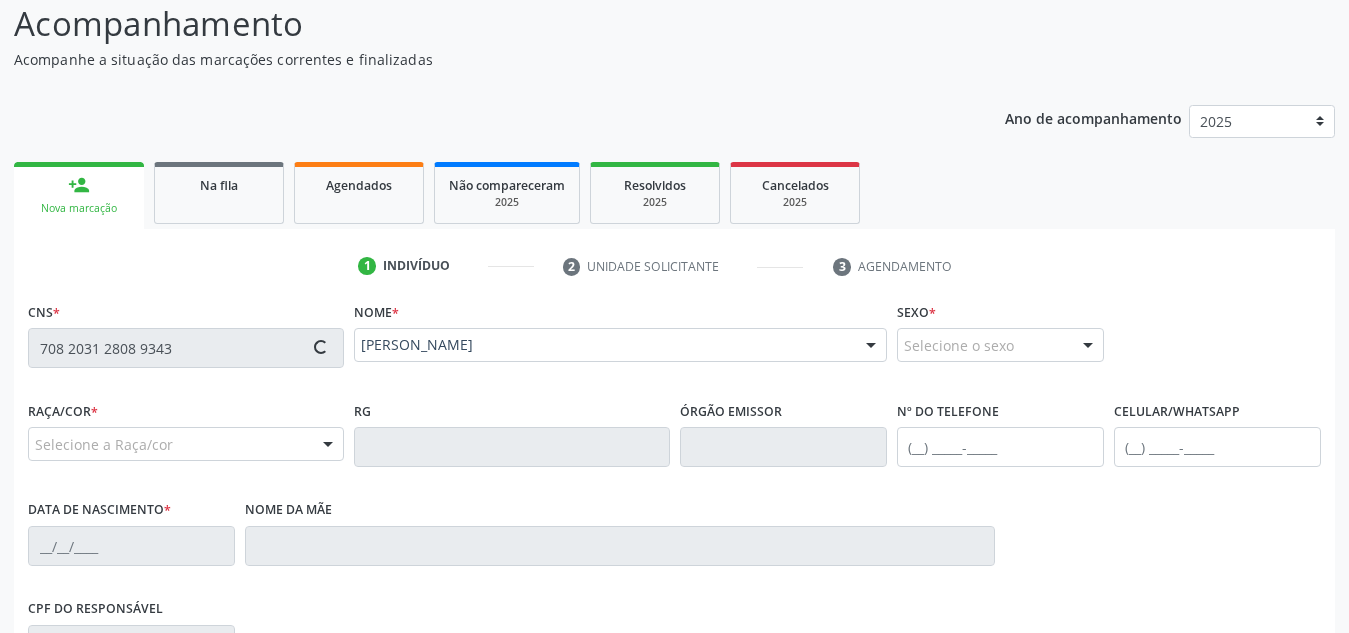 type on "2[DATE]" 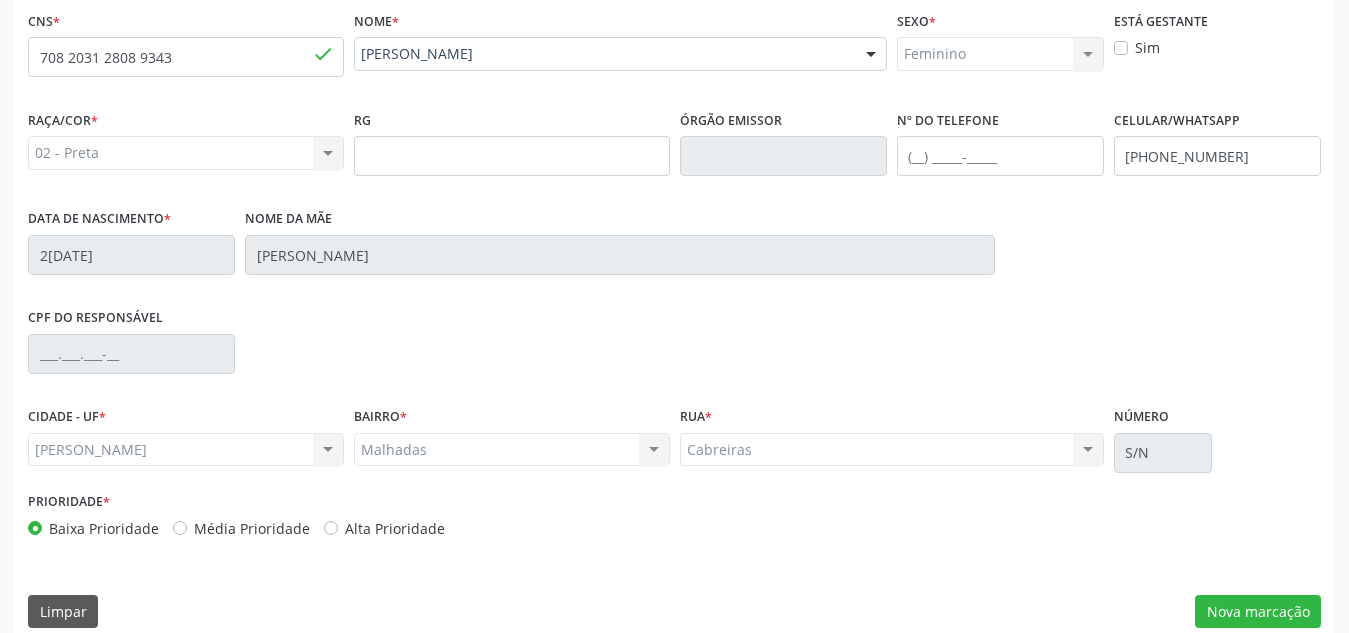 scroll, scrollTop: 479, scrollLeft: 0, axis: vertical 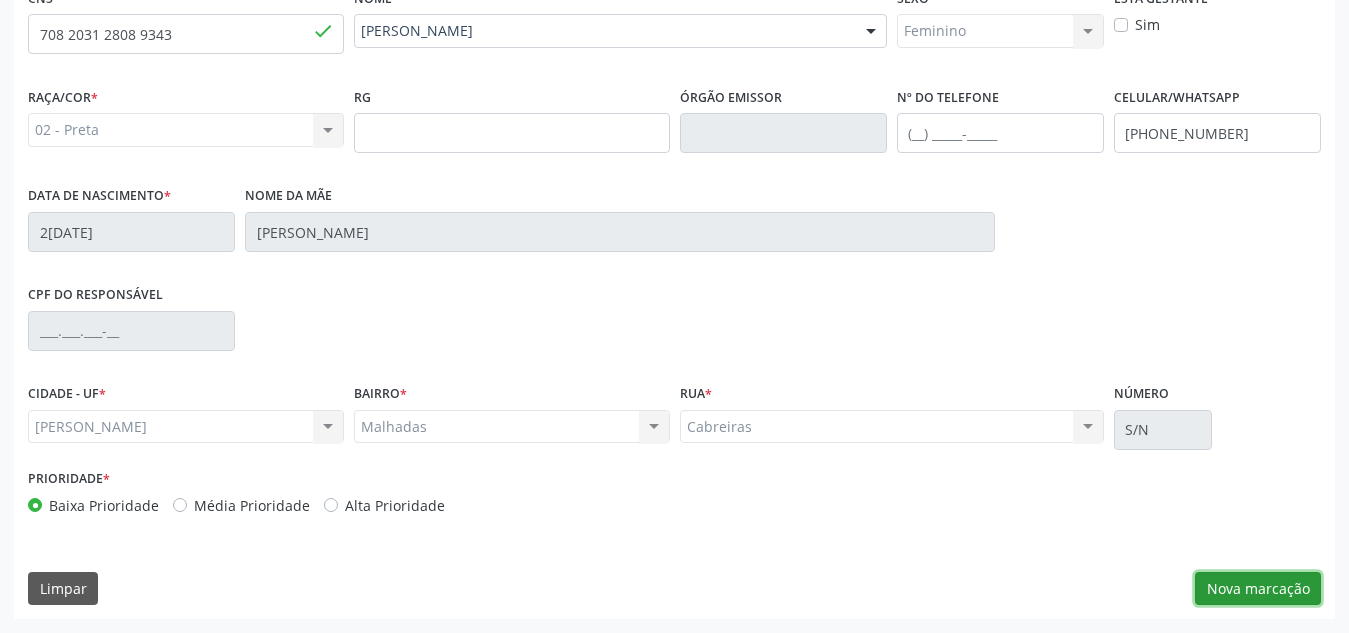 click on "Nova marcação" at bounding box center (1258, 589) 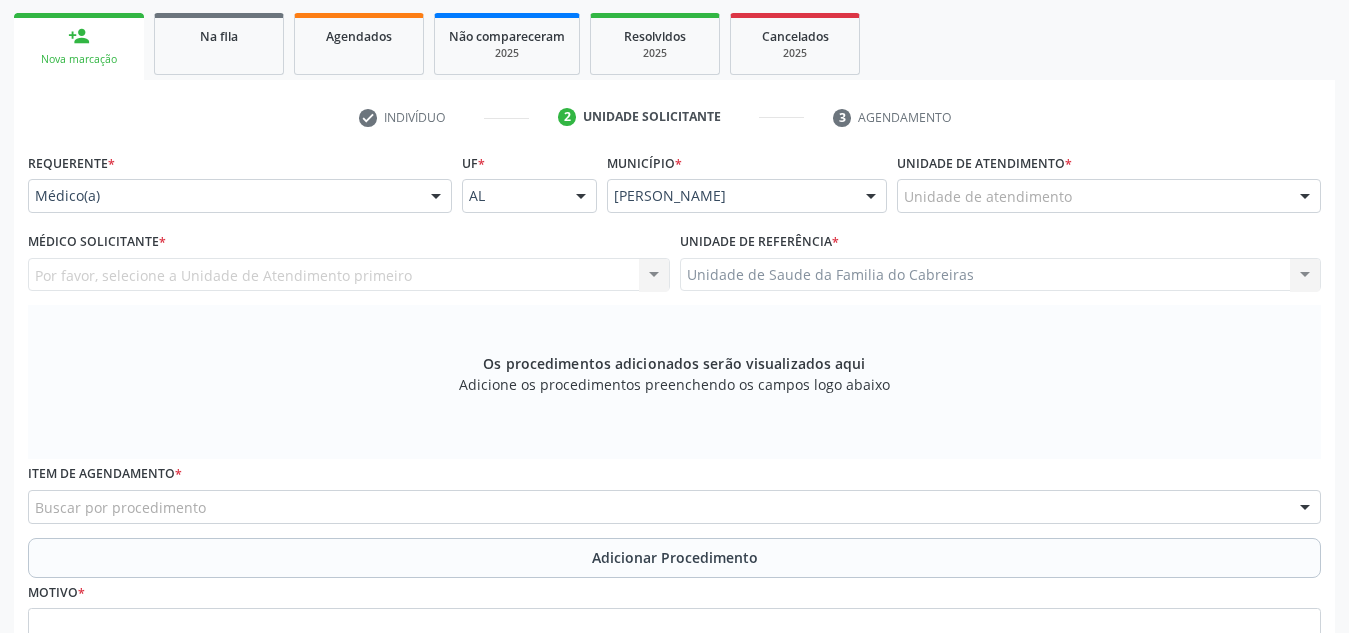 scroll, scrollTop: 310, scrollLeft: 0, axis: vertical 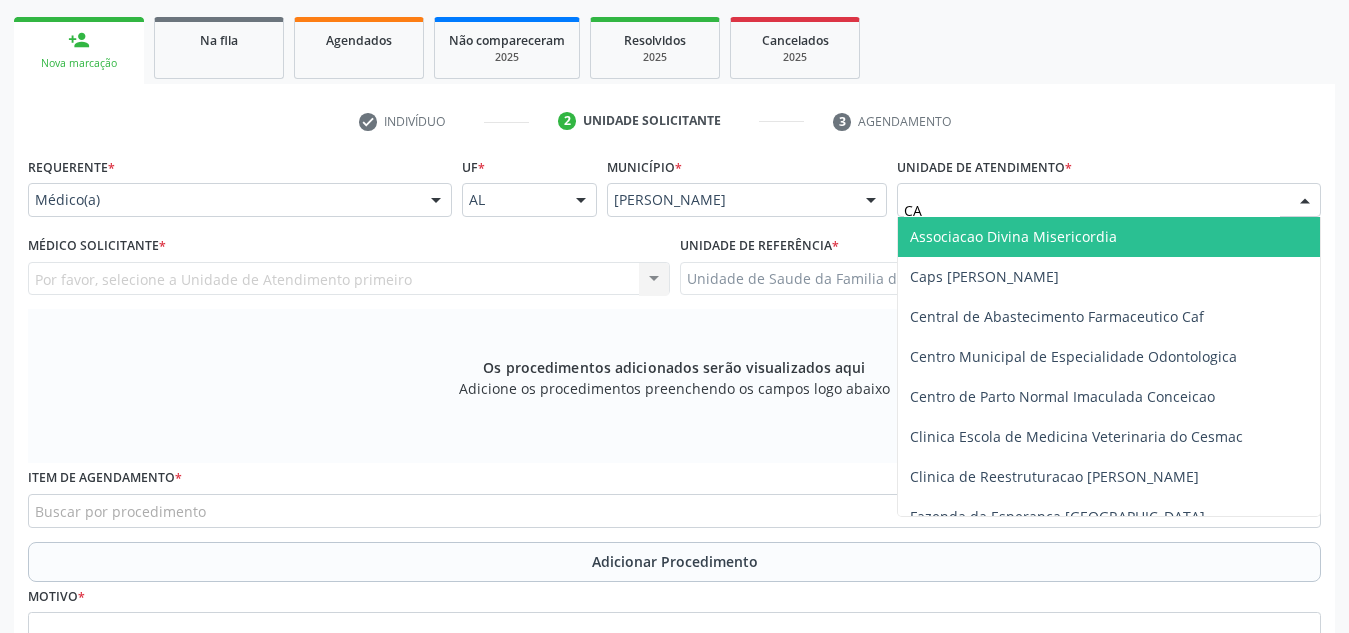 type on "CAB" 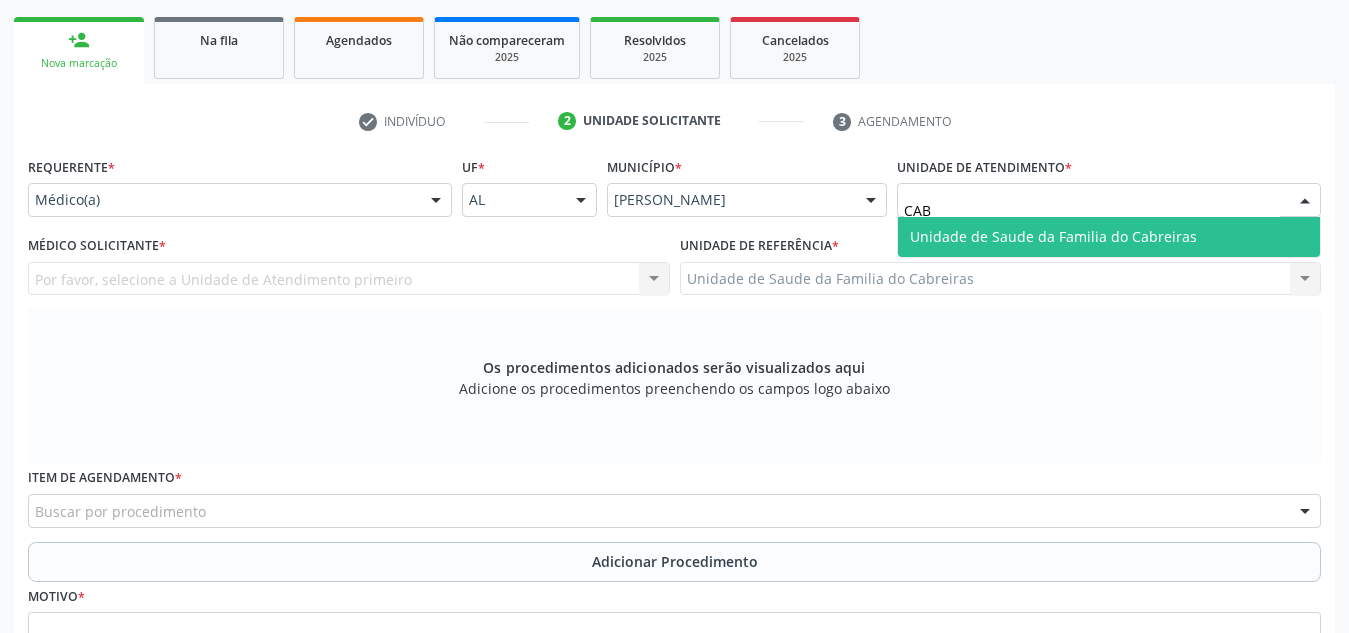 click on "Unidade de Saude da Familia do Cabreiras" at bounding box center (1053, 236) 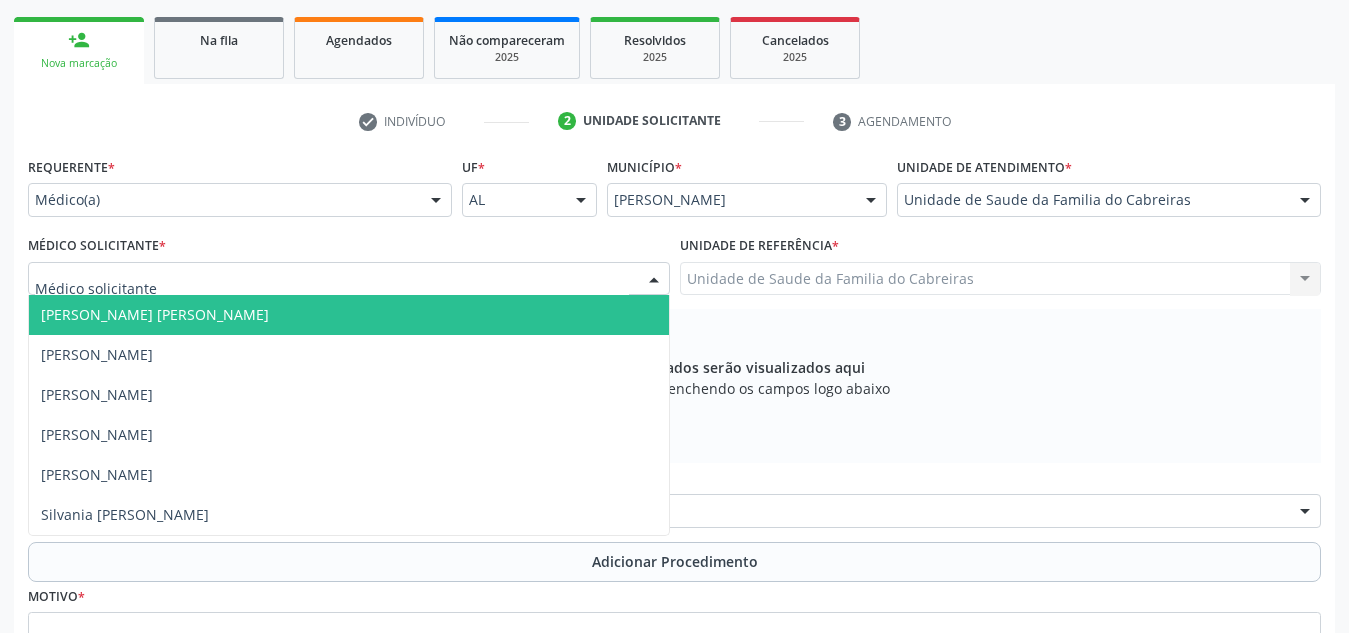 click at bounding box center [349, 279] 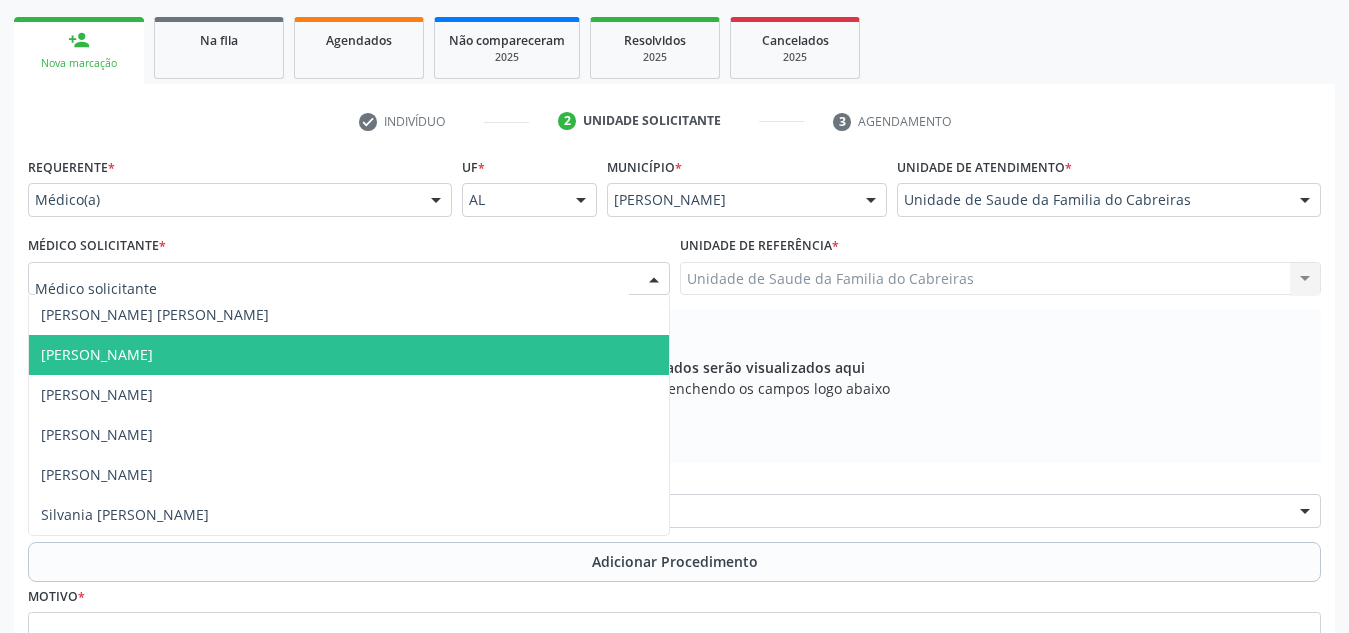 click on "[PERSON_NAME]" at bounding box center [349, 355] 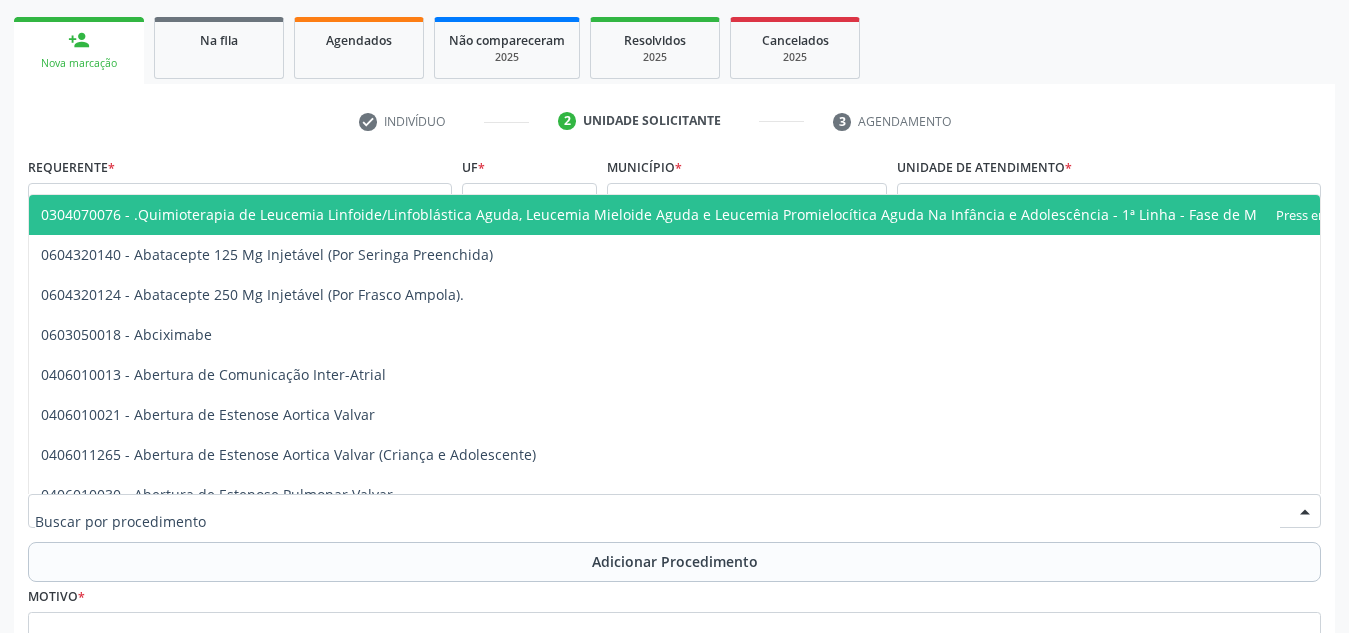 click at bounding box center (674, 511) 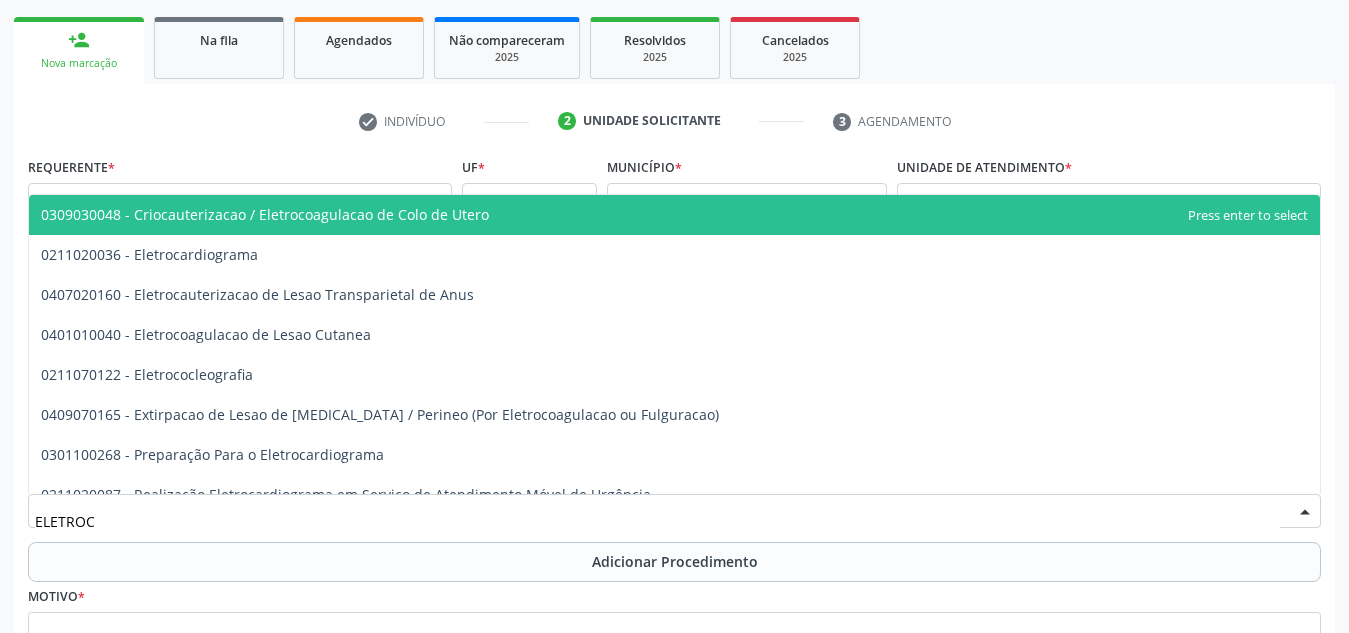 type on "ELETROCA" 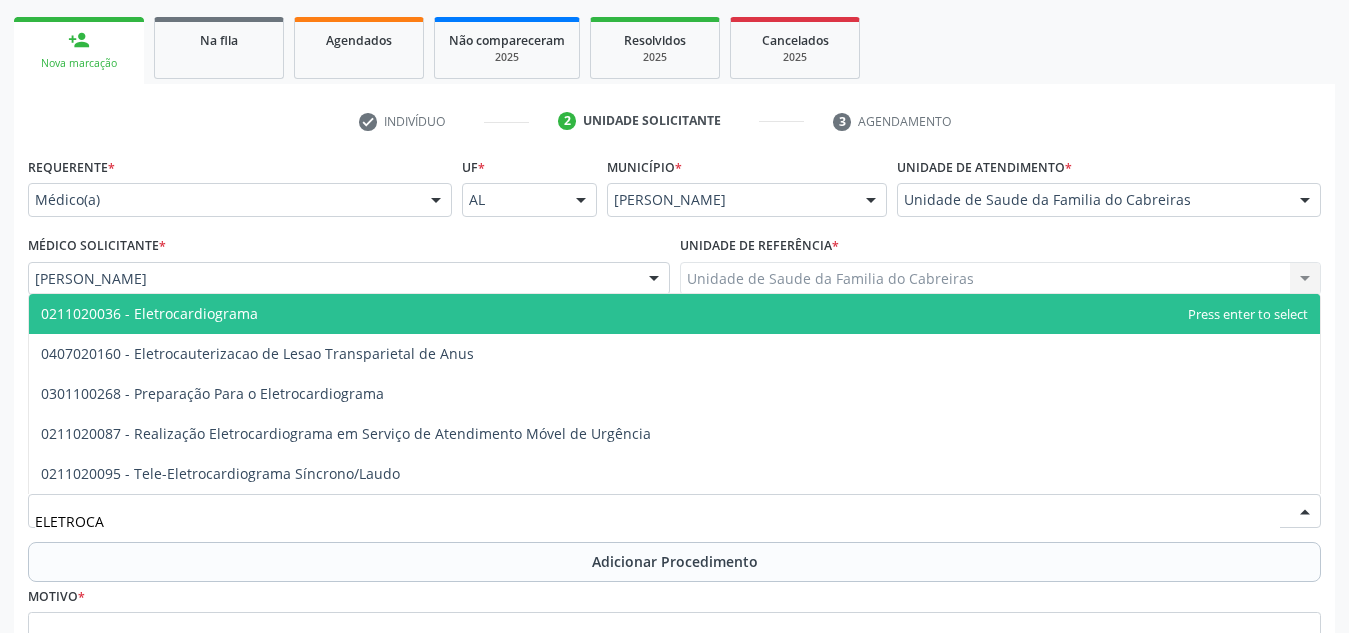 click on "0211020036 - Eletrocardiograma" at bounding box center (674, 314) 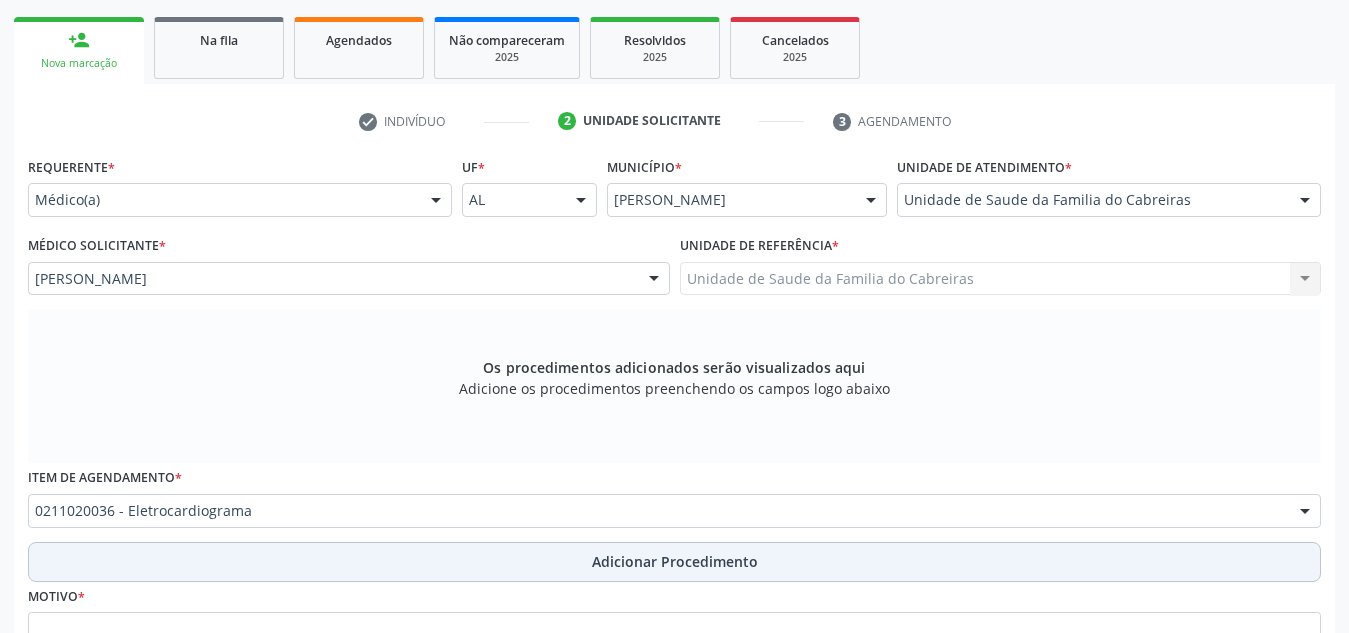 click on "Adicionar Procedimento" at bounding box center (675, 561) 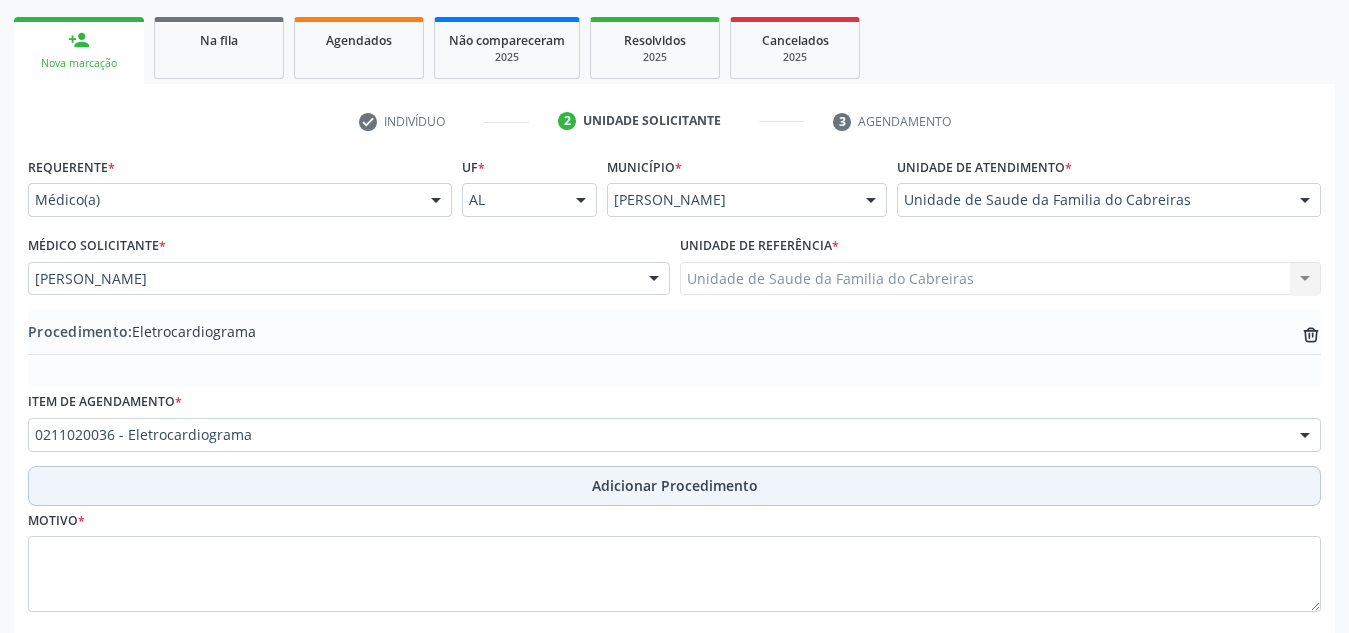 scroll, scrollTop: 420, scrollLeft: 0, axis: vertical 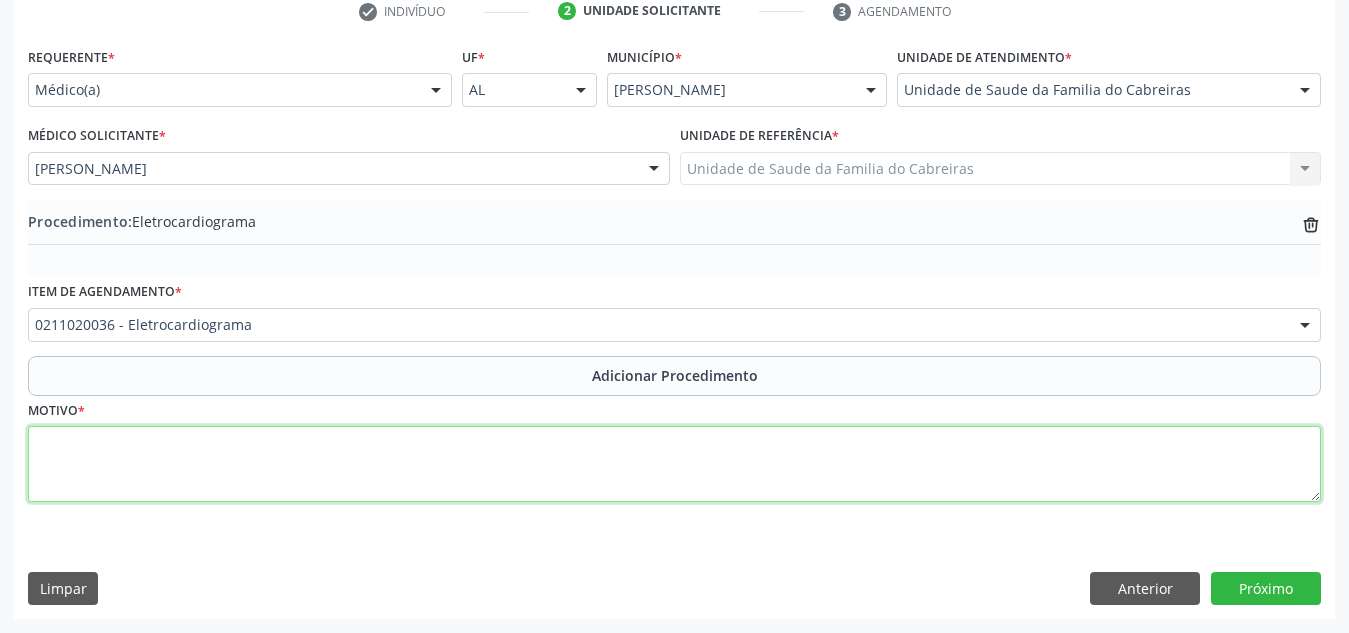 click at bounding box center (674, 464) 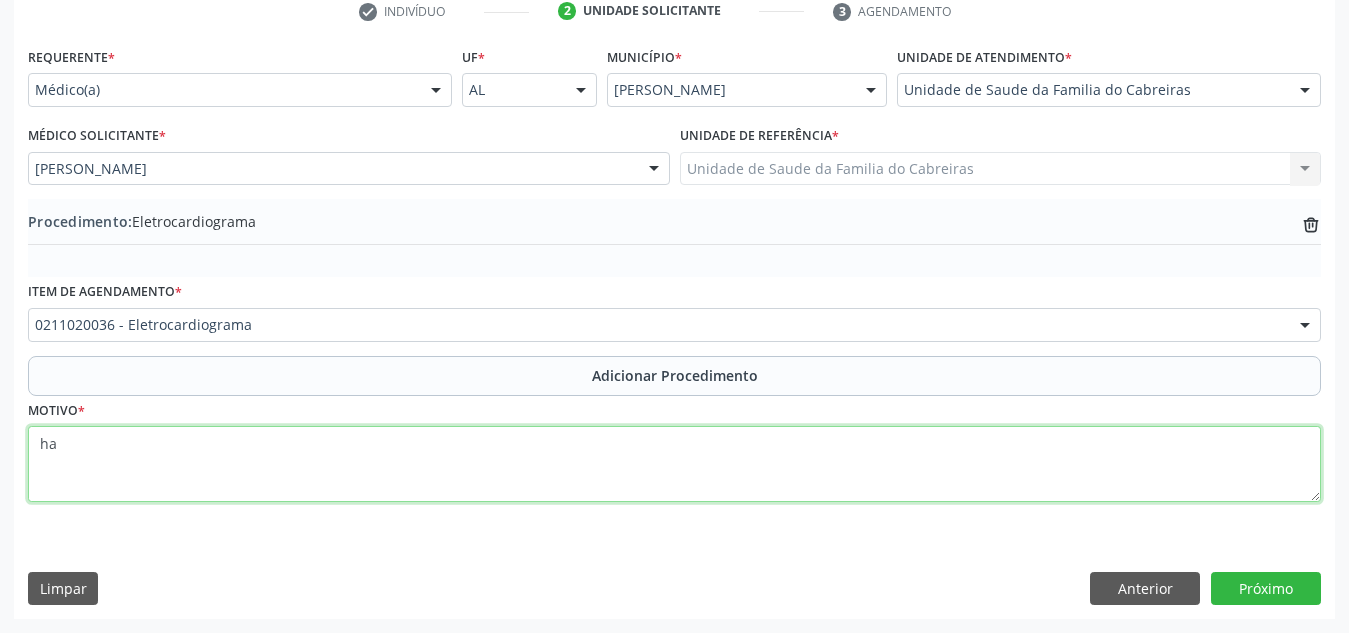 type on "h" 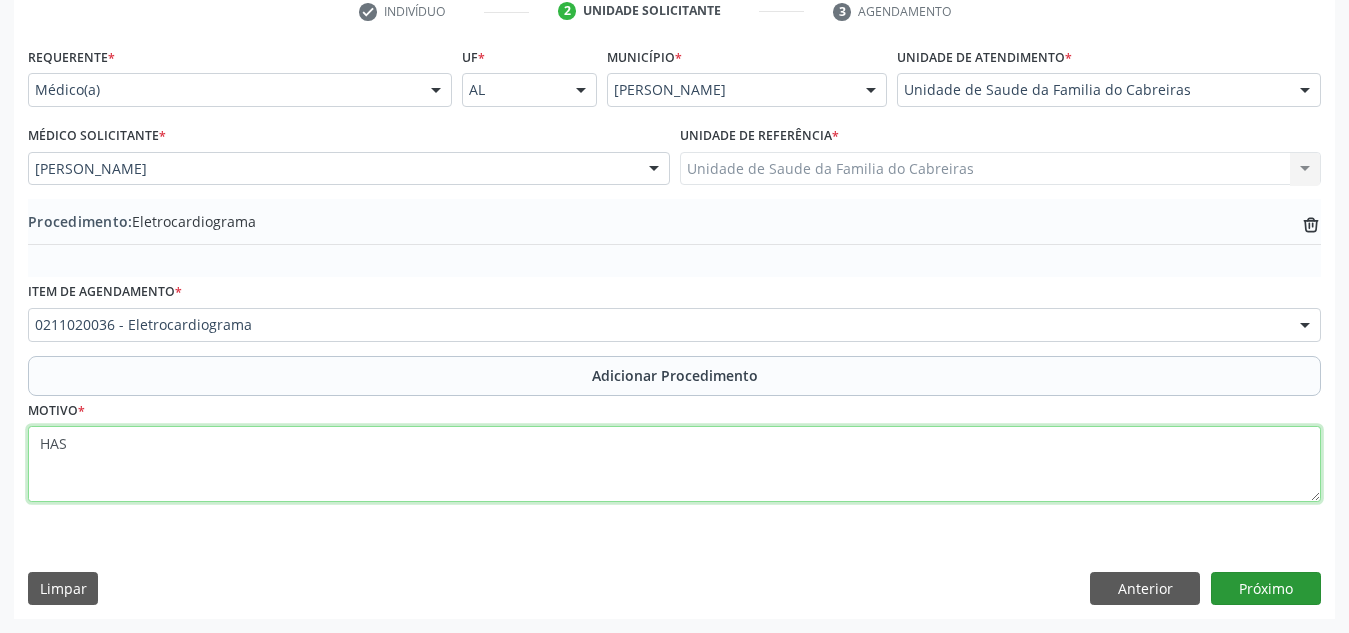 type on "HAS" 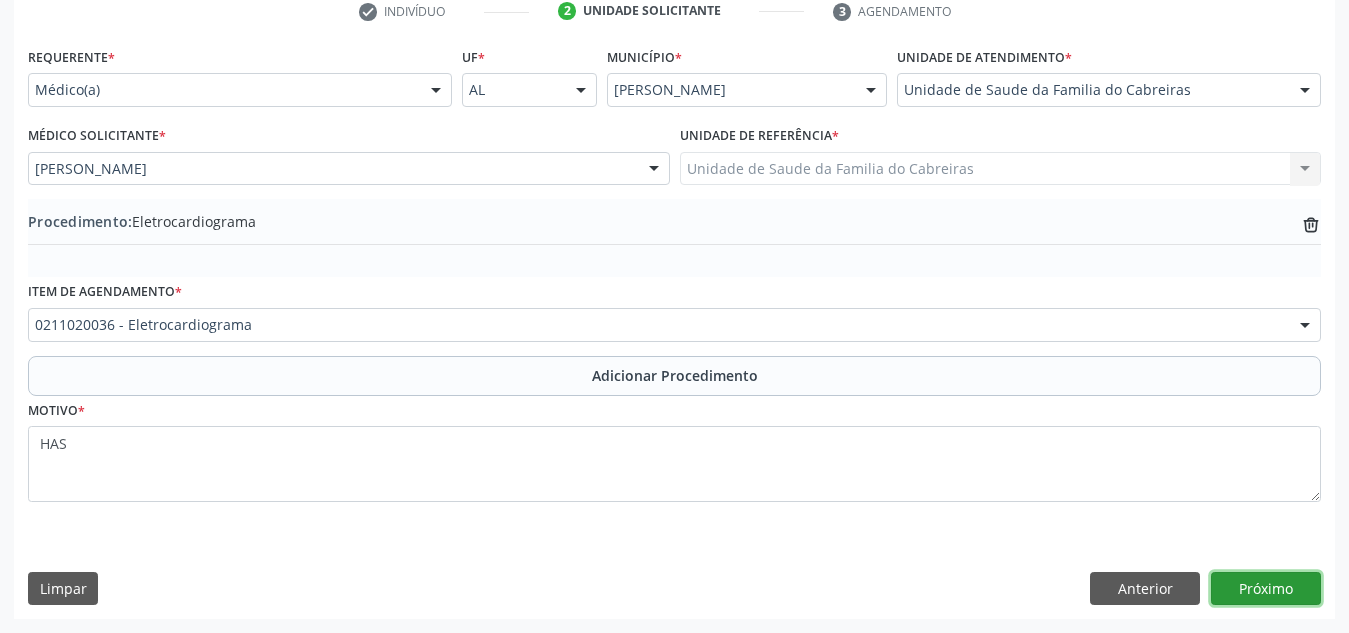 click on "Próximo" at bounding box center [1266, 589] 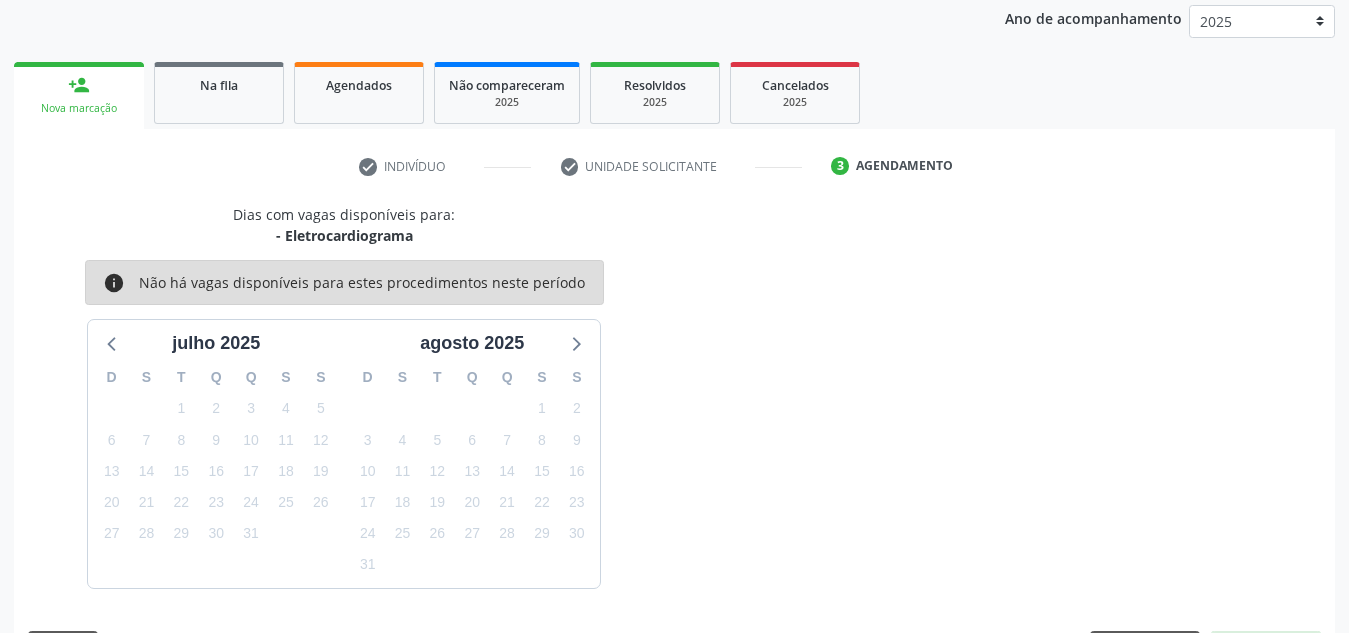 scroll, scrollTop: 324, scrollLeft: 0, axis: vertical 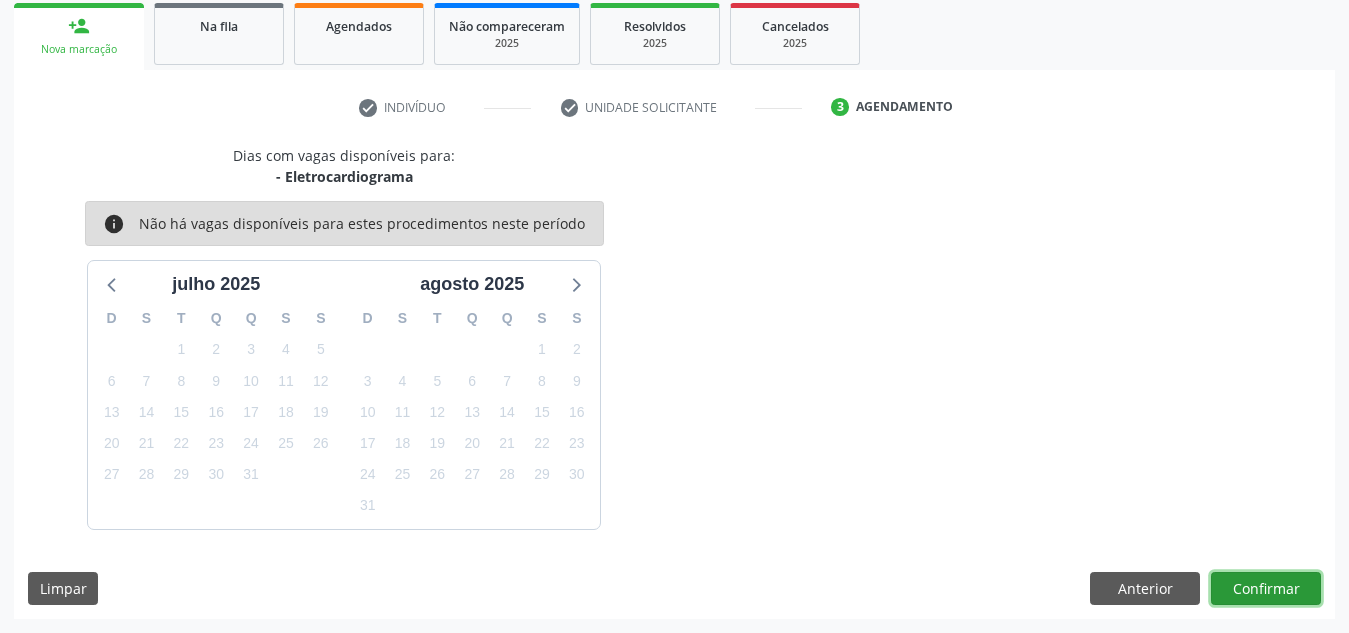 click on "Confirmar" at bounding box center [1266, 589] 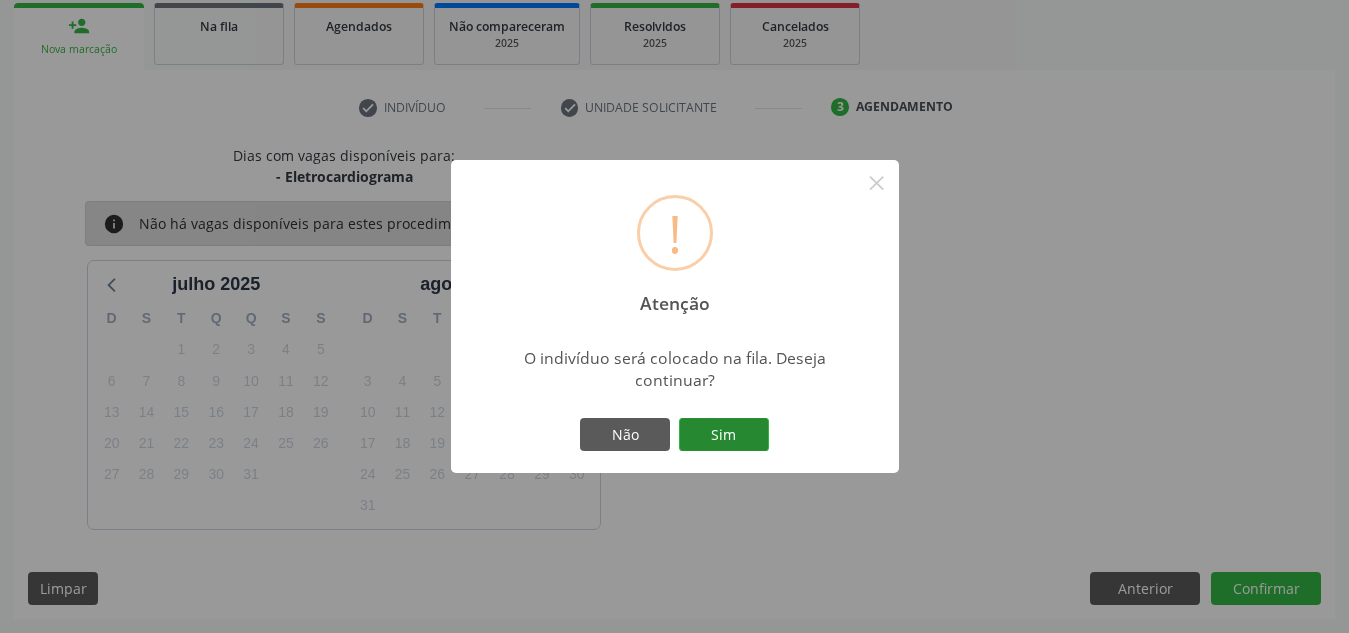 click on "Sim" at bounding box center [724, 435] 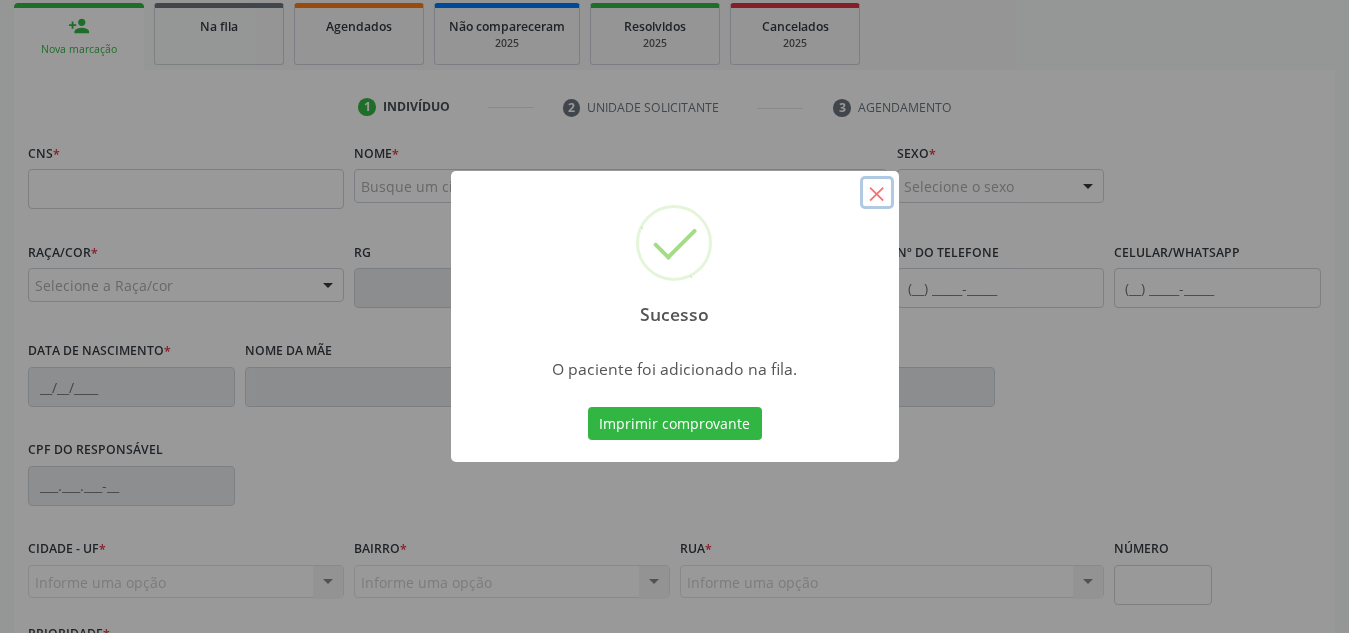 click on "×" at bounding box center [877, 193] 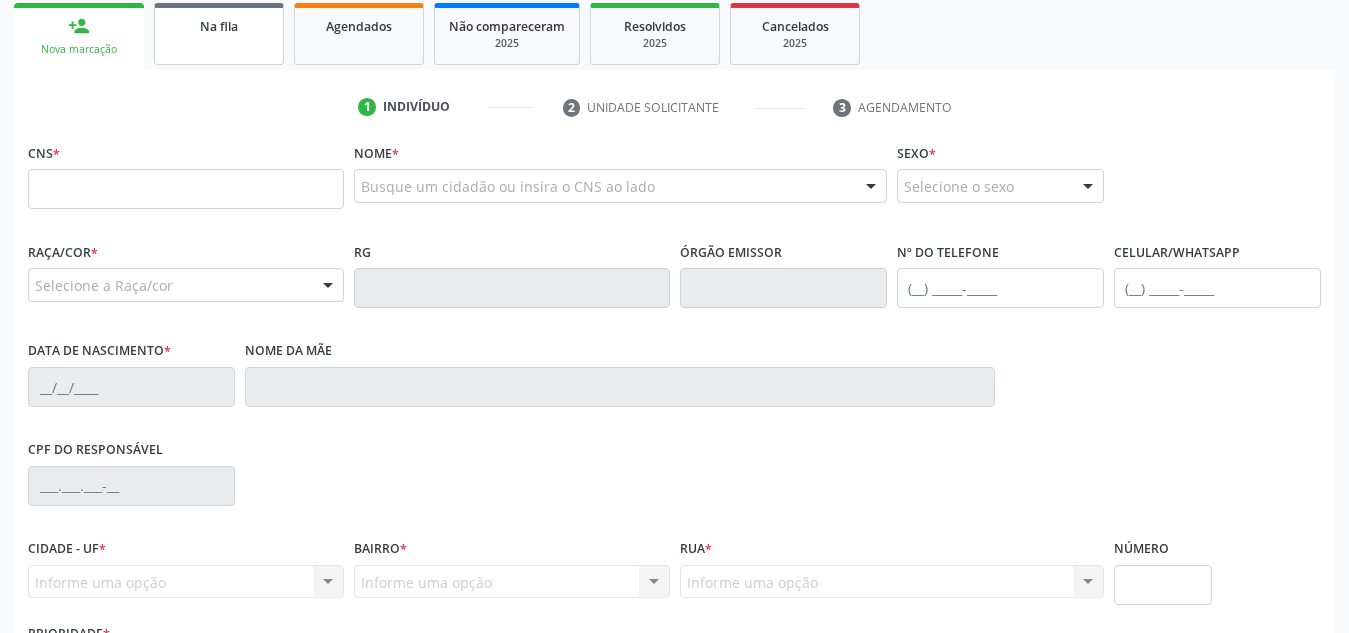 click on "Na fila" at bounding box center (219, 34) 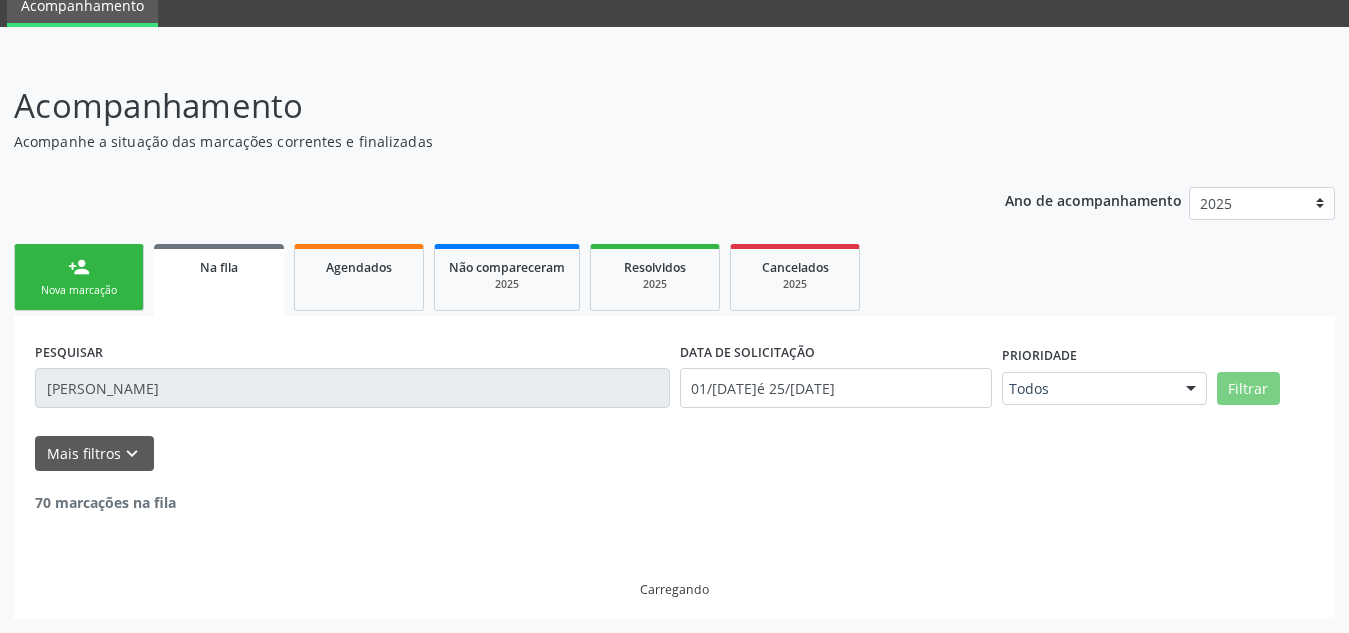 scroll, scrollTop: 62, scrollLeft: 0, axis: vertical 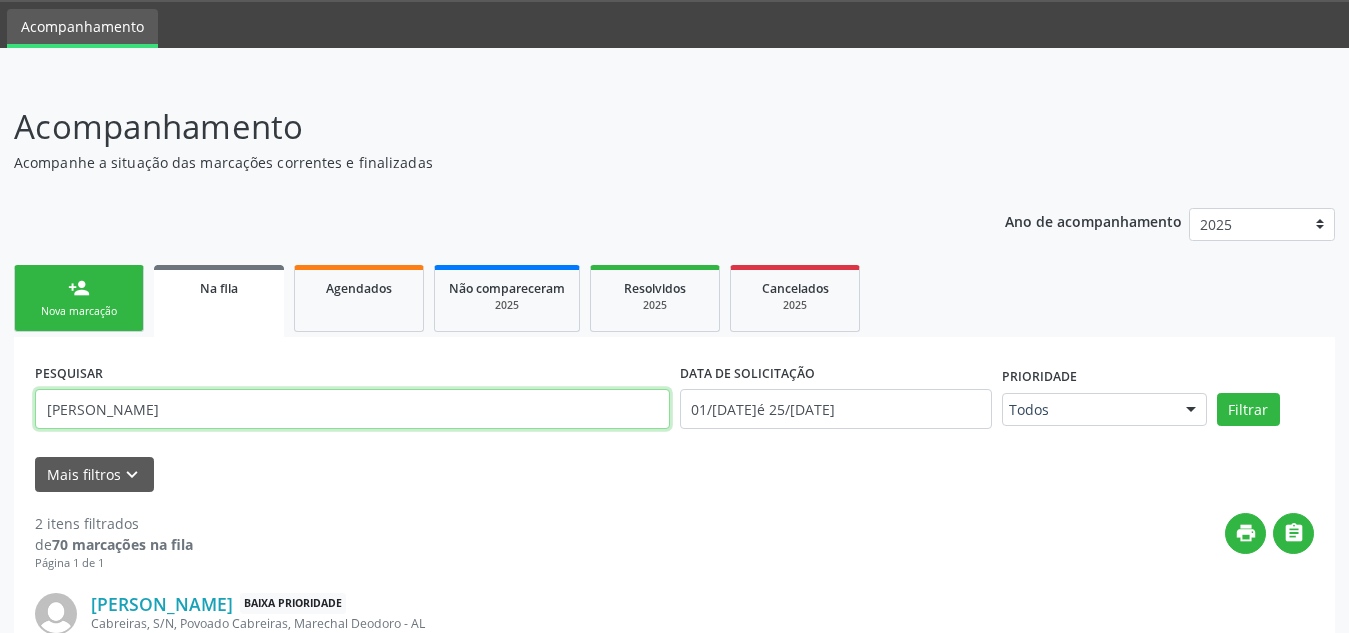 click on "[PERSON_NAME]" at bounding box center (352, 409) 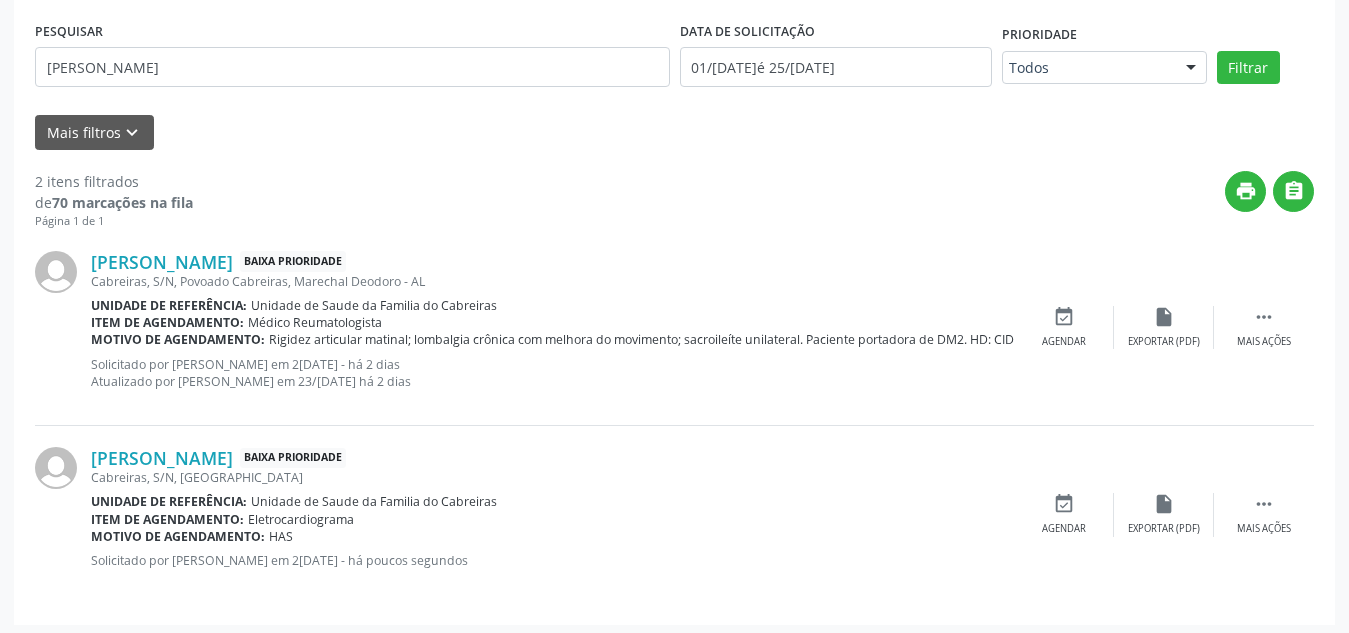 scroll, scrollTop: 409, scrollLeft: 0, axis: vertical 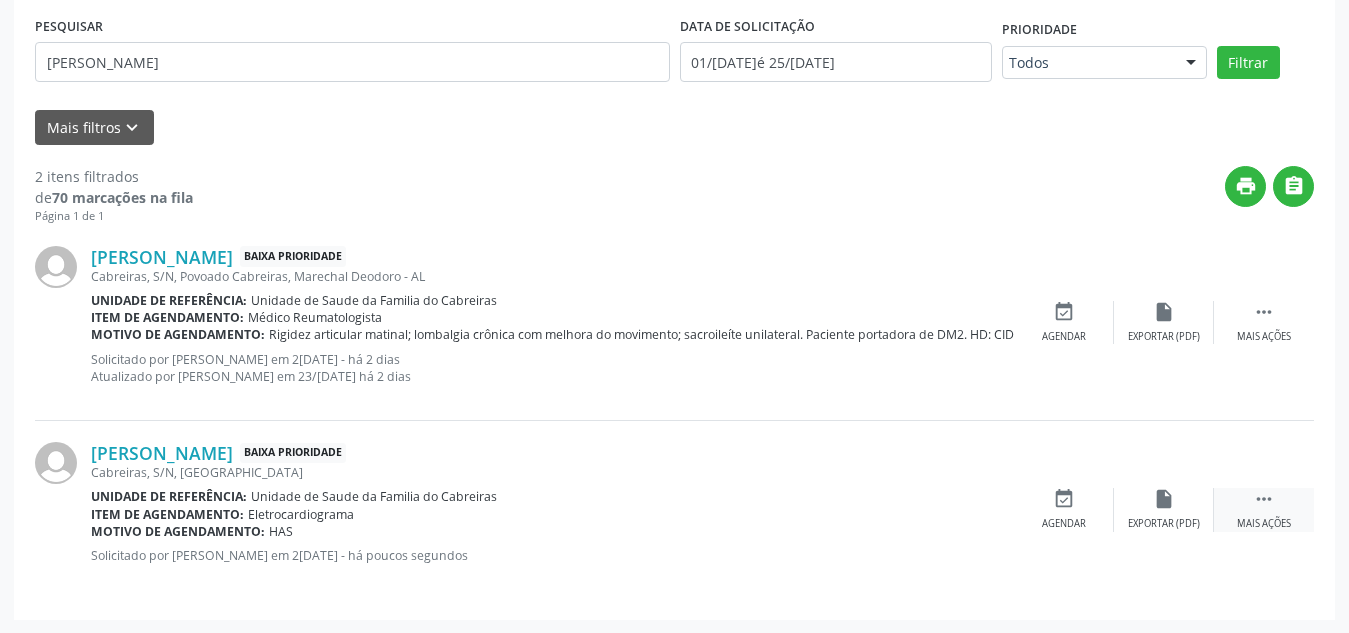 click on "" at bounding box center (1264, 499) 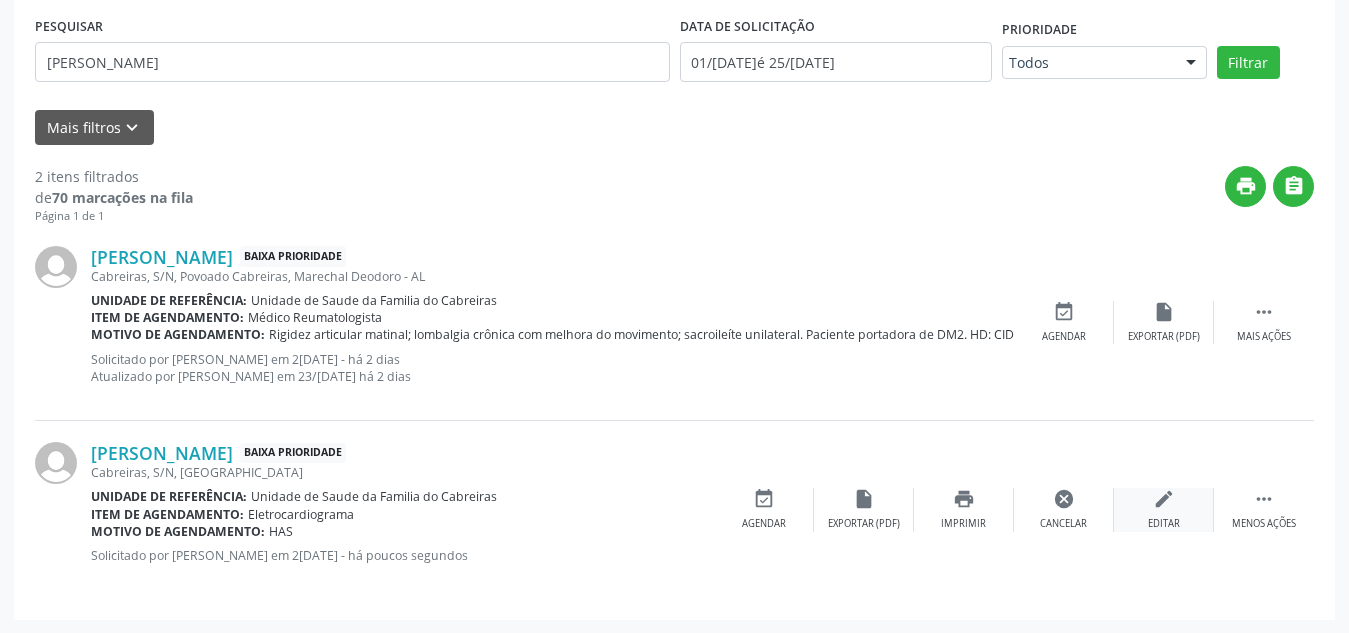 click on "edit
Editar" at bounding box center (1164, 509) 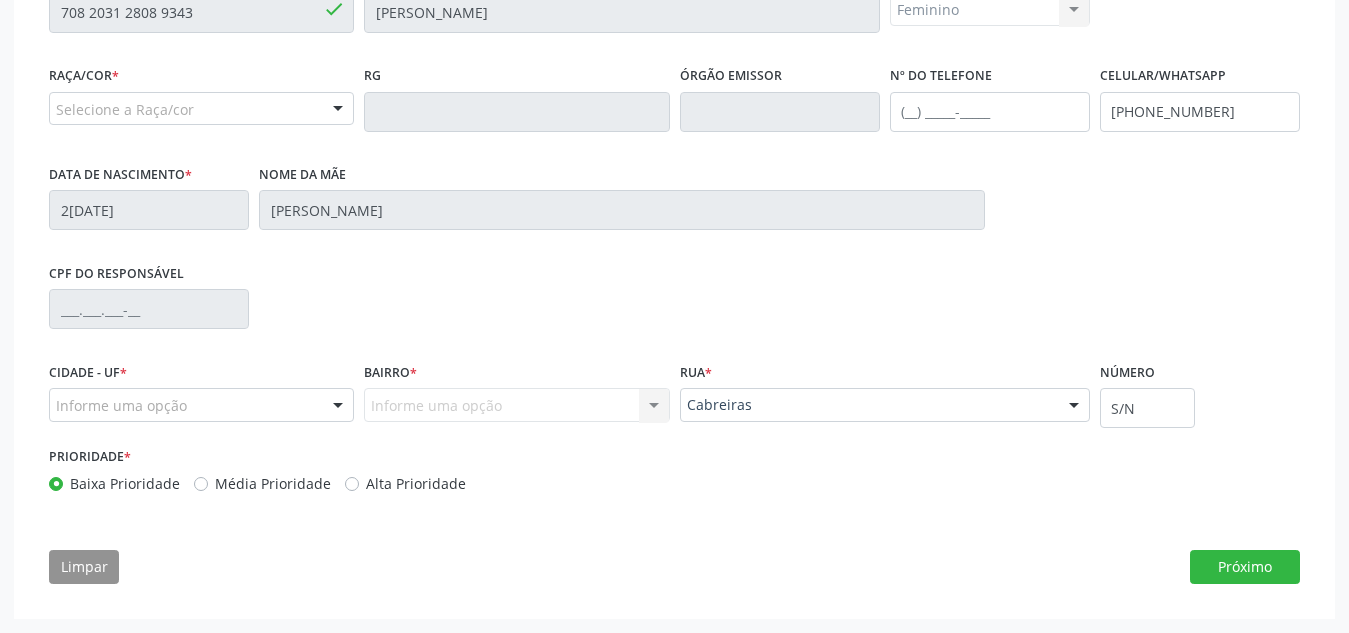 scroll, scrollTop: 0, scrollLeft: 0, axis: both 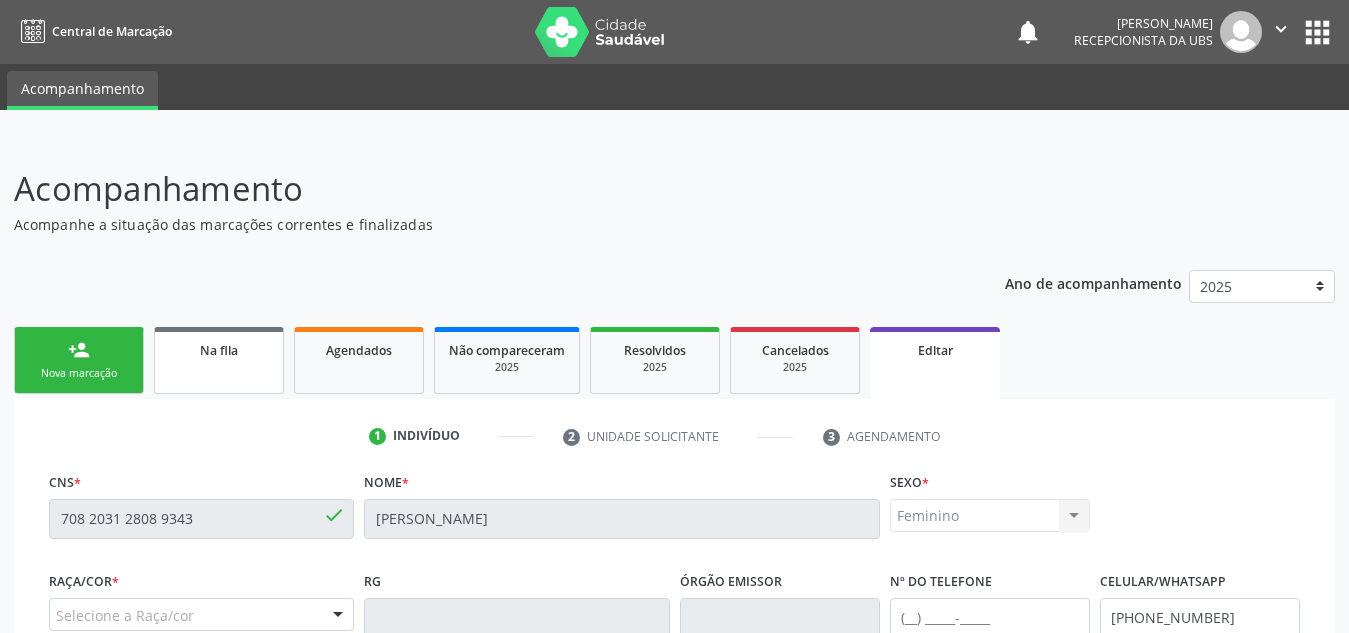 click on "Na fila" at bounding box center [219, 360] 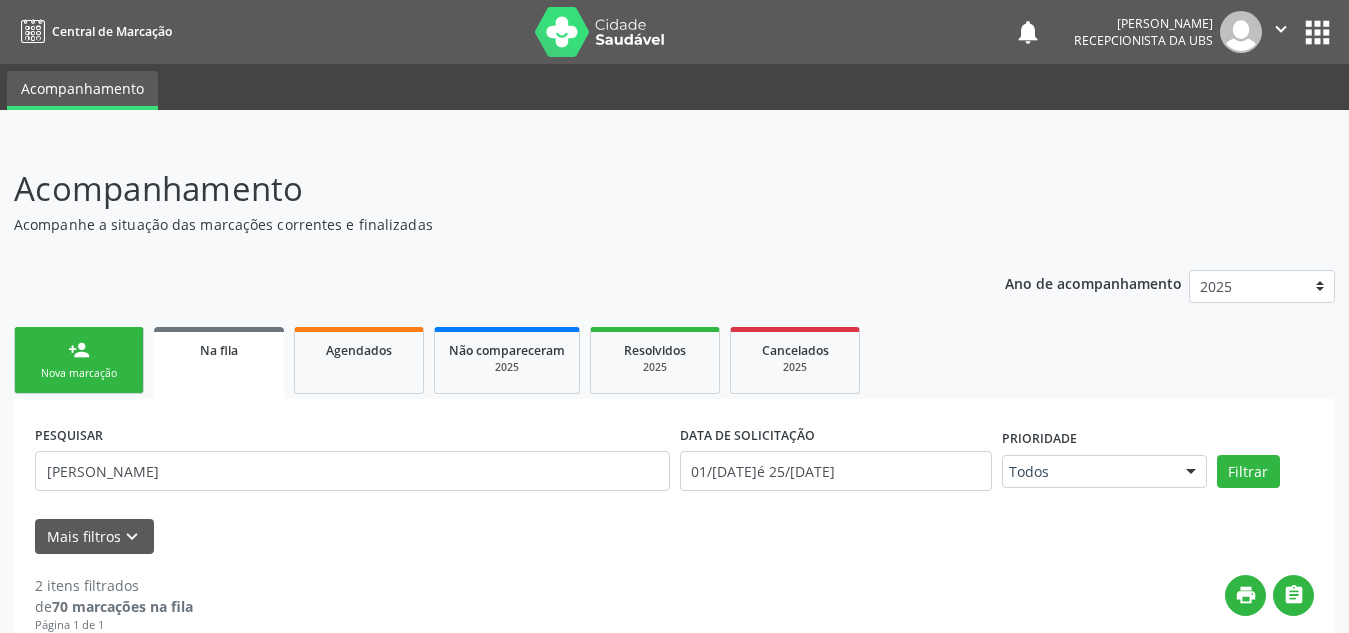 click on "person_add
Nova marcação" at bounding box center [79, 360] 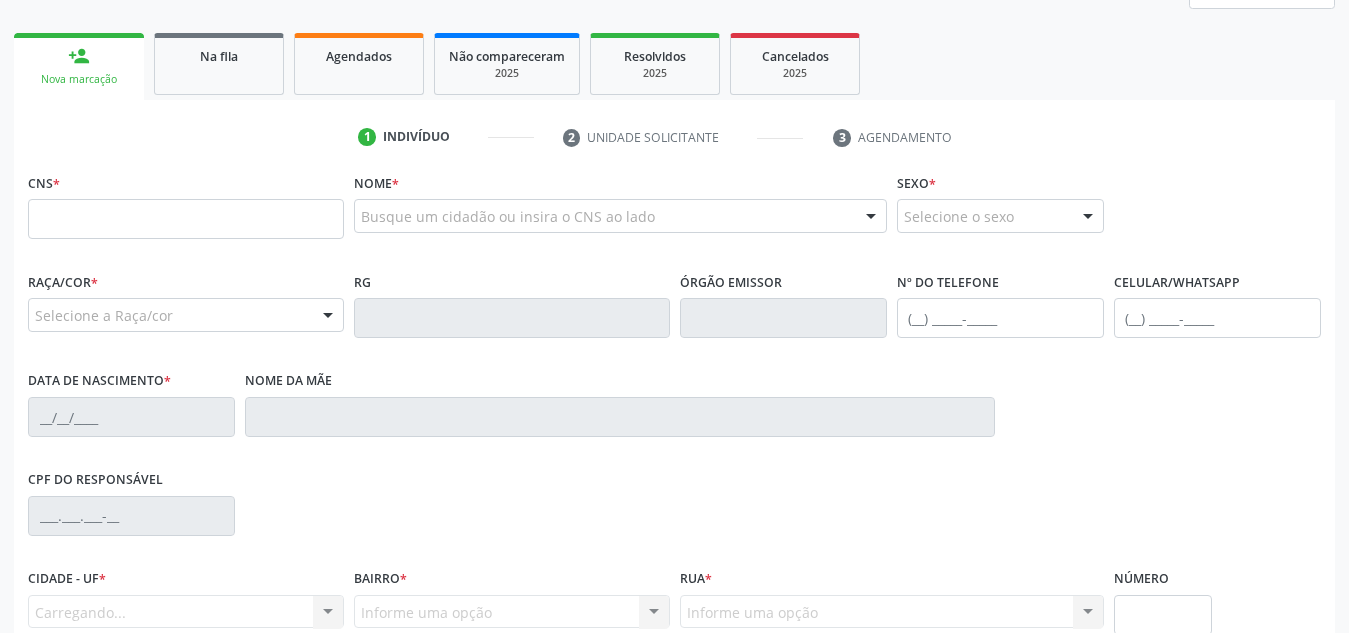 scroll, scrollTop: 266, scrollLeft: 0, axis: vertical 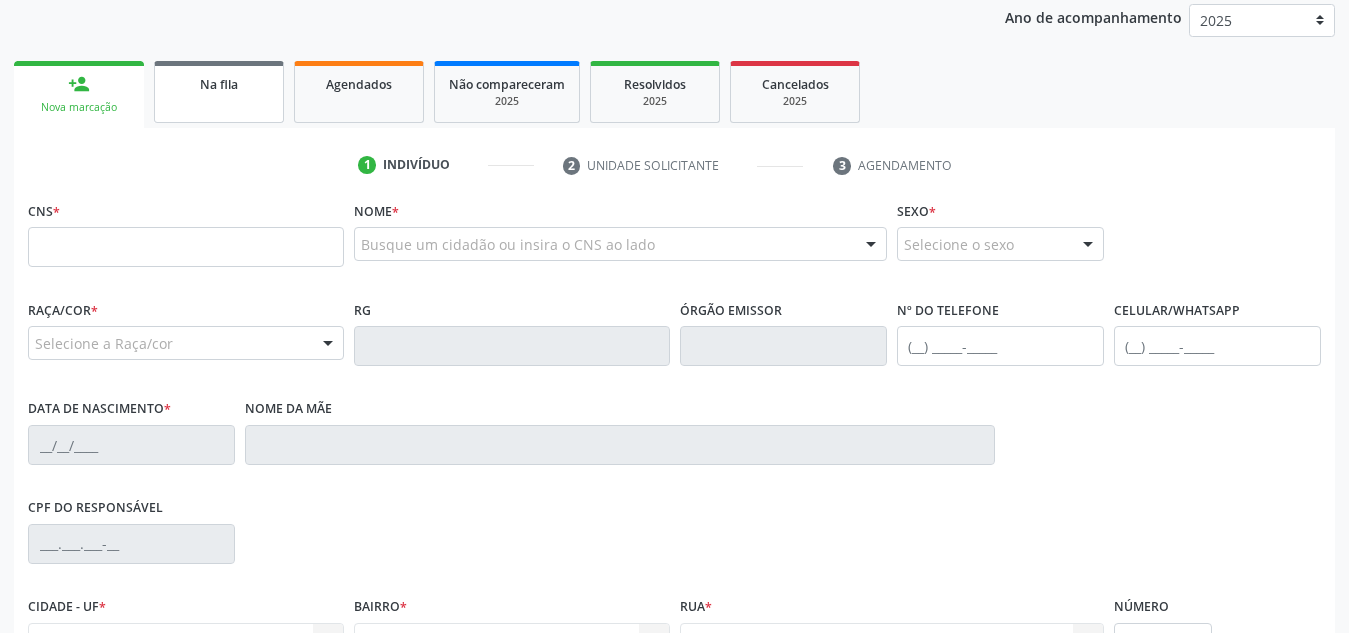click on "Na fila" at bounding box center [219, 92] 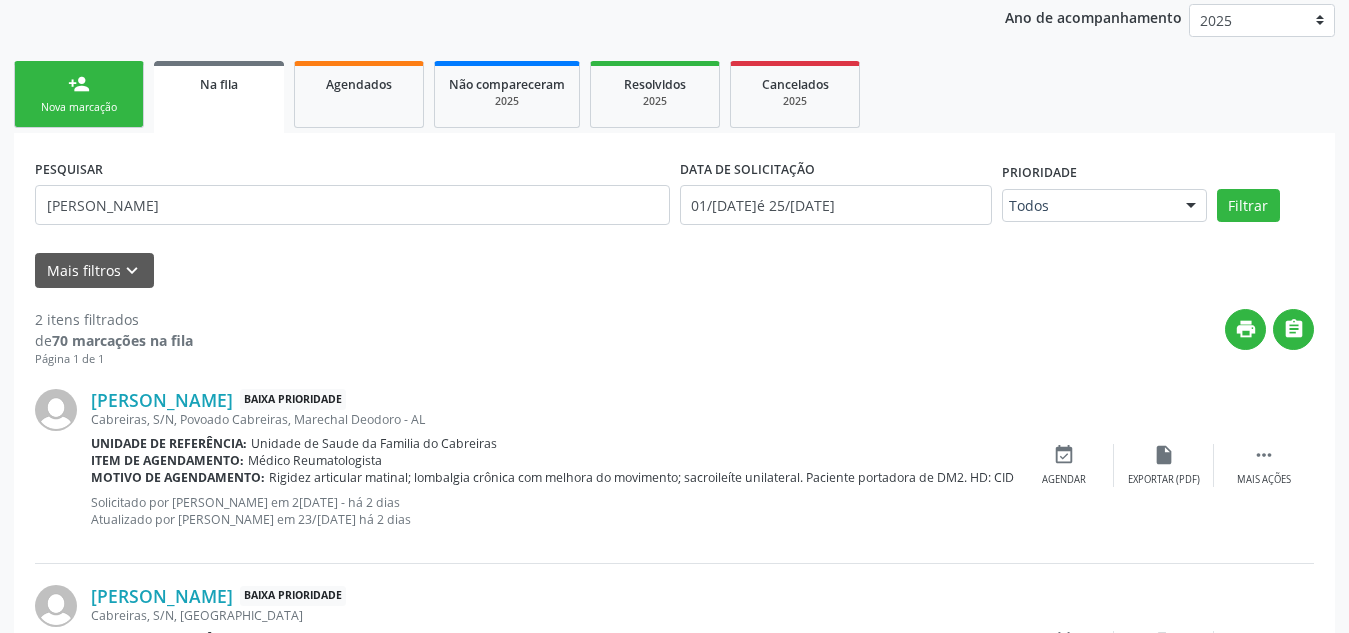 scroll, scrollTop: 410, scrollLeft: 0, axis: vertical 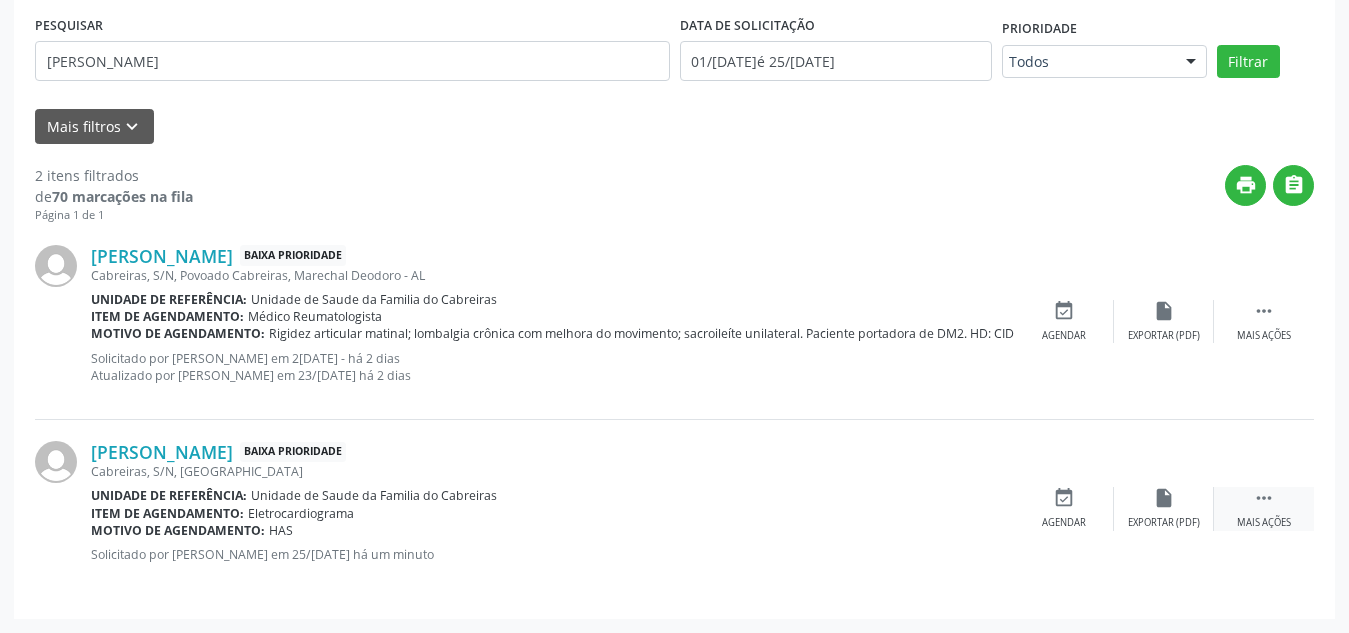 click on "" at bounding box center [1264, 498] 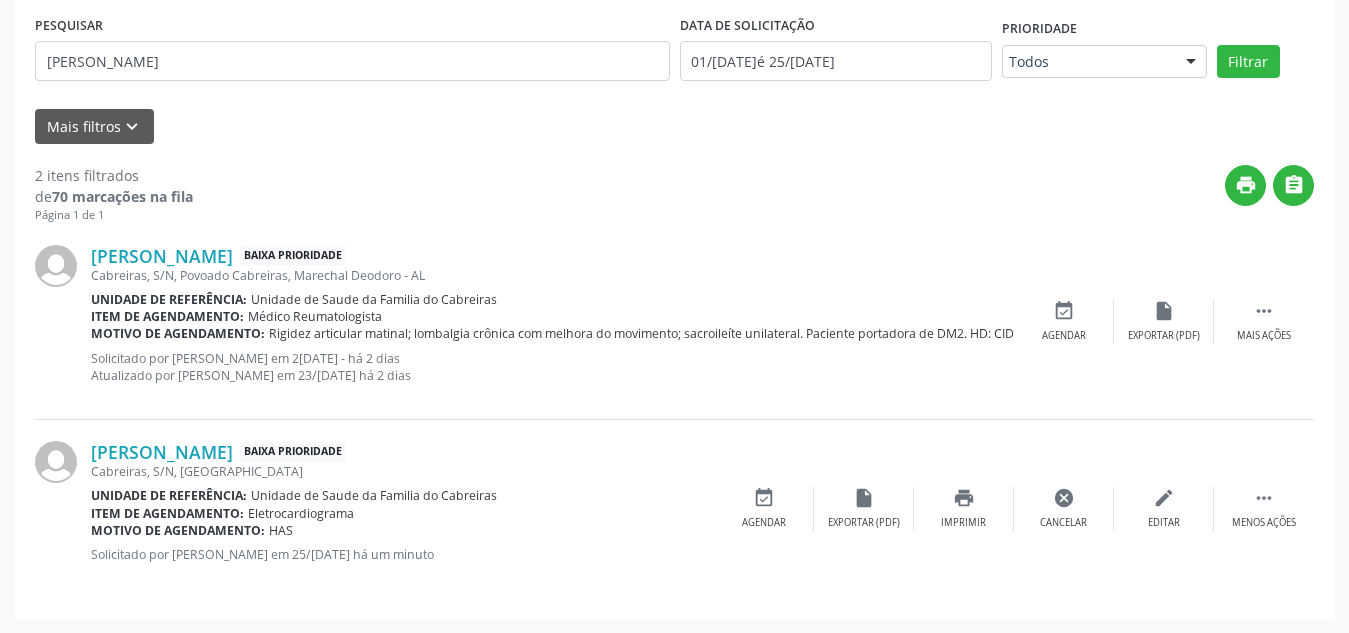 click on "[PERSON_NAME]
Baixa Prioridade
Cabreiras, S/N, [GEOGRAPHIC_DATA]
Unidade de referência:
Unidade de Saude da Familia do Cabreiras
Item de agendamento:
Eletrocardiograma
Motivo de agendamento:
HAS
Solicitado por [PERSON_NAME] em 25/[DATE] há um minuto

Menos ações
edit
Editar
cancel
Cancelar
print
Imprimir
insert_drive_file
Exportar (PDF)
event_available
Agendar" at bounding box center (674, 509) 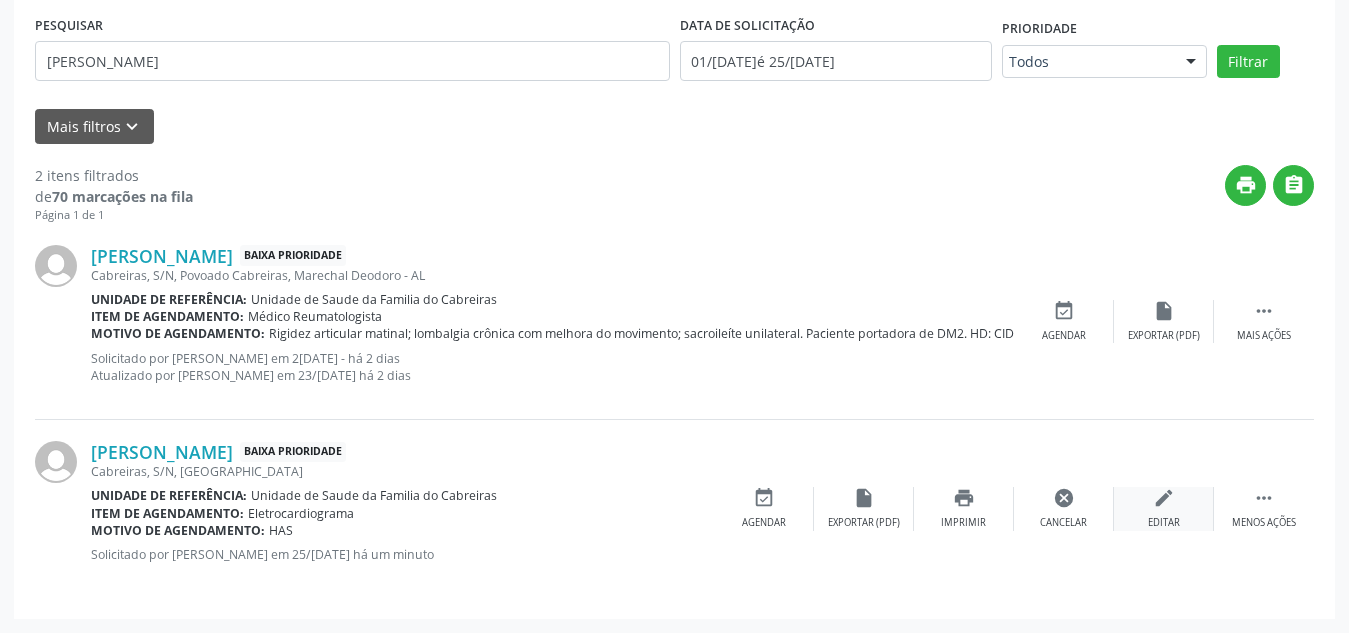 click on "edit" at bounding box center [1164, 498] 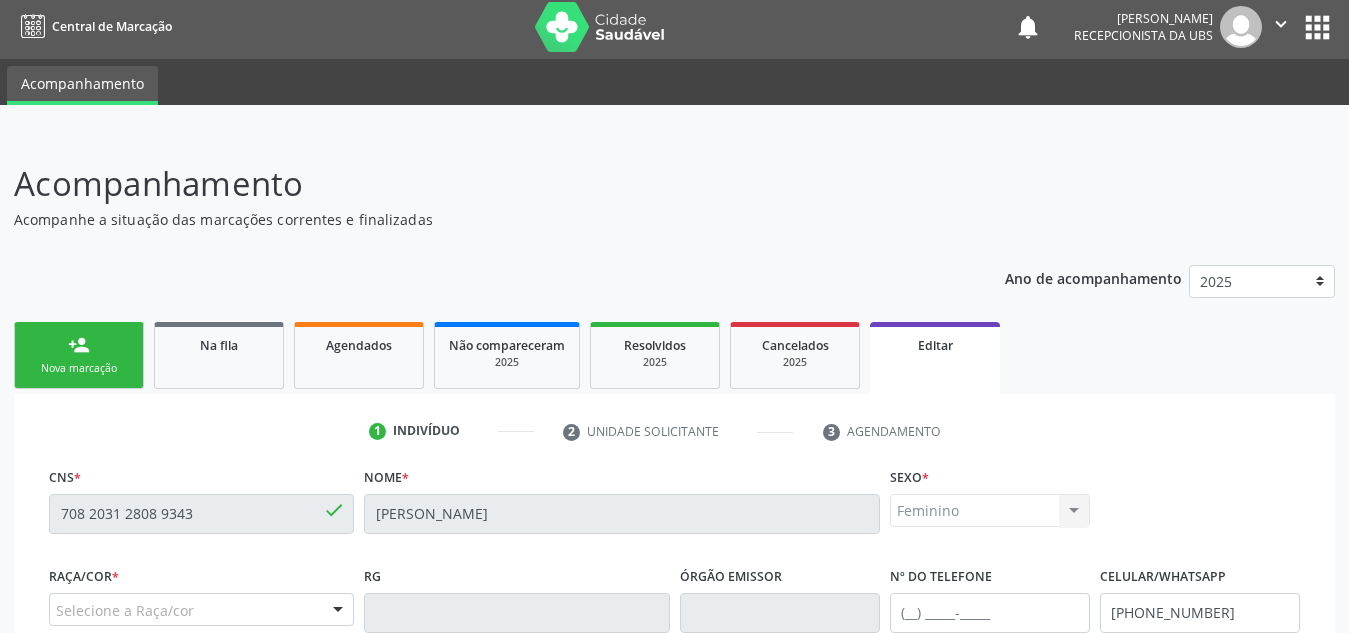 scroll, scrollTop: 397, scrollLeft: 0, axis: vertical 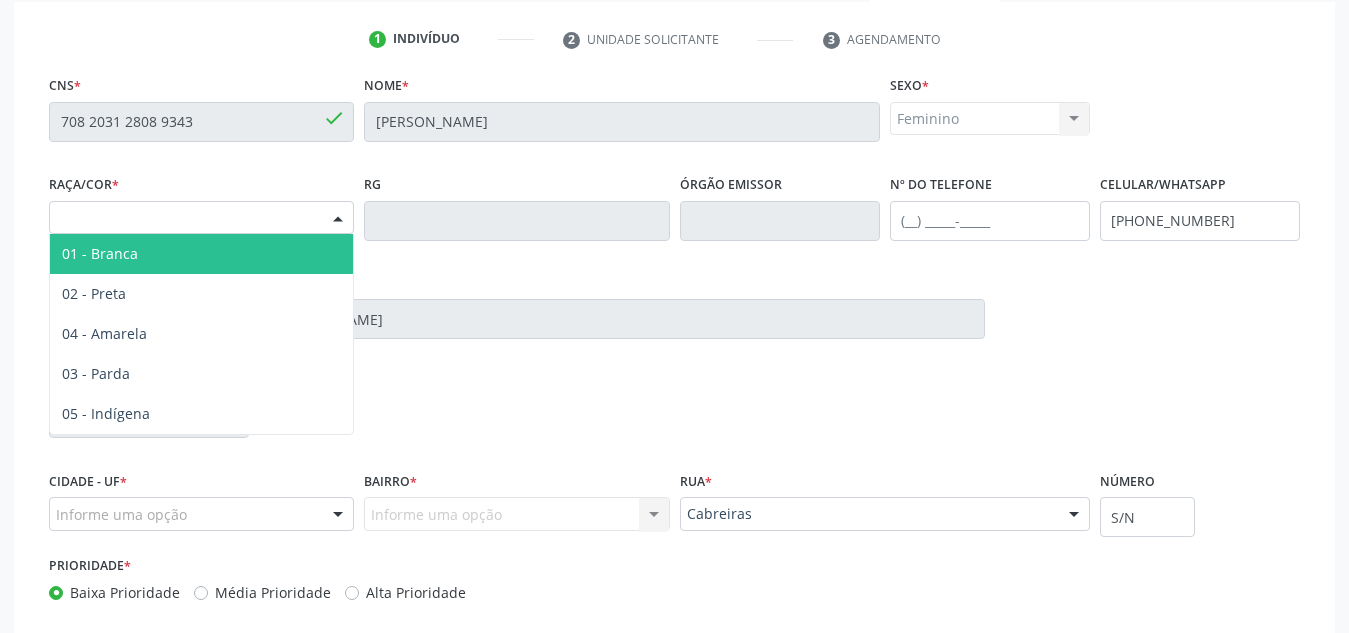 click on "Selecione a Raça/cor" at bounding box center (201, 218) 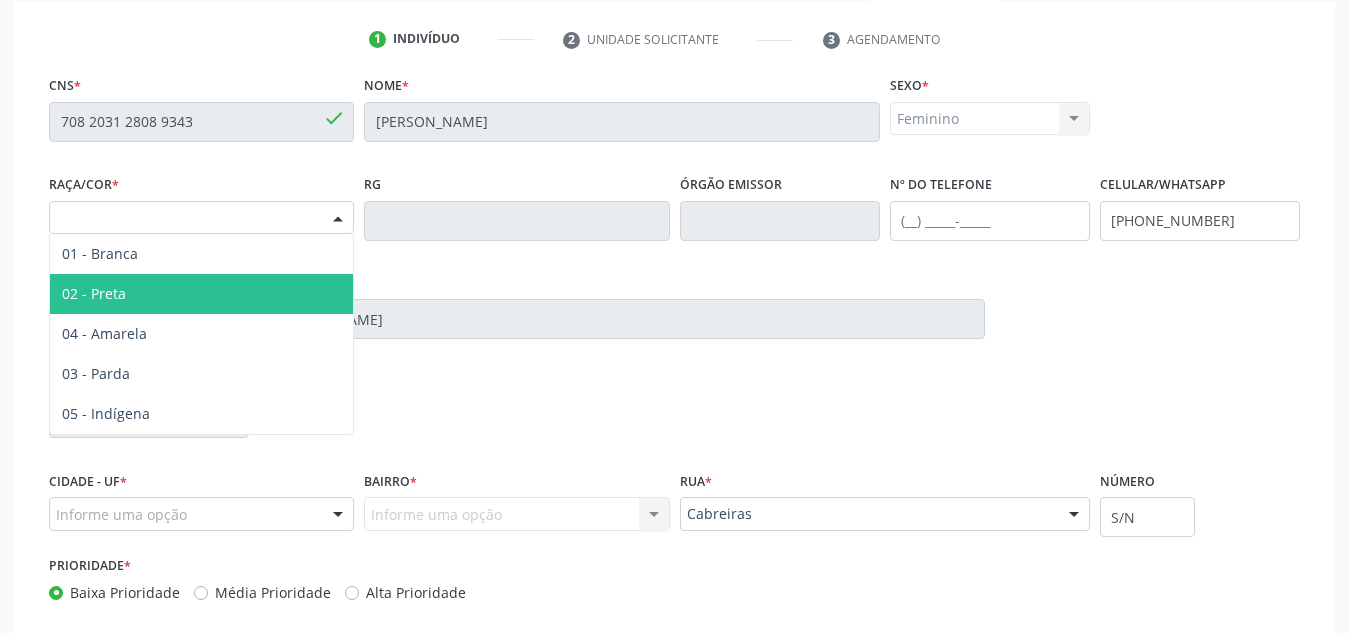 click on "02 - Preta" at bounding box center [201, 294] 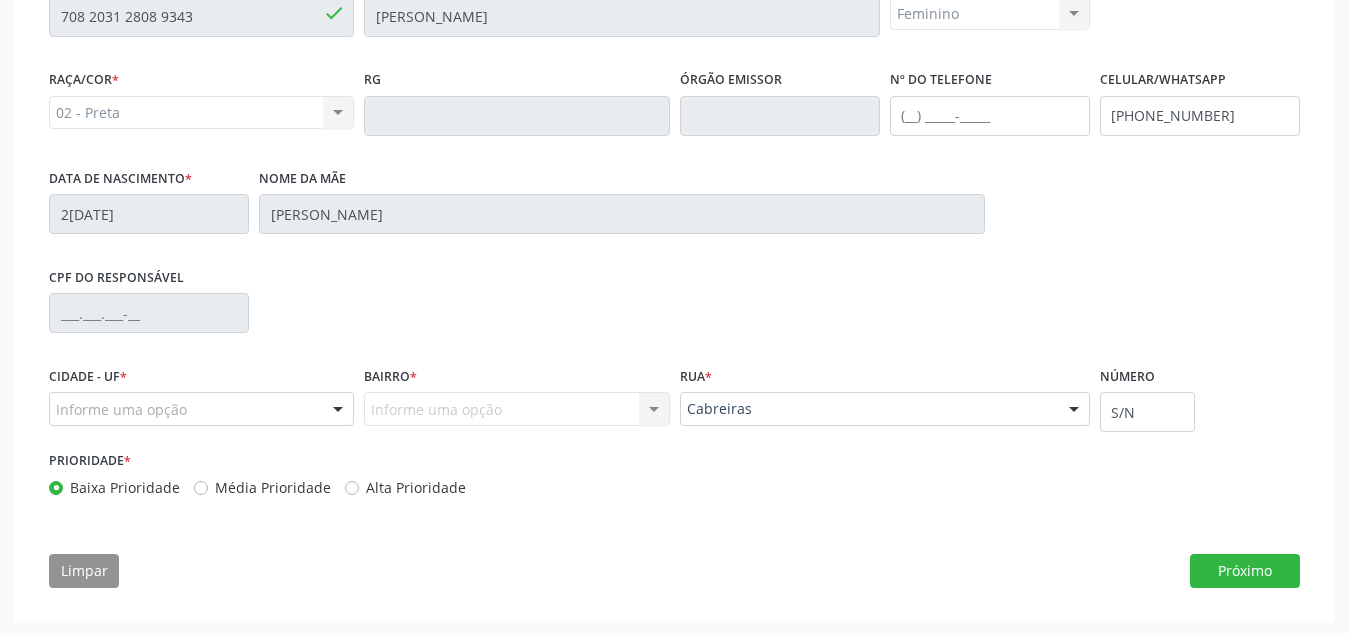 scroll, scrollTop: 506, scrollLeft: 0, axis: vertical 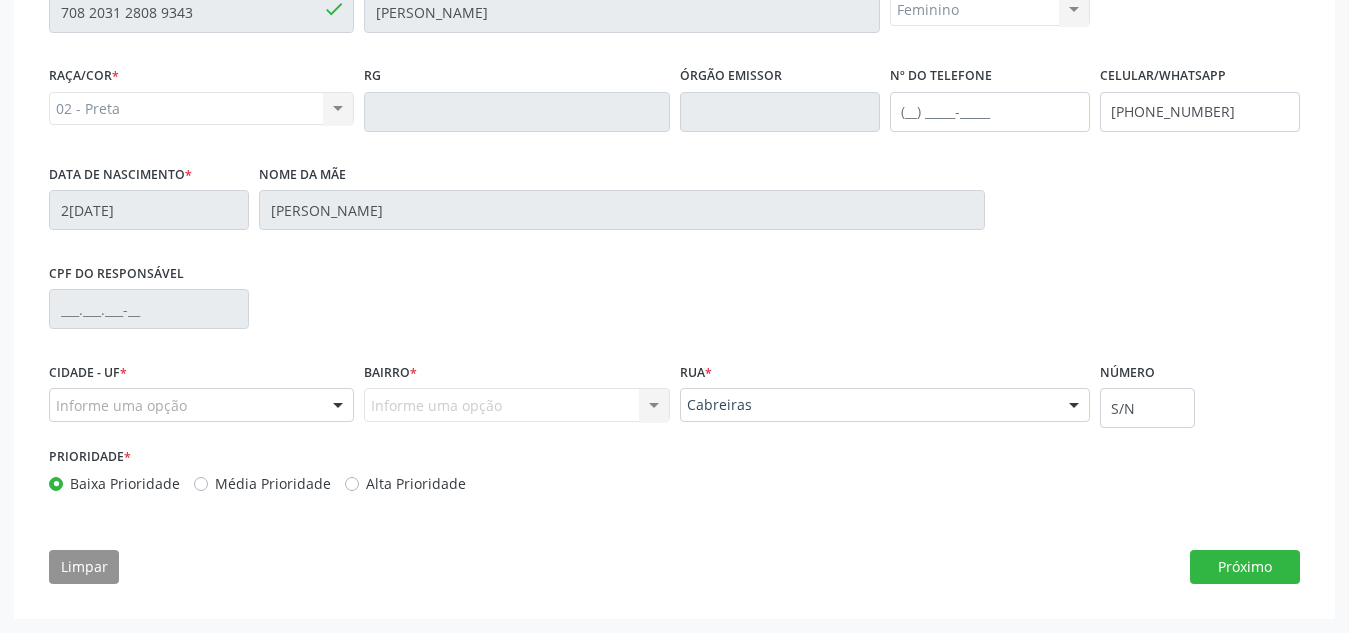 click on "Informe uma opção" at bounding box center [201, 405] 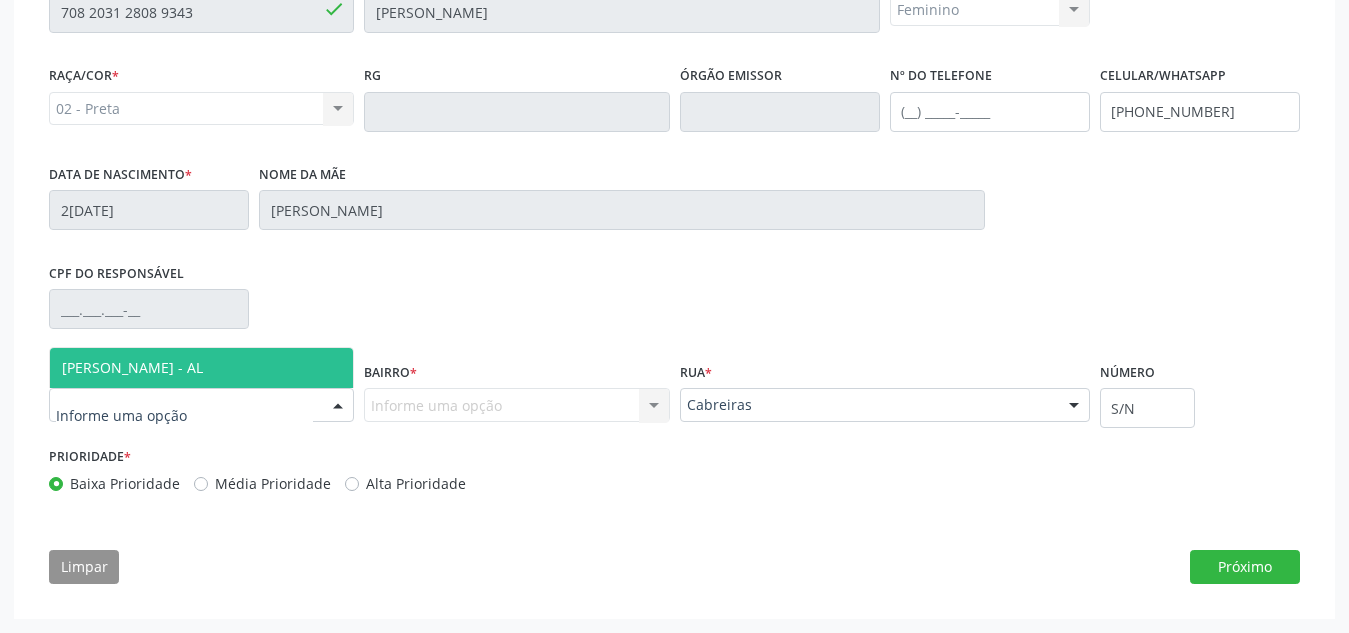 click on "[PERSON_NAME] - AL" at bounding box center [201, 368] 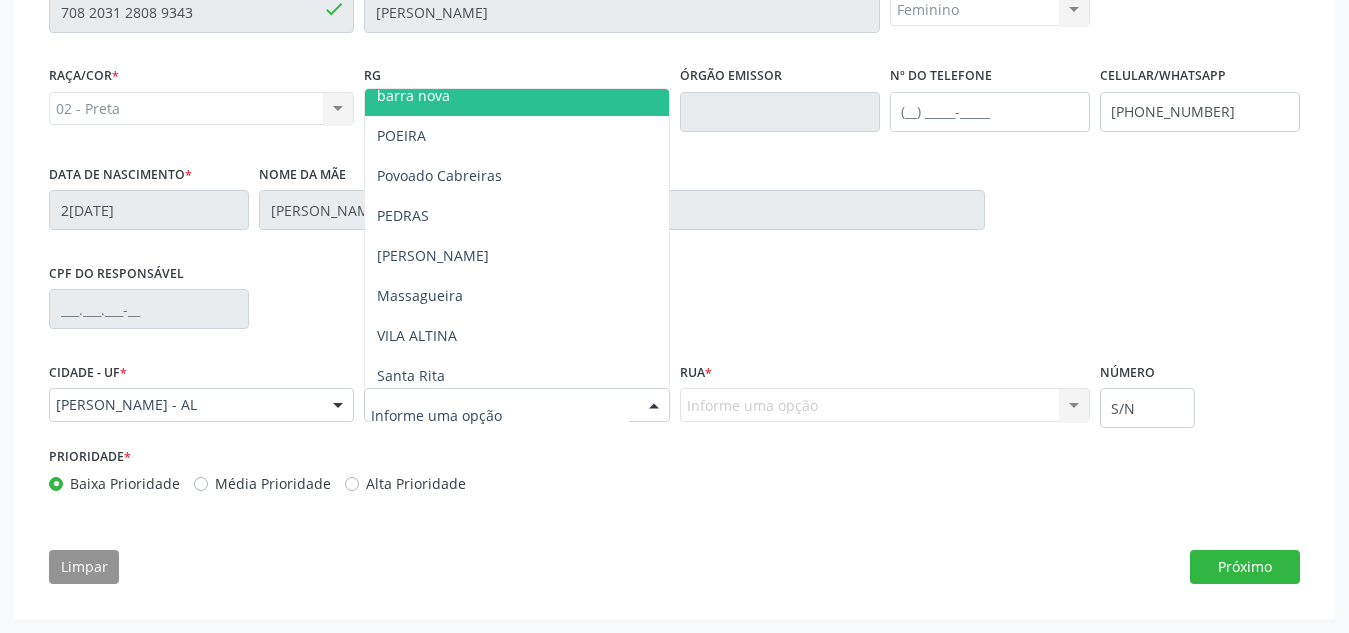 scroll, scrollTop: 261, scrollLeft: 0, axis: vertical 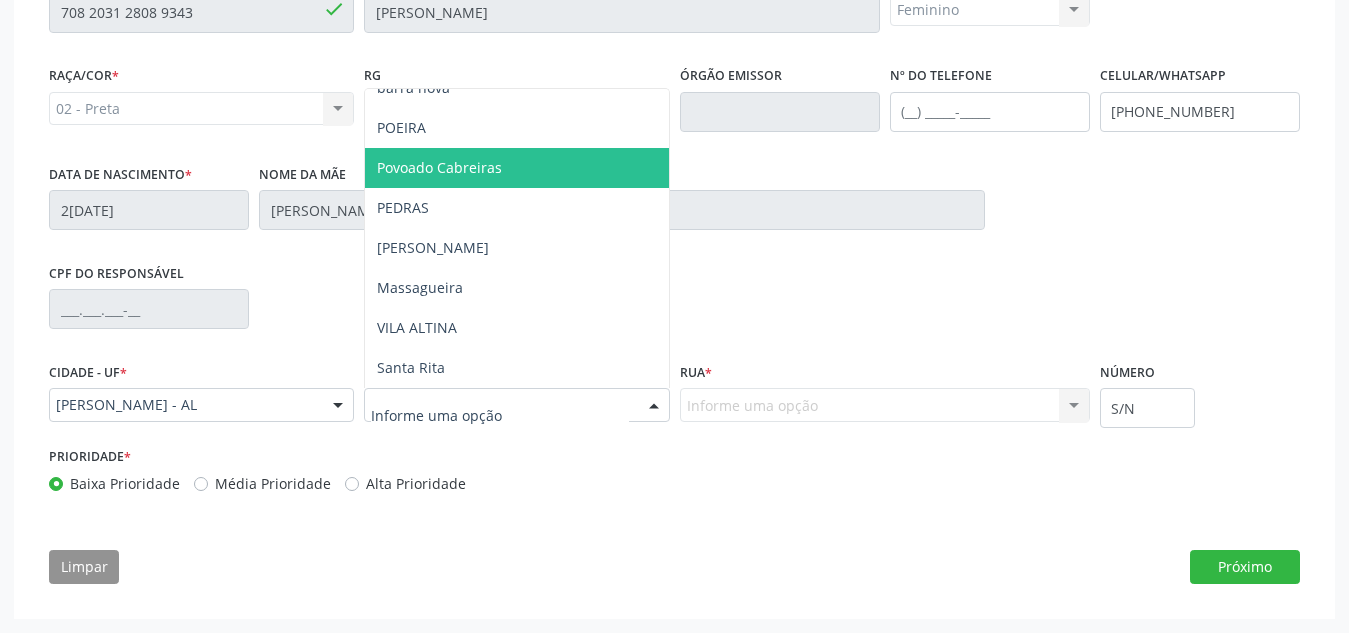 click on "Povoado Cabreiras" at bounding box center [439, 167] 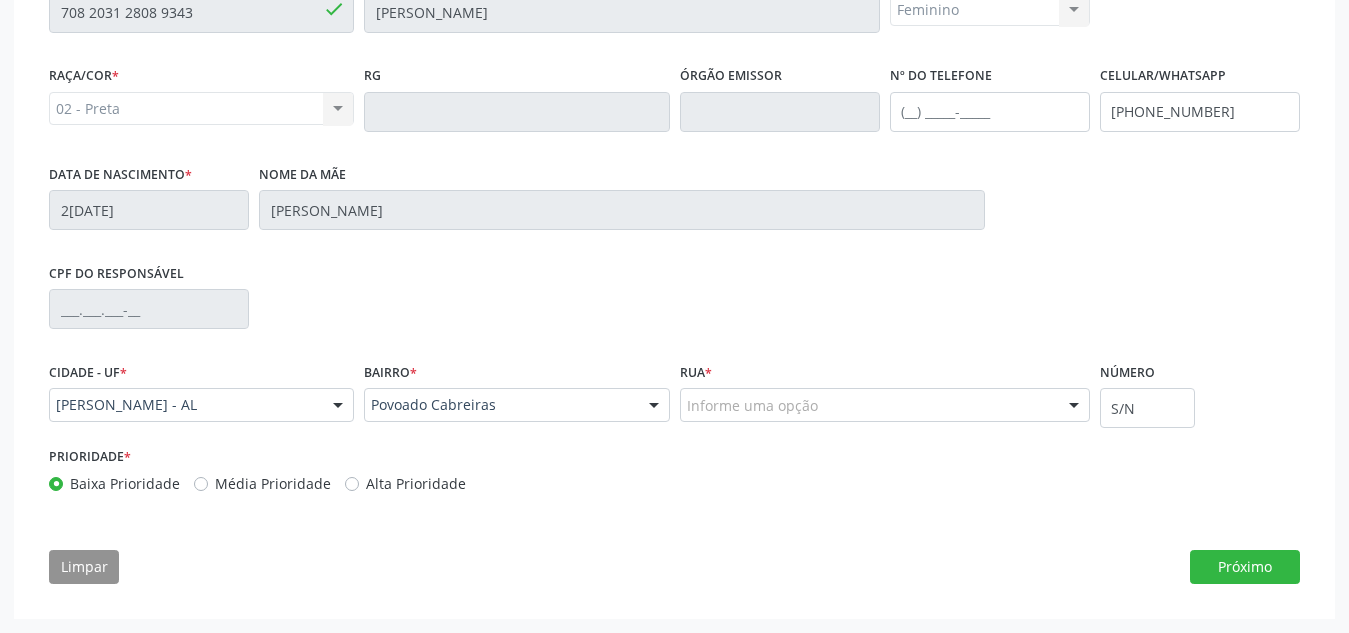 click on "Informe uma opção" at bounding box center (885, 405) 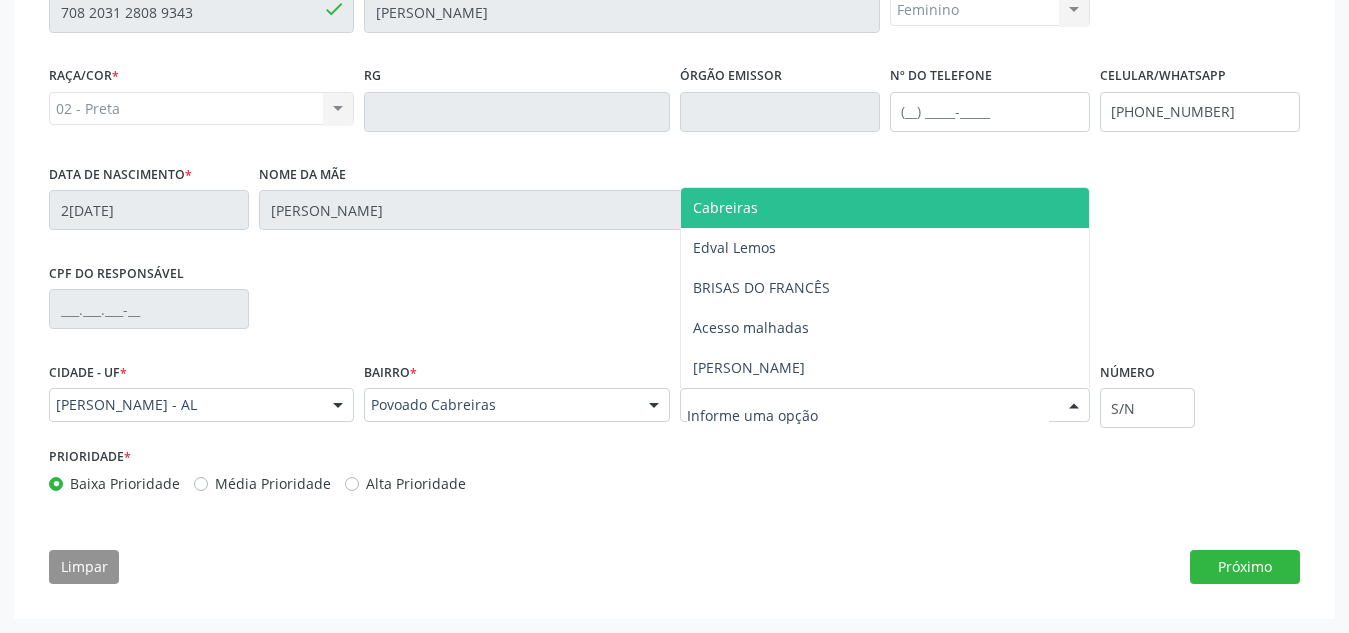 click on "Cabreiras" at bounding box center [885, 208] 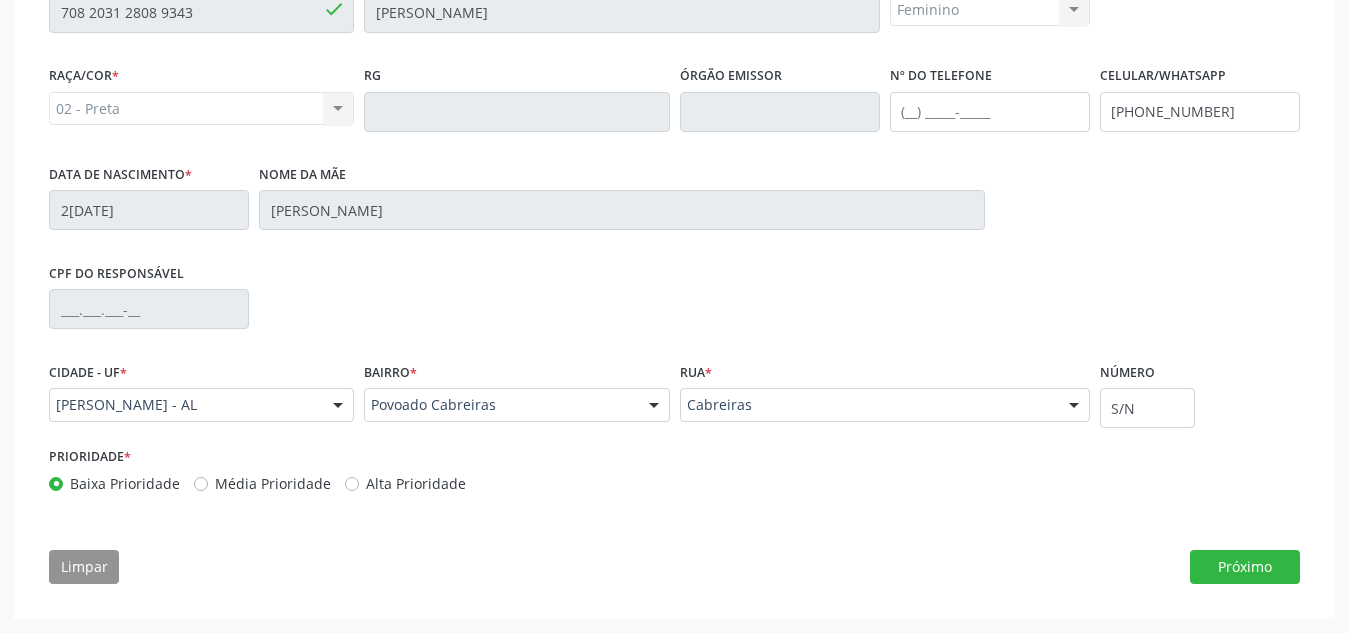 click on "CNS
*
708 2031 2808 9343       done
Nome
*
[PERSON_NAME]
*
Feminino         Masculino   Feminino
Nenhum resultado encontrado para: "   "
Não há nenhuma opção para ser exibida.
Raça/cor
*
02 - Preta         01 - Branca   02 - Preta   04 - [GEOGRAPHIC_DATA]   03 - [MEDICAL_DATA]   05 - Indígena
Nenhum resultado encontrado para: "   "
Não há nenhuma opção para ser exibida.
RG
Órgão emissor
Nº do Telefone
Celular/WhatsApp
[PHONE_NUMBER]
Data de nascimento
*
2[DATE]
Nome da mãe
[PERSON_NAME]
CPF do responsável
Cidade - UF
*
[PERSON_NAME] - AL
Nenhum resultado encontrado para: "   "
*" at bounding box center [674, 280] 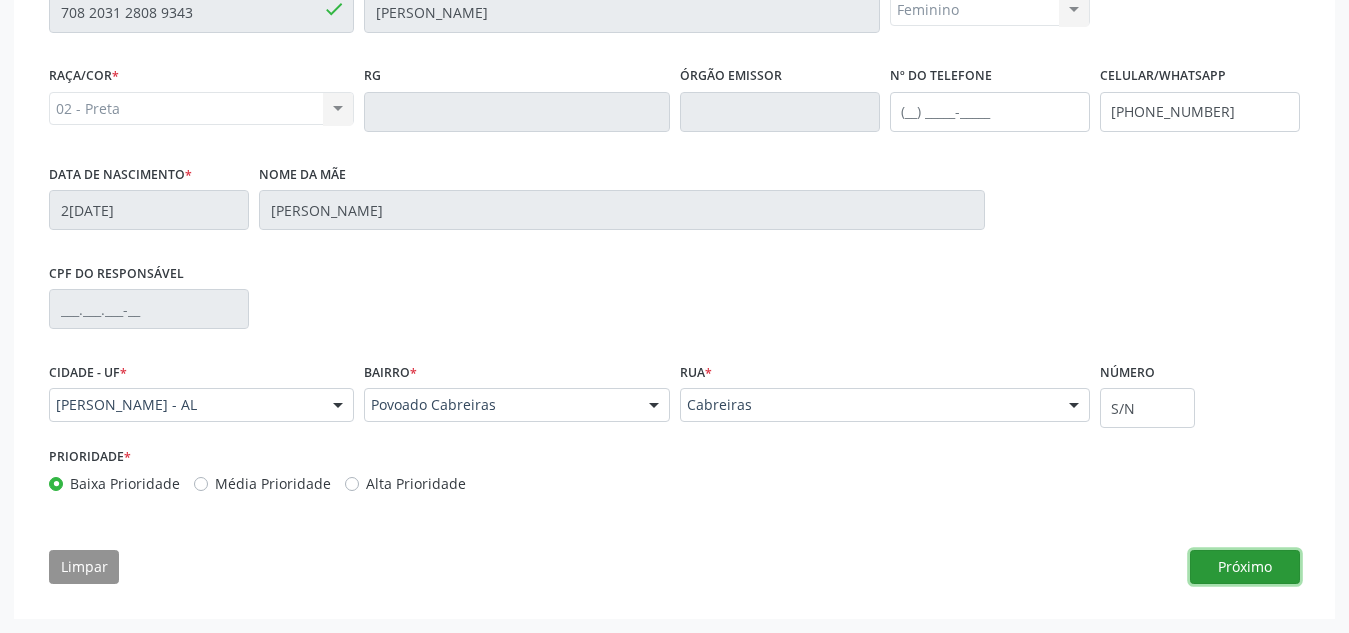 click on "Próximo" at bounding box center [1245, 567] 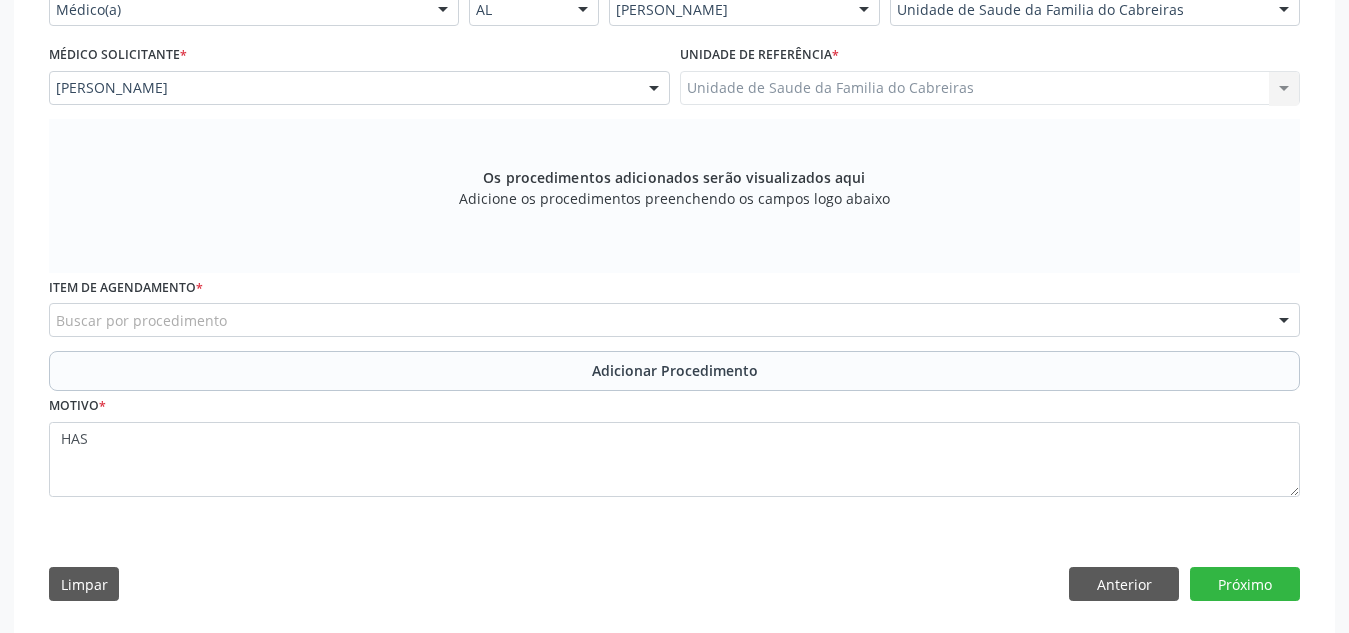 click on "Buscar por procedimento" at bounding box center (674, 320) 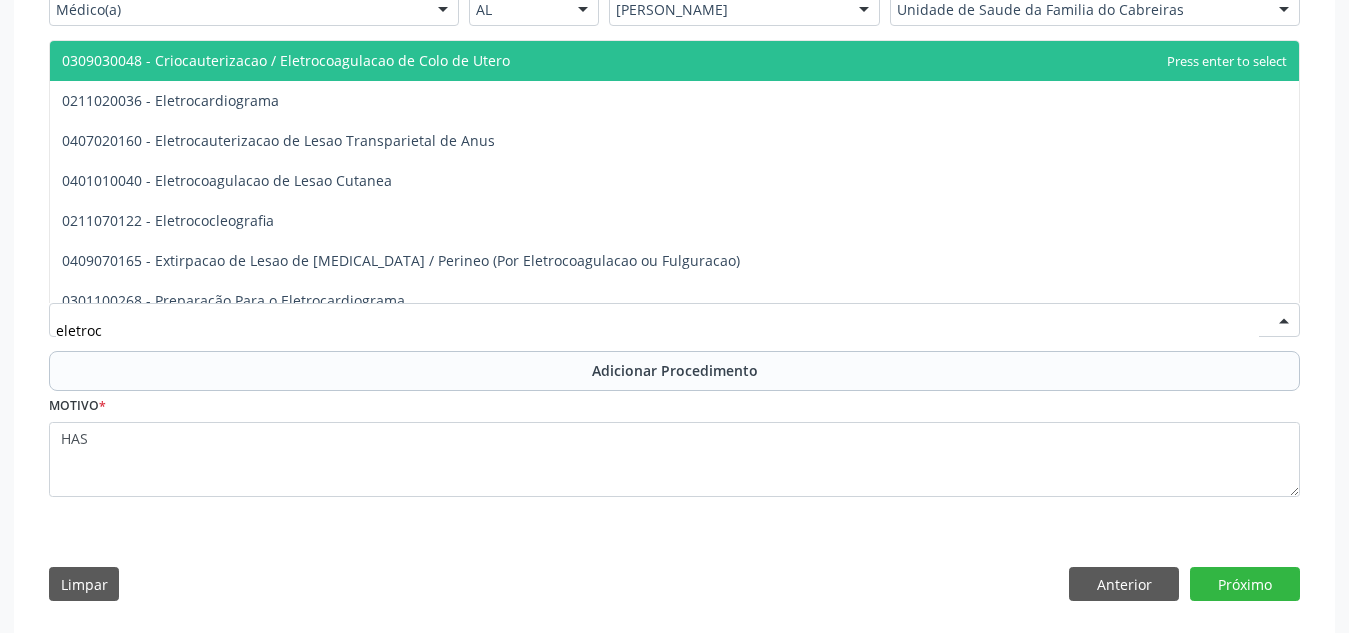 type on "eletroca" 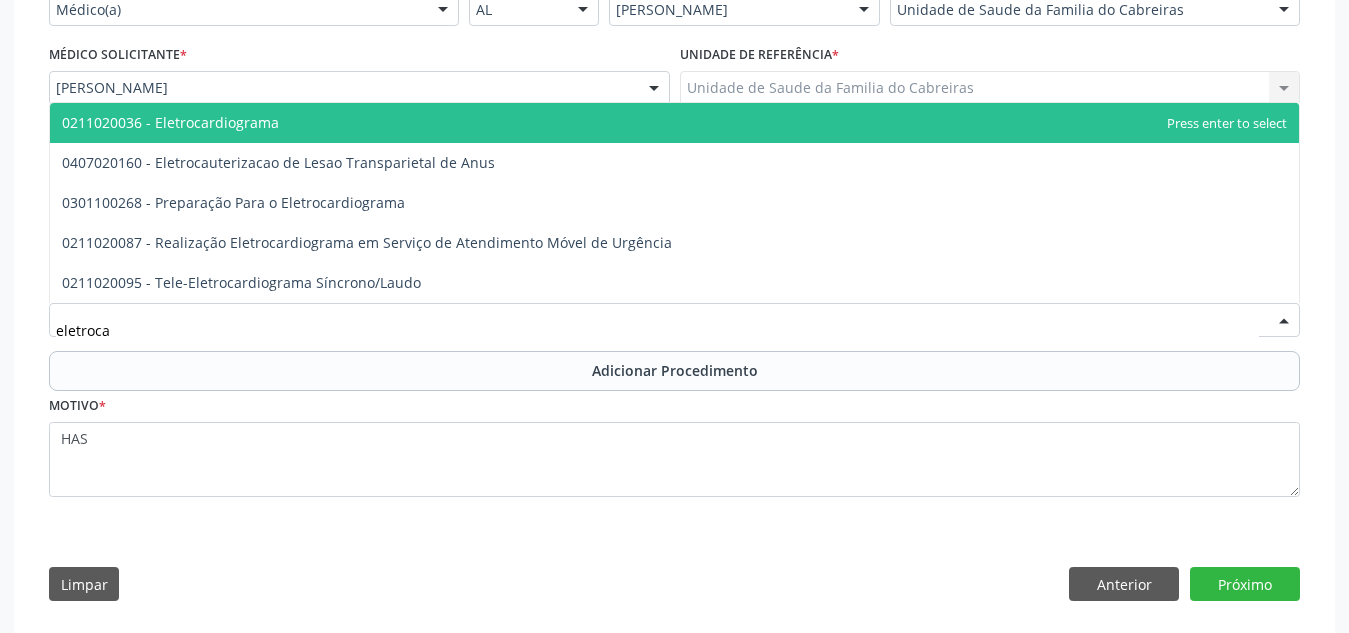 click on "0211020036 - Eletrocardiograma" at bounding box center (674, 123) 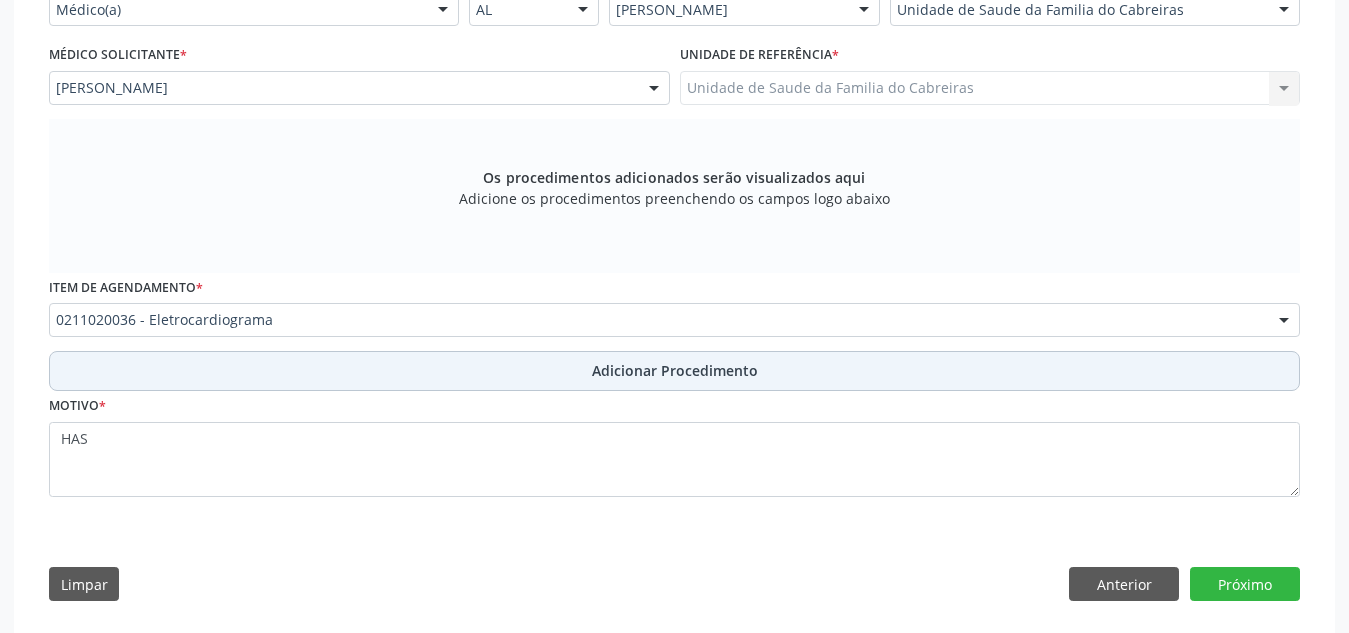 click on "Adicionar Procedimento" at bounding box center [674, 371] 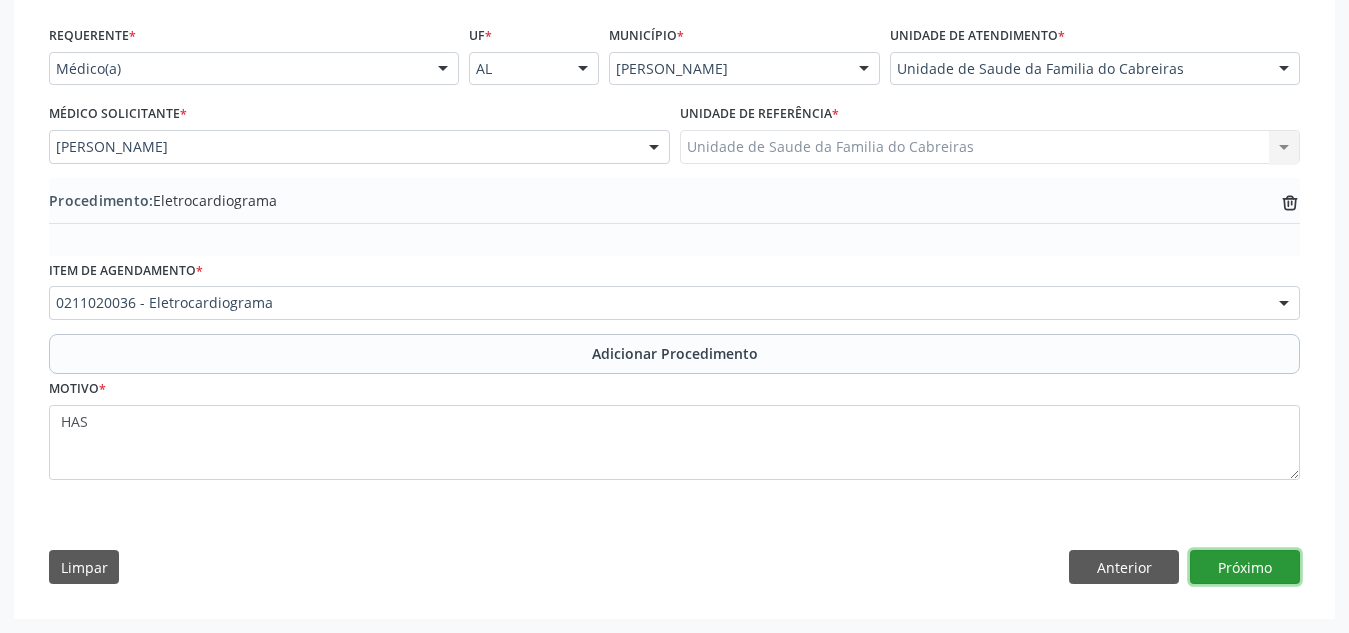 click on "Próximo" at bounding box center (1245, 567) 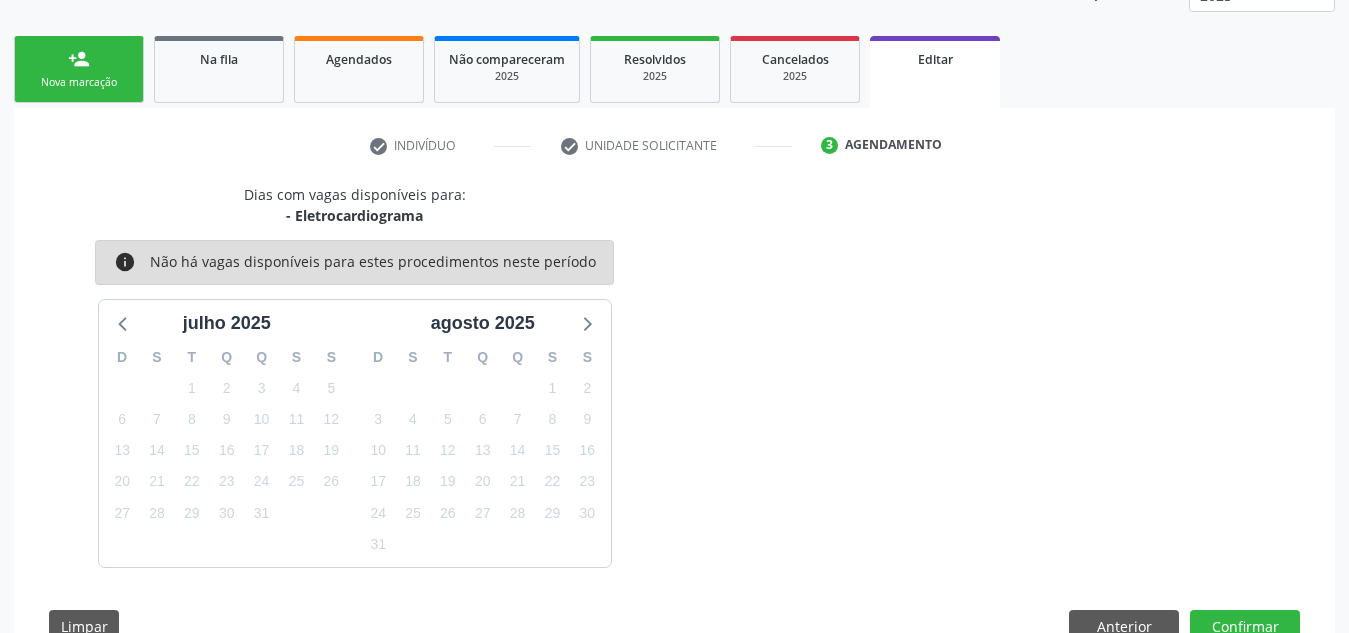 scroll, scrollTop: 350, scrollLeft: 0, axis: vertical 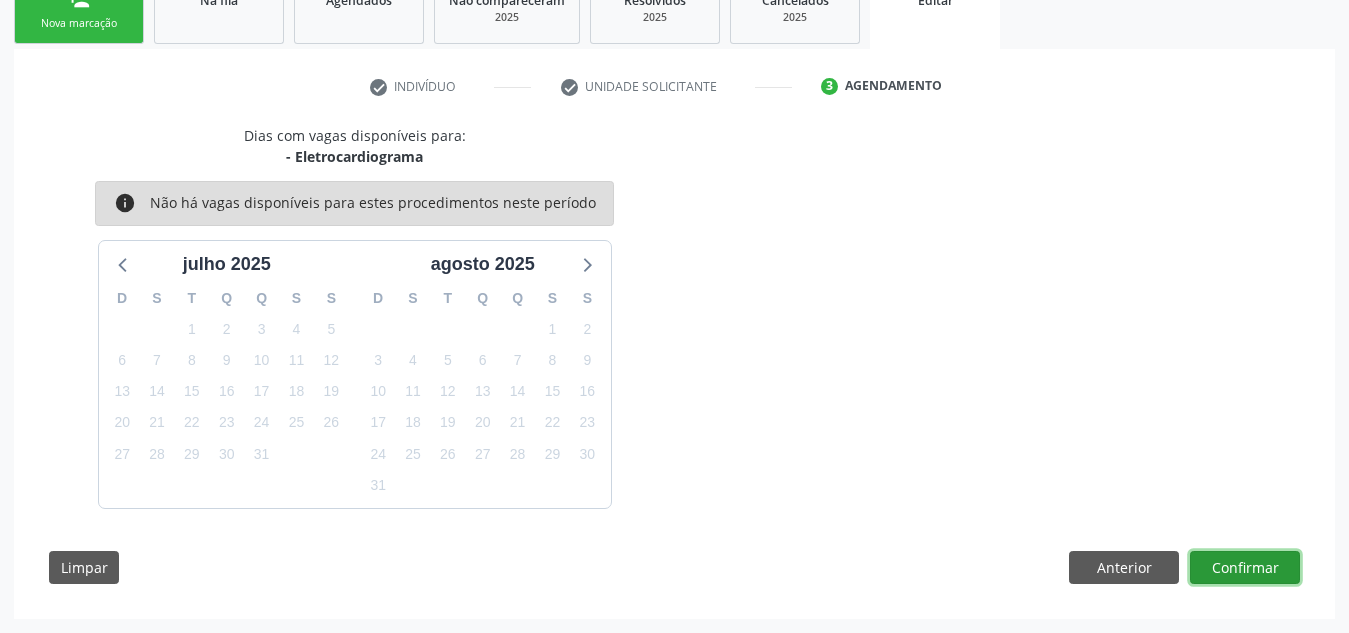 click on "Confirmar" at bounding box center (1245, 568) 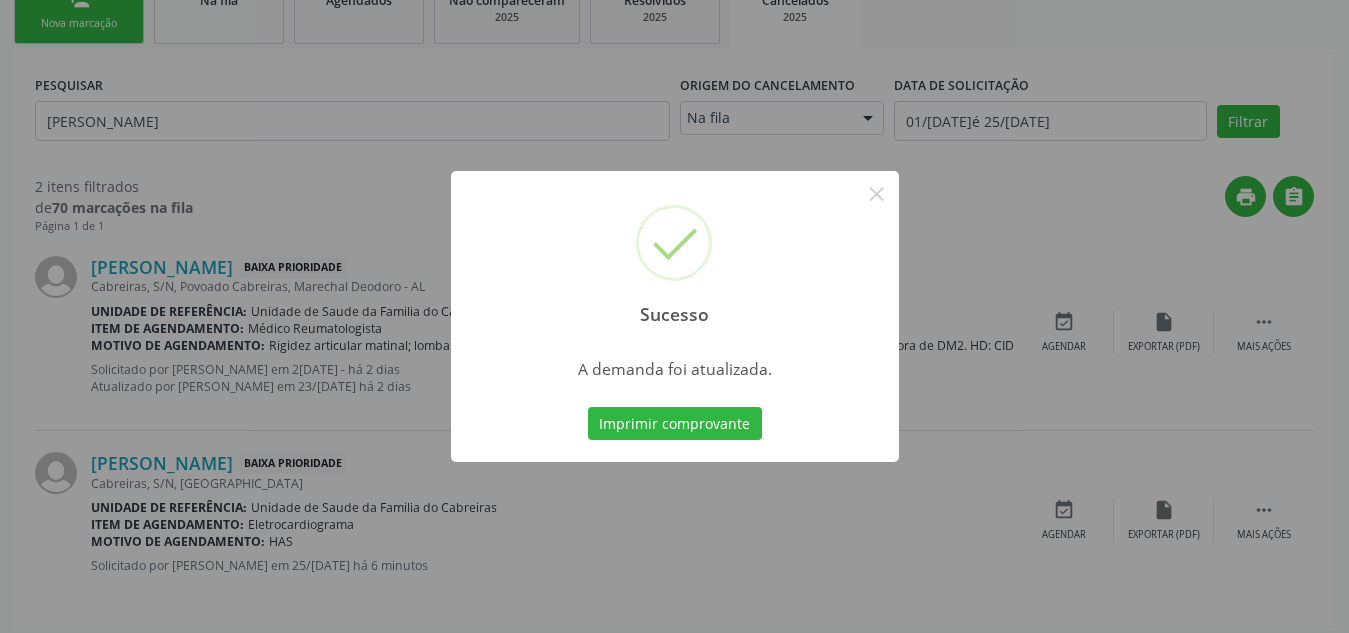 scroll, scrollTop: 0, scrollLeft: 0, axis: both 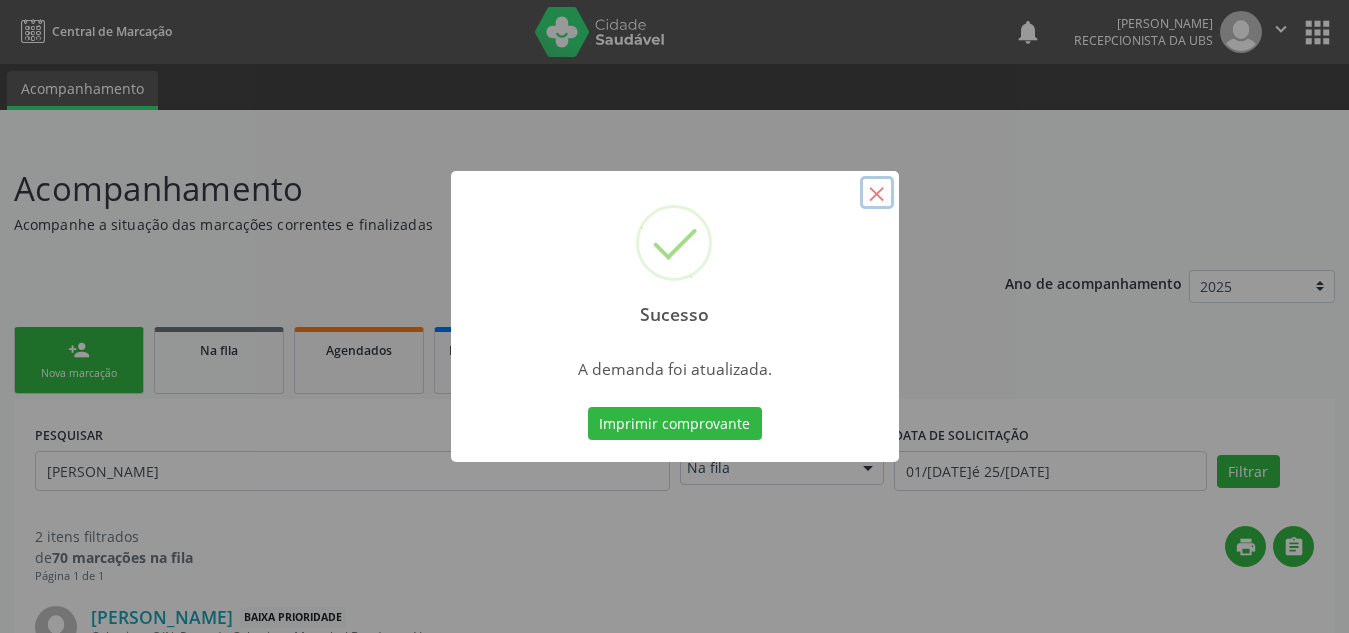 click on "×" at bounding box center (877, 193) 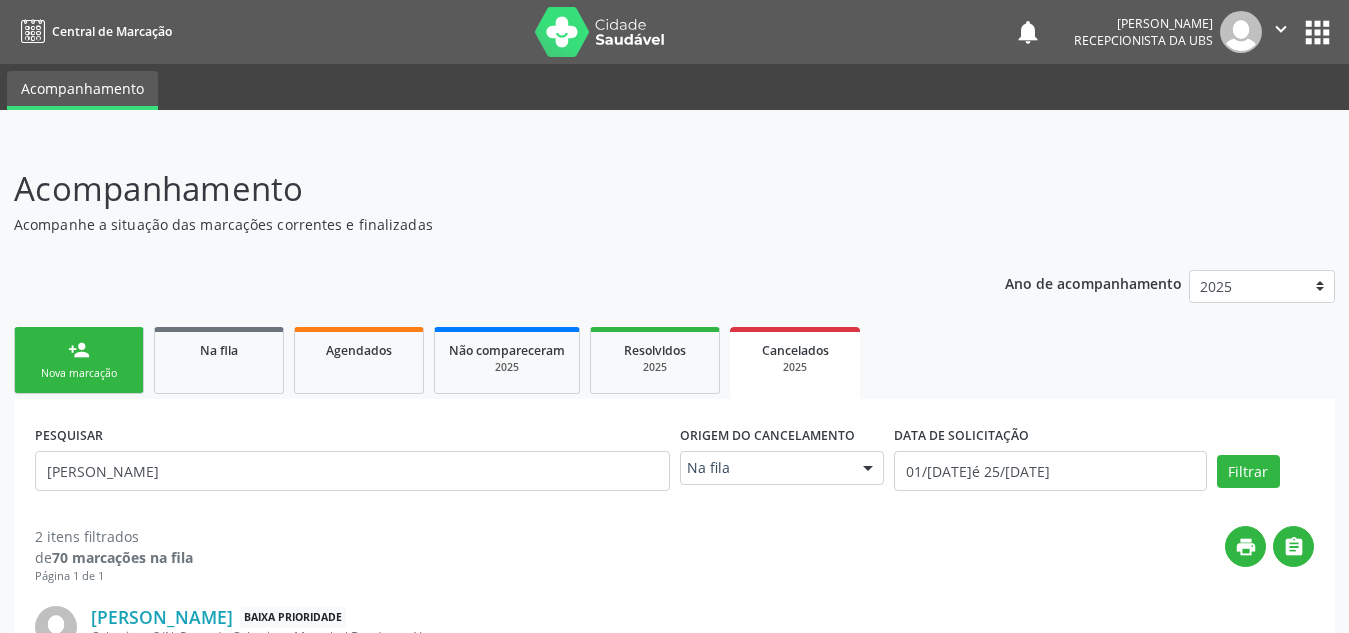 click on "Nova marcação" at bounding box center (79, 373) 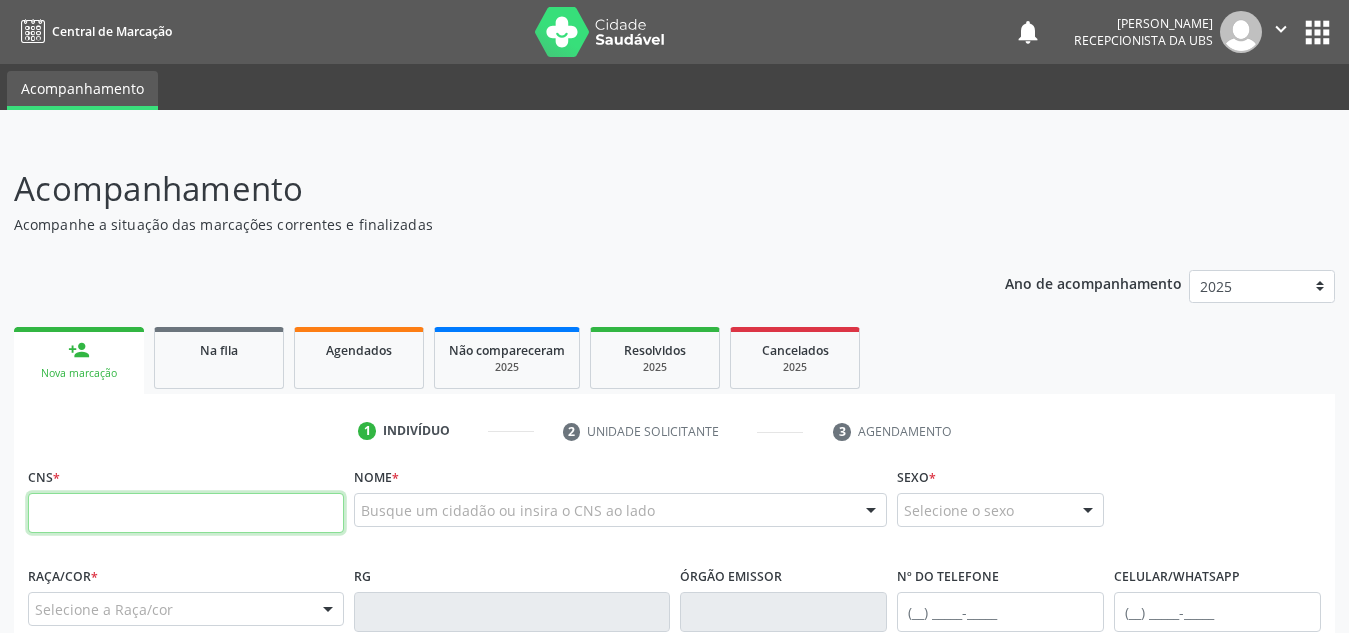 click at bounding box center [186, 513] 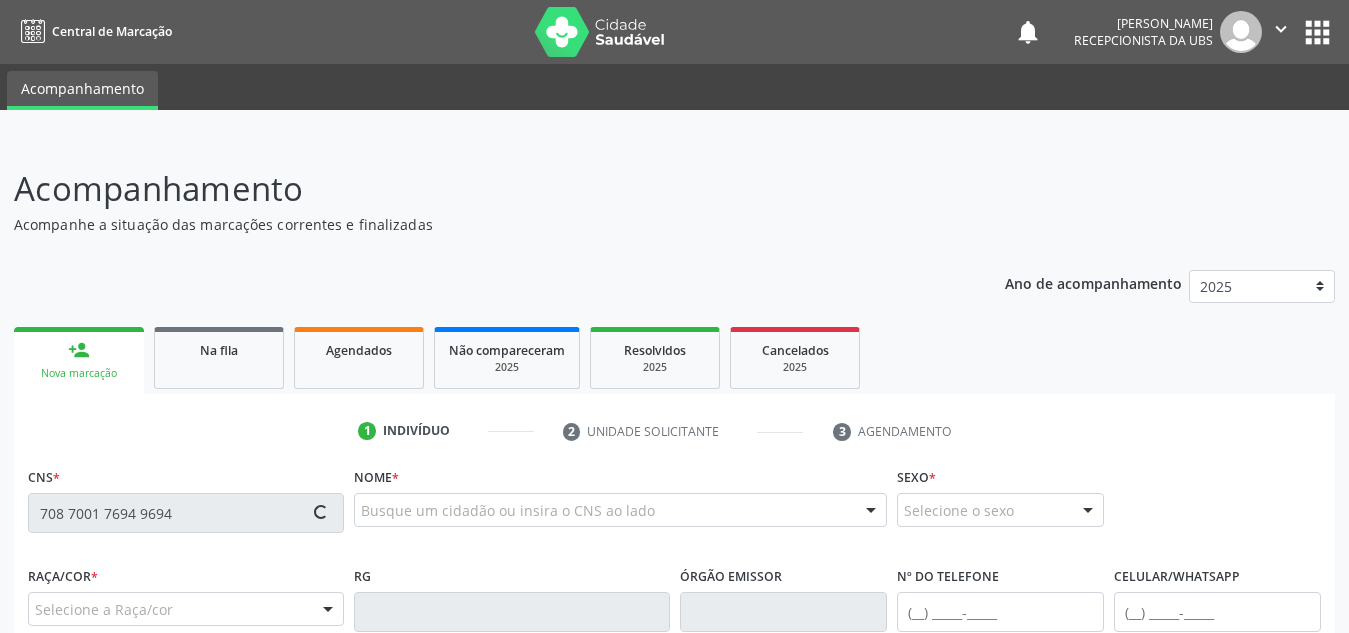 type on "708 7001 7694 9694" 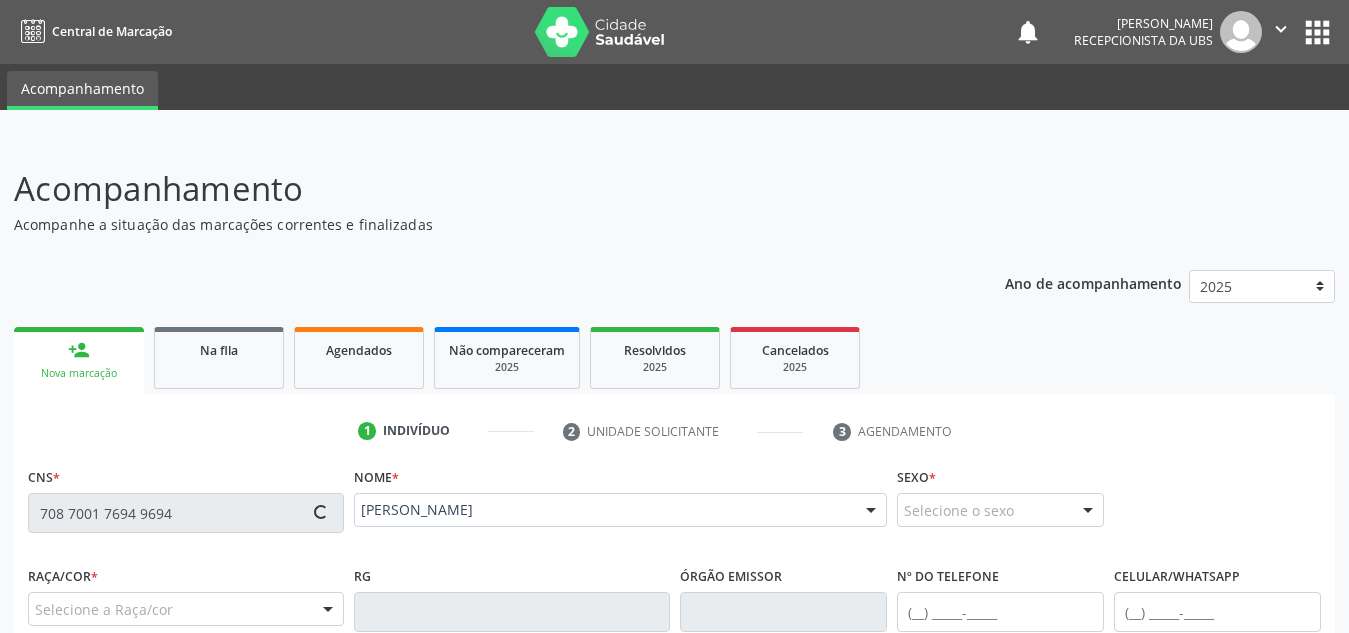 type on "[PHONE_NUMBER]" 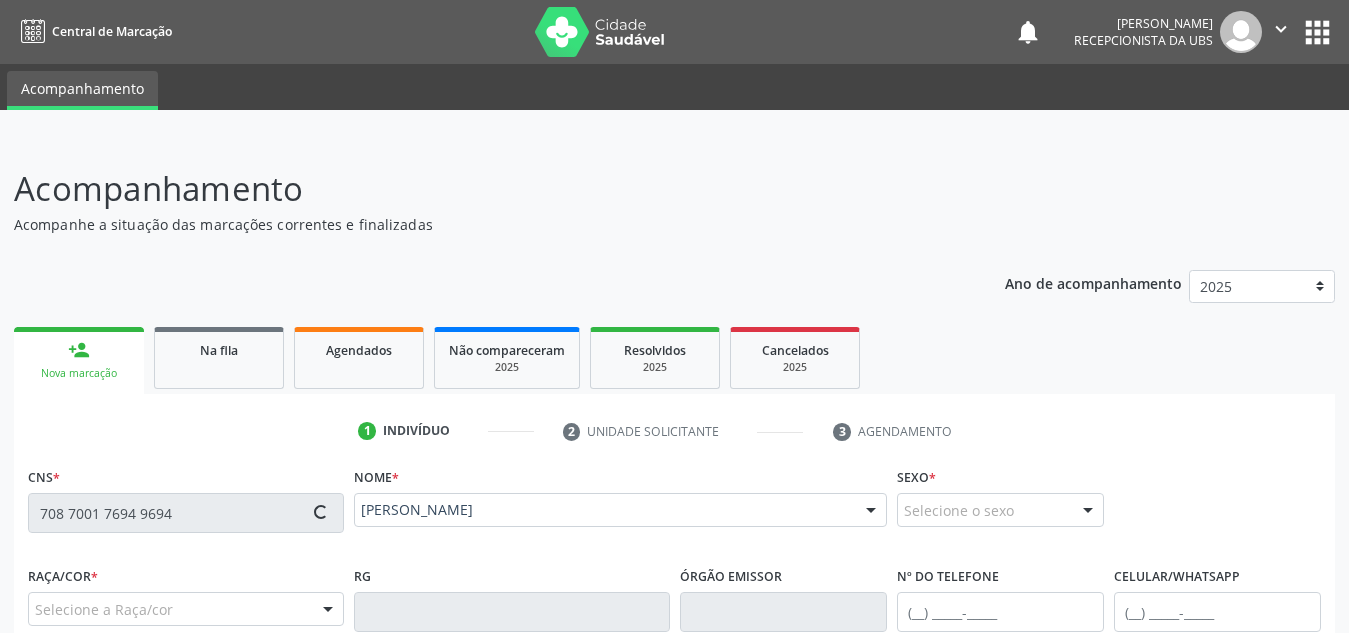 type on "2[DATE]" 